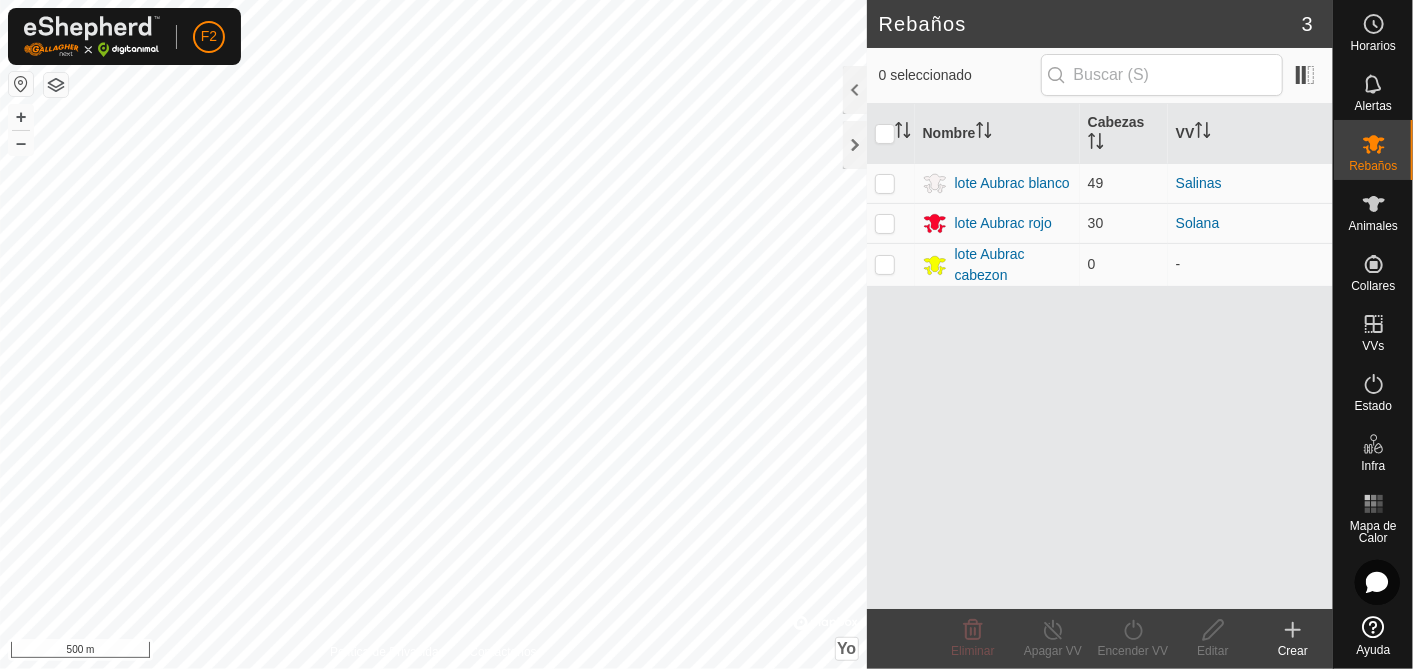 scroll, scrollTop: 0, scrollLeft: 0, axis: both 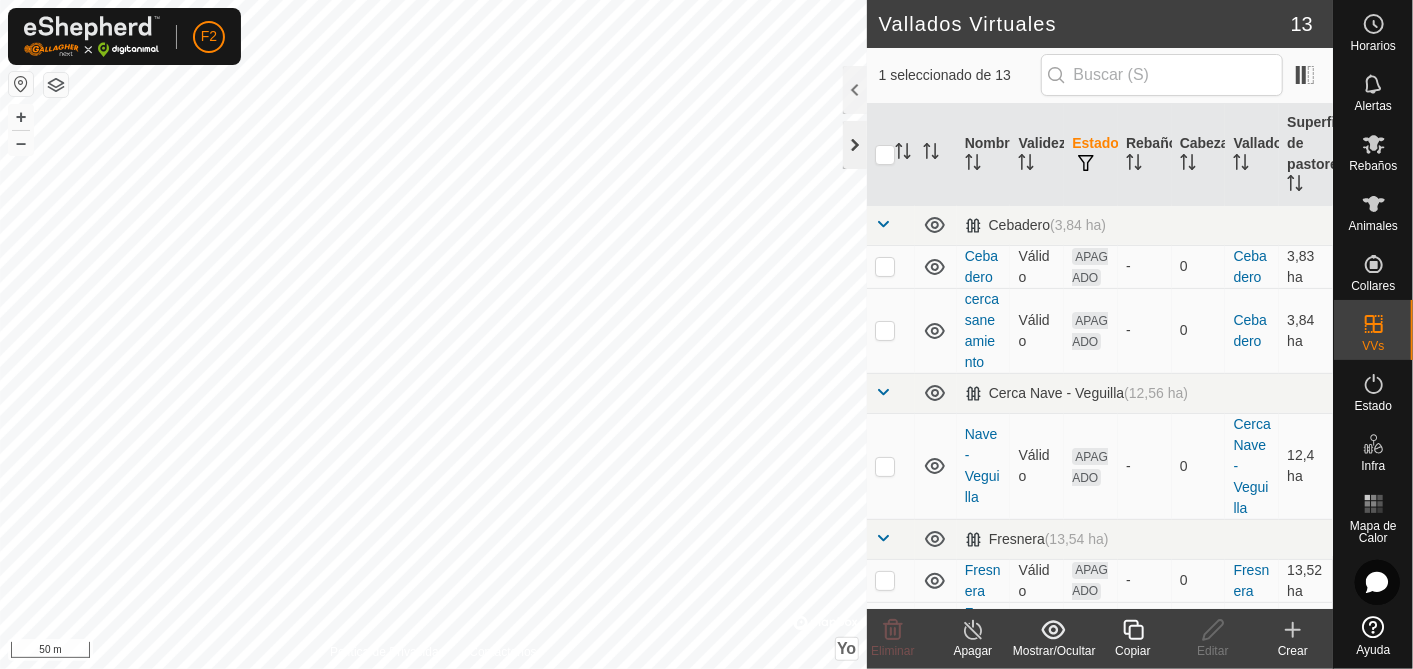 click 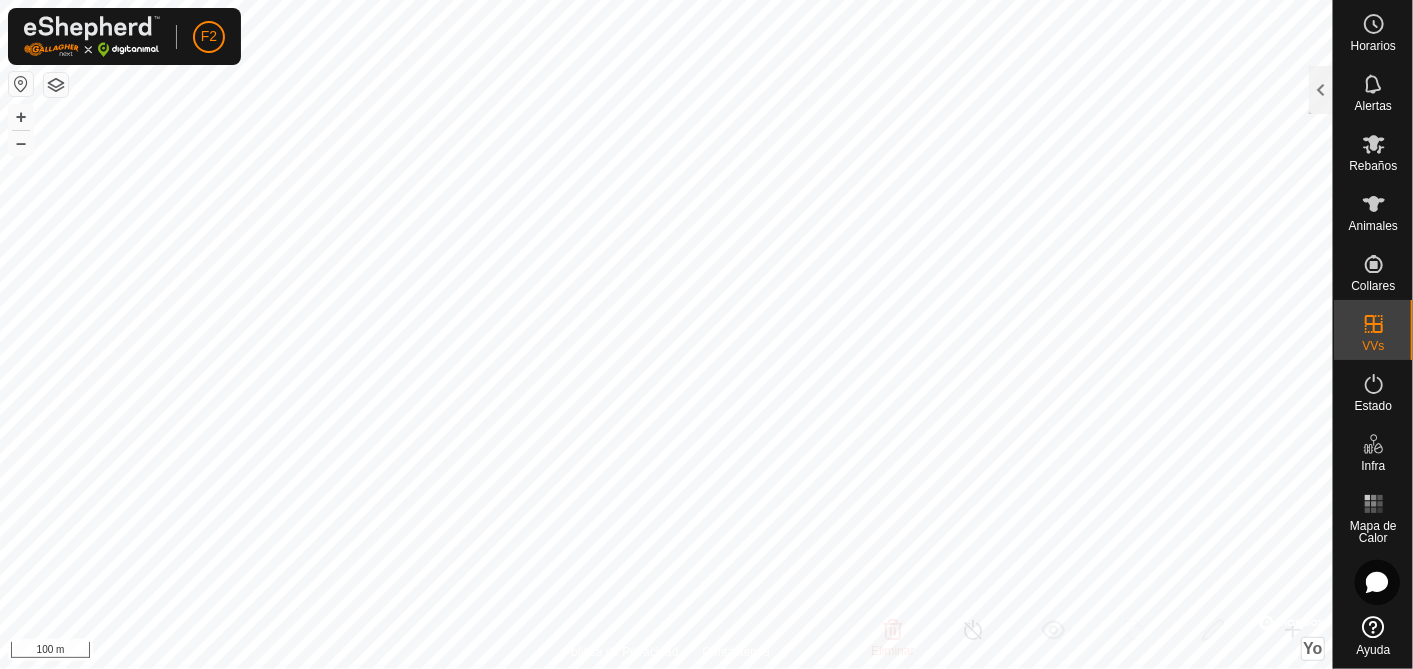 click on "F2 Horarios Alertas Rebaños Animales Collares VVs Estado Infra Mapa de Calor Ayuda Vallados Virtuales 13 1 seleccionado de 13     Nombre   Validez   Estado   Rebaño   [PERSON_NAME]   Superficie de pastoreo   Cebadero   (3,84 ha) Cebadero  Válido  APAGADO  -   0   Cebadero   3,83 ha  cerca saneamiento  Válido  APAGADO  -   0   Cebadero   3,84 ha   Cerca [PERSON_NAME][GEOGRAPHIC_DATA]   (12,56 ha) [PERSON_NAME]  [PERSON_NAME]  APAGADO  -   0   Cerca [PERSON_NAME]   12,4 ha   Fresnera   (13,54 ha) Fresnera  Válido  APAGADO  -   0   Fresnera   13,52 ha  Fresnera - Pala  Válido  APAGADO  -   0   Fresnera   13,52 ha  Fresnera - Pala en [GEOGRAPHIC_DATA]  APAGADO  -   0   Fresnera   13,49 ha   Moroso 1   (153,96 ha) Moroso  Válido  APAGADO  -   0   Moroso 1   153,77 [PERSON_NAME] de las Setas  Válido  APAGADO  -   0   Moroso 1   59,65 ha   Pala   (56,25 ha) Pala  Válido  APAGADO  -   0   Pala   55,47 [PERSON_NAME]   (26.03 ha) [PERSON_NAME]  [PERSON_NAME]  ENCENDIDO  lote Aubrac [PERSON_NAME]   49   [PERSON_NAME]   26,01 ha   -  +" at bounding box center (706, 334) 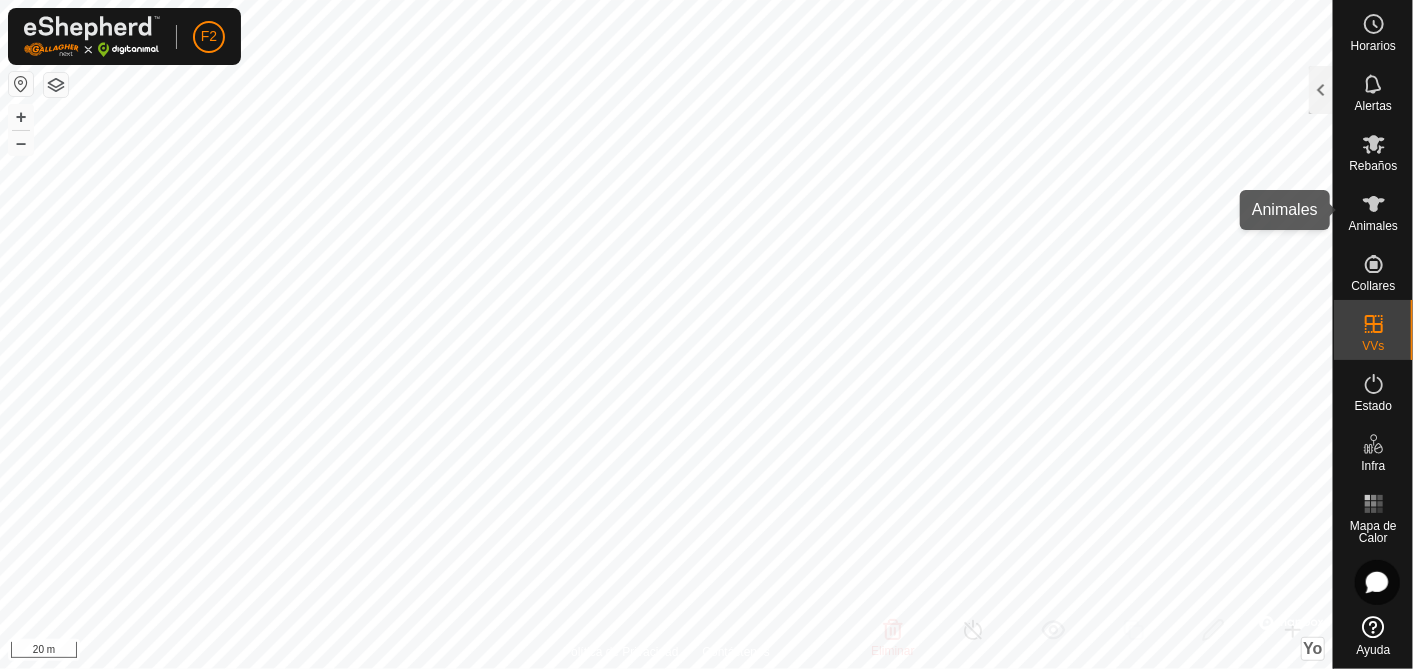 click 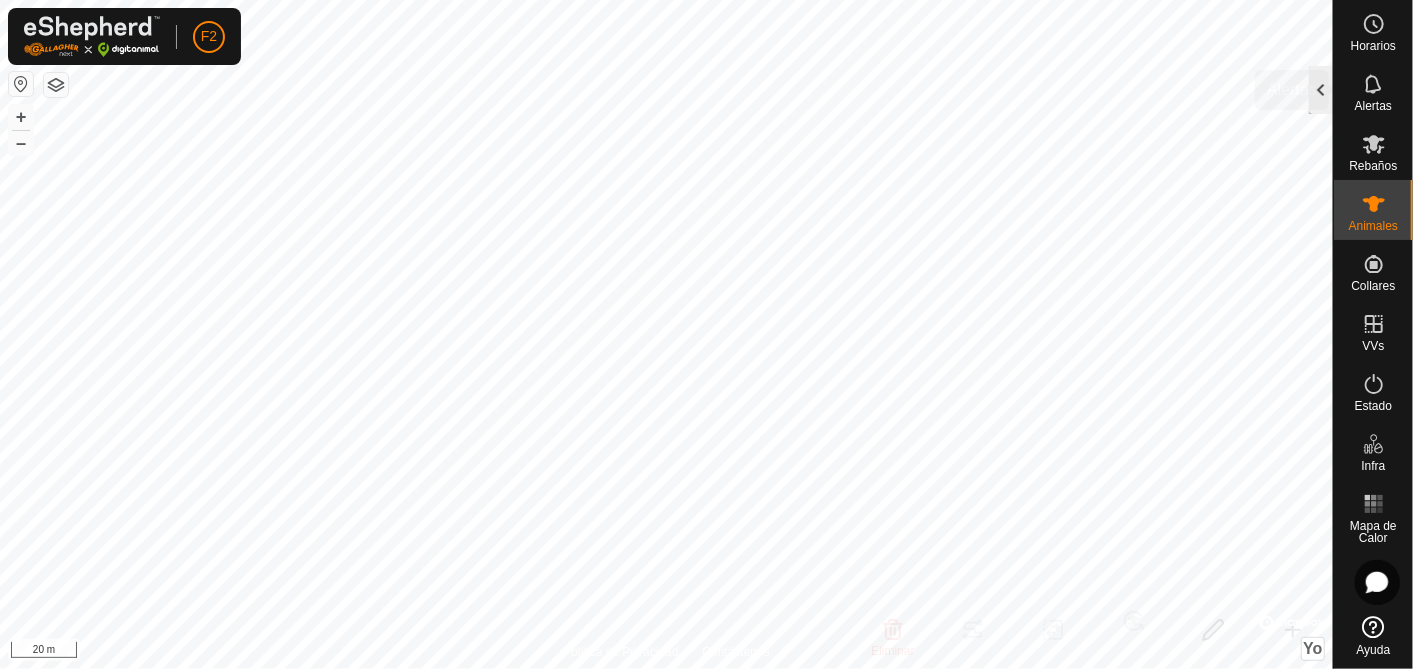 click 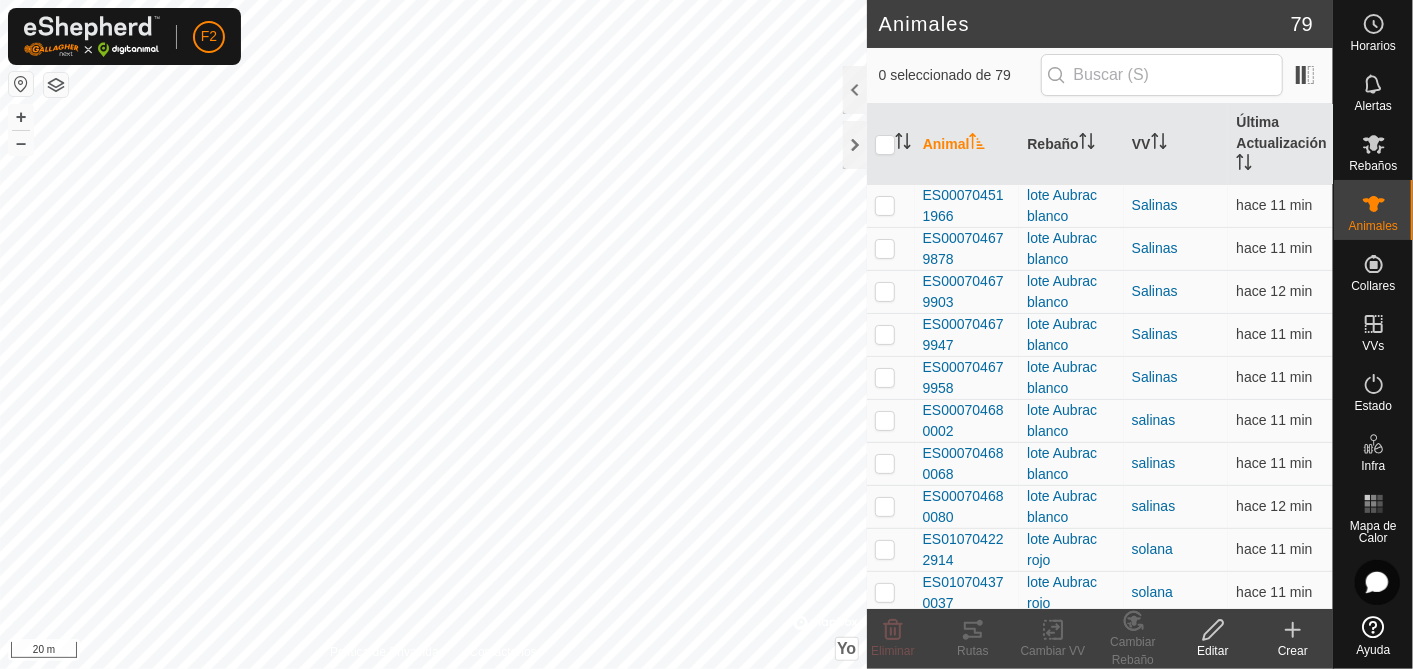 click 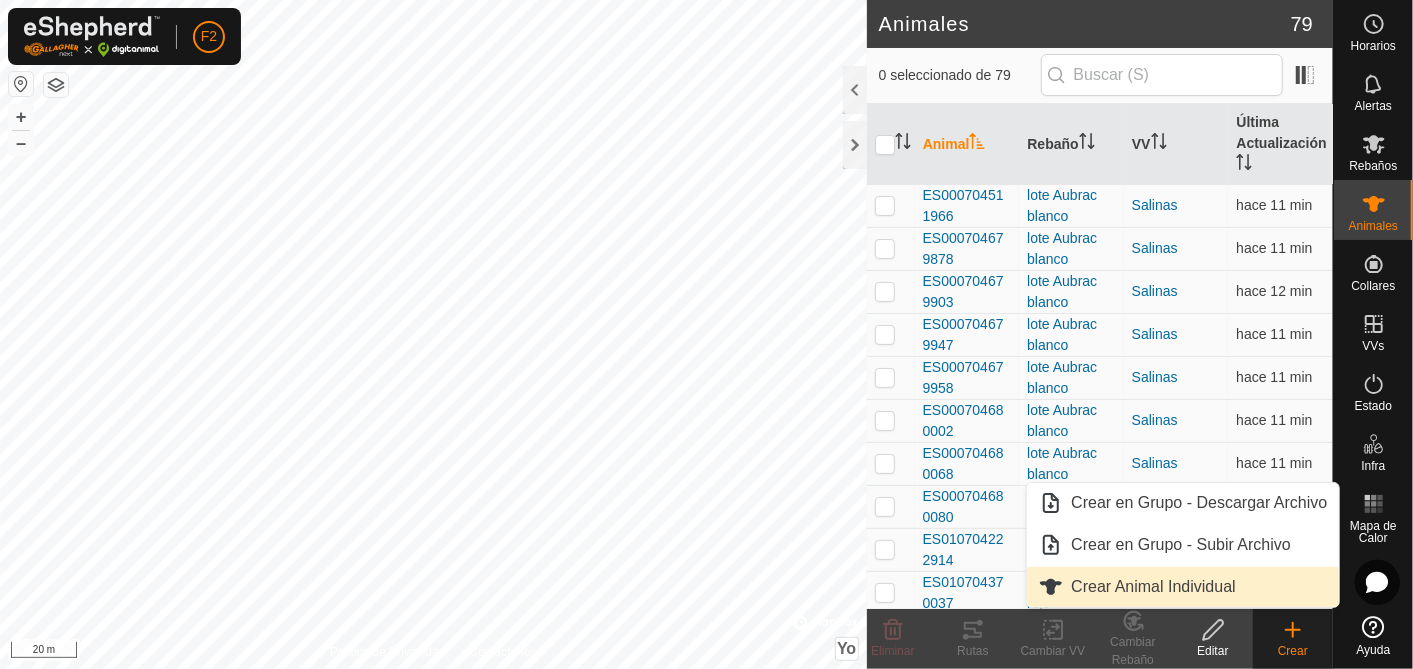 click on "Crear Animal Individual" at bounding box center [1183, 587] 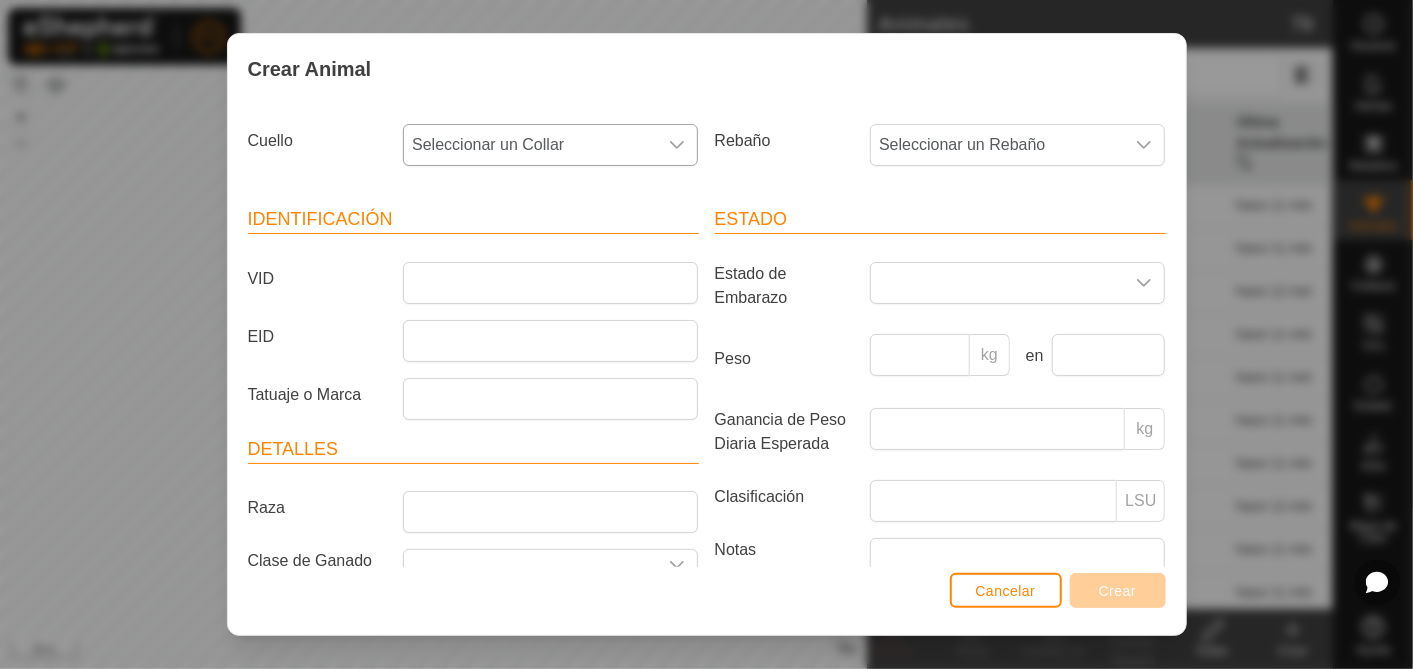 click on "Seleccionar un Collar" at bounding box center (530, 145) 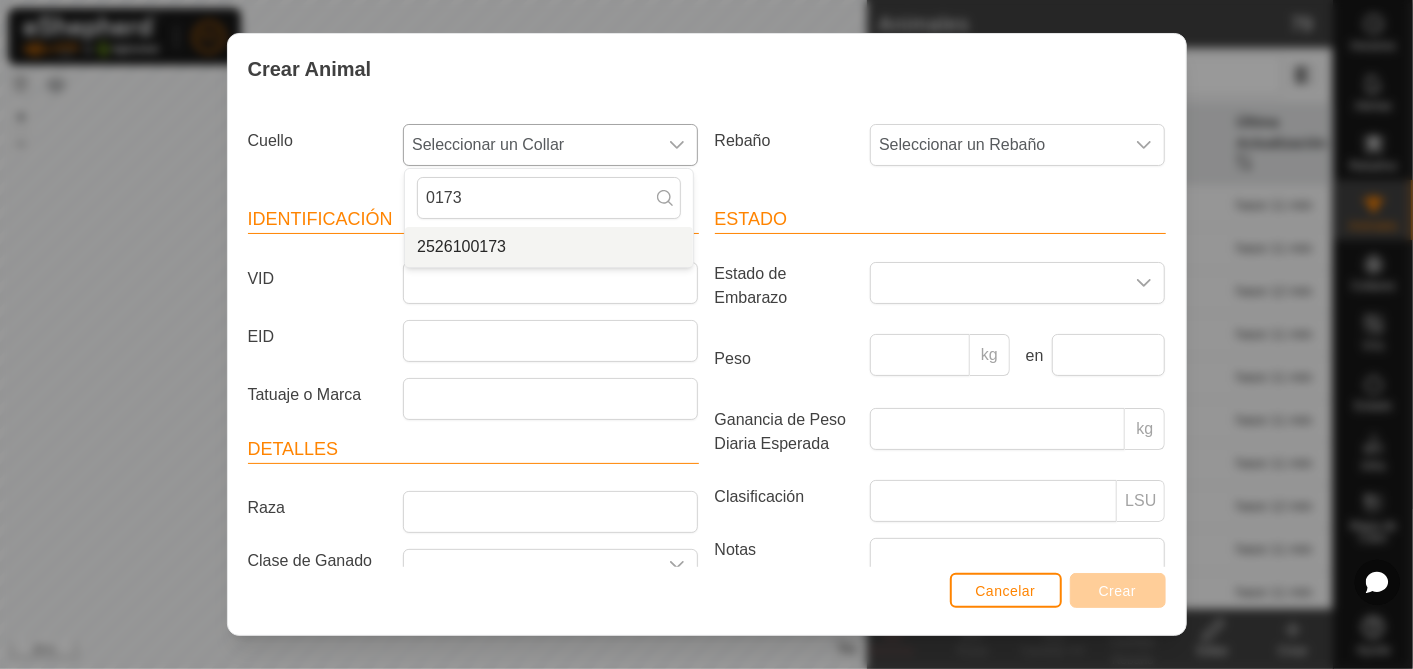 type on "0173" 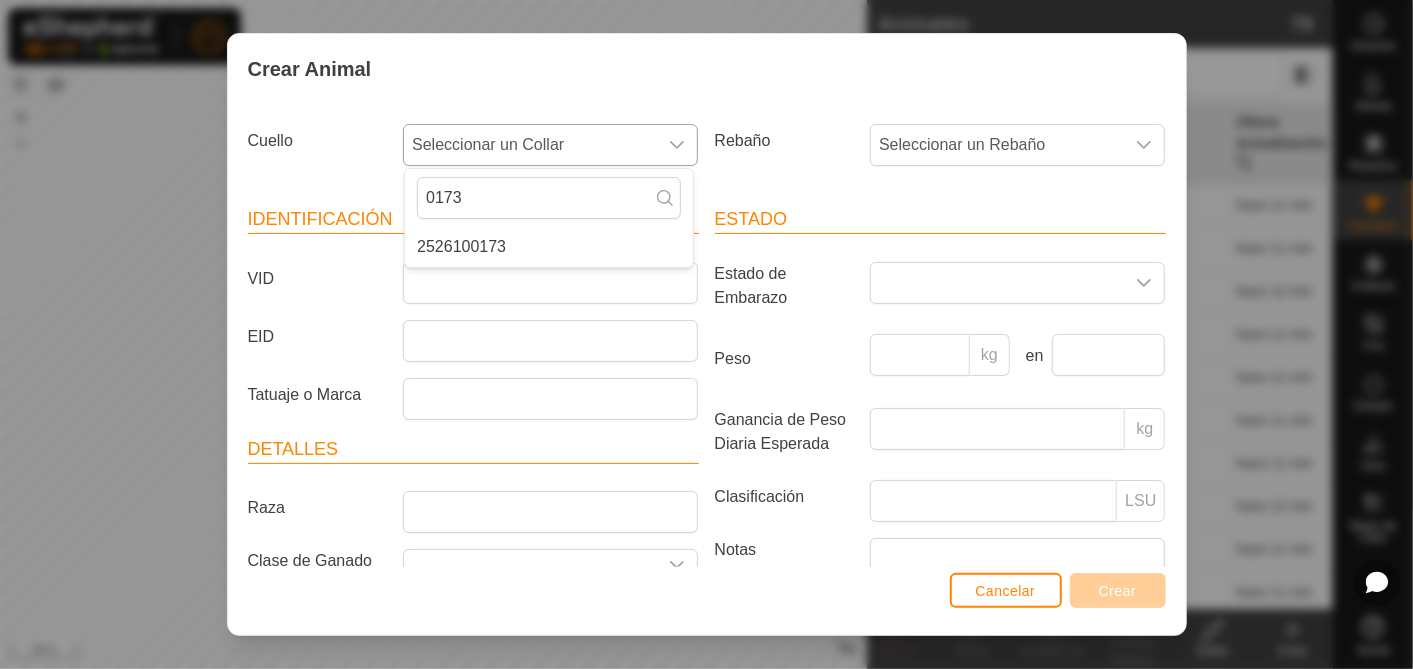 click on "2526100173" at bounding box center [549, 247] 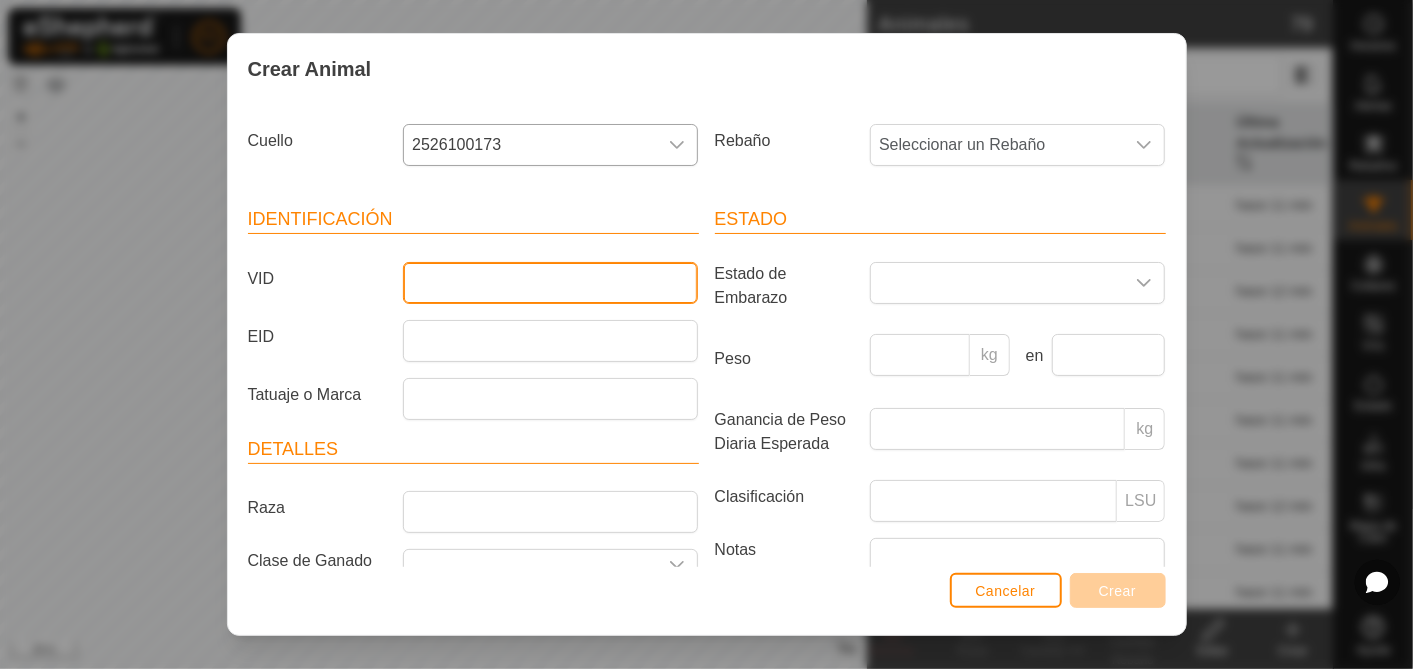 click on "VID" at bounding box center (550, 283) 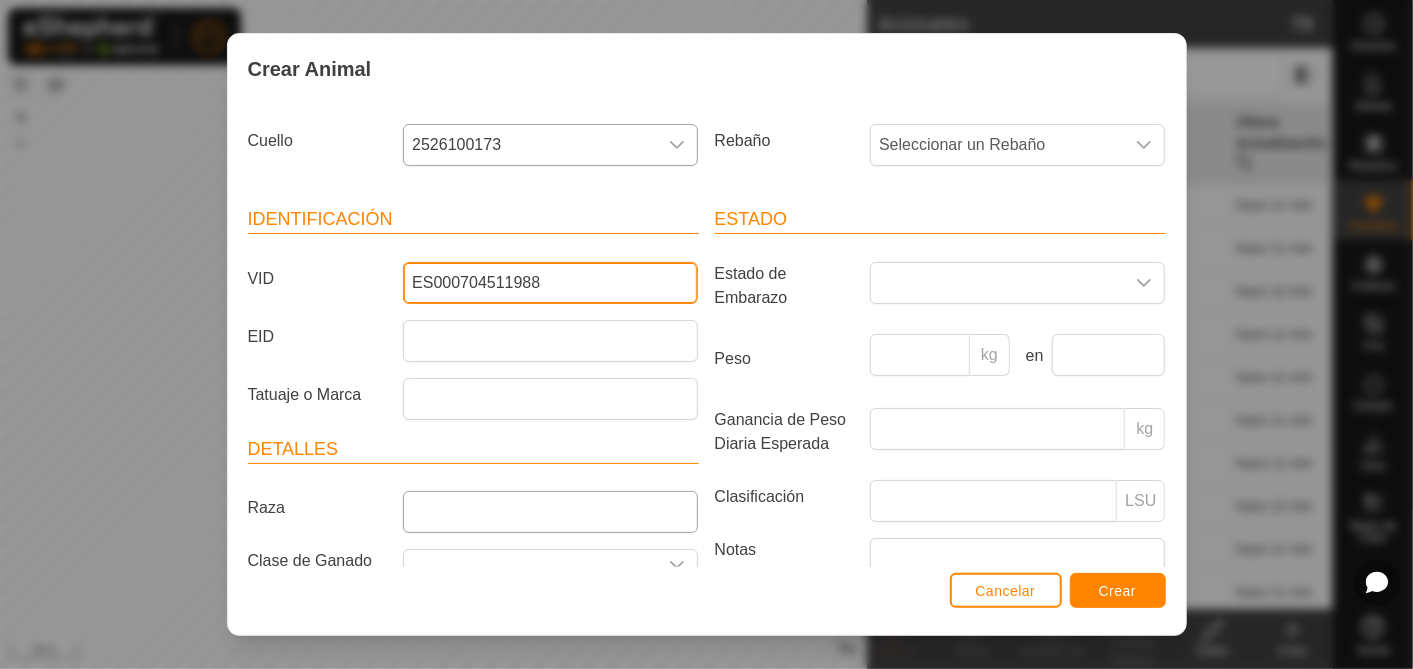 type on "ES000704511988" 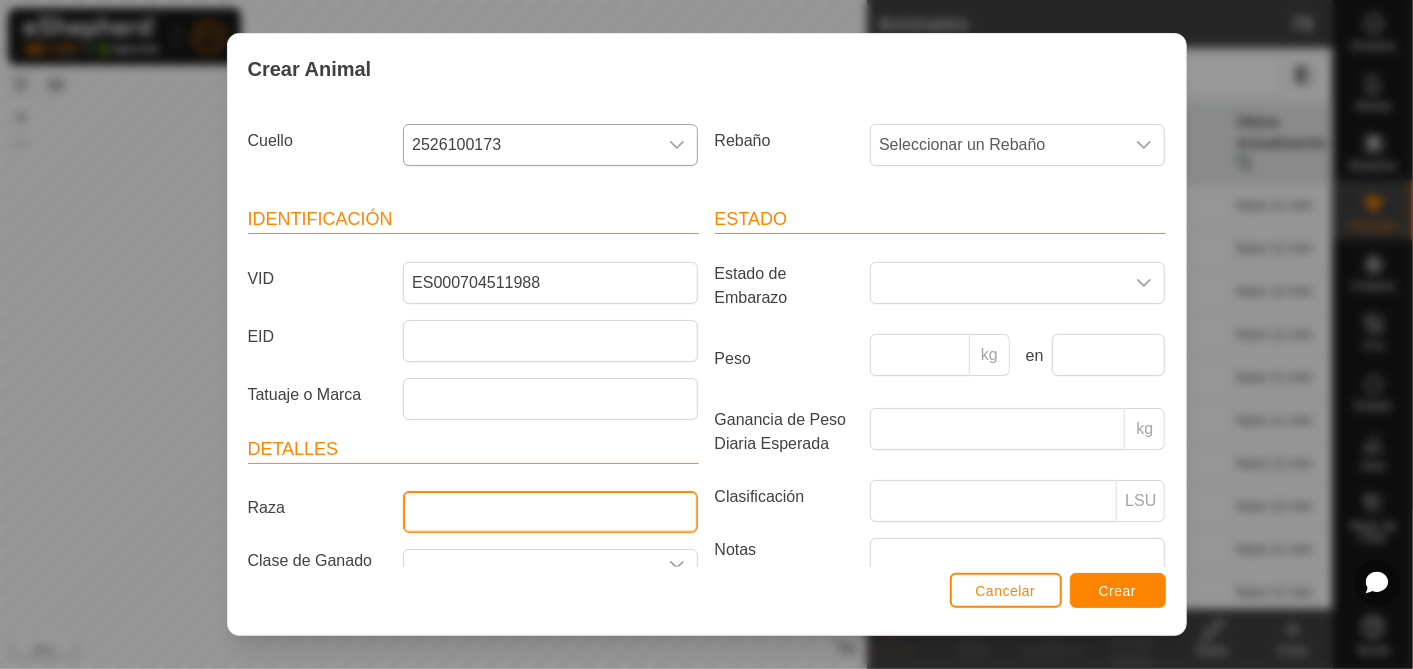 click on "Raza" at bounding box center (550, 512) 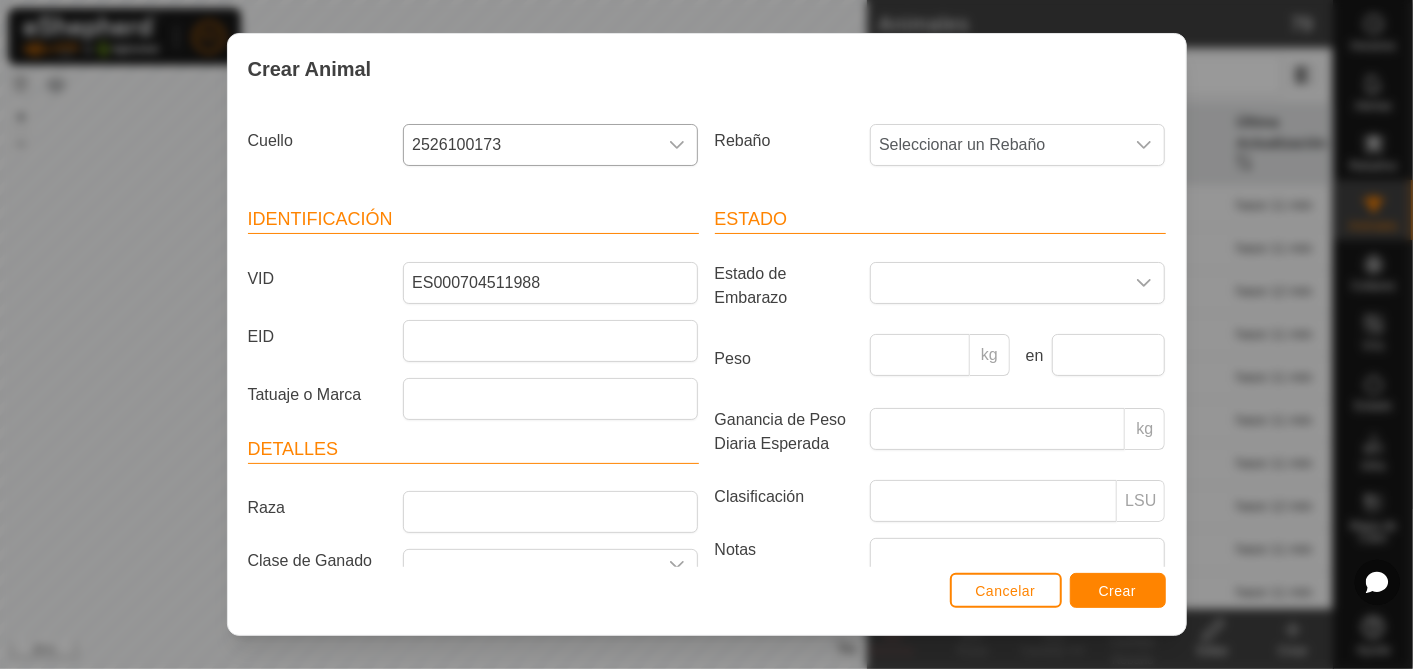 drag, startPoint x: 494, startPoint y: 482, endPoint x: 502, endPoint y: 471, distance: 13.601471 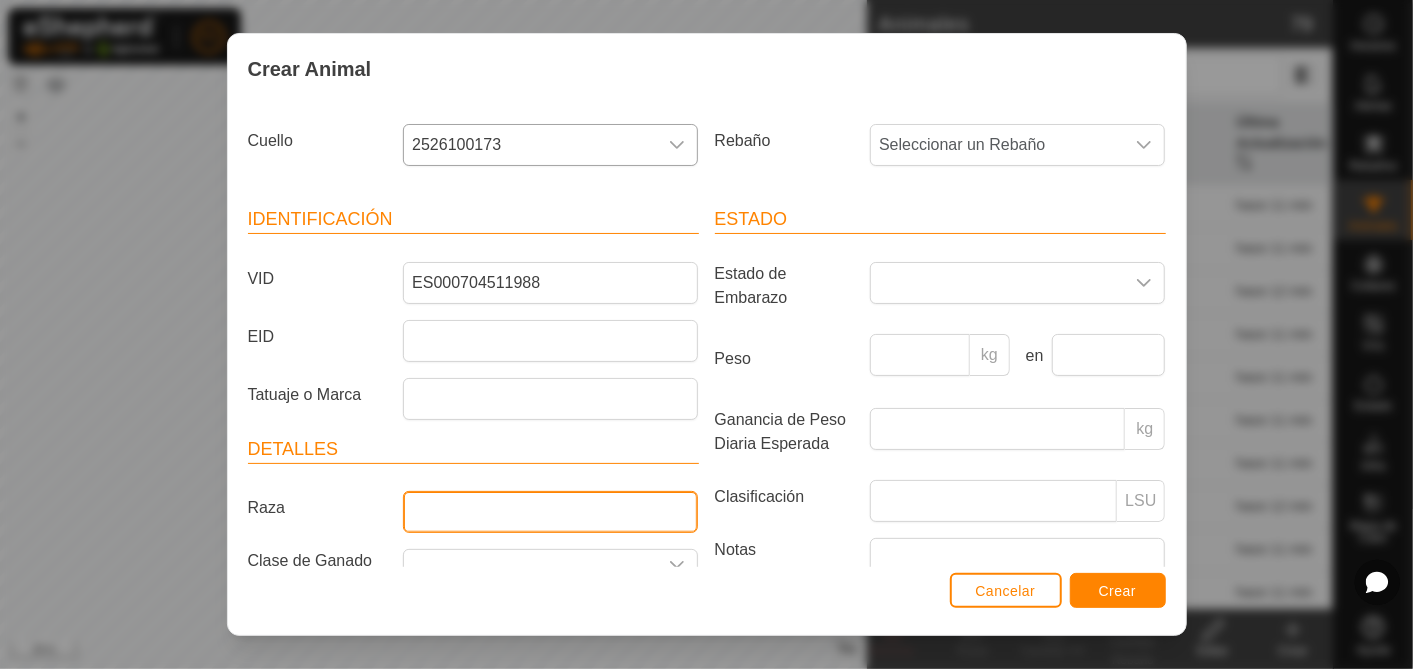 type on "aubrac" 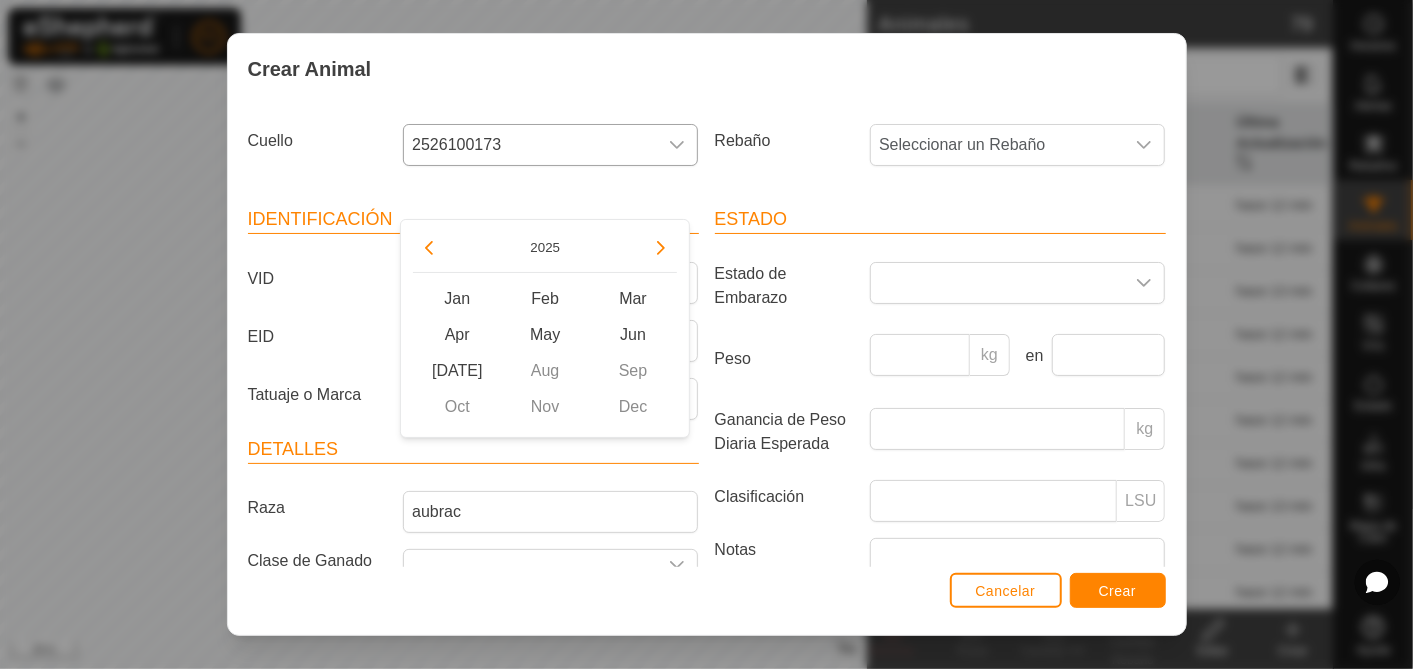 scroll, scrollTop: 155, scrollLeft: 0, axis: vertical 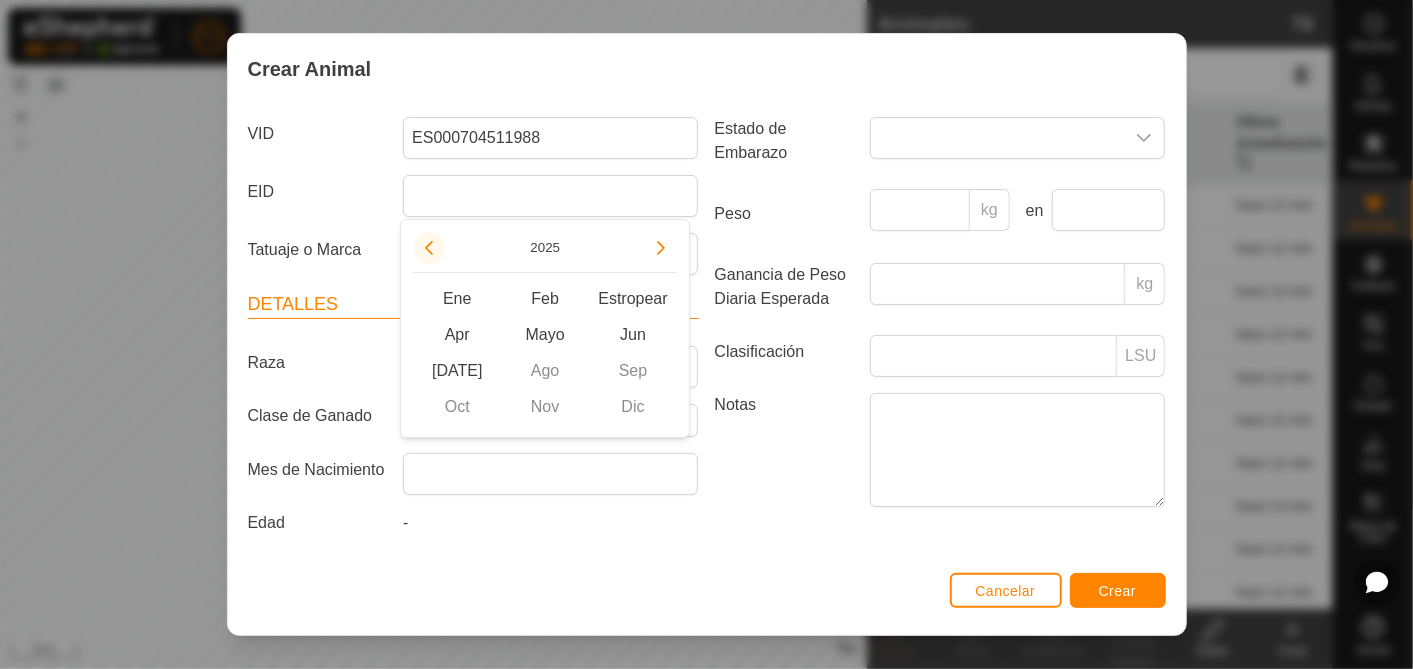 click at bounding box center (429, 248) 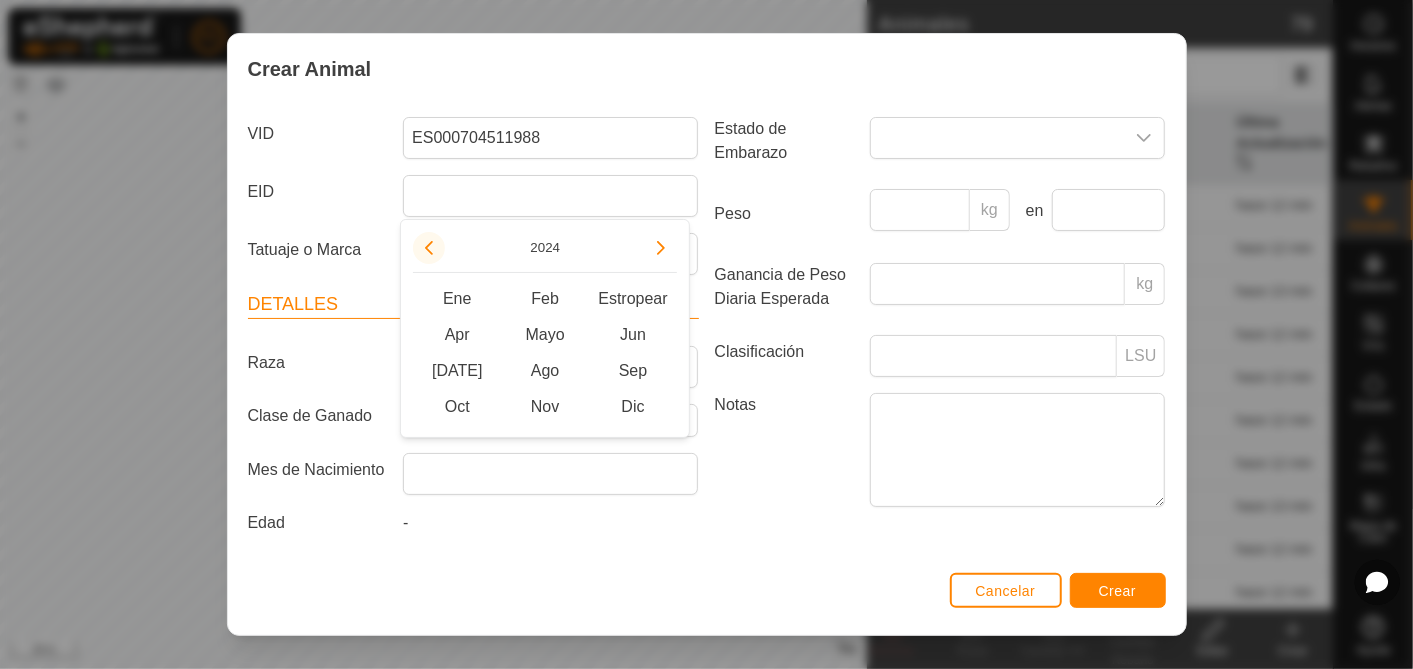 click at bounding box center (429, 248) 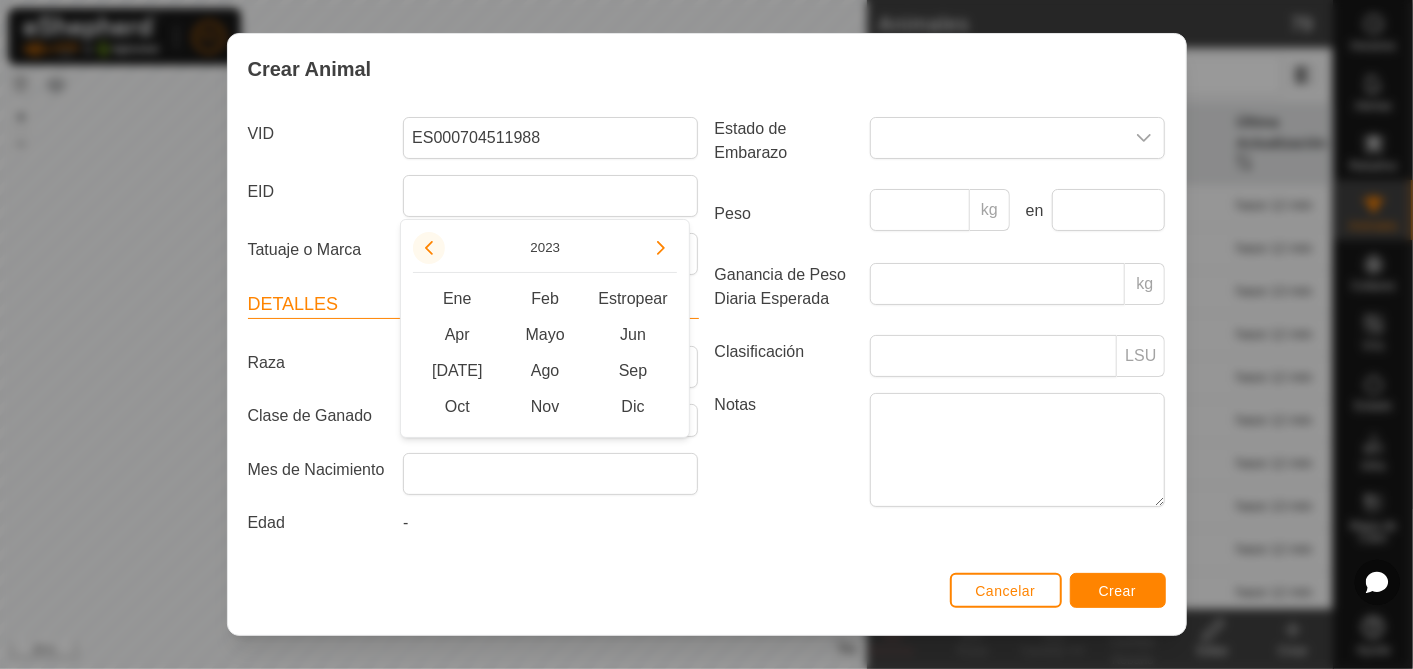 click at bounding box center [429, 248] 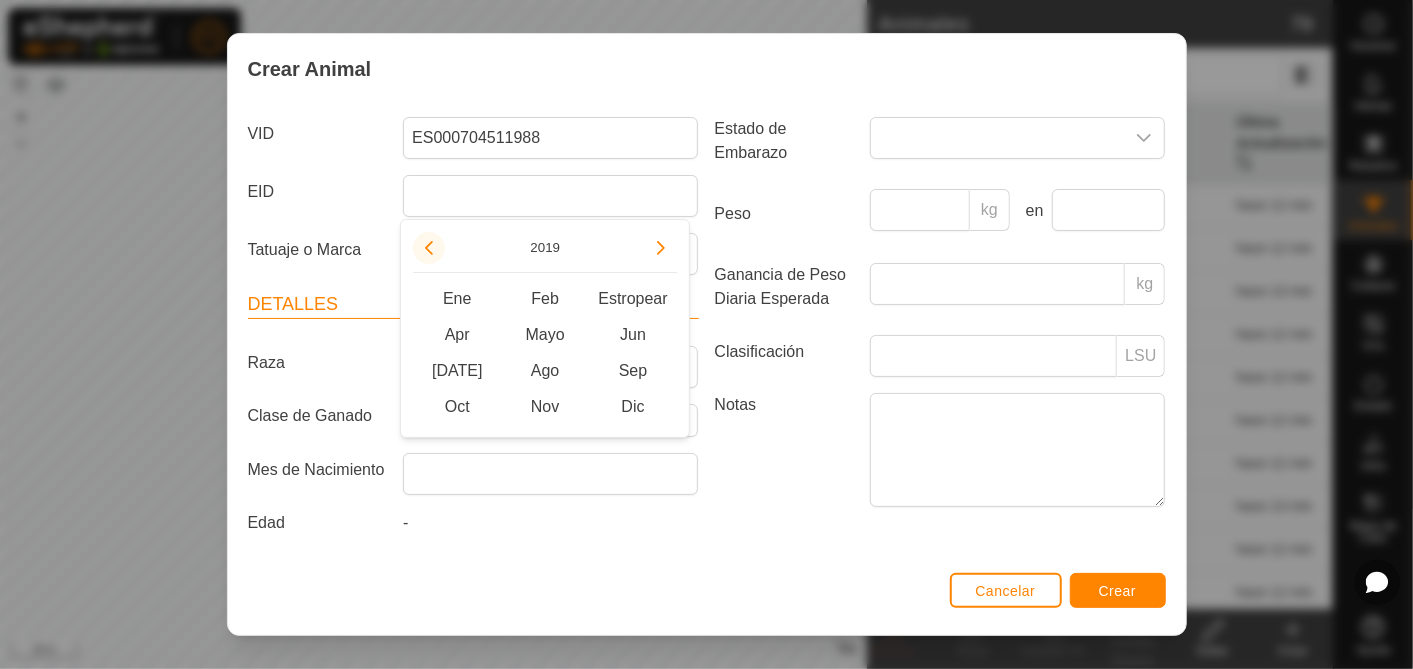 click 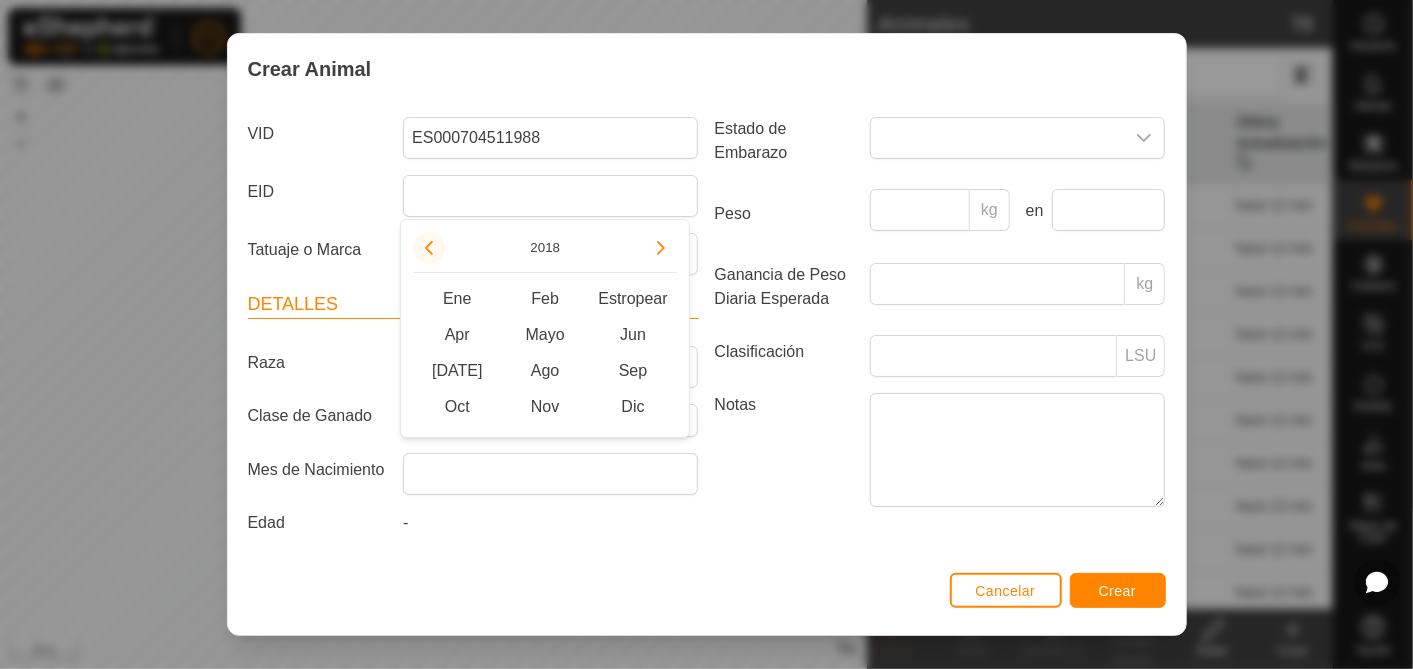 click at bounding box center [429, 248] 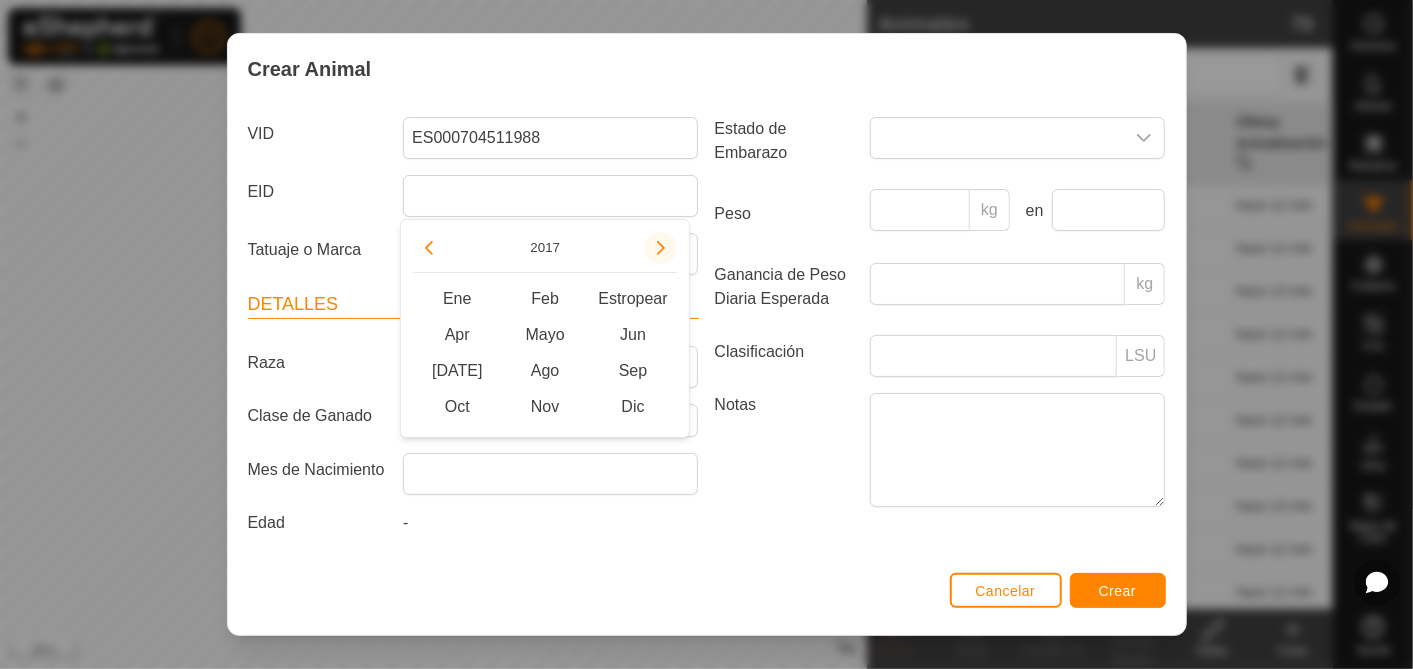 click at bounding box center [661, 248] 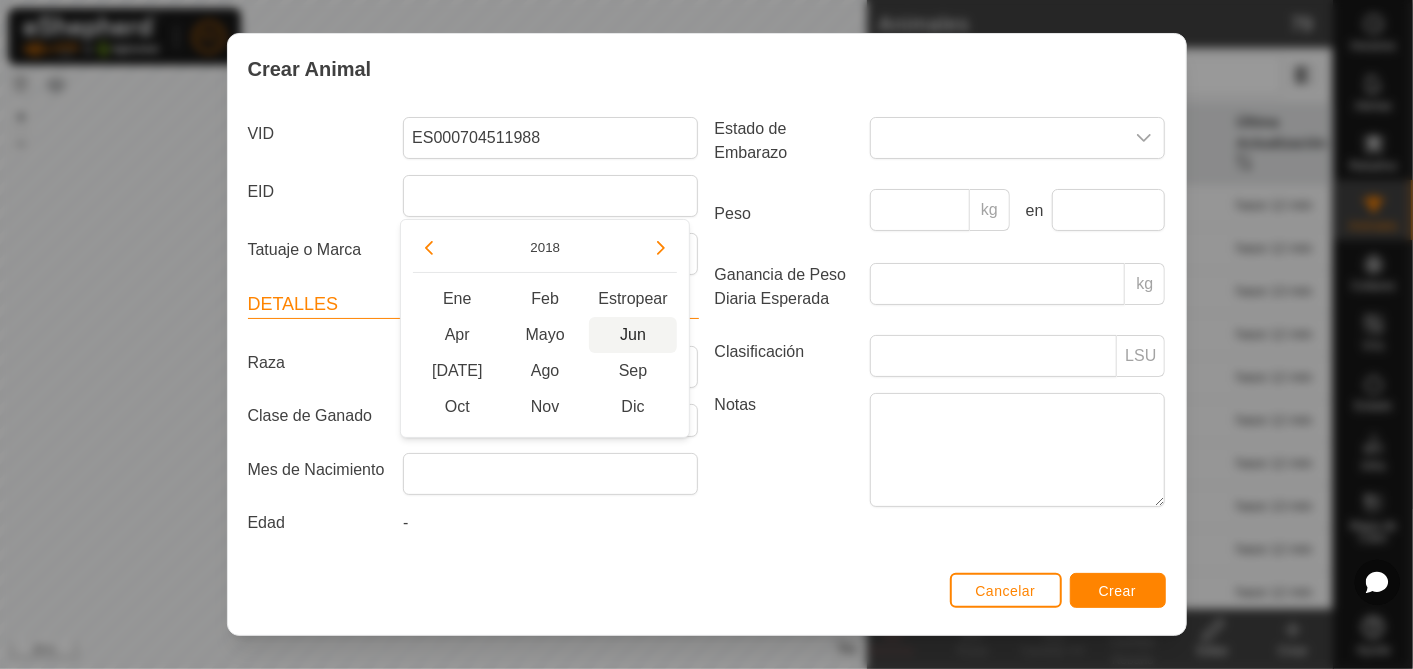 click on "Jun" at bounding box center (633, 335) 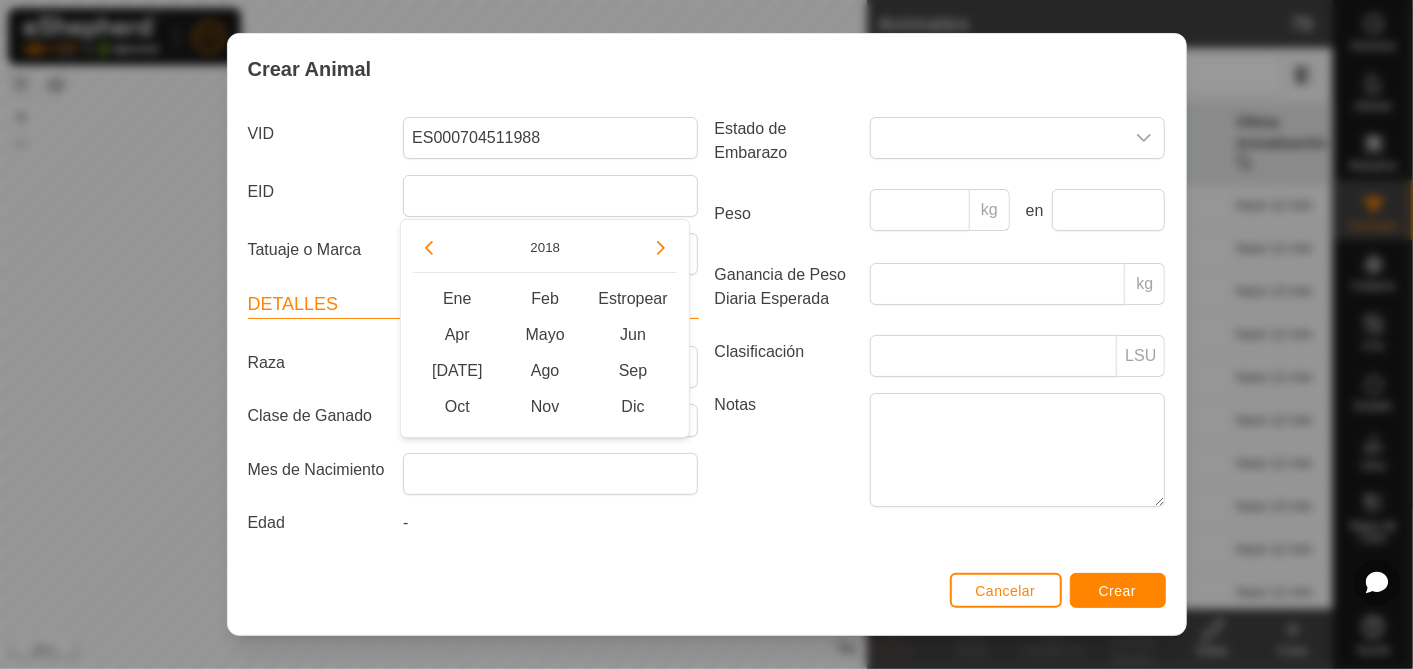 type on "[DATE]" 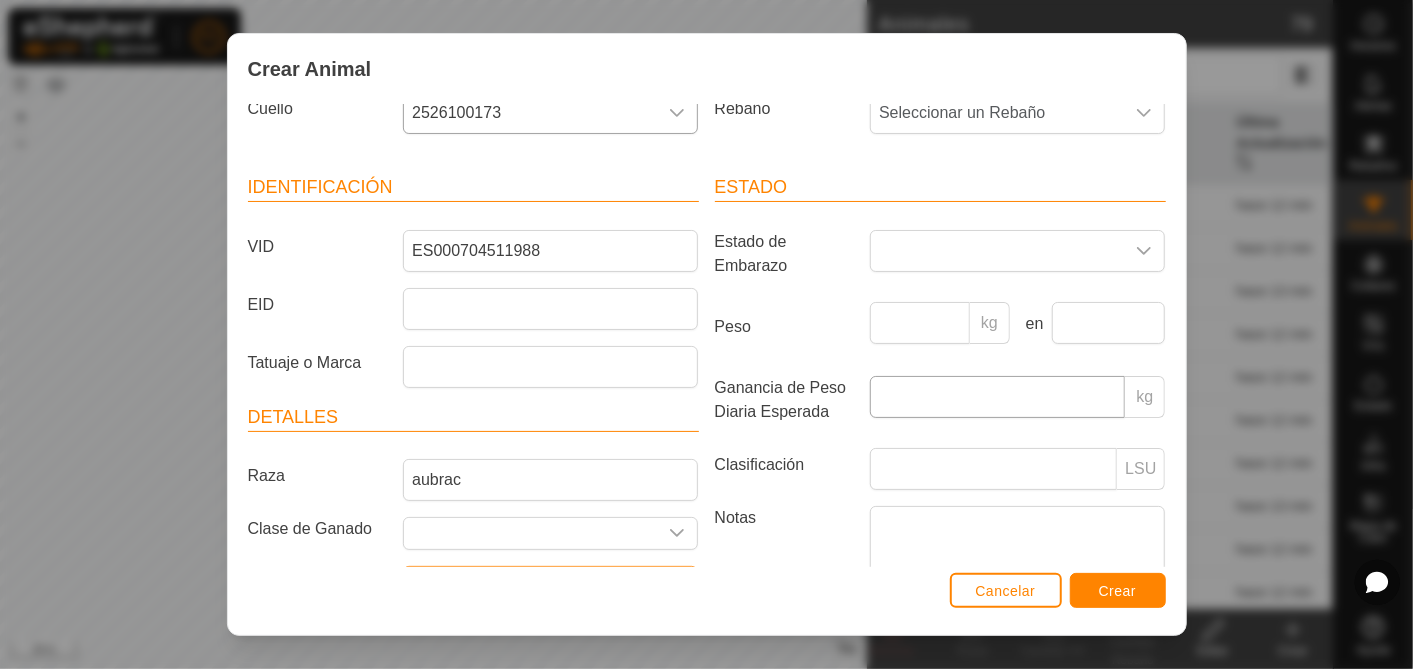 scroll, scrollTop: 0, scrollLeft: 0, axis: both 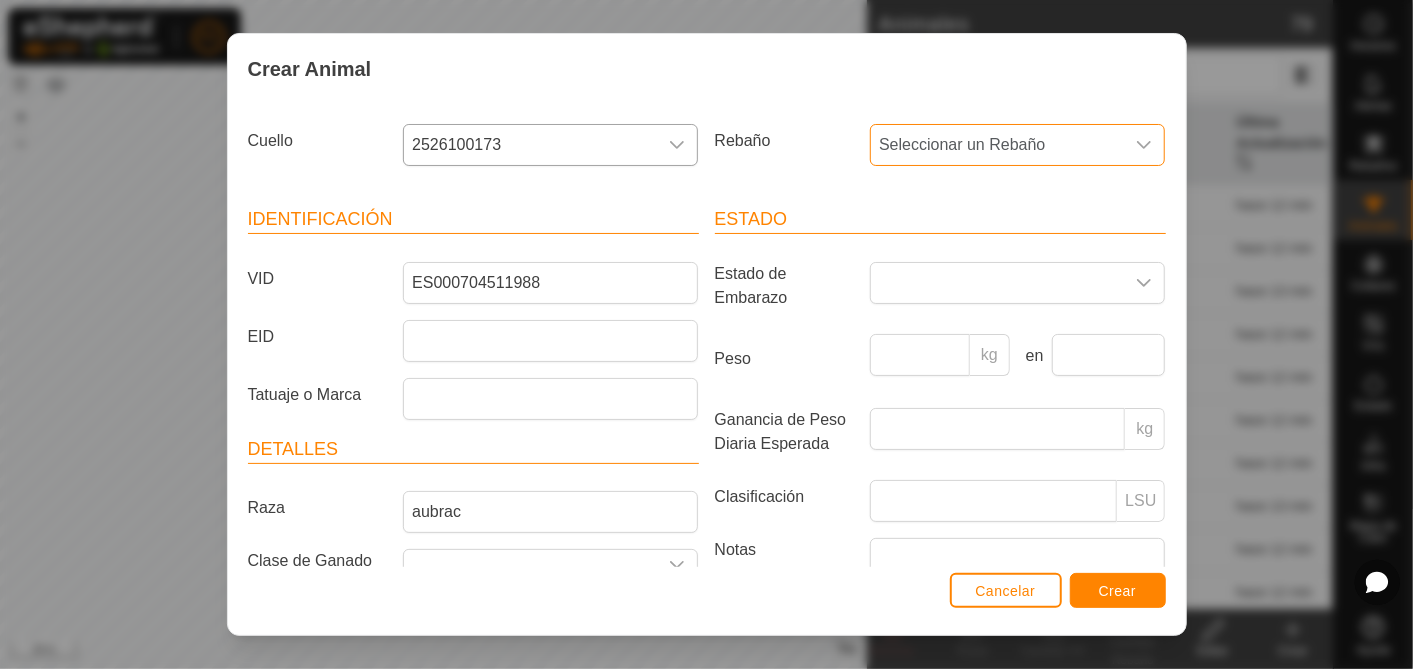 click on "Seleccionar un Rebaño" at bounding box center (997, 145) 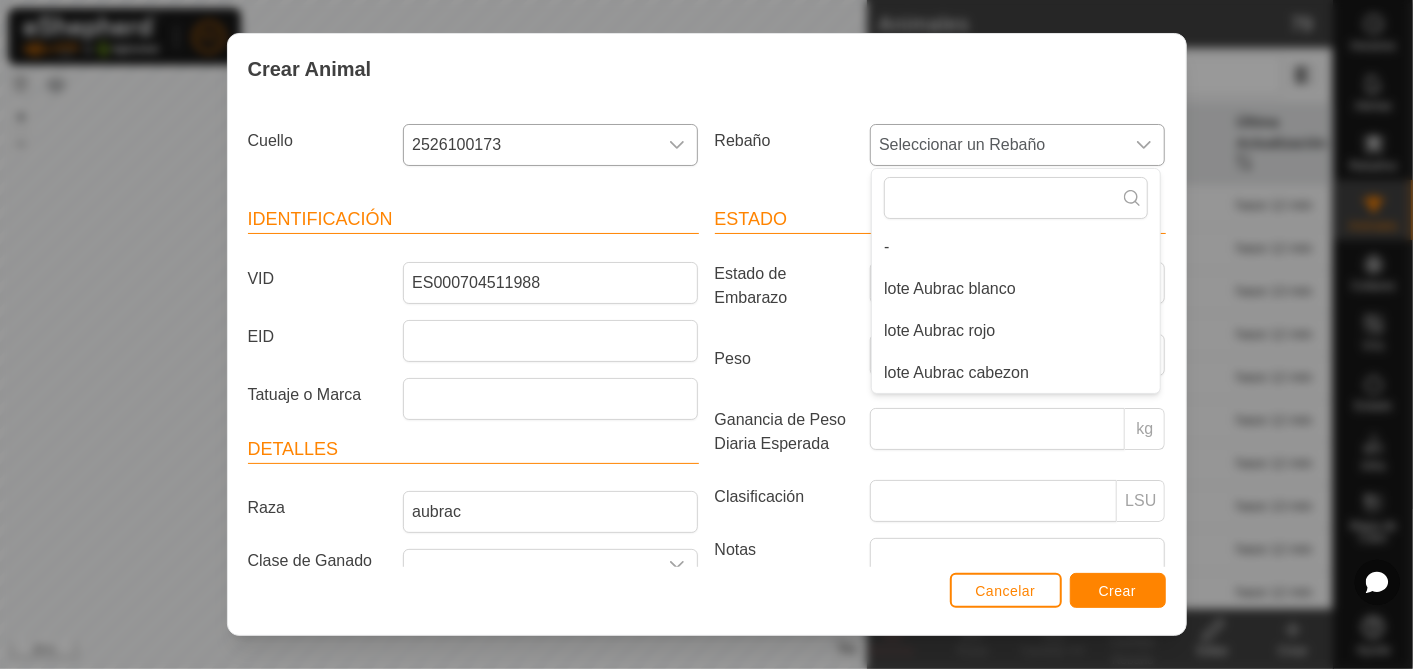 click on "lote Aubrac cabezon" at bounding box center [1016, 373] 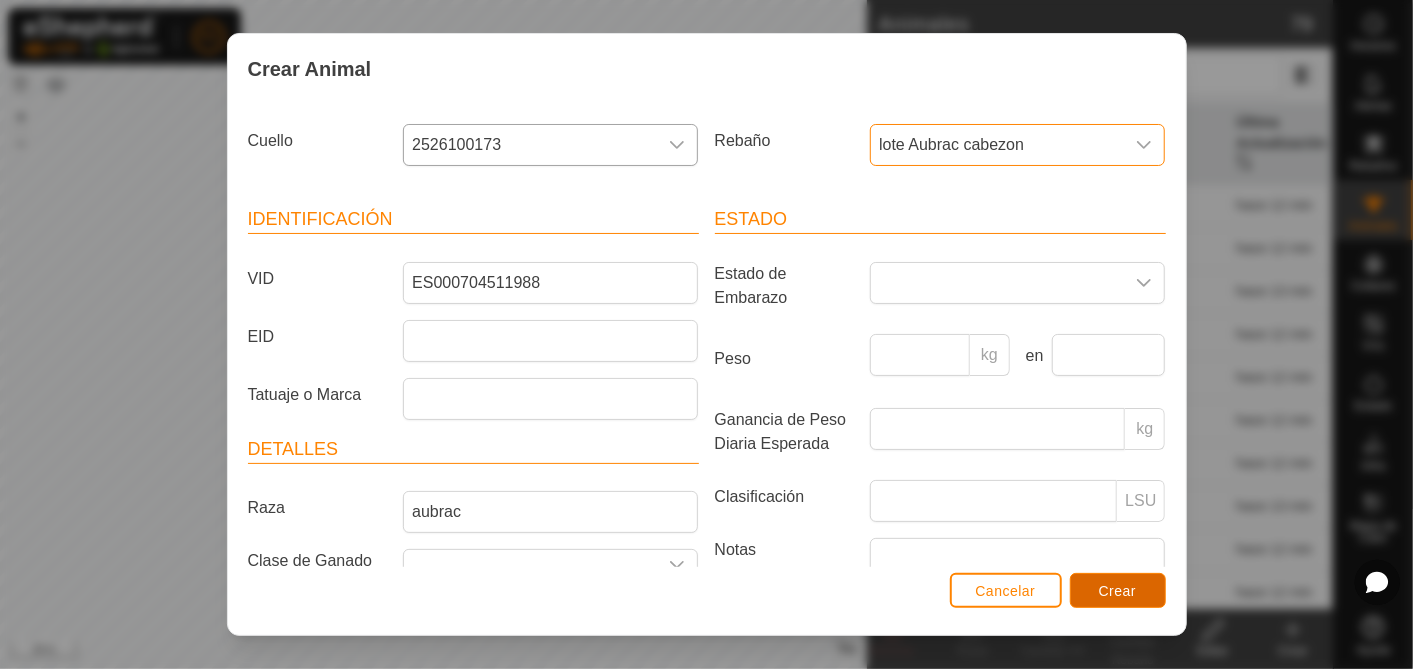 click on "Crear" at bounding box center [1118, 591] 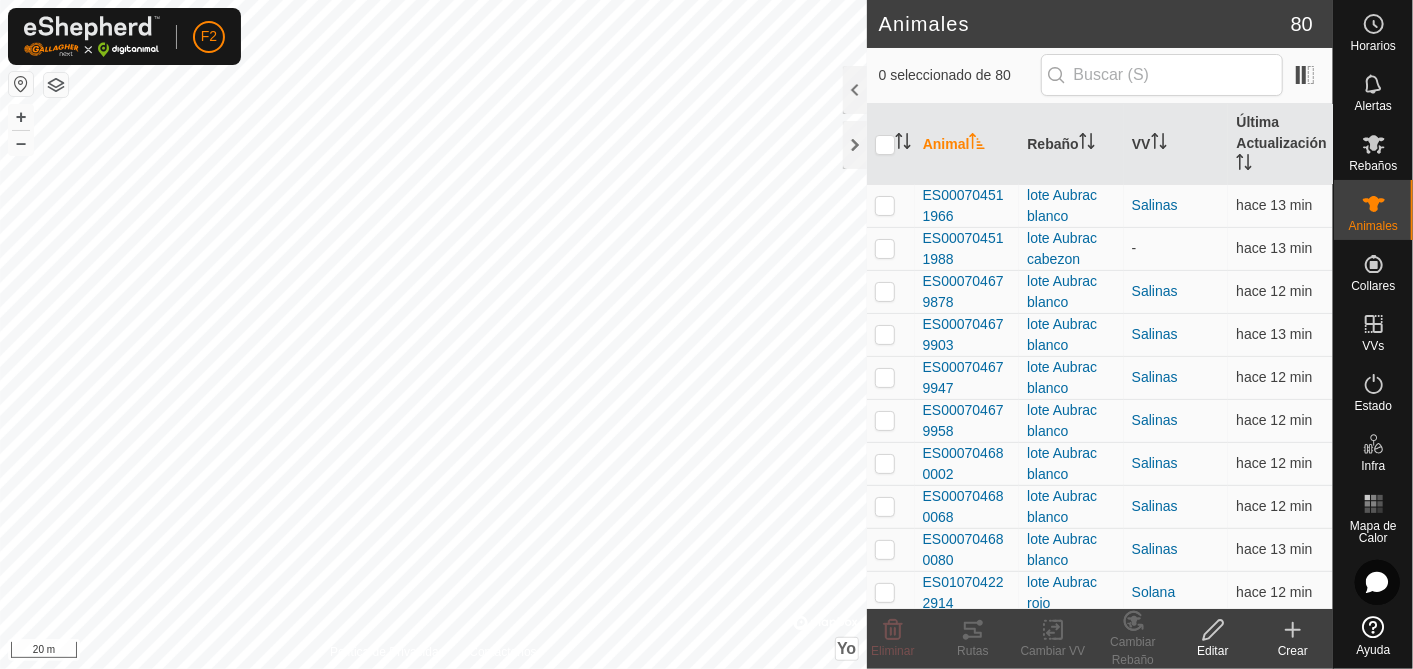click 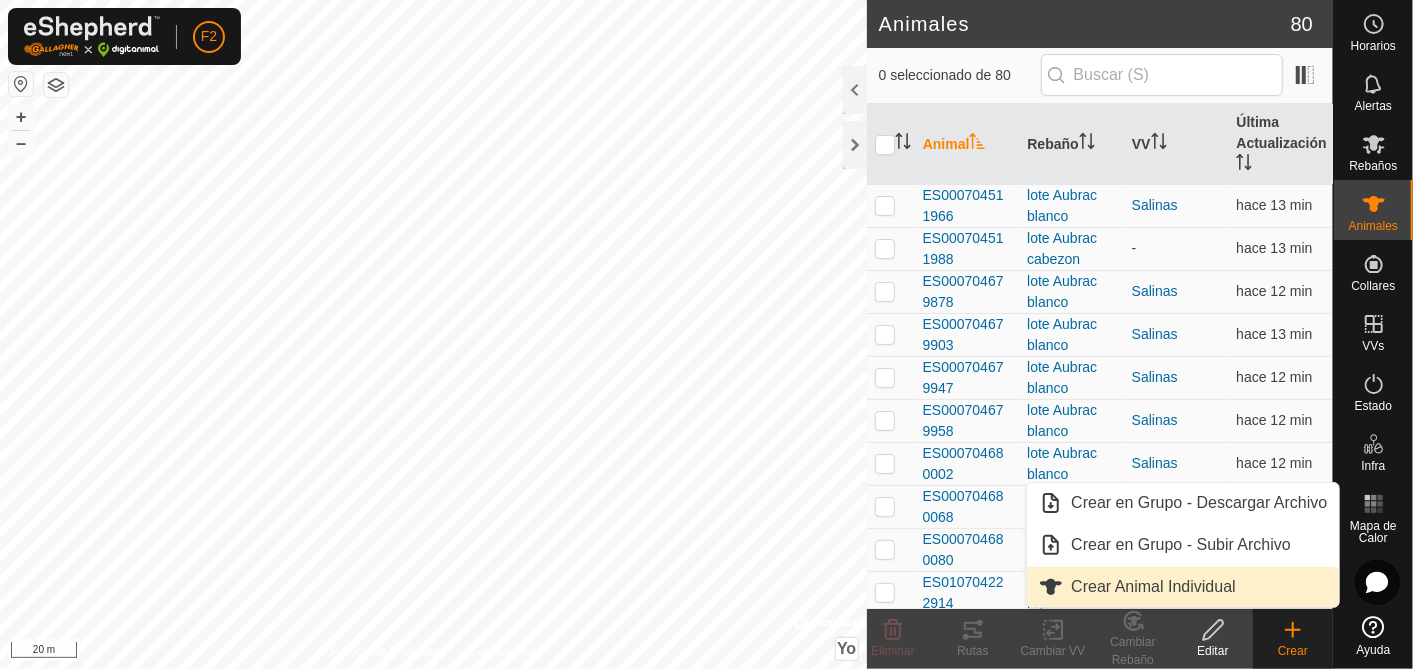 click on "Crear Animal Individual" at bounding box center [1183, 587] 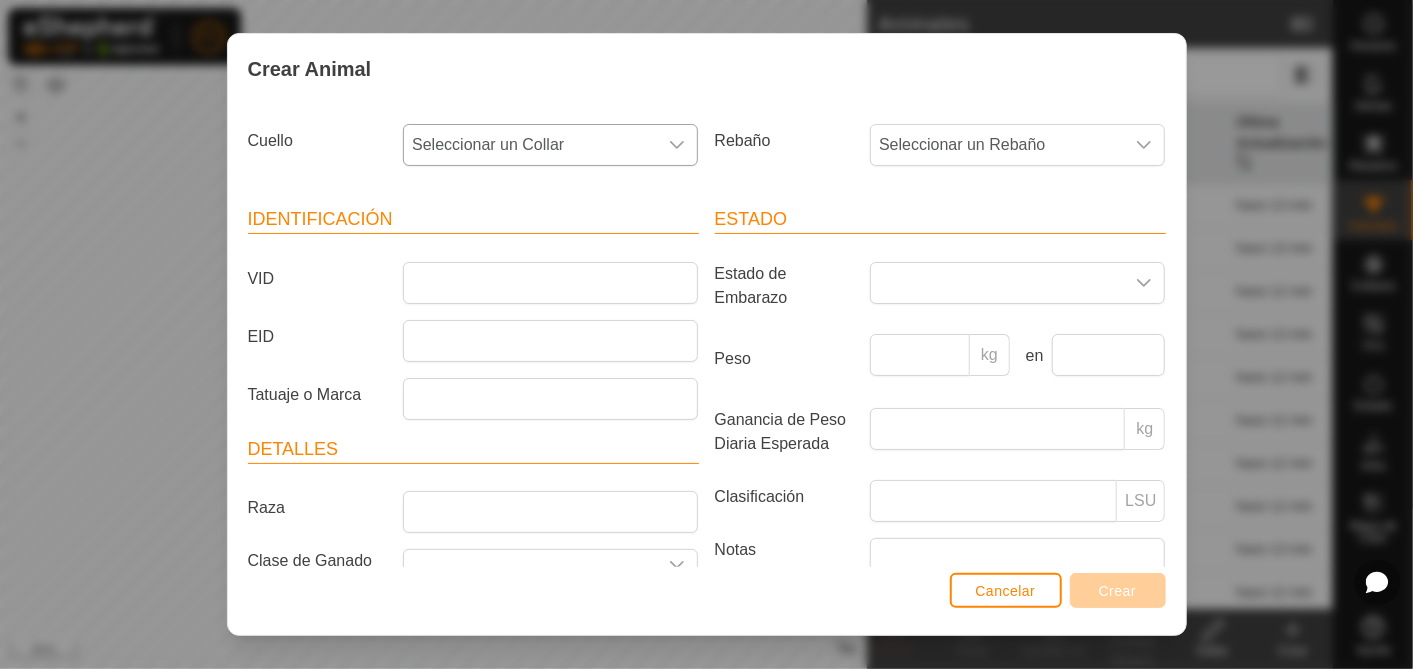 click on "Seleccionar un Collar" at bounding box center [530, 145] 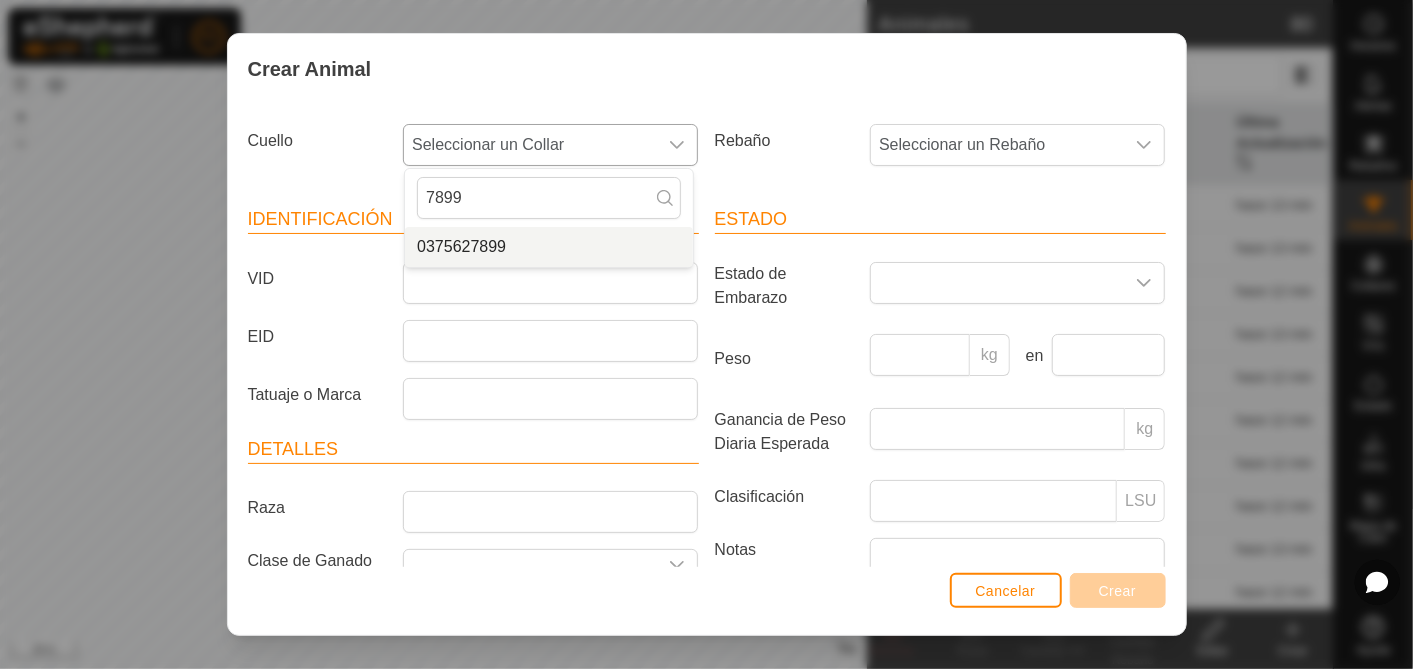 type on "7899" 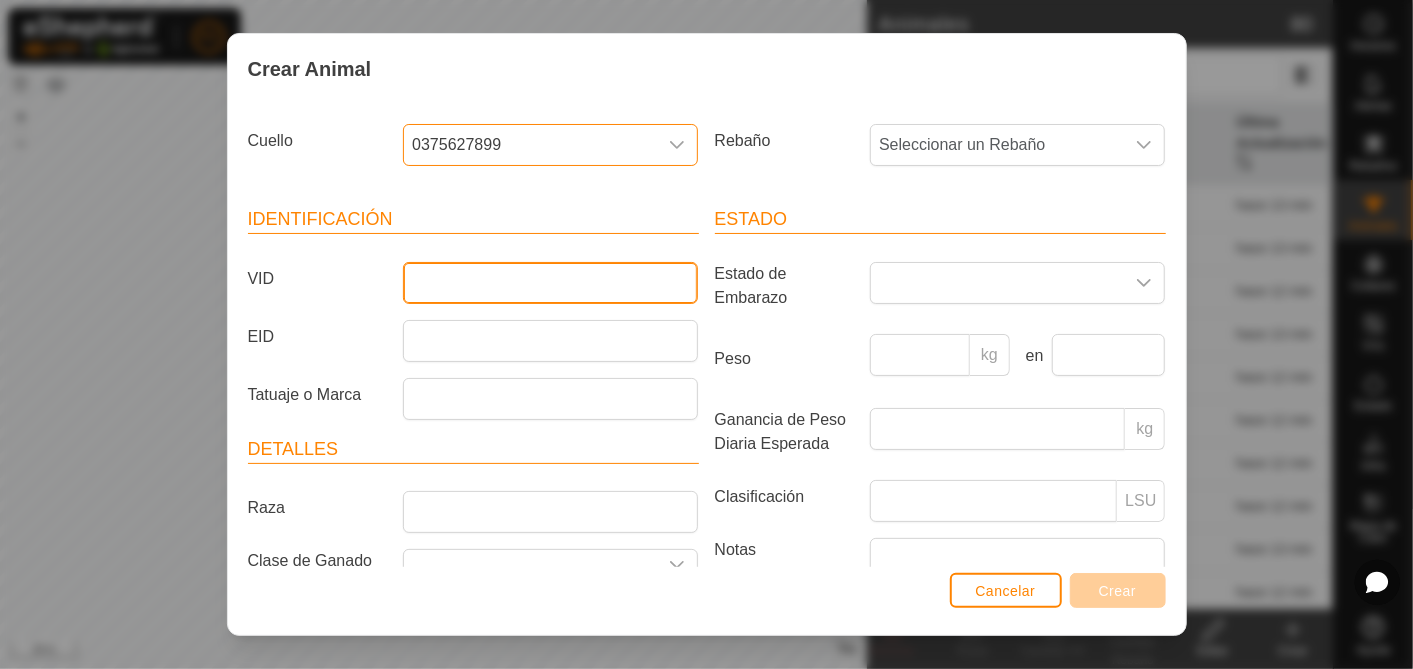 click on "VID" at bounding box center (550, 283) 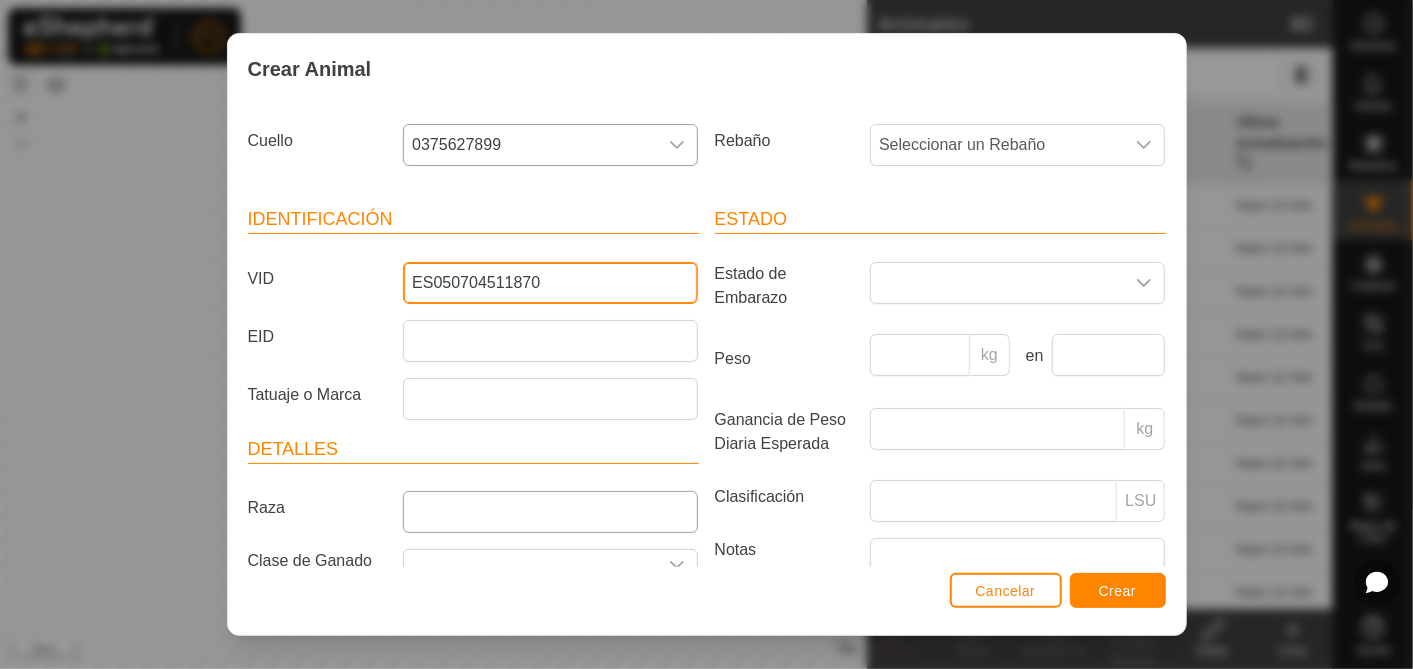 type on "ES050704511870" 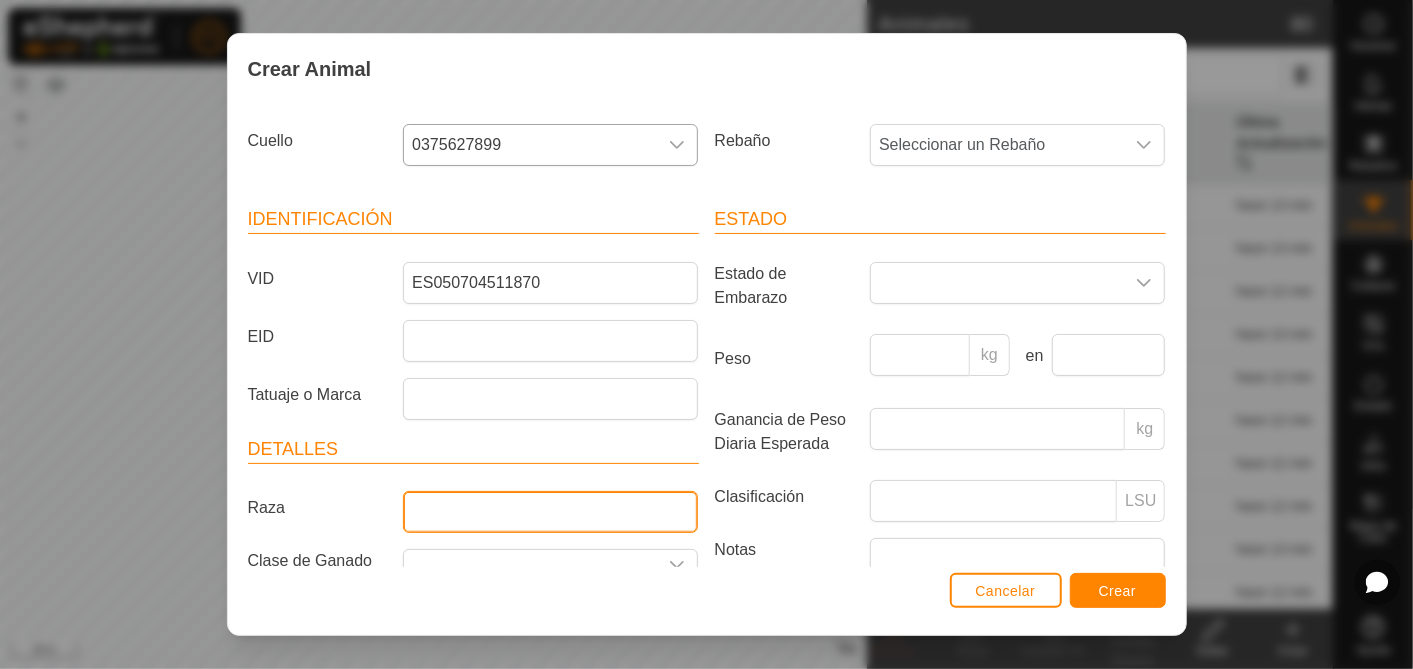 click on "Raza" at bounding box center [550, 512] 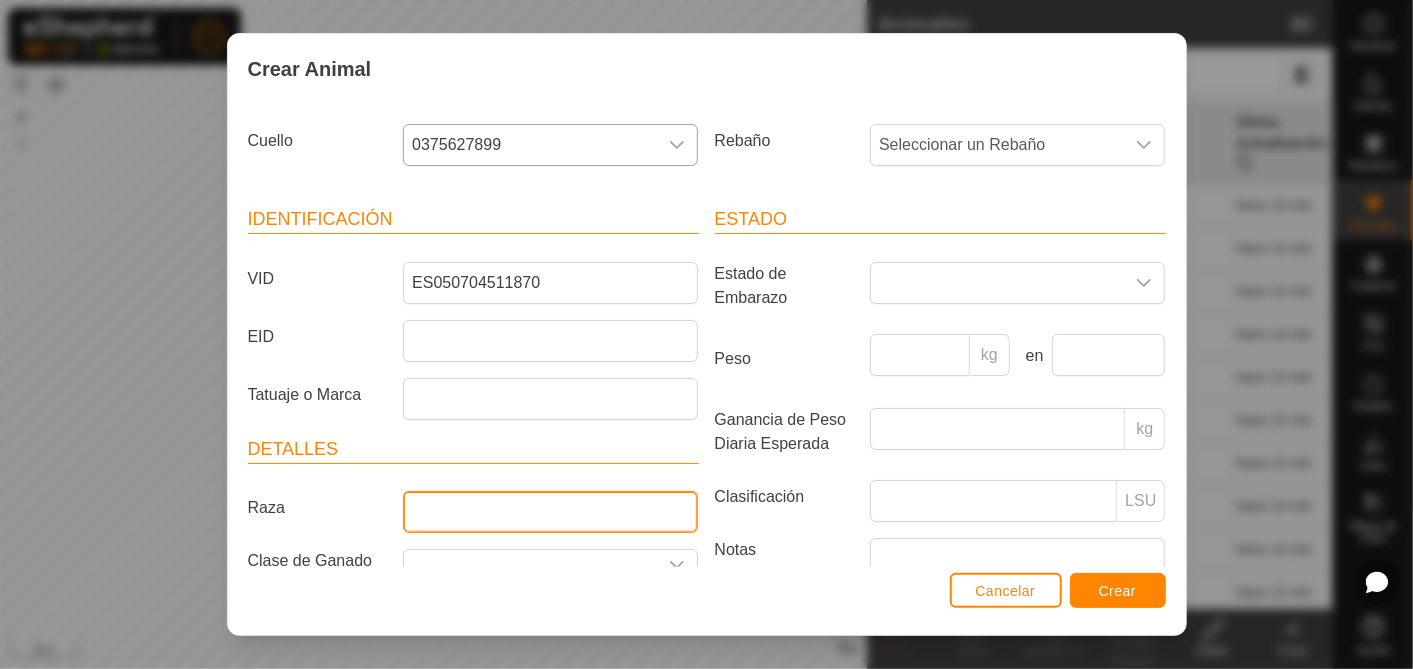 type on "aubrac" 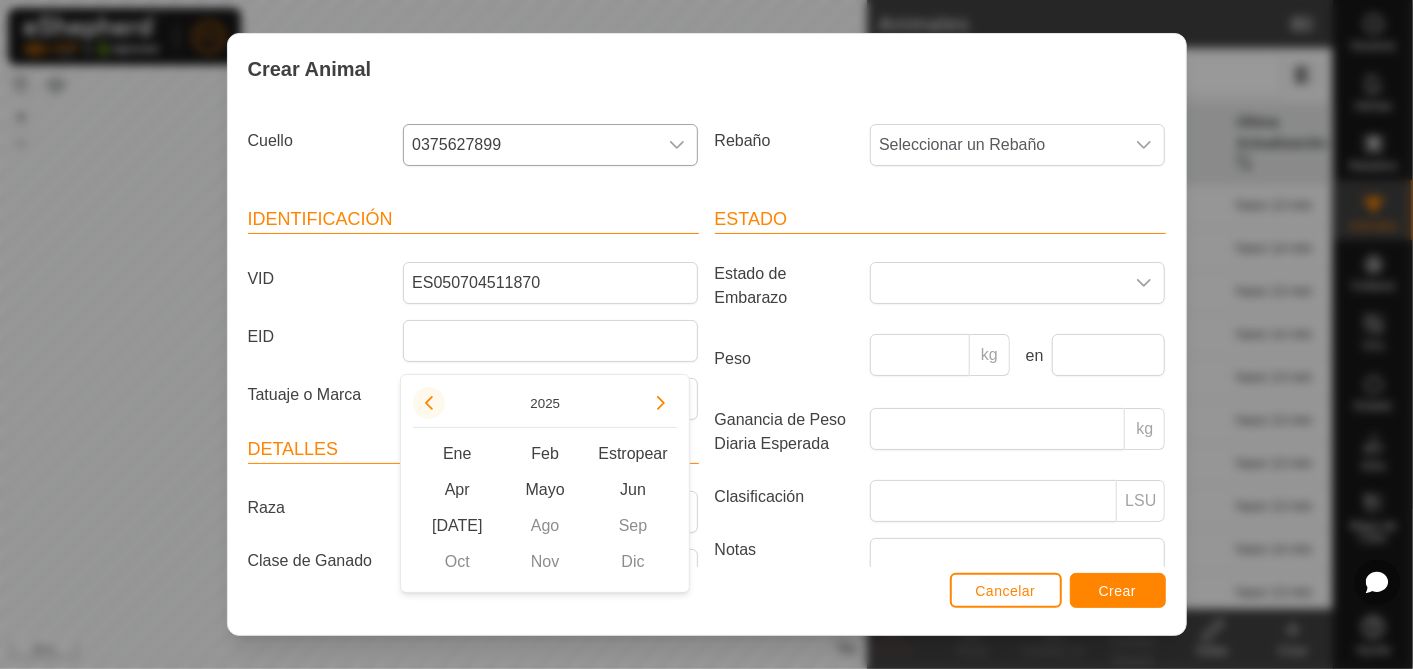 click at bounding box center [429, 403] 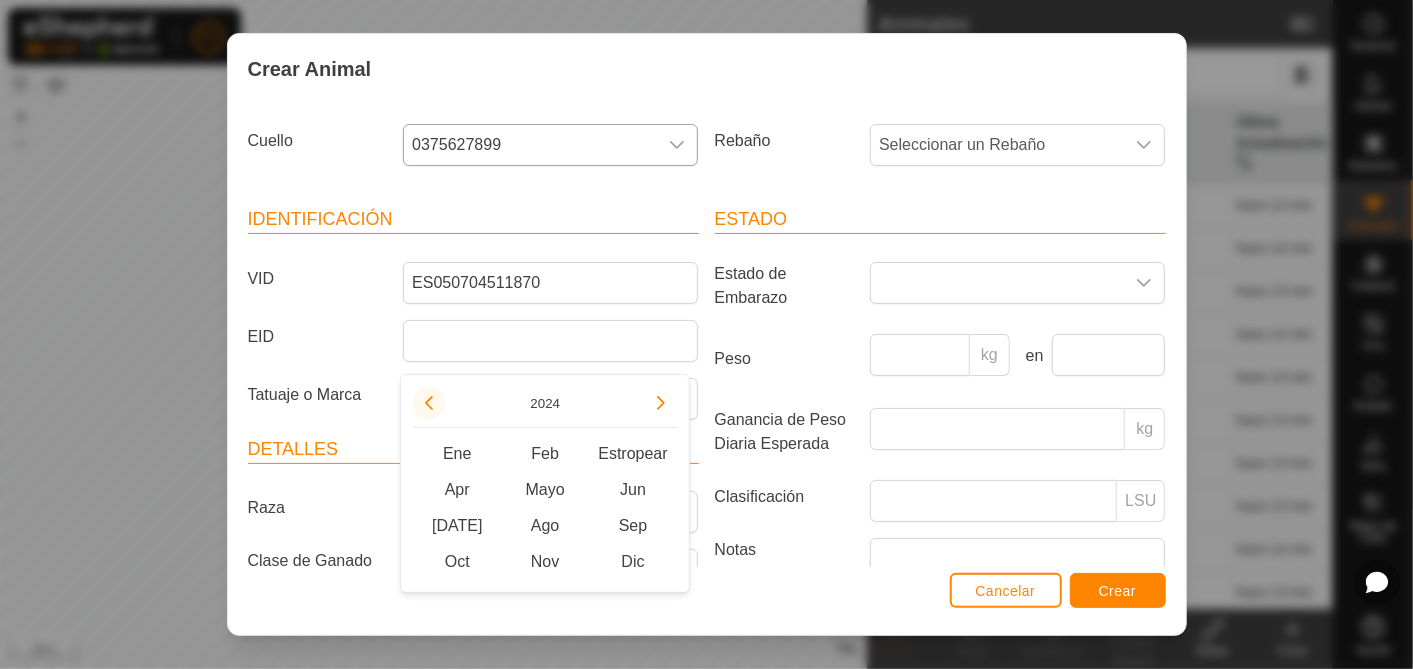 click at bounding box center [429, 403] 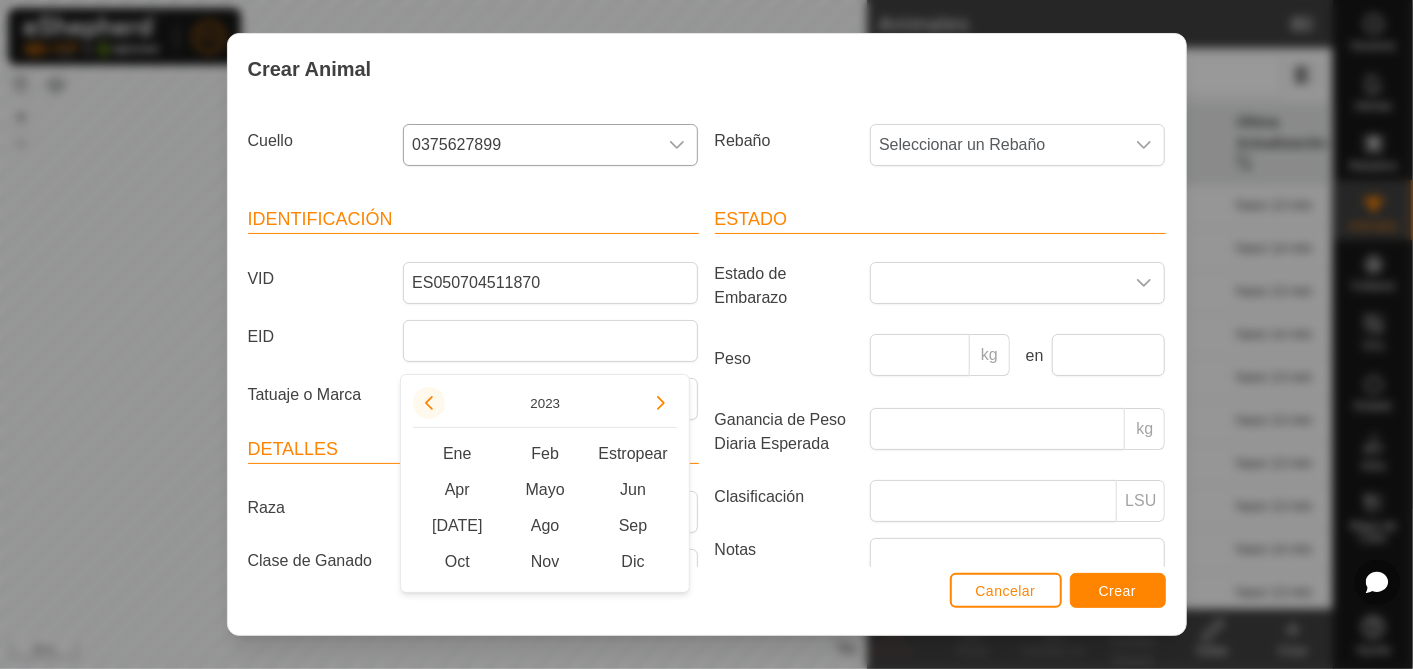 click at bounding box center (423, 406) 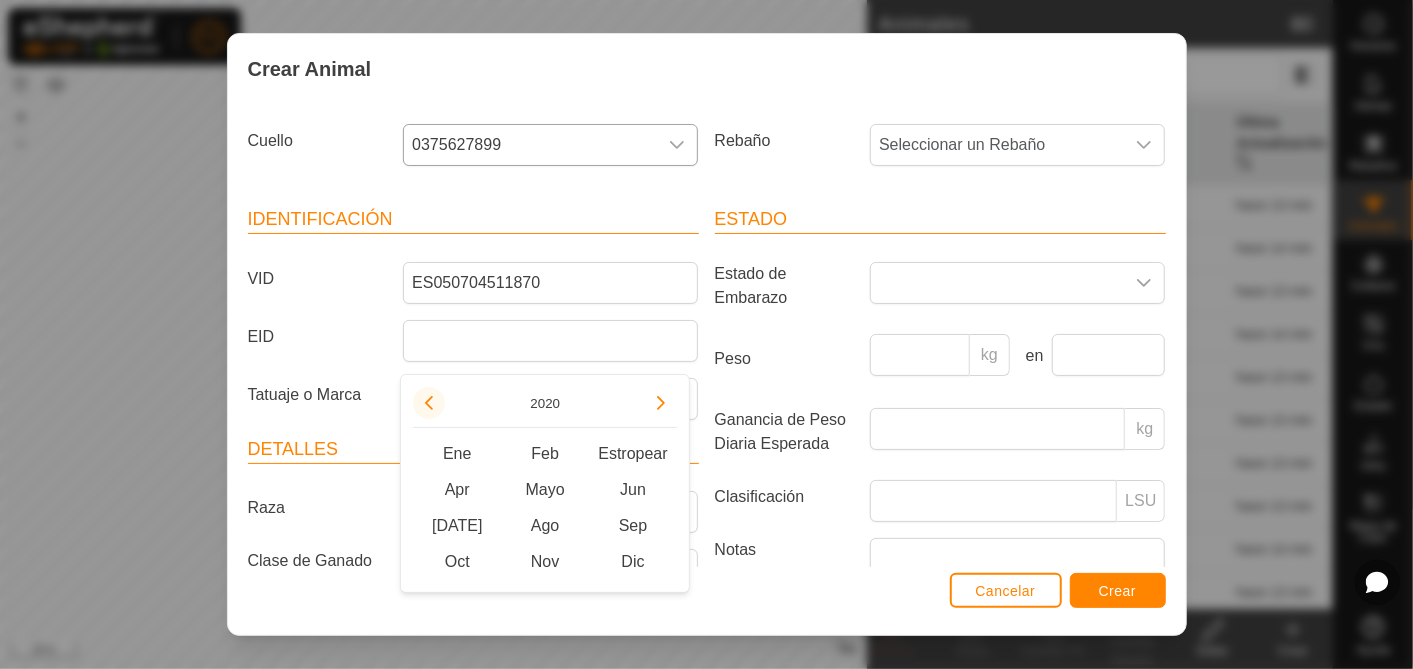 click at bounding box center [429, 403] 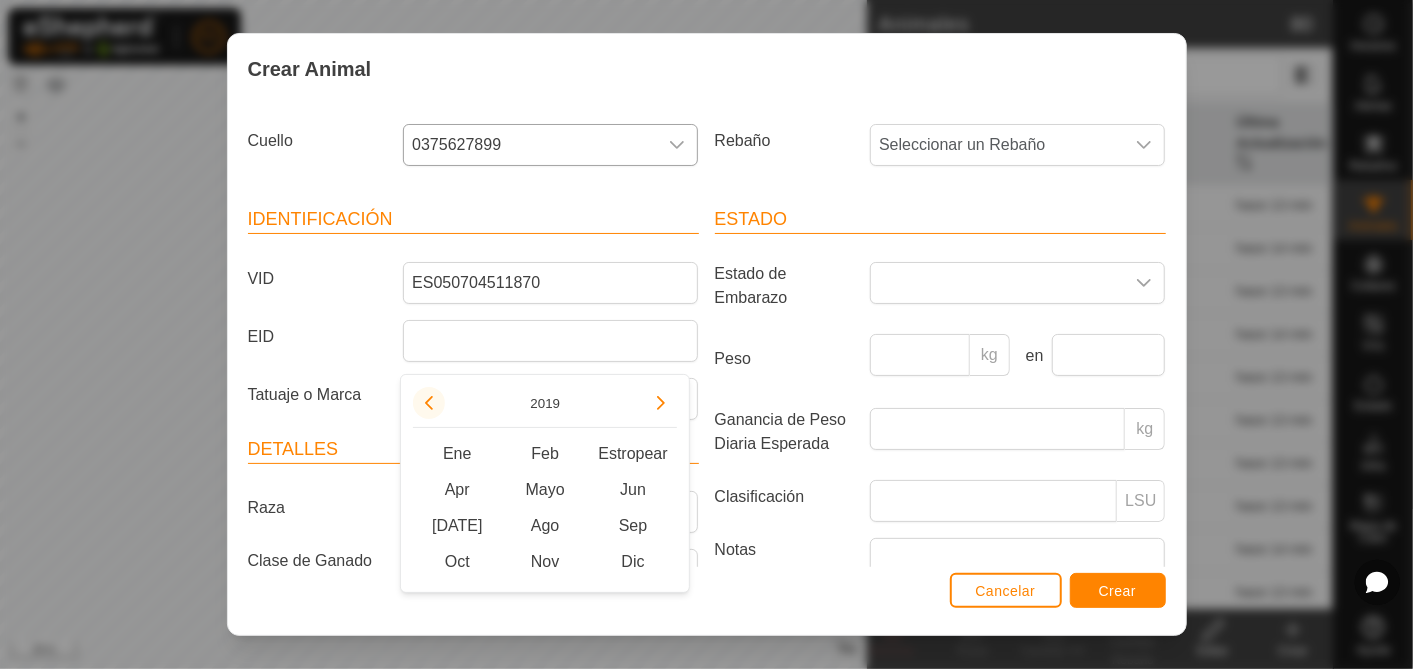 click at bounding box center (429, 403) 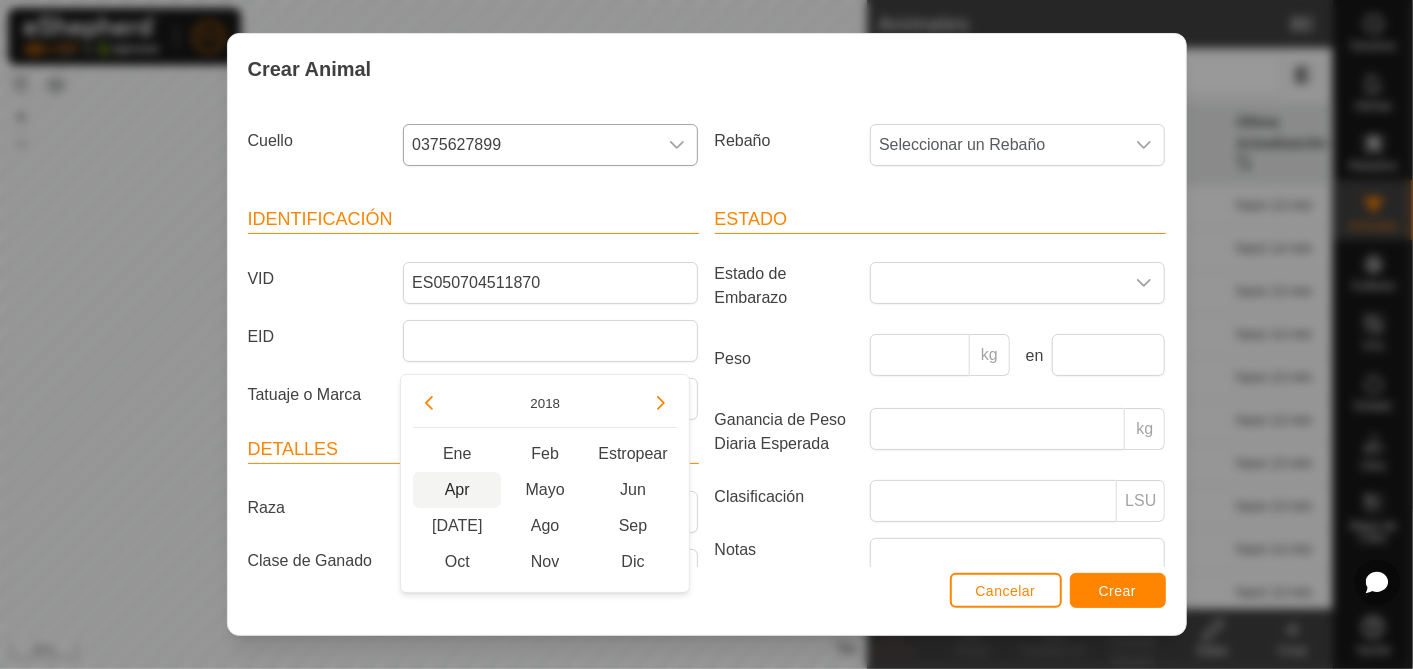 click on "Apr" at bounding box center (457, 490) 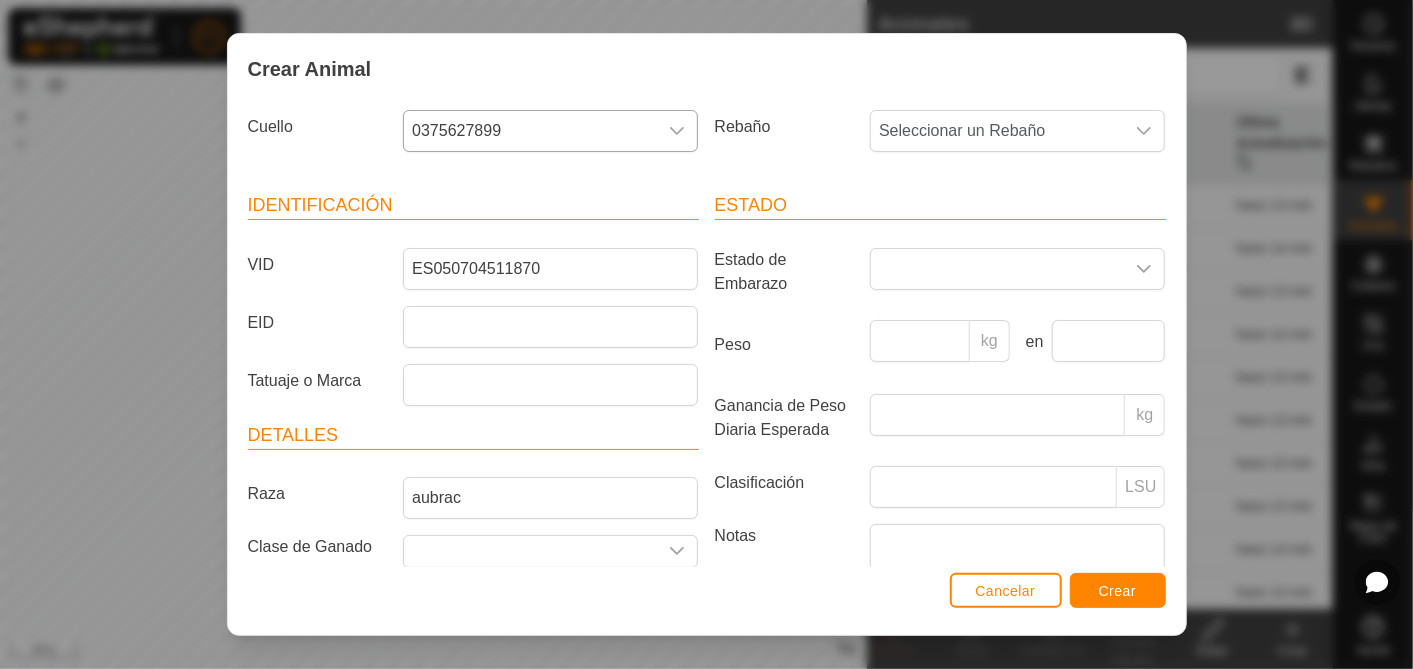 scroll, scrollTop: 0, scrollLeft: 0, axis: both 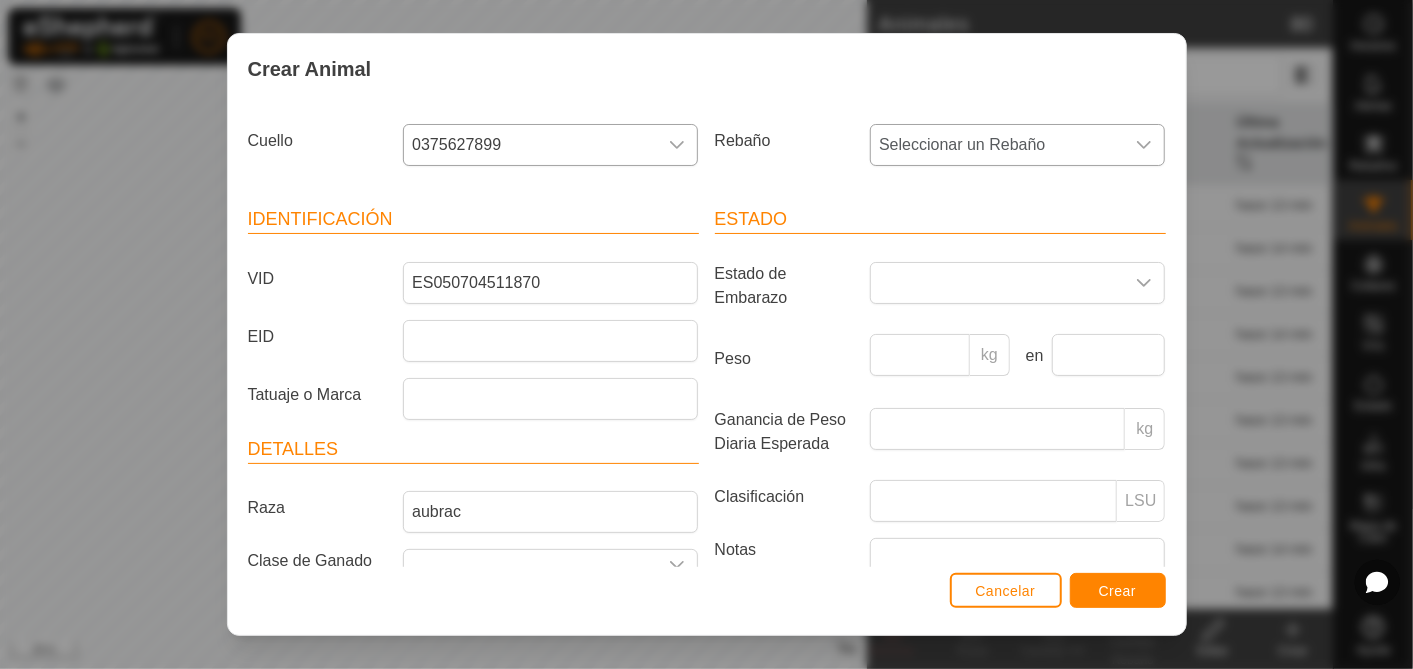 click on "Seleccionar un Rebaño" at bounding box center [997, 145] 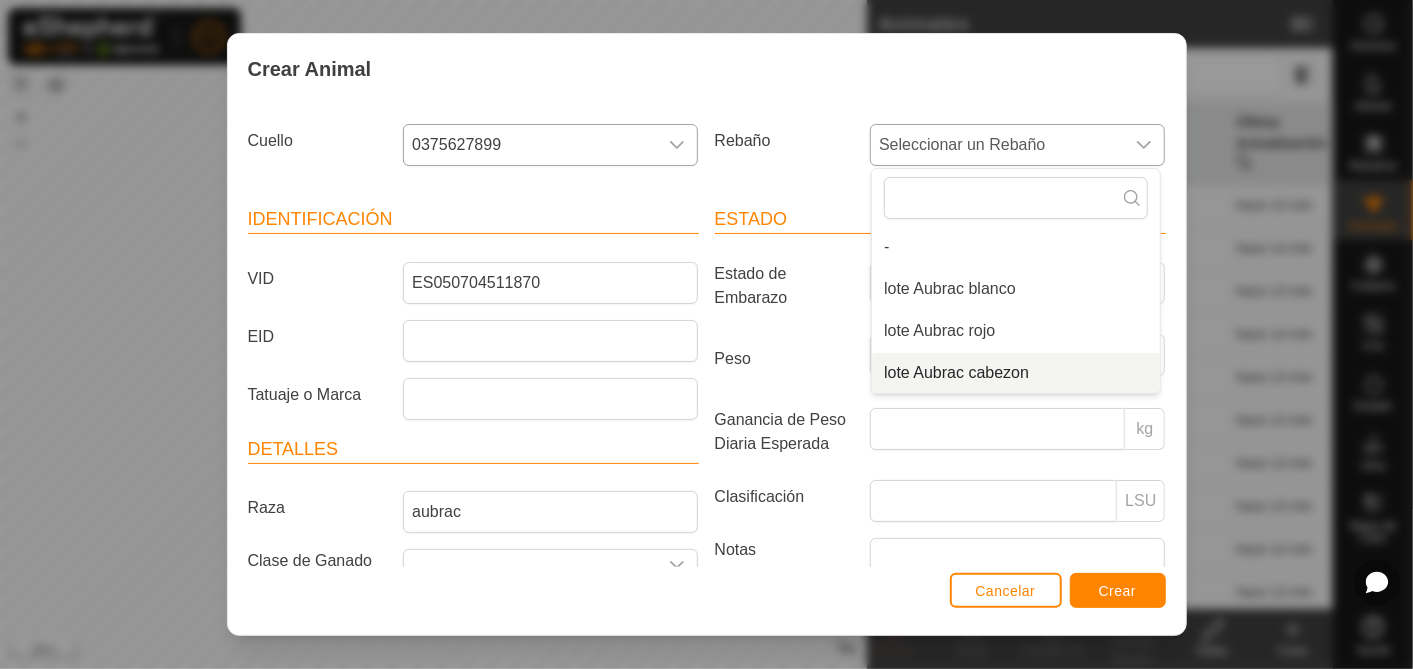 click on "lote Aubrac cabezon" at bounding box center [1016, 373] 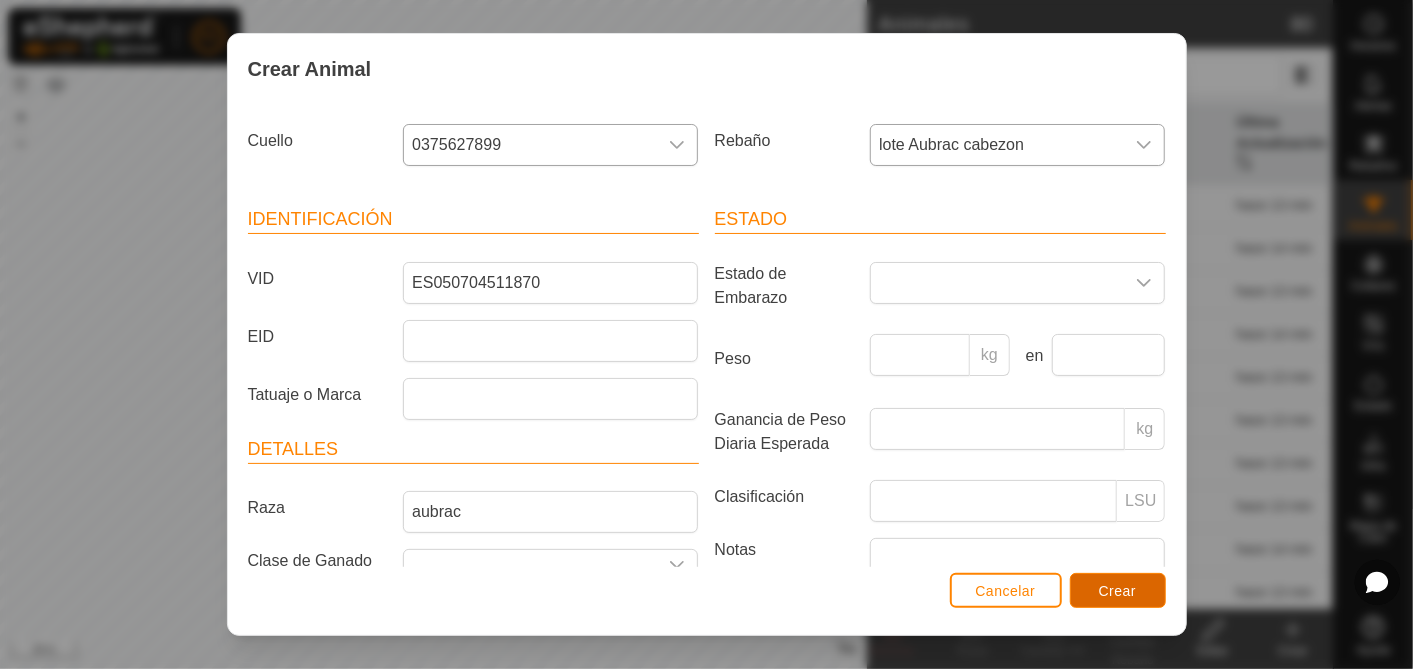 click on "Crear" at bounding box center (1118, 590) 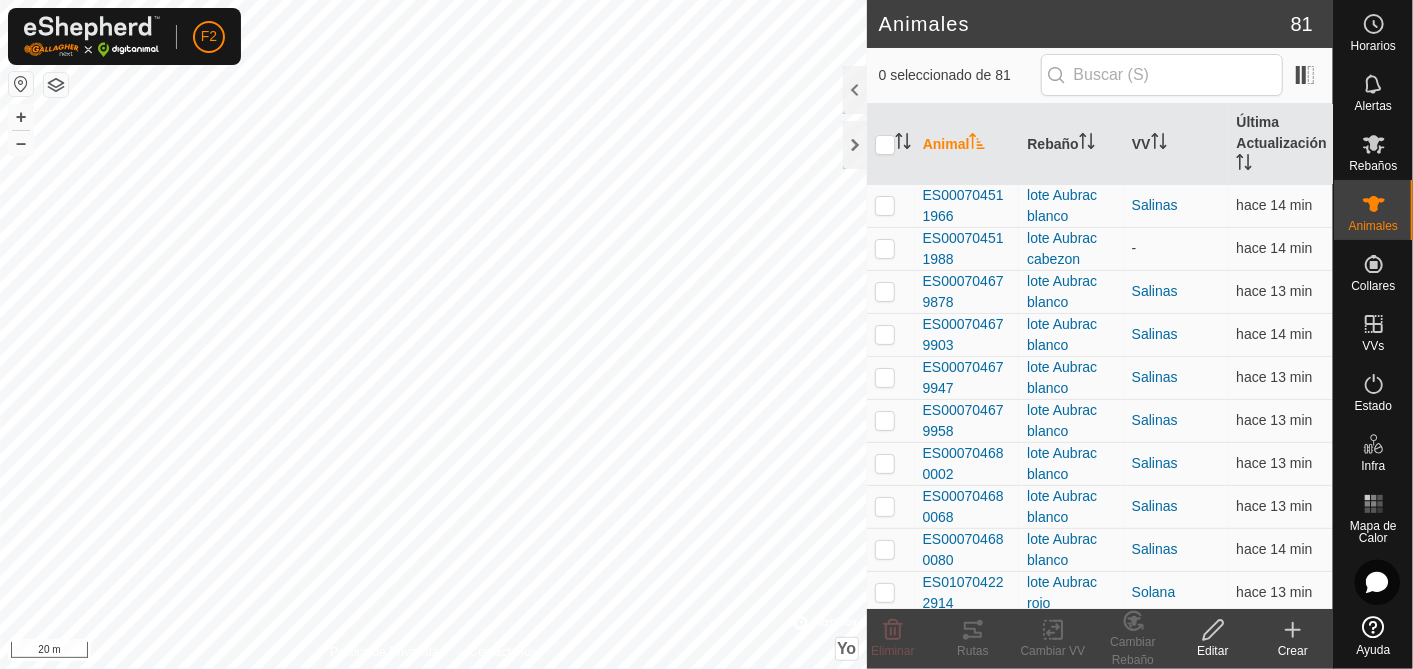click 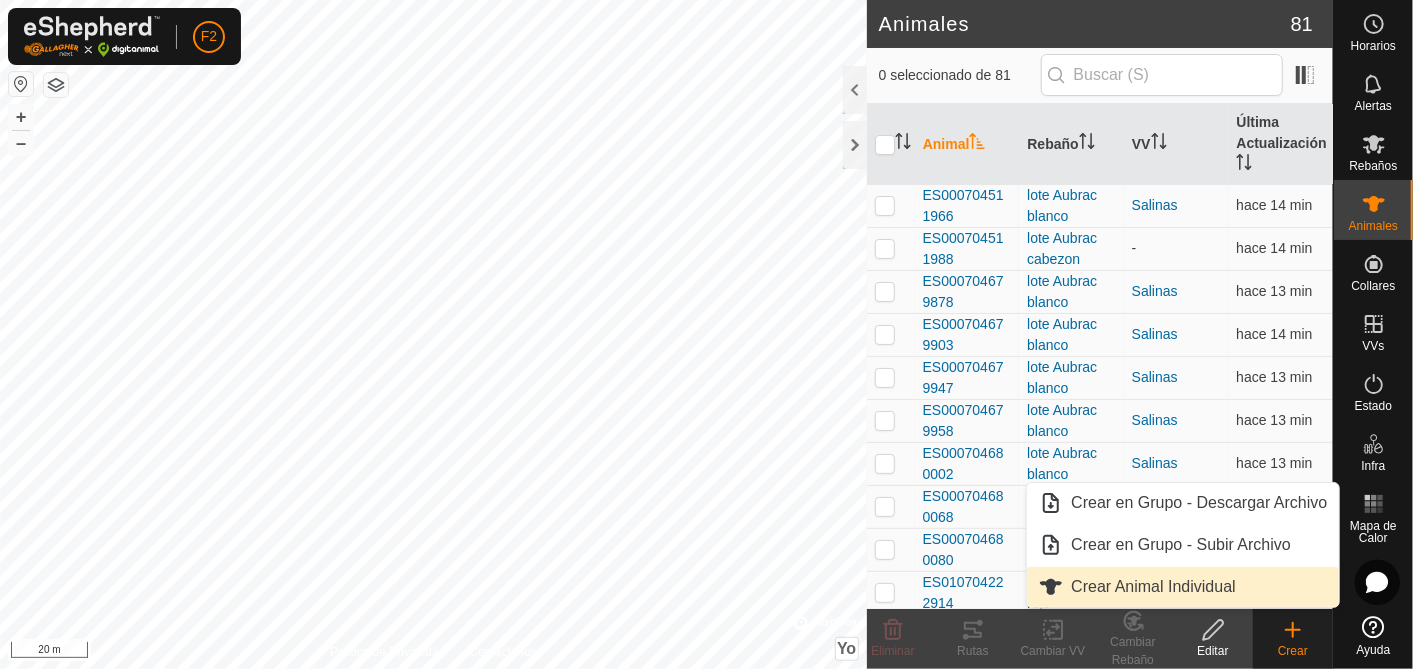 click on "Crear Animal Individual" at bounding box center [1183, 587] 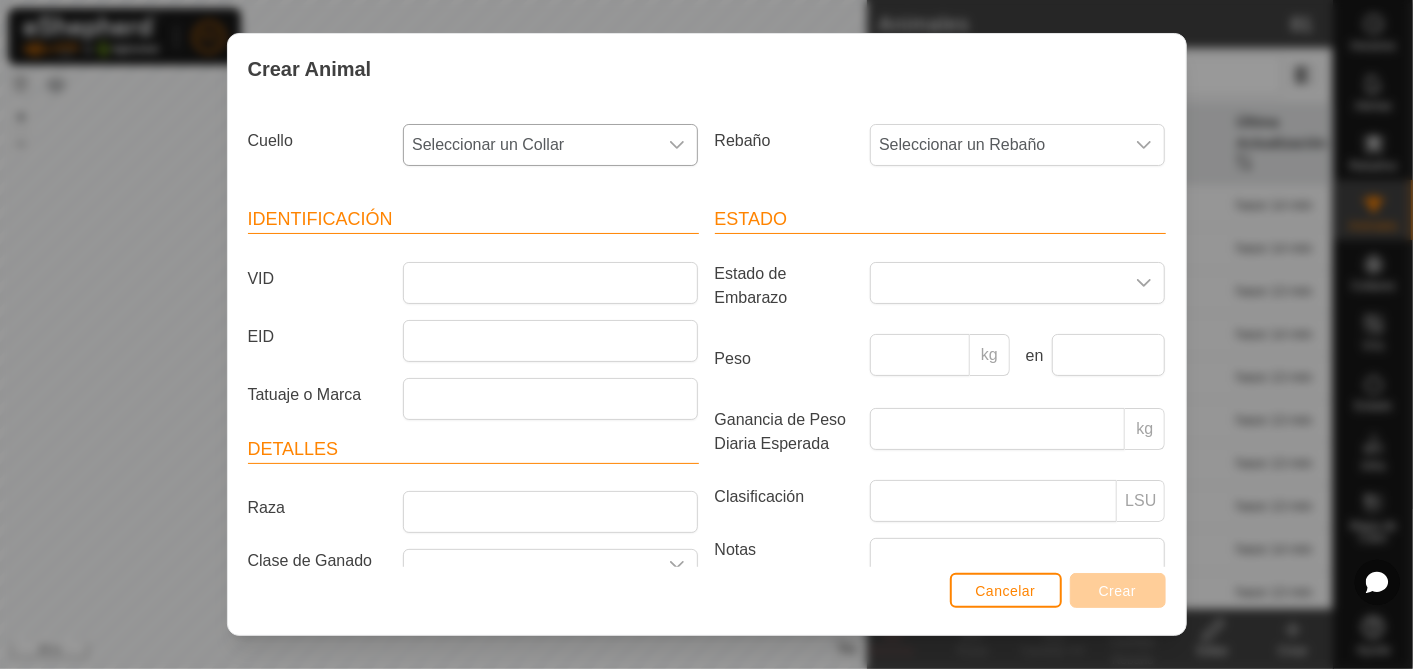 click on "Seleccionar un Collar" at bounding box center (530, 145) 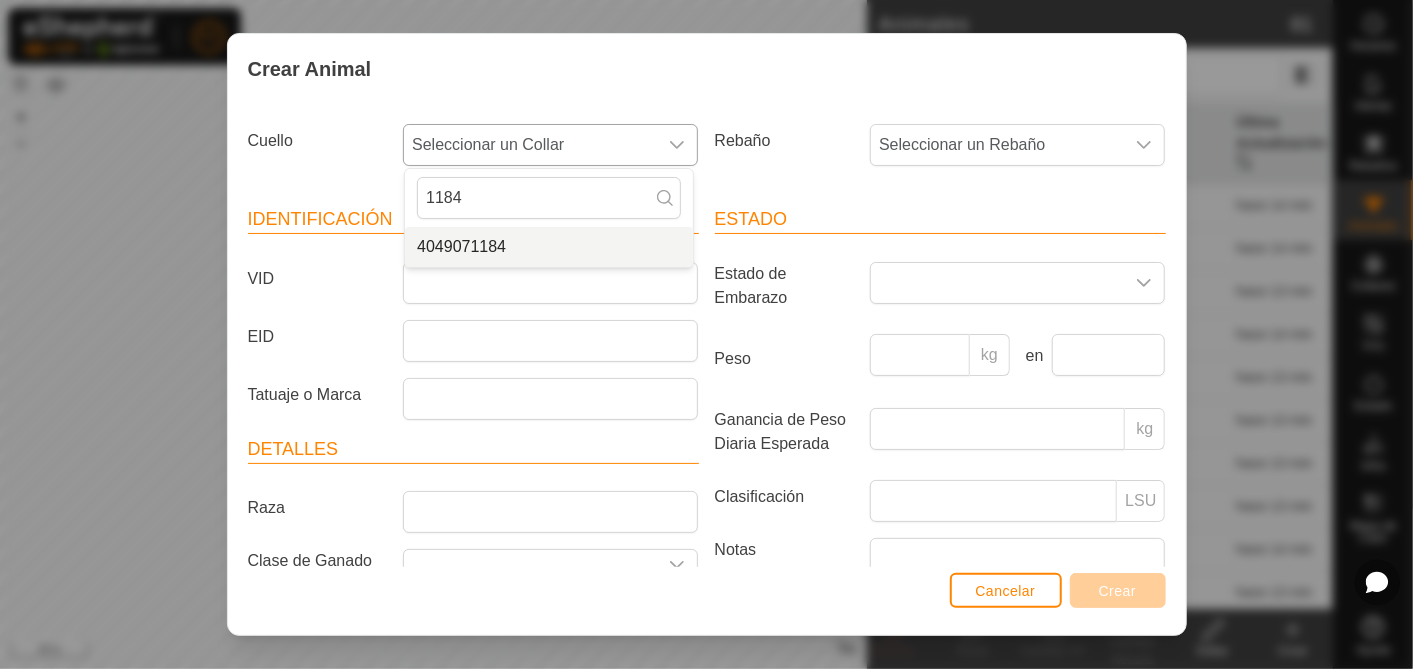 type on "1184" 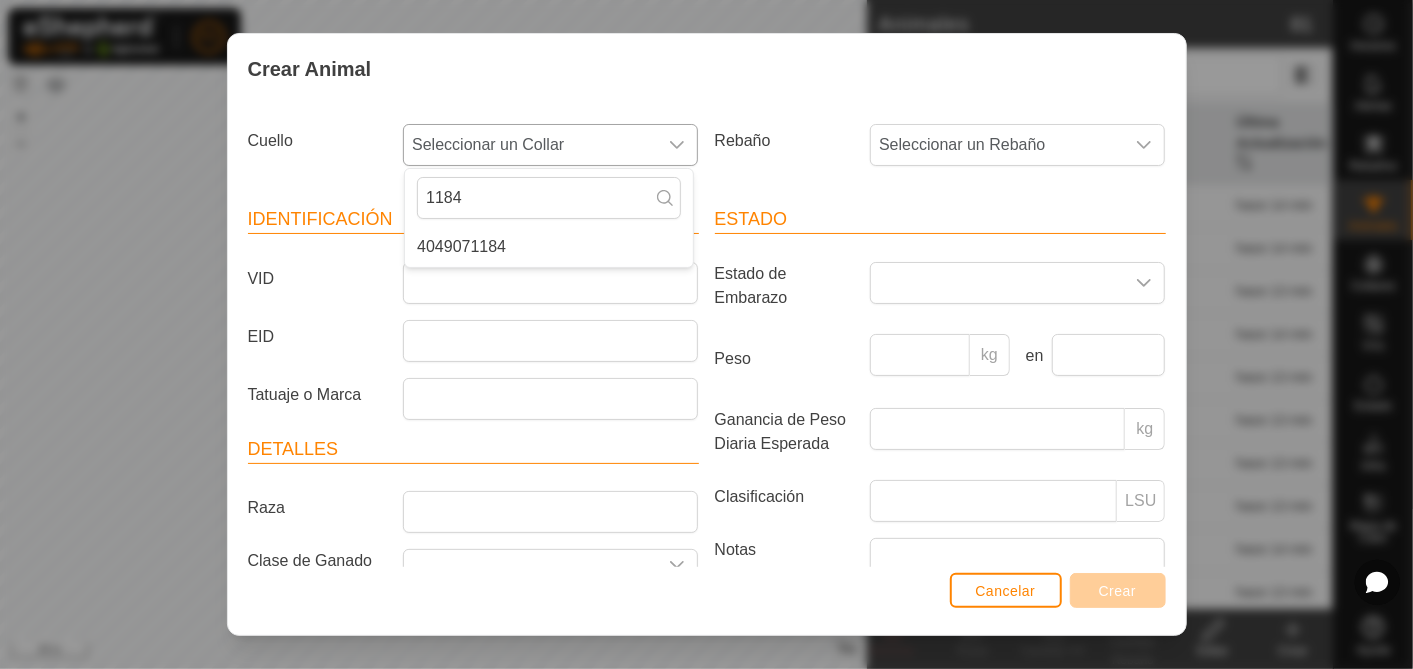 click on "4049071184" at bounding box center (549, 247) 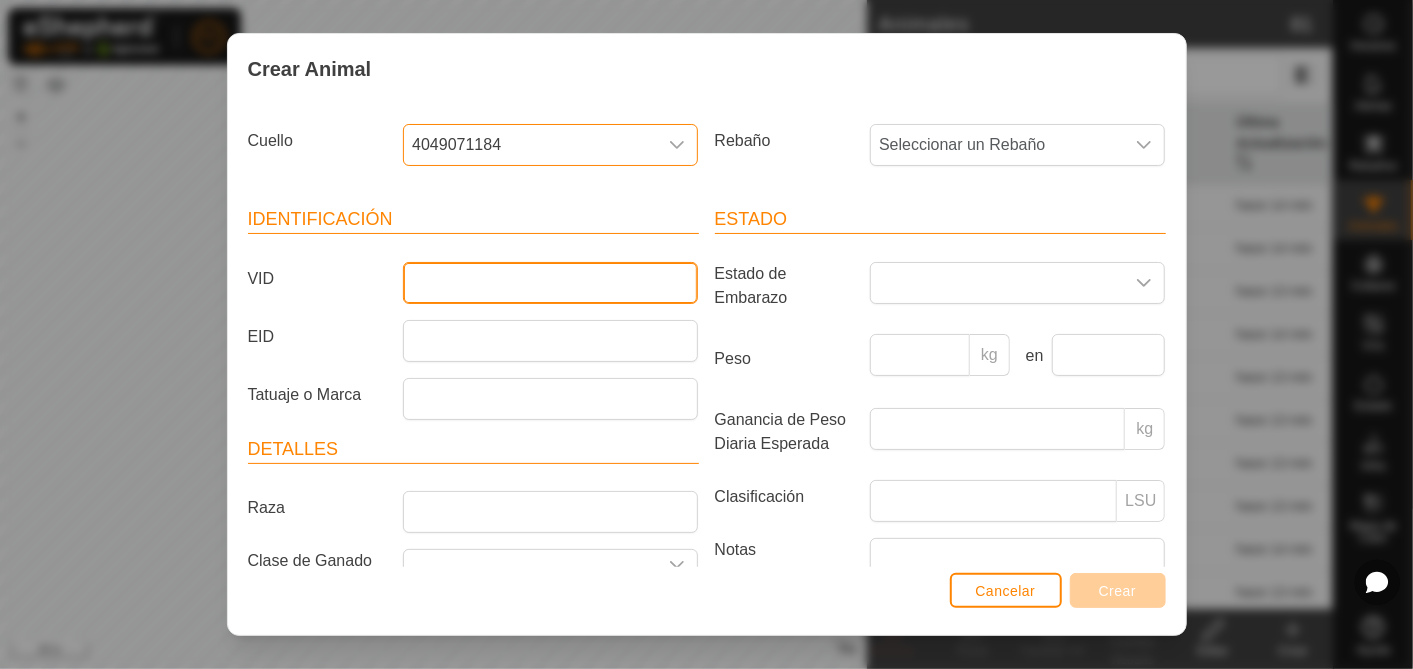 click on "VID" at bounding box center (550, 283) 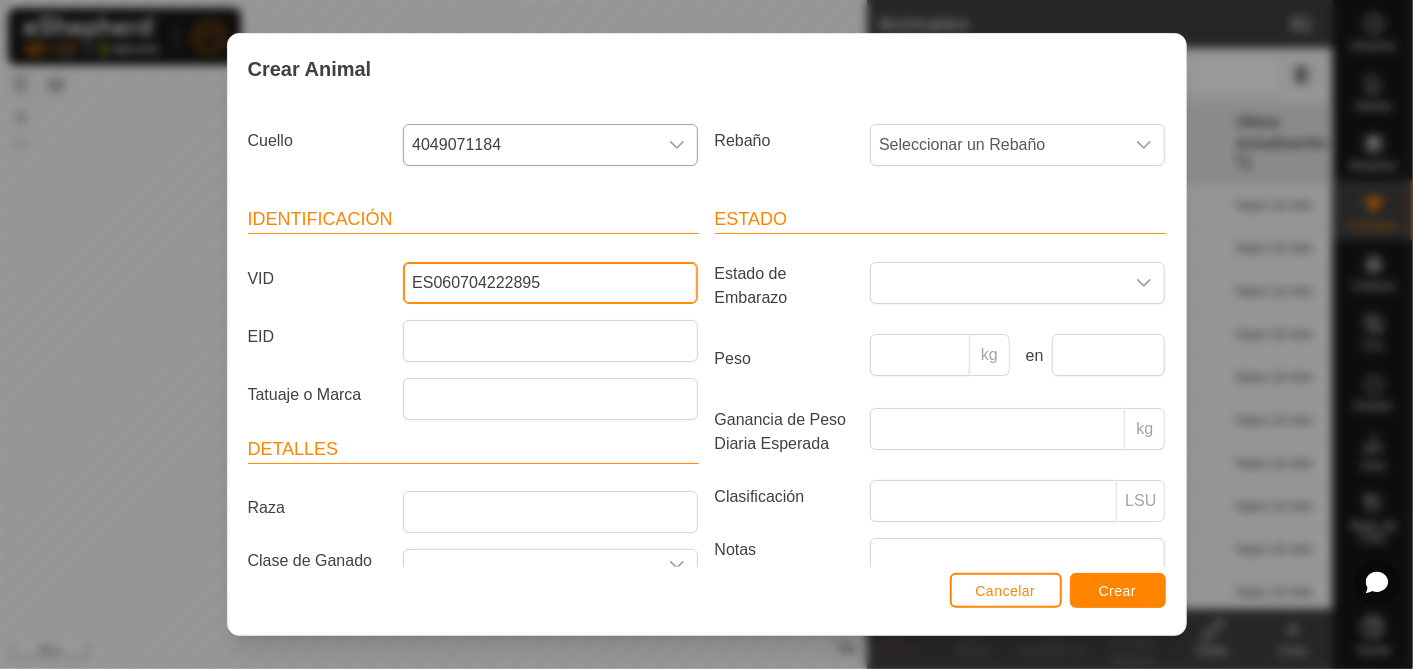 type on "ES060704222895" 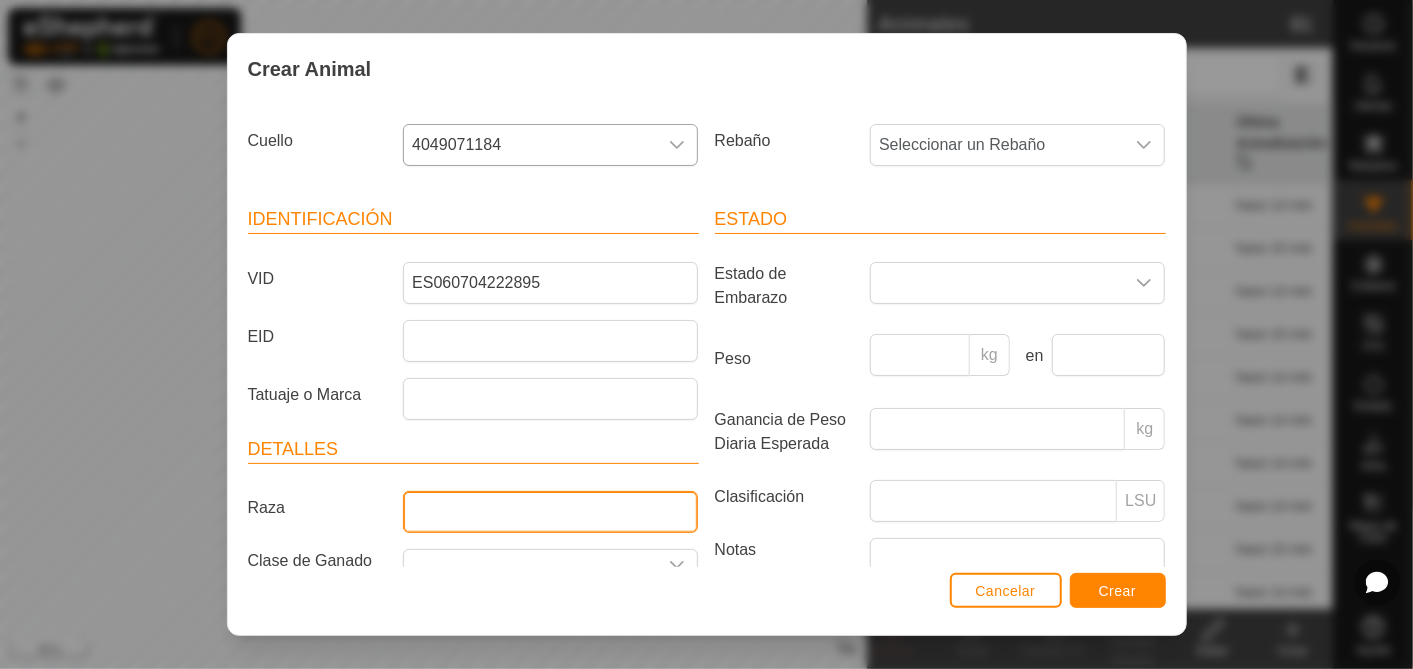 click on "Raza" at bounding box center (550, 512) 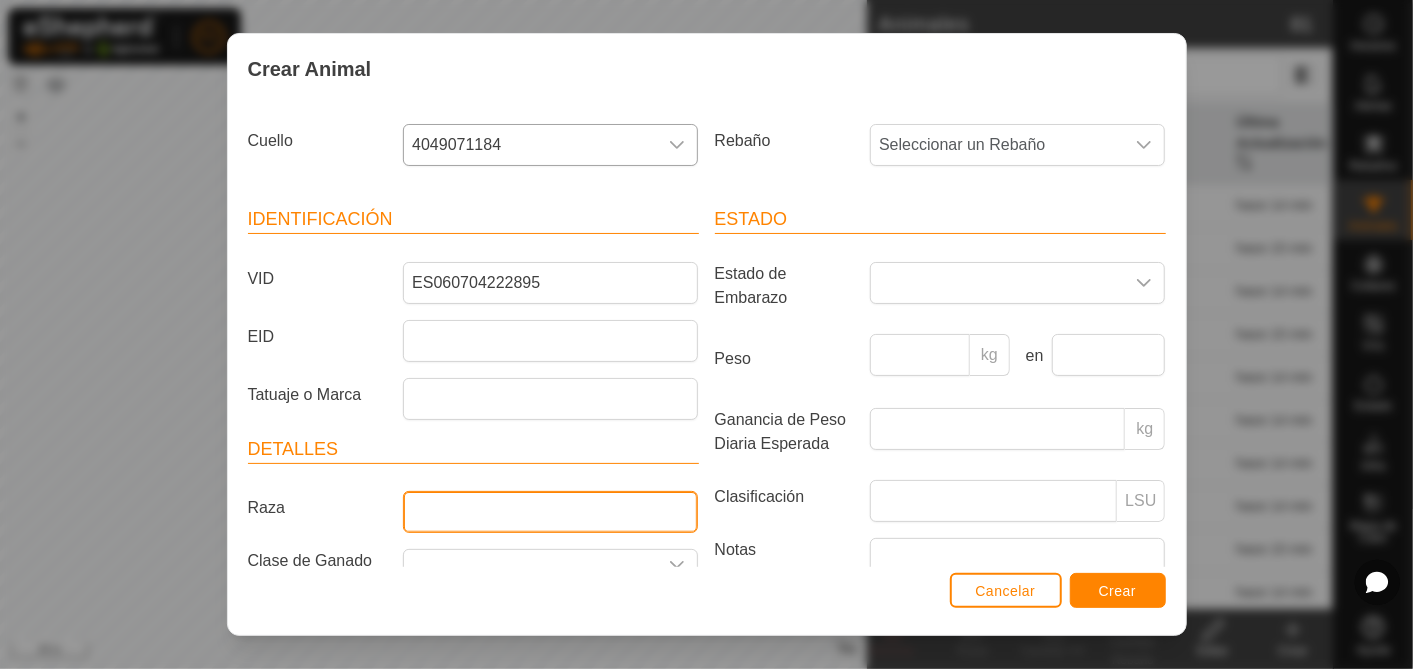 type on "aubrac" 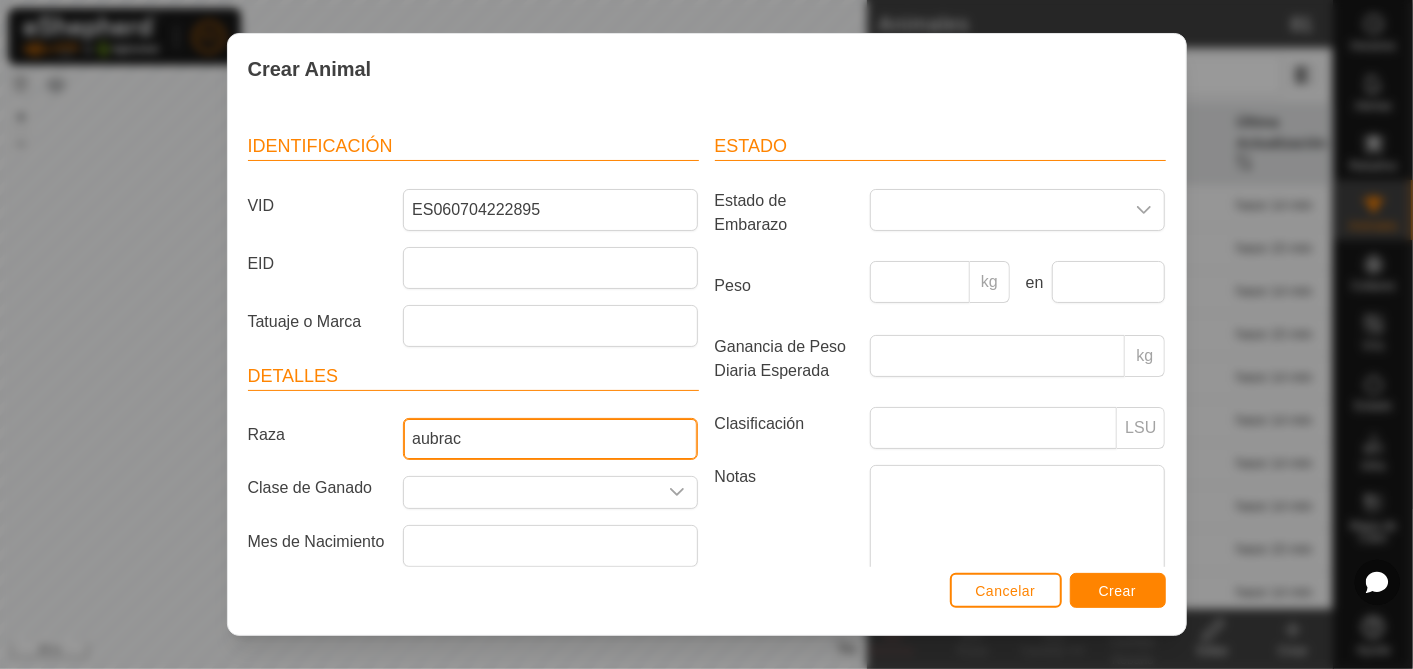 scroll, scrollTop: 155, scrollLeft: 0, axis: vertical 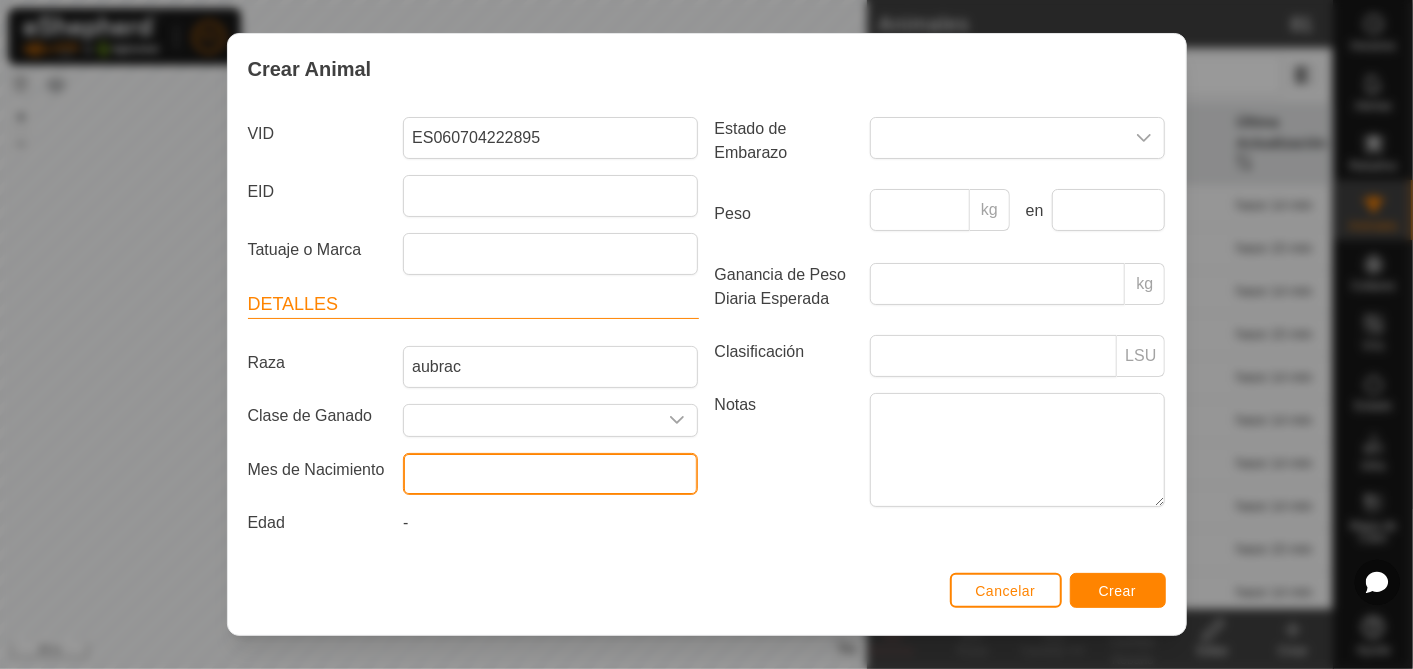 click at bounding box center (550, 474) 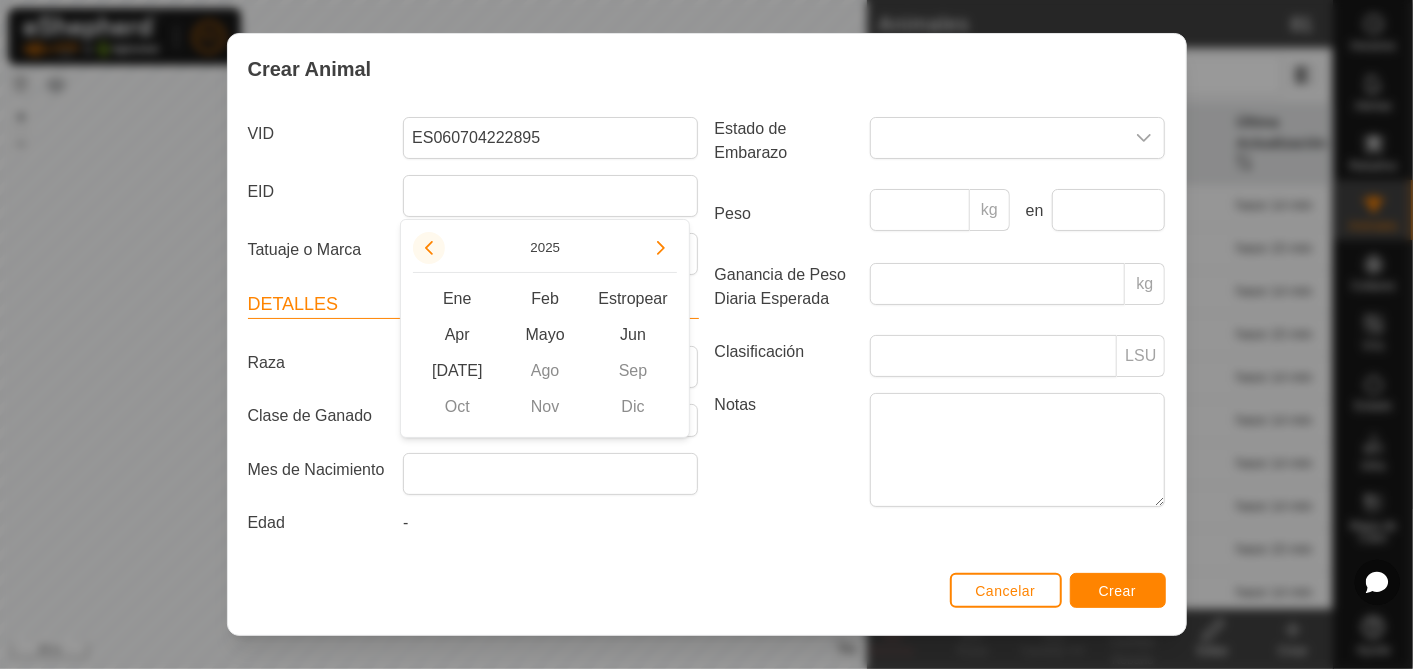 click at bounding box center [429, 248] 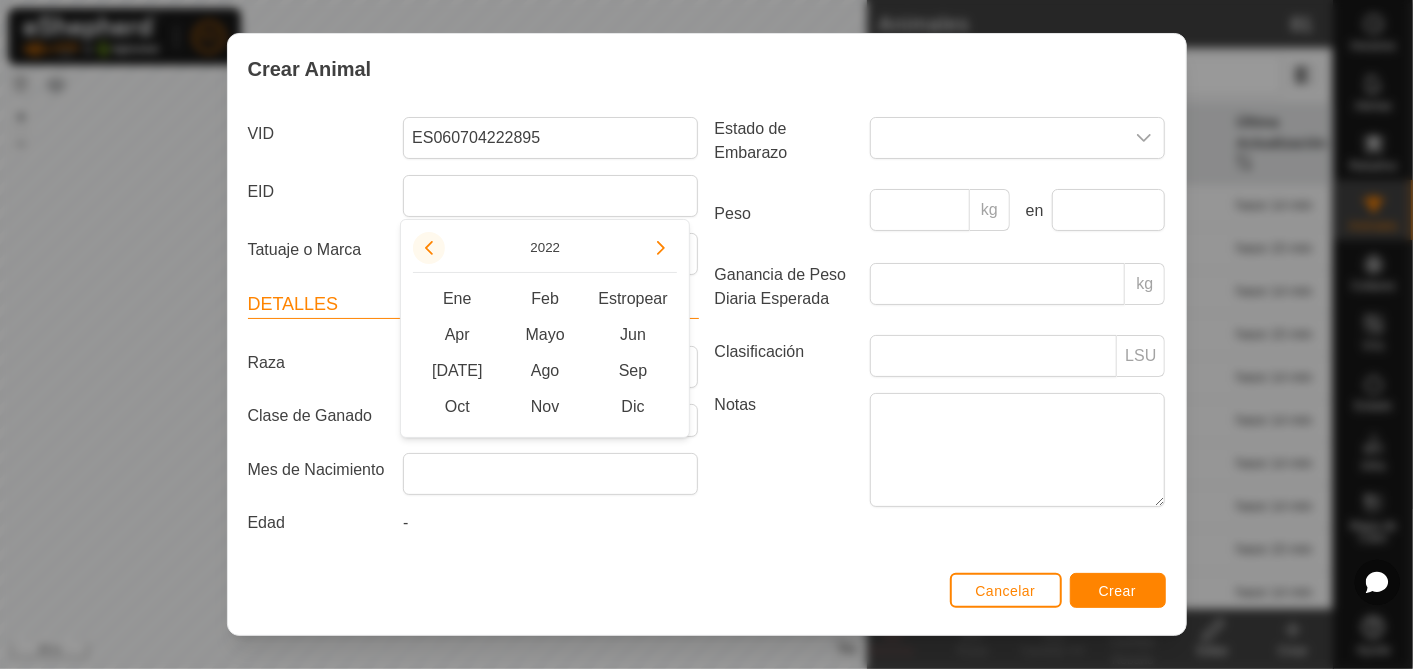 click 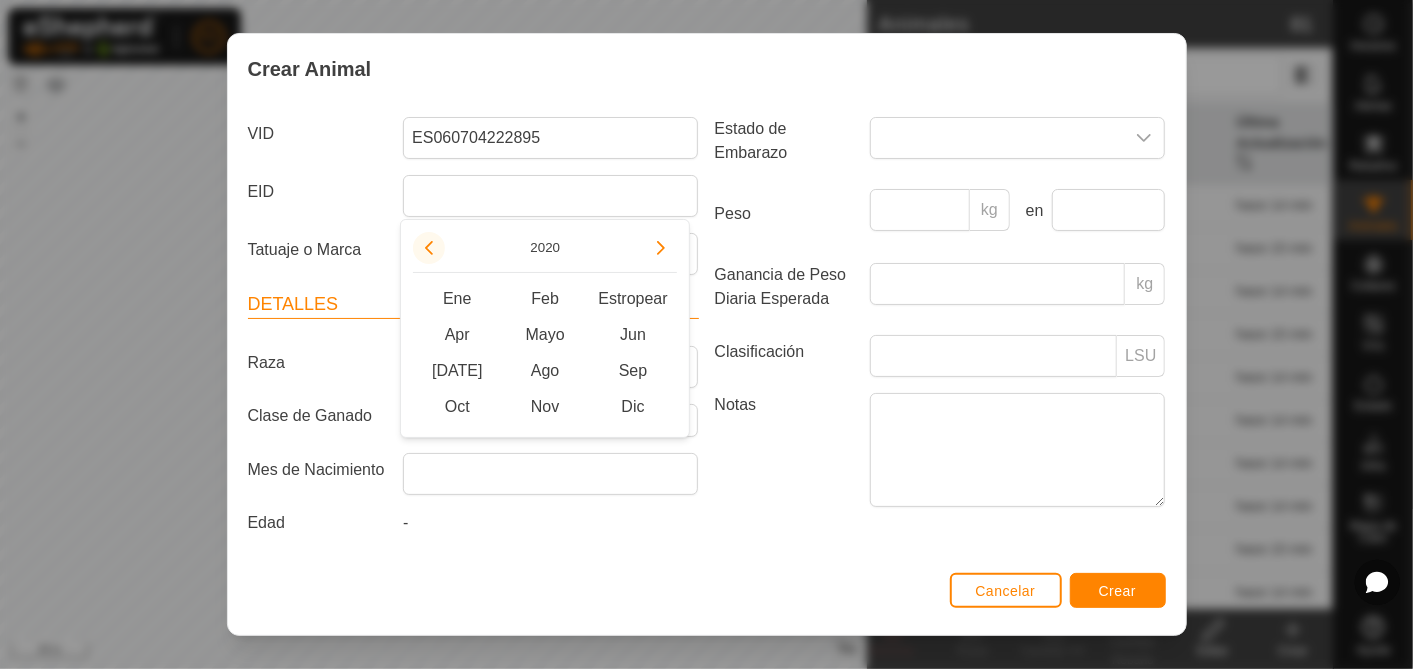 click 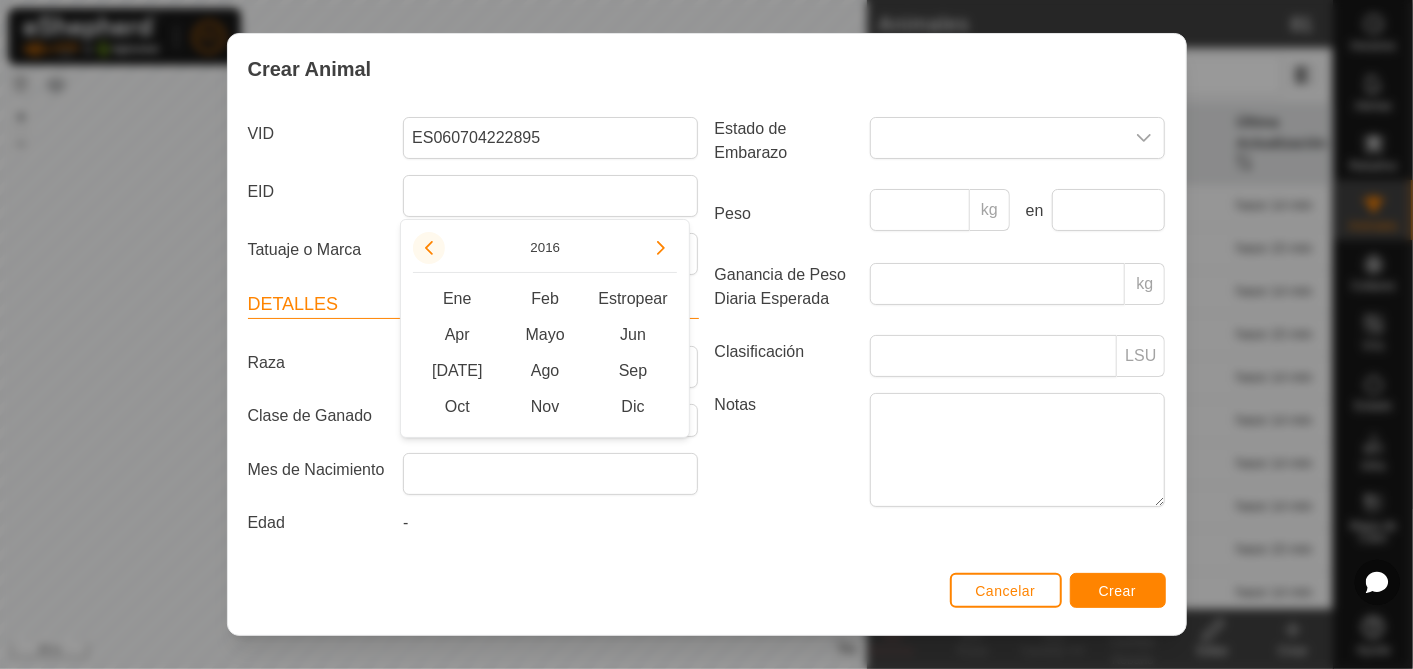 click 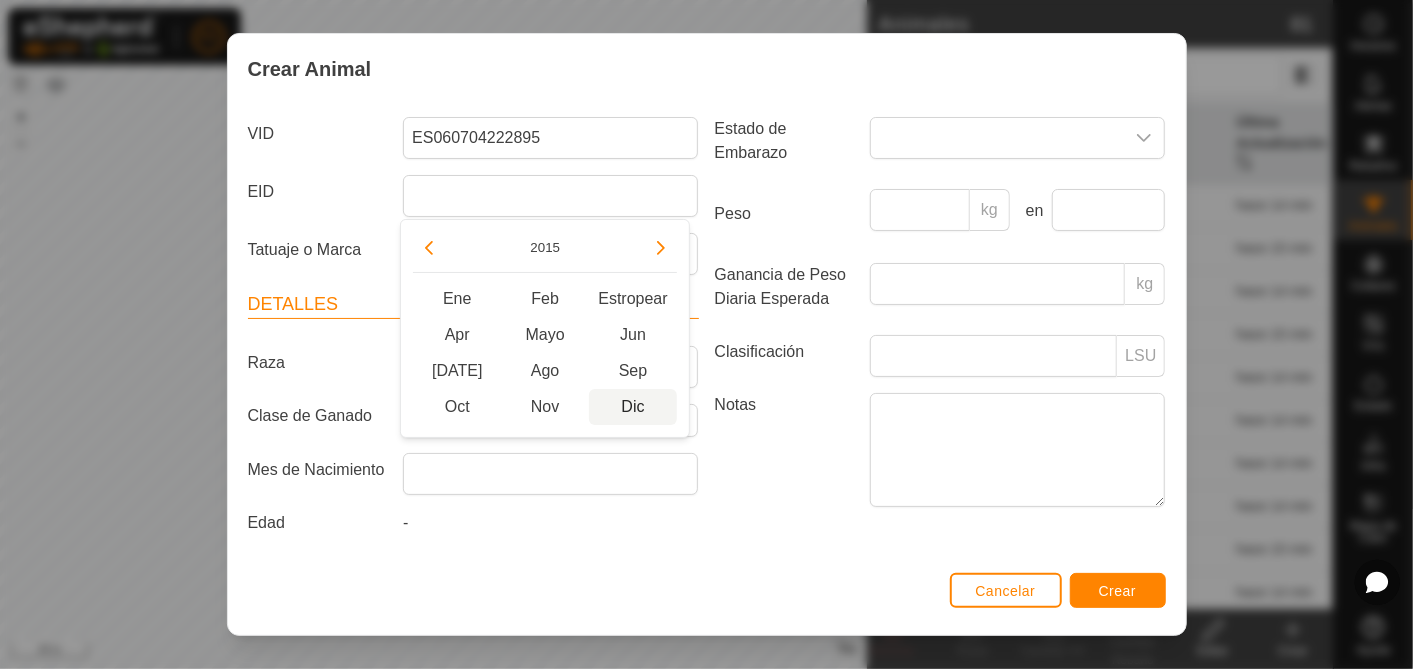 click on "Dic" at bounding box center [633, 407] 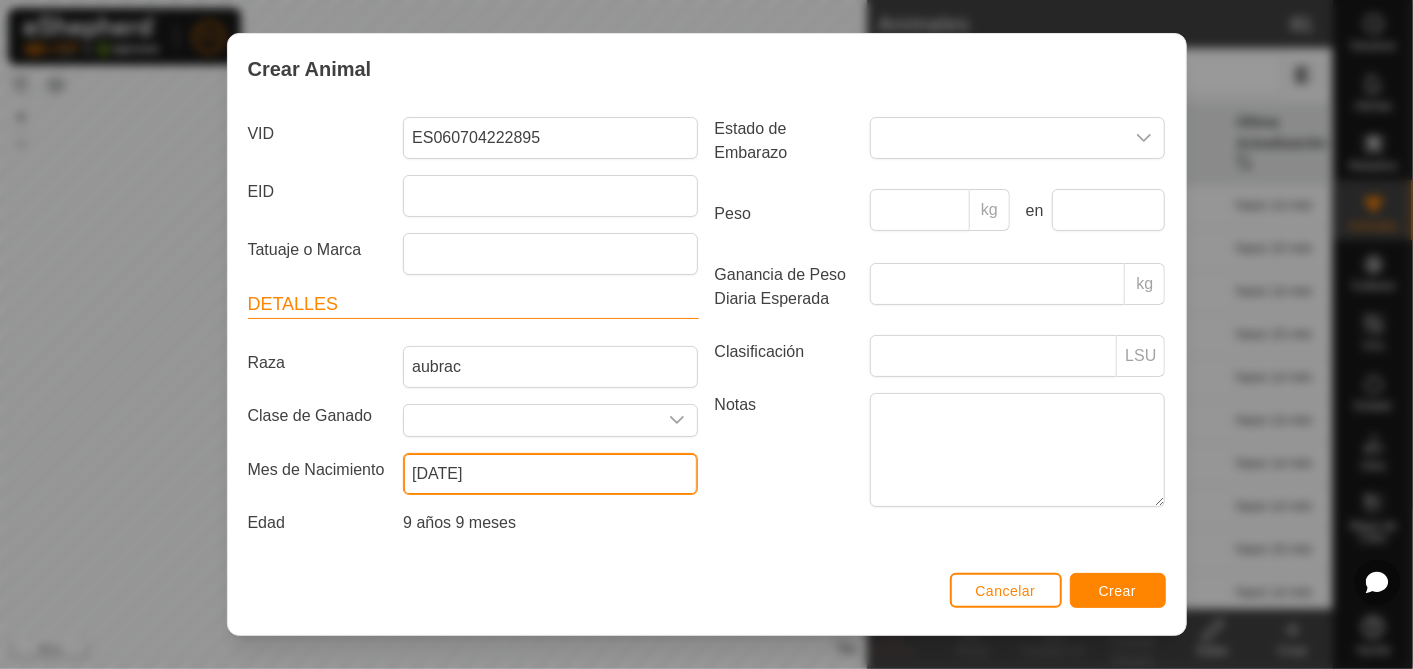 scroll, scrollTop: 0, scrollLeft: 0, axis: both 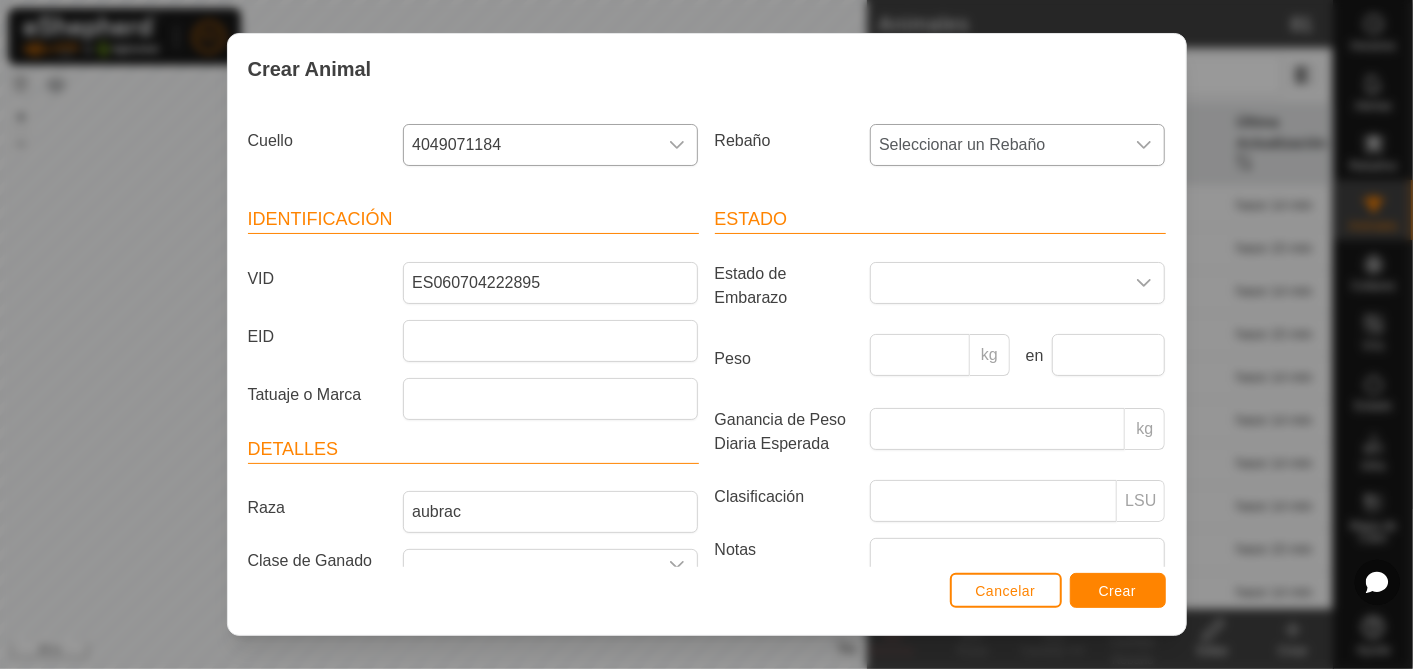 click 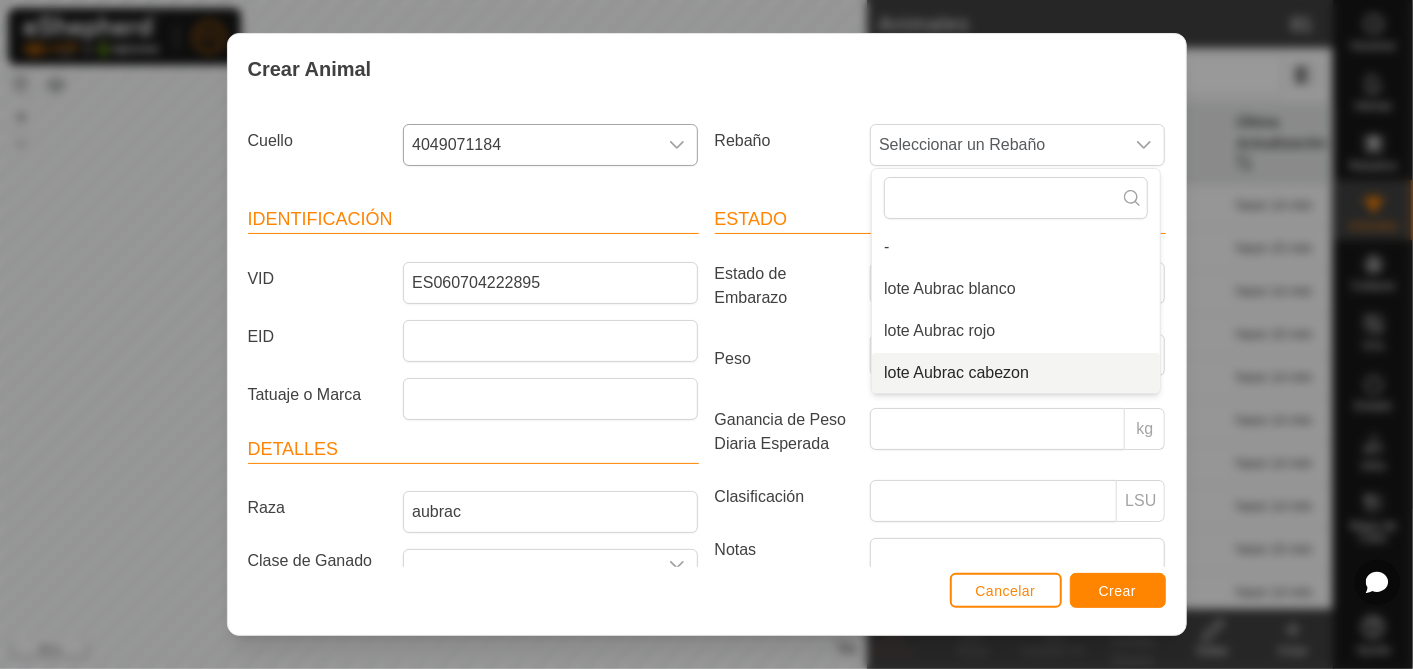 click on "lote Aubrac cabezon" at bounding box center [1016, 373] 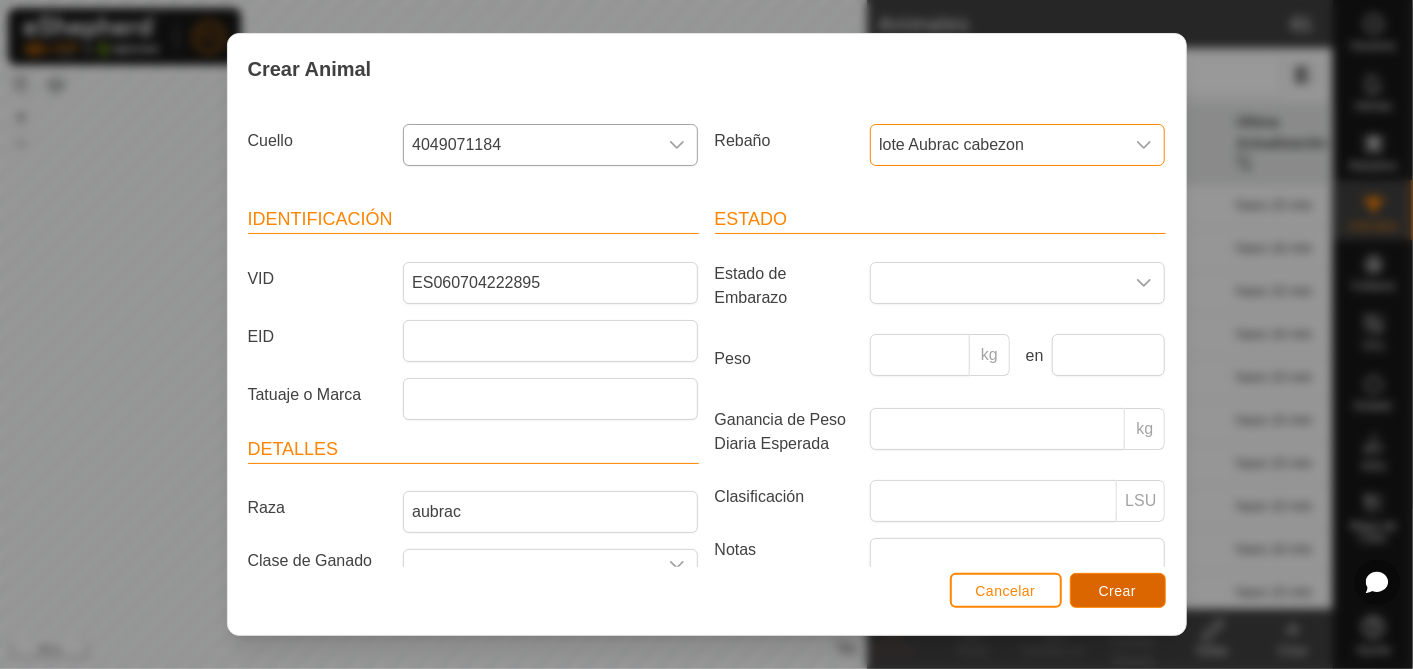 click on "Crear" at bounding box center (1118, 591) 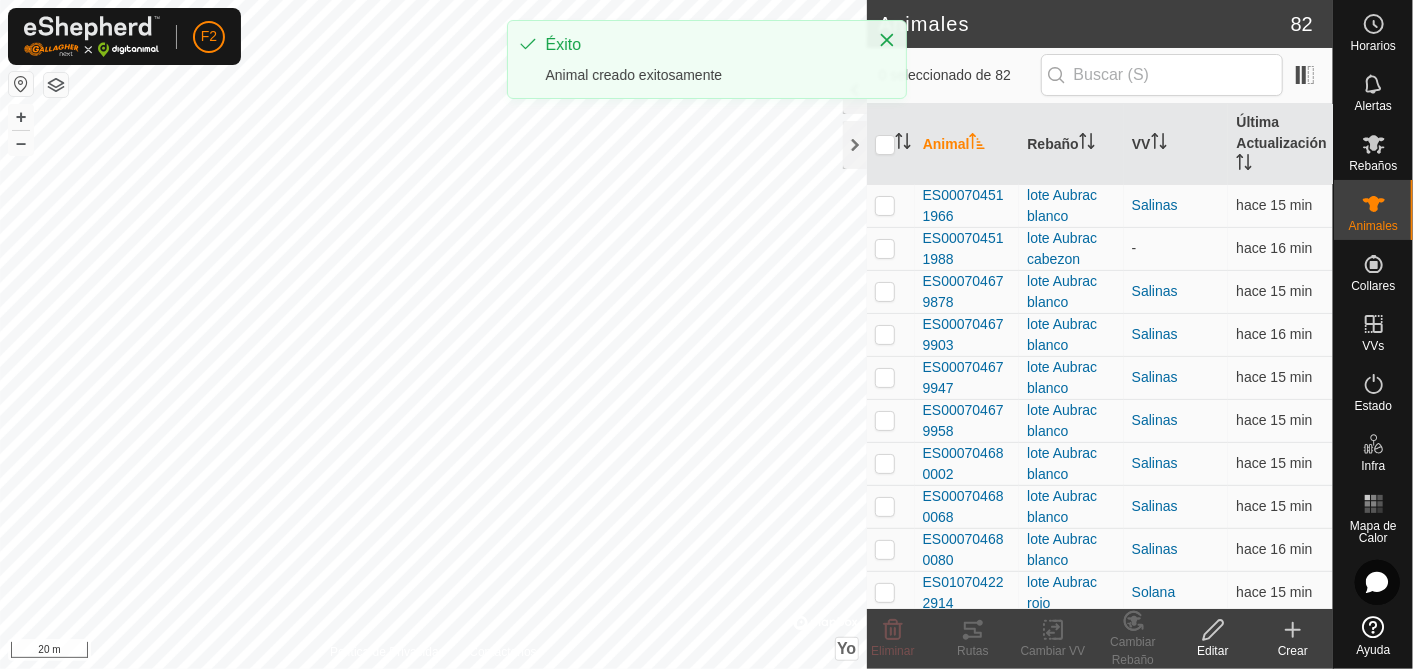 click 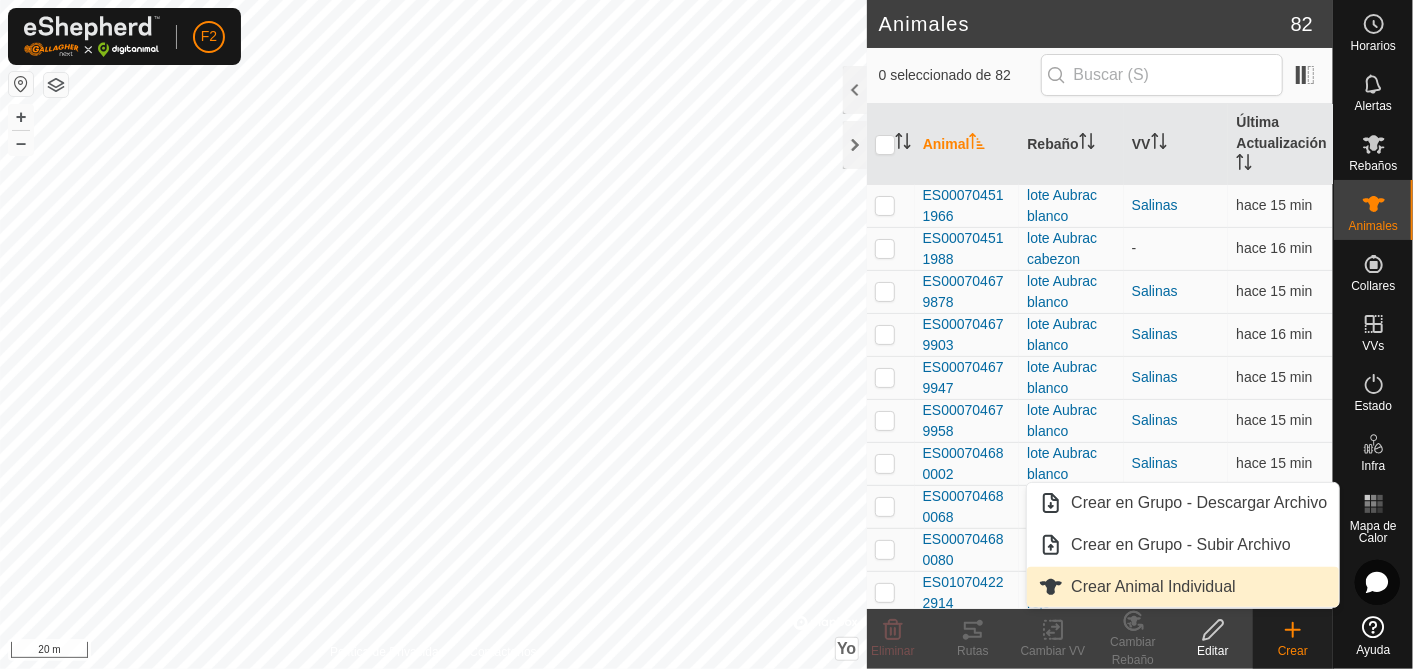 click on "Crear Animal Individual" at bounding box center [1183, 587] 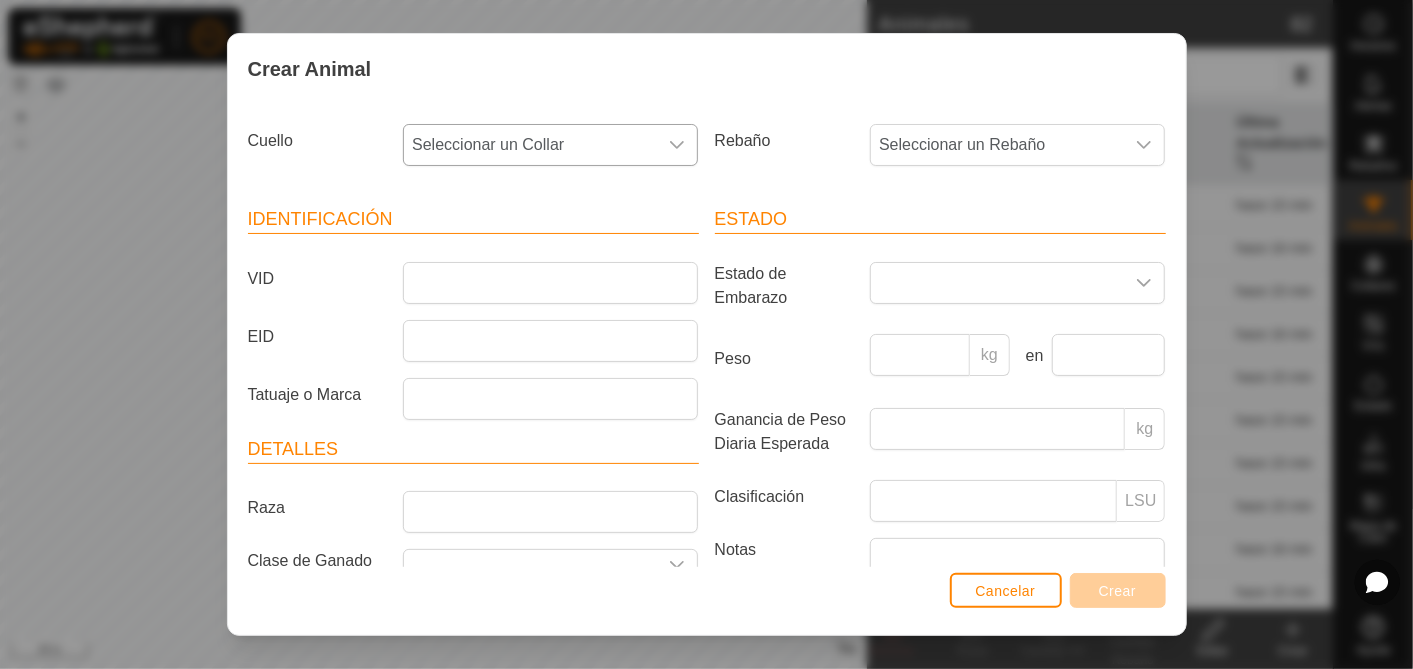 click on "Seleccionar un Collar" at bounding box center [488, 144] 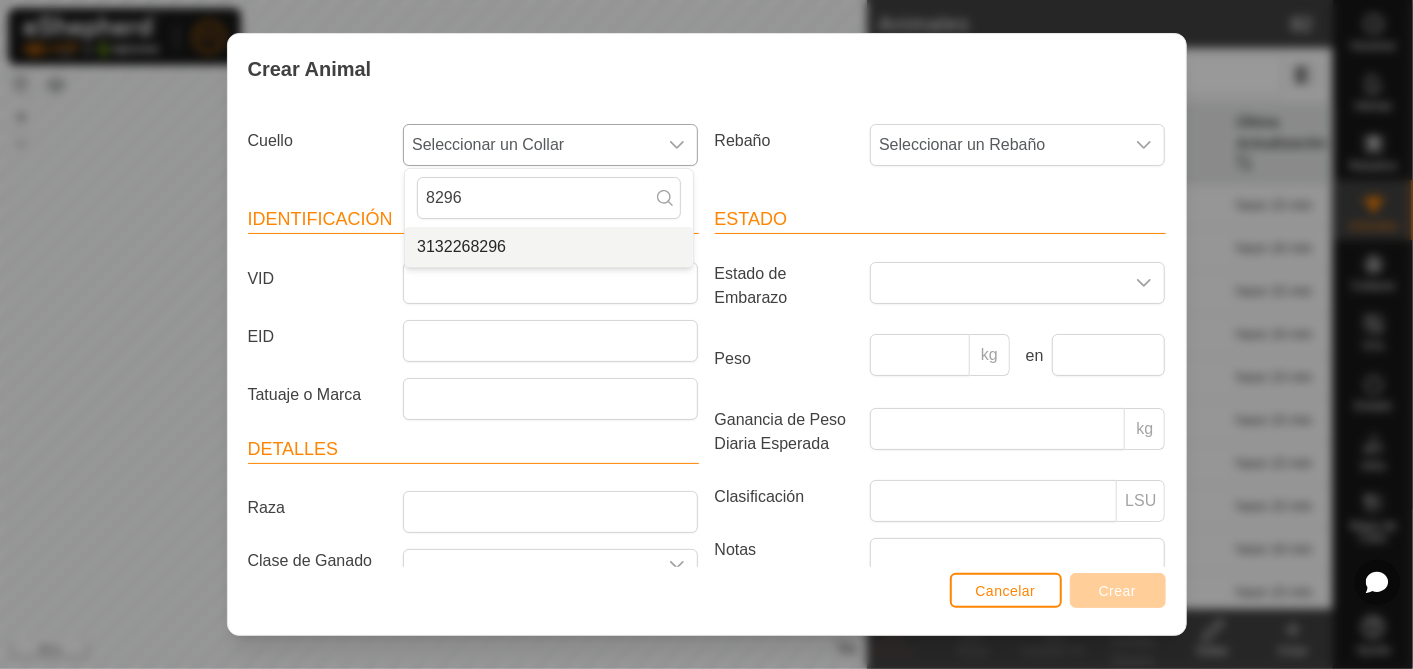 type on "8296" 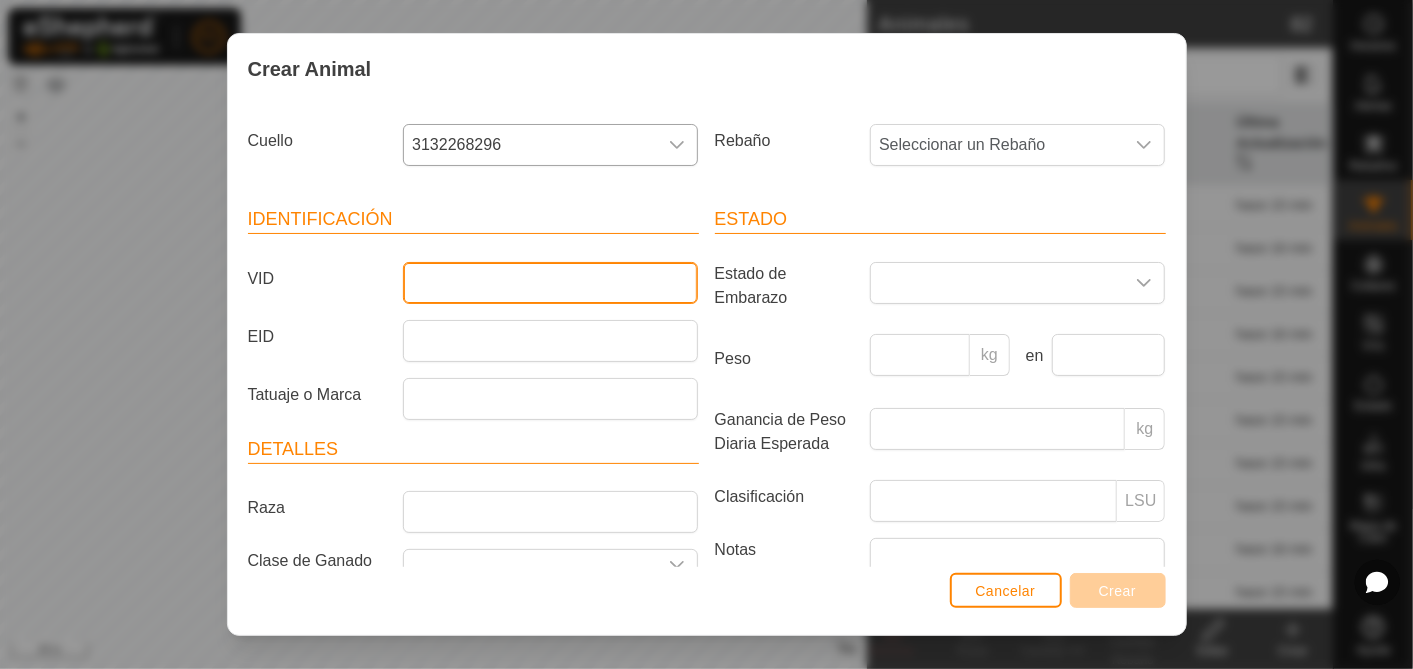click on "VID" at bounding box center (550, 283) 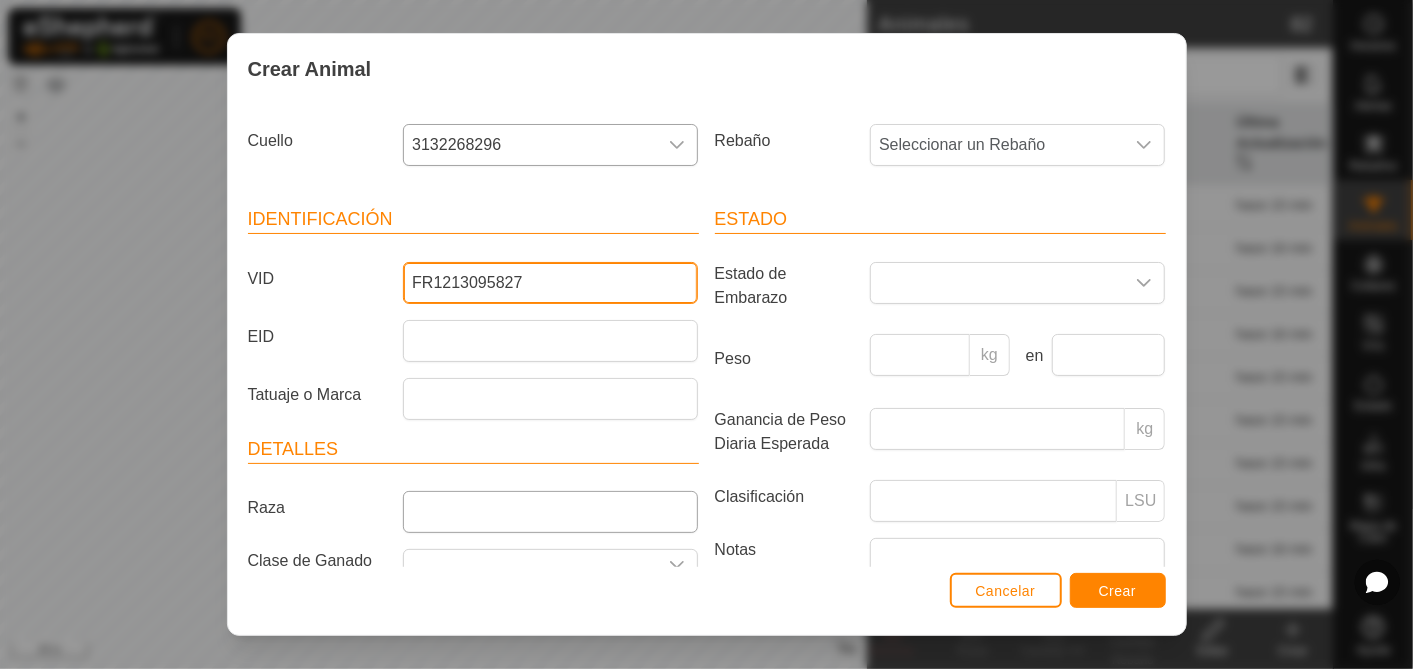 type on "FR1213095827" 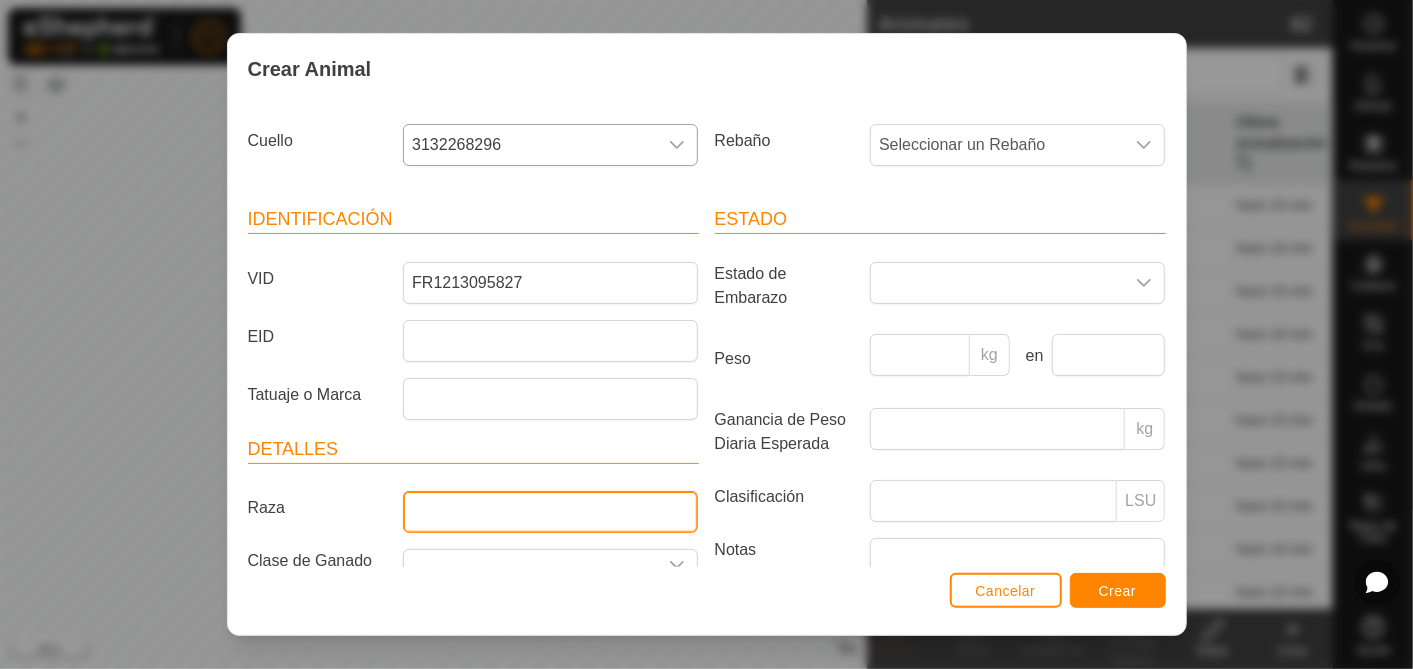 click on "Raza" at bounding box center (550, 512) 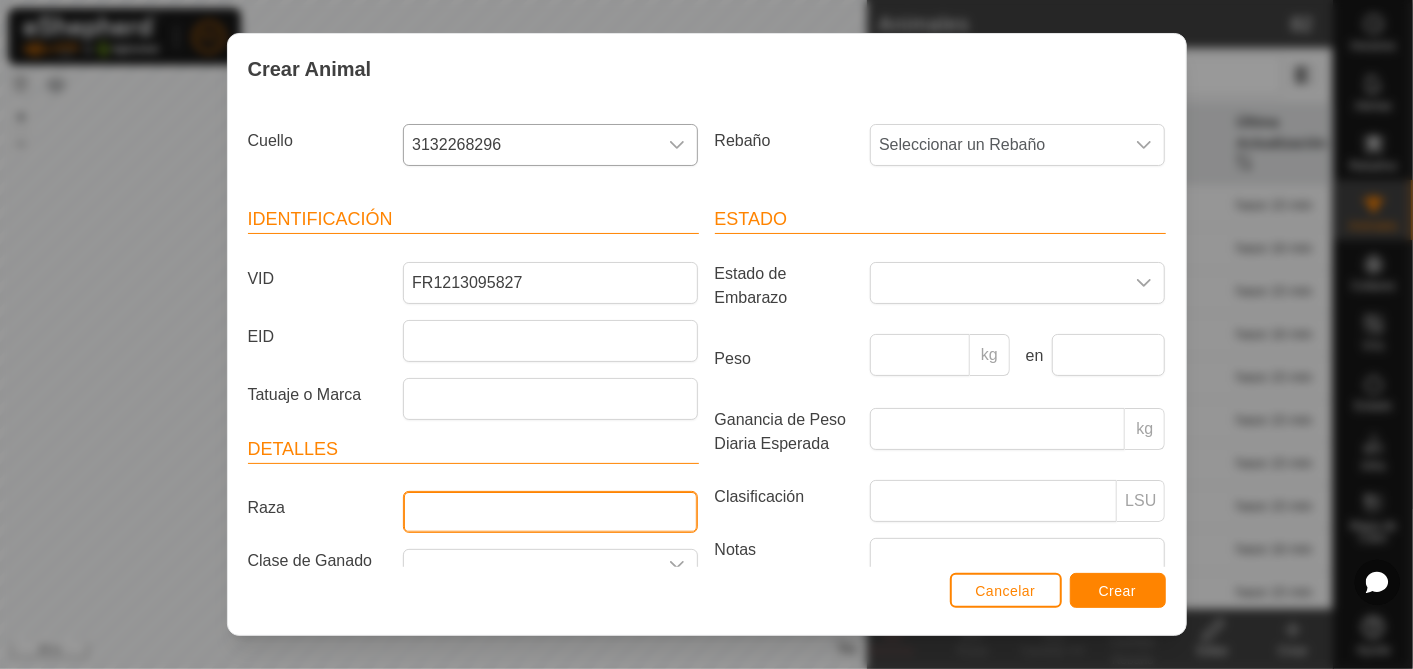 type on "aubrac" 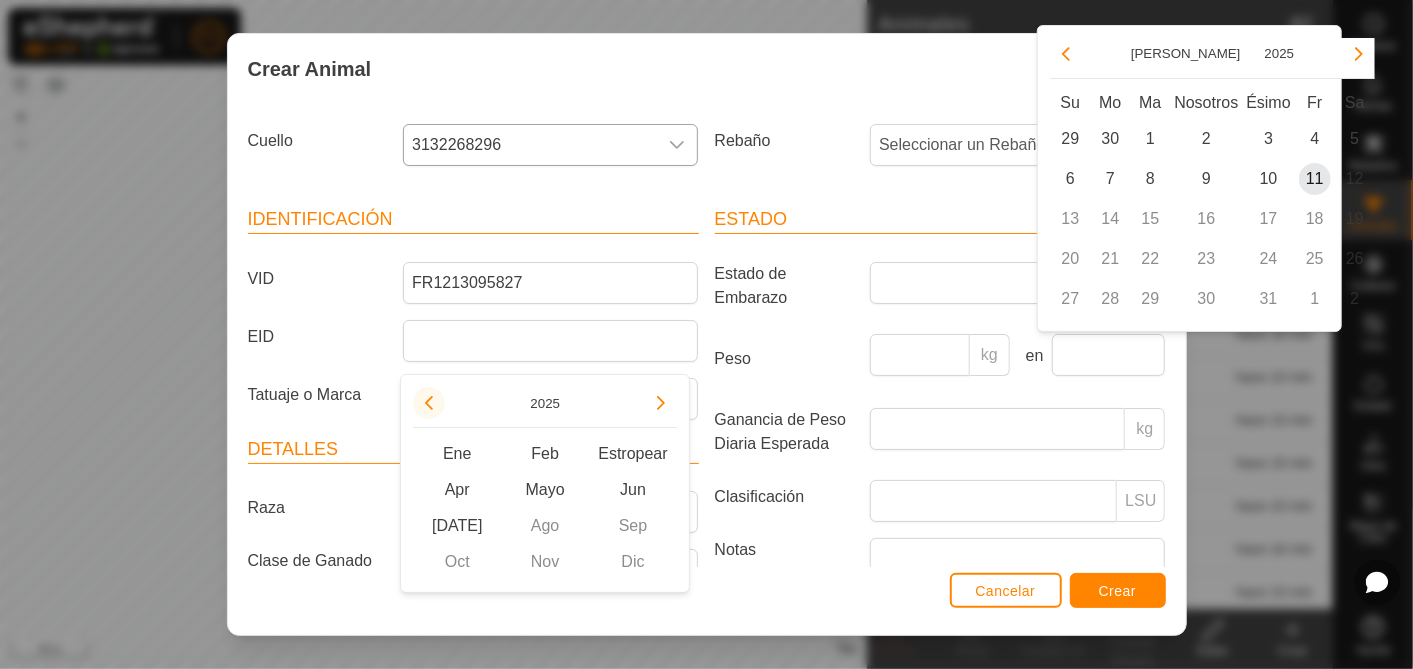 click at bounding box center [429, 403] 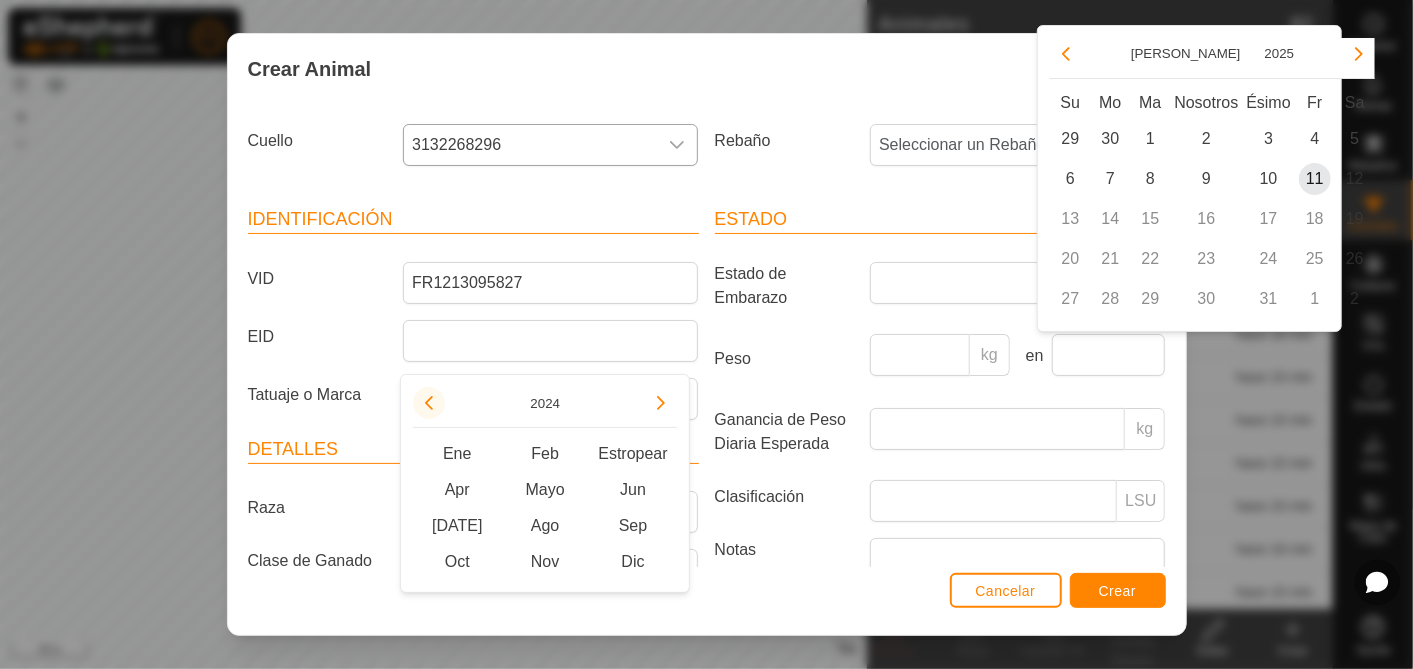 click at bounding box center (429, 403) 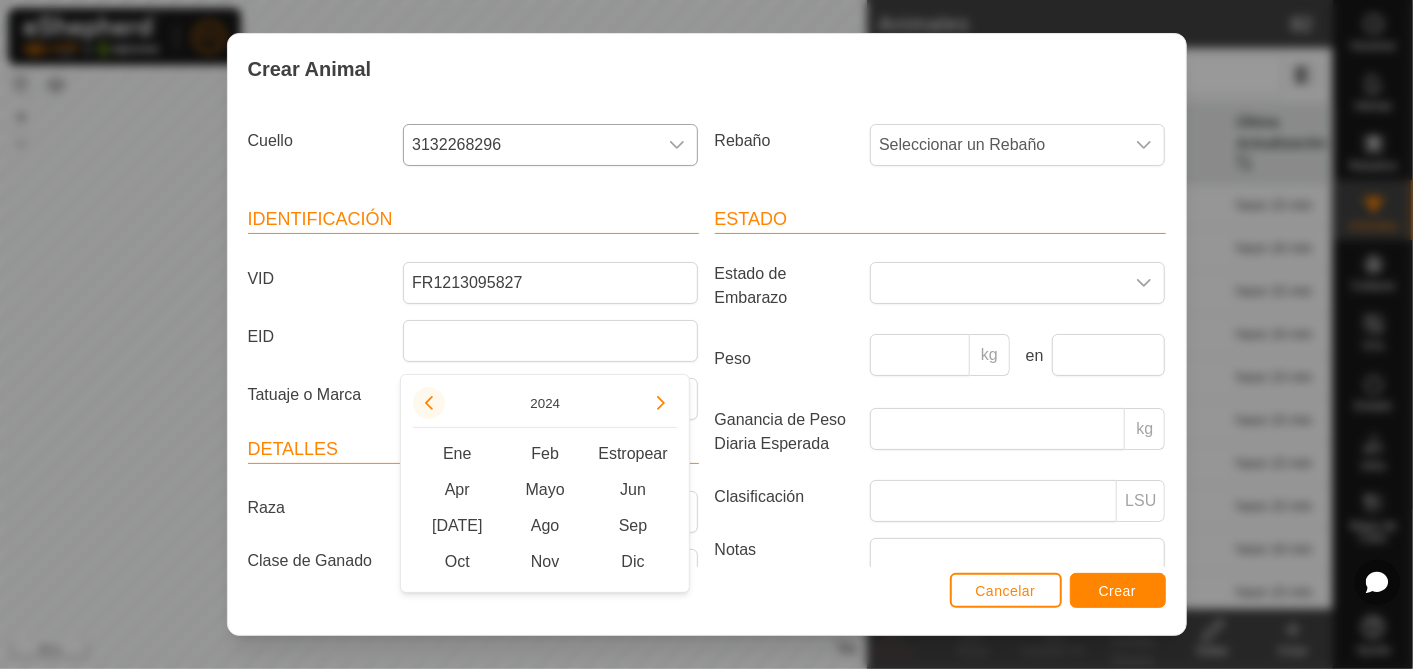 click at bounding box center [429, 403] 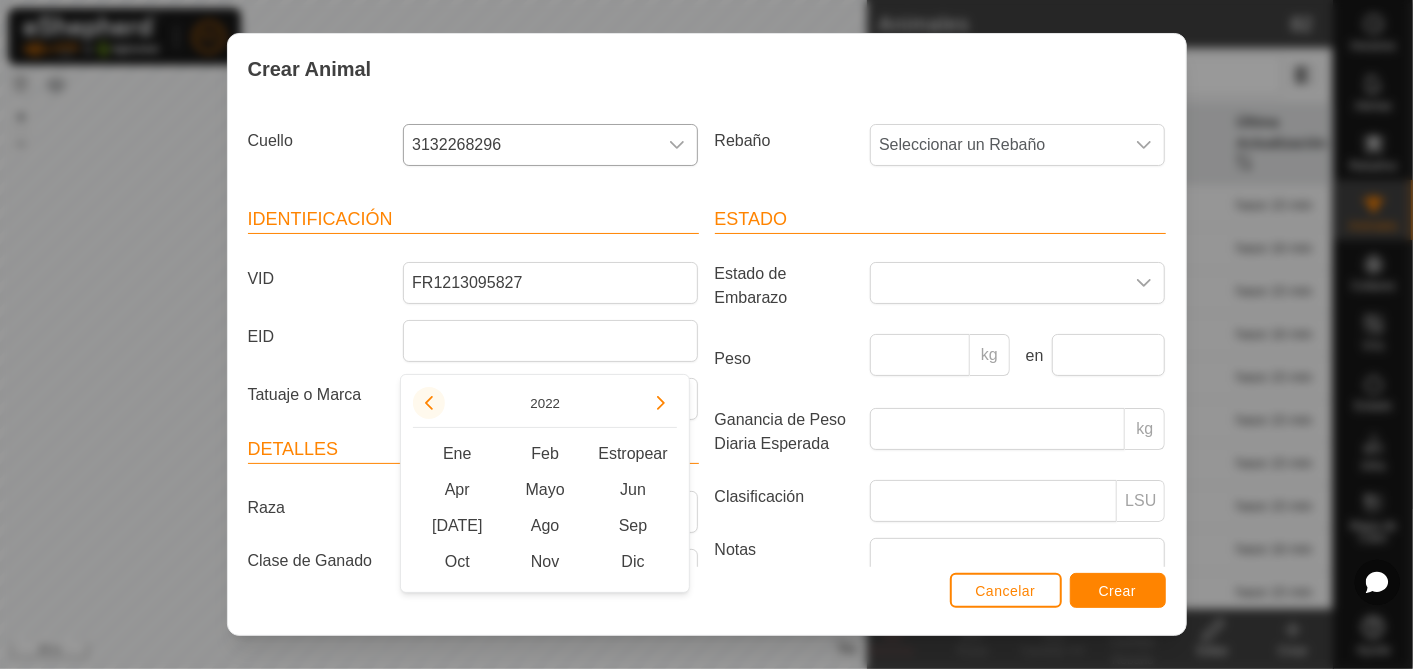 click at bounding box center [429, 403] 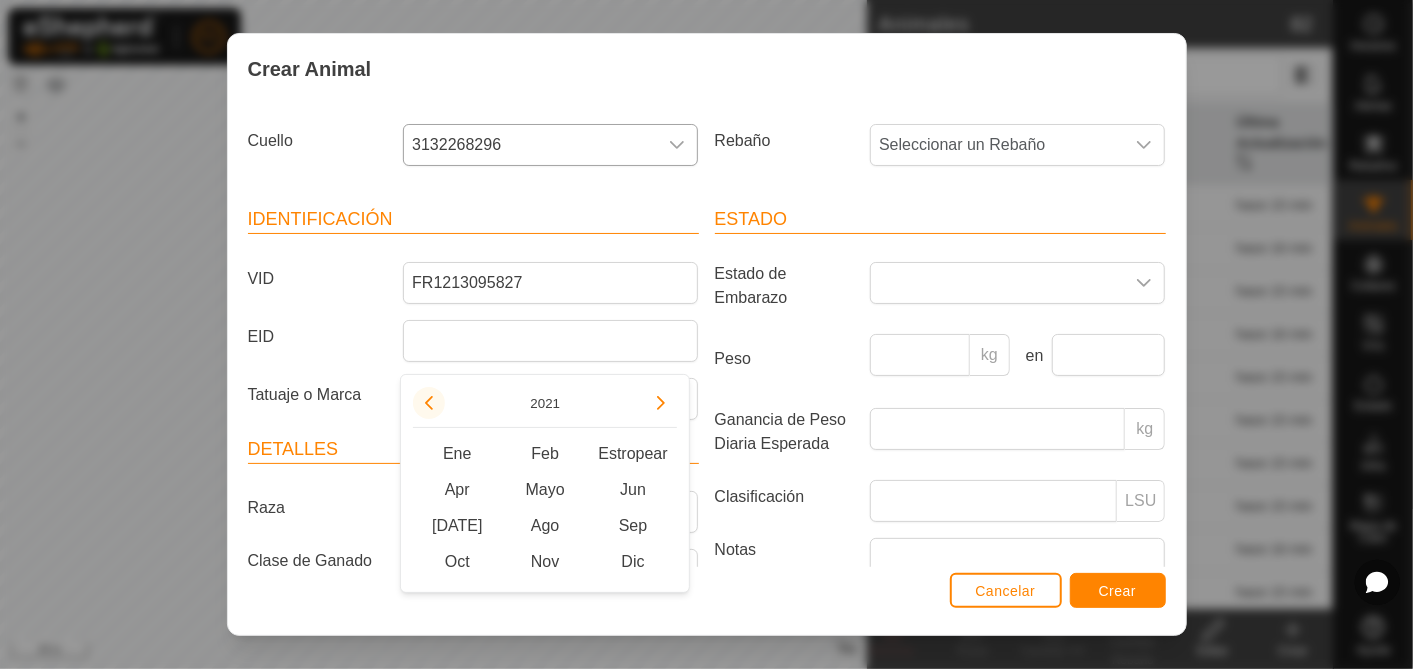 click at bounding box center (429, 403) 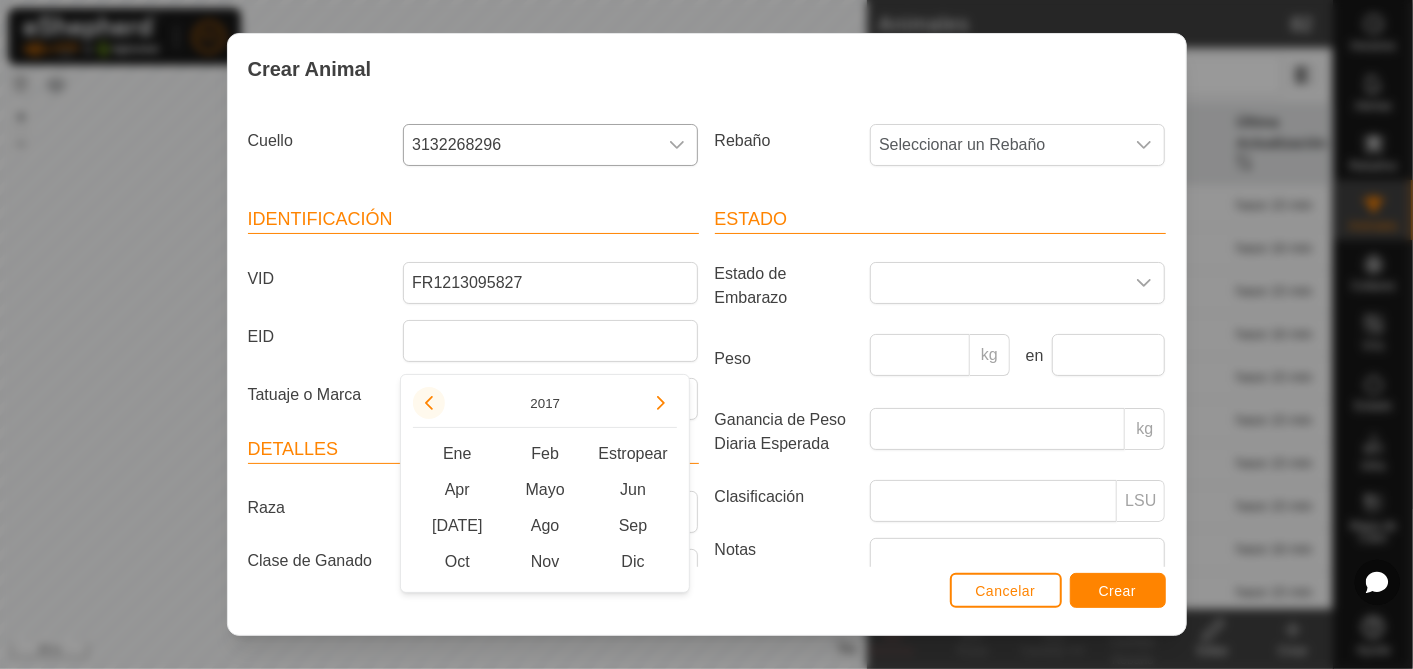 click at bounding box center [429, 403] 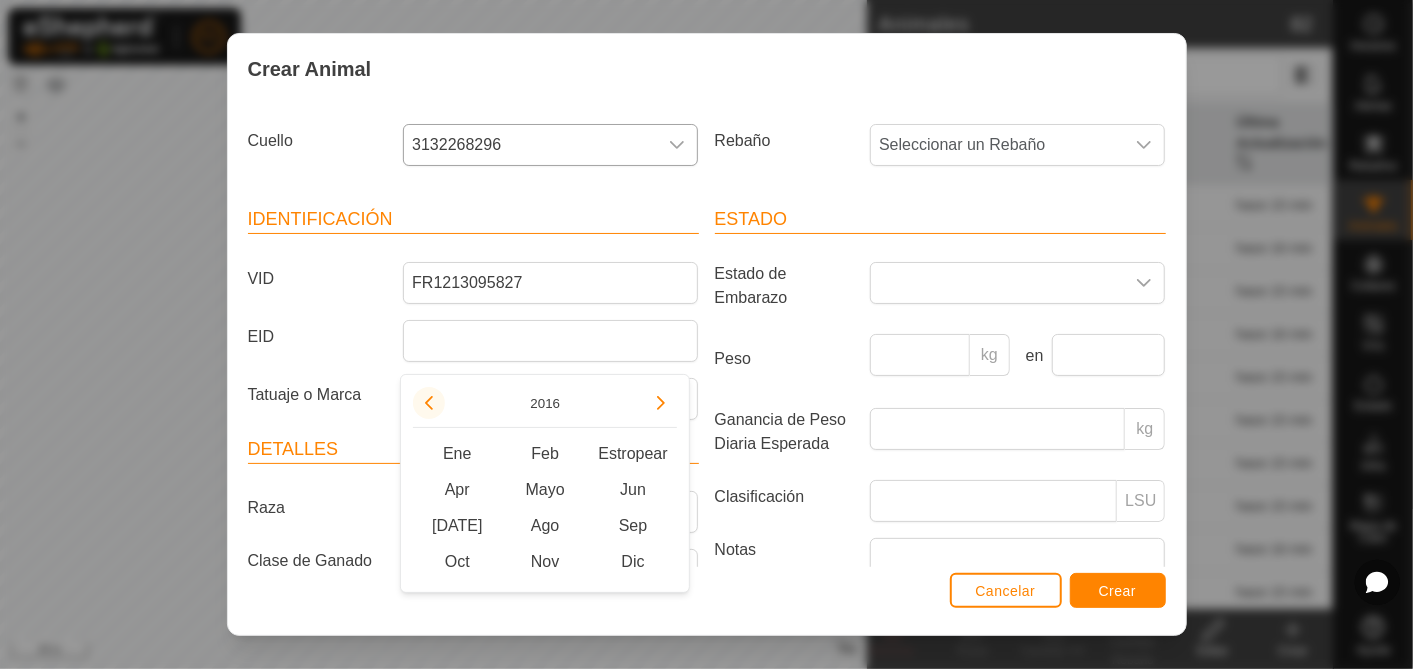 click at bounding box center [429, 403] 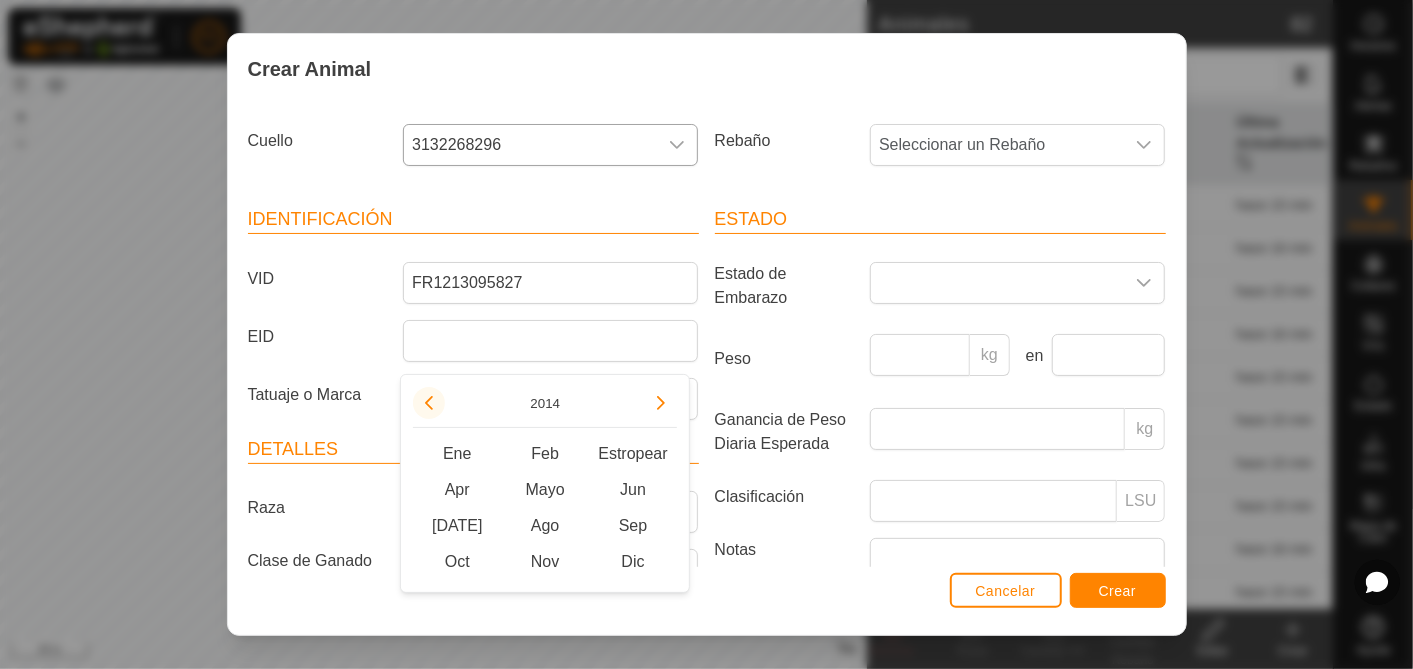 click at bounding box center [429, 403] 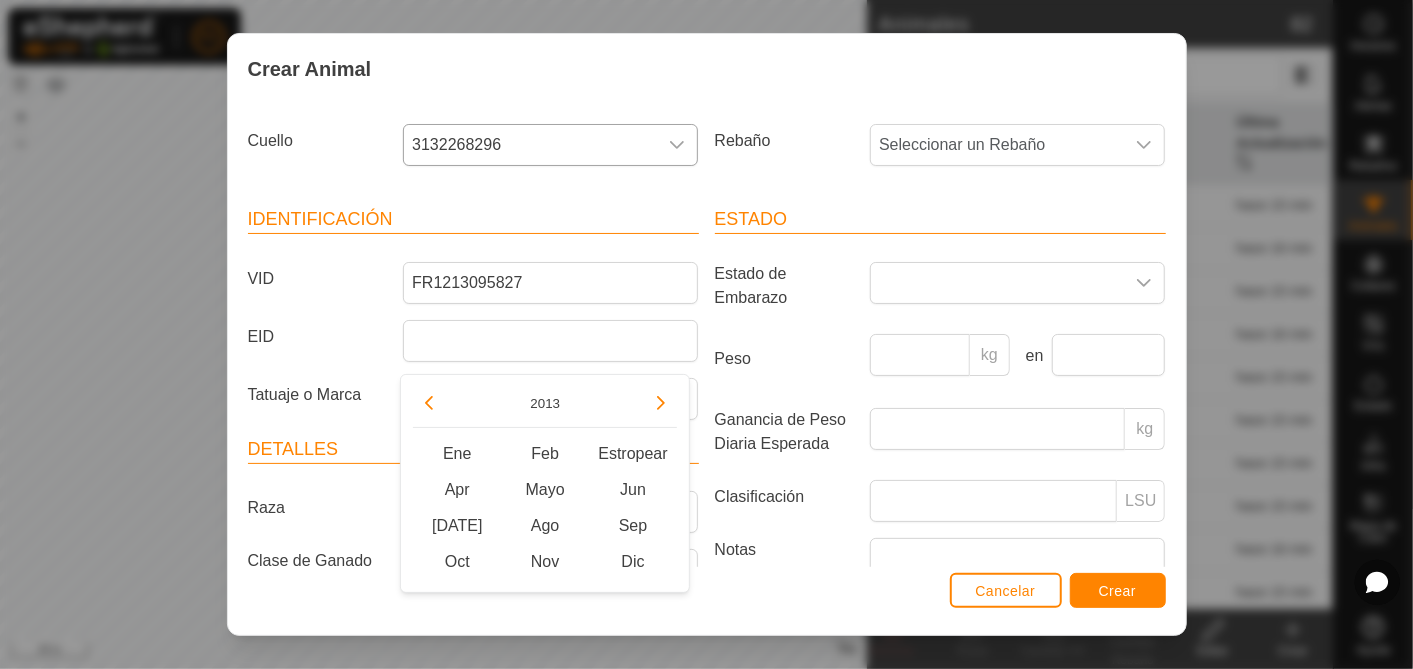 click on "Apr" at bounding box center [457, 490] 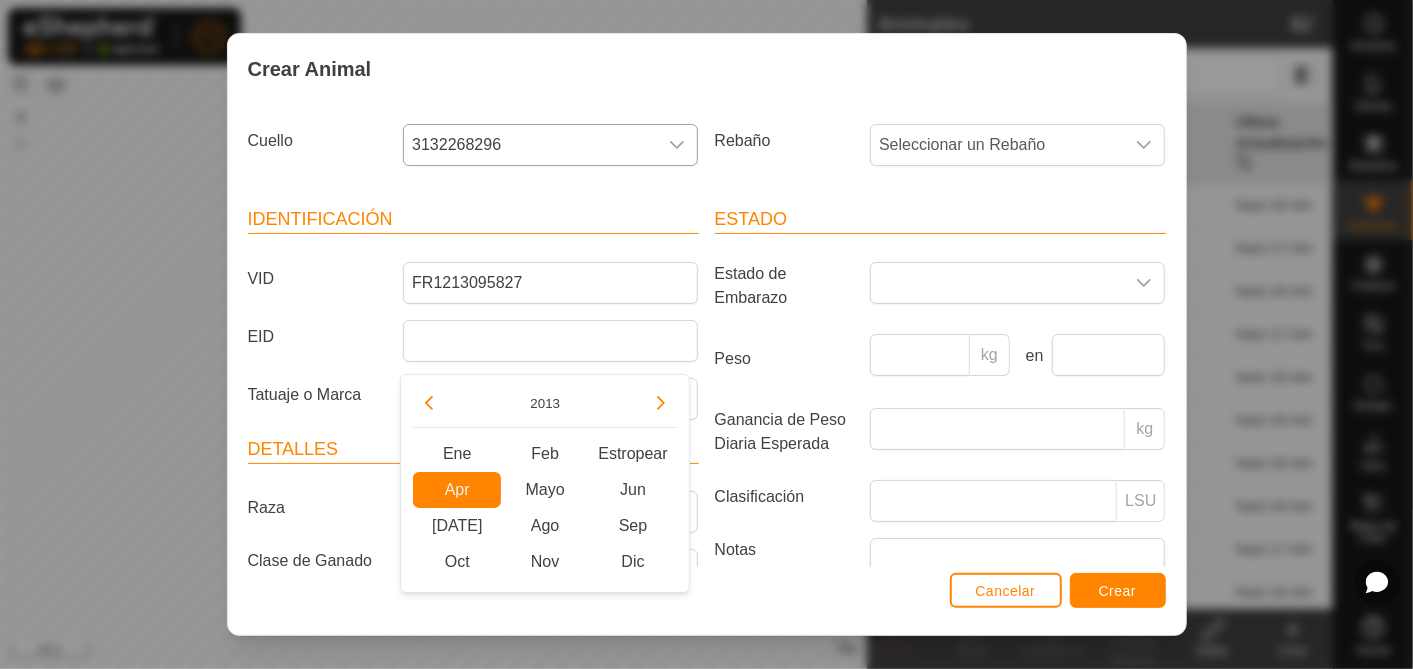type on "[DATE]" 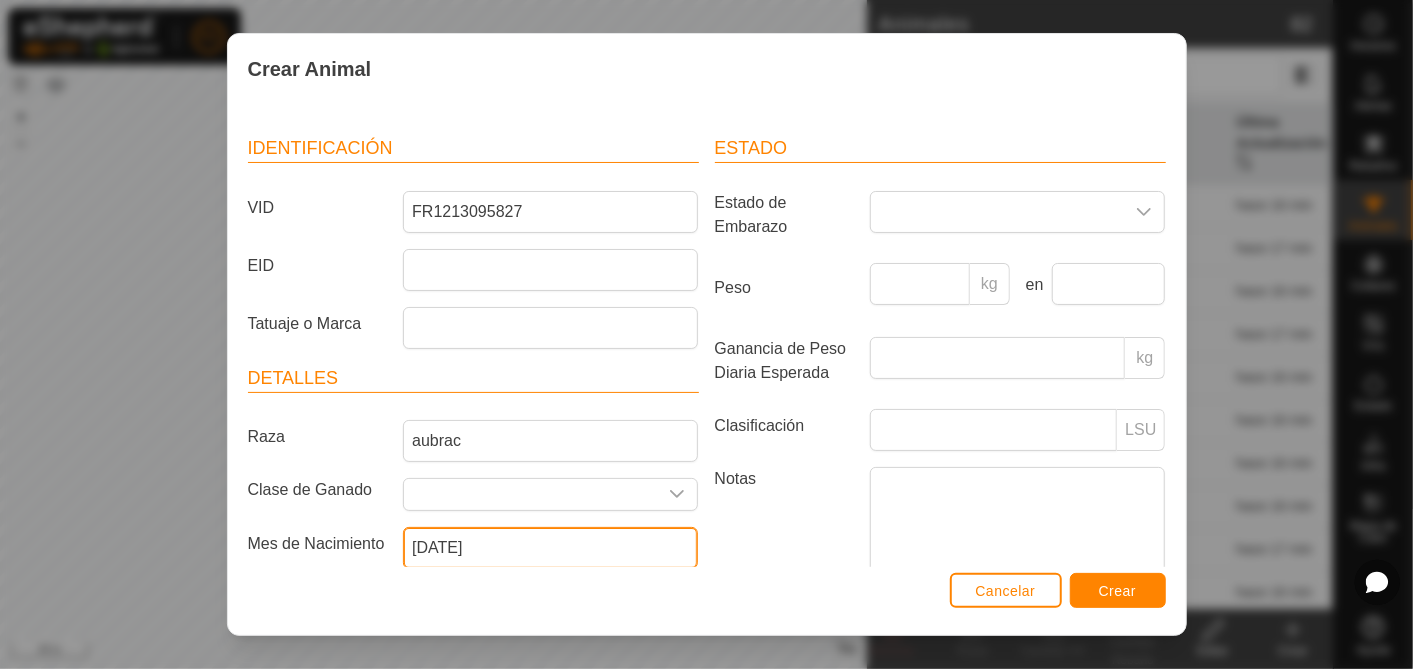 scroll, scrollTop: 0, scrollLeft: 0, axis: both 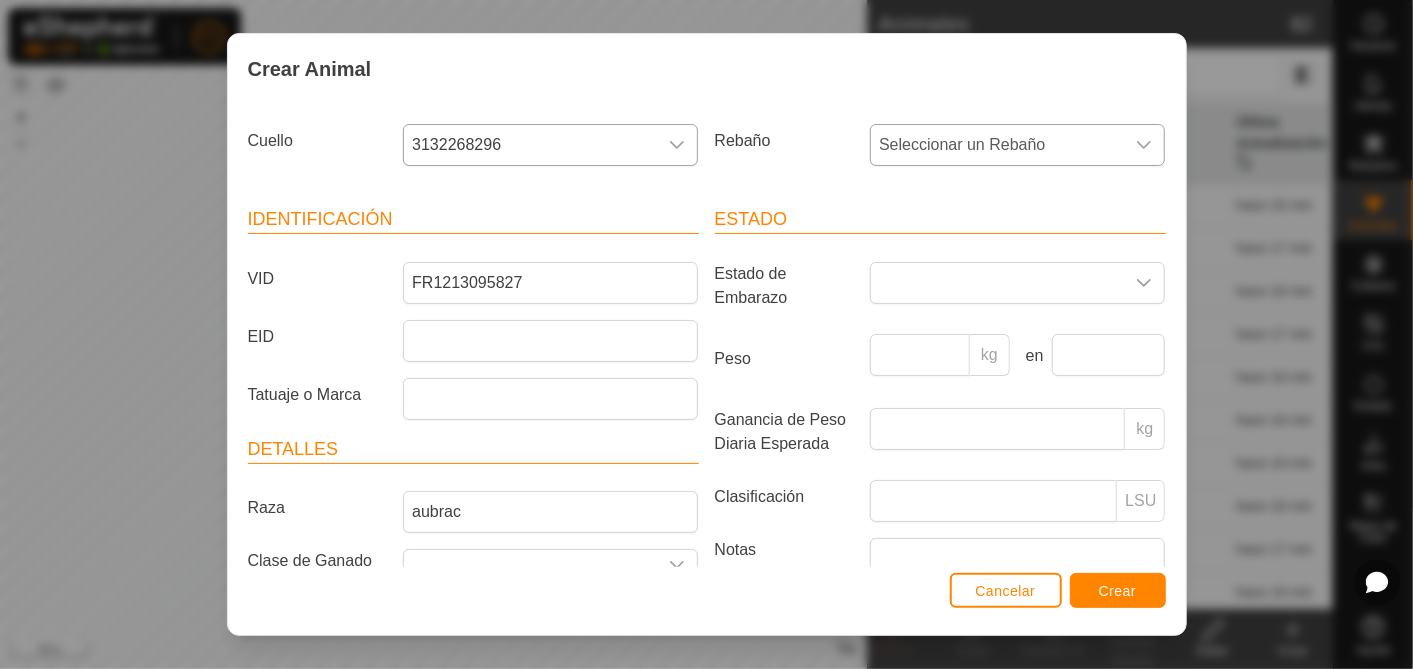 click 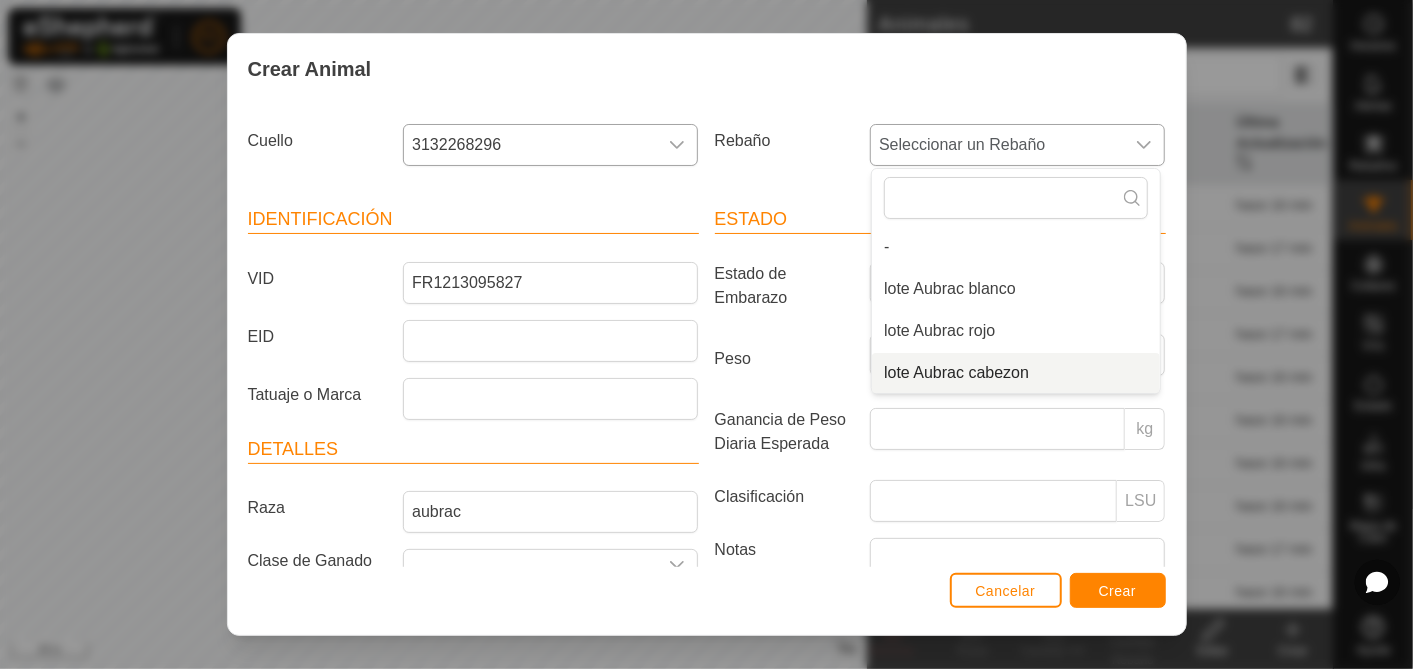 click on "lote Aubrac cabezon" at bounding box center [1016, 373] 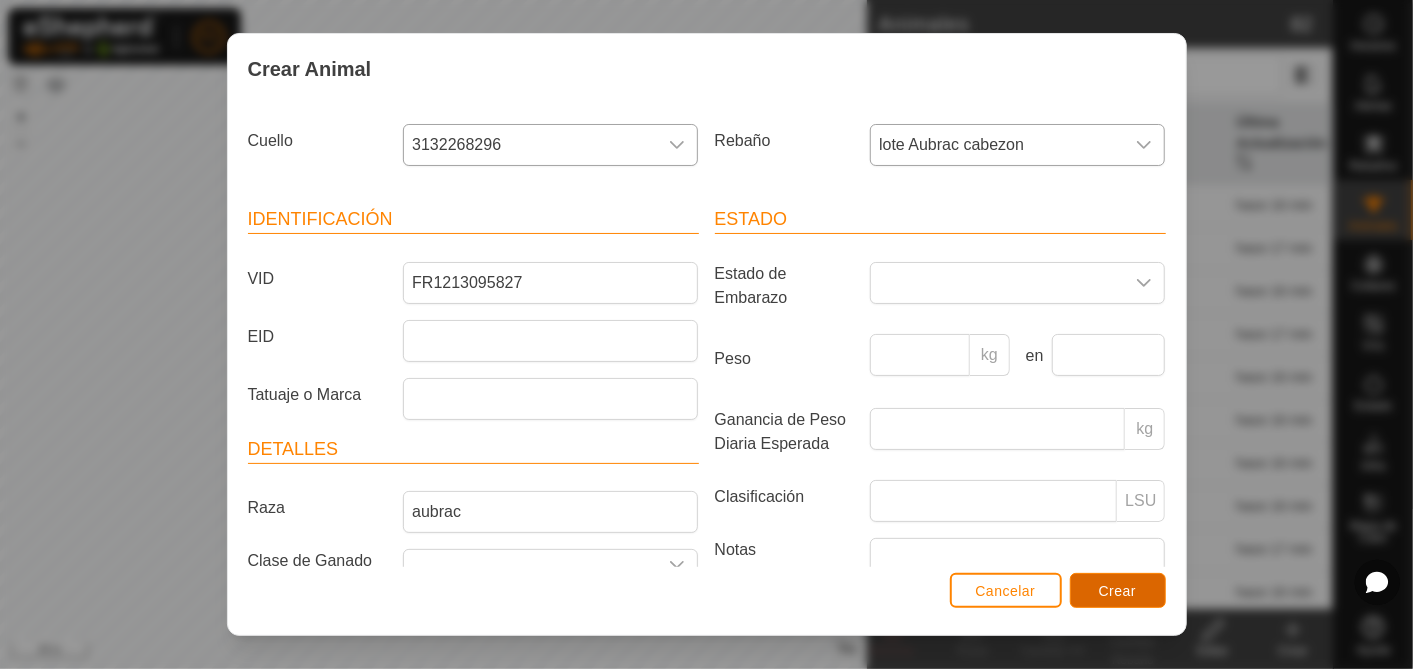click on "Crear" at bounding box center (1118, 591) 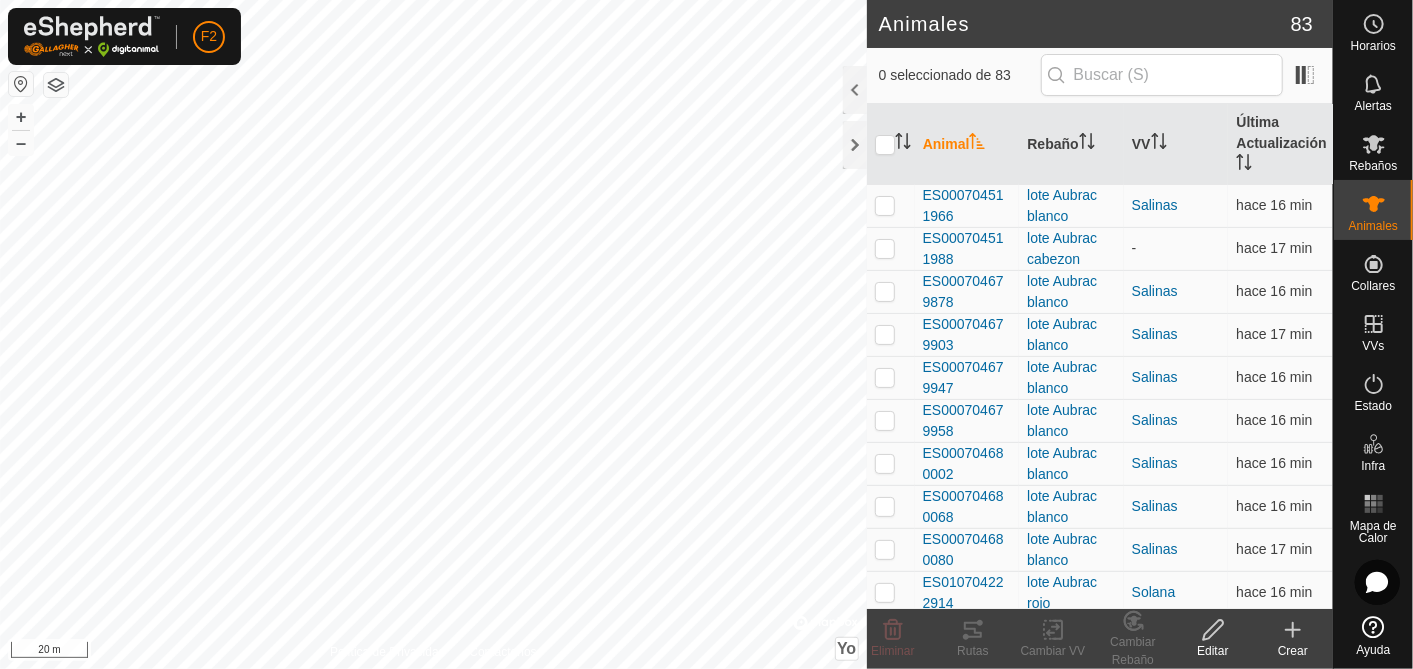 click 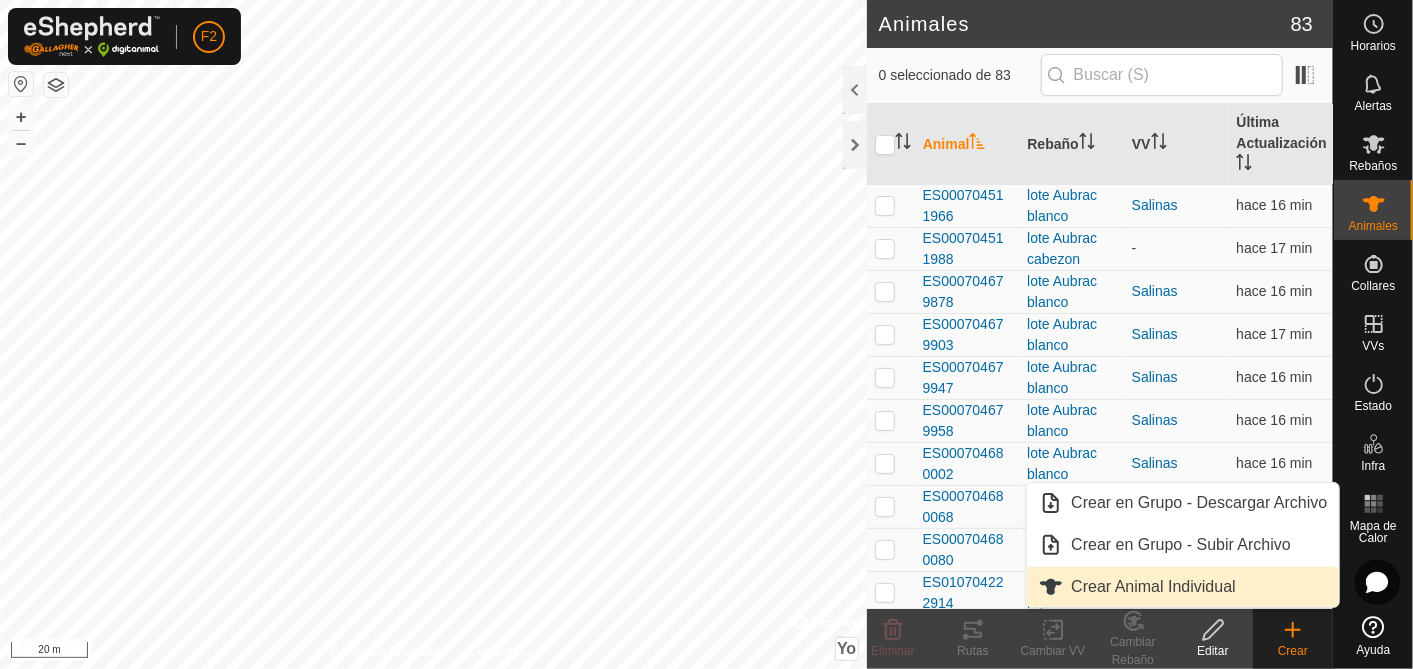 click on "Crear Animal Individual" at bounding box center (1183, 587) 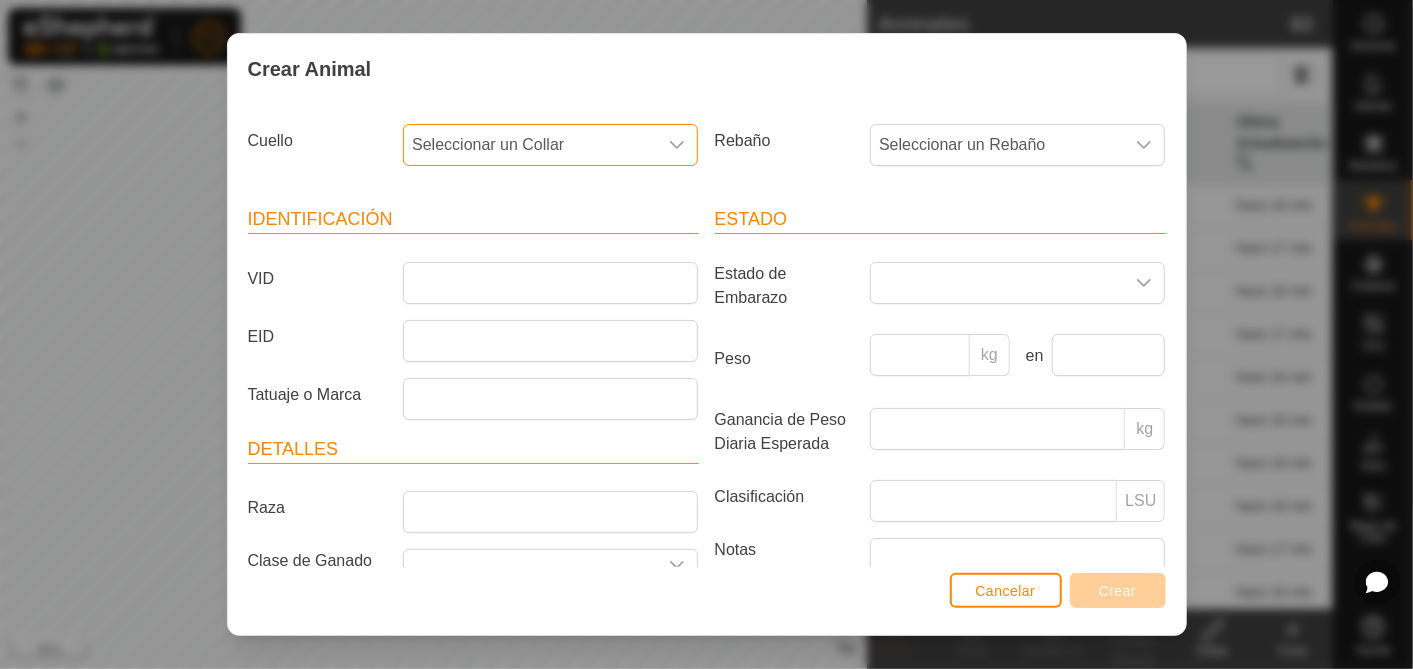 click on "Seleccionar un Collar" at bounding box center [530, 145] 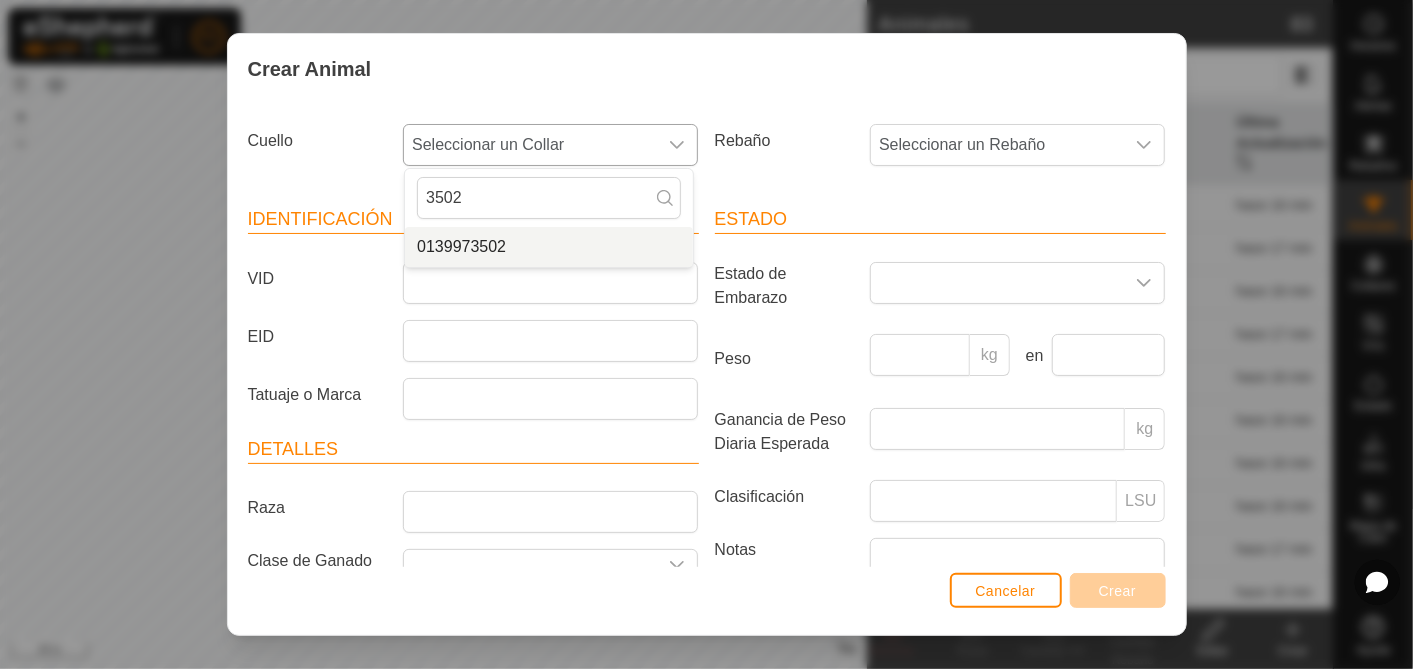 type on "3502" 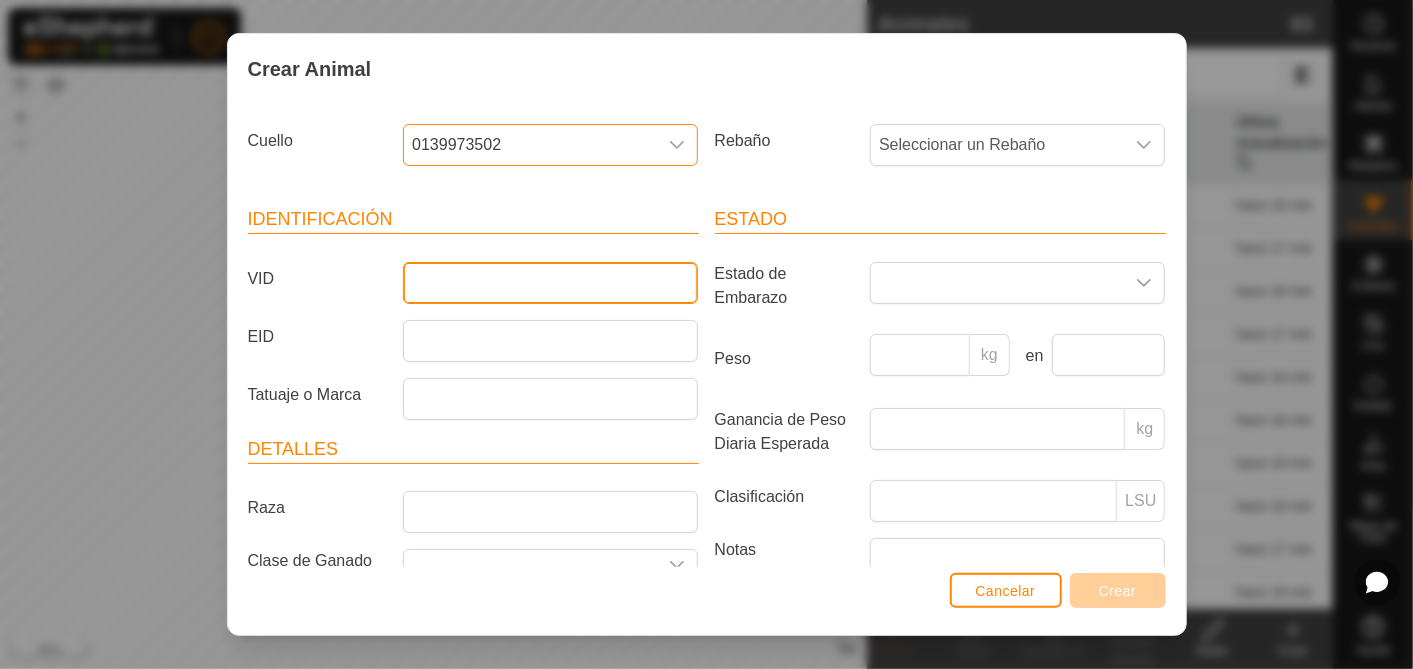 click on "VID" at bounding box center [550, 283] 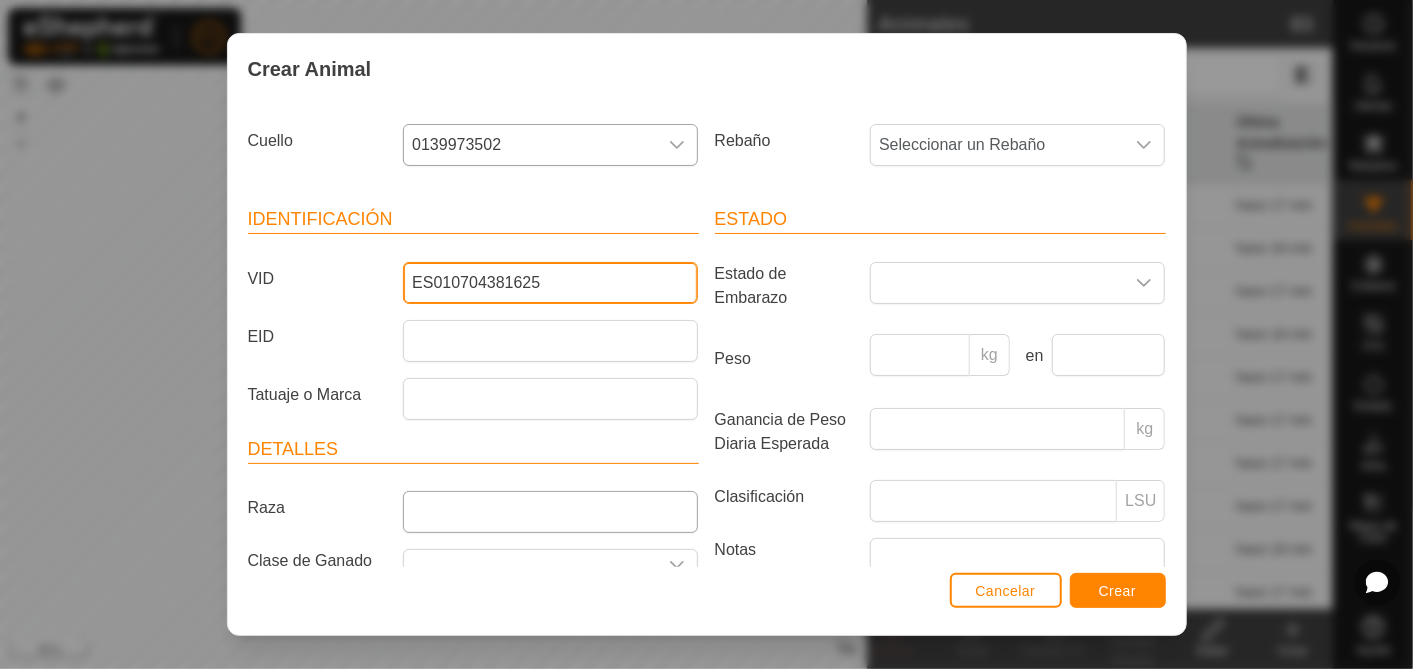 type on "ES010704381625" 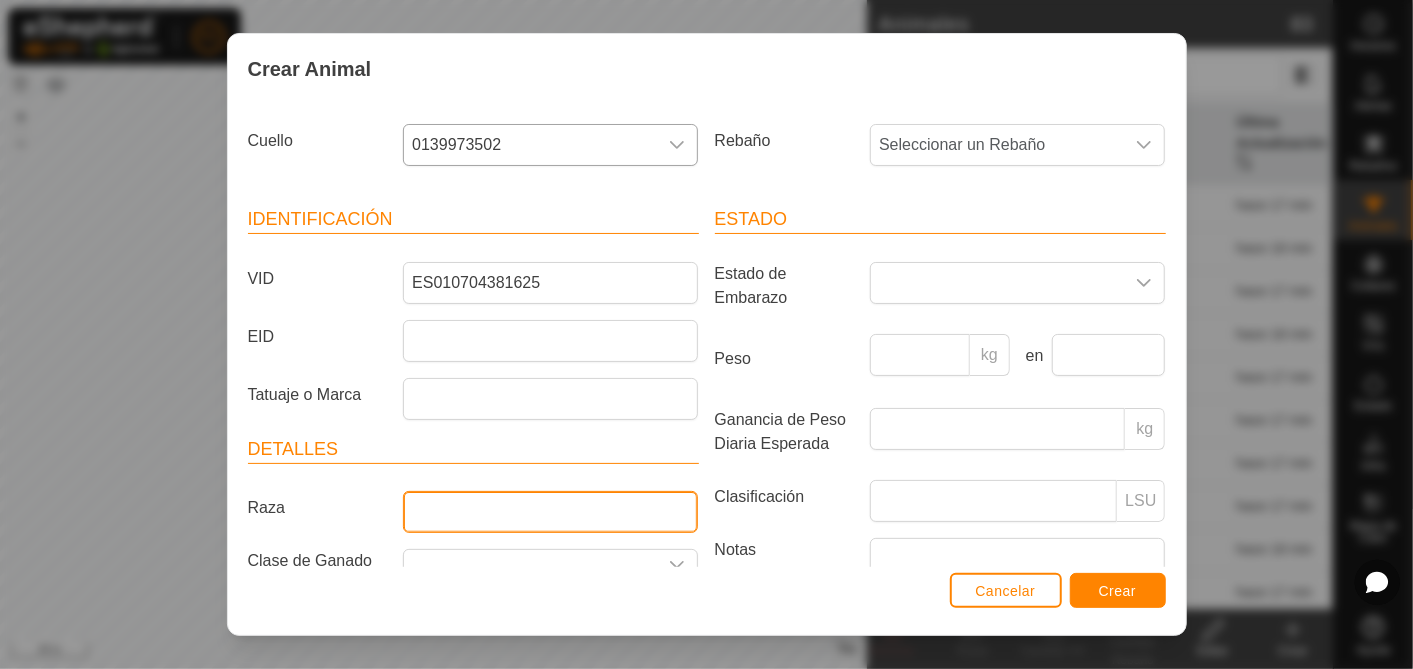 click on "Raza" at bounding box center (550, 512) 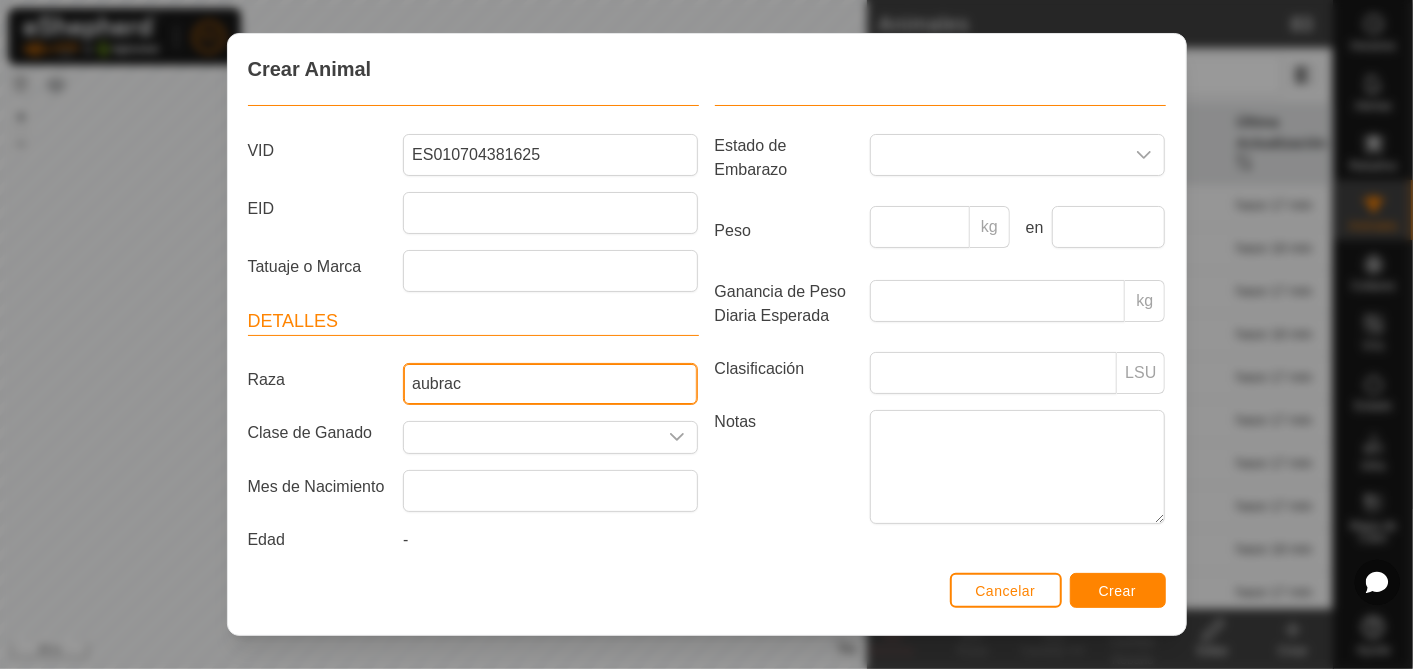 scroll, scrollTop: 155, scrollLeft: 0, axis: vertical 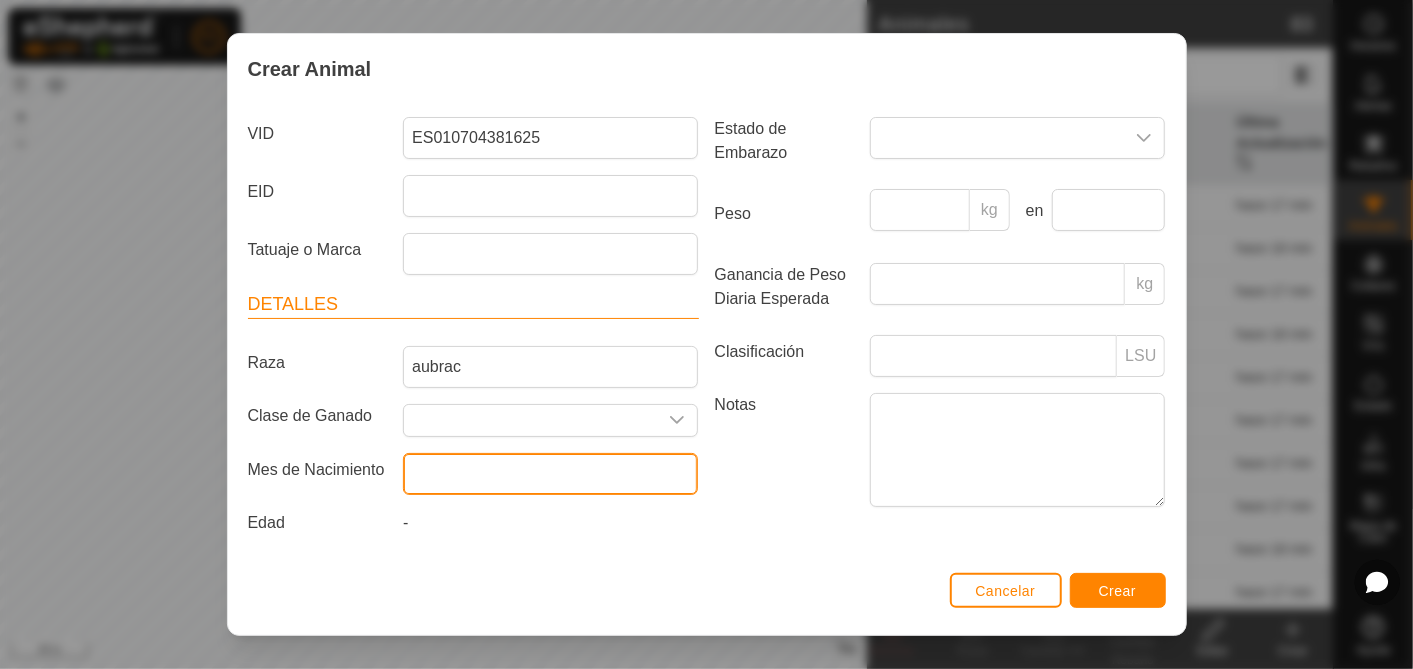 click at bounding box center [550, 474] 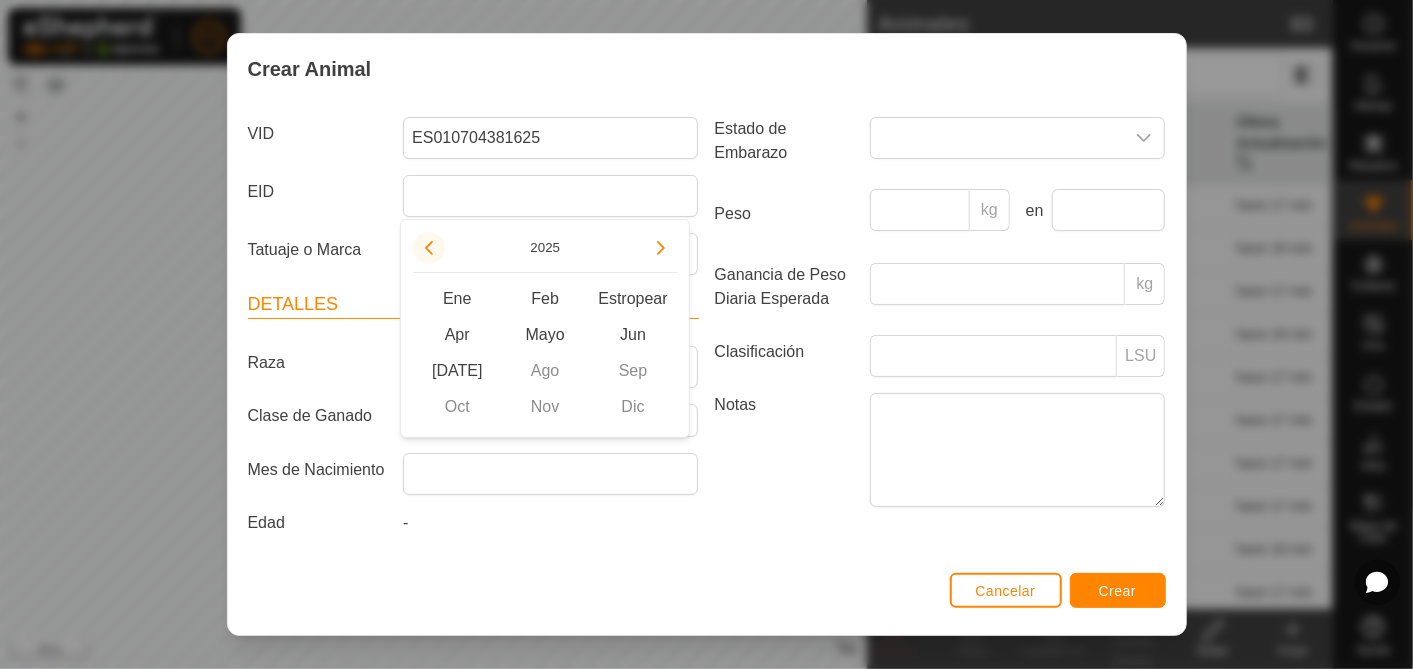 click at bounding box center [429, 248] 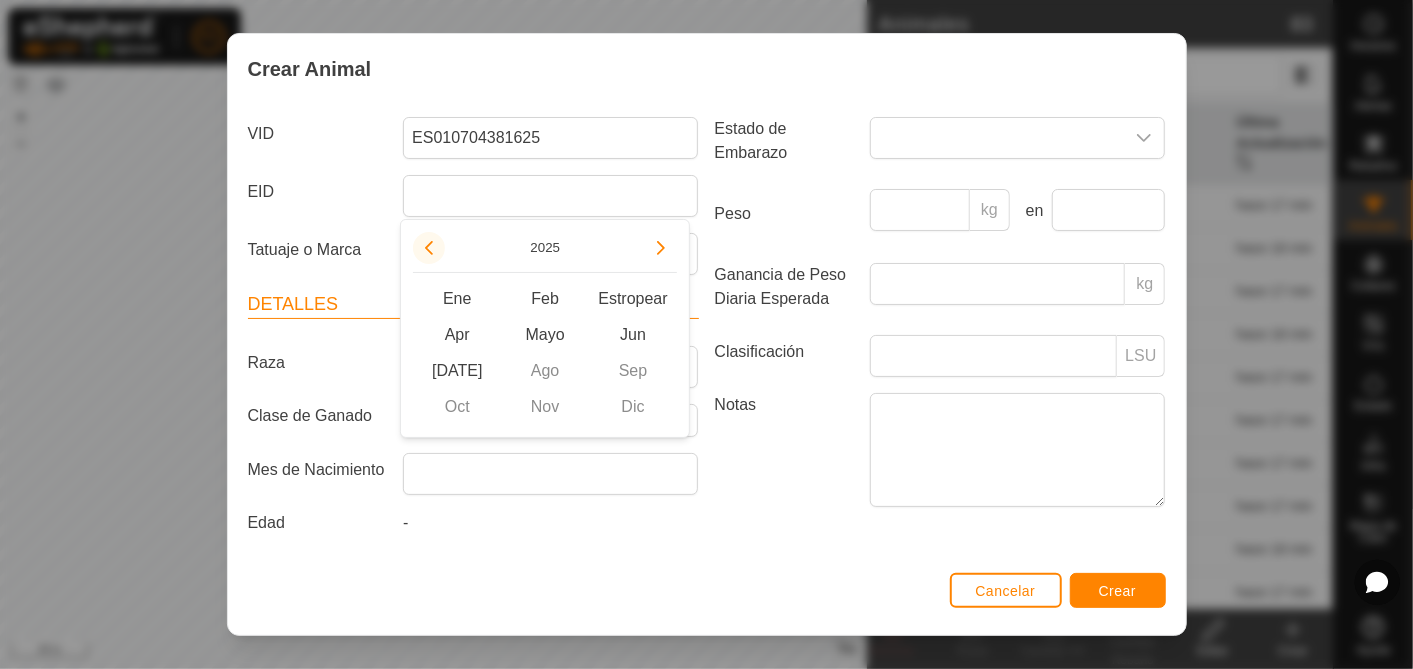 click at bounding box center [429, 248] 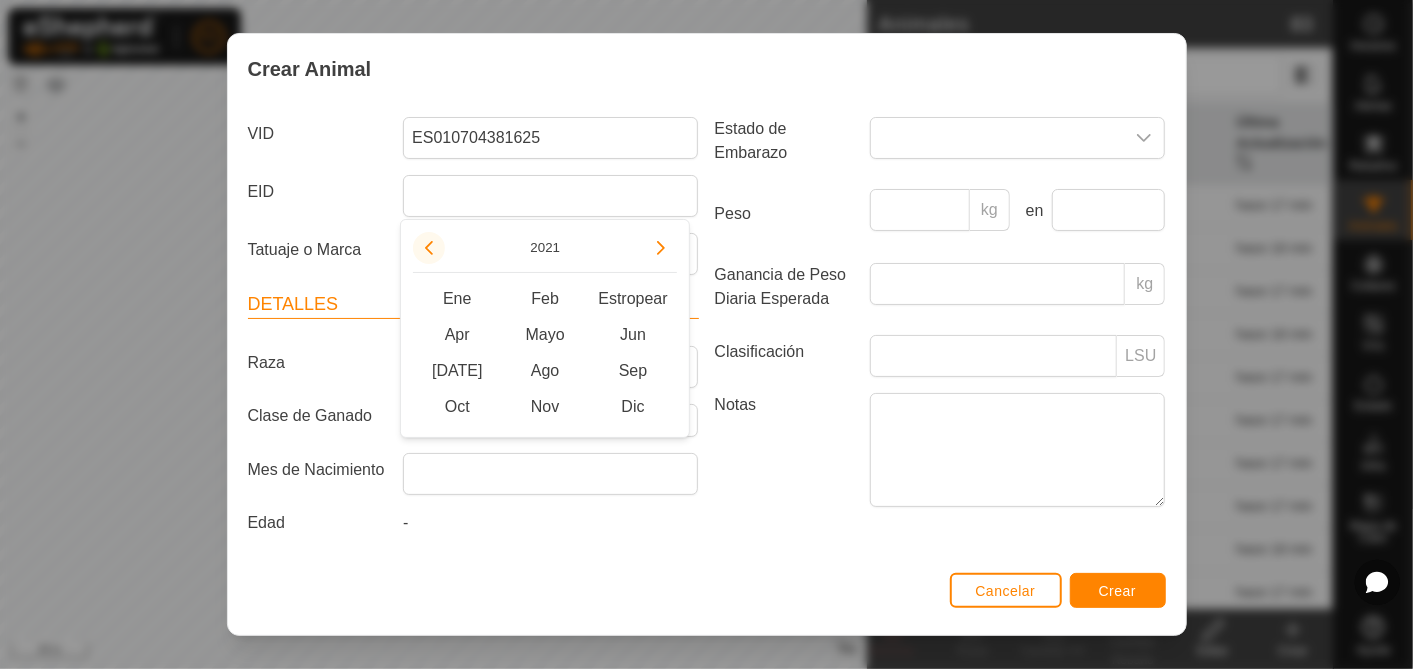 click 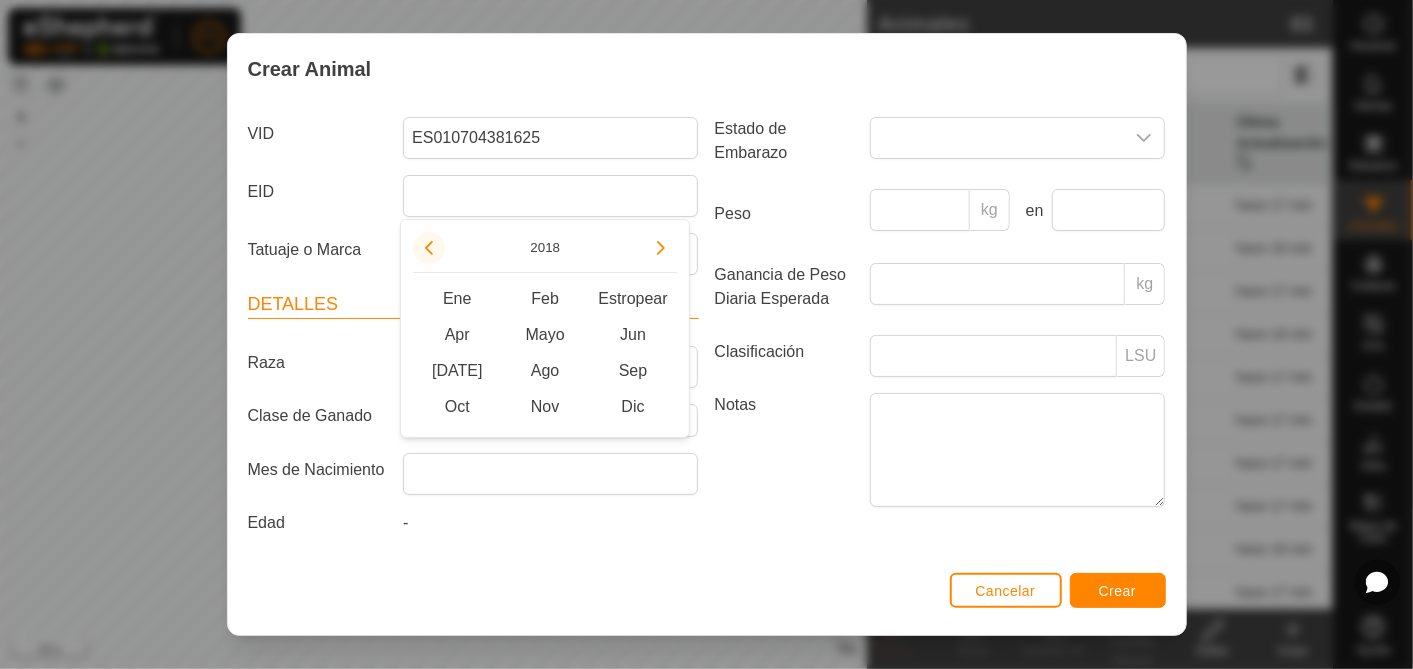 click at bounding box center (429, 248) 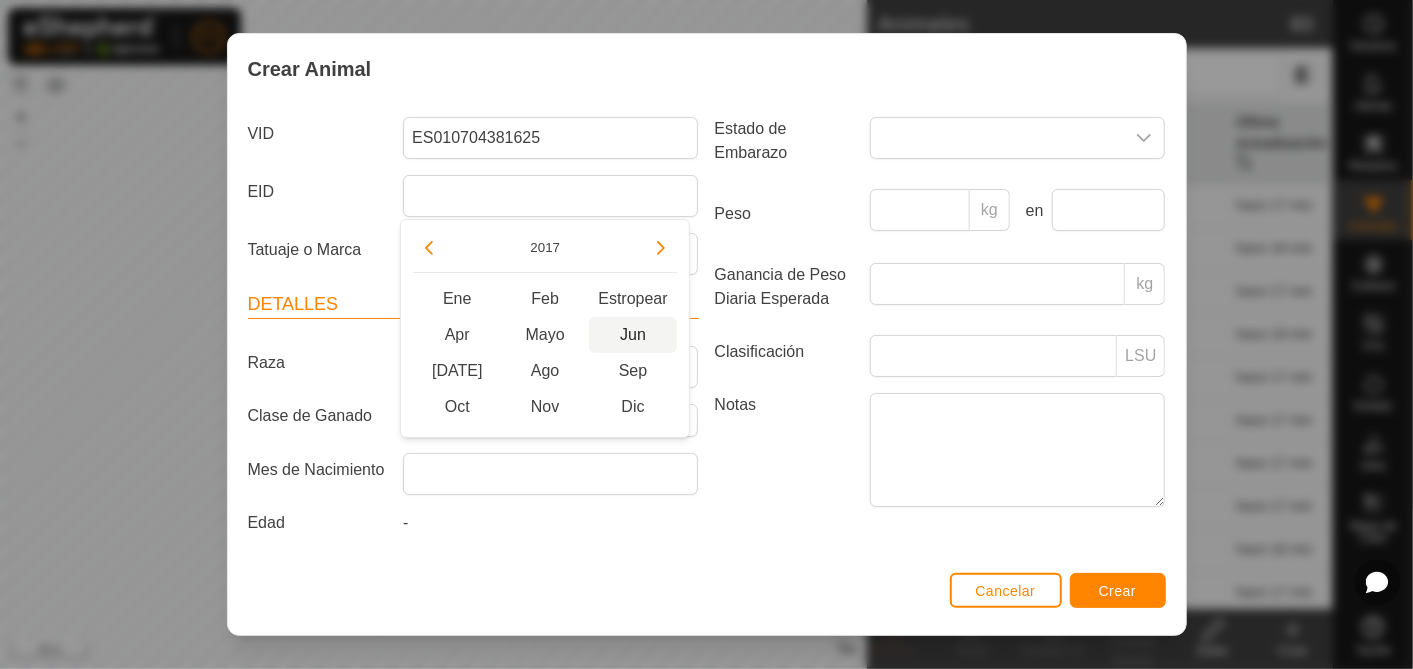 click on "Jun" at bounding box center [633, 335] 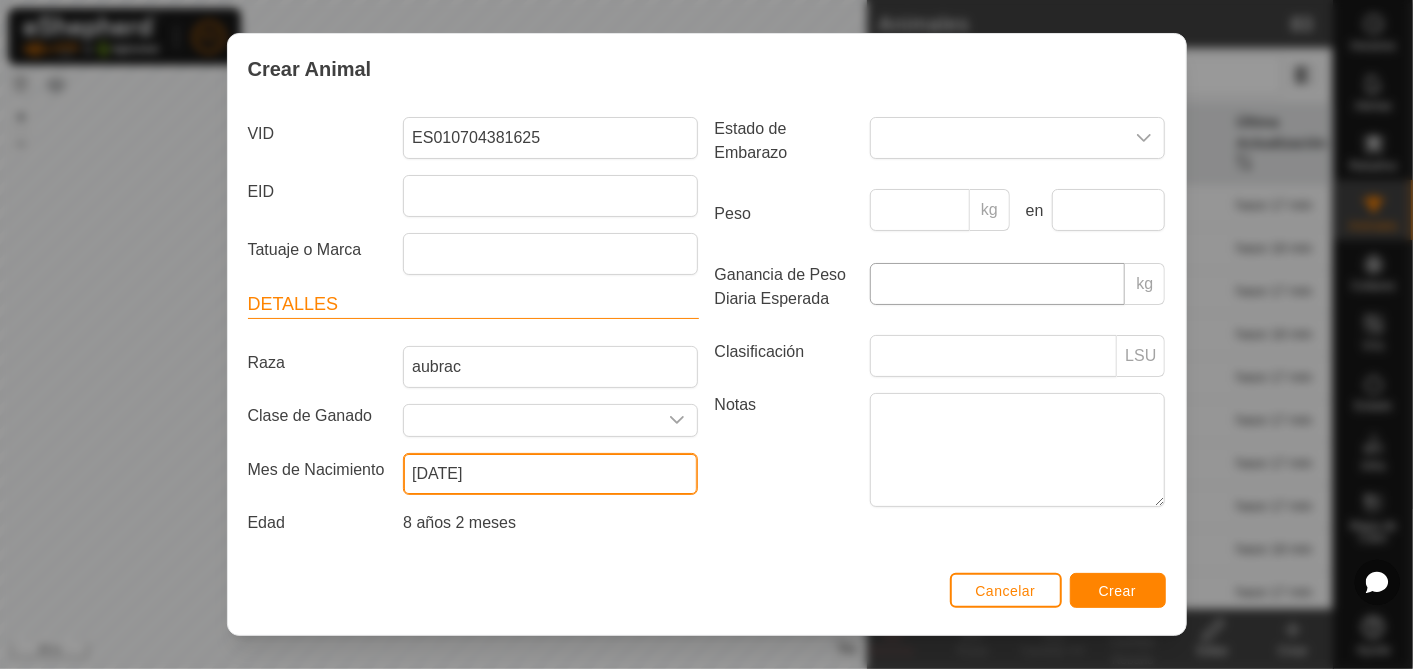 scroll, scrollTop: 0, scrollLeft: 0, axis: both 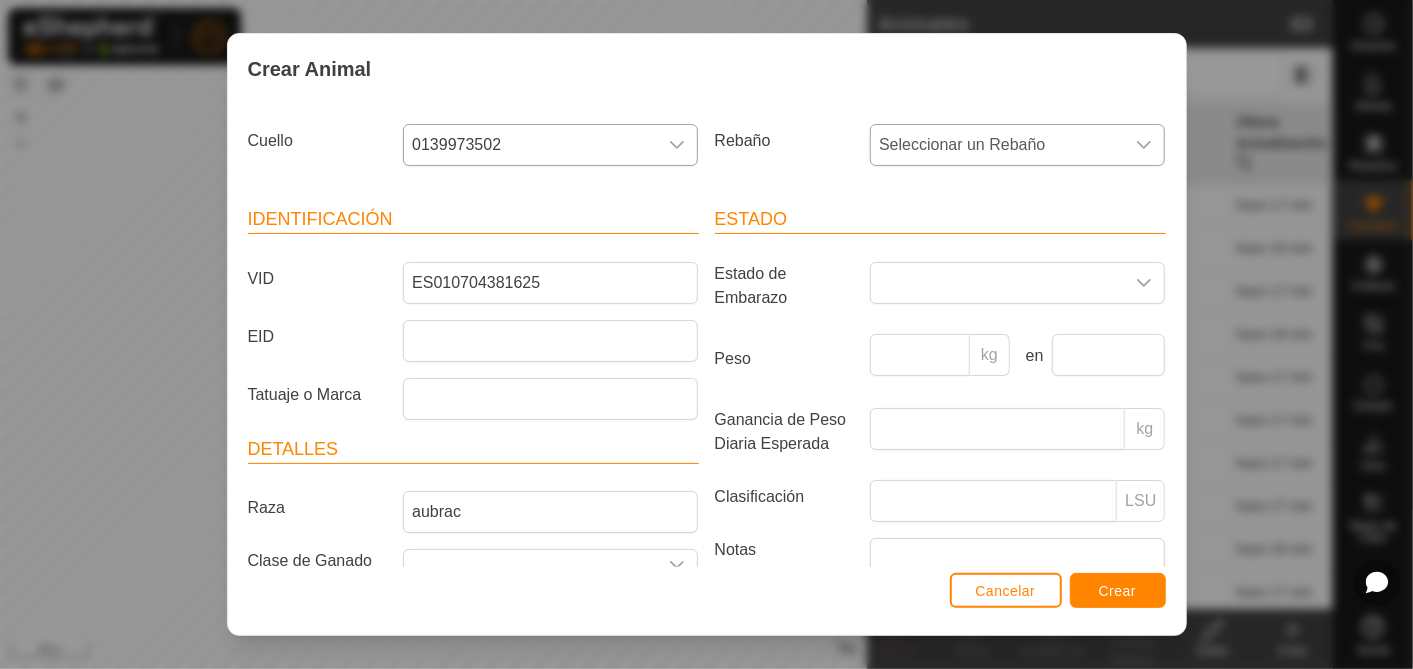 click on "Seleccionar un Rebaño" at bounding box center [997, 145] 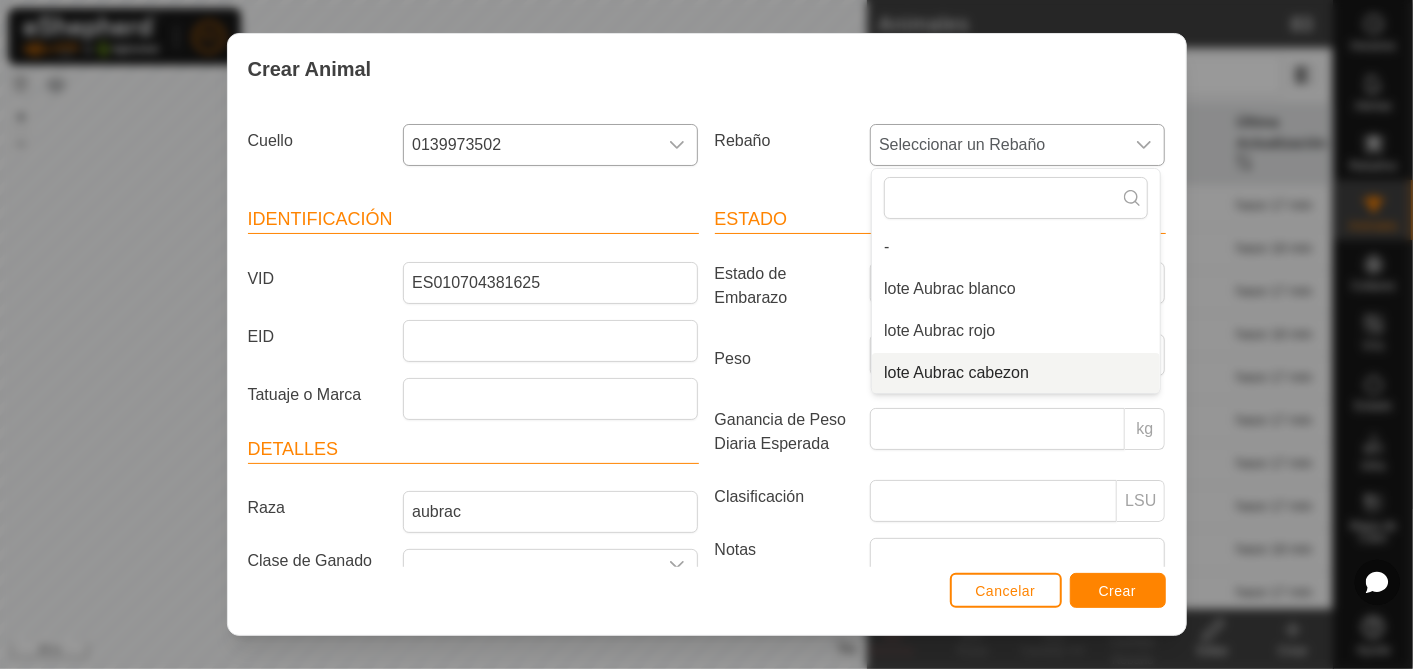 click on "lote Aubrac cabezon" at bounding box center [1016, 373] 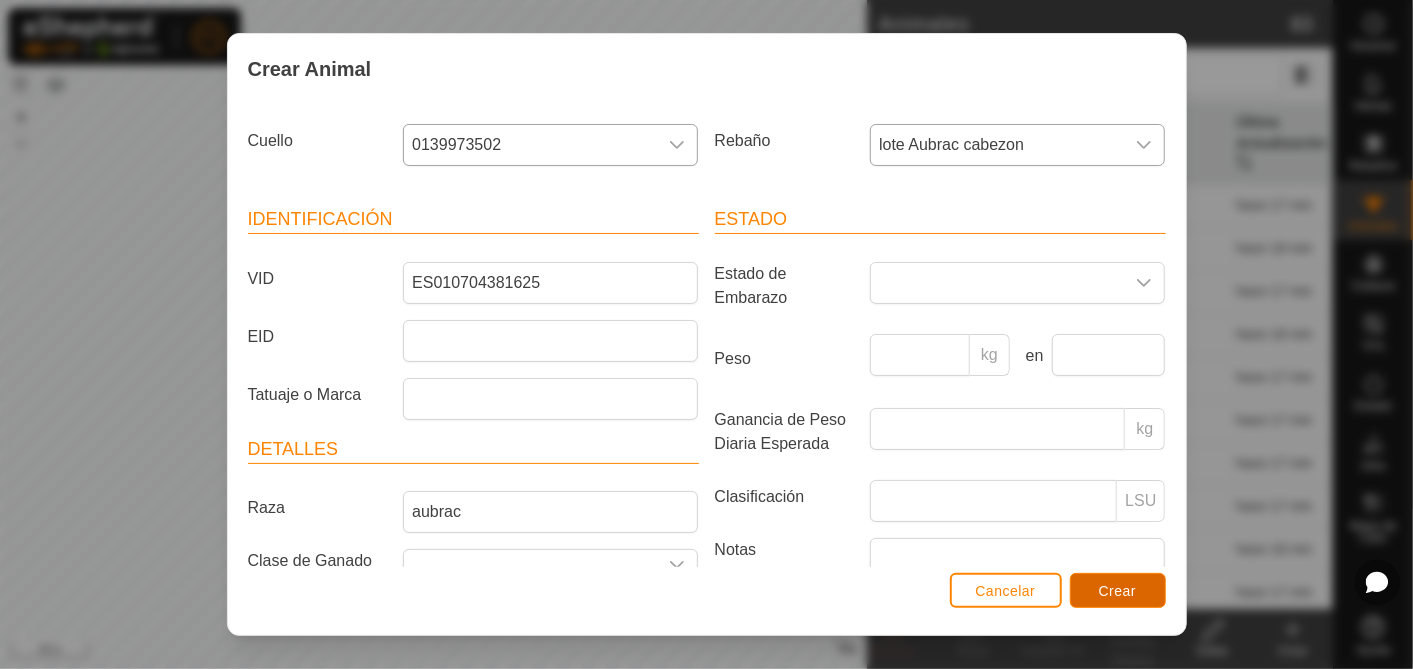 click on "Crear" at bounding box center [1118, 591] 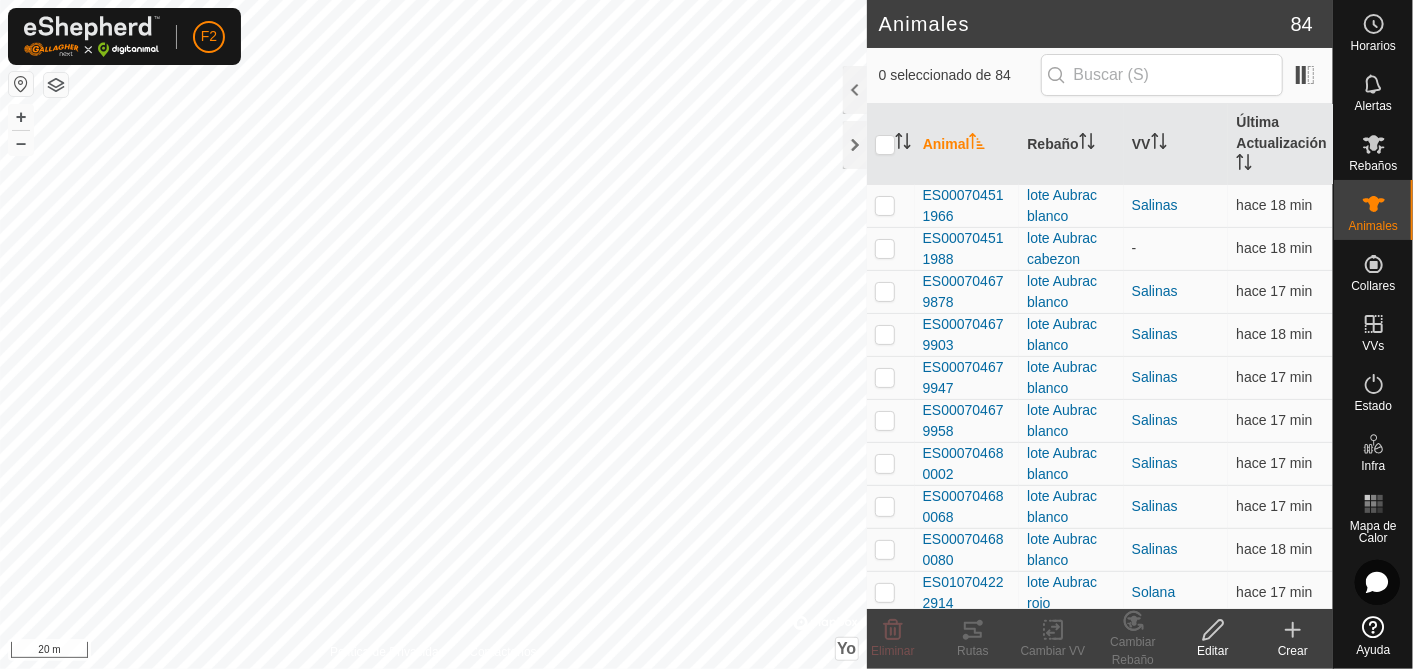 click 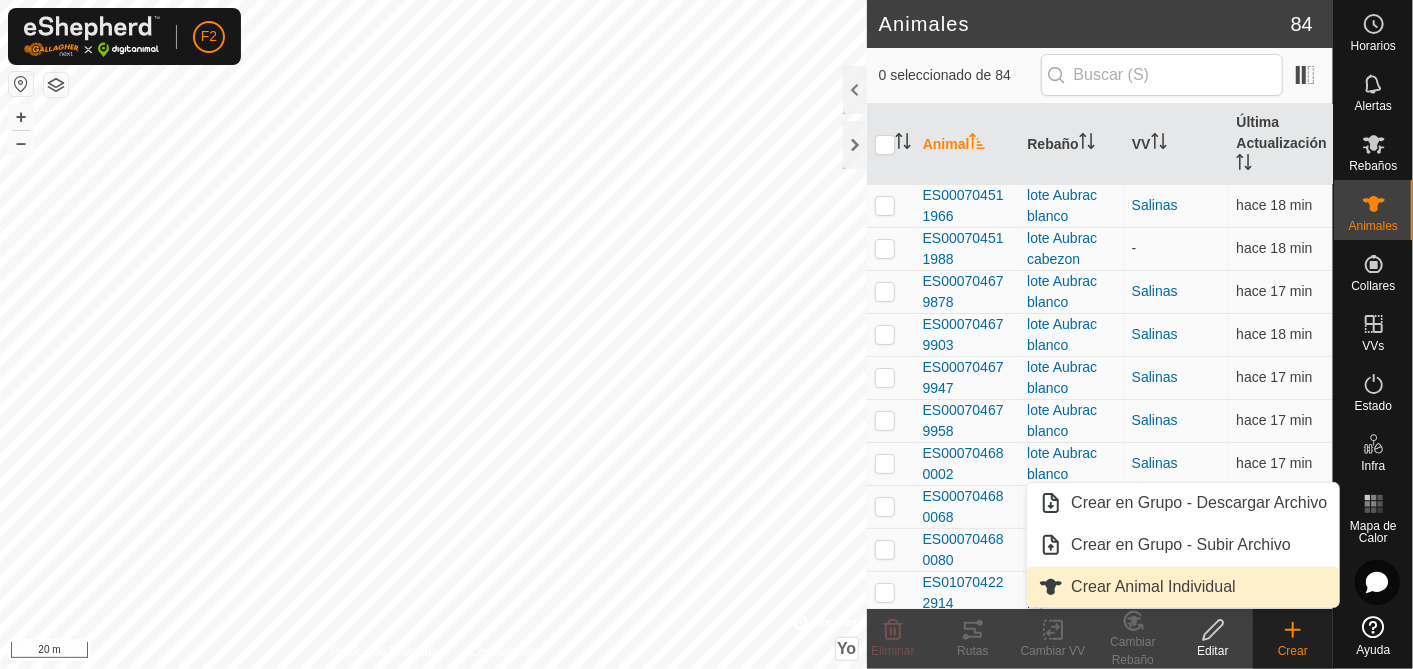 click on "Crear Animal Individual" at bounding box center (1183, 587) 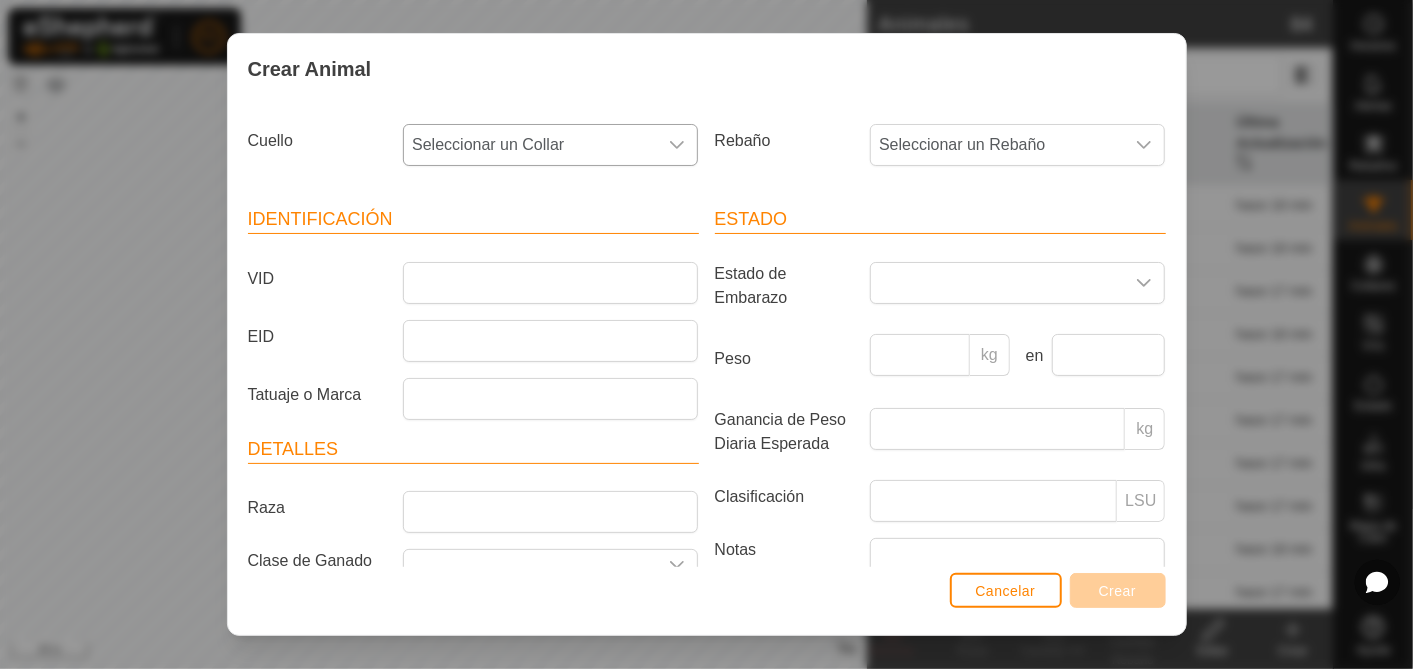 click on "Seleccionar un Collar" at bounding box center (488, 144) 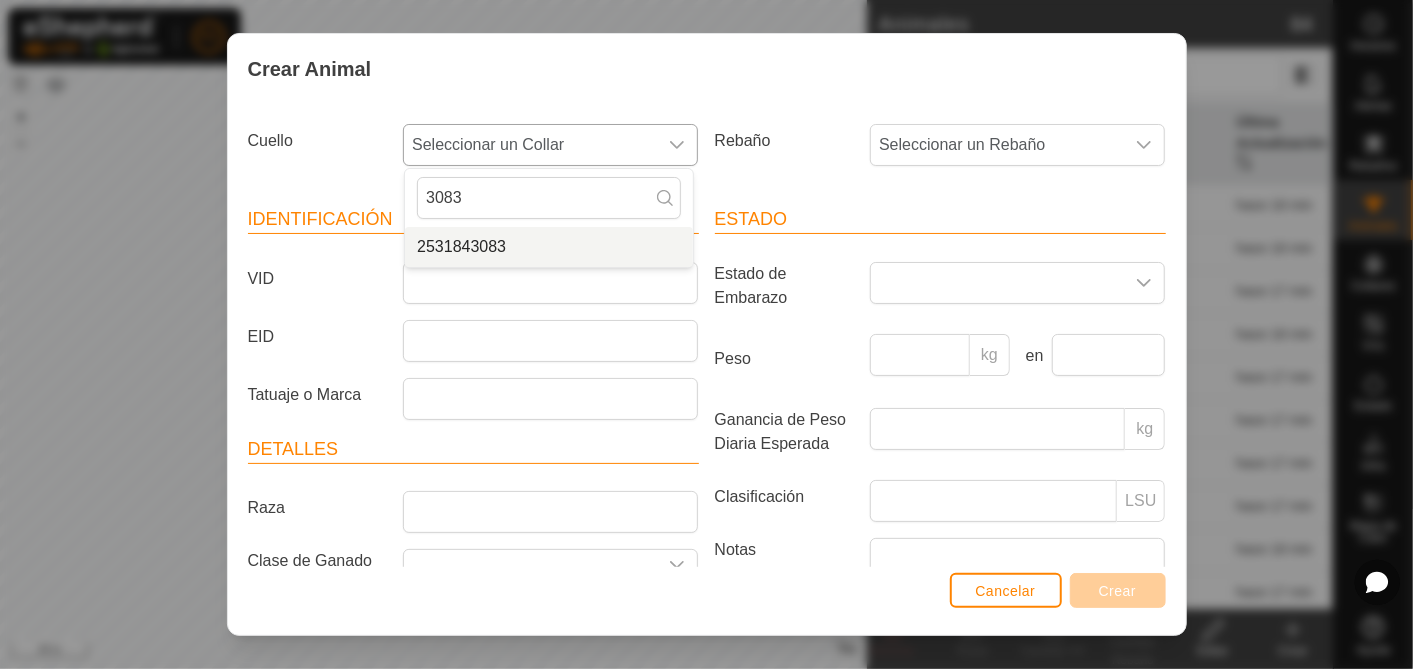 type on "3083" 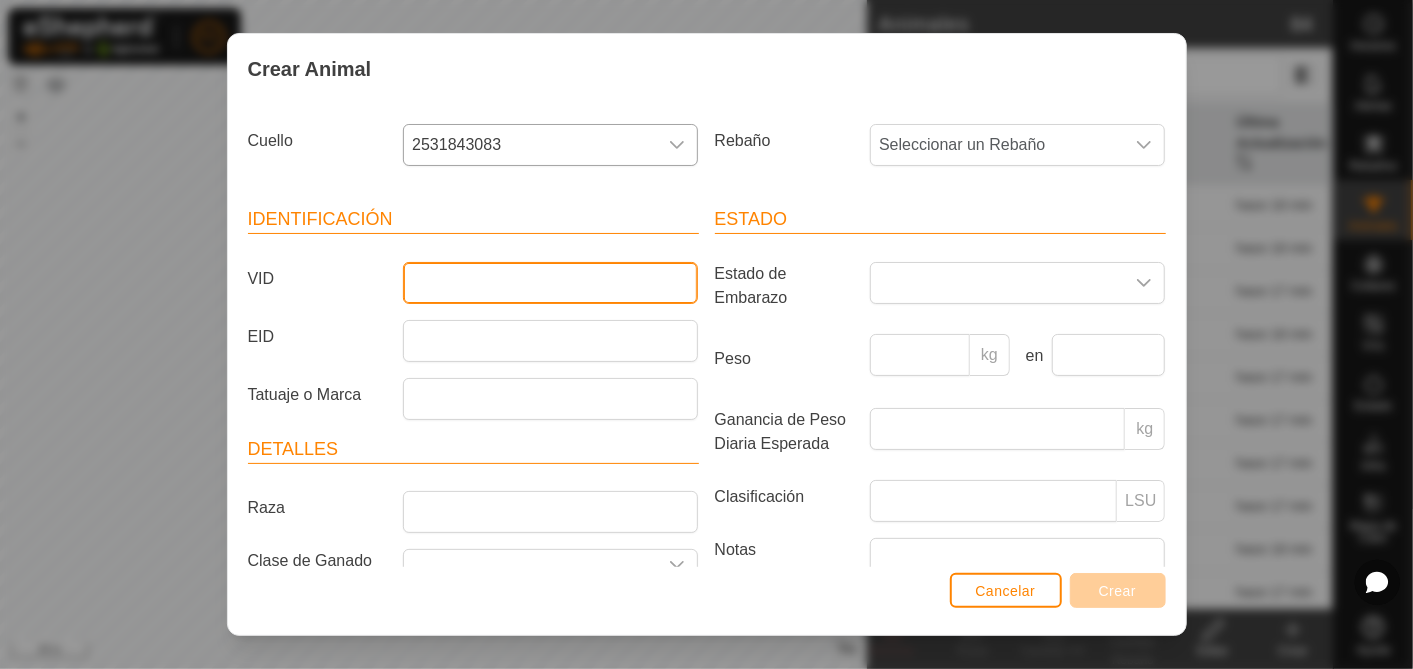 click on "VID" at bounding box center [550, 283] 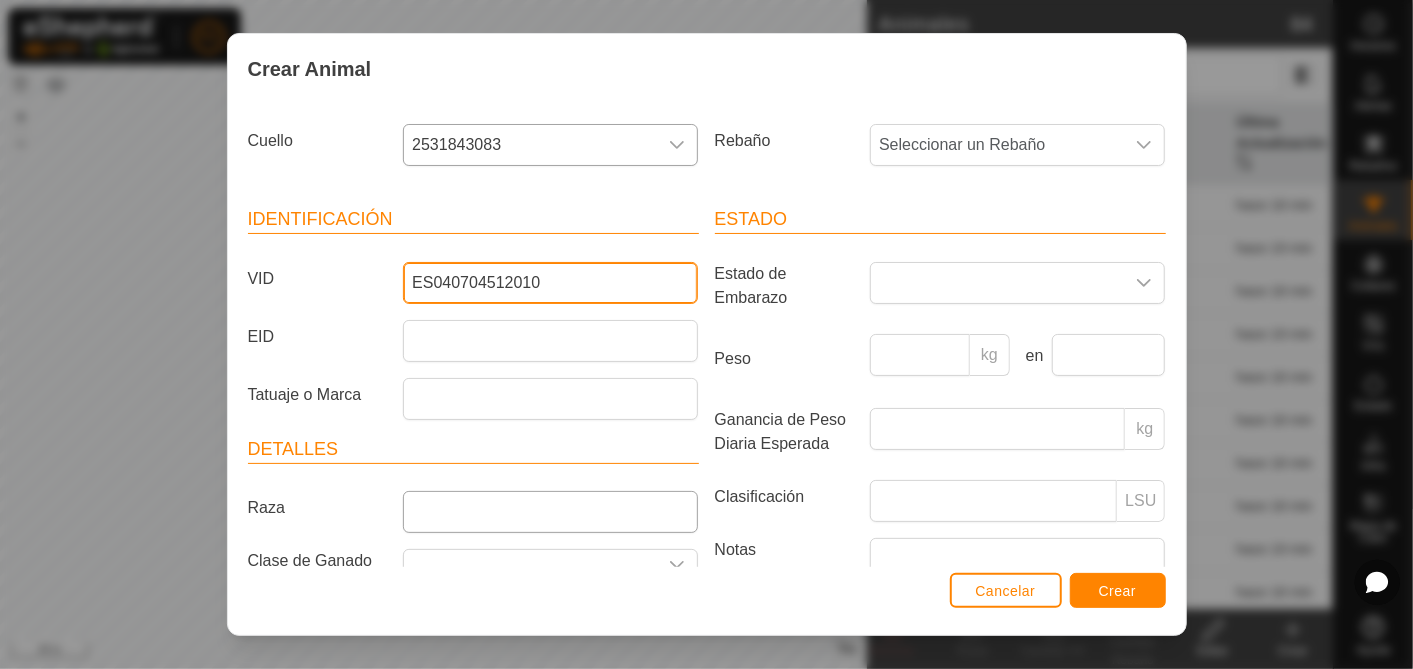 type on "ES040704512010" 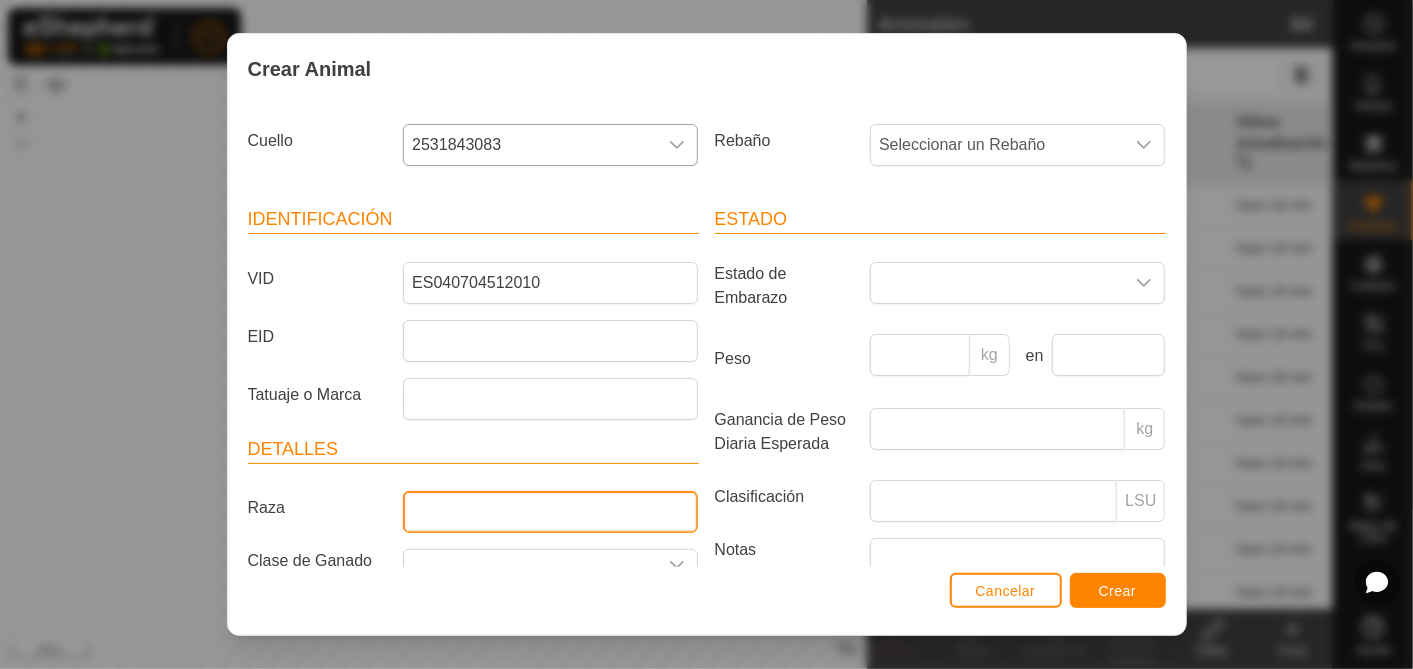 click on "Raza" at bounding box center (550, 512) 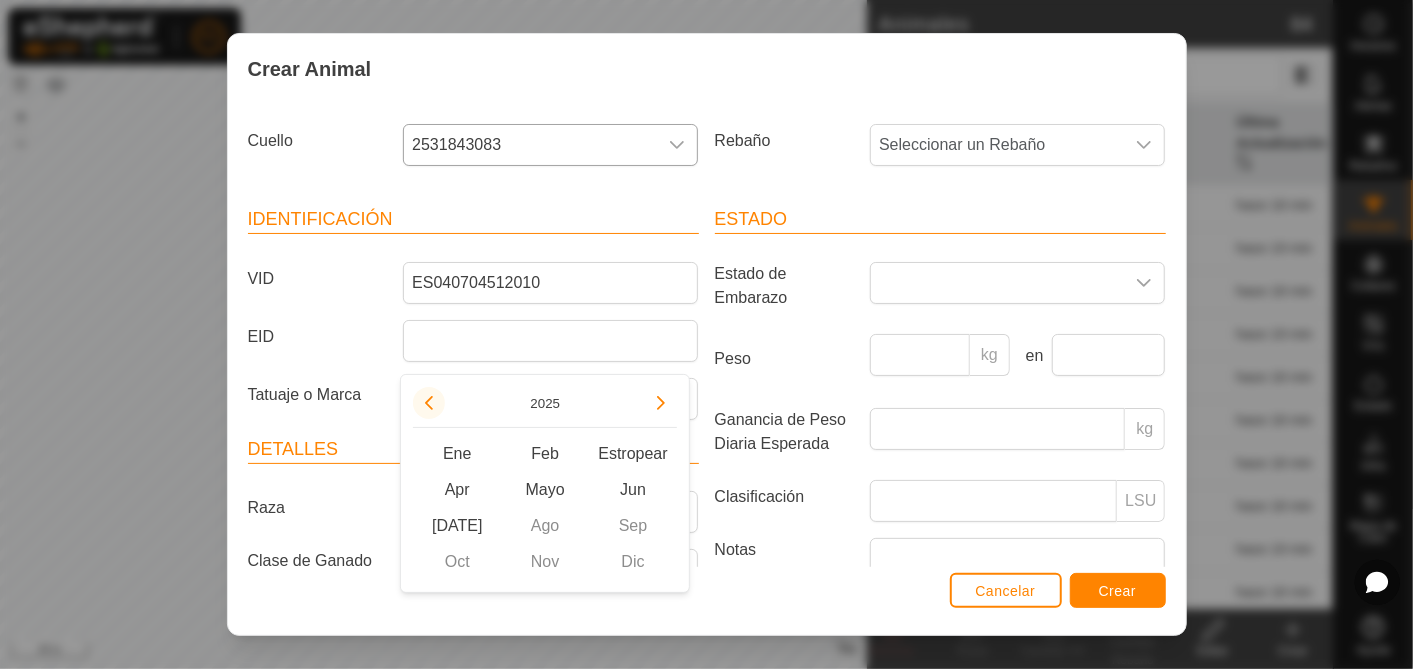 click at bounding box center [429, 403] 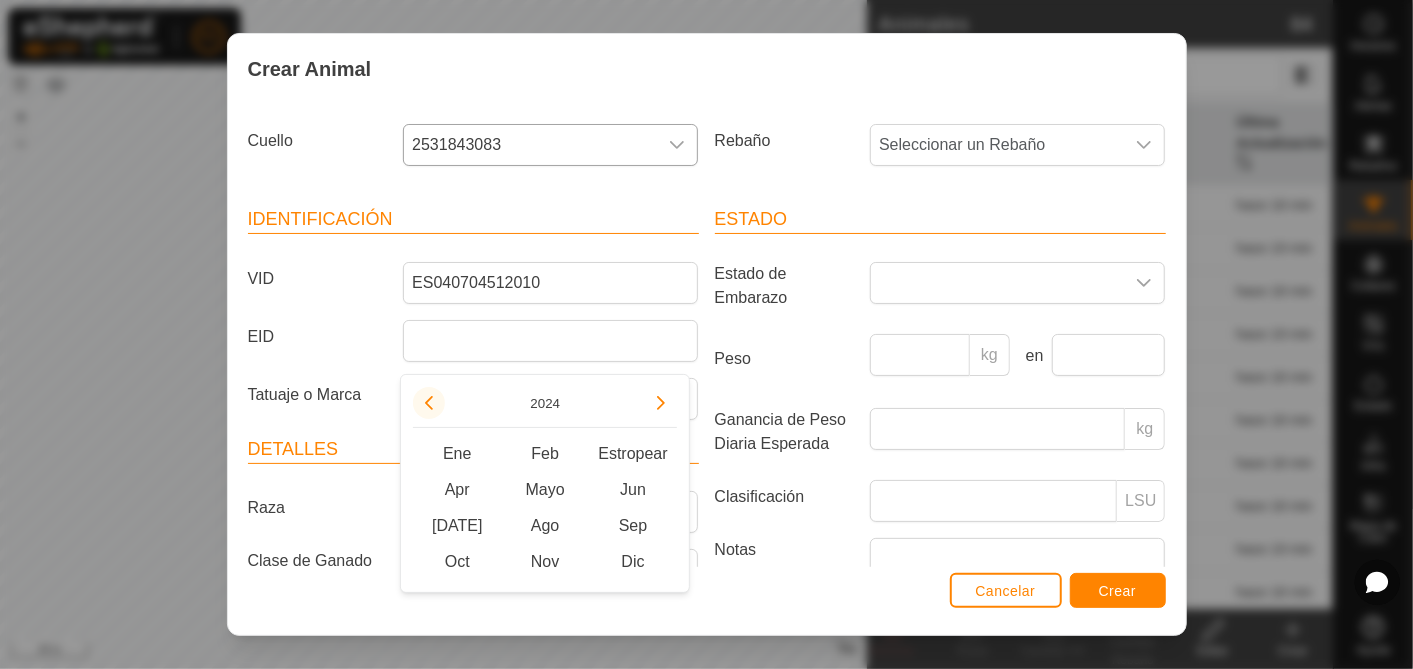 click at bounding box center (429, 403) 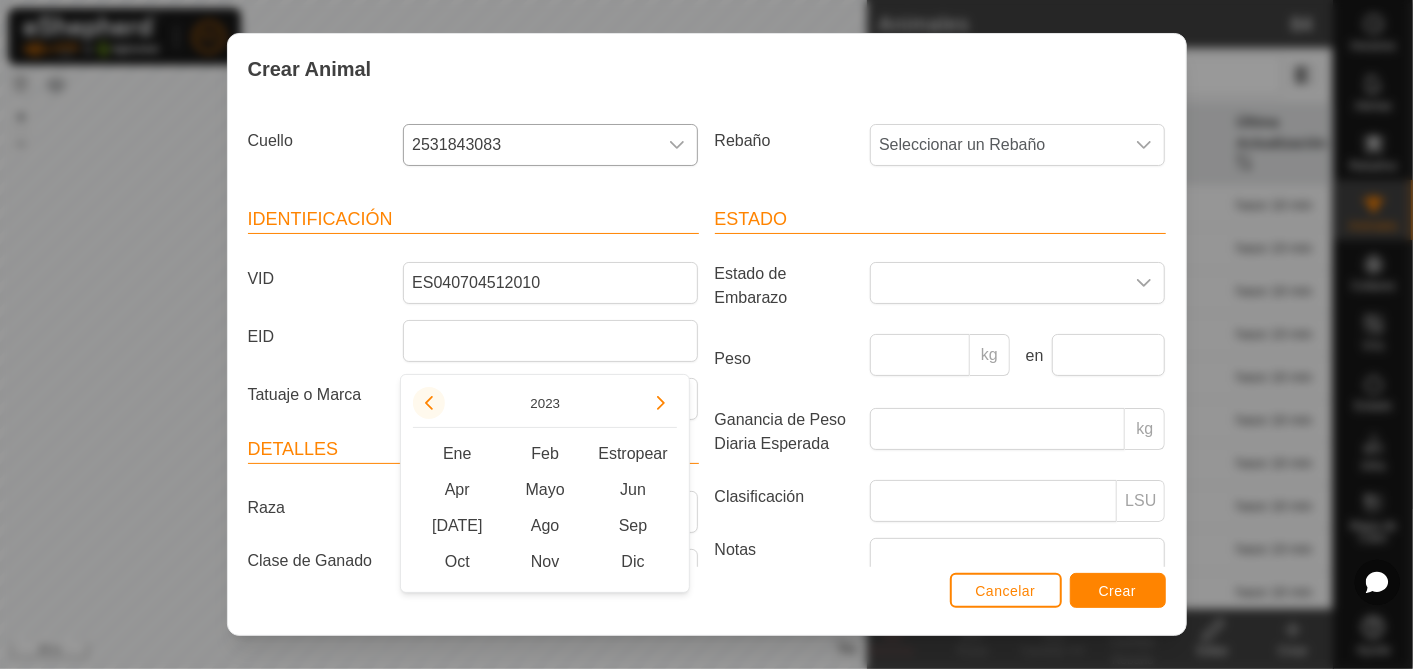 click at bounding box center [429, 403] 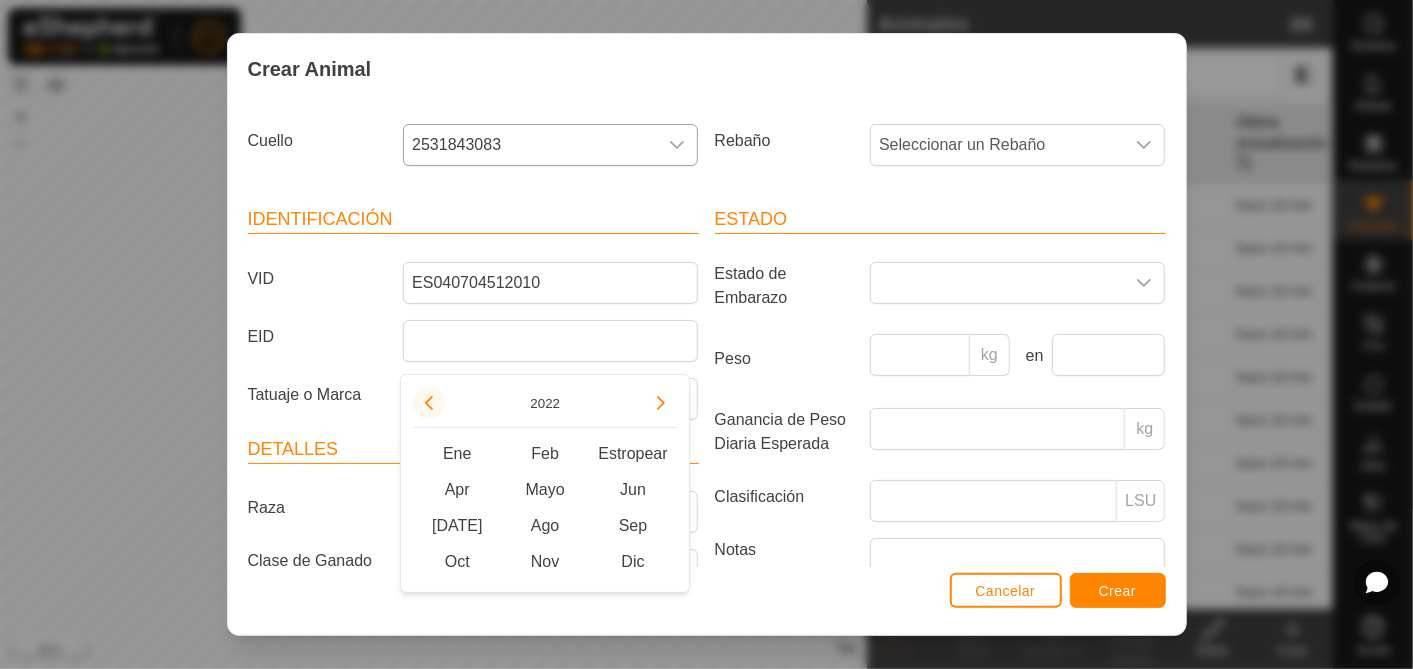 click at bounding box center (429, 403) 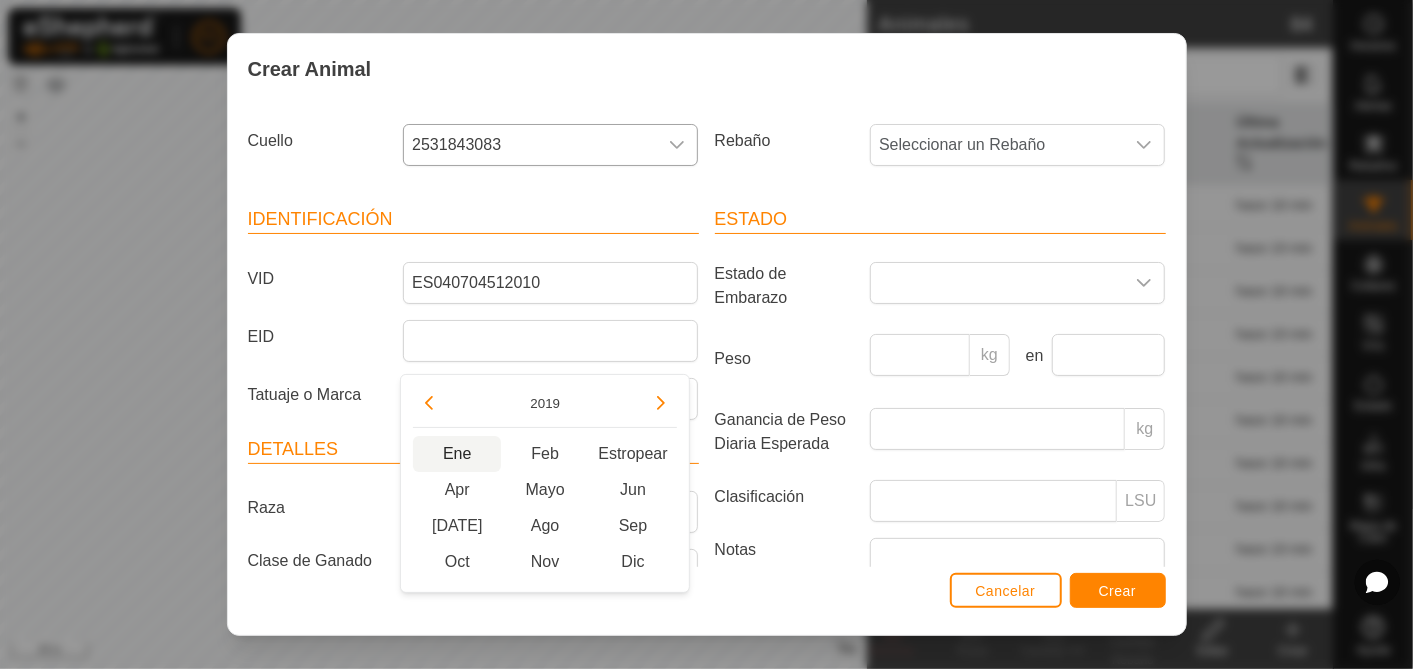 click on "Ene" at bounding box center [457, 454] 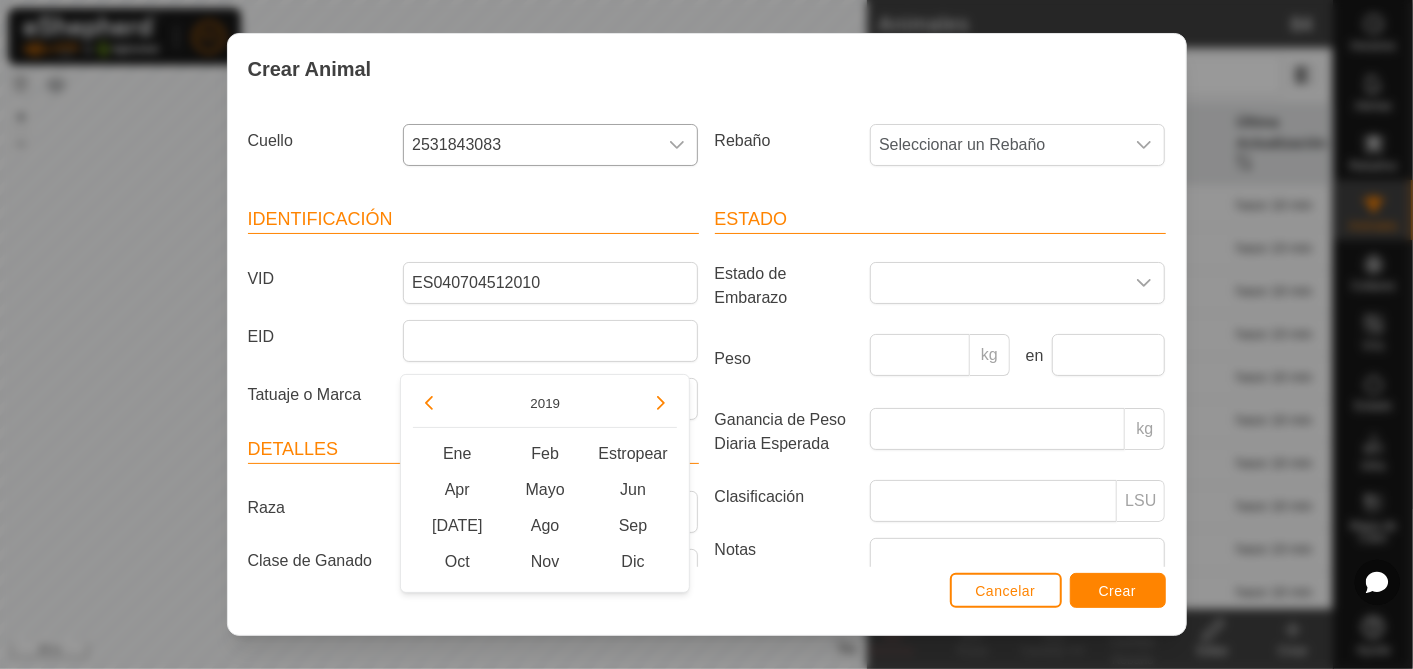 type on "[DATE]" 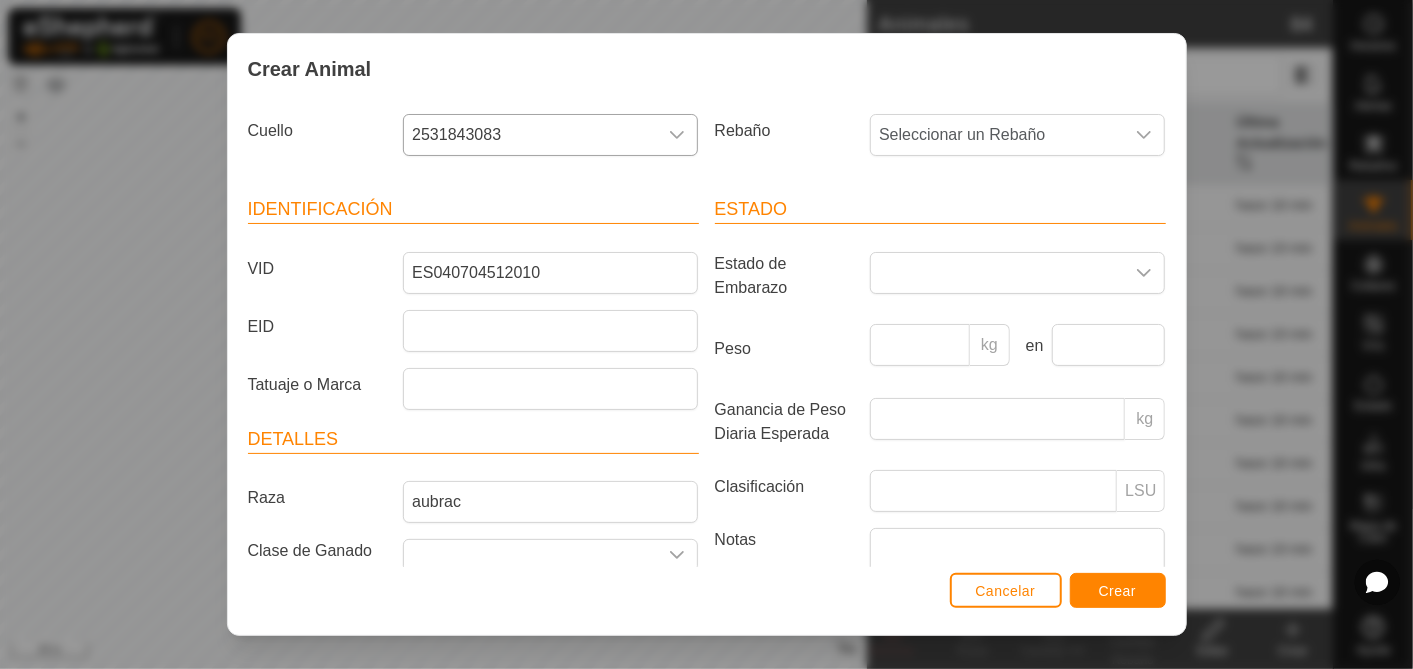 scroll, scrollTop: 0, scrollLeft: 0, axis: both 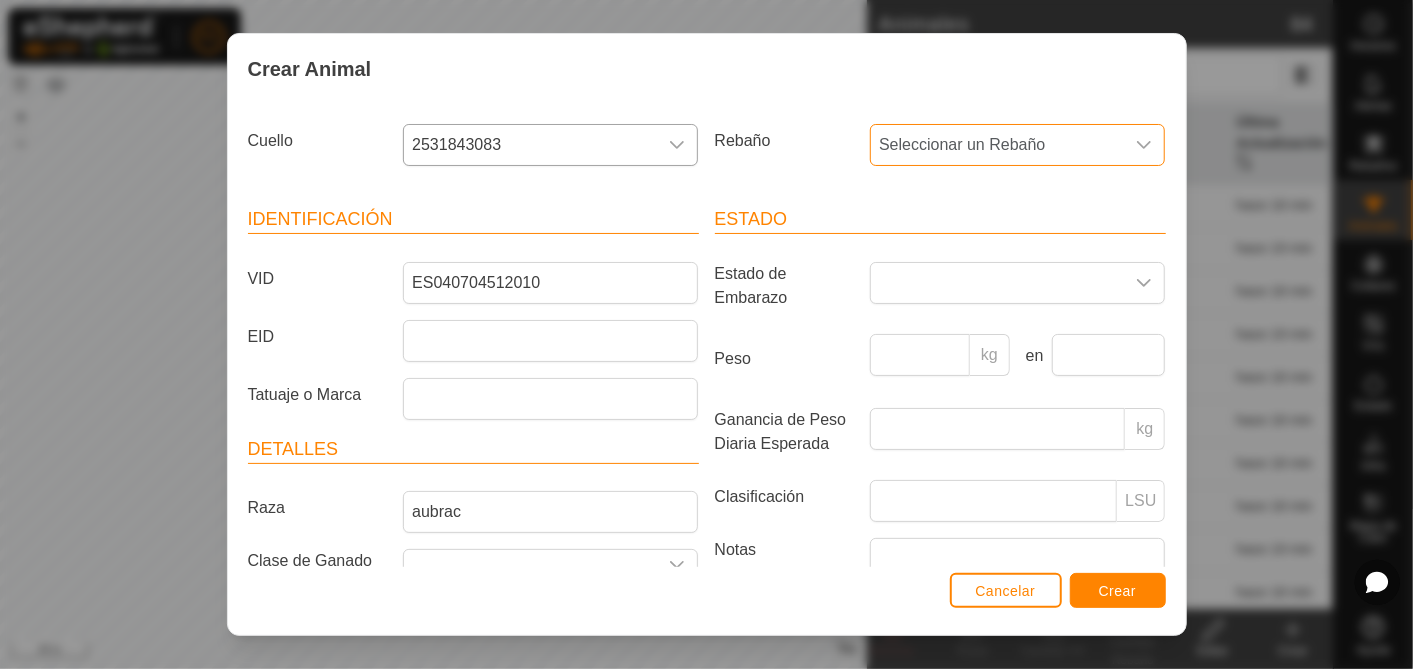 click on "Seleccionar un Rebaño" at bounding box center [997, 145] 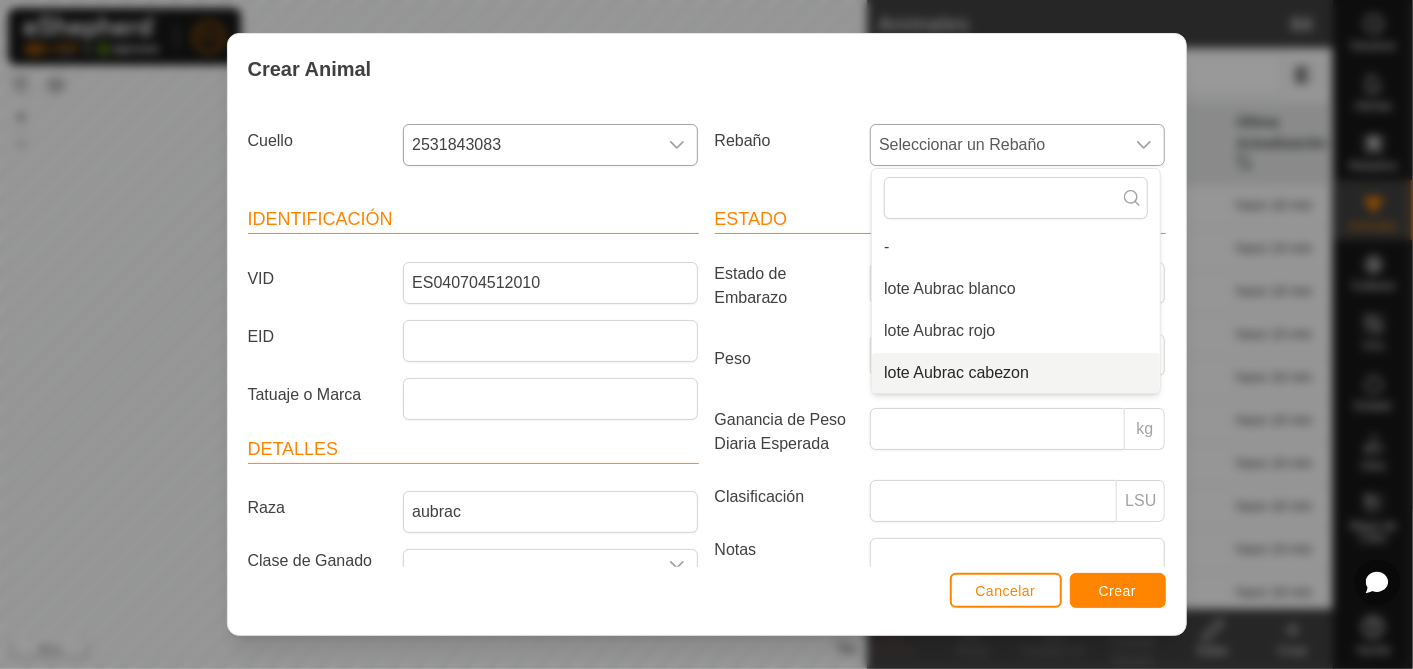 click on "lote Aubrac cabezon" at bounding box center (1016, 373) 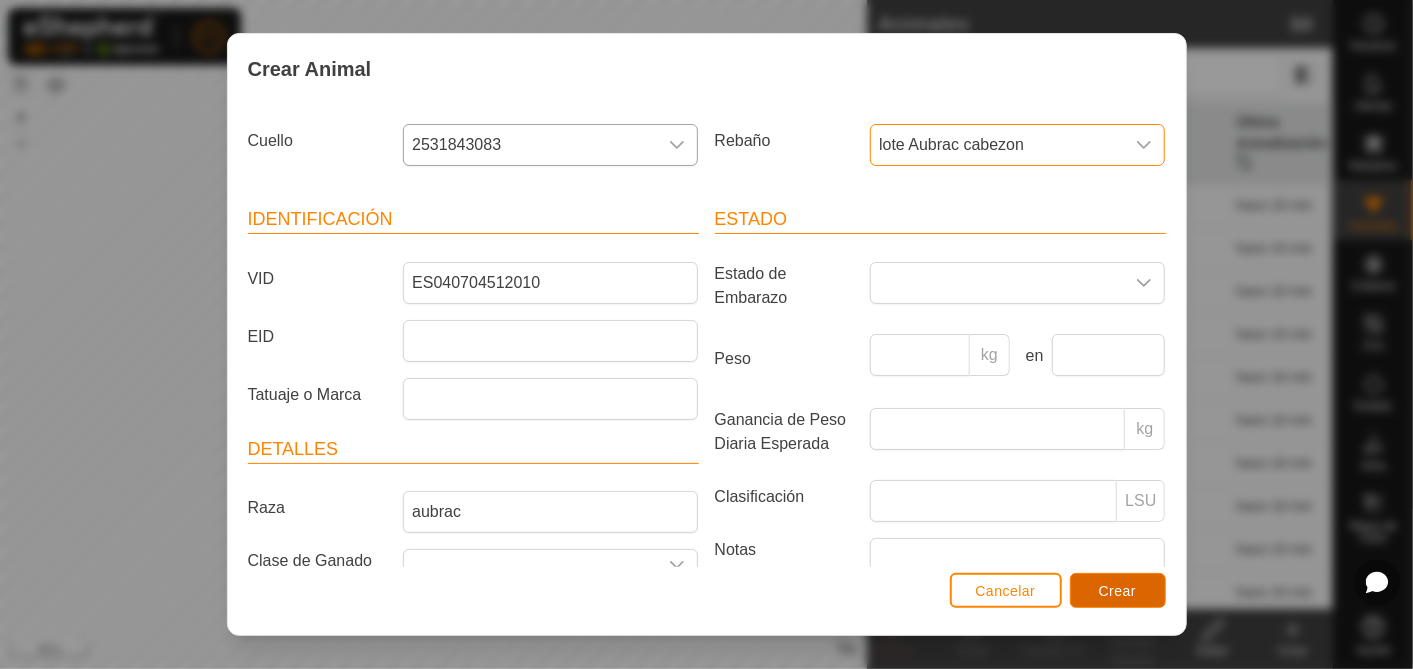 click on "Crear" at bounding box center (1118, 591) 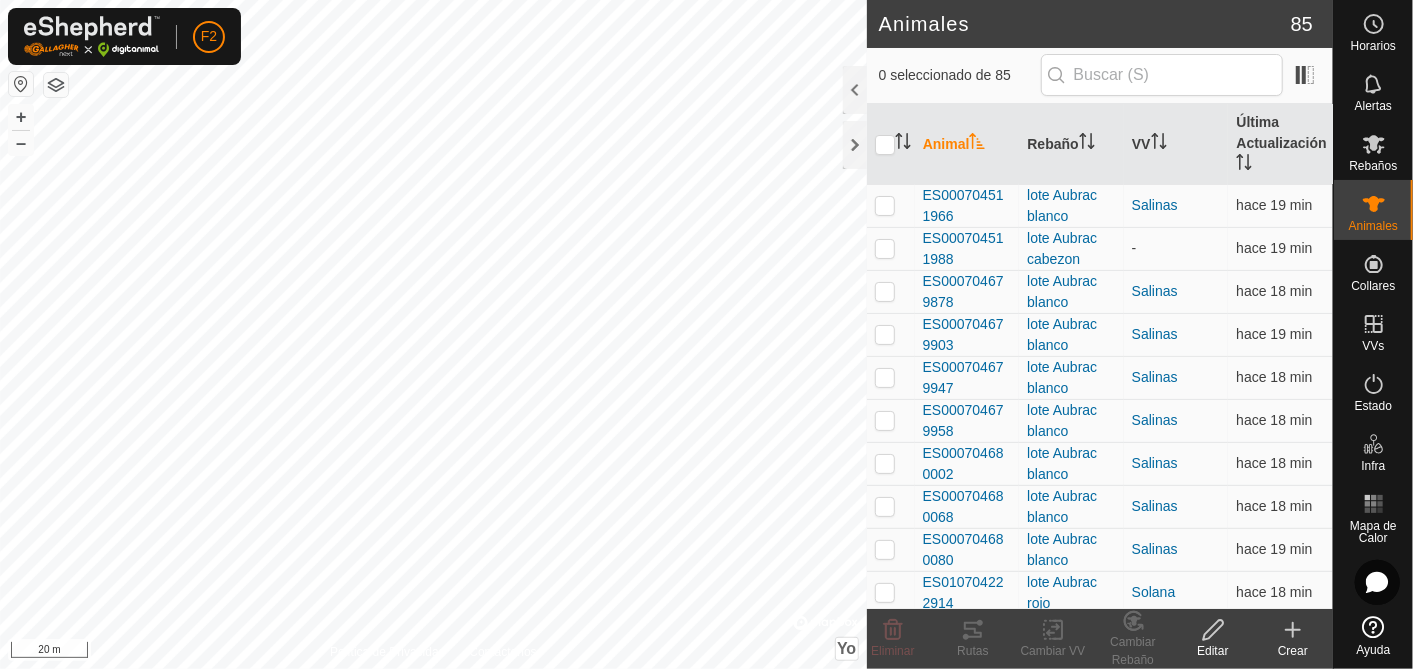 click 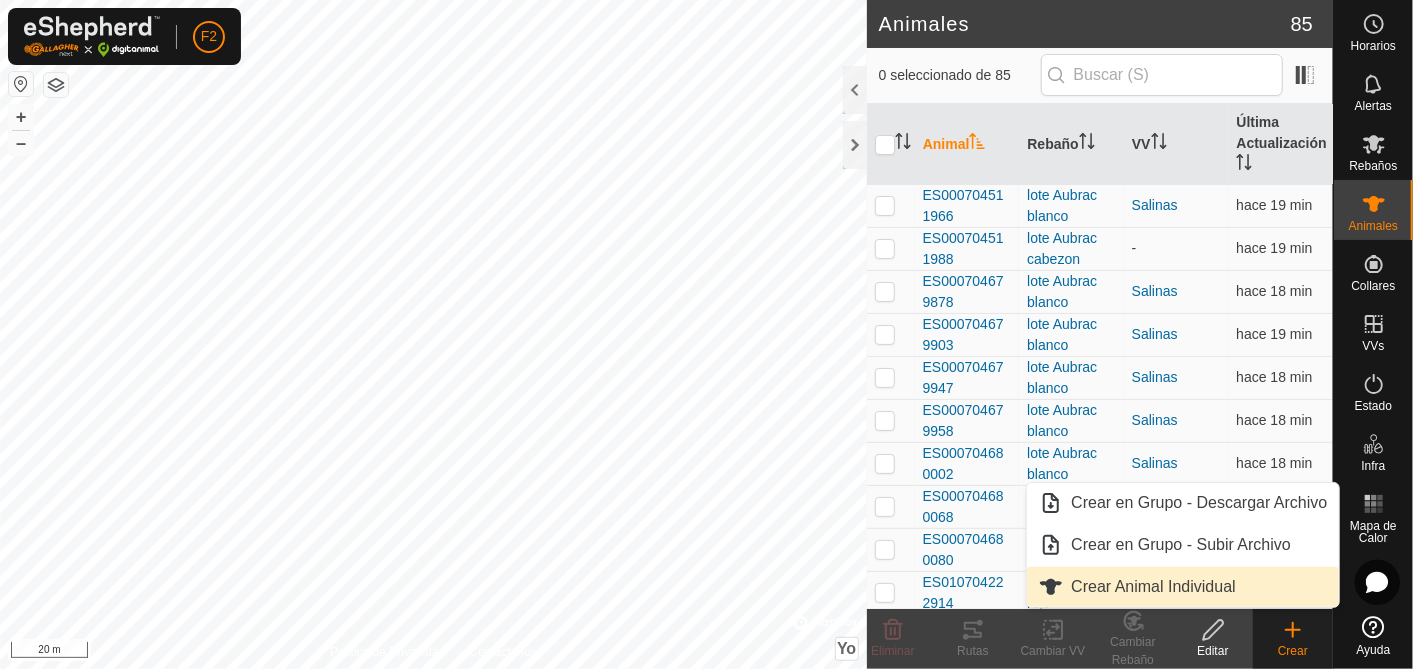 click on "Crear Animal Individual" at bounding box center [1183, 587] 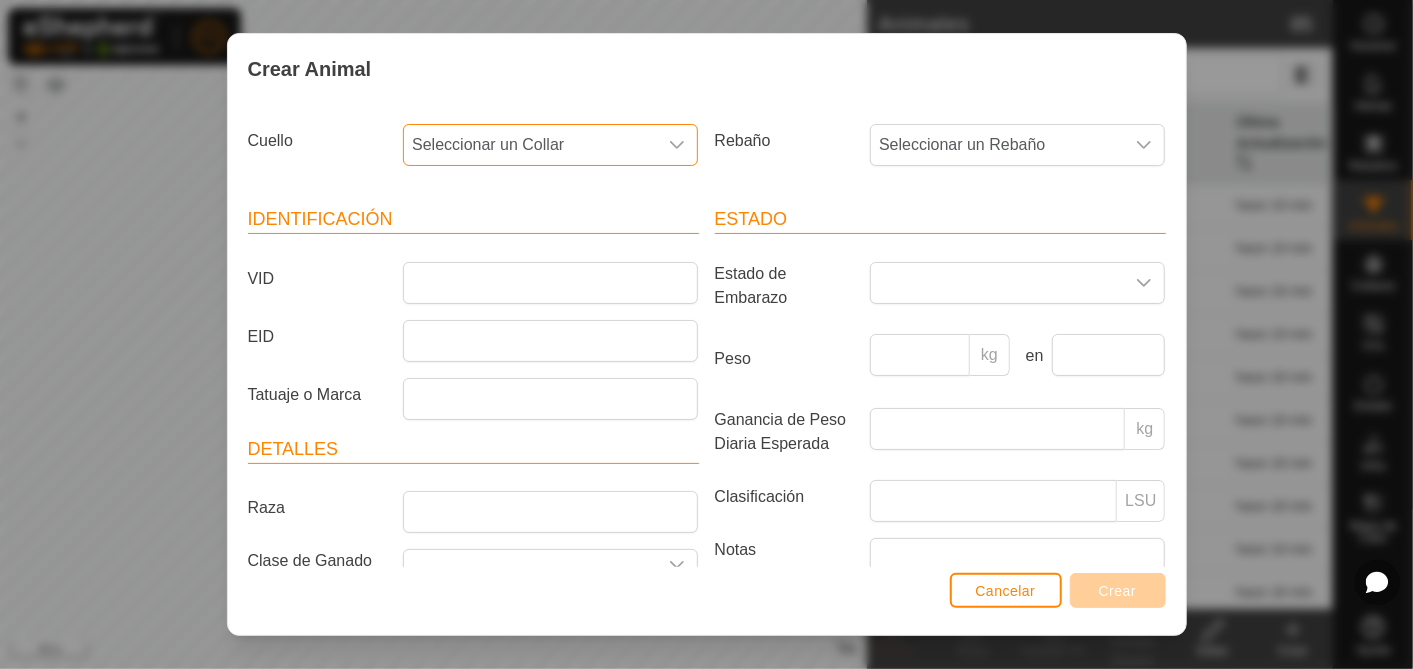 click on "Seleccionar un Collar" at bounding box center (488, 144) 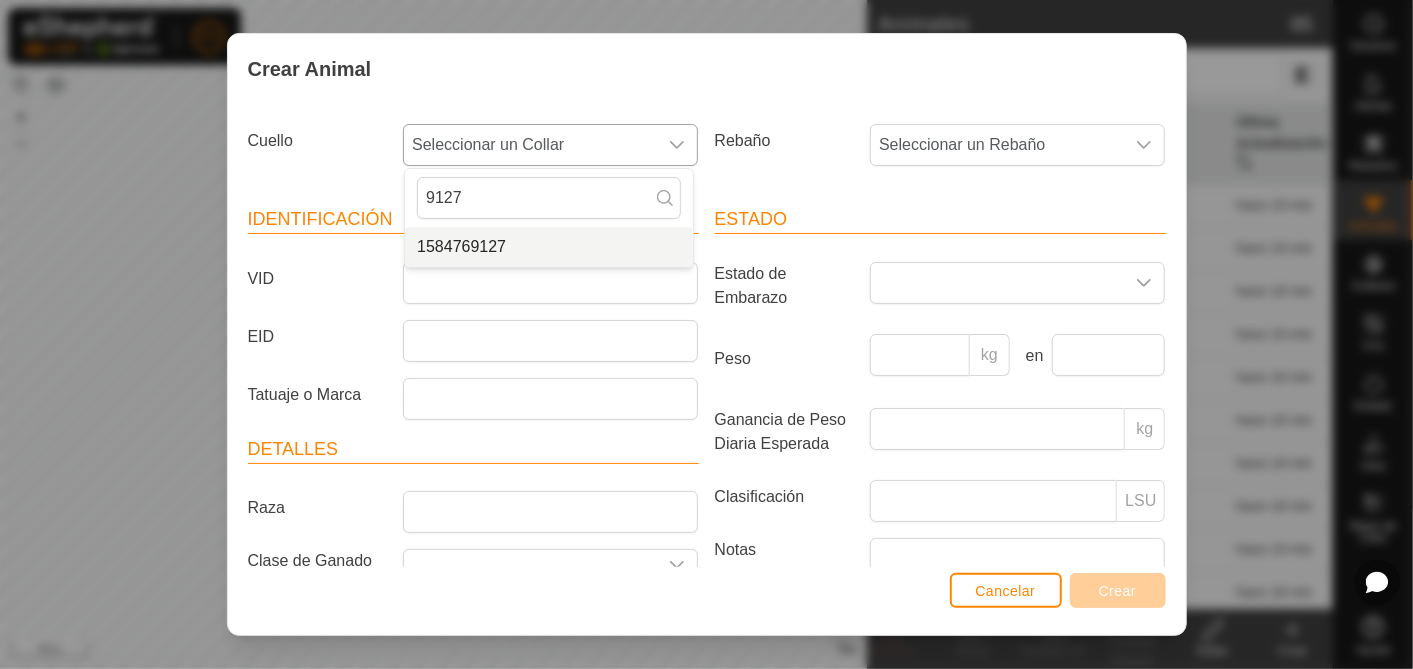 type on "9127" 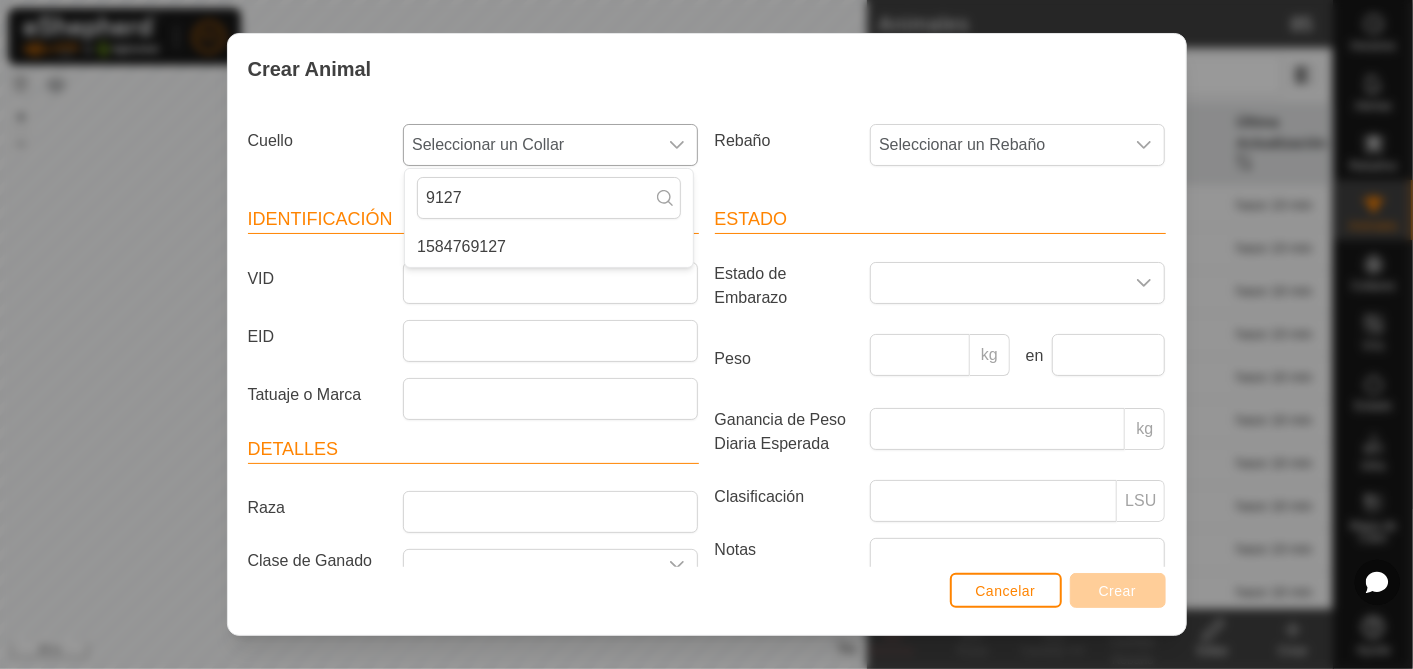 click on "1584769127" at bounding box center (549, 247) 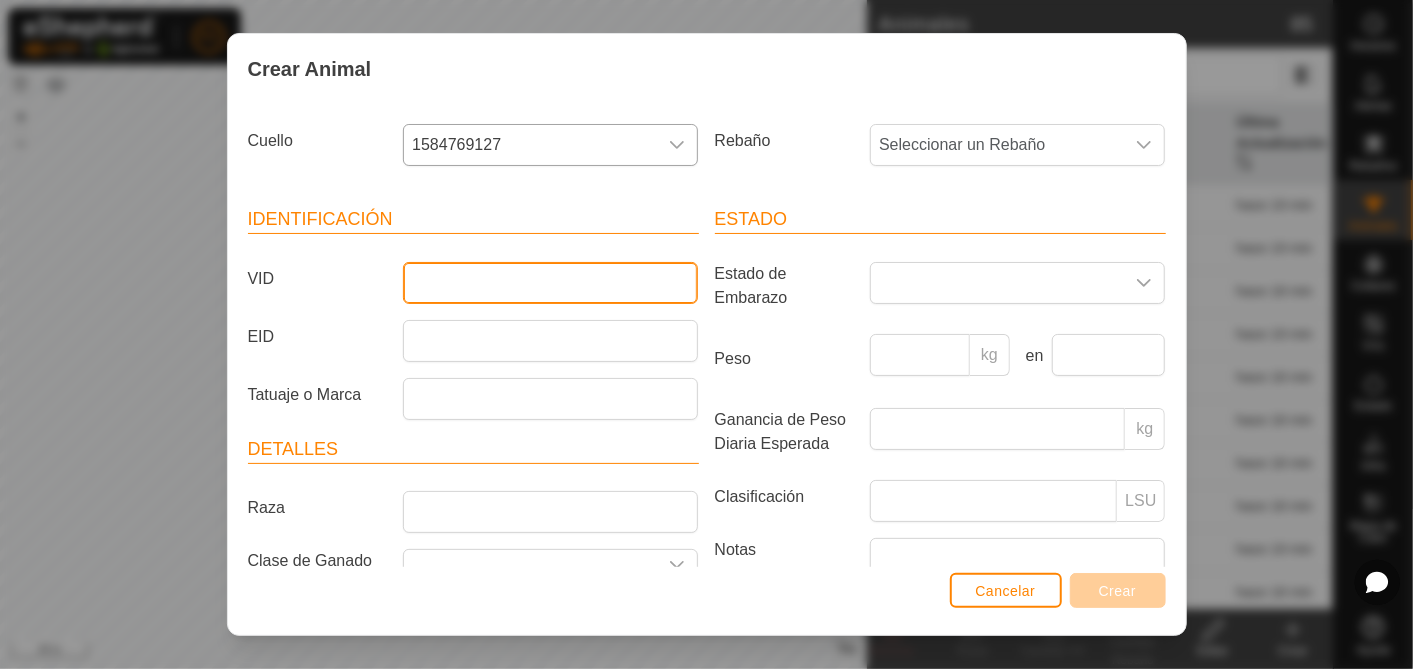 drag, startPoint x: 494, startPoint y: 282, endPoint x: 483, endPoint y: 288, distance: 12.529964 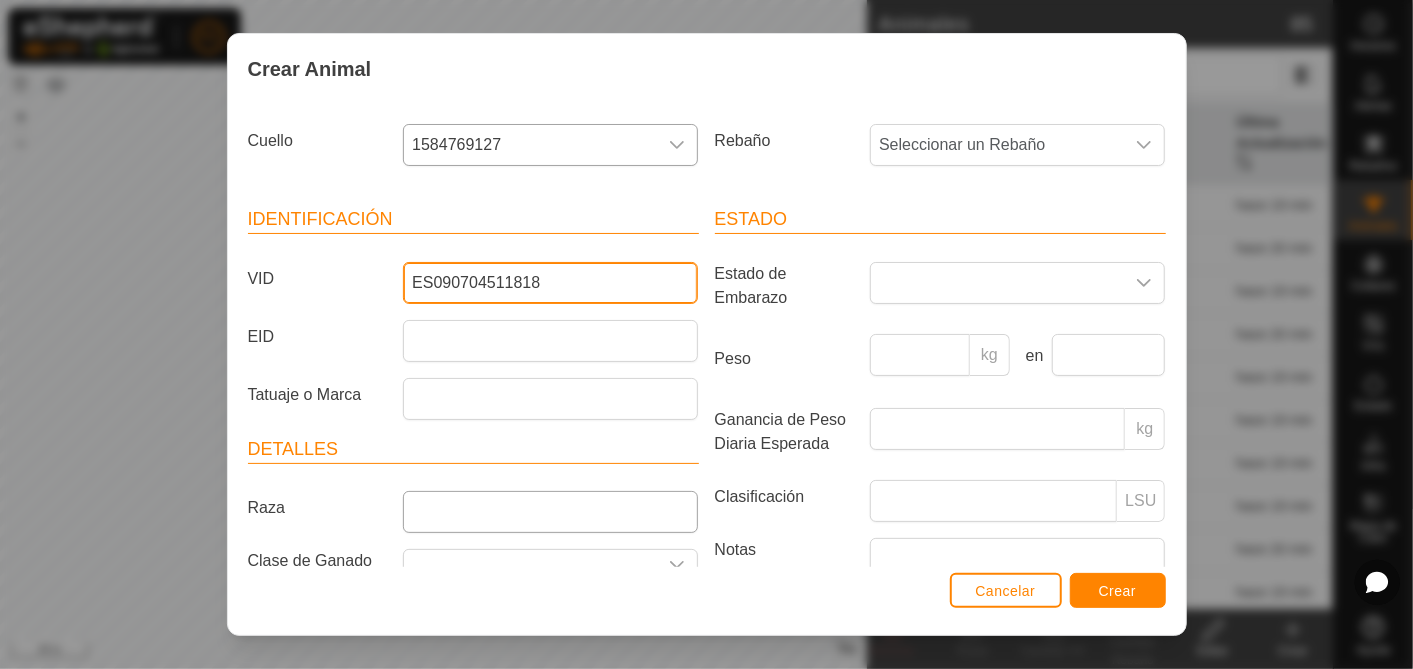 type on "ES090704511818" 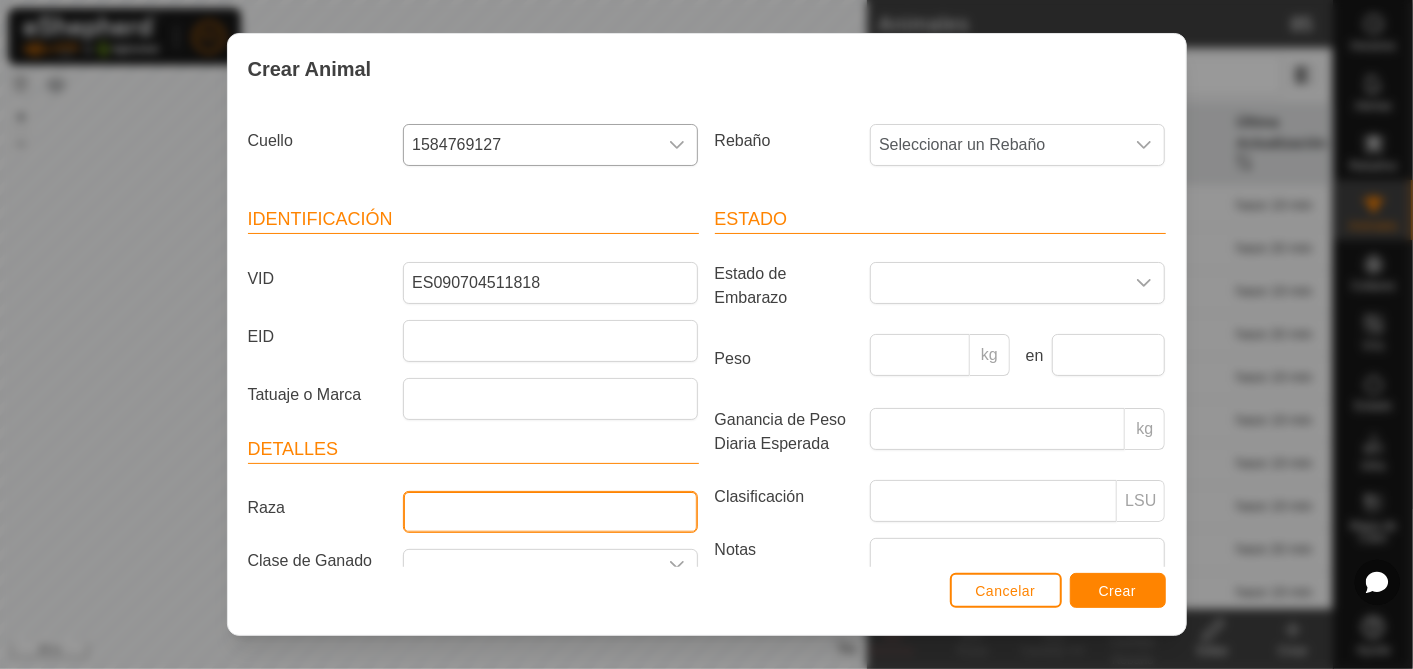 click on "Raza" at bounding box center (550, 512) 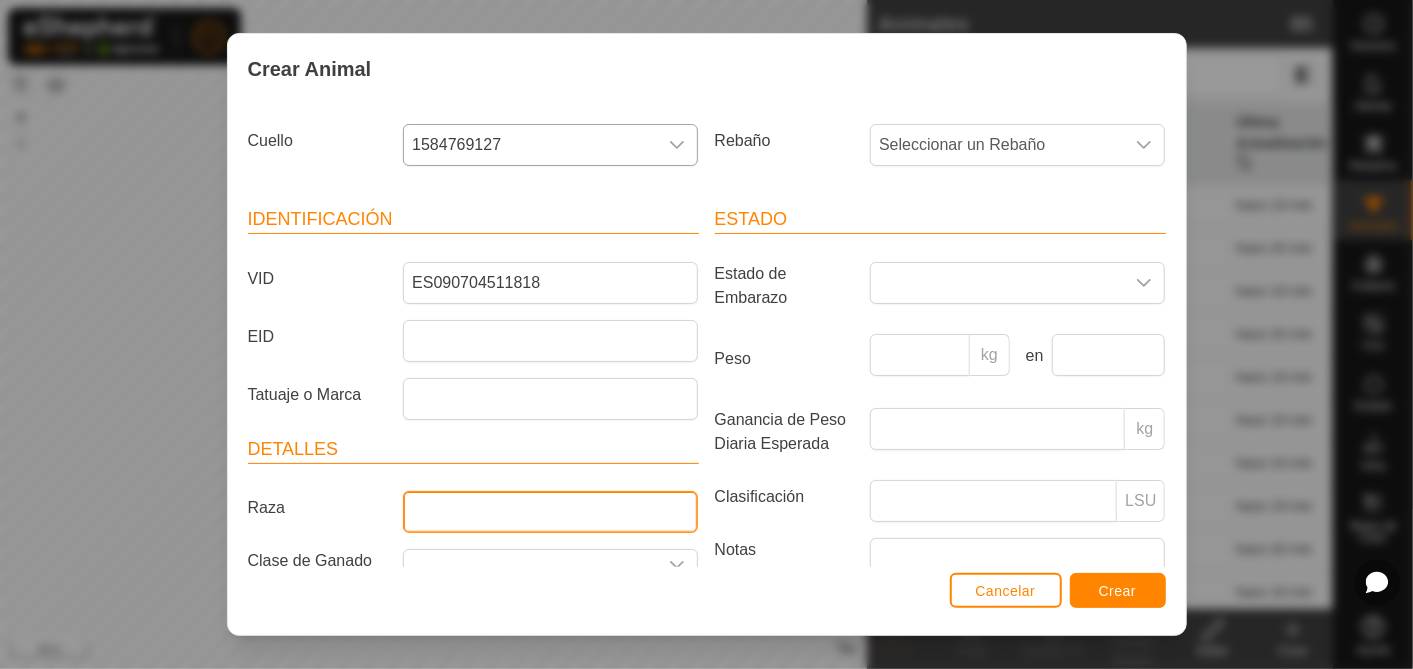 type on "aubrac" 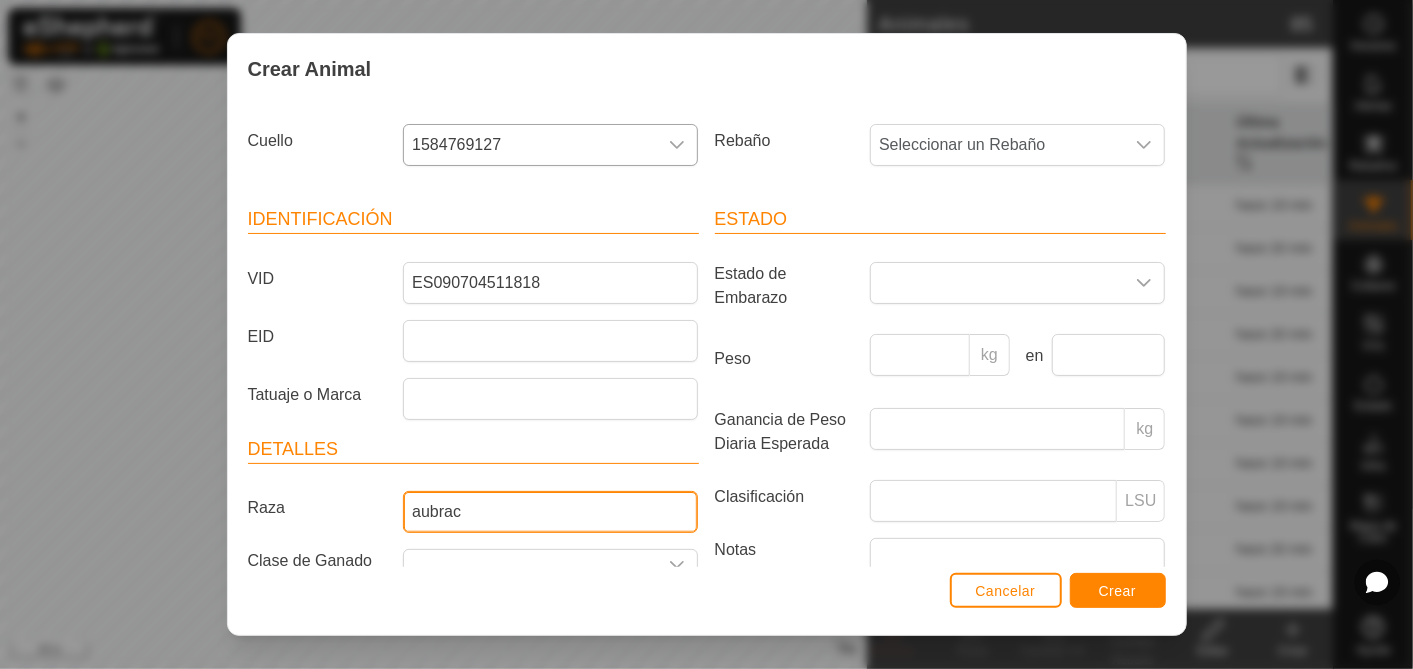 scroll, scrollTop: 155, scrollLeft: 0, axis: vertical 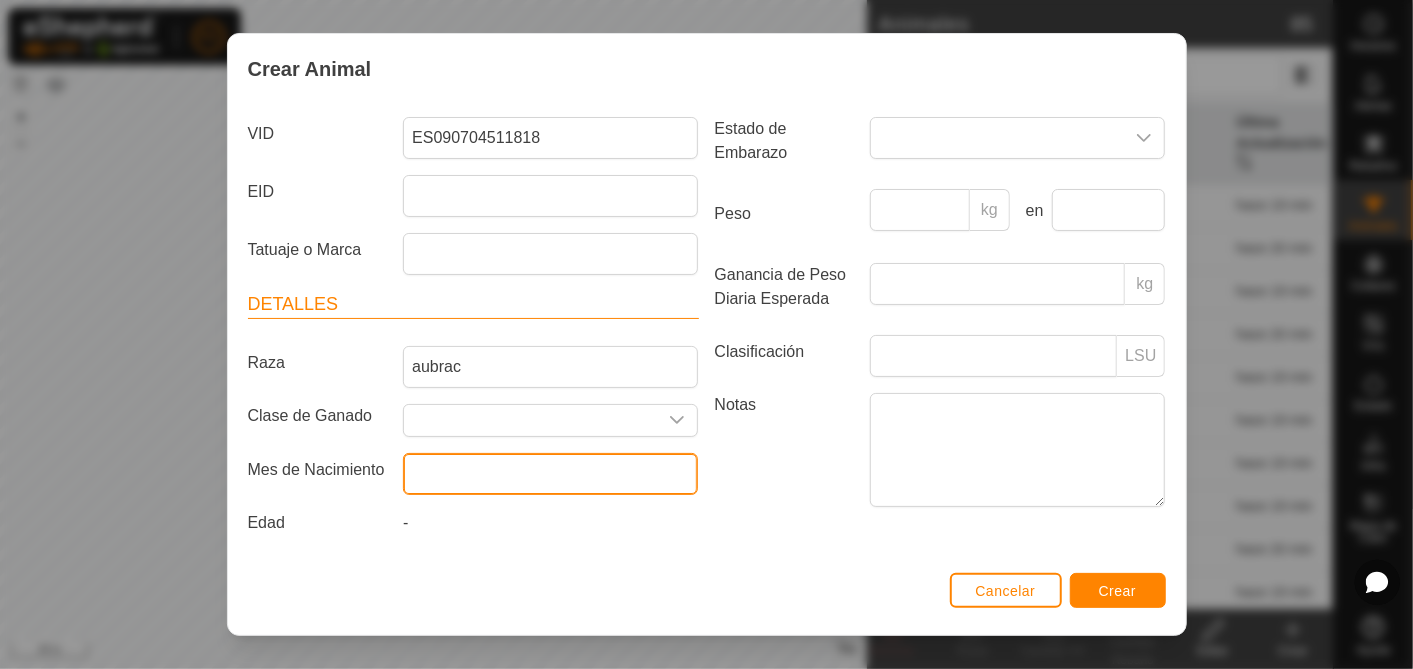 click at bounding box center (550, 474) 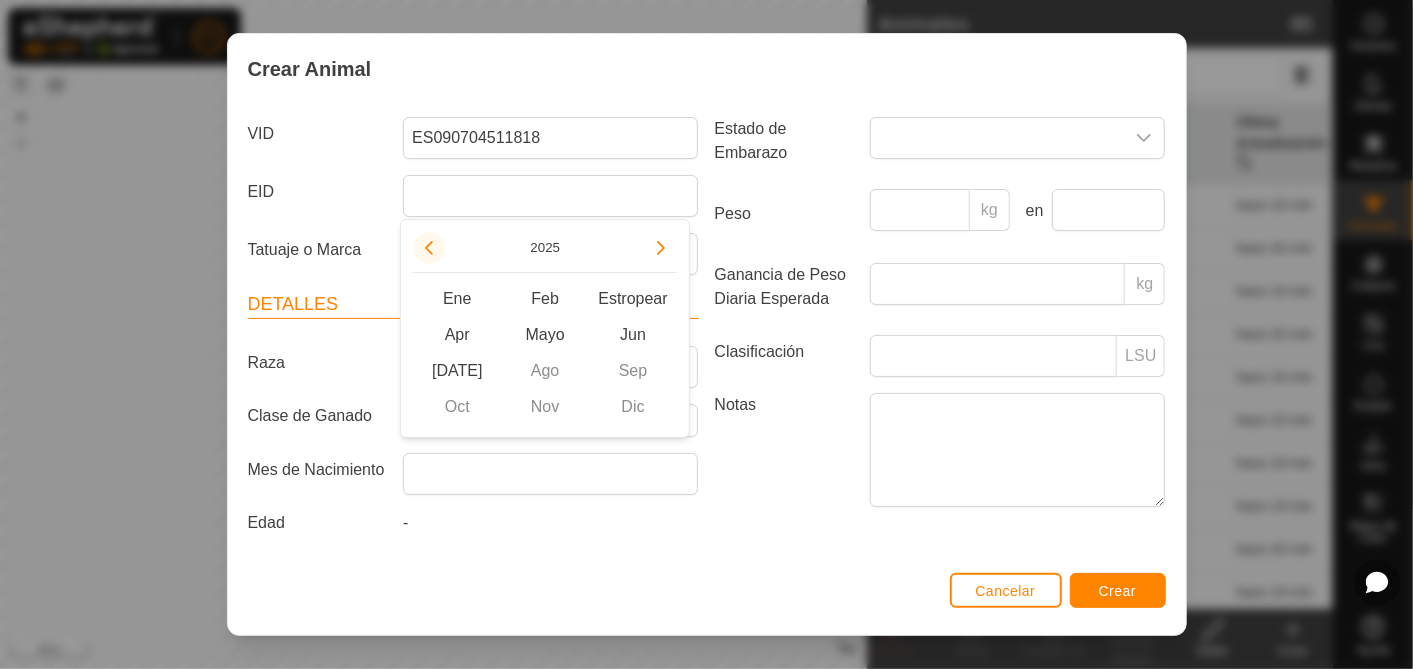 click at bounding box center (429, 248) 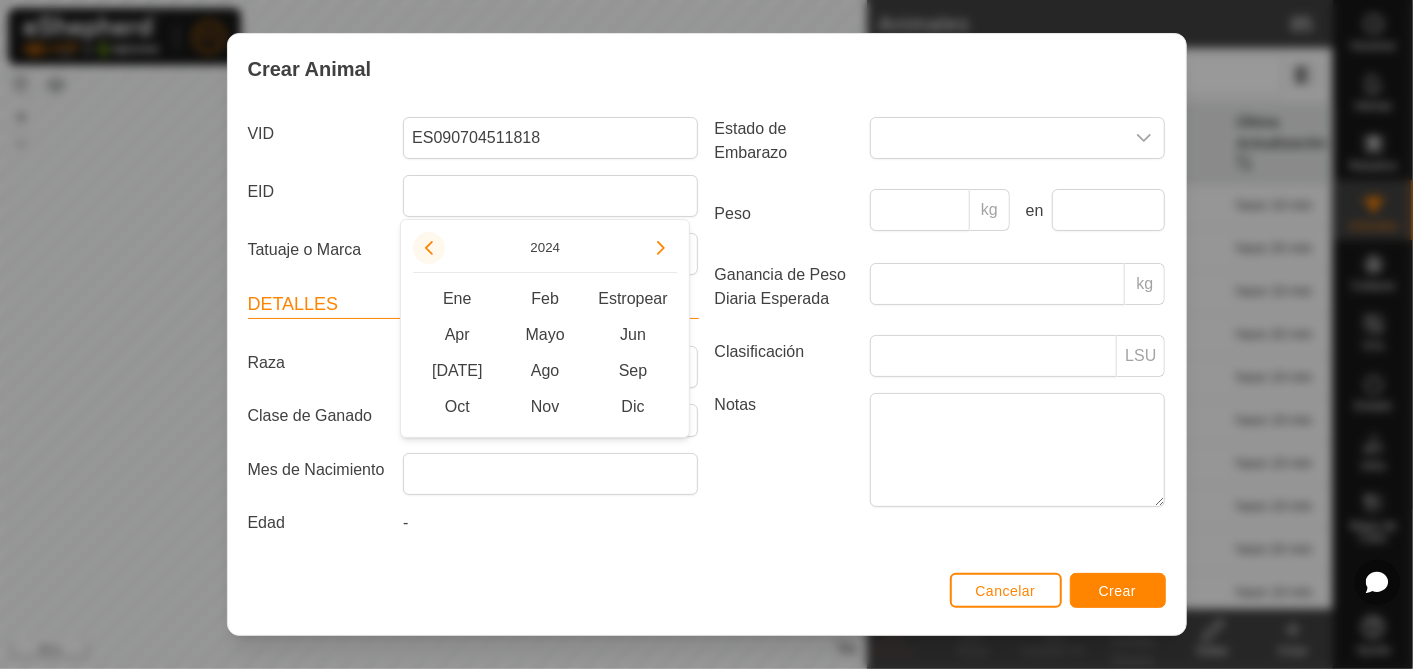 click at bounding box center (429, 248) 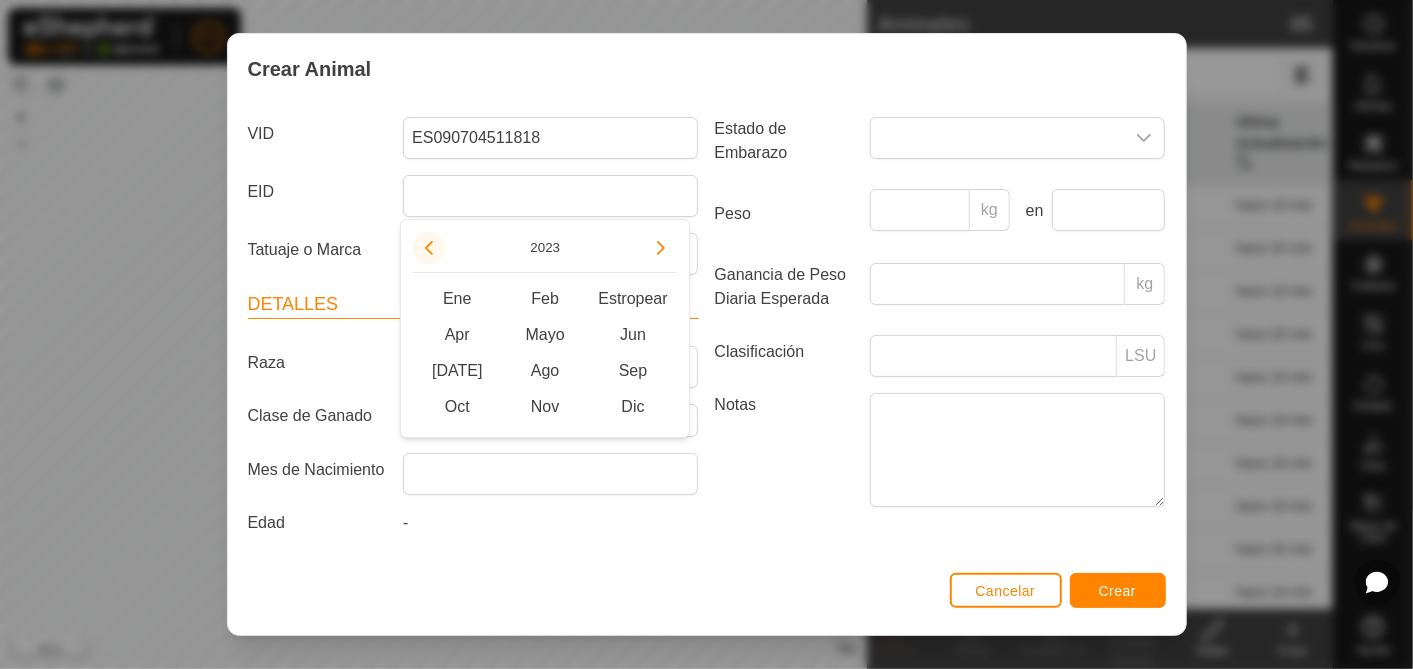 click 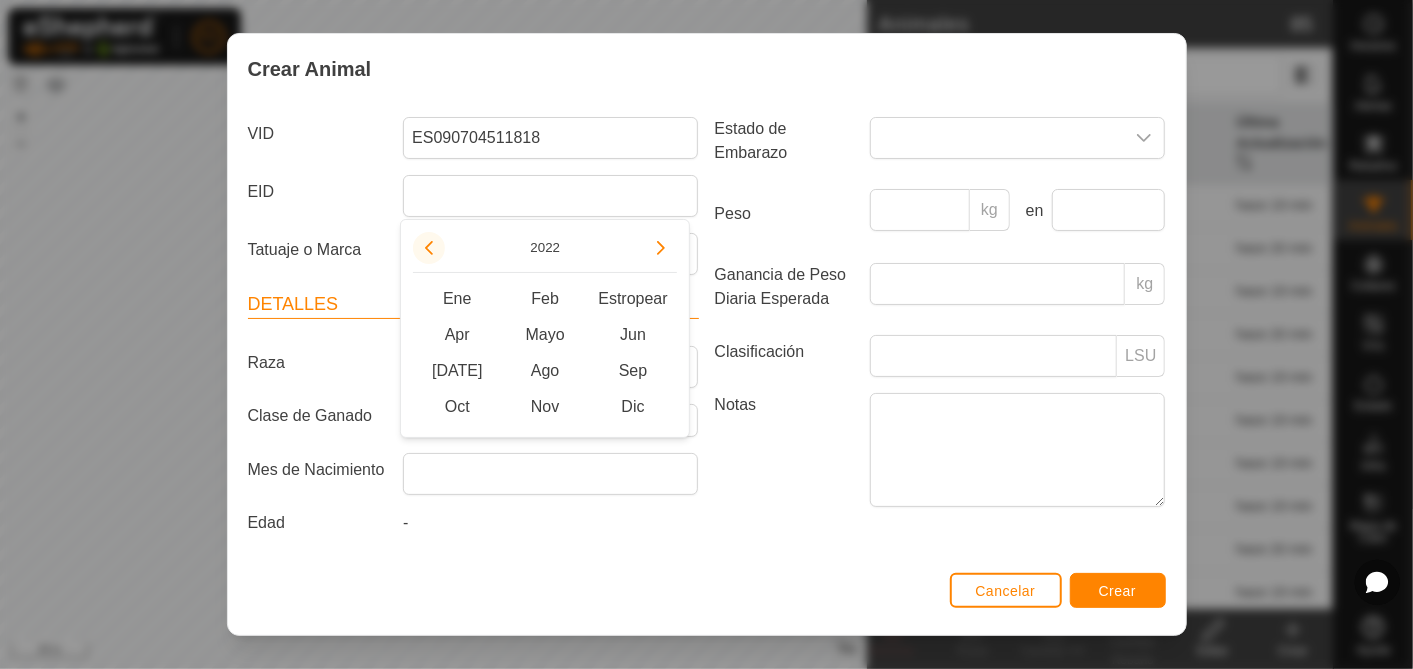 click 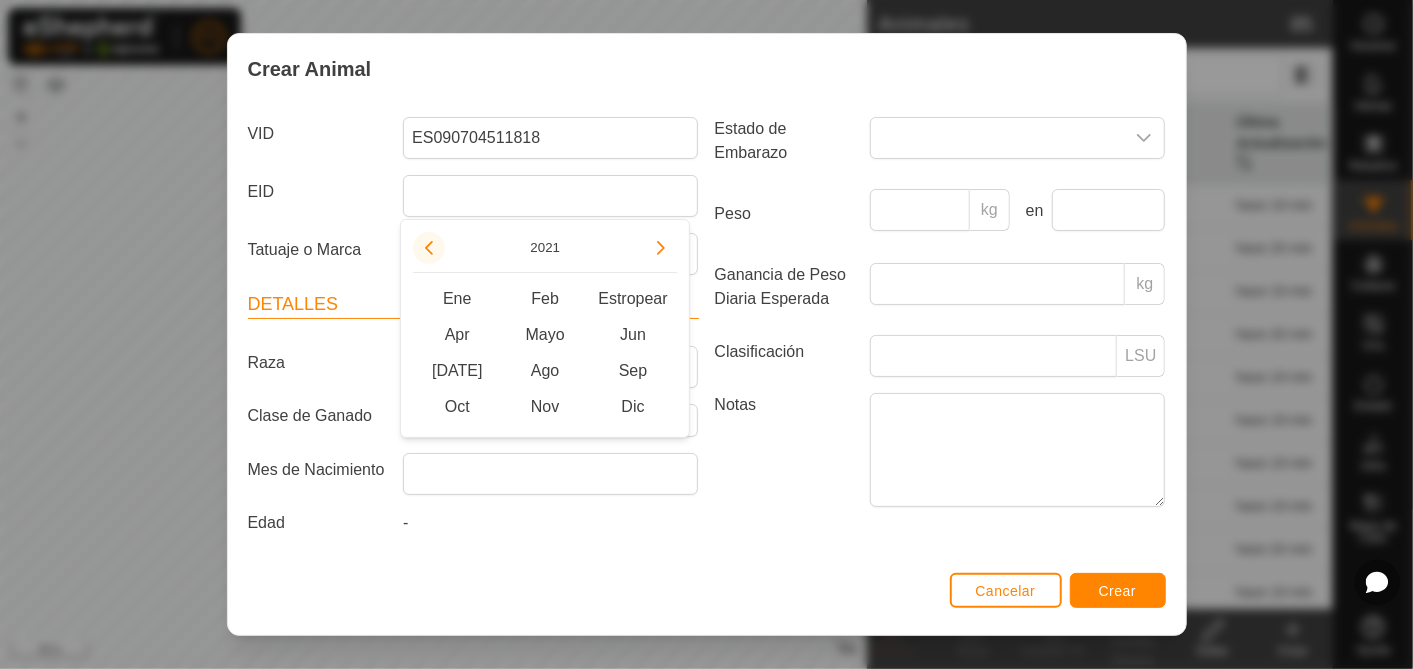 click 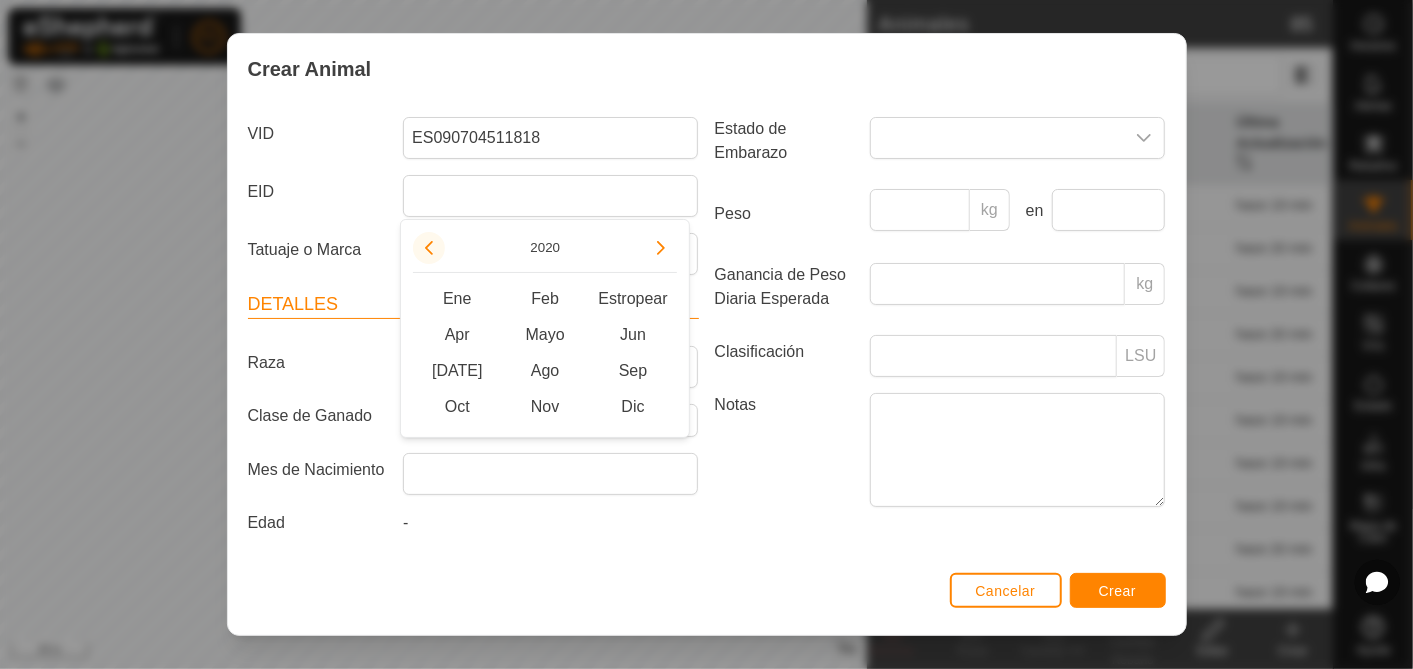 click at bounding box center (429, 248) 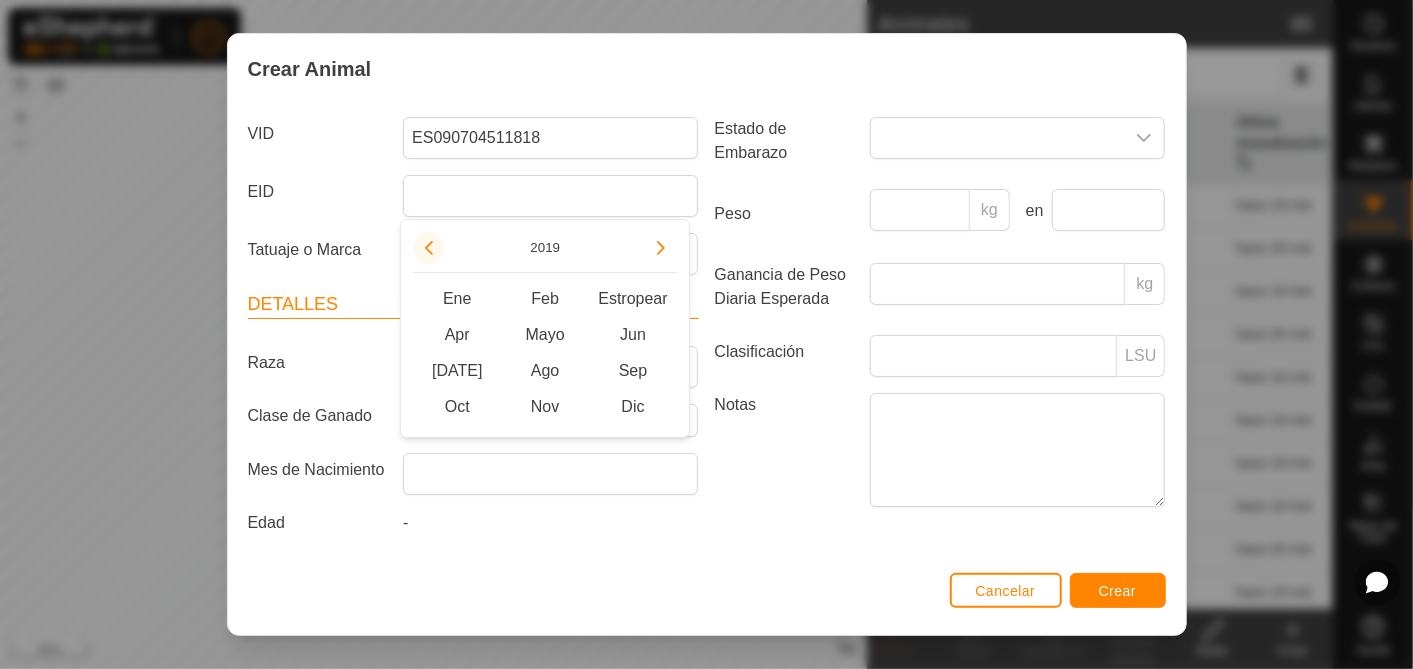 click at bounding box center (429, 248) 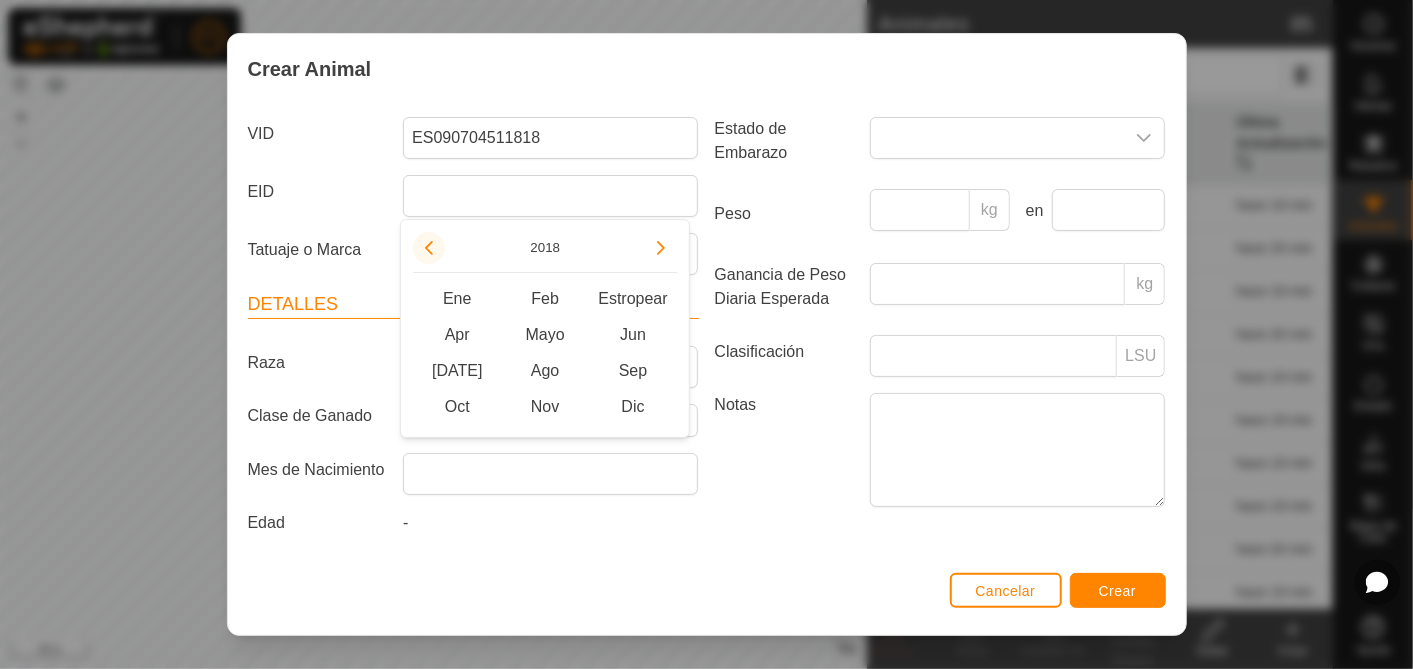 click at bounding box center [429, 248] 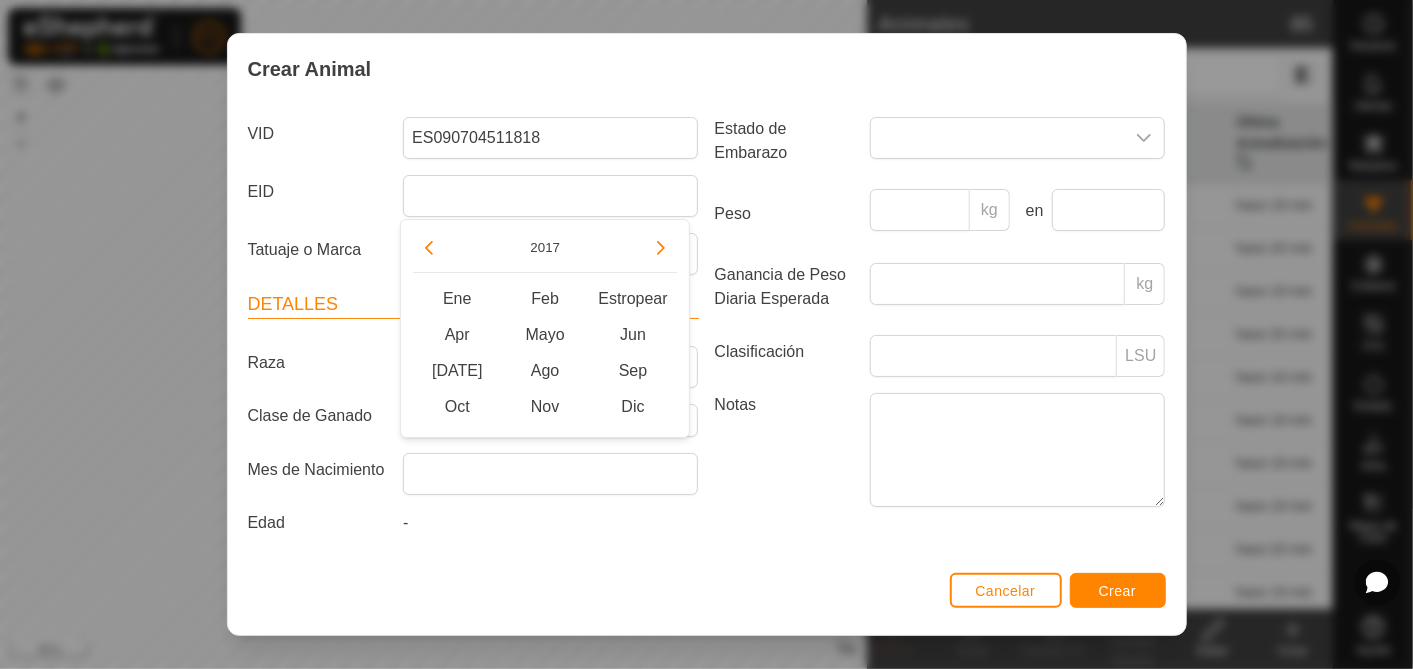 click on "Dic" at bounding box center (633, 407) 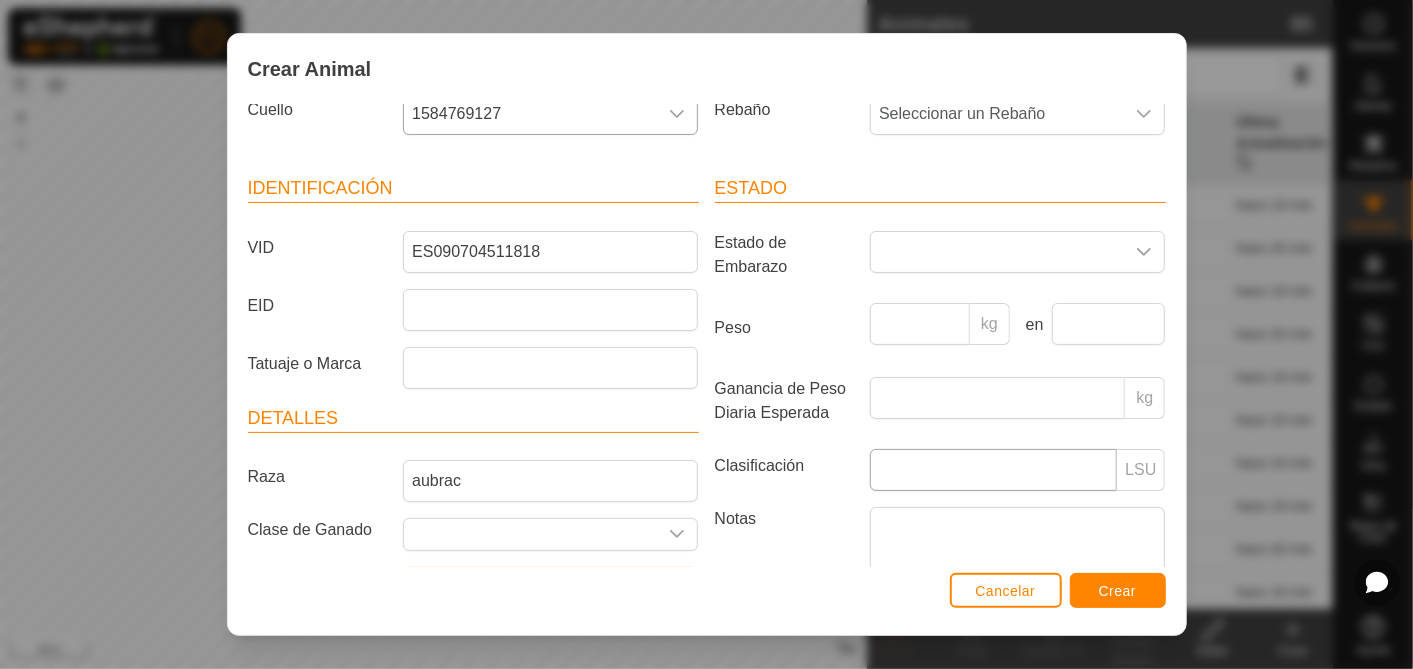 scroll, scrollTop: 0, scrollLeft: 0, axis: both 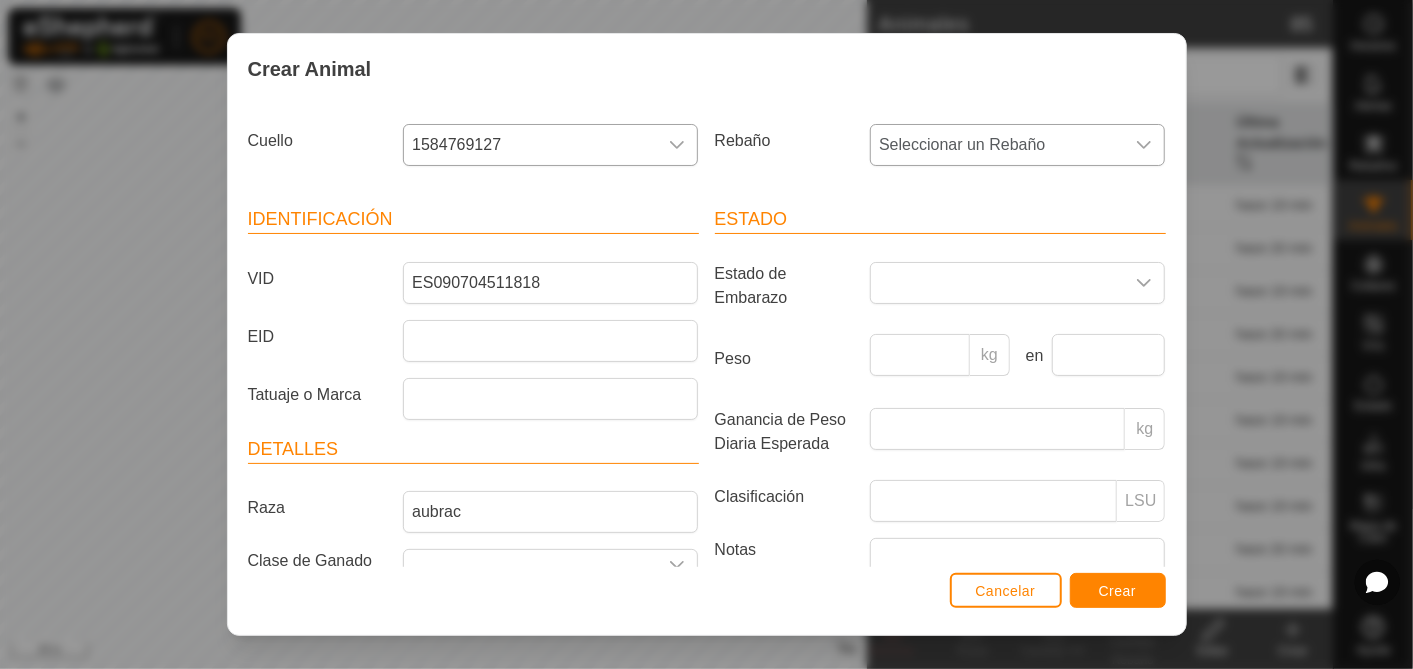 click 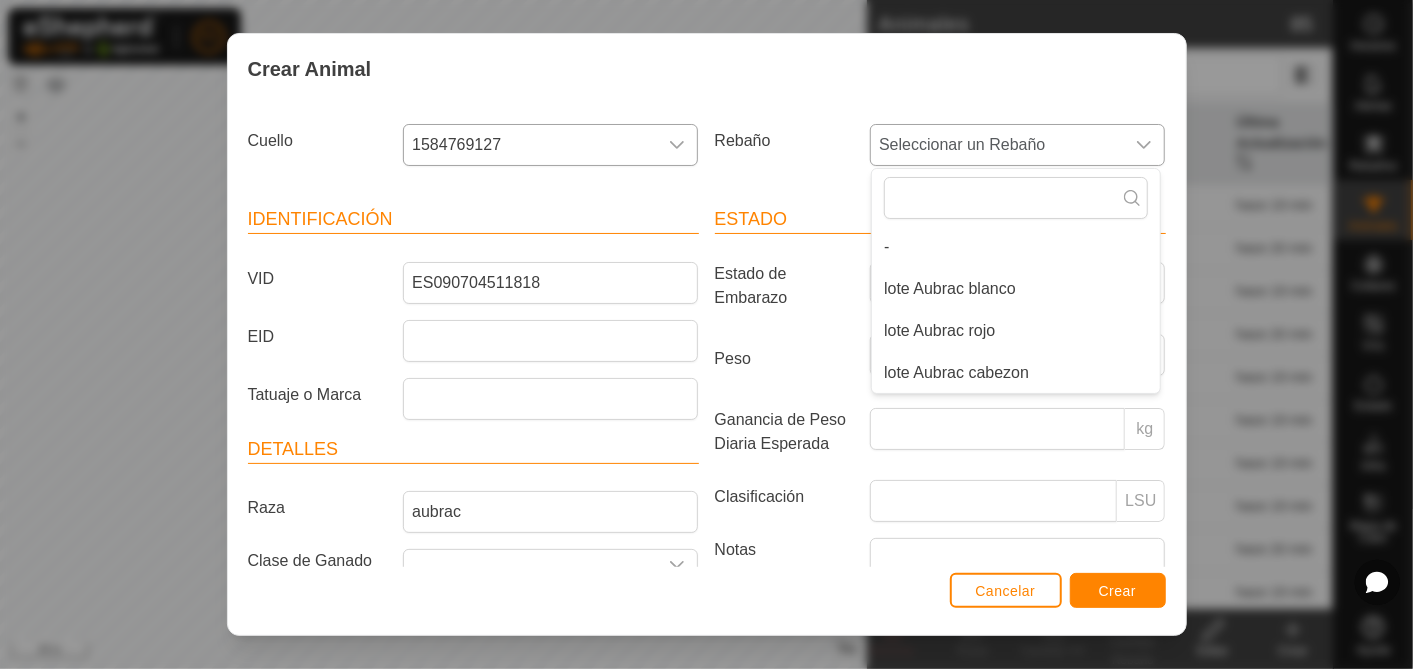 click on "lote Aubrac cabezon" at bounding box center (1016, 373) 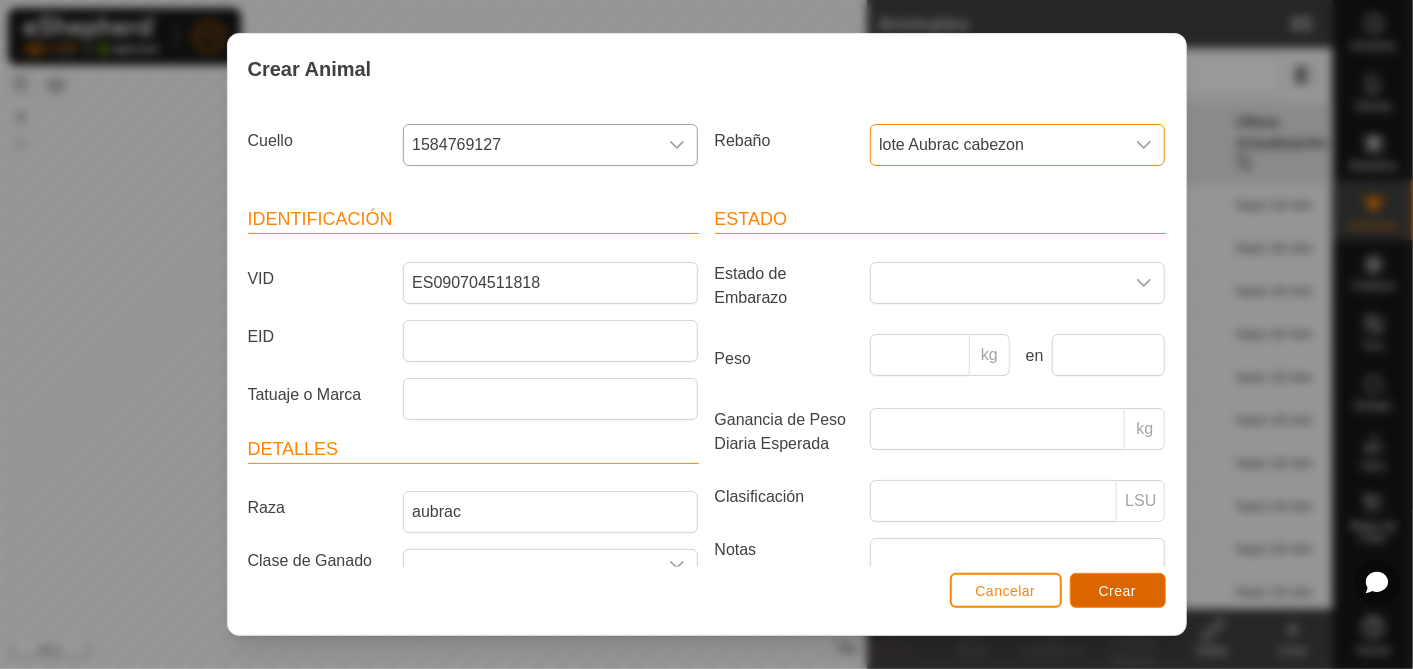 click on "Crear" at bounding box center (1118, 591) 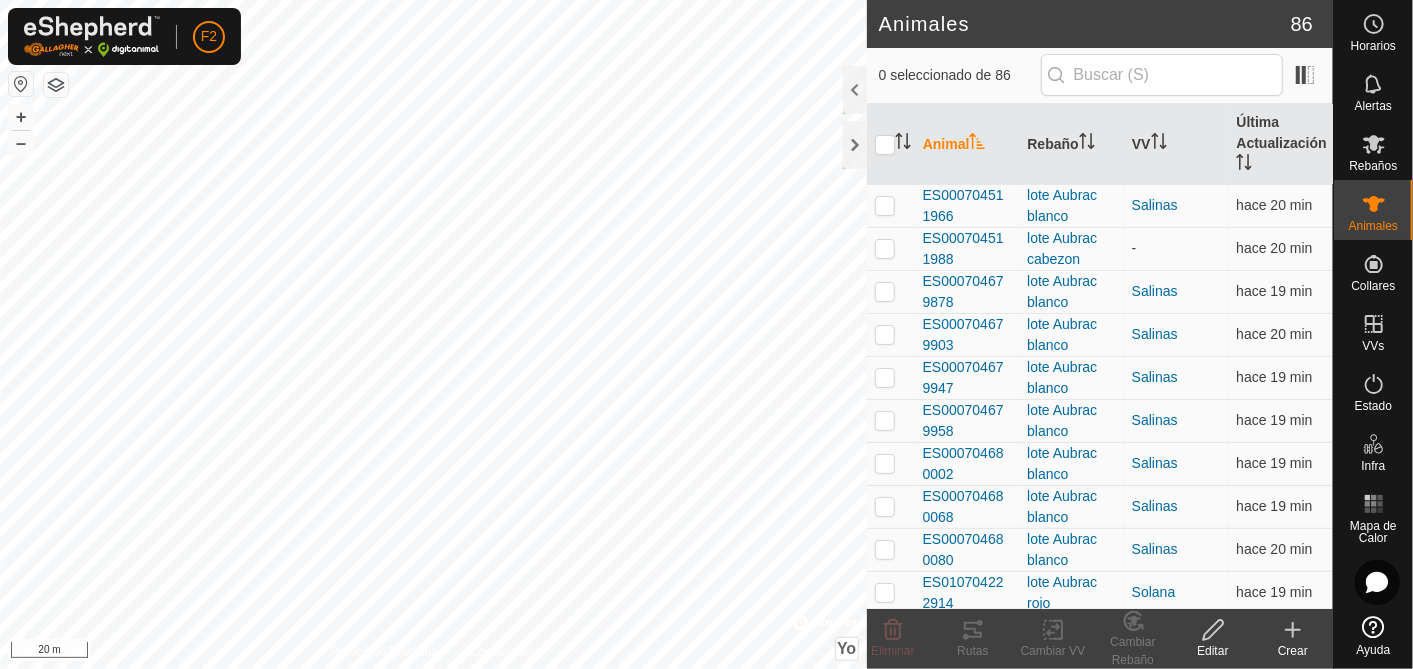 click 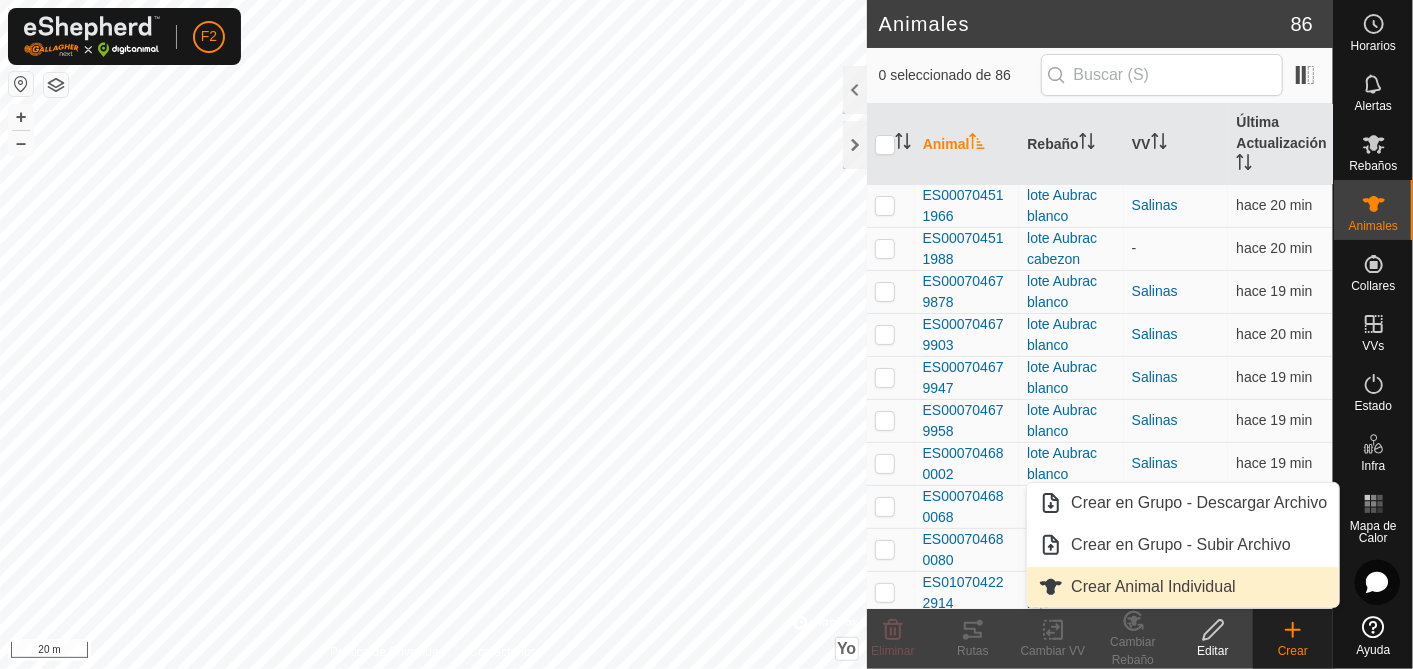 click on "Crear Animal Individual" at bounding box center [1183, 587] 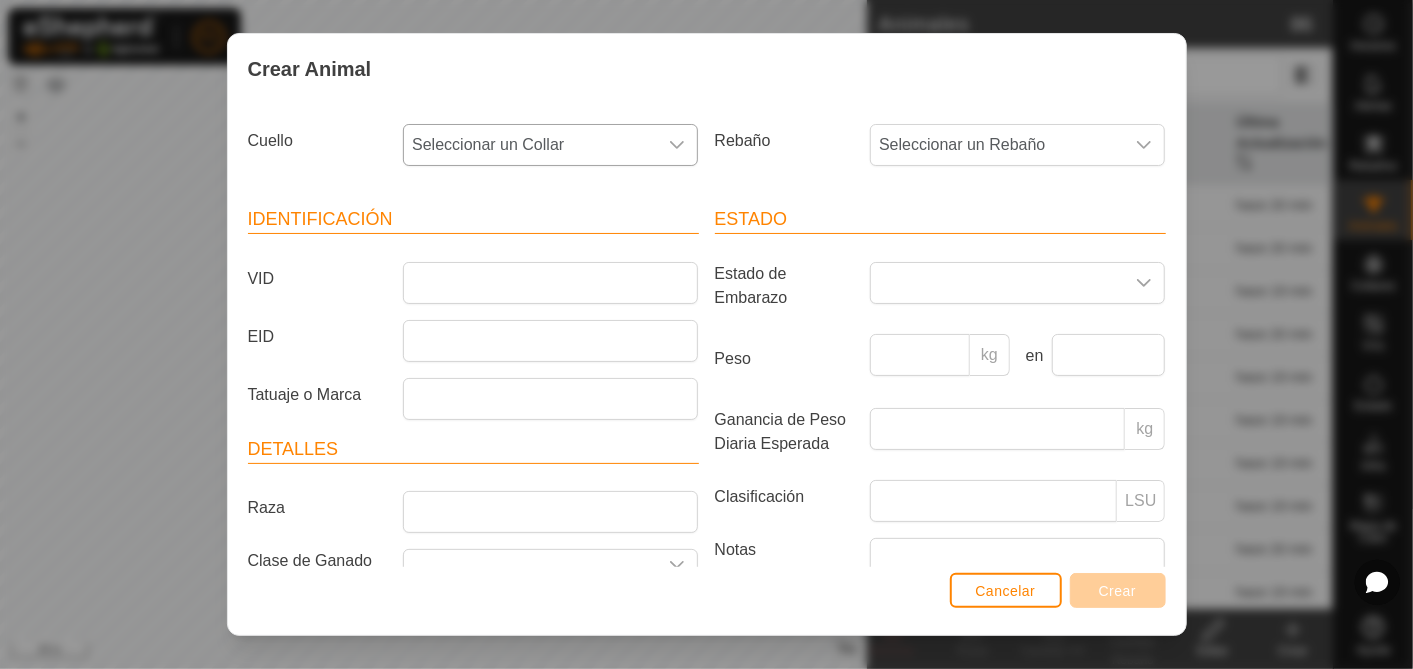 click on "Seleccionar un Collar" at bounding box center (488, 144) 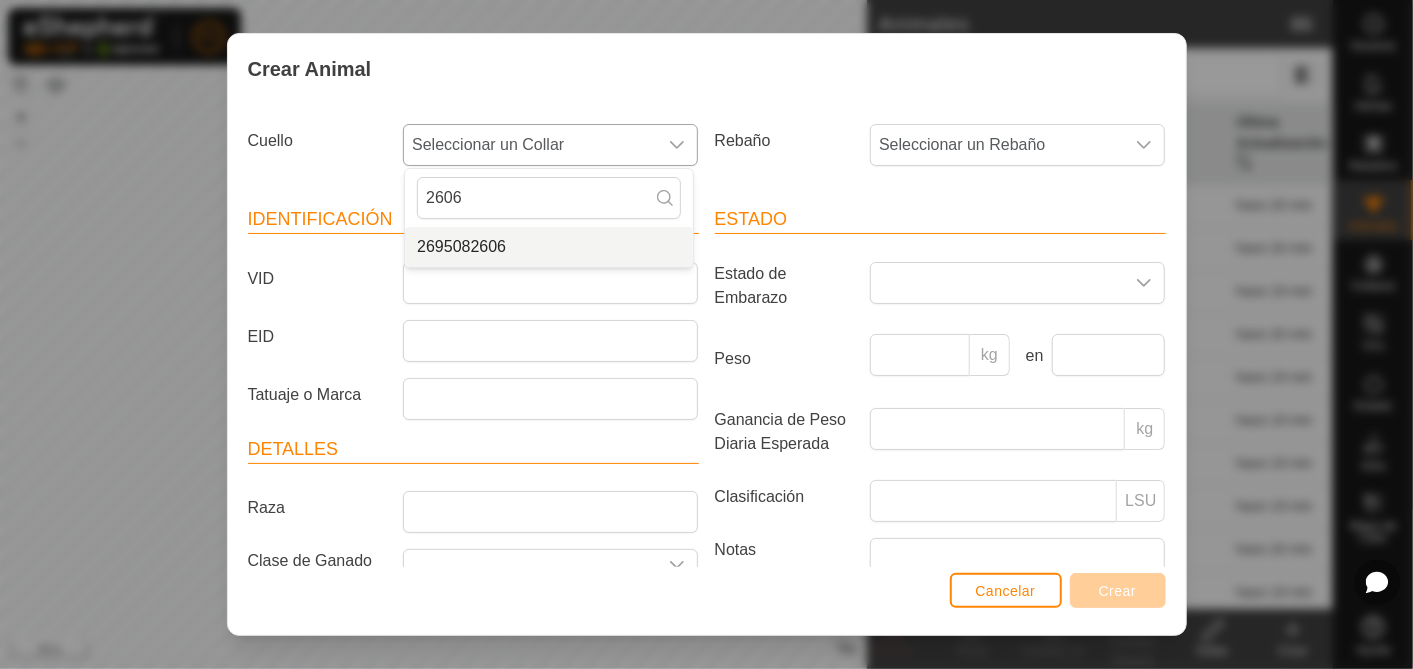 type on "2606" 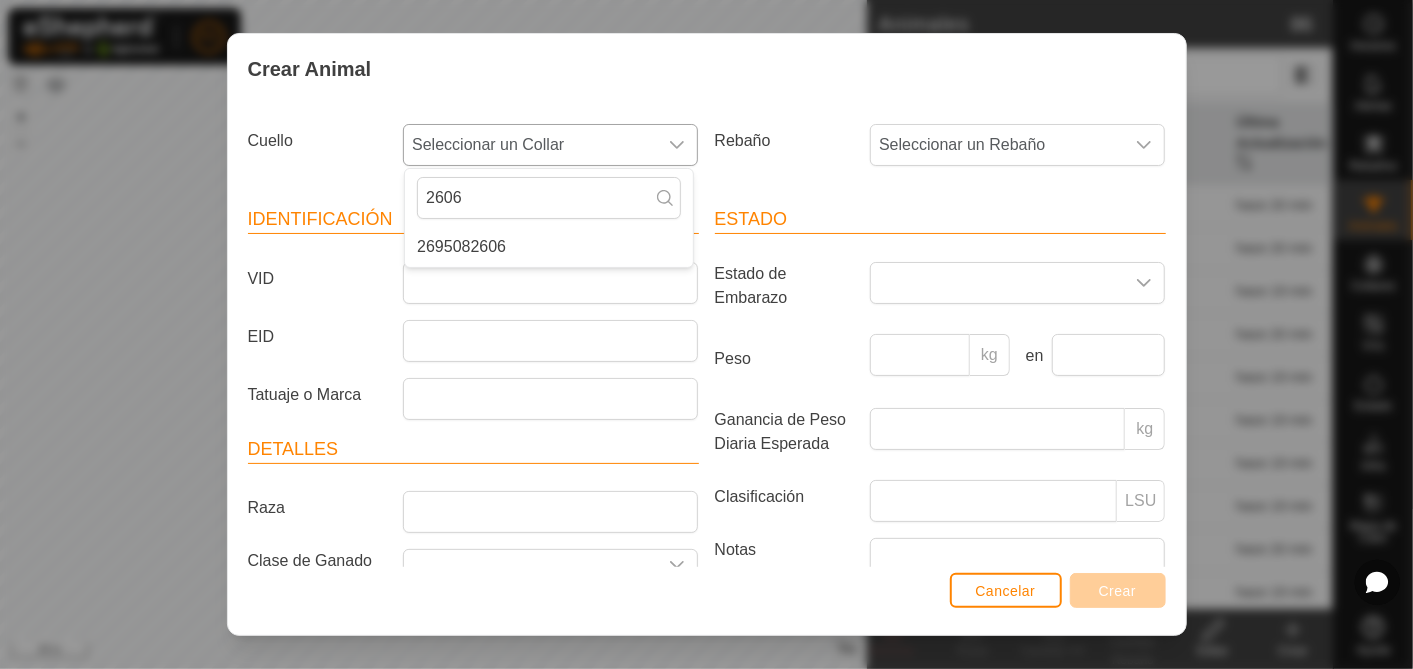 click on "2695082606" at bounding box center (549, 247) 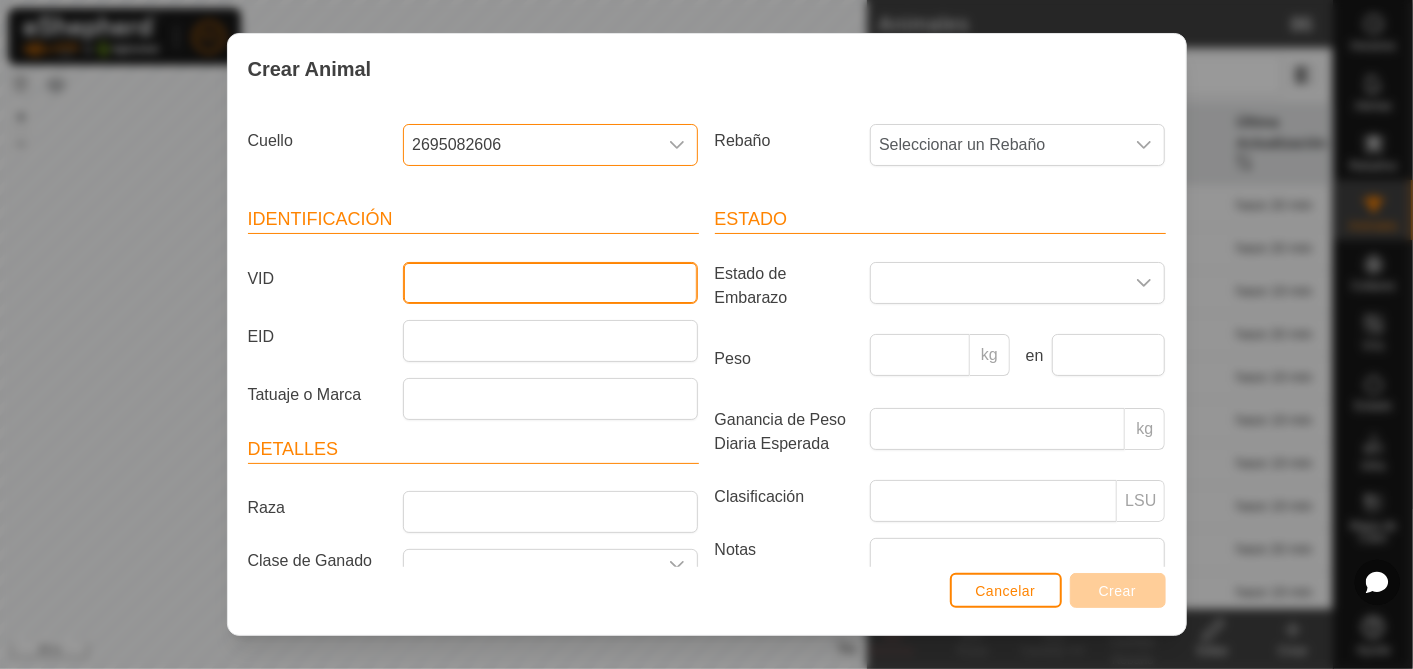 click on "VID" at bounding box center (550, 283) 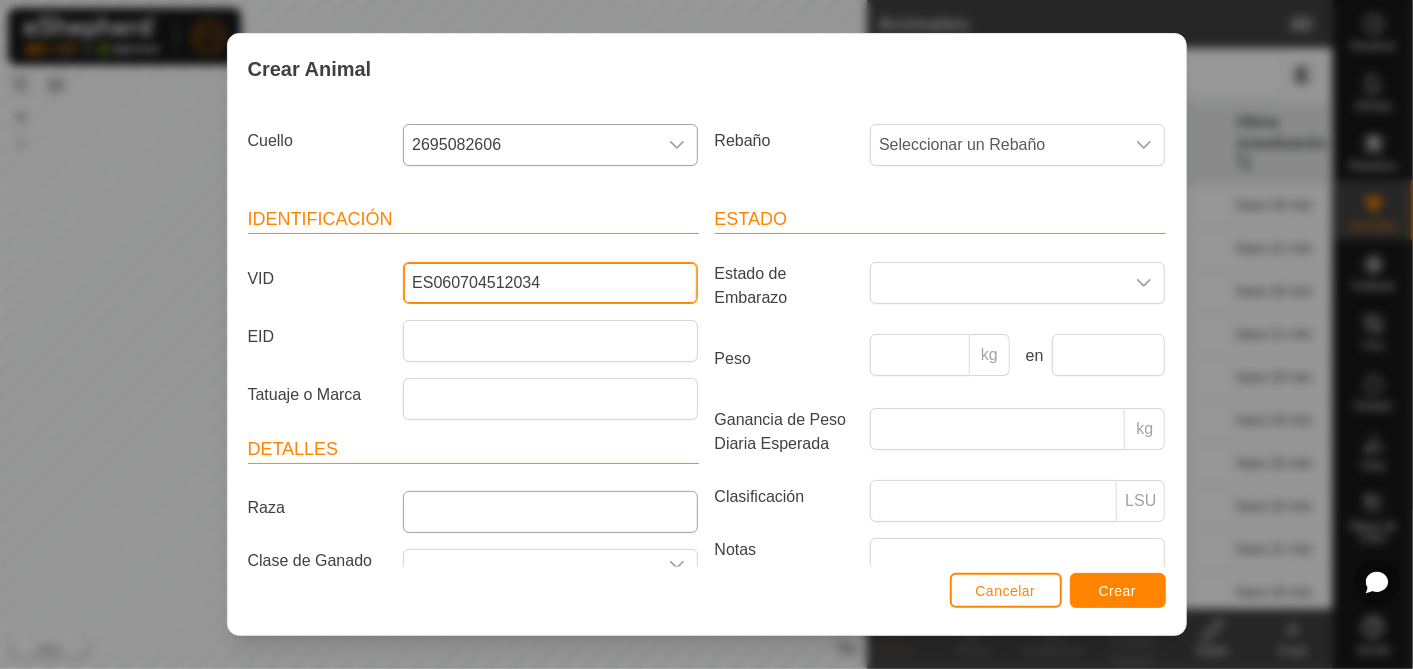type on "ES060704512034" 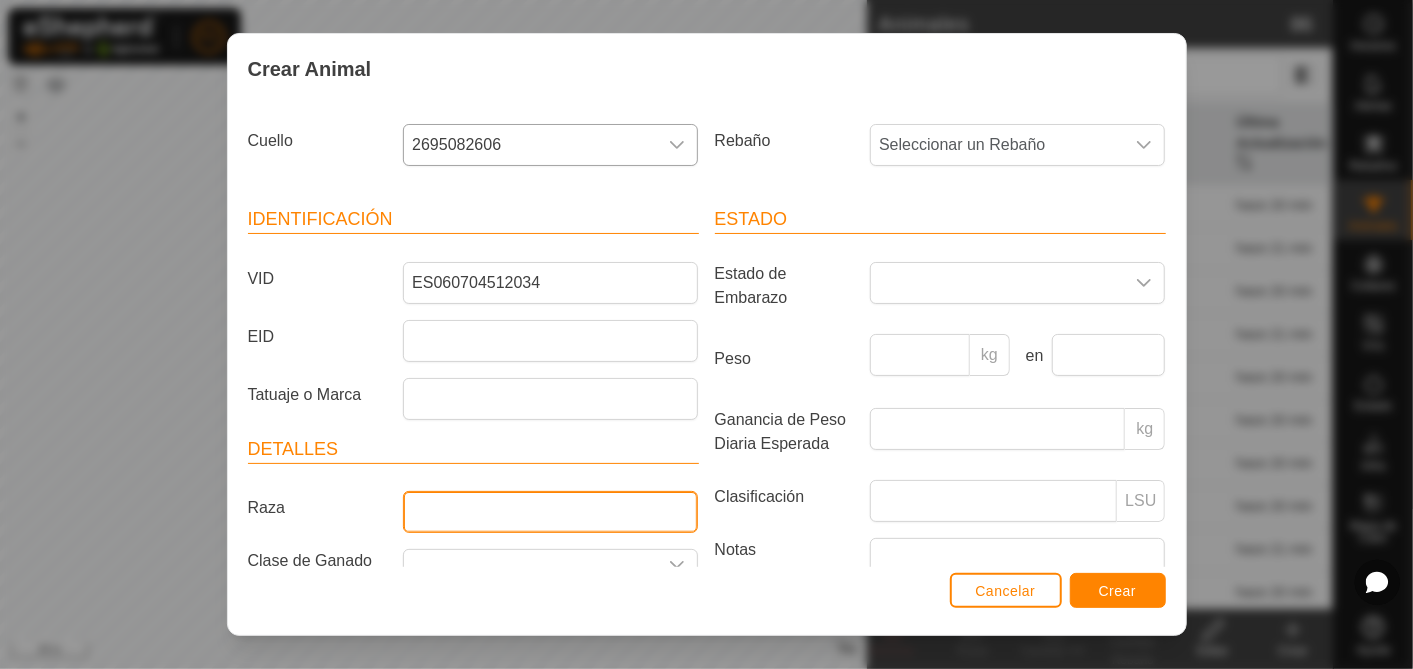 click on "Raza" at bounding box center (550, 512) 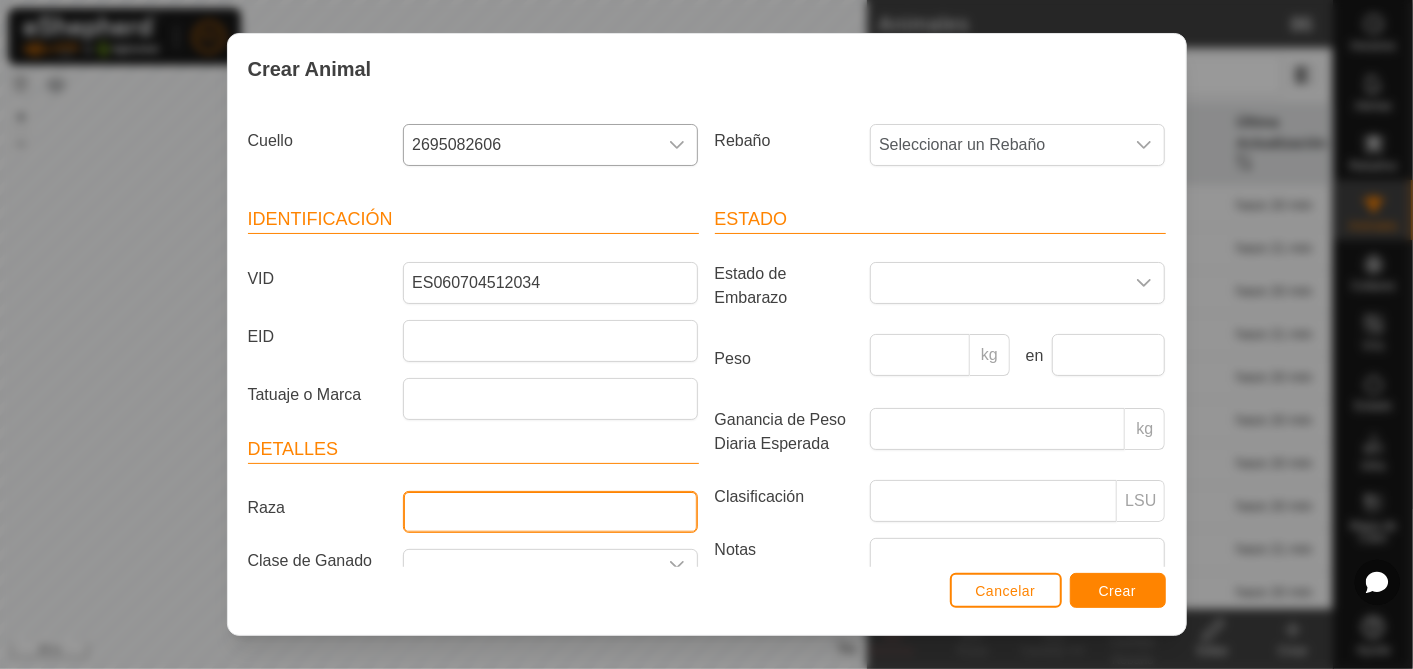 type on "aubrac" 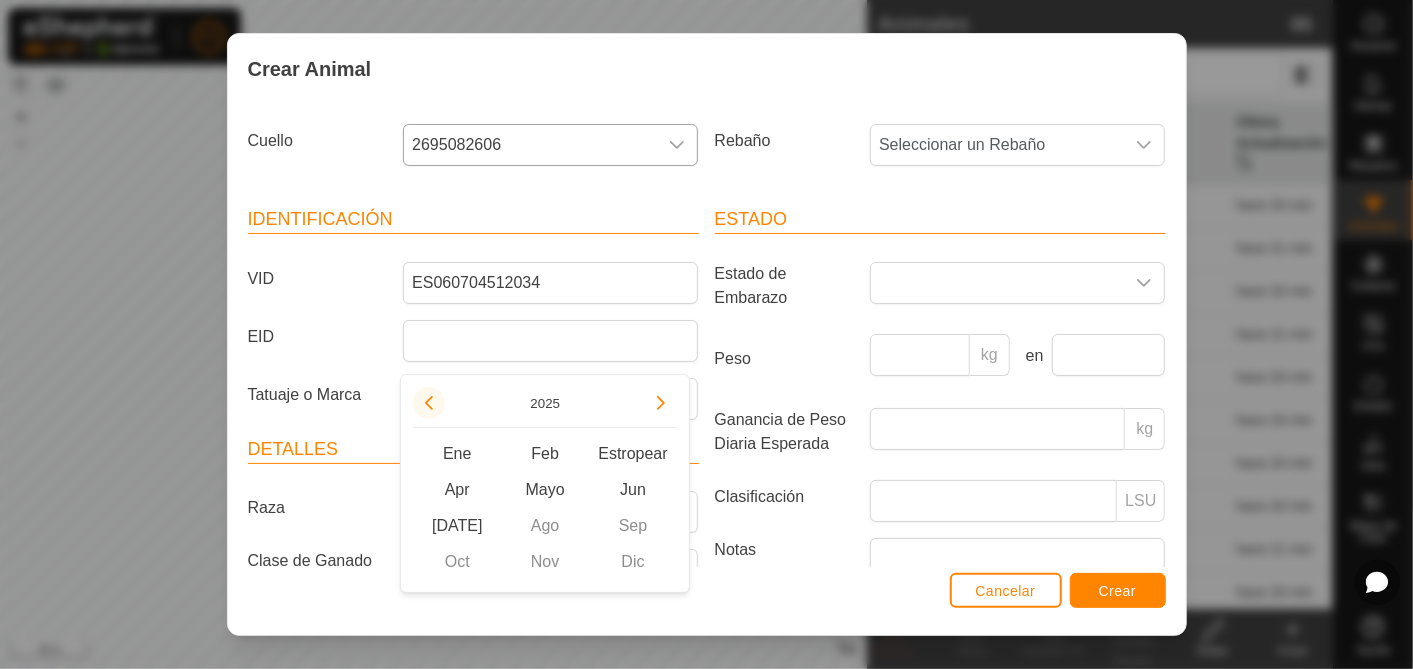 click at bounding box center (429, 403) 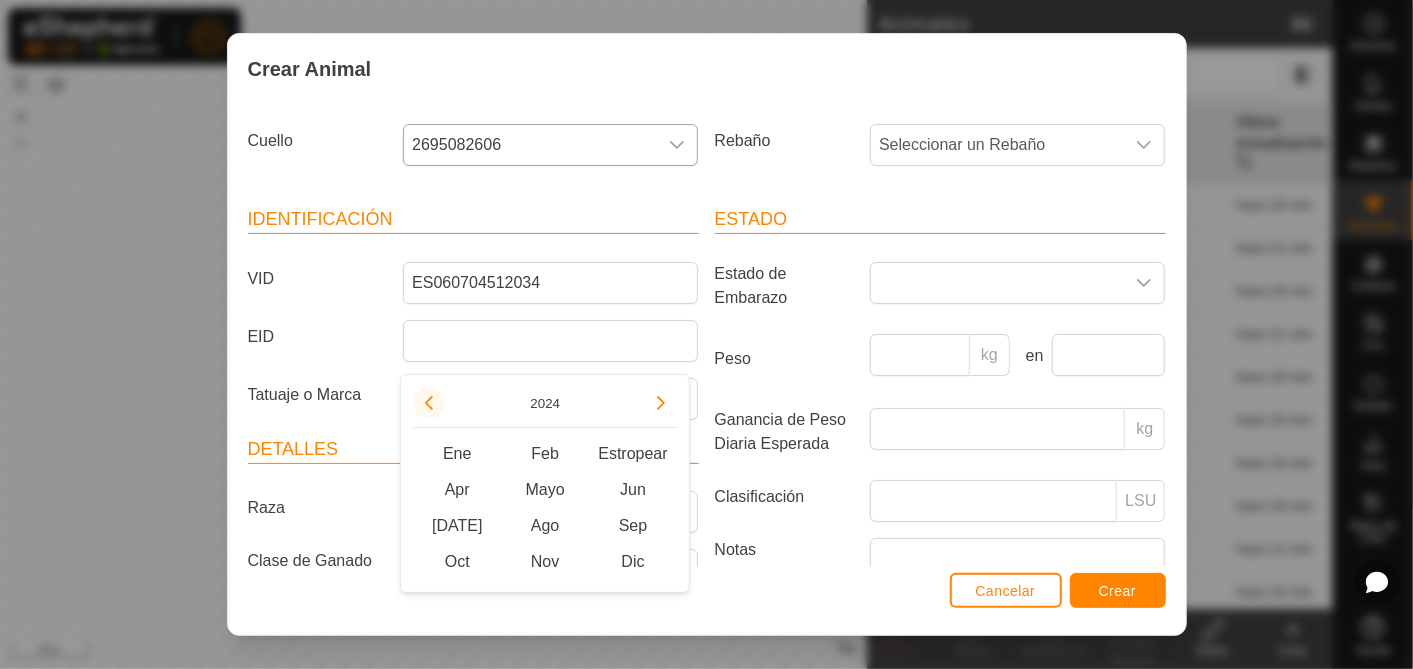 click at bounding box center (429, 403) 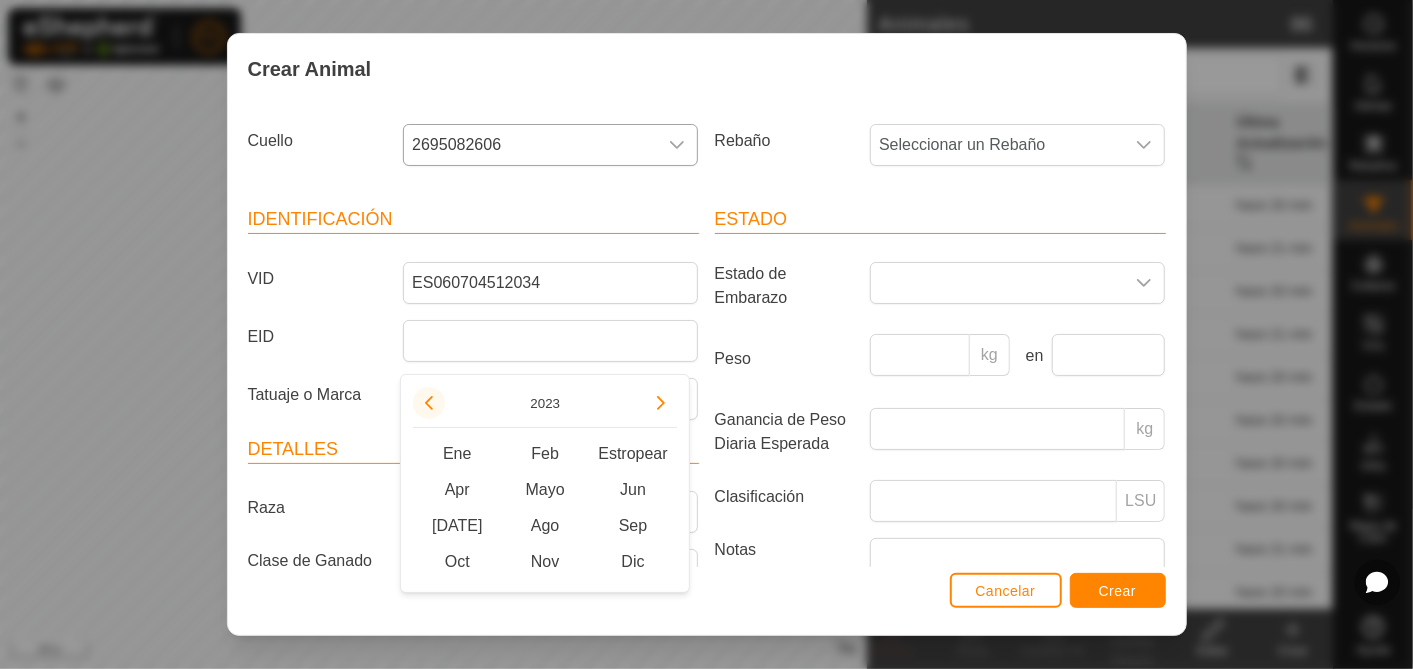 click at bounding box center [429, 403] 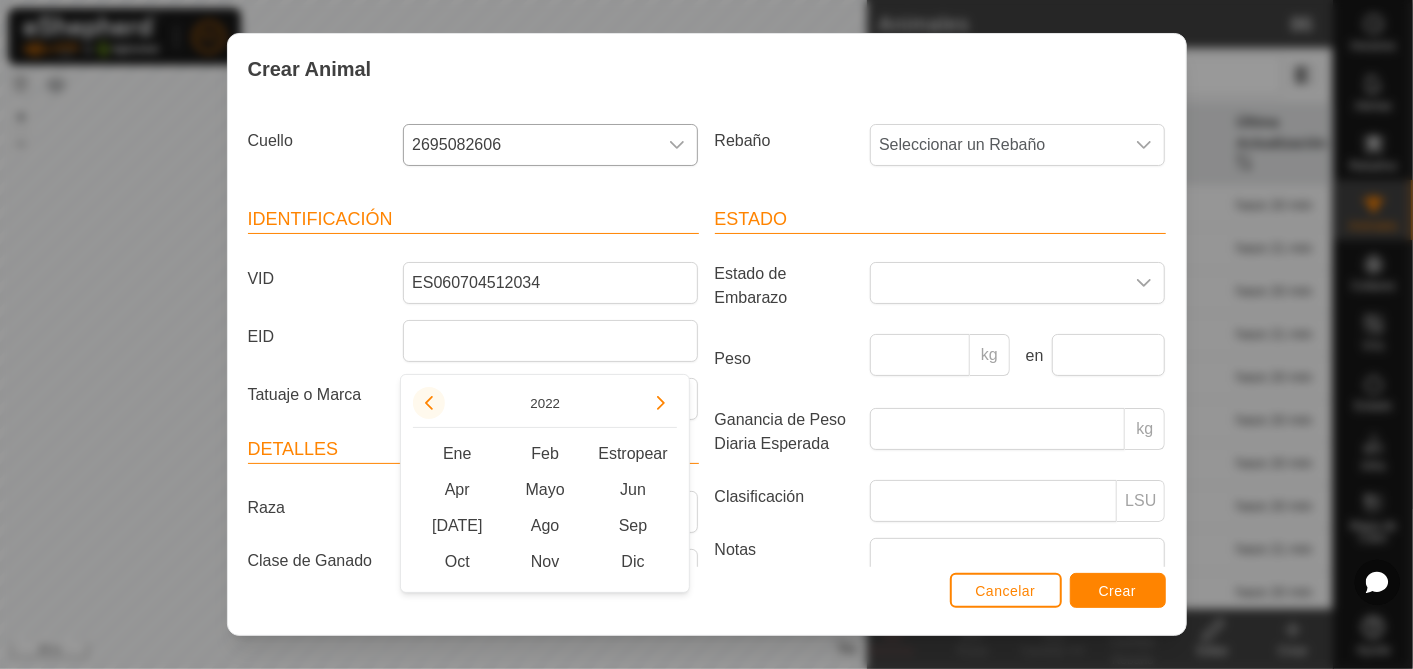 click 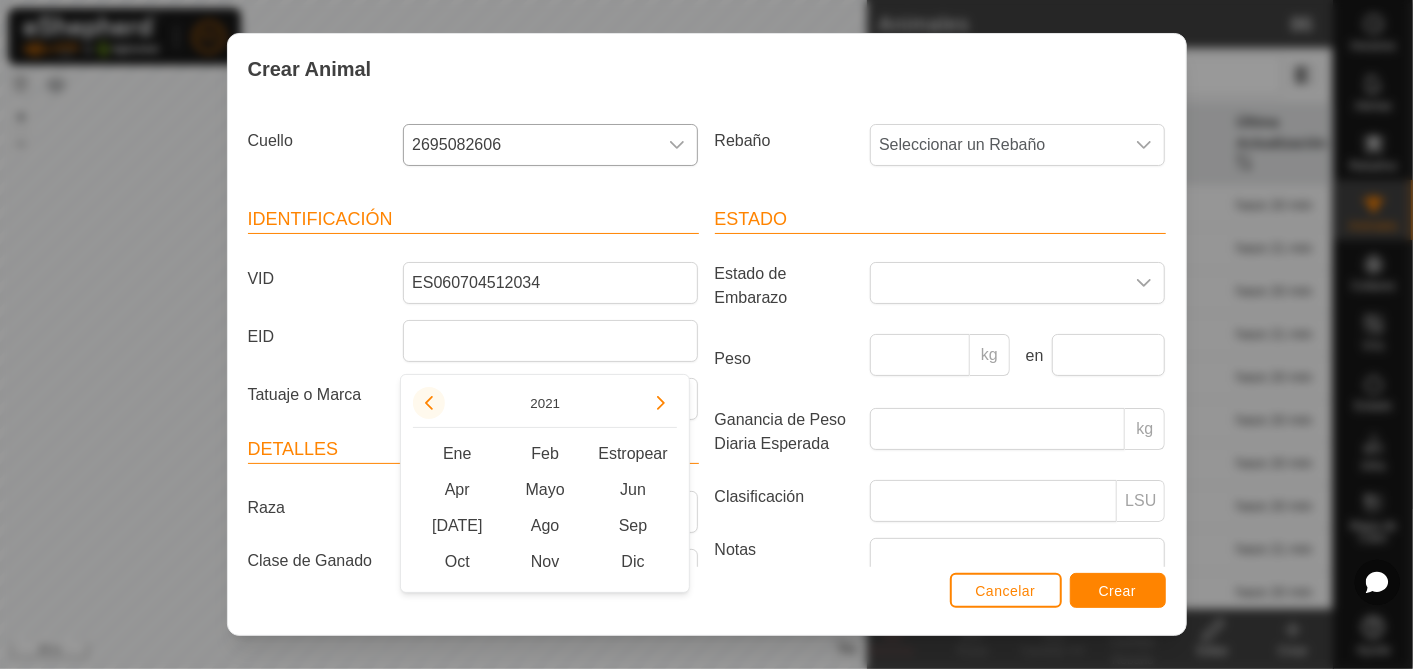 click at bounding box center [429, 403] 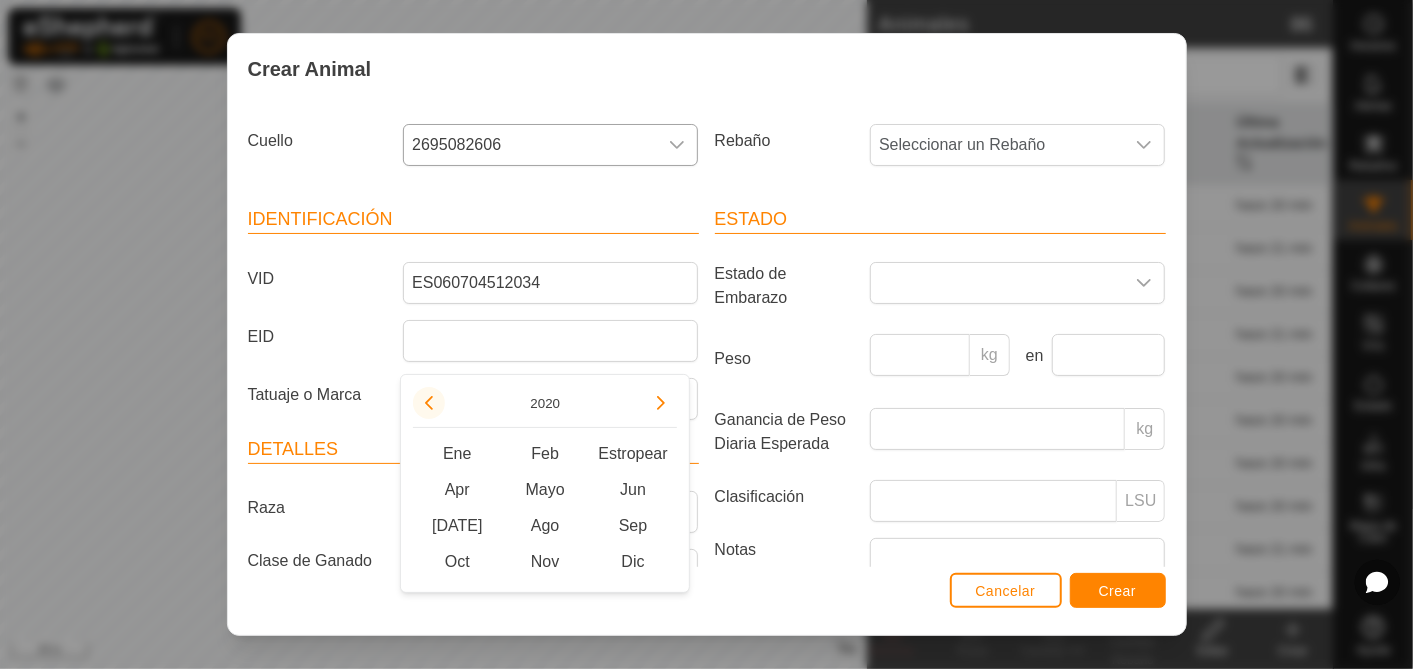 click at bounding box center [429, 403] 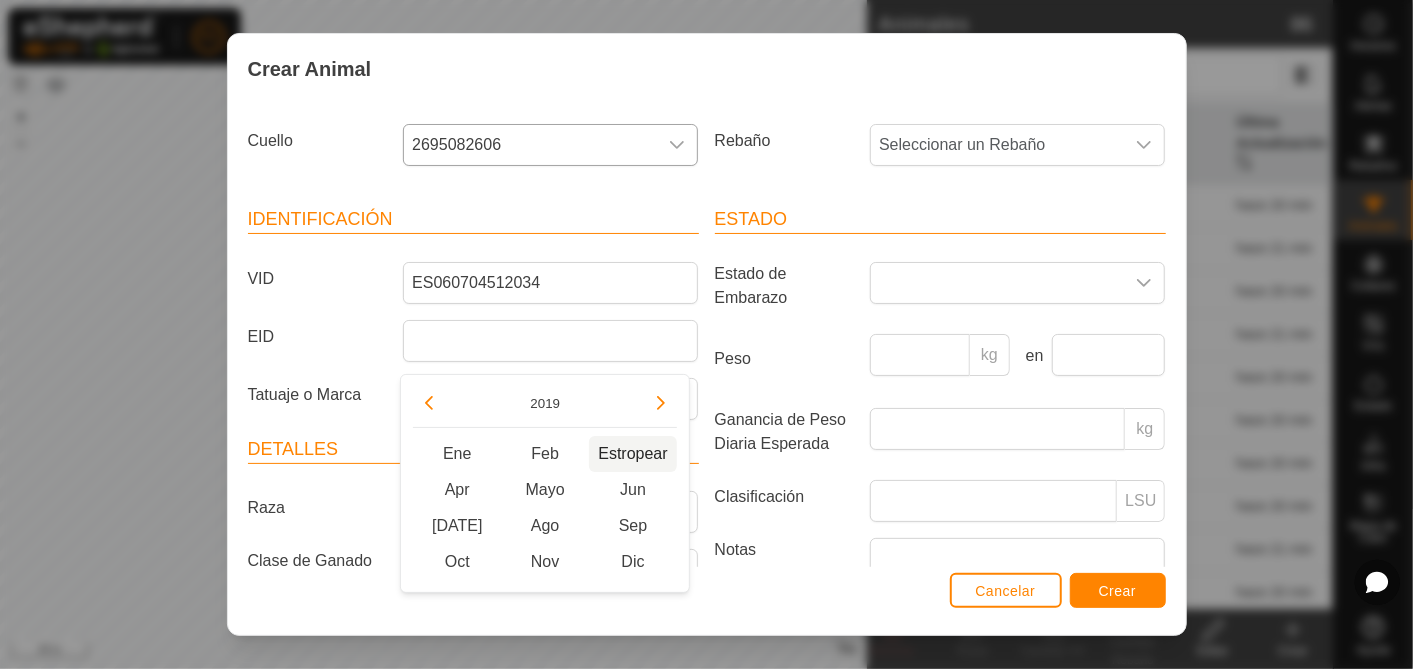 click on "Estropear" at bounding box center [633, 454] 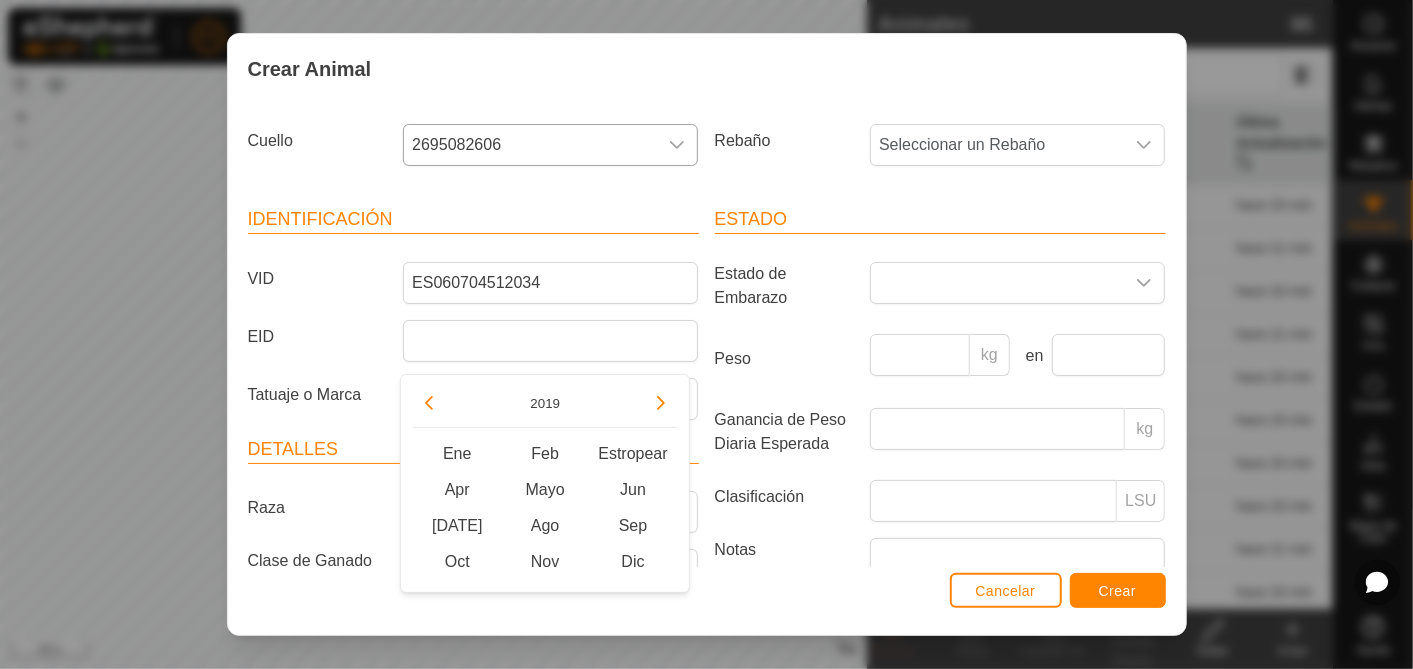 type on "[DATE]" 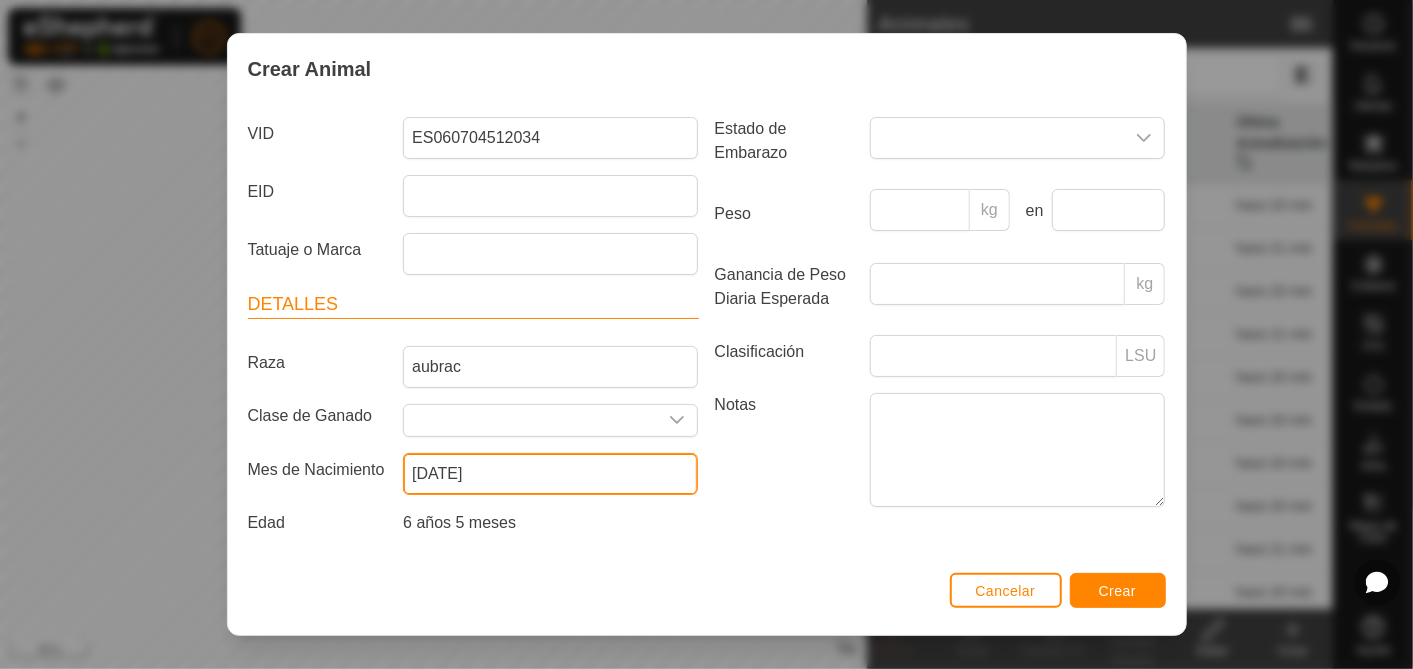 scroll, scrollTop: 0, scrollLeft: 0, axis: both 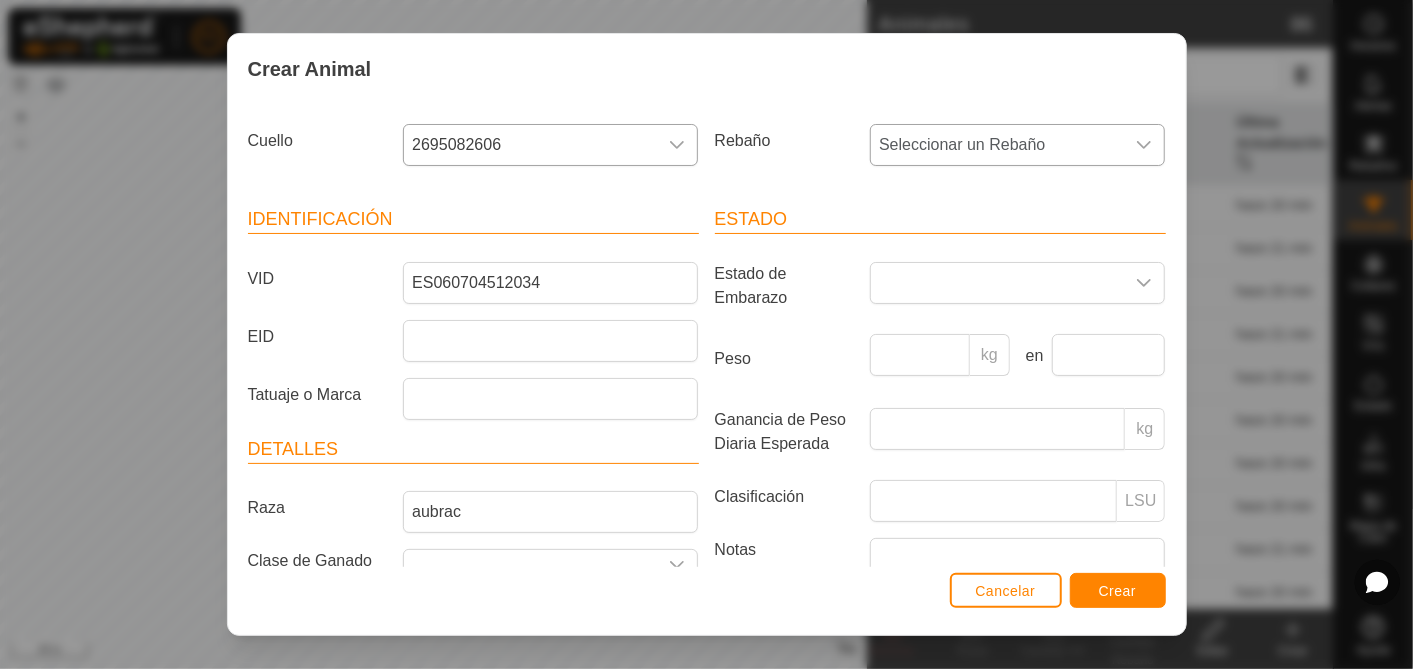 click on "Seleccionar un Rebaño" at bounding box center [997, 145] 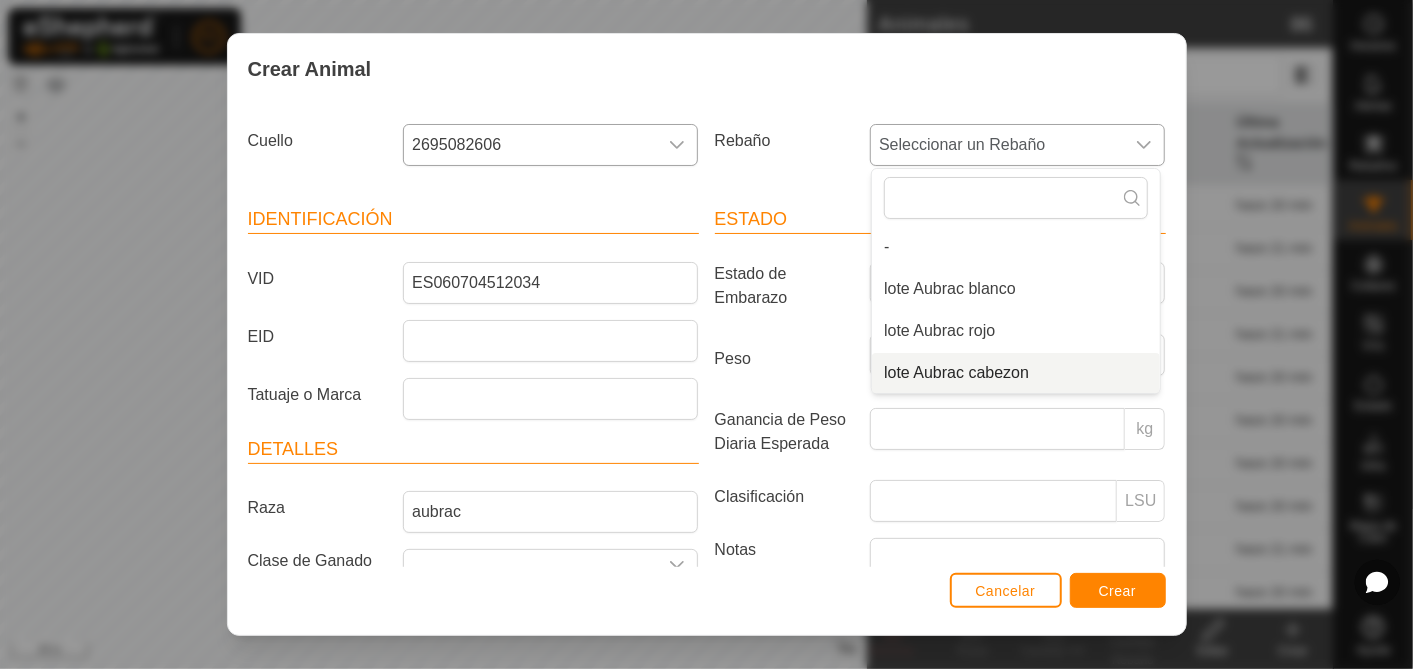 click on "lote Aubrac cabezon" at bounding box center [1016, 373] 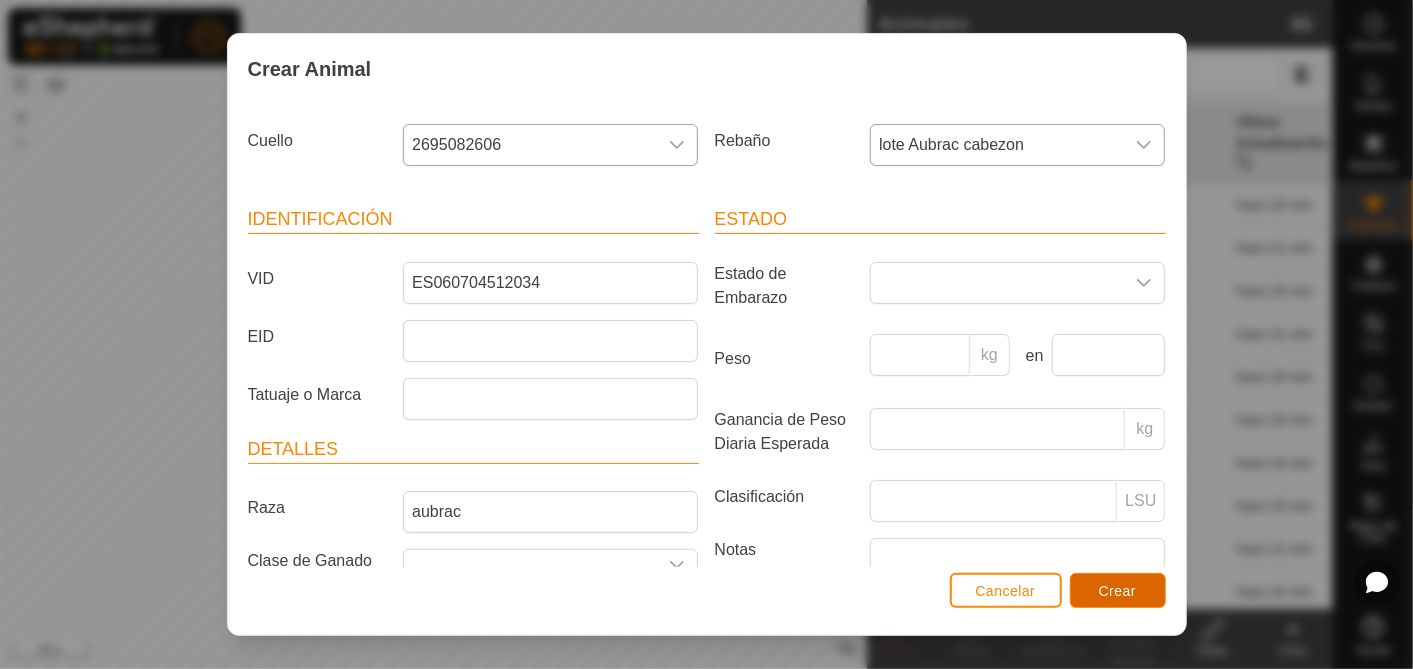click on "Crear" at bounding box center [1118, 591] 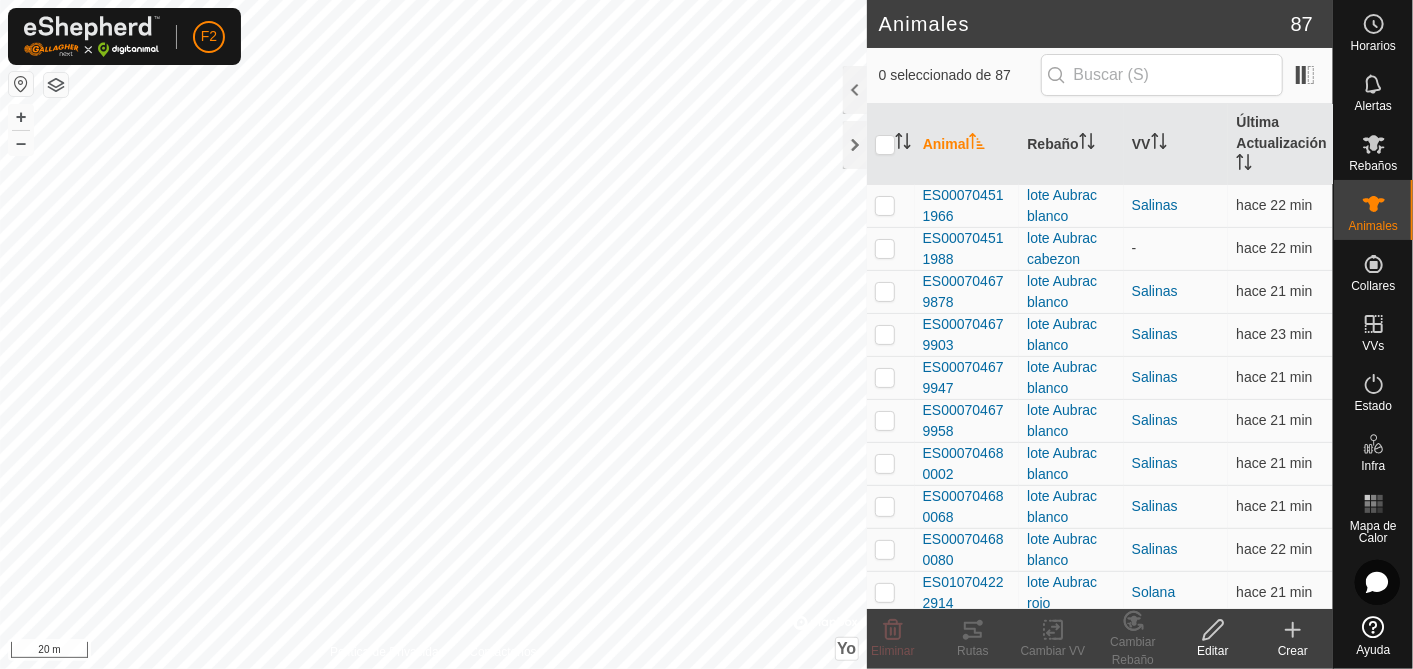 click 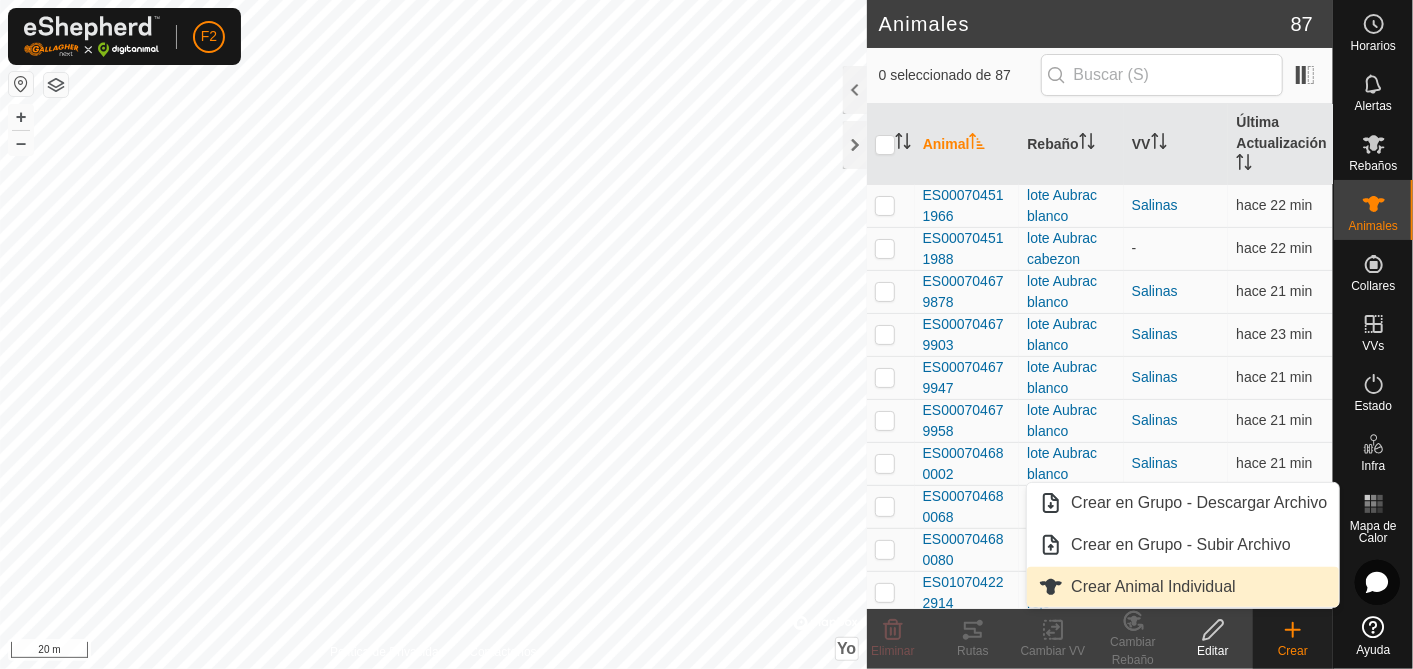 click on "Crear Animal Individual" at bounding box center (1183, 587) 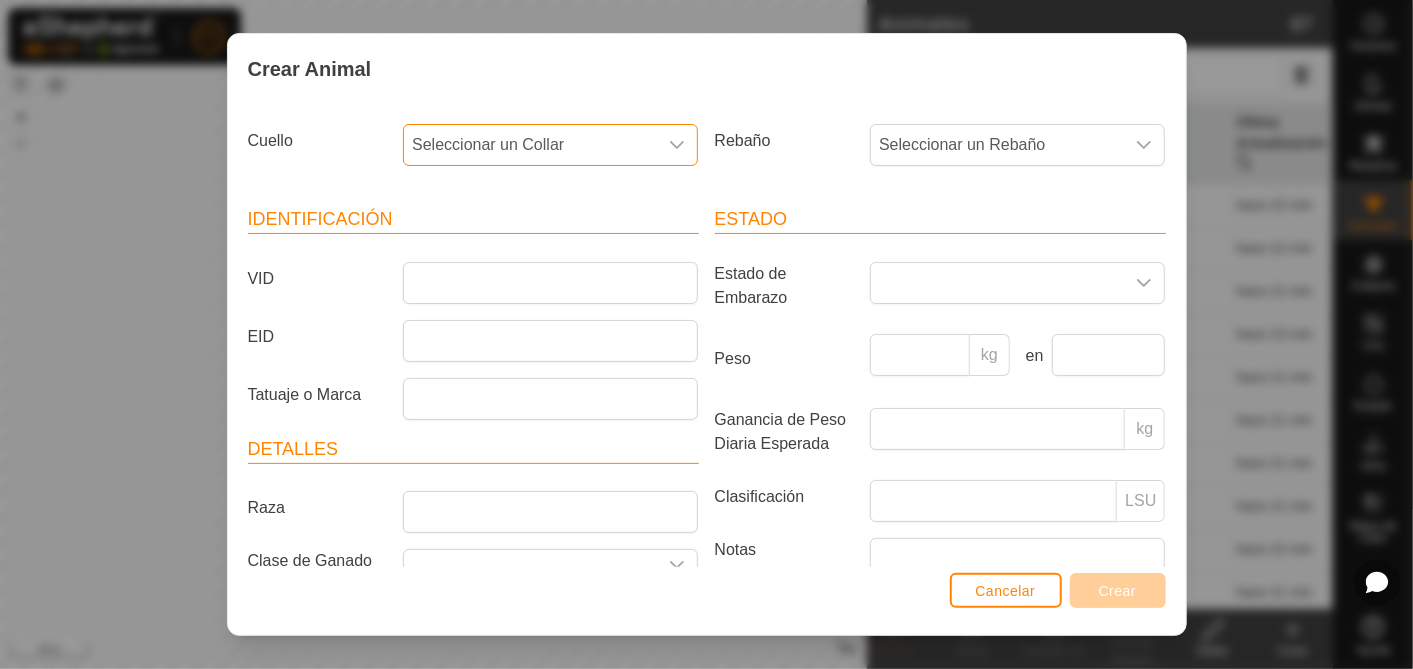 click on "Seleccionar un Collar" at bounding box center [530, 145] 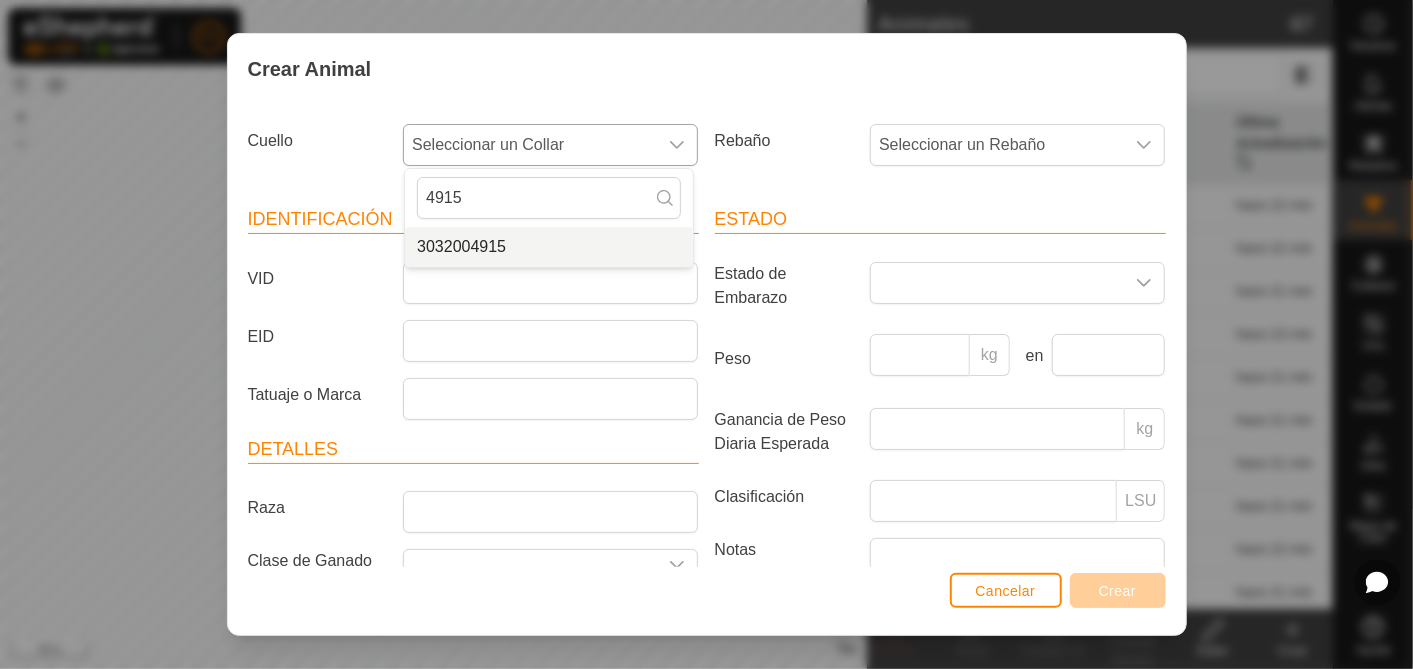 type on "4915" 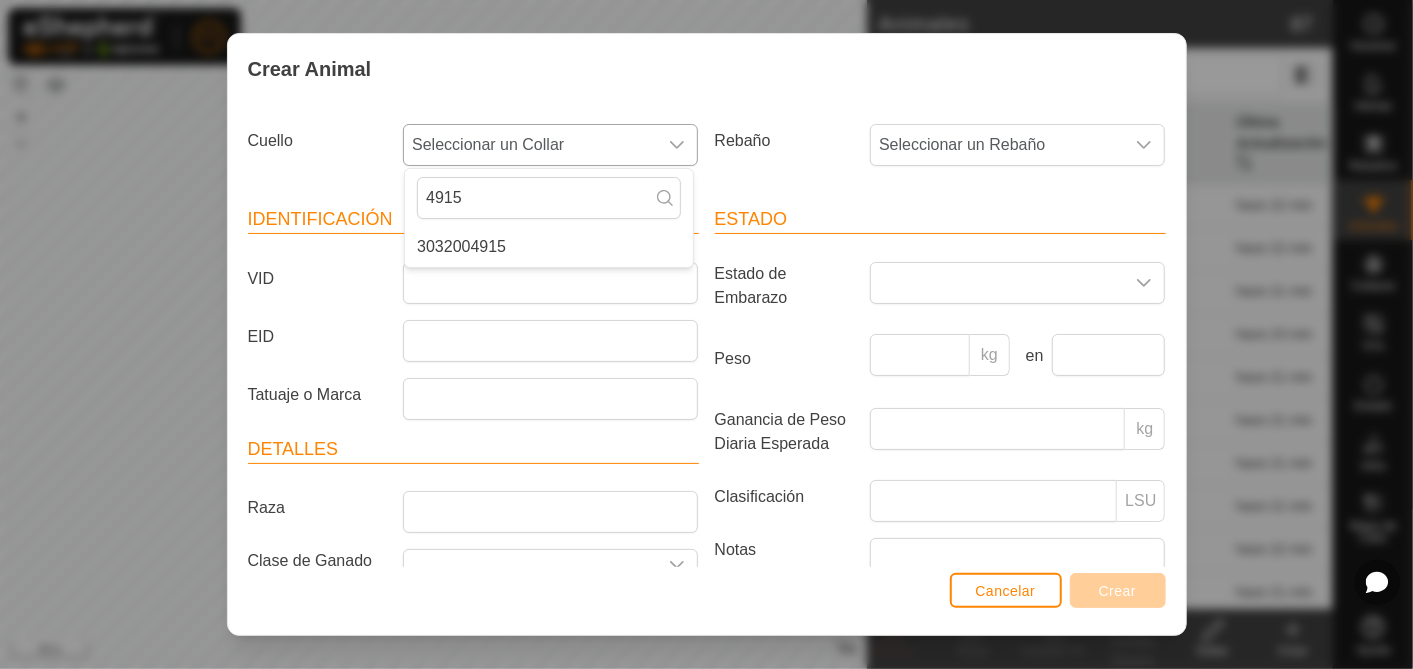 click on "3032004915" at bounding box center [549, 247] 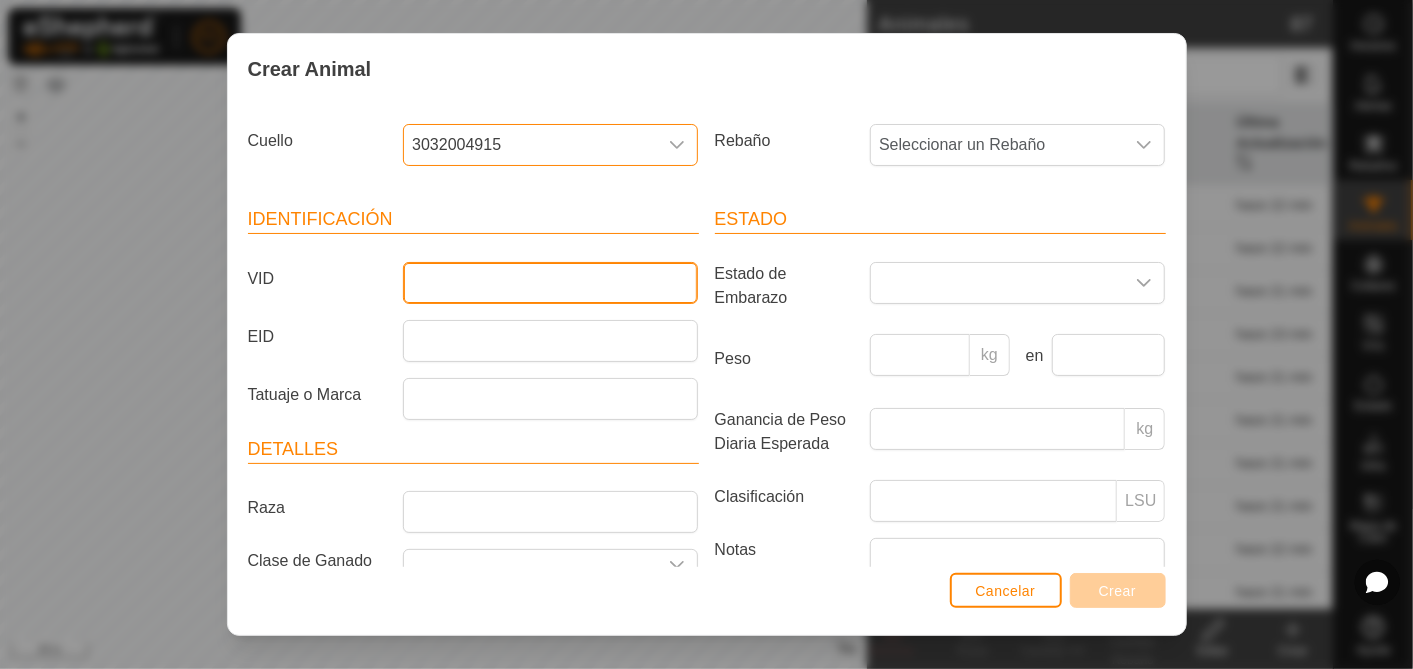 click on "VID" at bounding box center (550, 283) 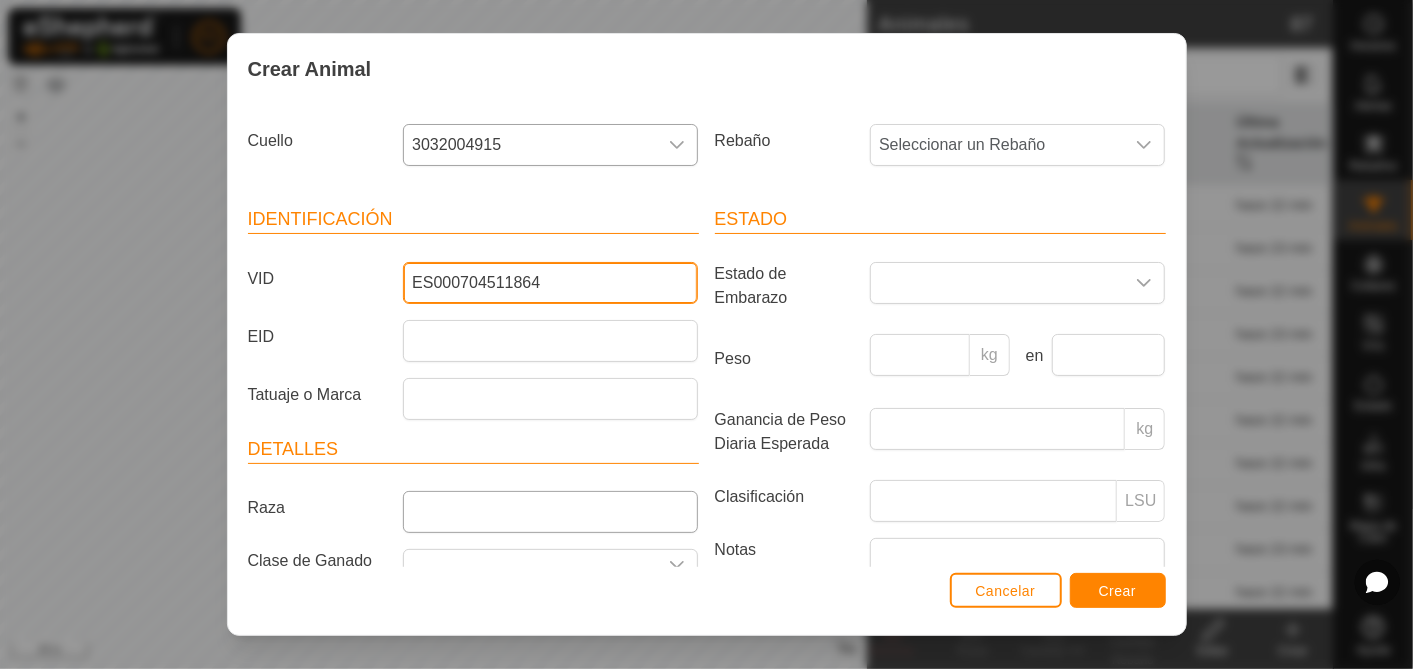 type on "ES000704511864" 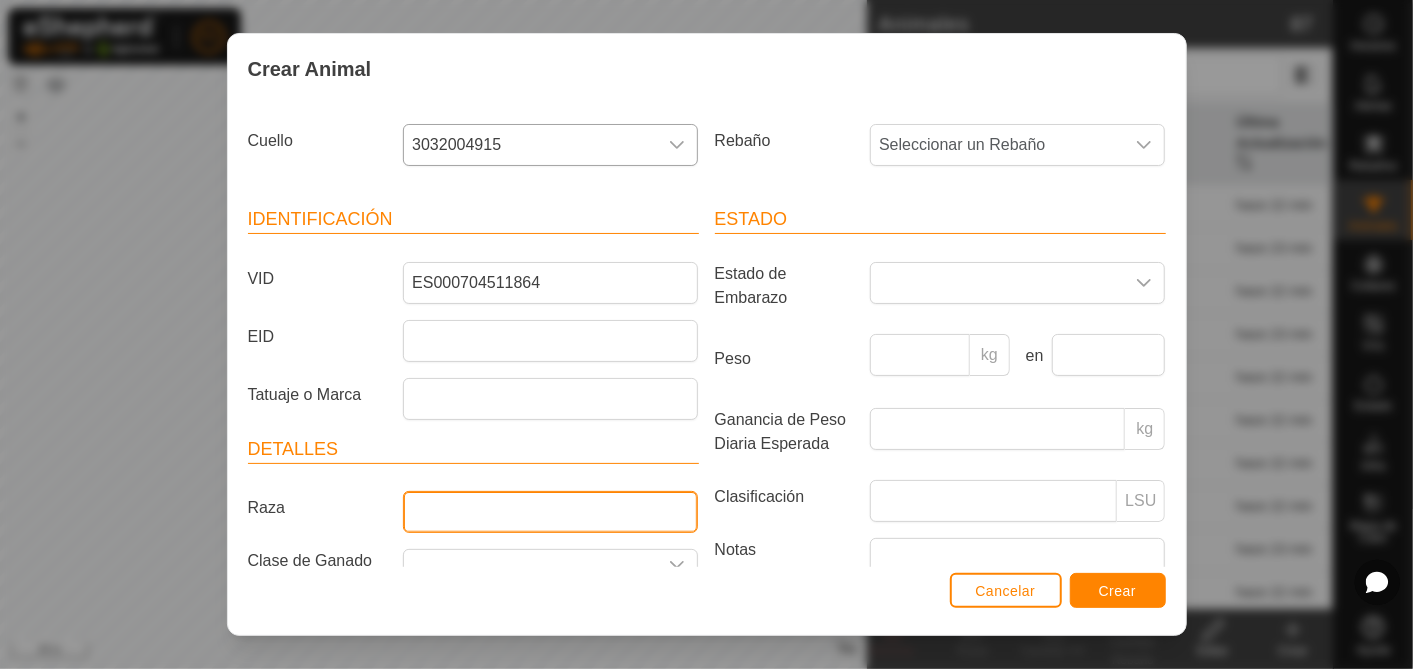 click on "Raza" at bounding box center [550, 512] 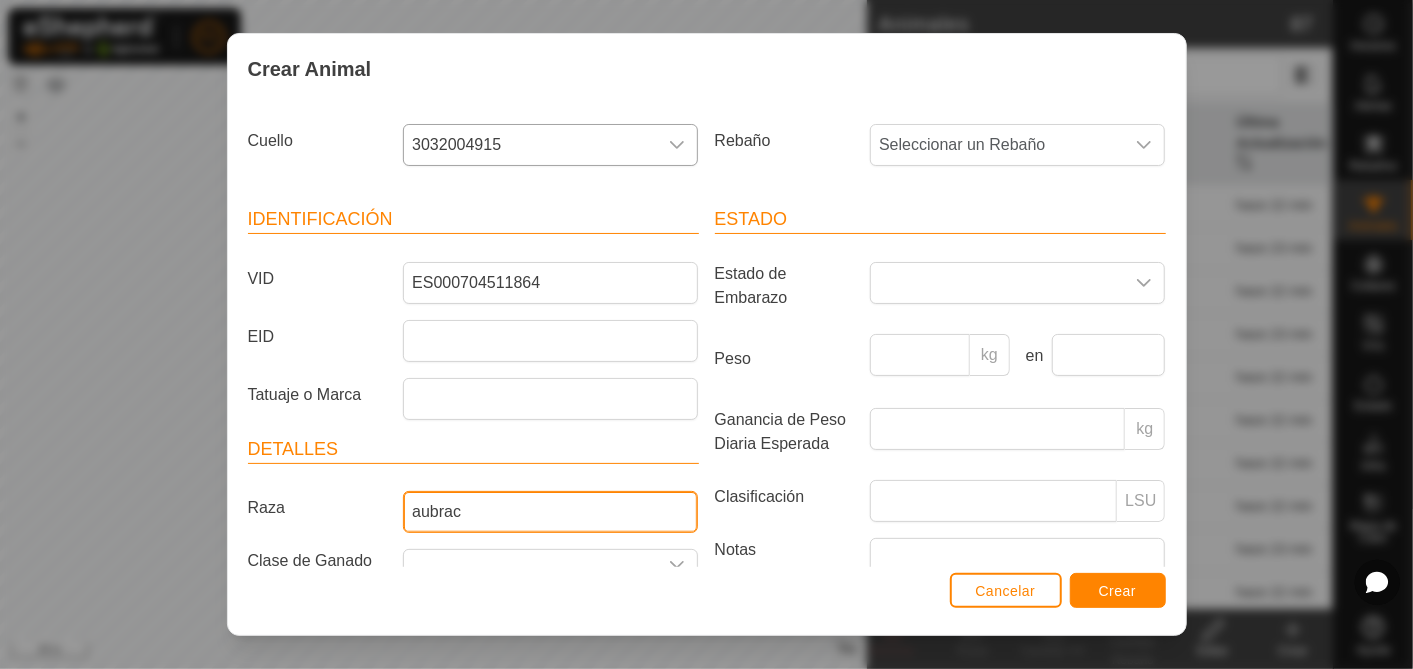 scroll, scrollTop: 155, scrollLeft: 0, axis: vertical 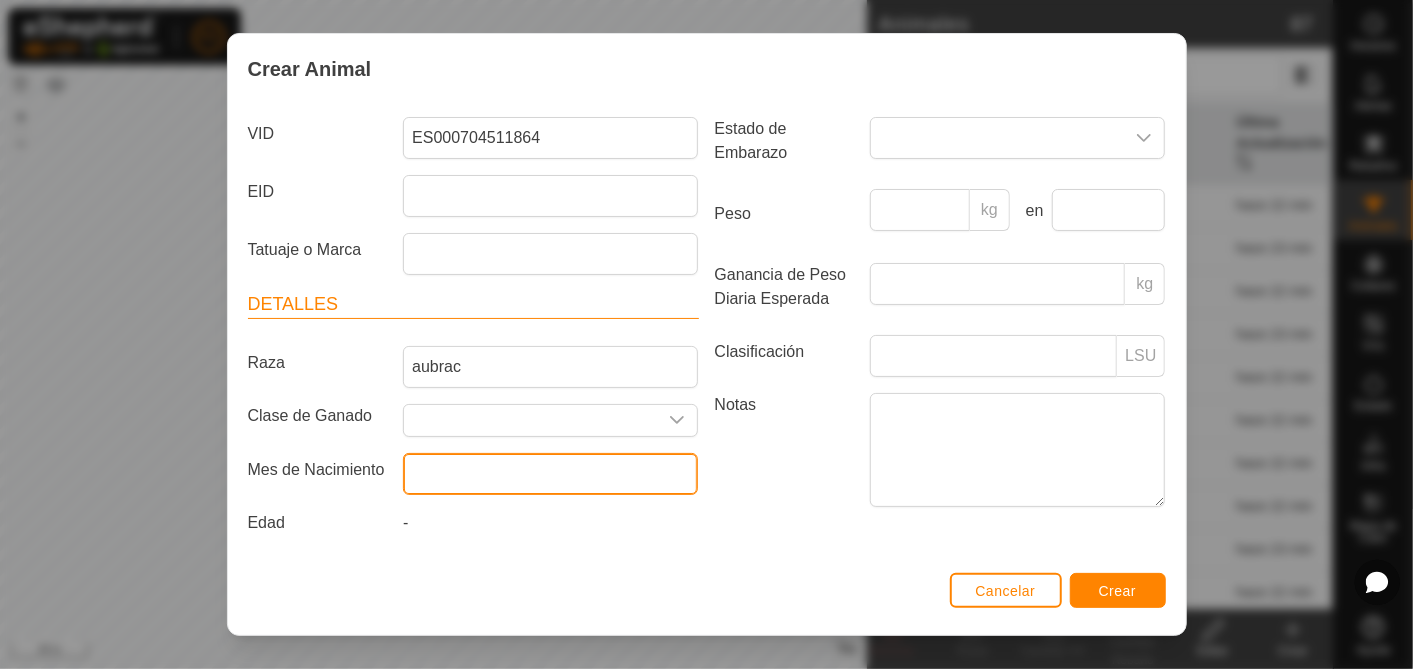 click at bounding box center [550, 474] 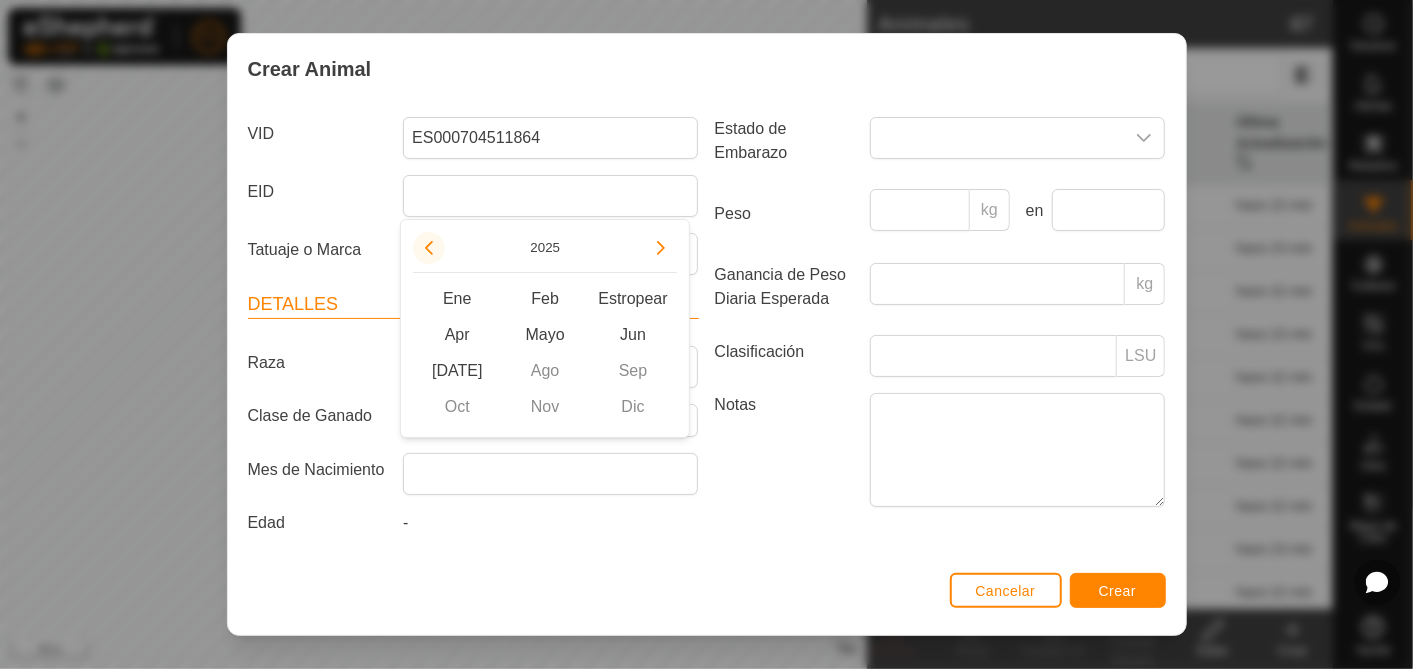 click at bounding box center [429, 248] 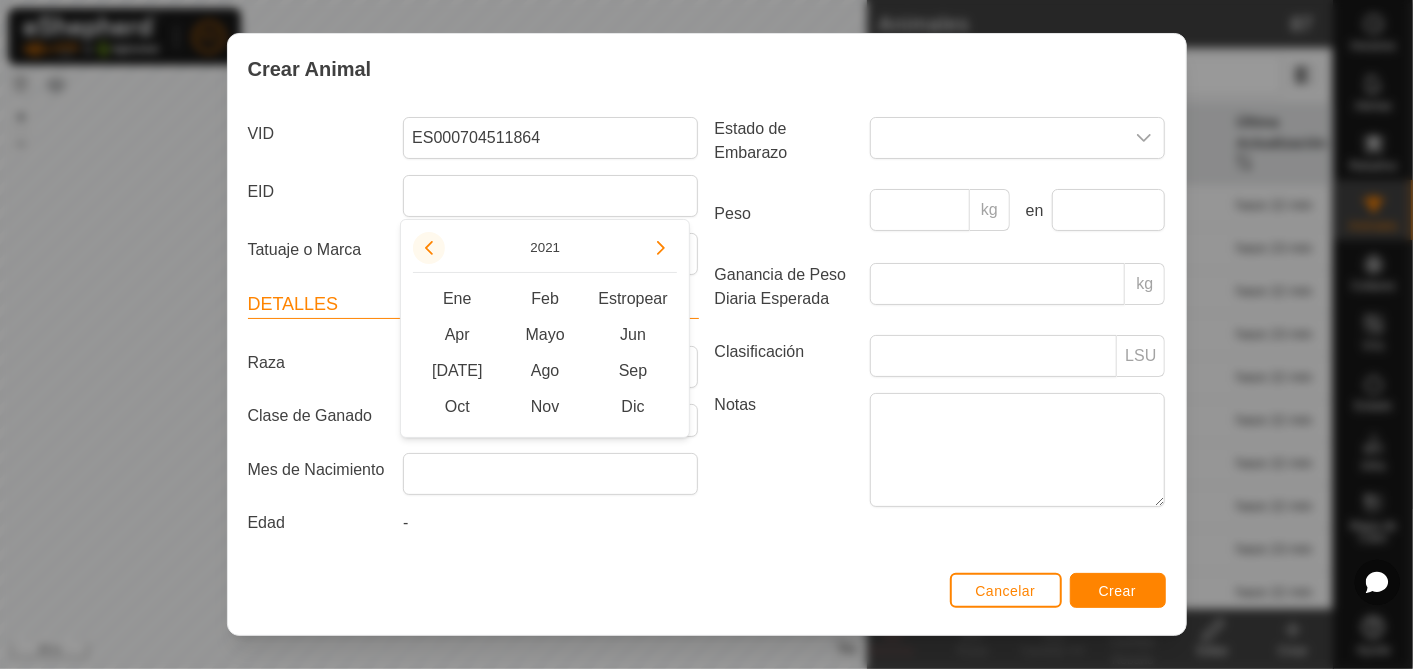 click at bounding box center [429, 248] 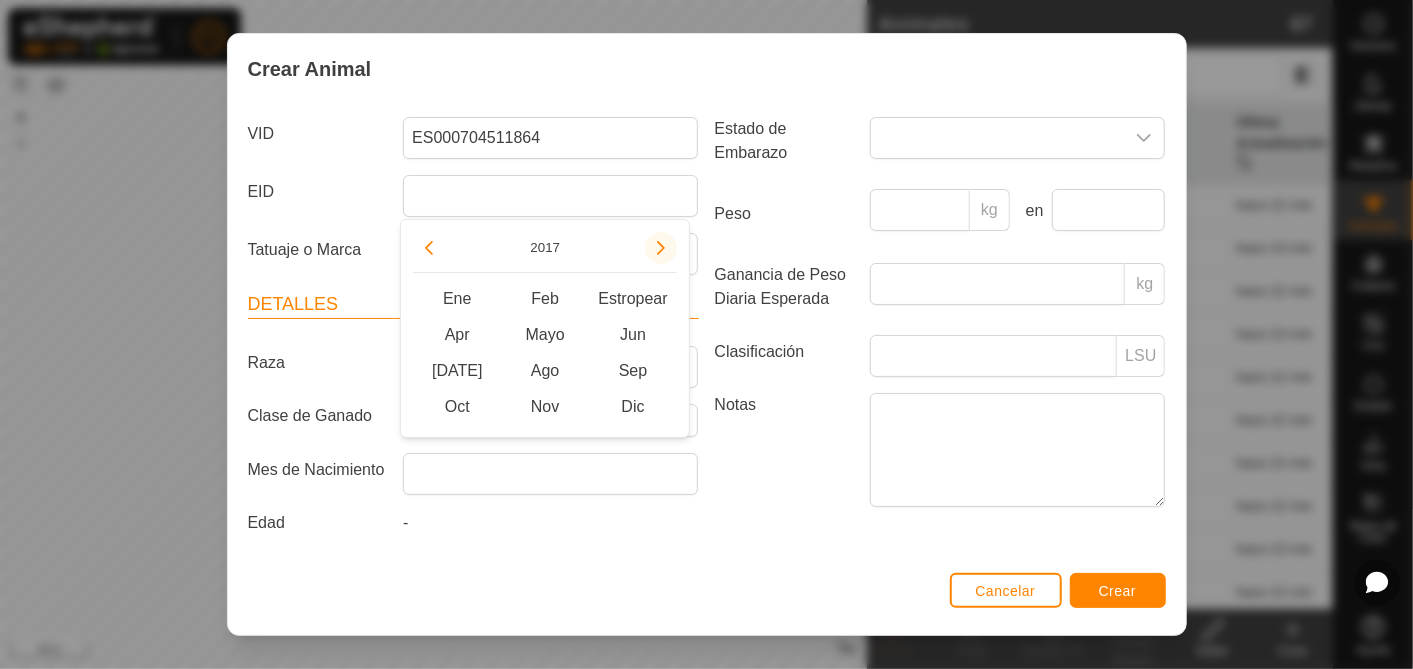 drag, startPoint x: 657, startPoint y: 241, endPoint x: 654, endPoint y: 253, distance: 12.369317 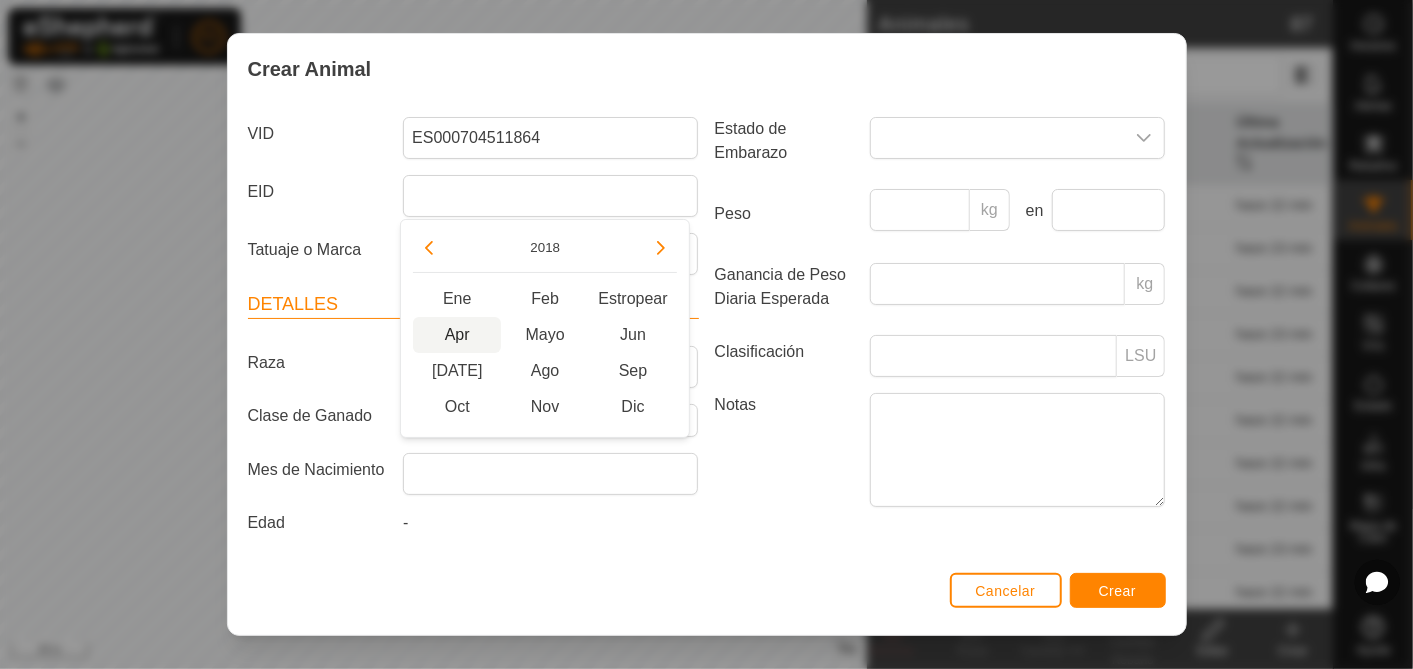 click on "Apr" at bounding box center (457, 335) 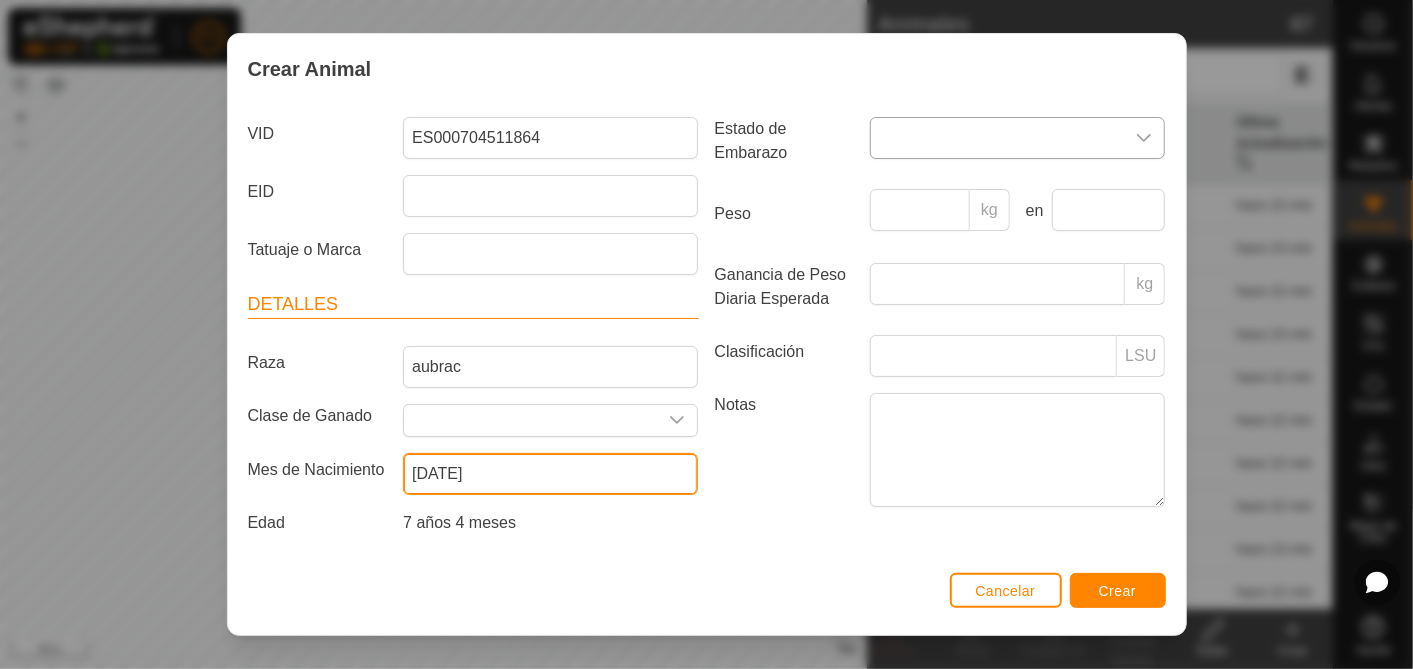 scroll, scrollTop: 0, scrollLeft: 0, axis: both 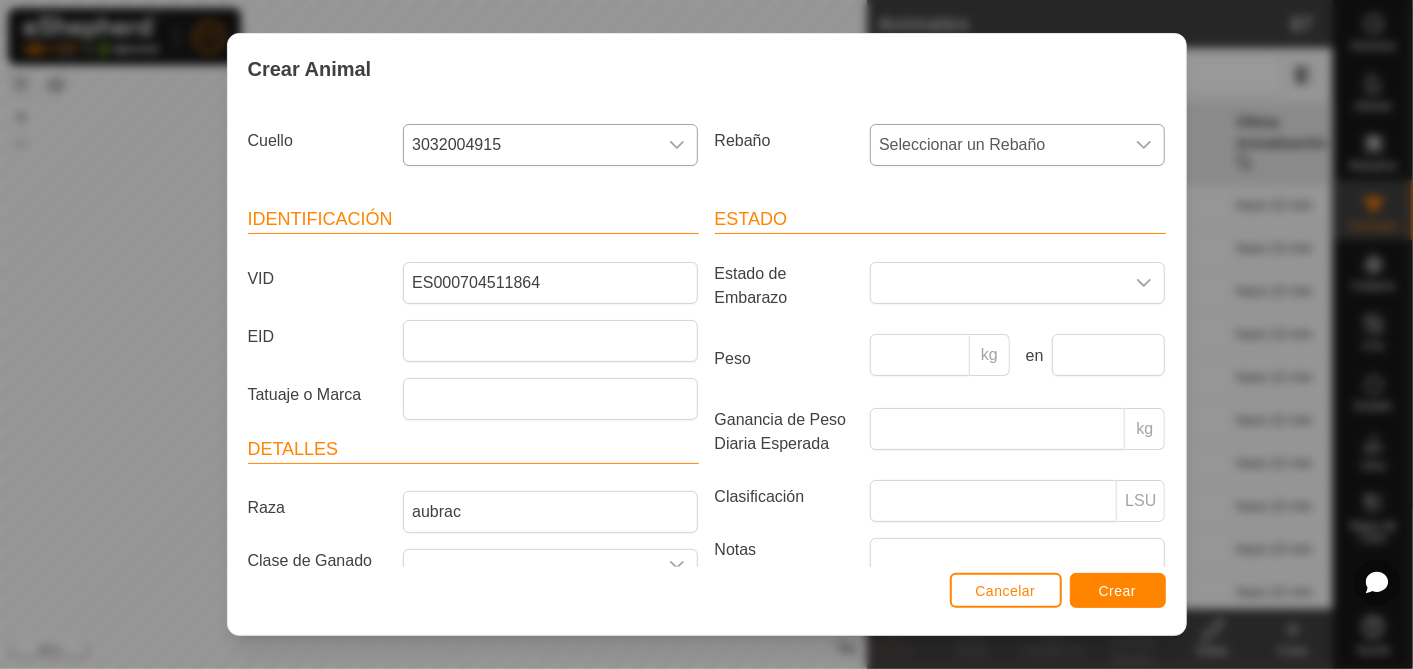 click on "Seleccionar un Rebaño" at bounding box center (997, 145) 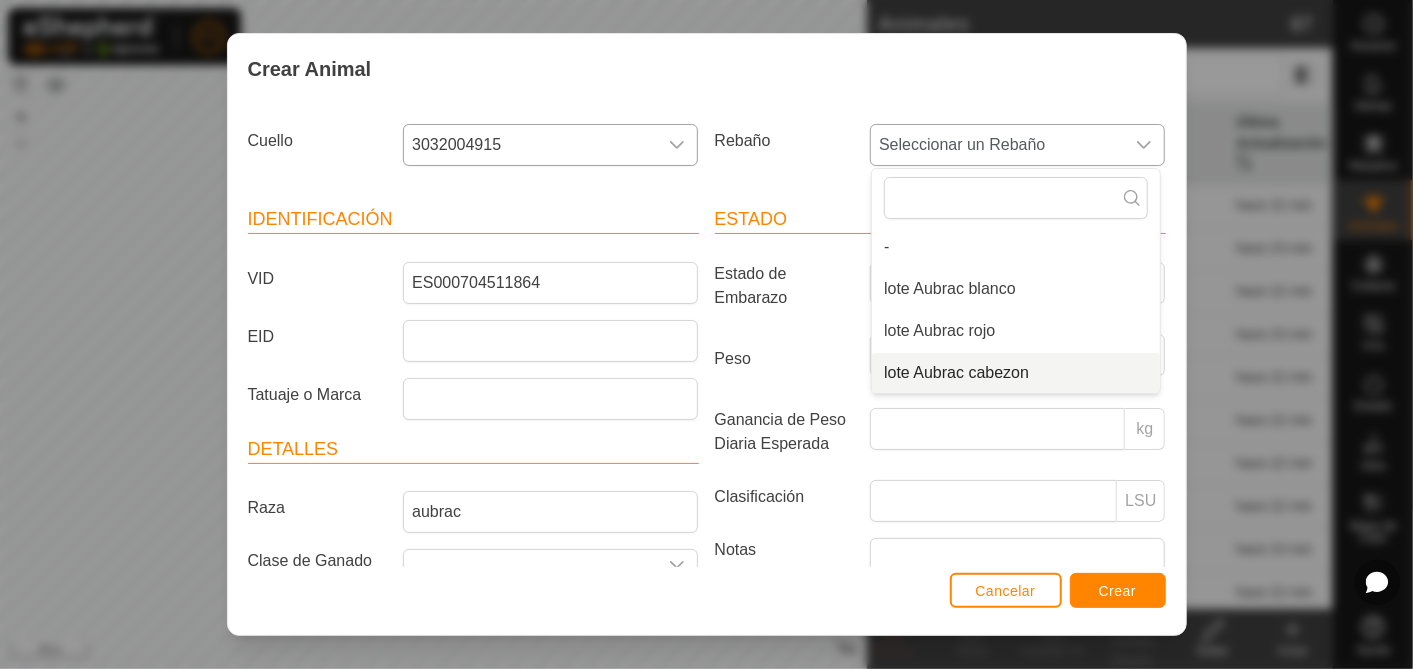 click on "lote Aubrac cabezon" at bounding box center [1016, 373] 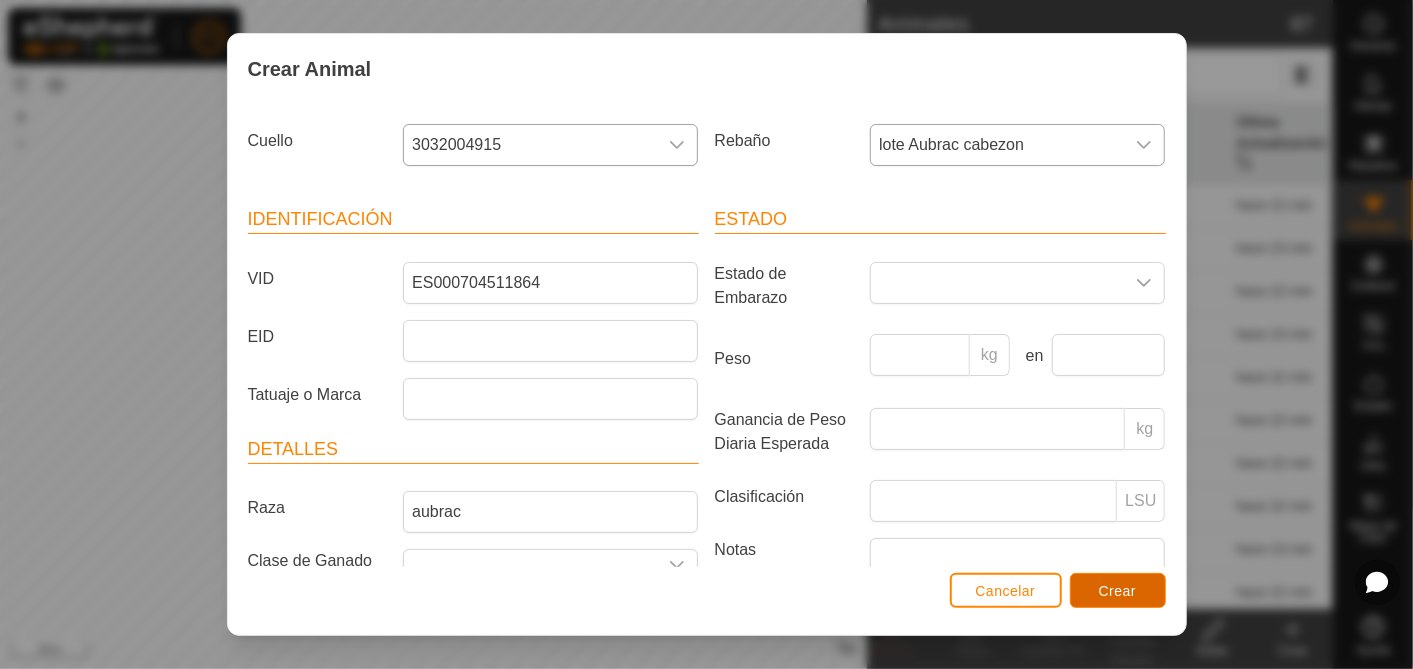 click on "Crear" at bounding box center [1118, 591] 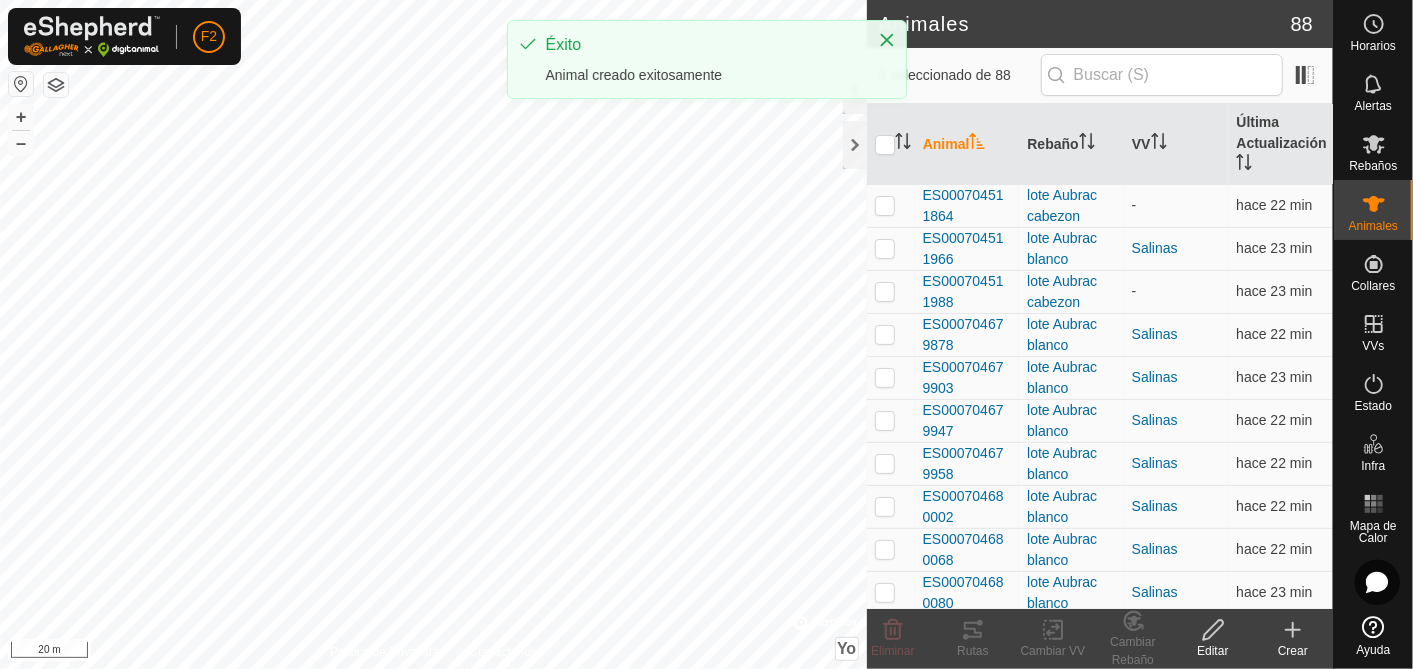 click 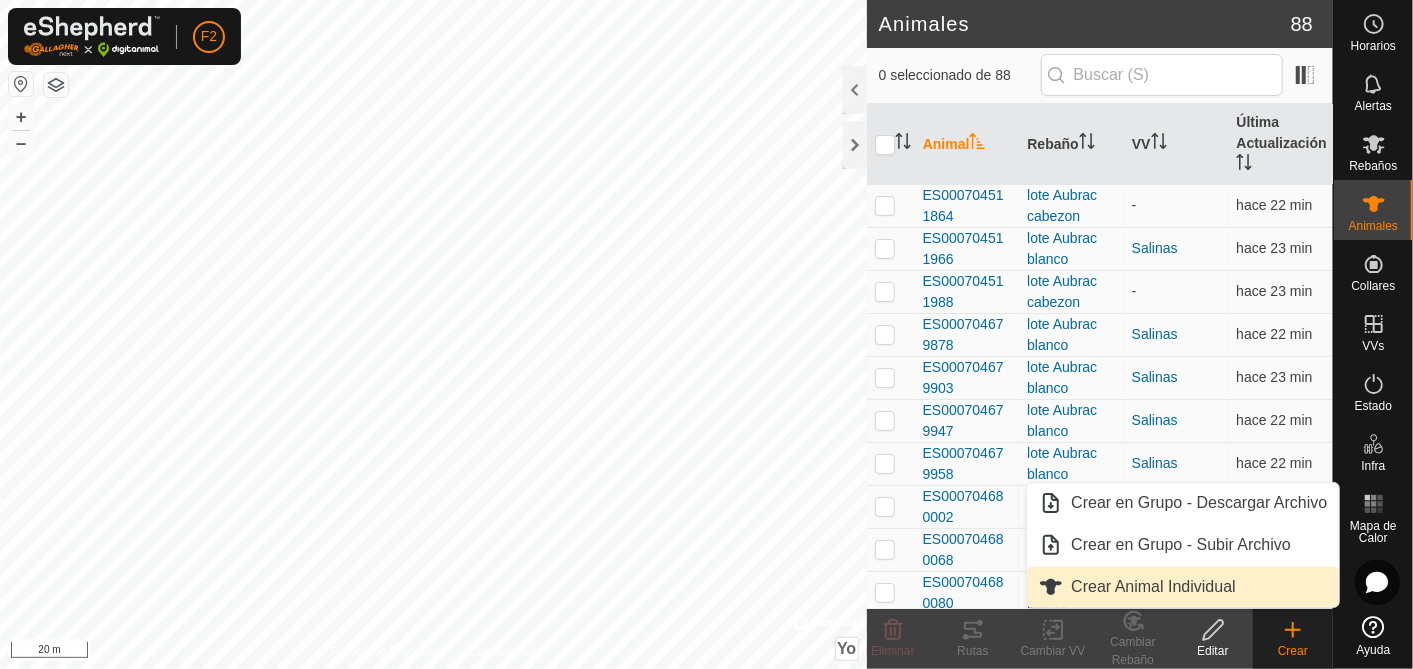 click on "Crear Animal Individual" at bounding box center [1183, 587] 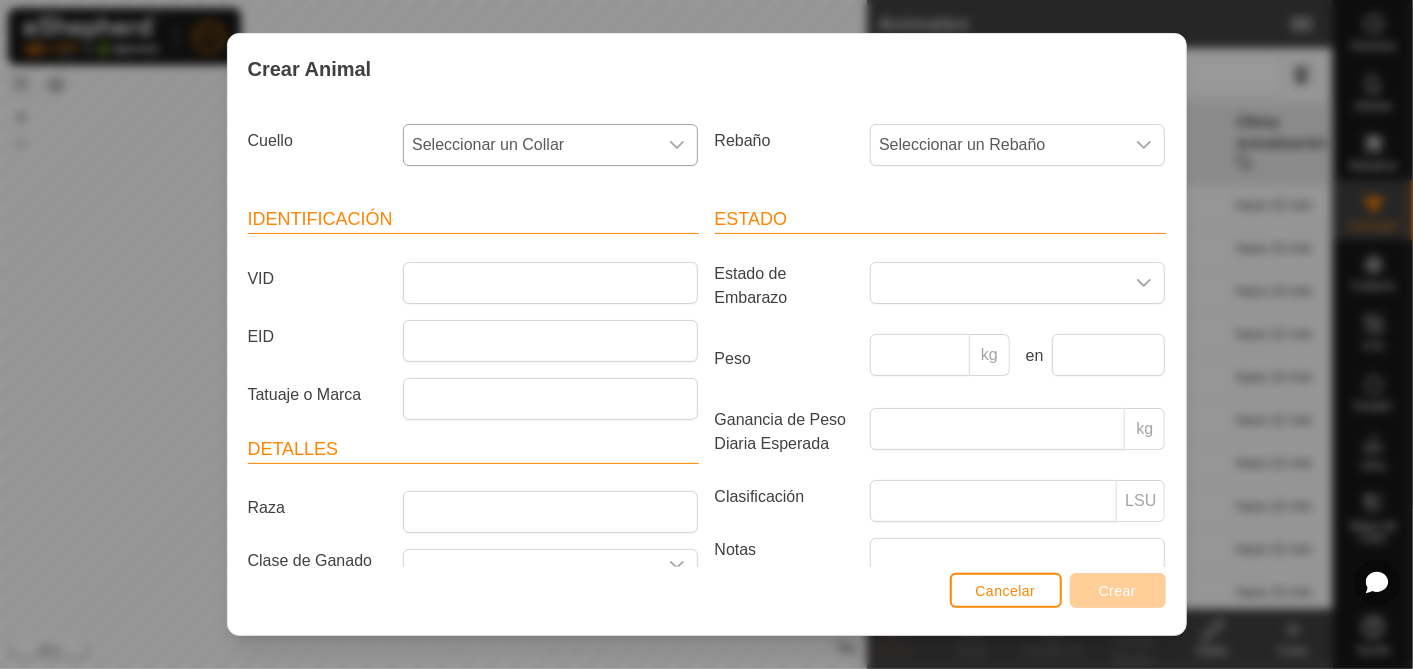 click on "Seleccionar un Collar" at bounding box center (488, 144) 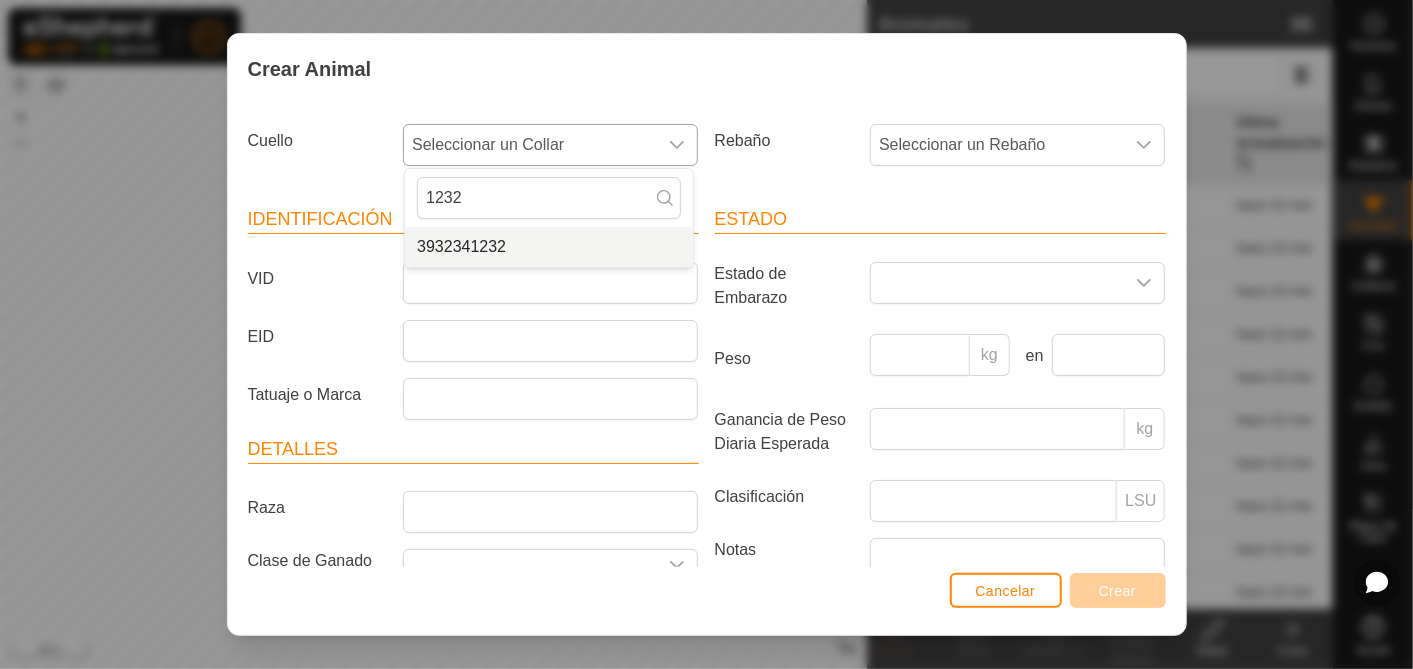 type on "1232" 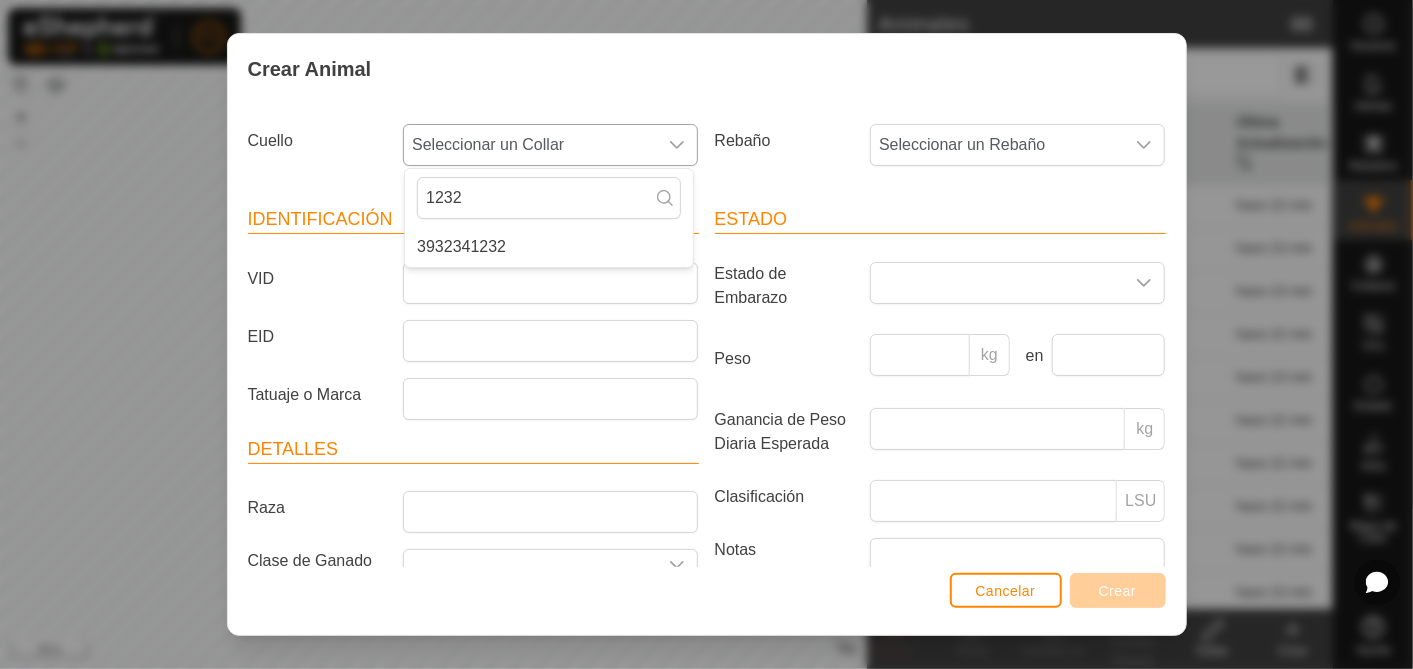 click on "3932341232" at bounding box center [549, 247] 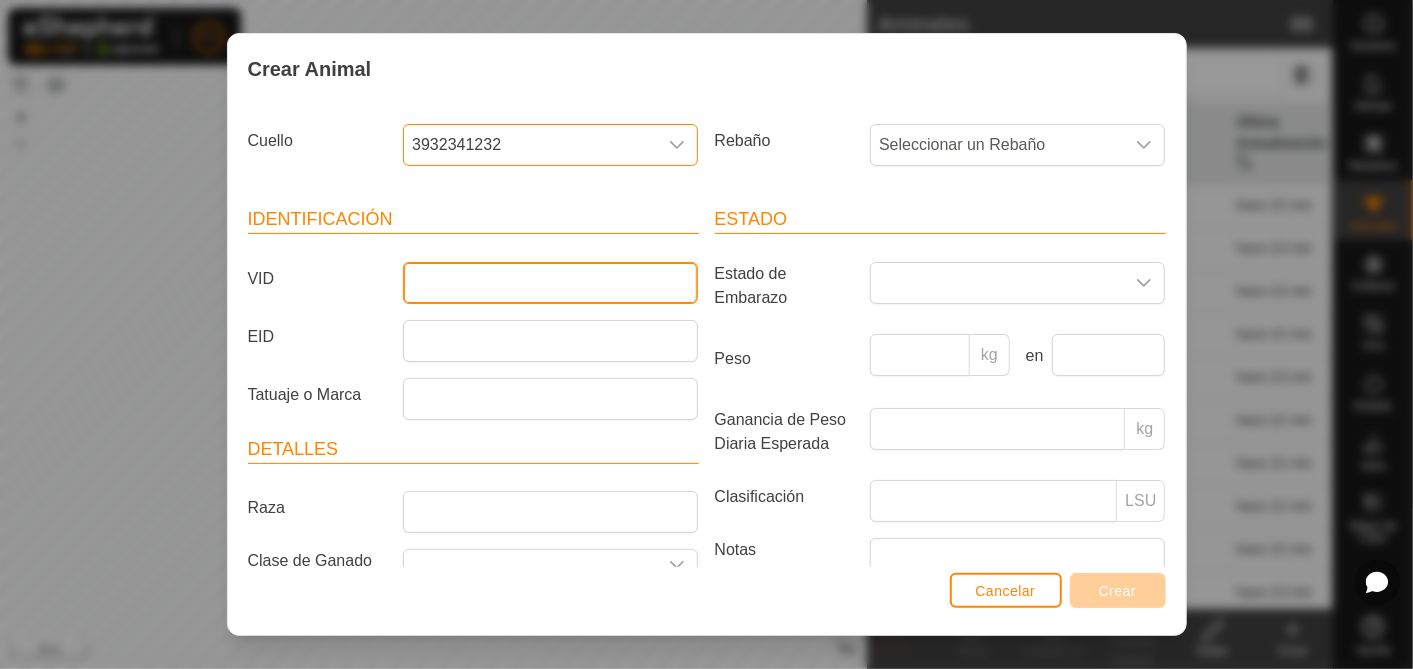 click on "VID" at bounding box center (550, 283) 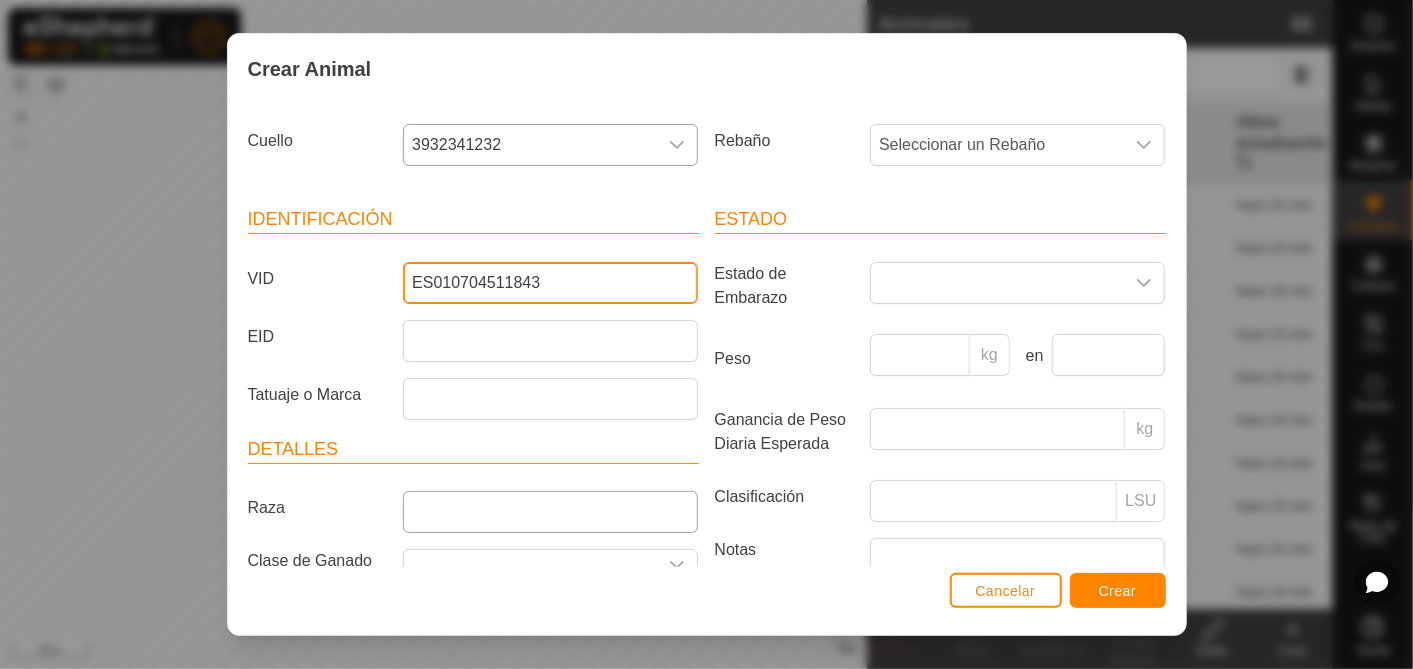 type on "ES010704511843" 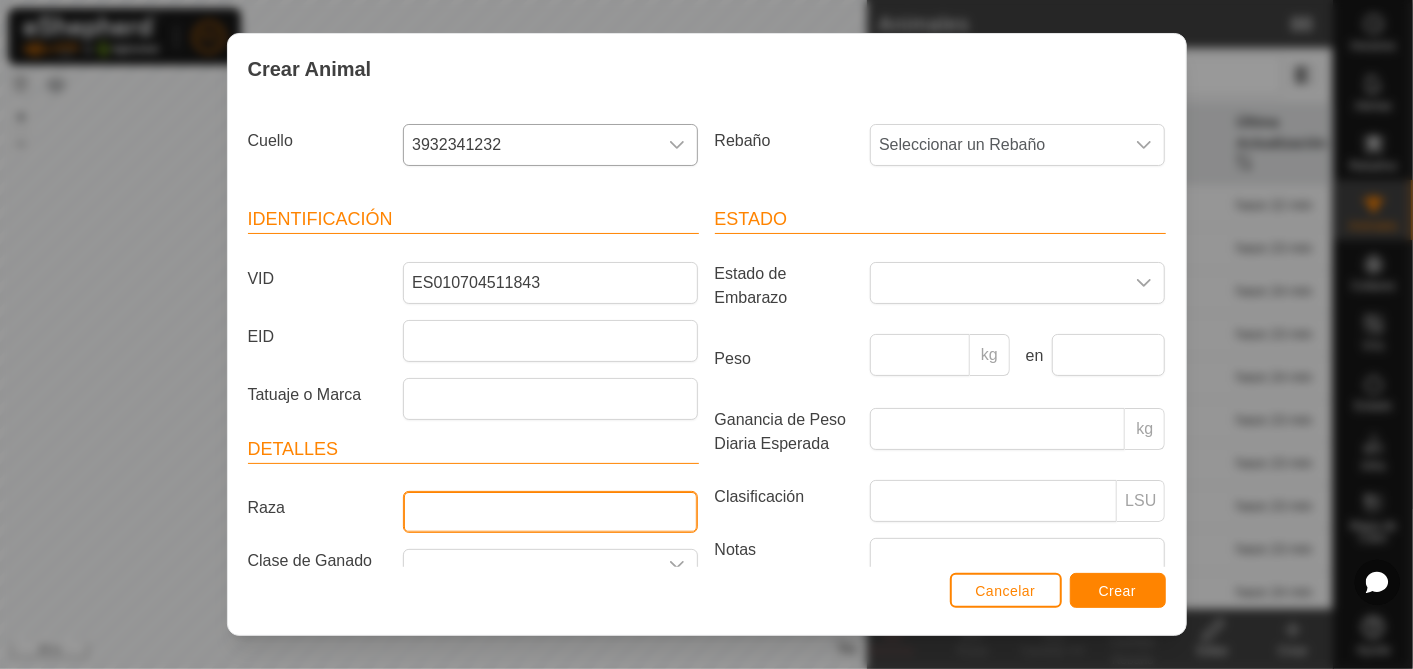 click on "Raza" at bounding box center (550, 512) 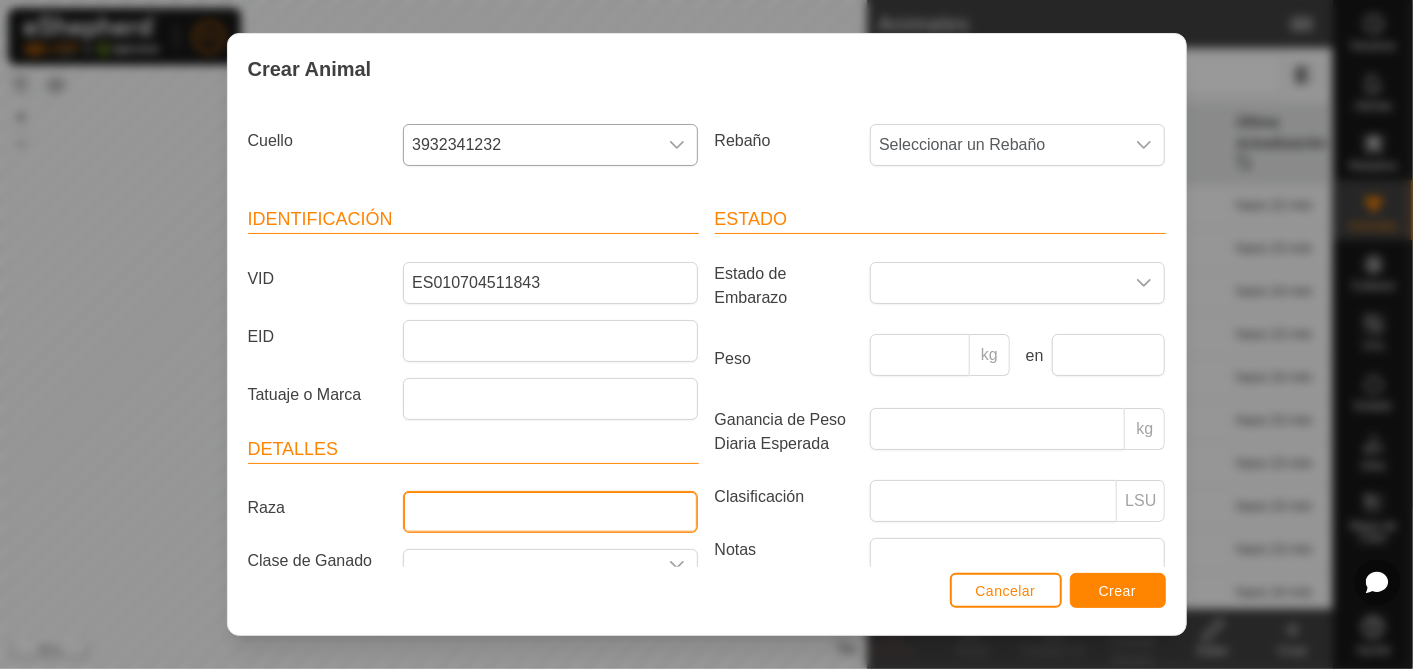 type on "aubrac" 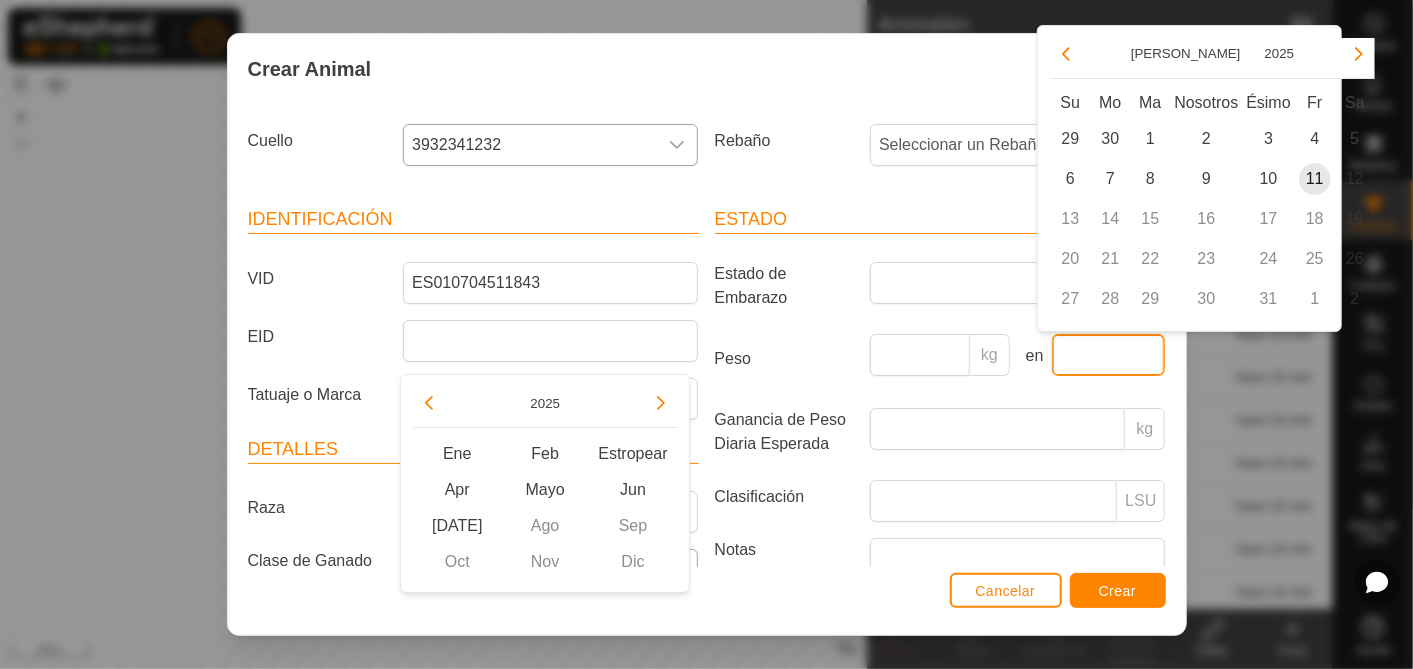 scroll, scrollTop: 155, scrollLeft: 0, axis: vertical 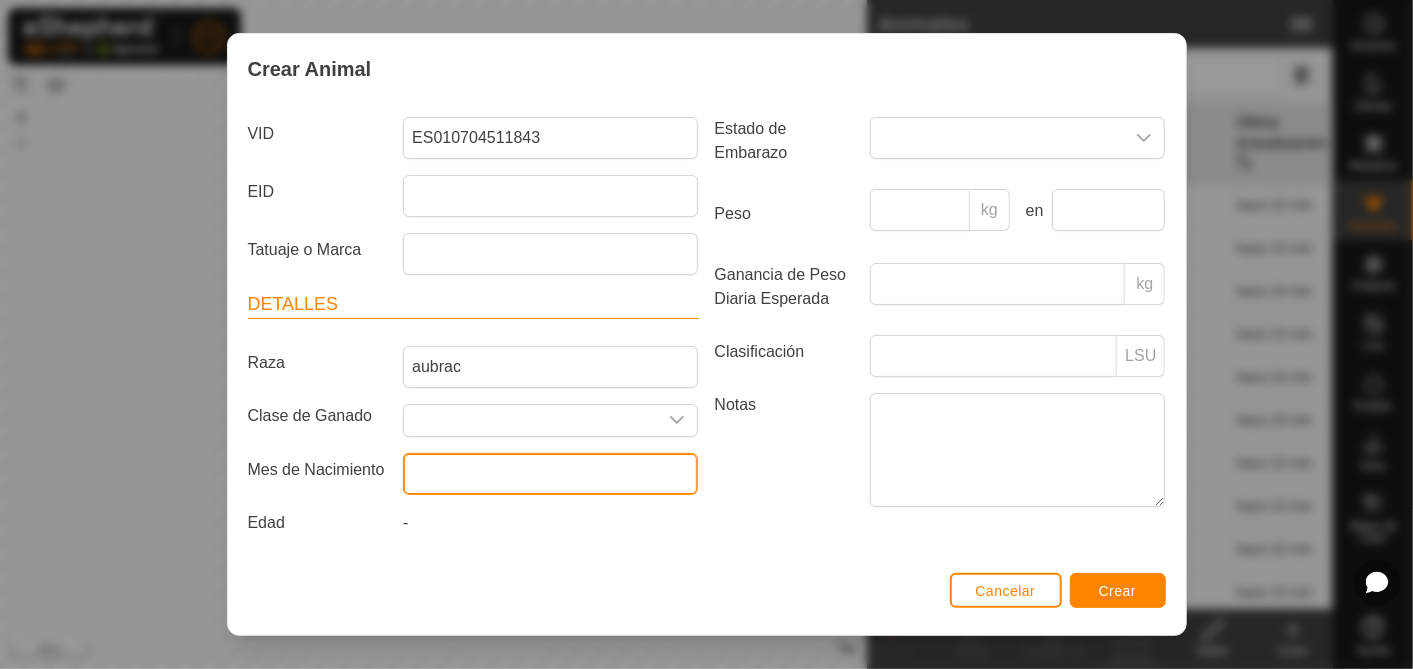 click at bounding box center (550, 474) 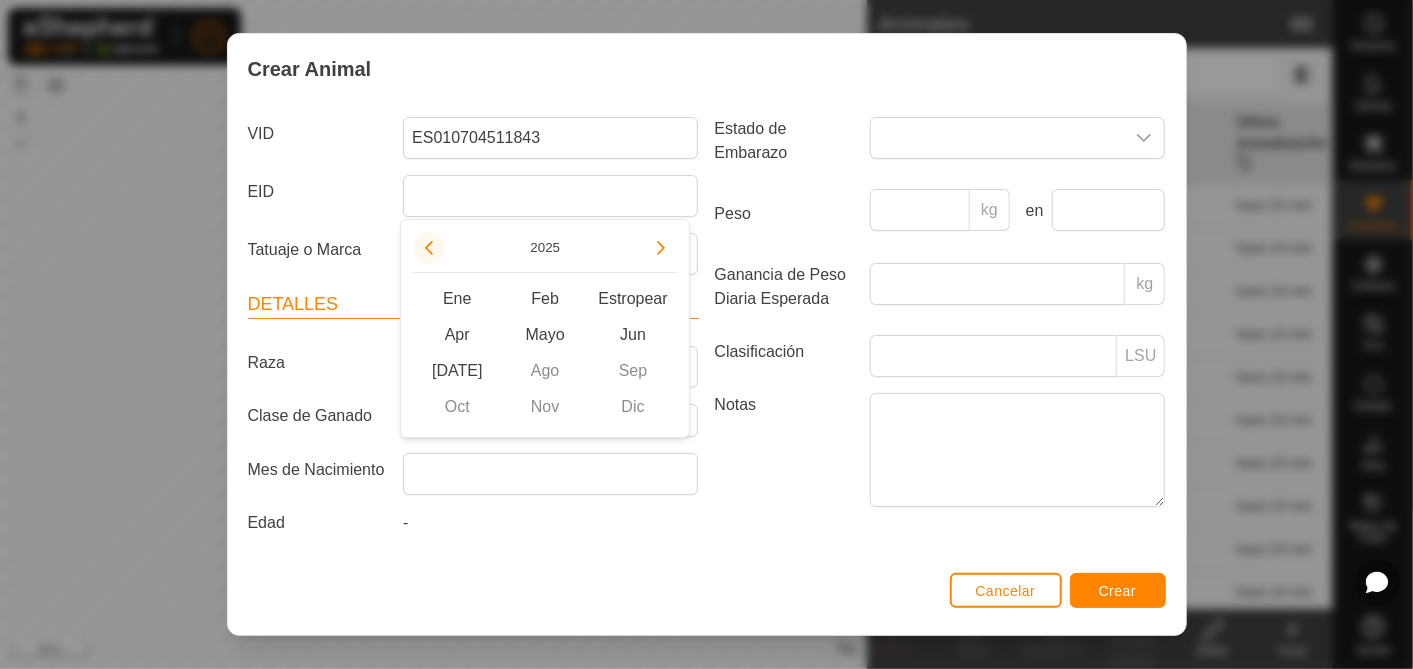 click at bounding box center (429, 248) 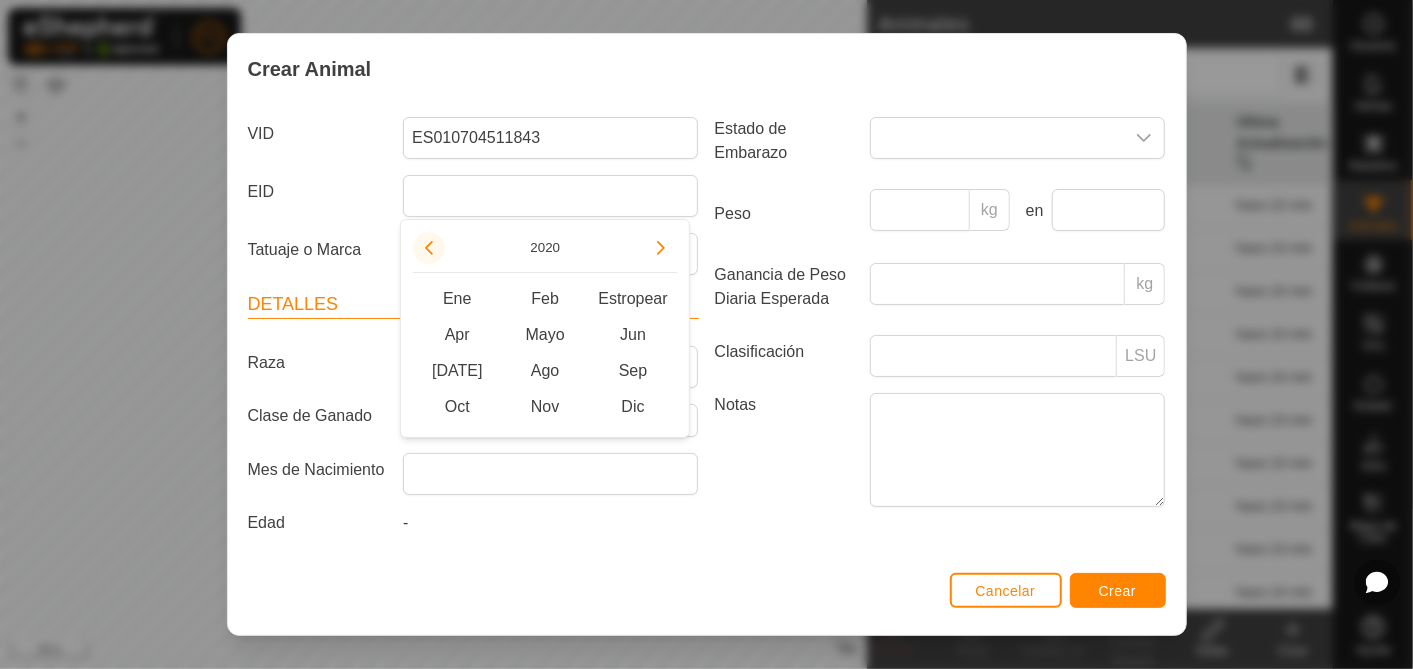 click at bounding box center [429, 248] 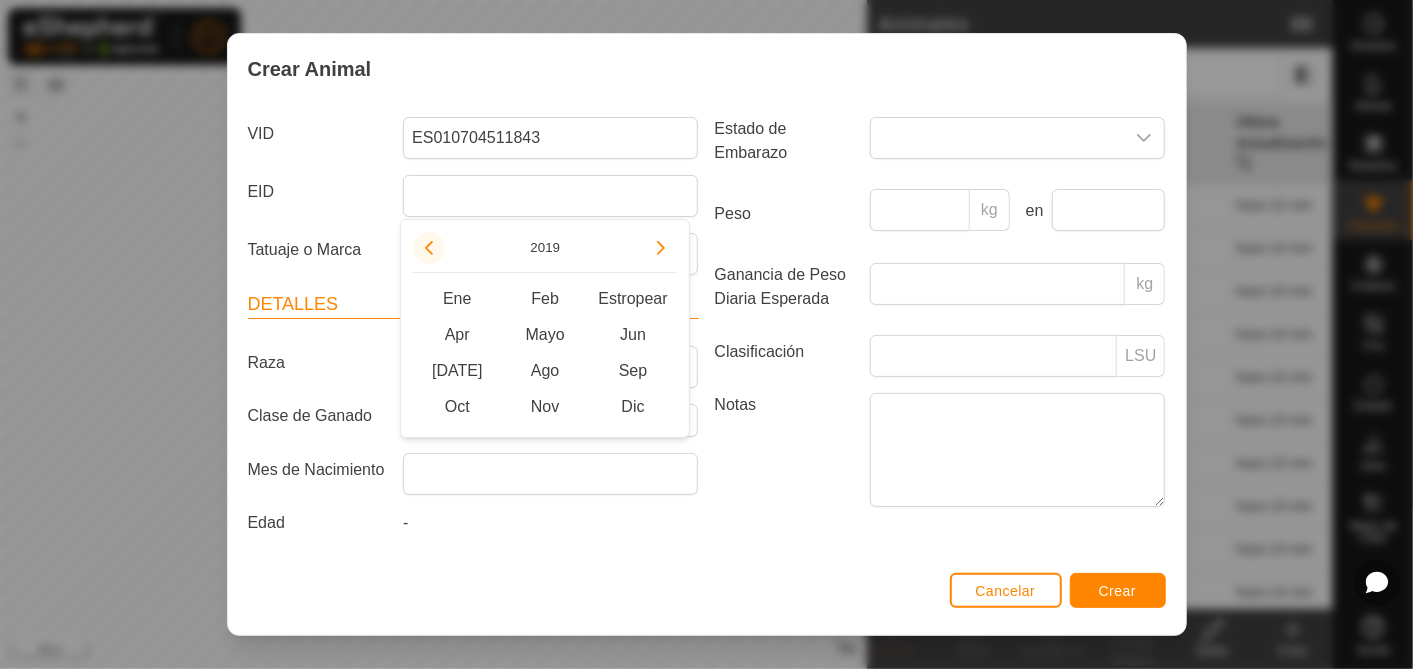 click at bounding box center [429, 248] 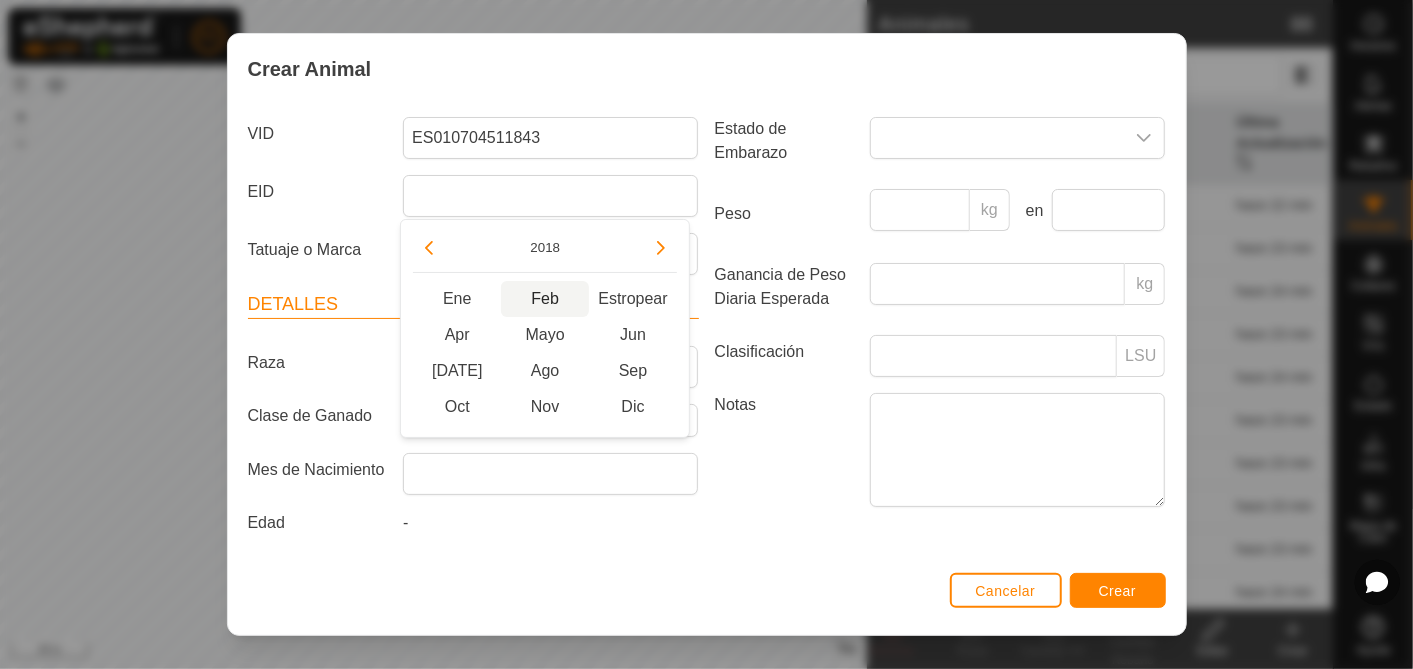 click on "Feb" at bounding box center [545, 299] 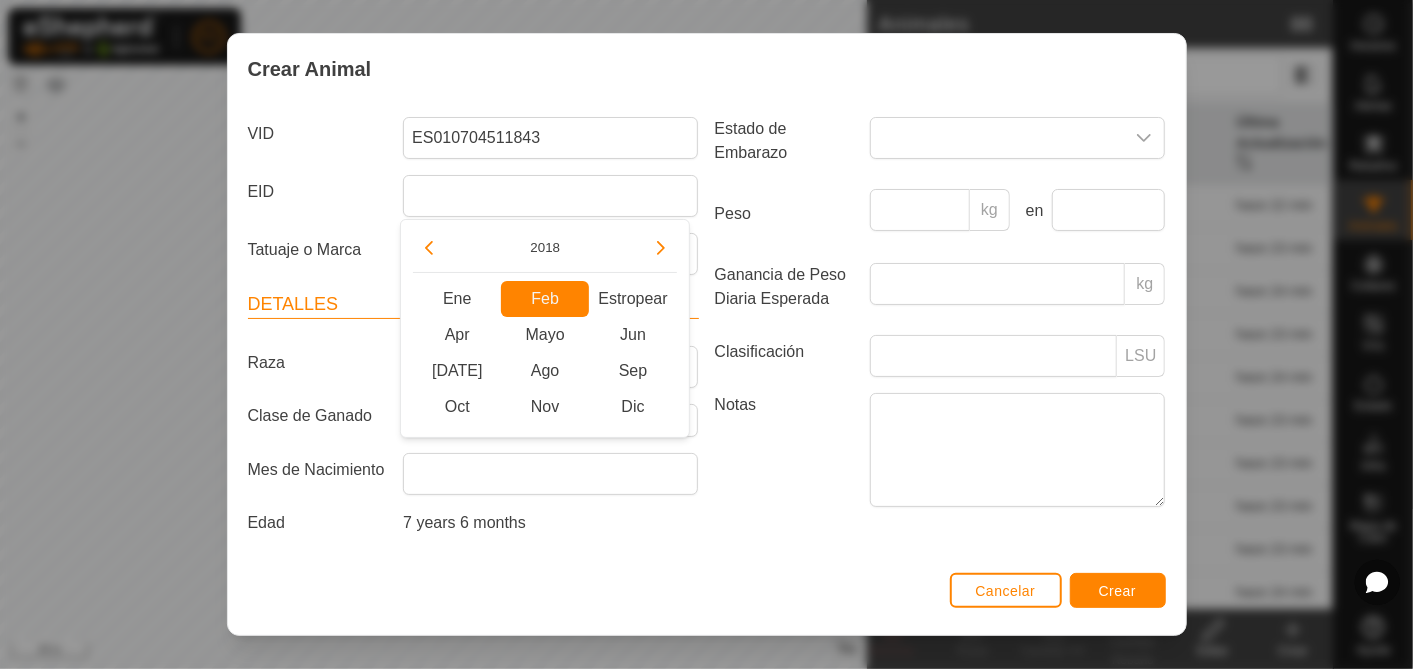 type on "[DATE]" 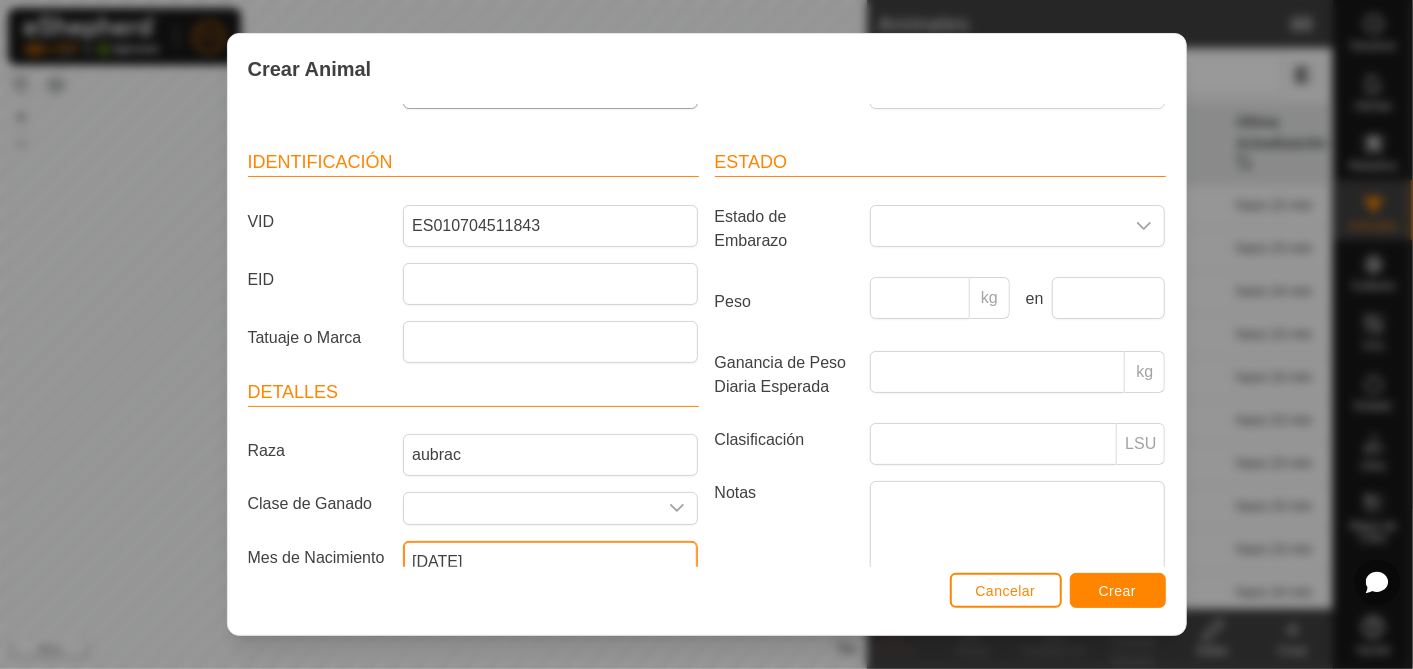 scroll, scrollTop: 0, scrollLeft: 0, axis: both 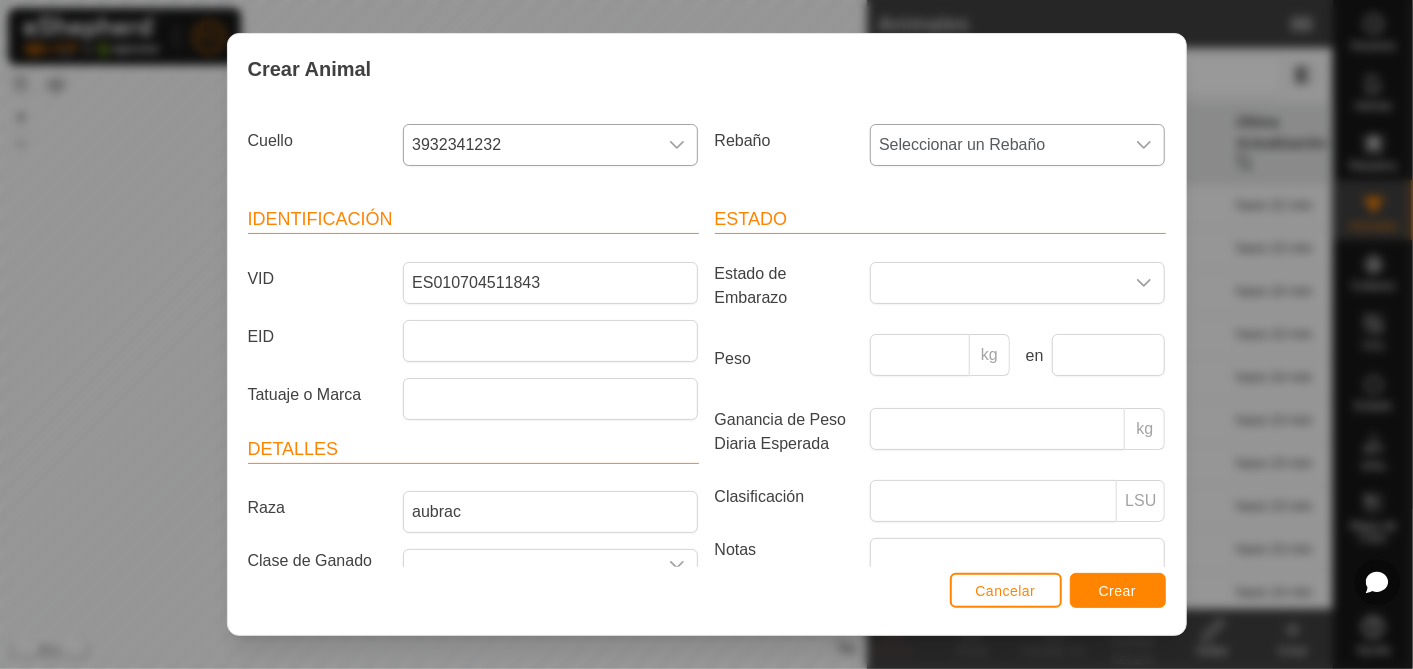 click on "Seleccionar un Rebaño" at bounding box center (962, 144) 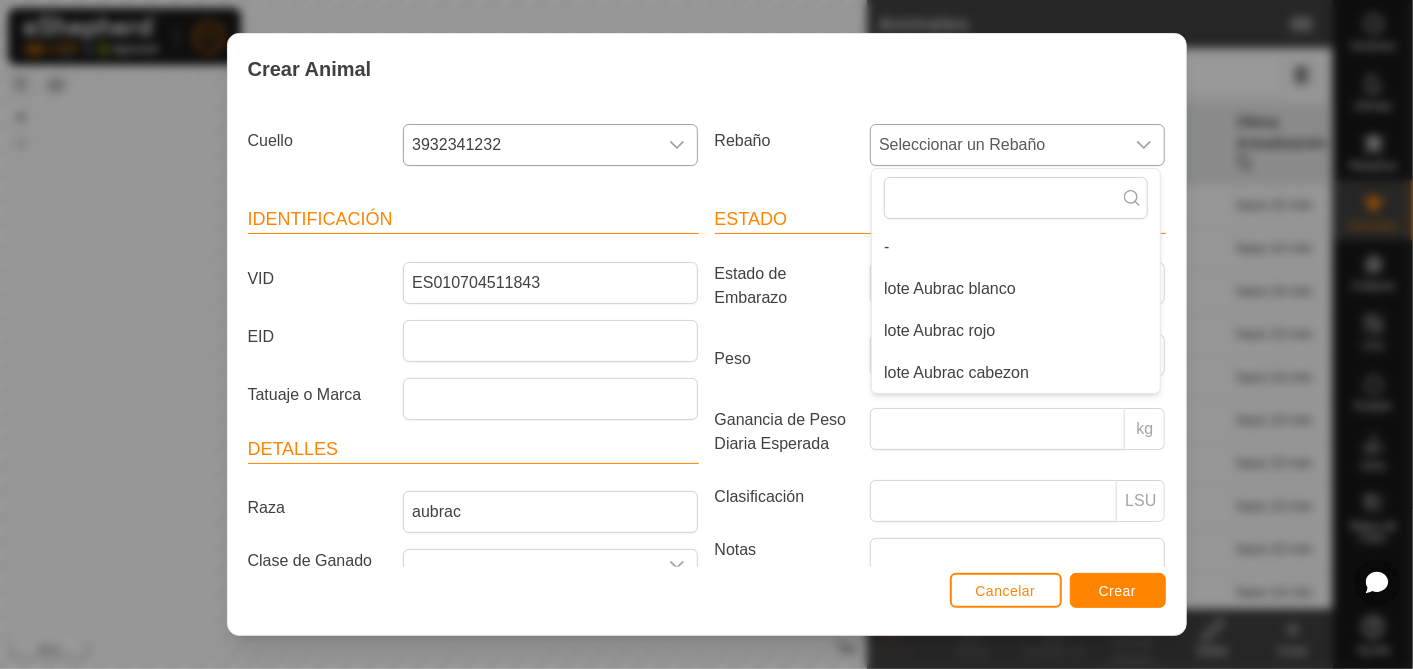click on "lote Aubrac cabezon" at bounding box center [1016, 373] 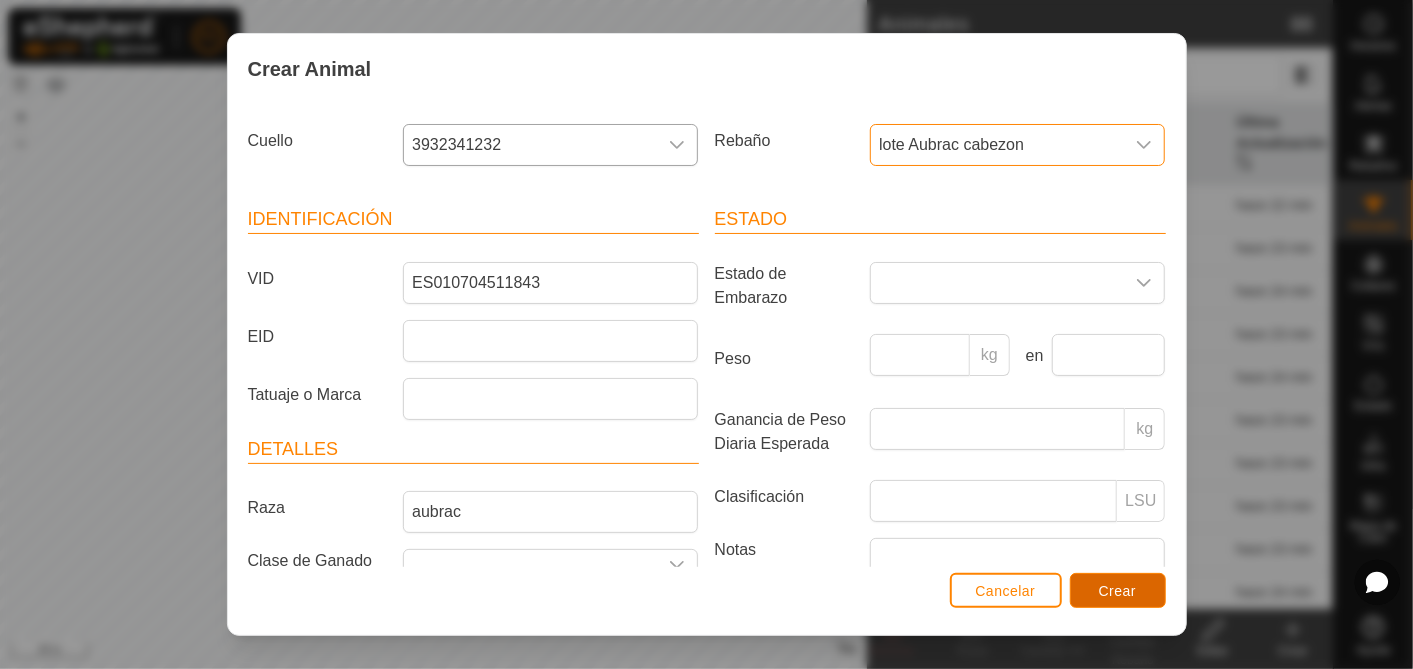 click on "Crear" at bounding box center (1118, 591) 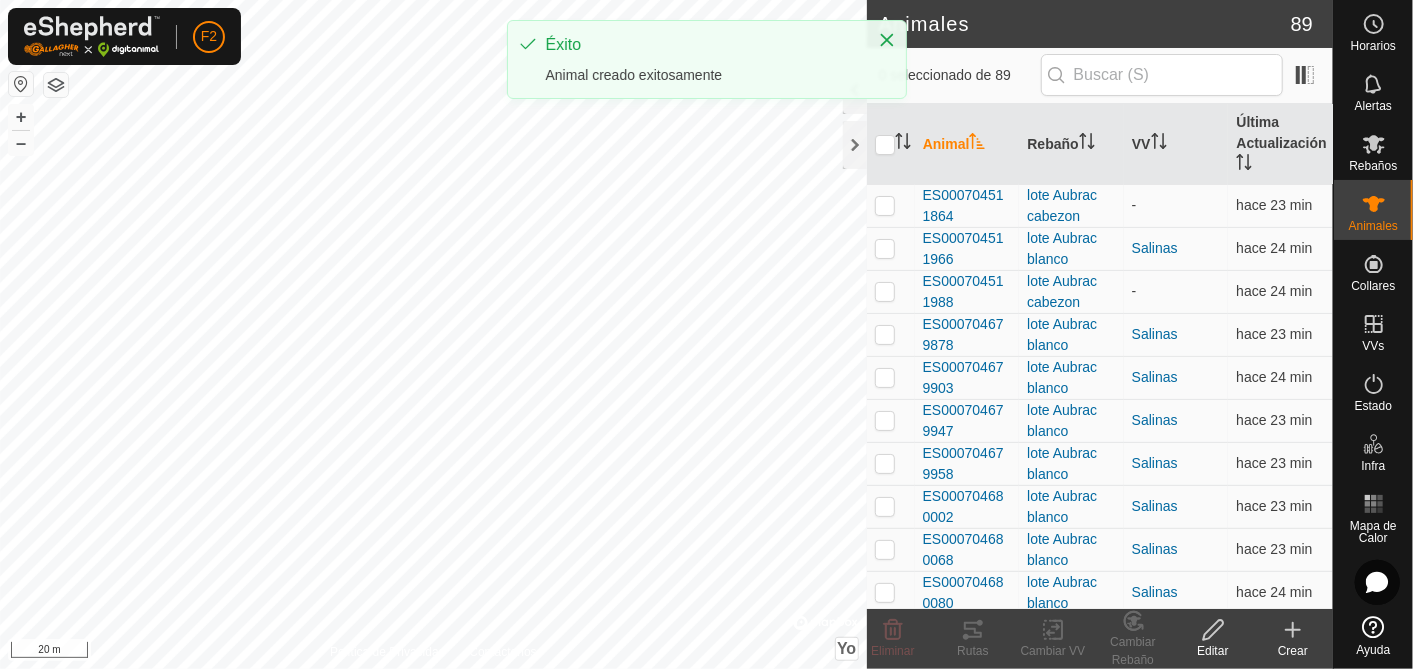 click 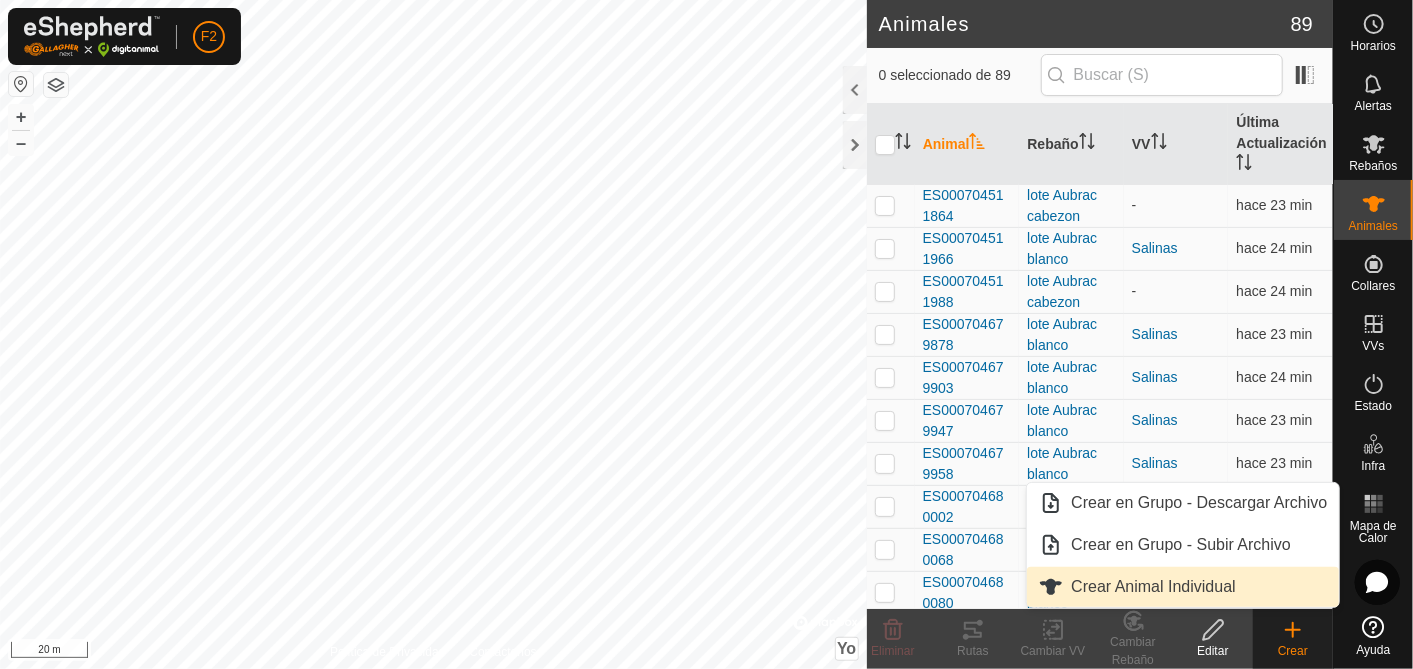 click on "Crear Animal Individual" at bounding box center (1183, 587) 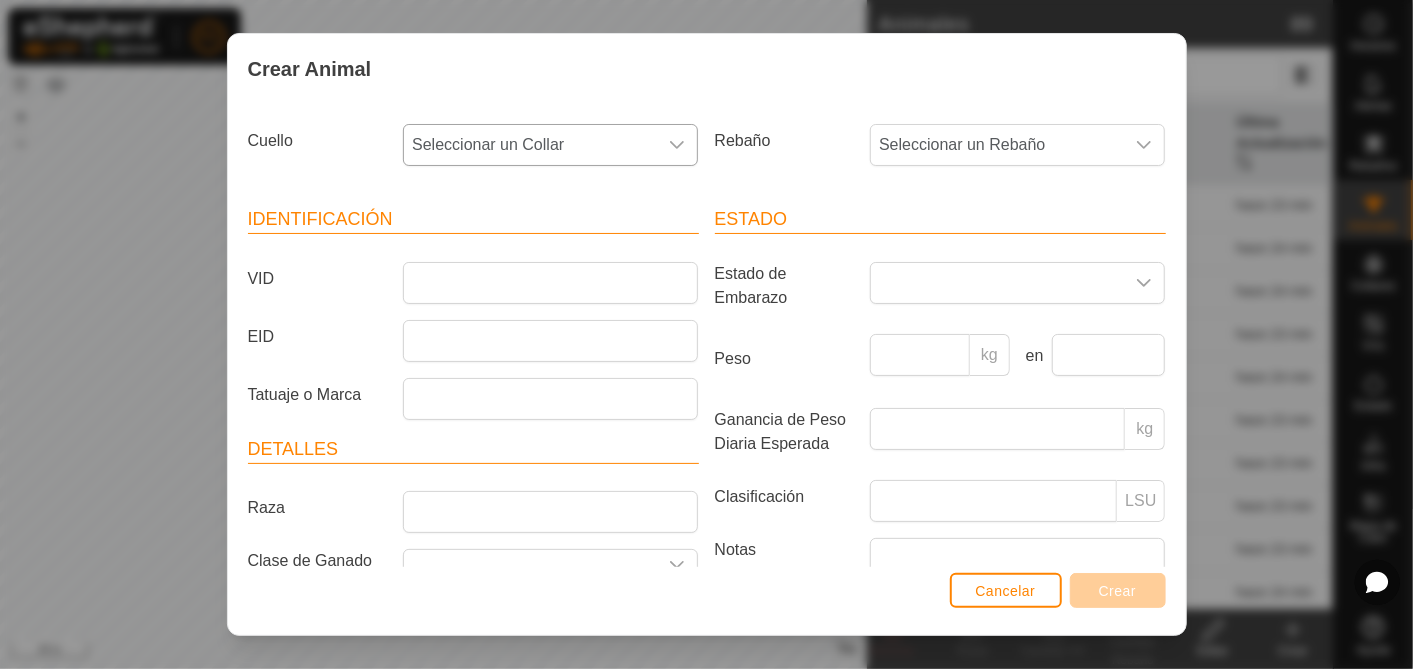 click on "Seleccionar un Collar" at bounding box center (488, 144) 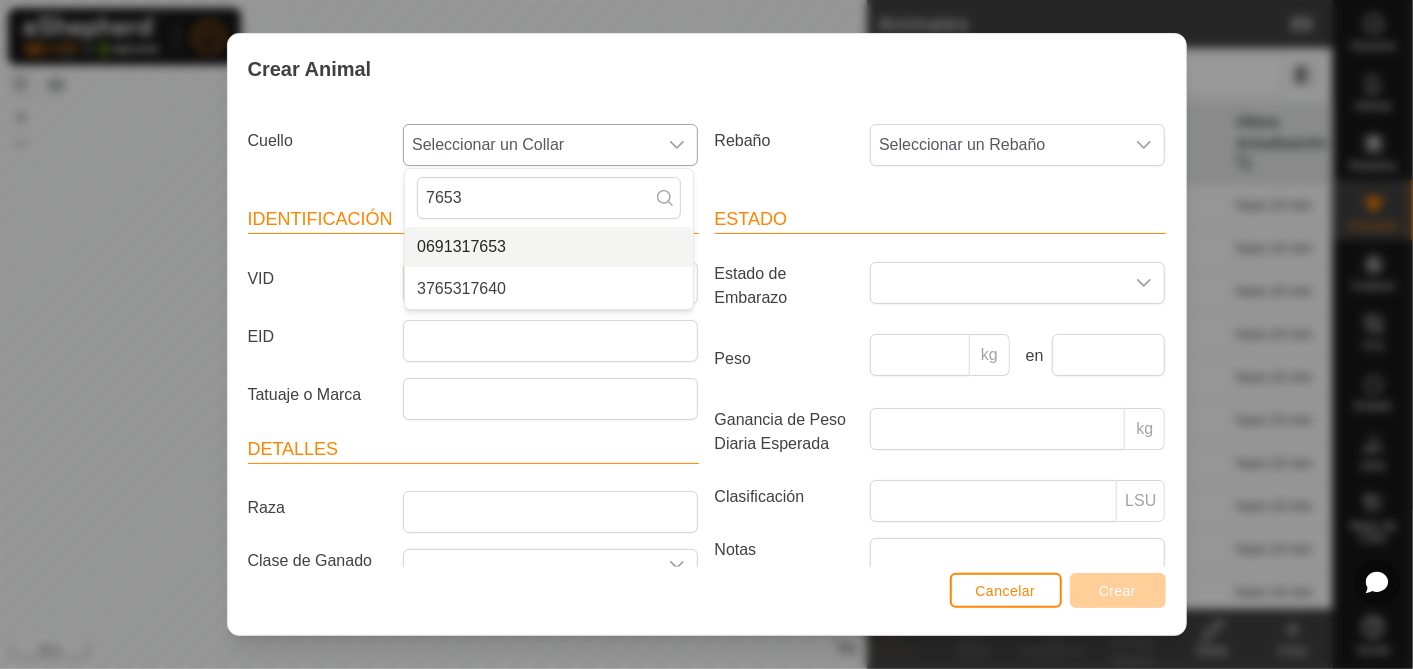 type on "7653" 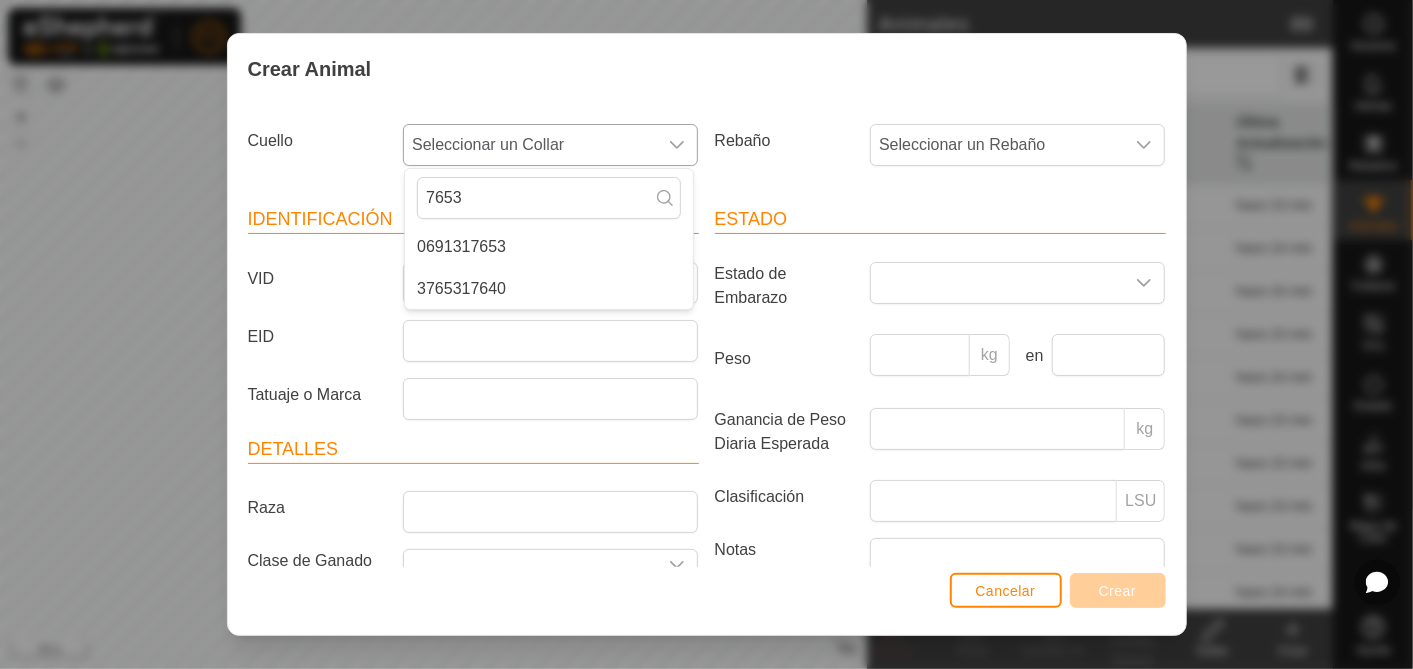 click on "0691317653" at bounding box center (549, 247) 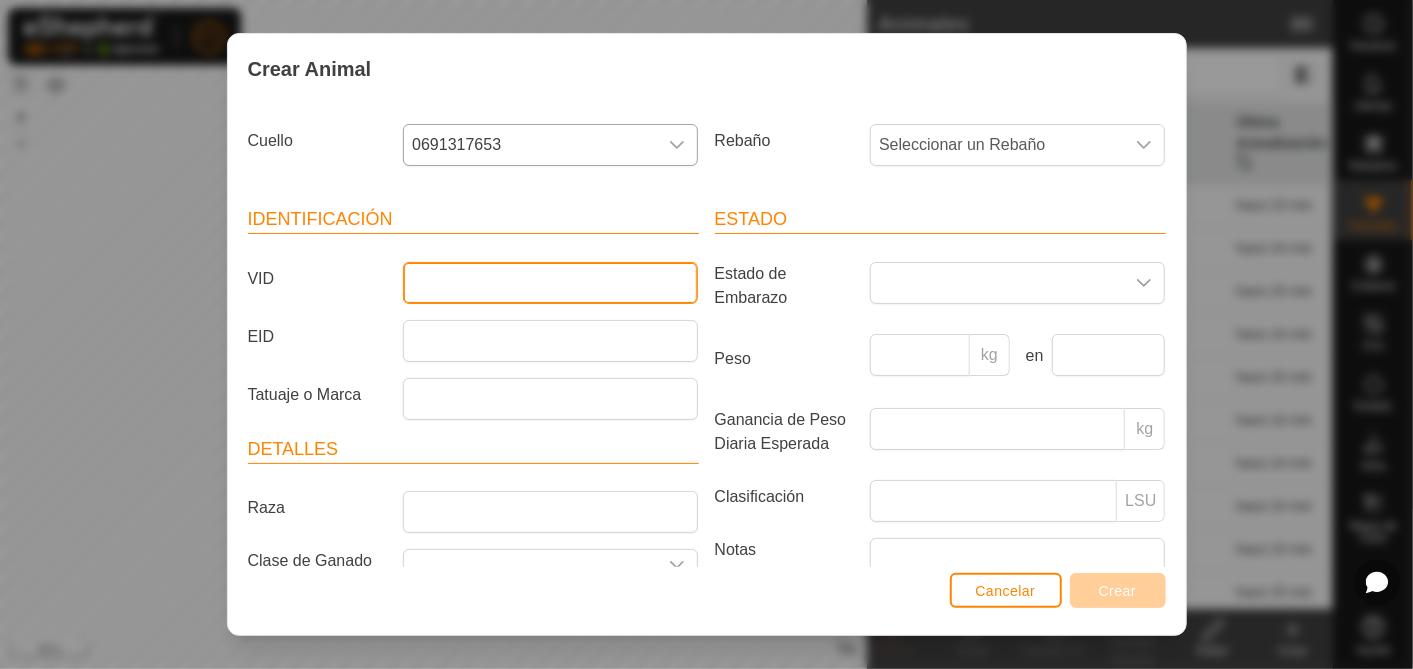 click on "VID" at bounding box center [550, 283] 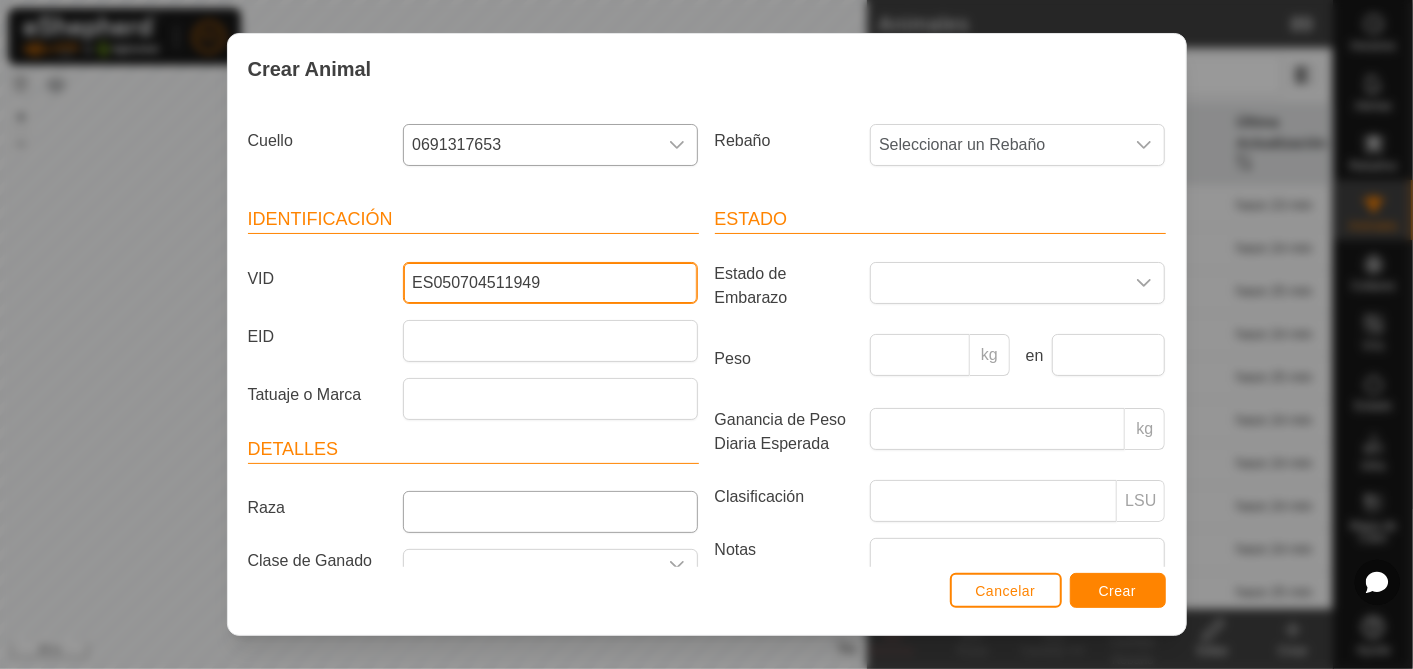 type on "ES050704511949" 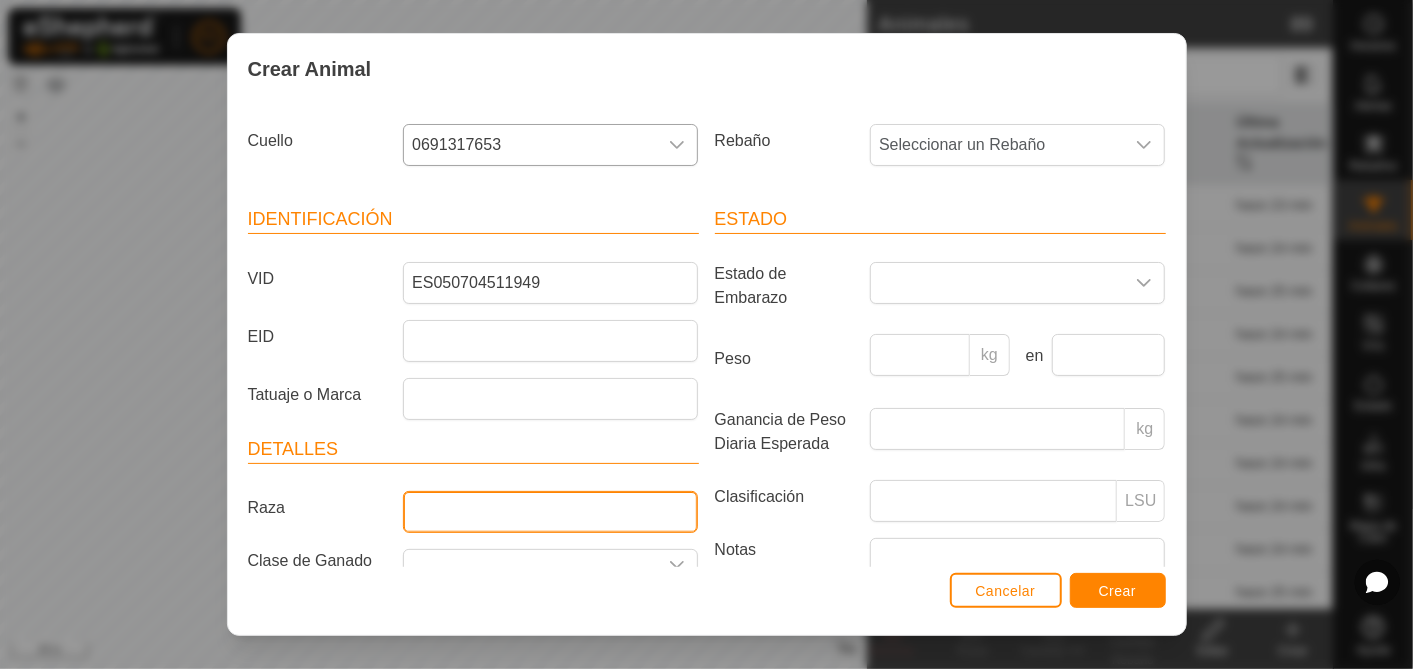 click on "Raza" at bounding box center [550, 512] 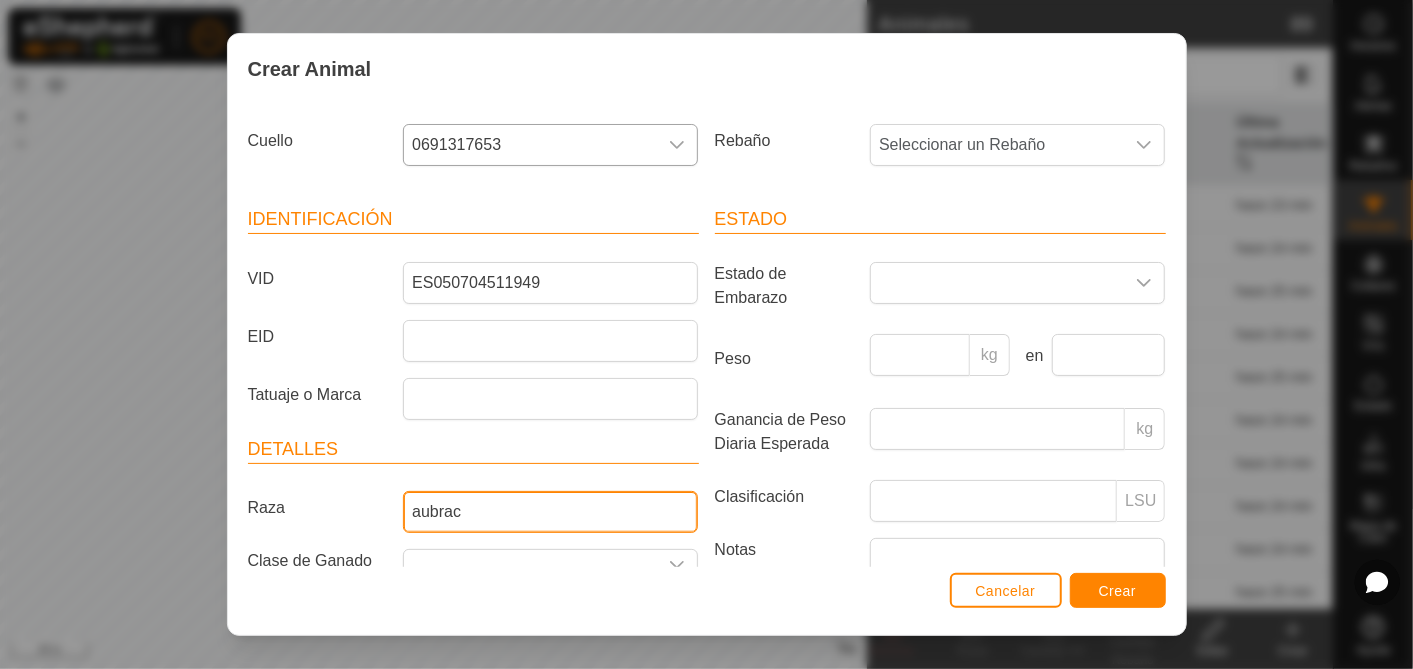 scroll, scrollTop: 155, scrollLeft: 0, axis: vertical 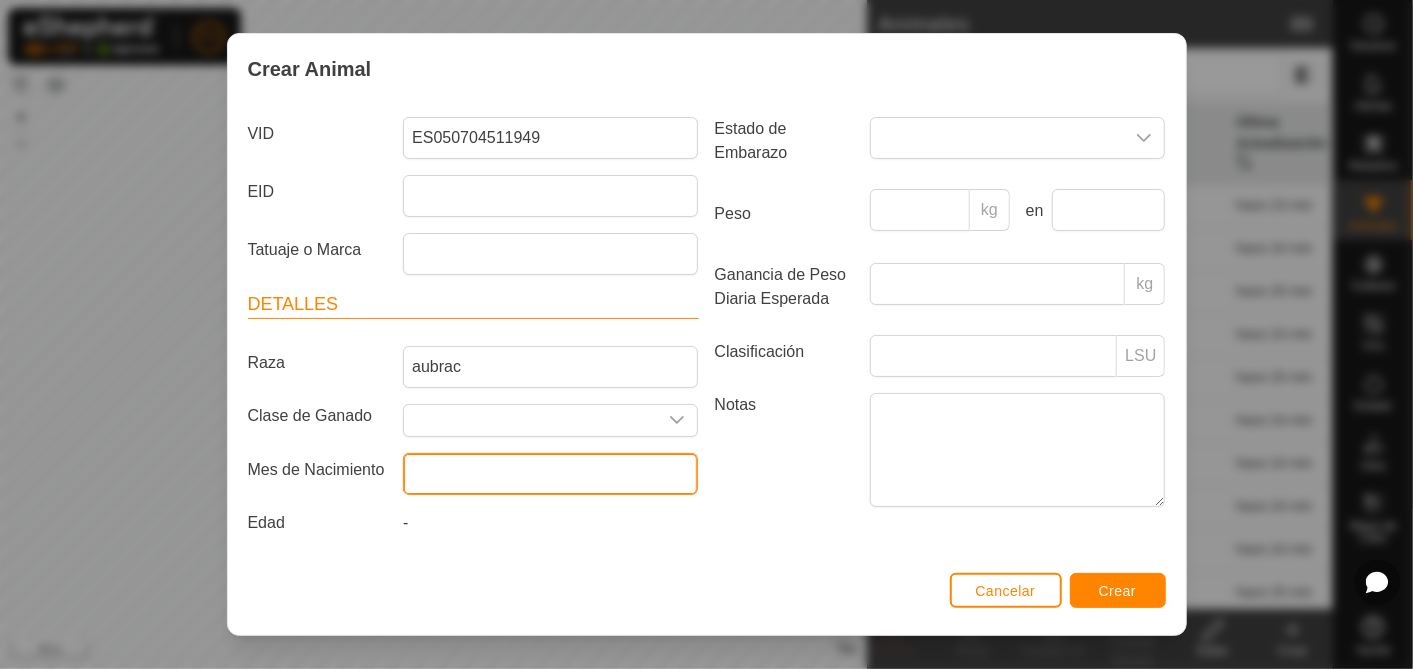 click at bounding box center (550, 474) 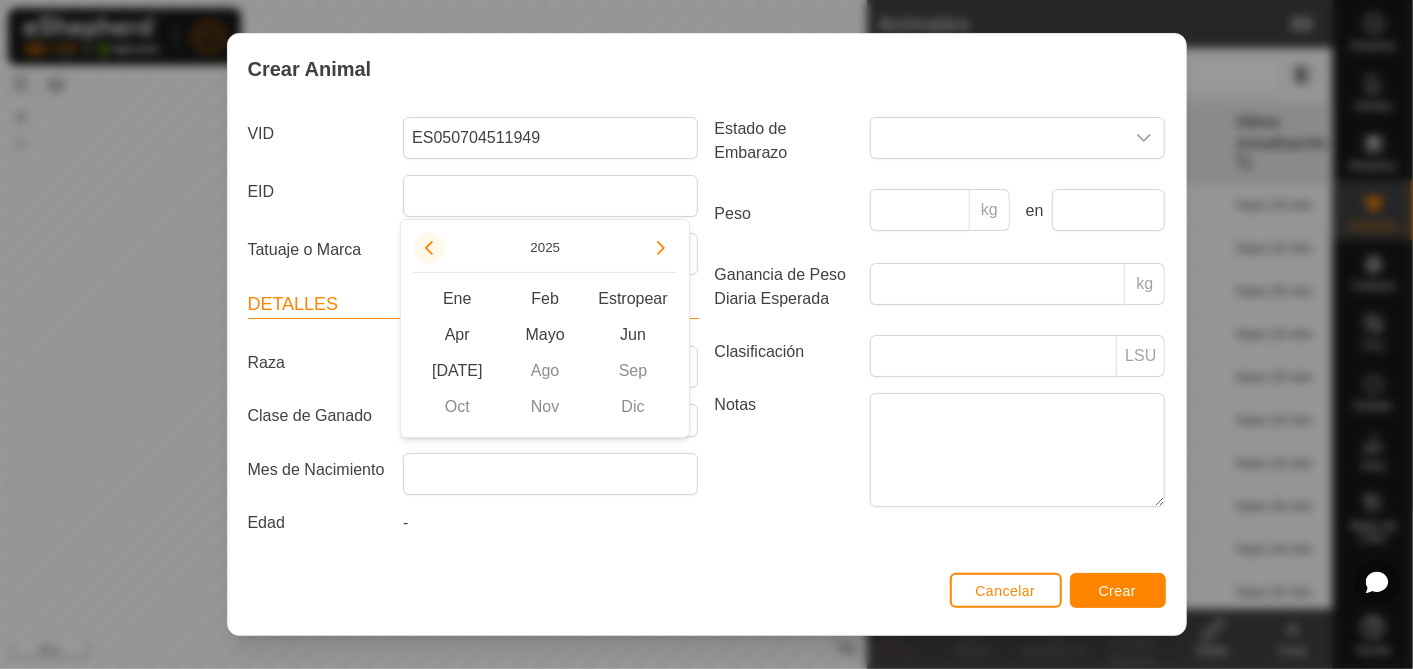 click at bounding box center (429, 248) 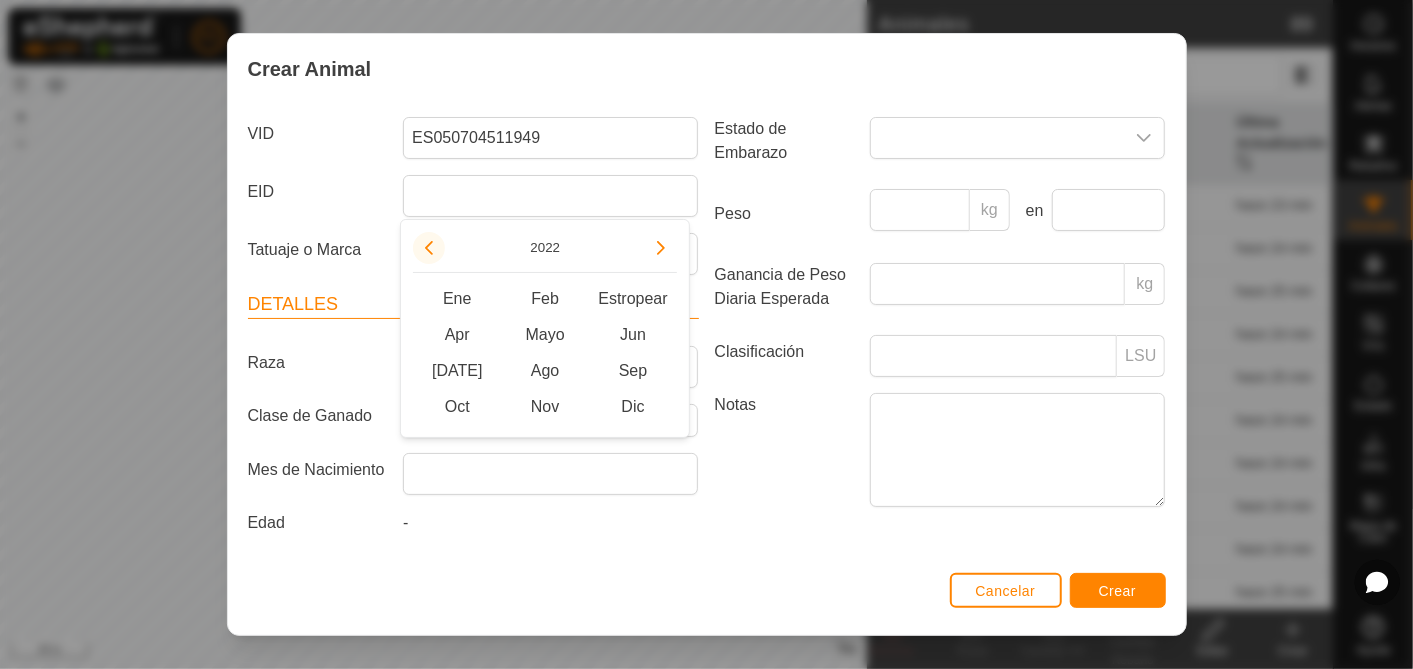 click at bounding box center (429, 248) 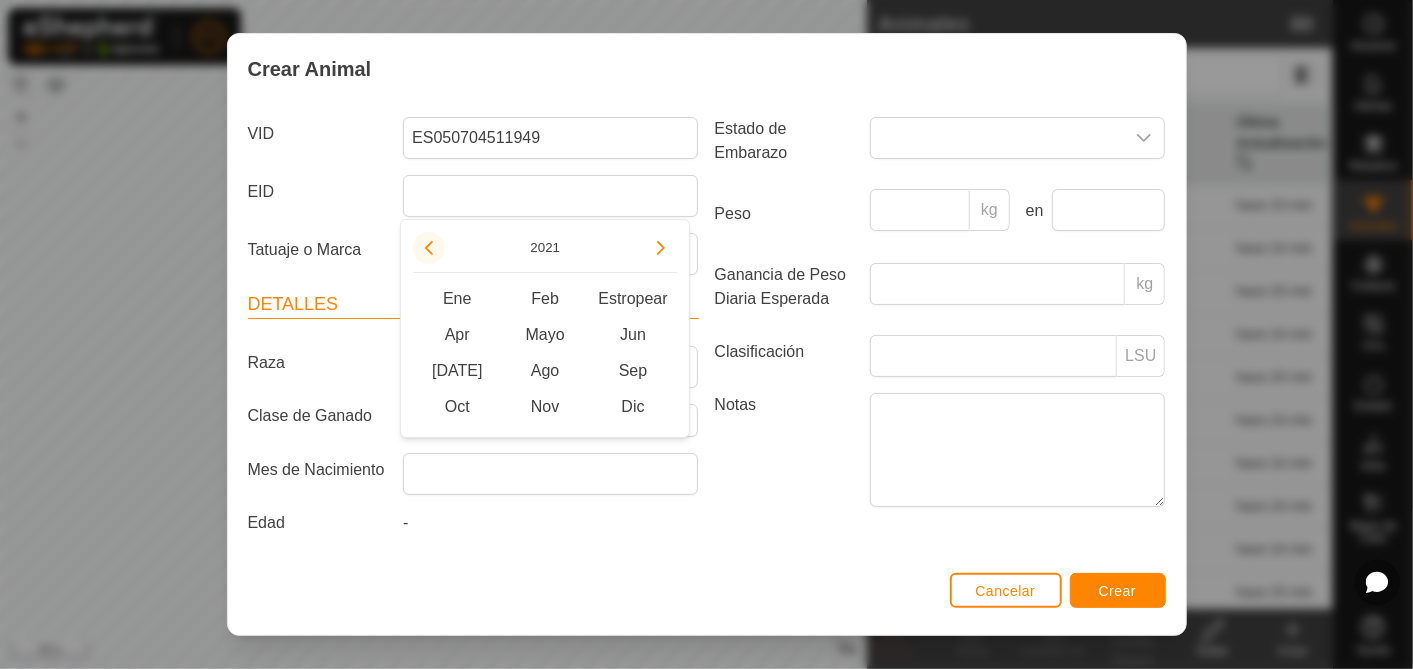 click 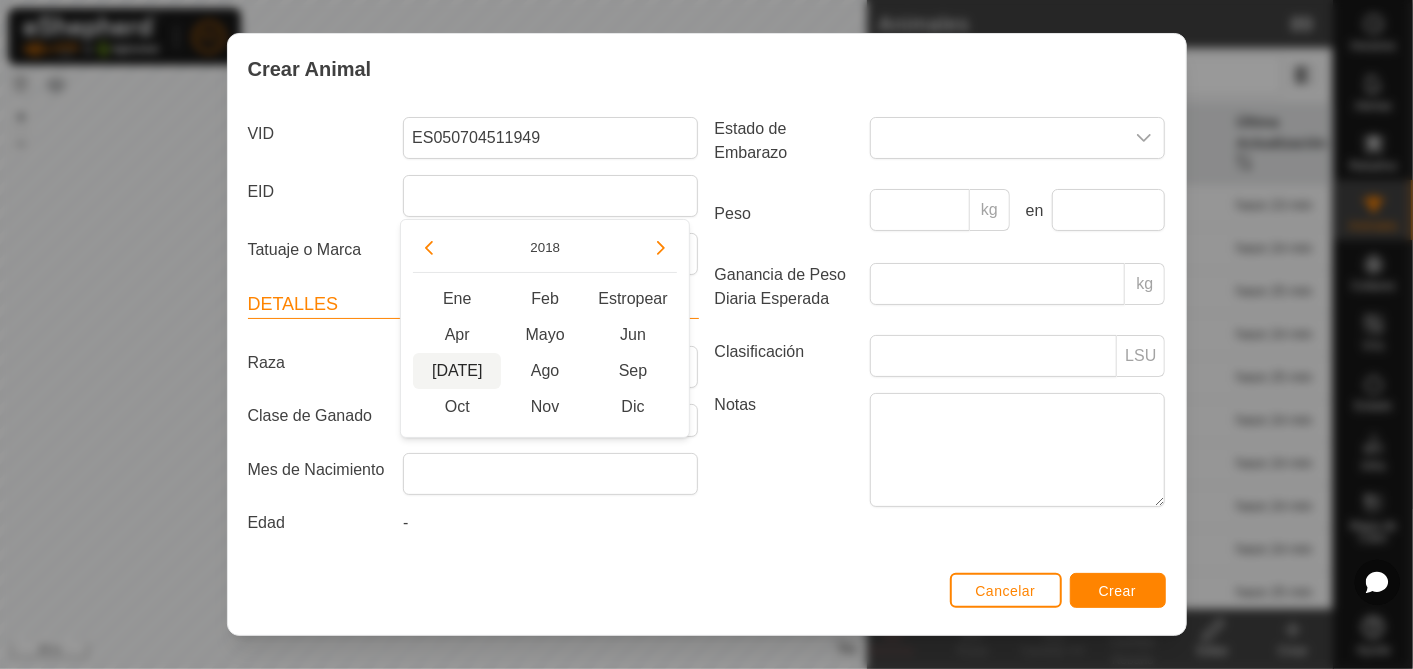 click on "[DATE]" at bounding box center (457, 371) 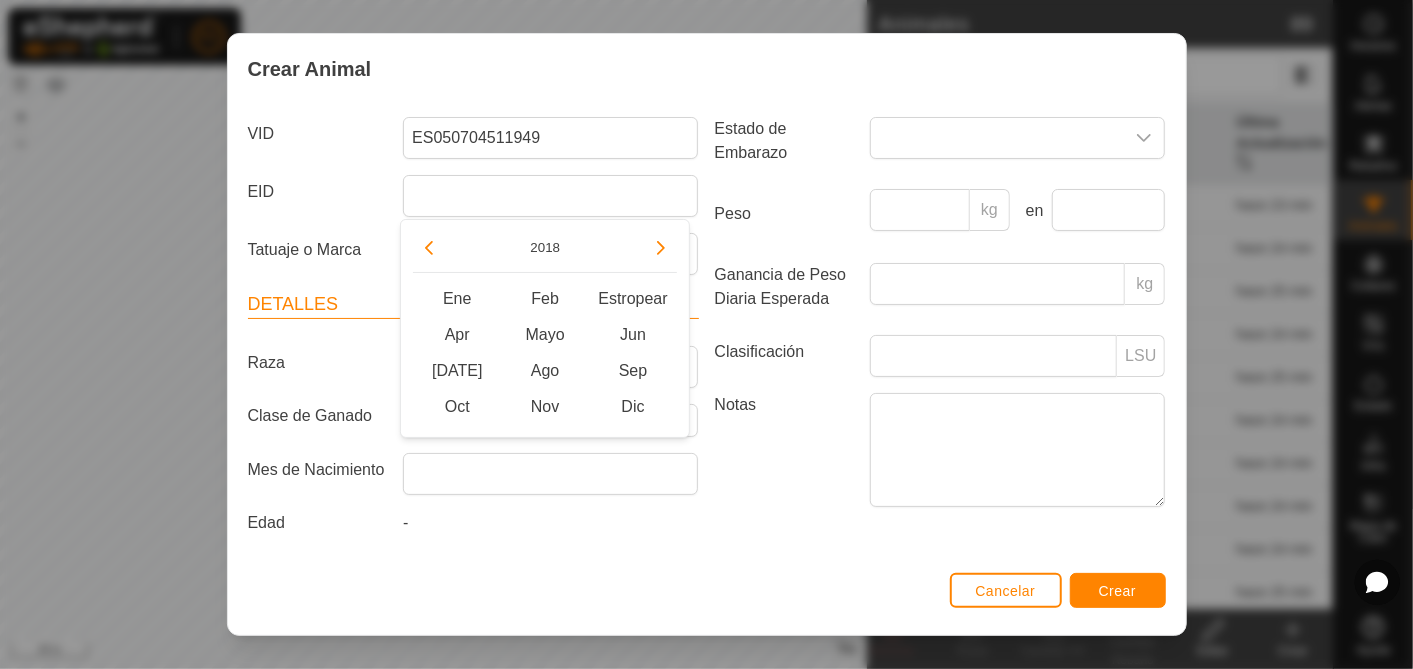 type on "[DATE]" 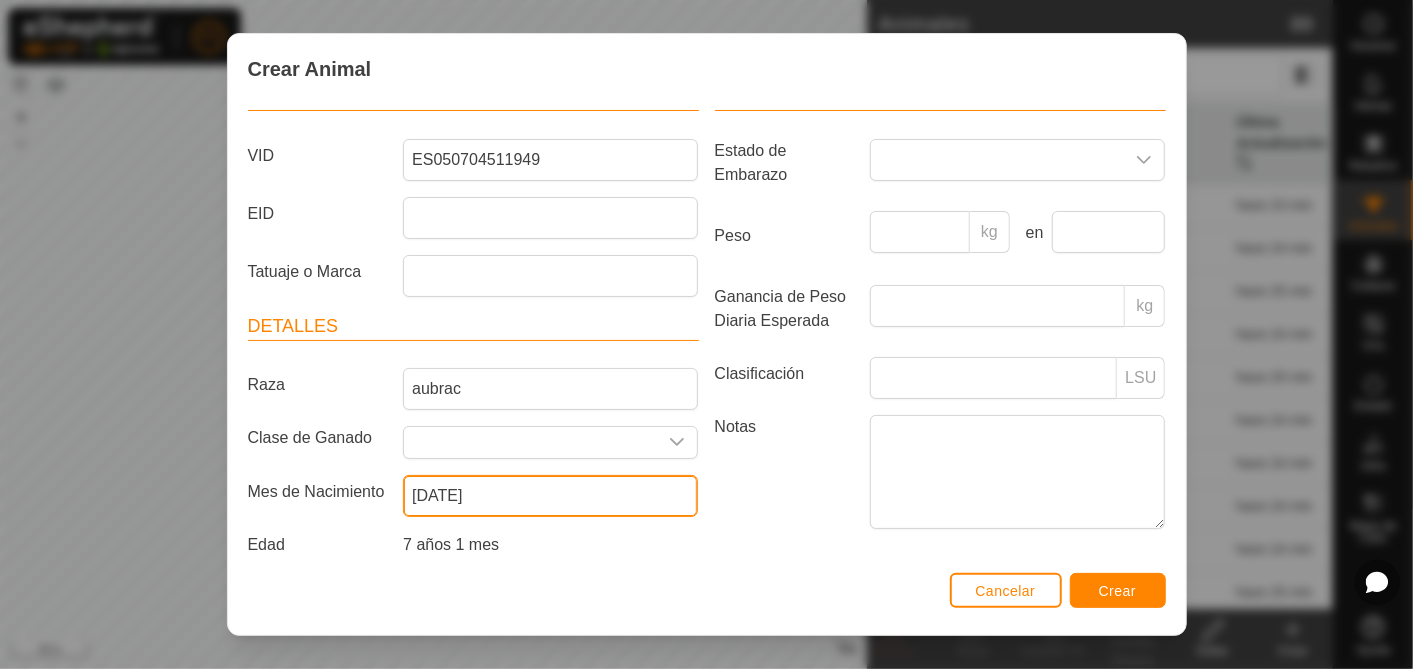 scroll, scrollTop: 0, scrollLeft: 0, axis: both 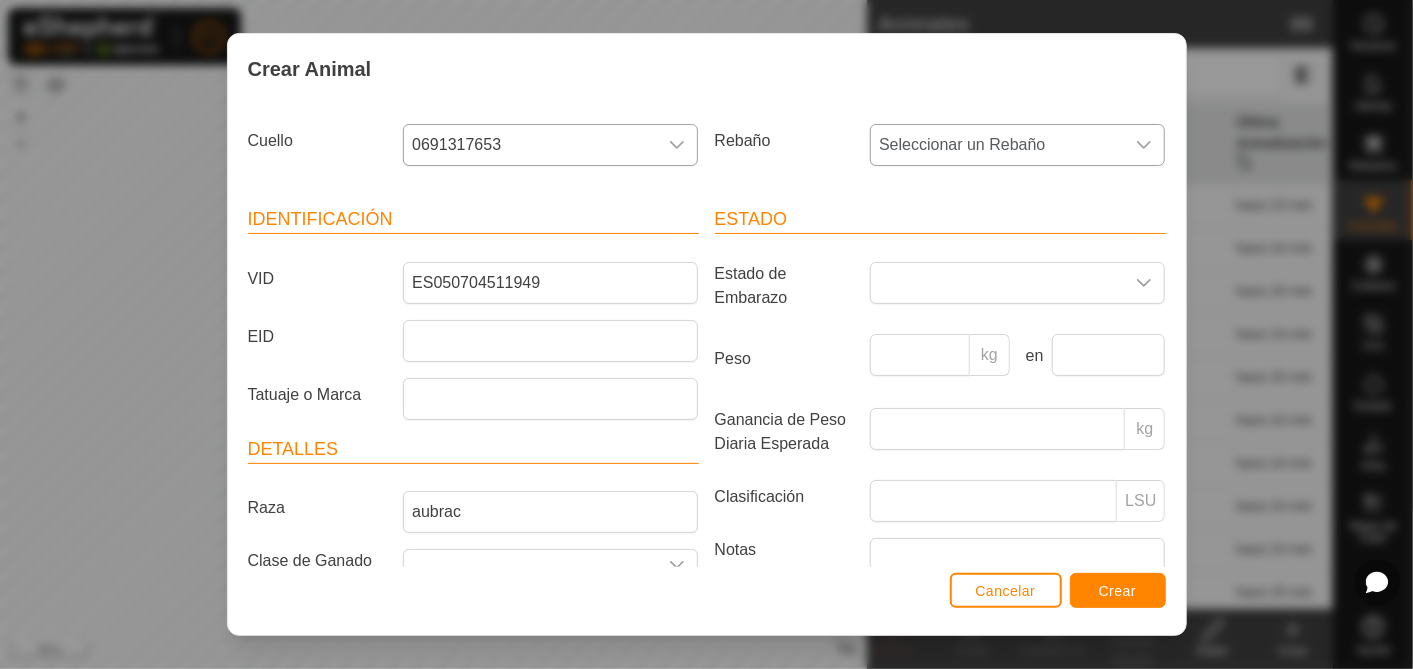 click at bounding box center [1144, 145] 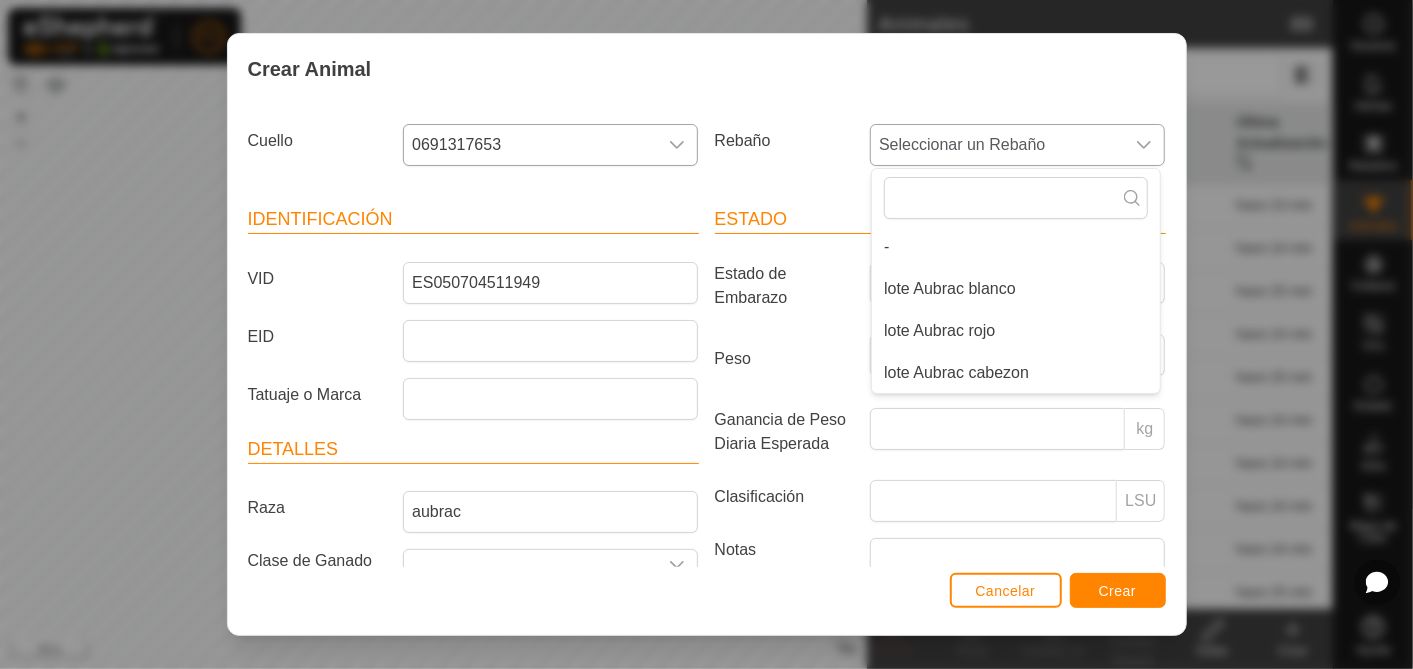 click on "lote Aubrac cabezon" at bounding box center [1016, 373] 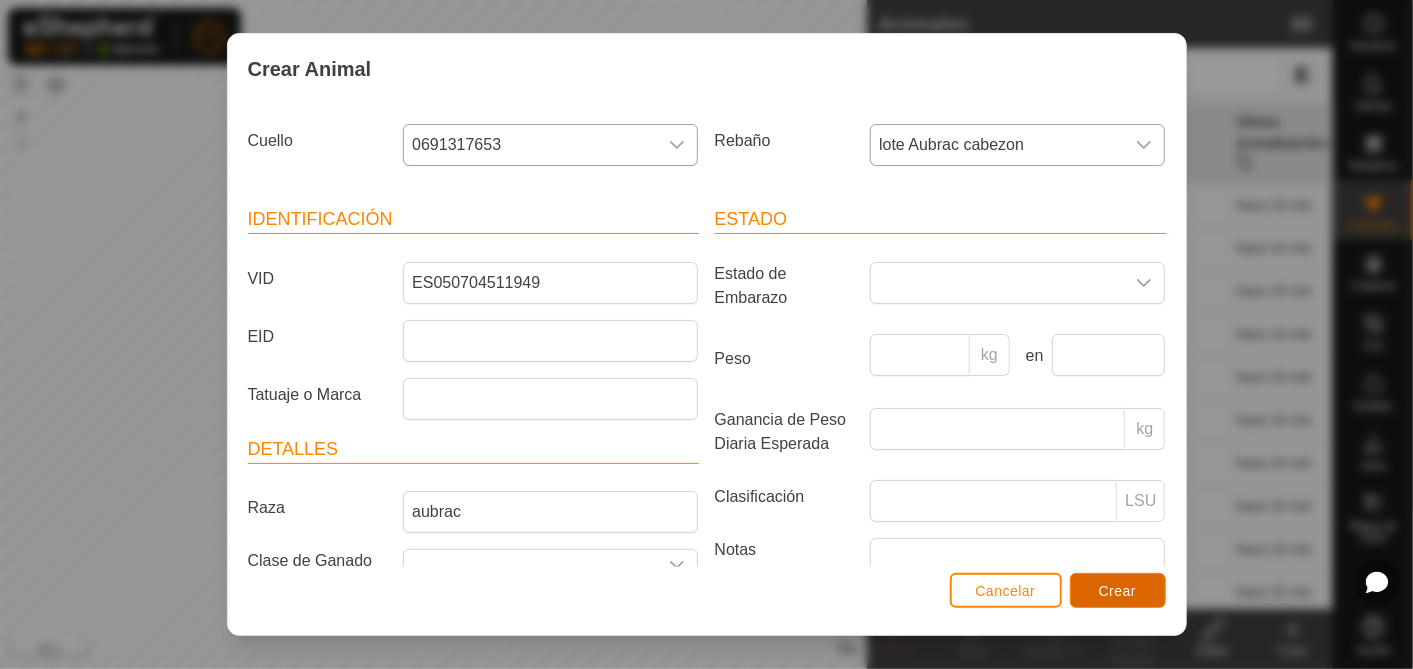 click on "Crear" at bounding box center (1118, 590) 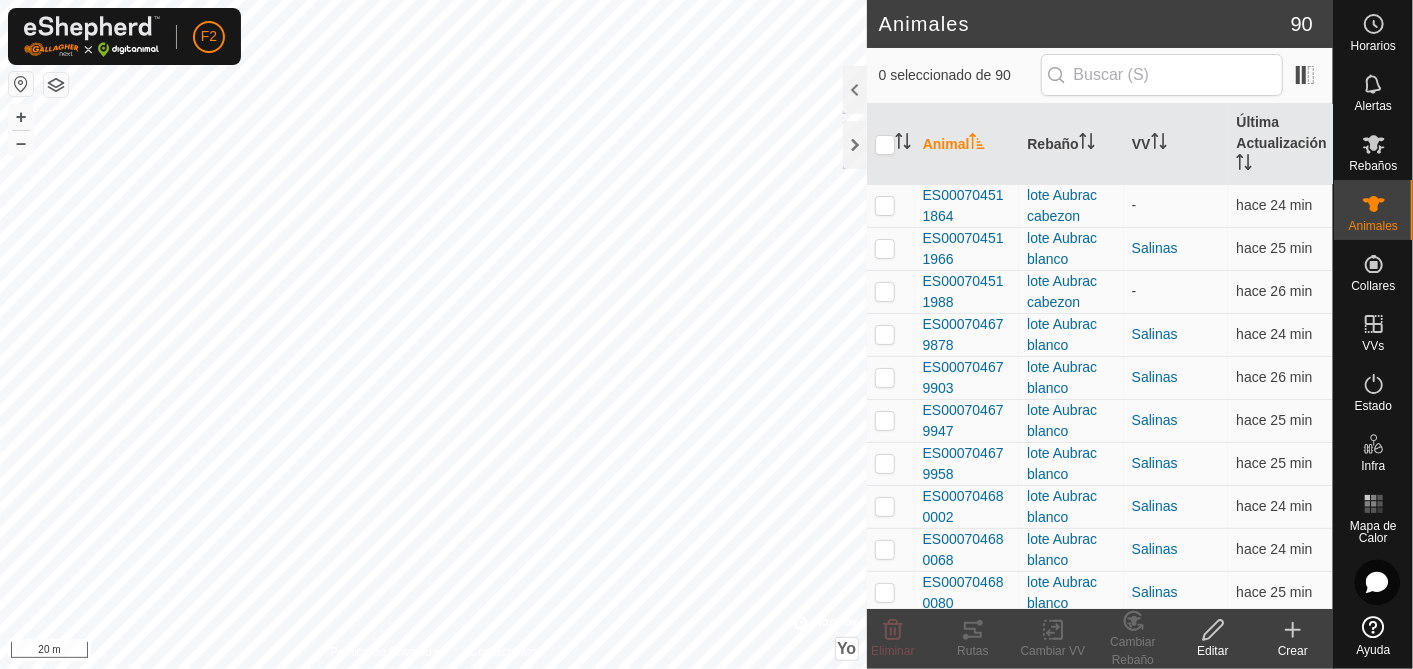 click 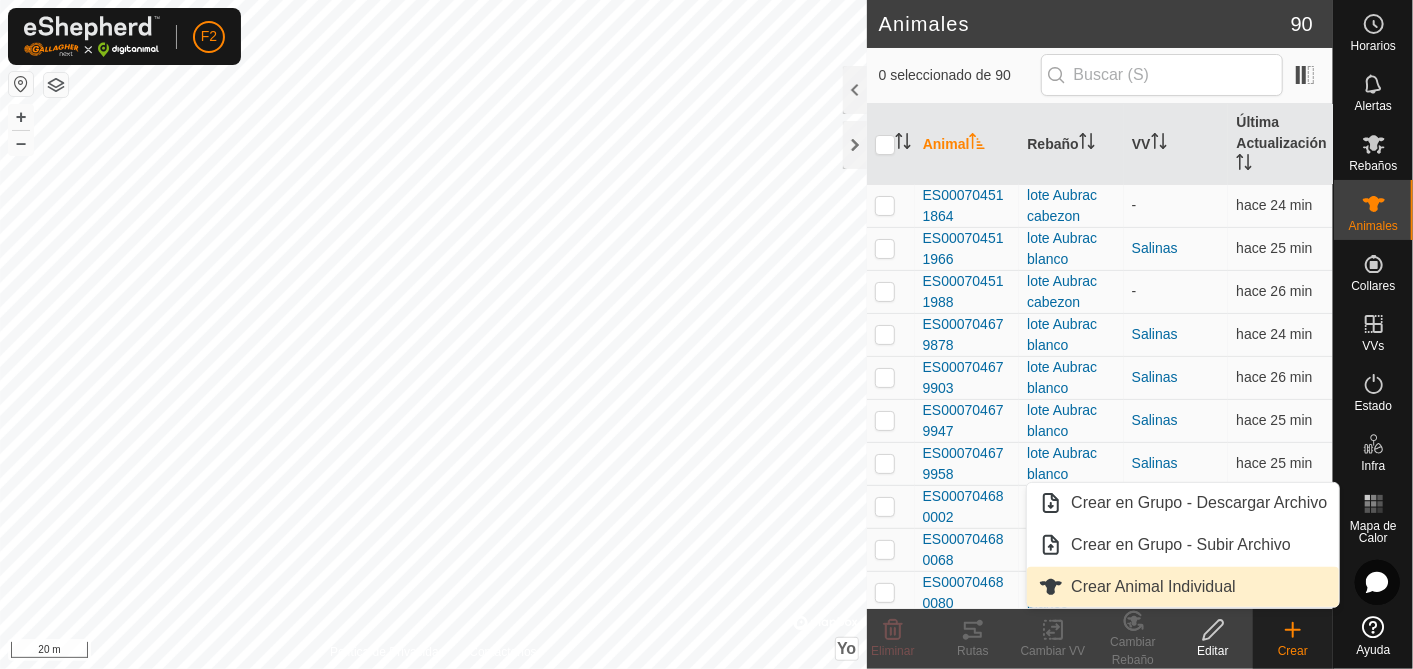 click on "Crear Animal Individual" at bounding box center [1183, 587] 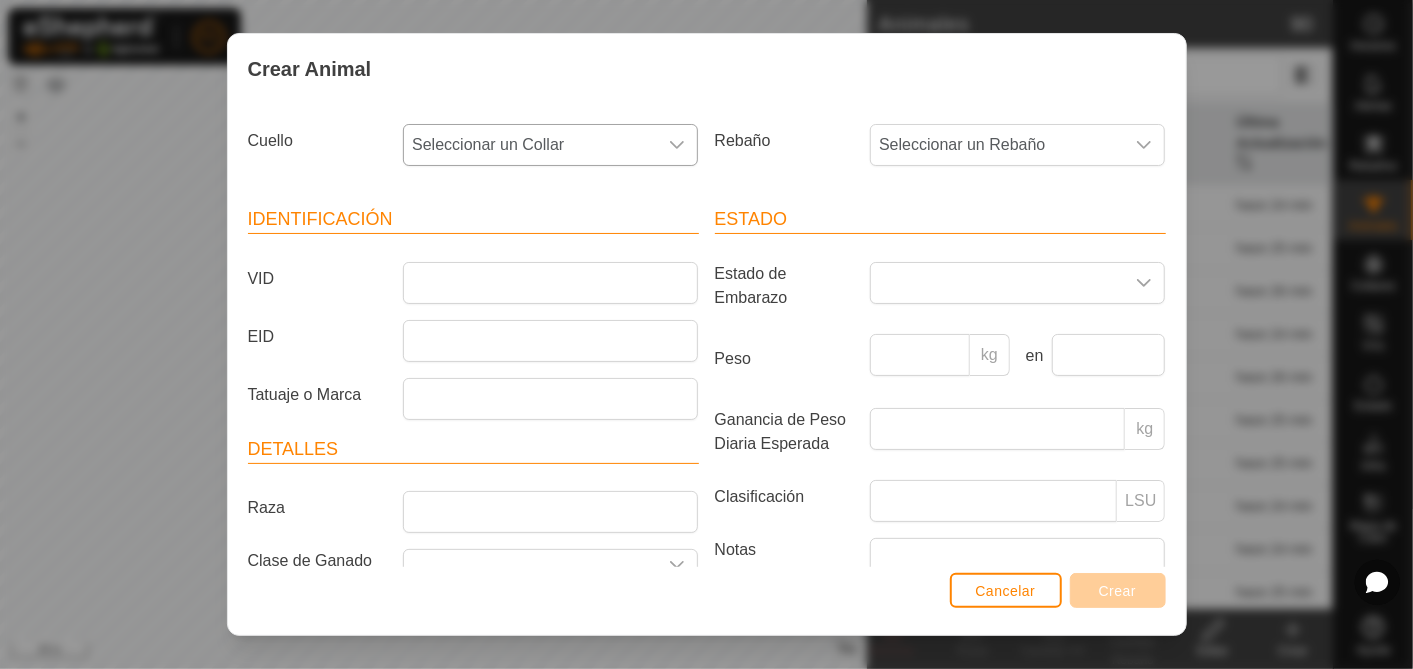 click on "Seleccionar un Collar" at bounding box center (530, 145) 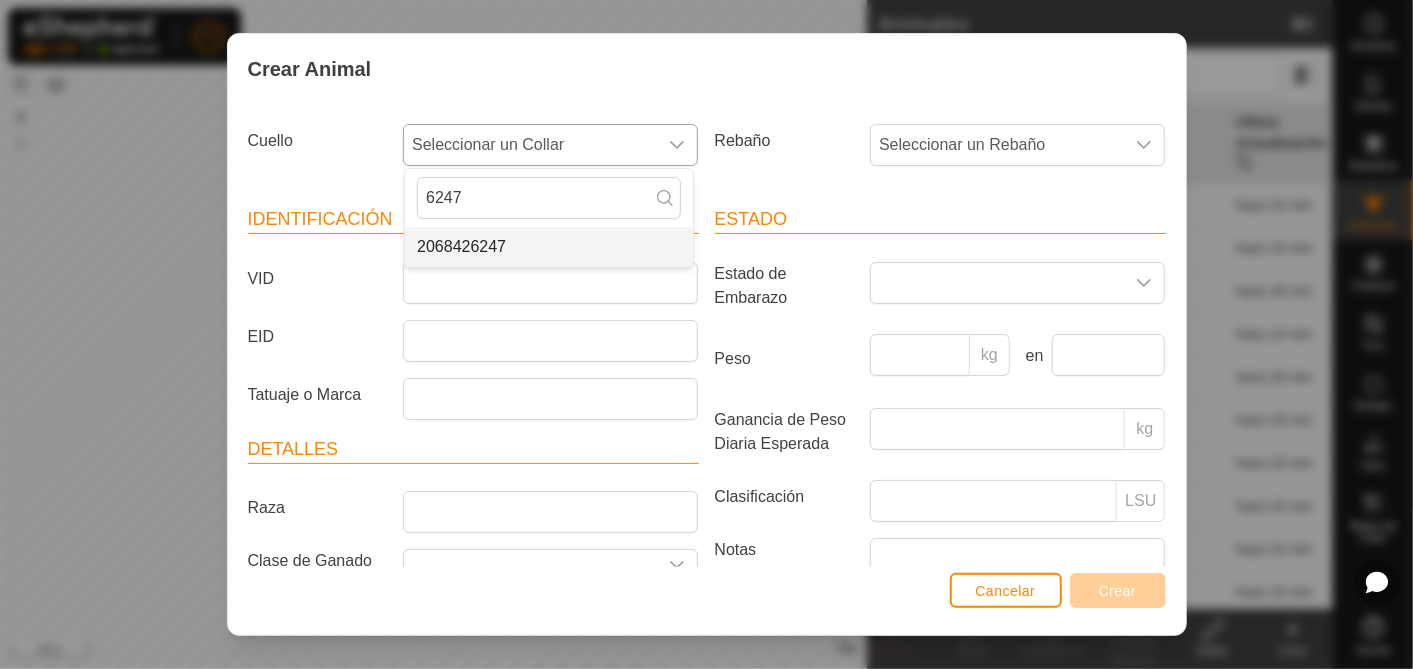 type on "6247" 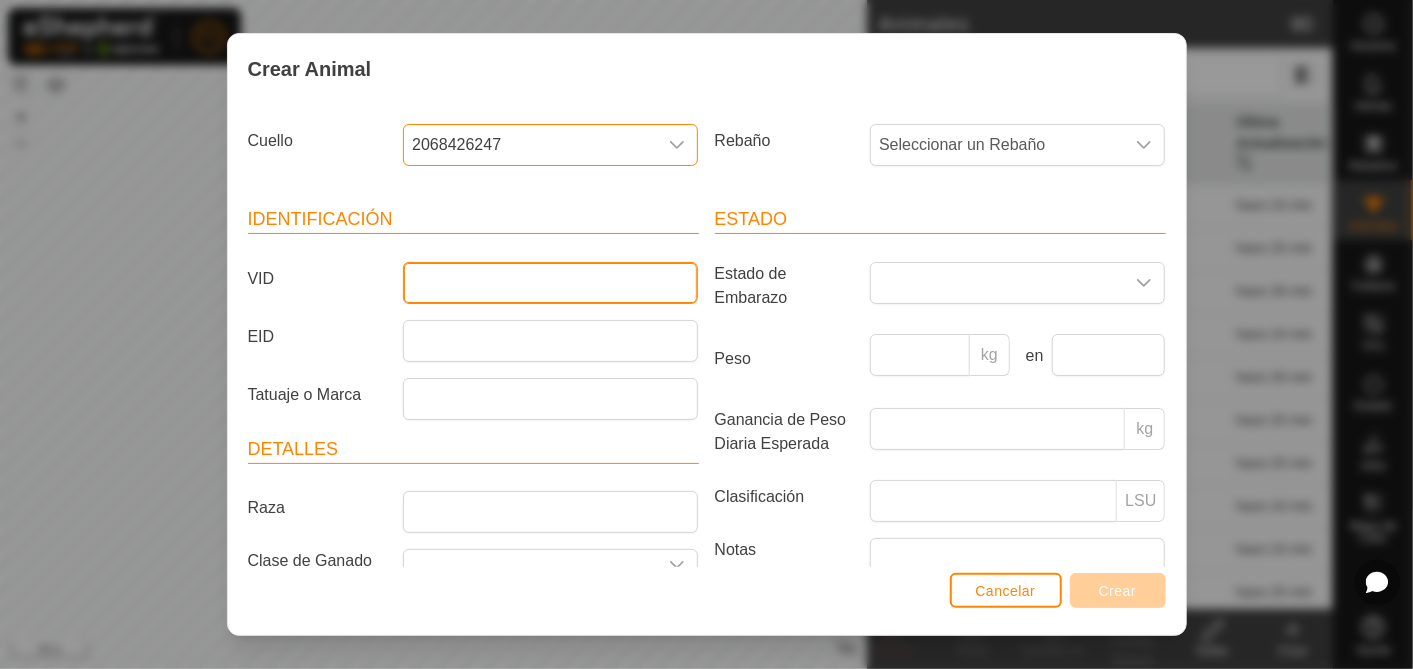 click on "VID" at bounding box center [550, 283] 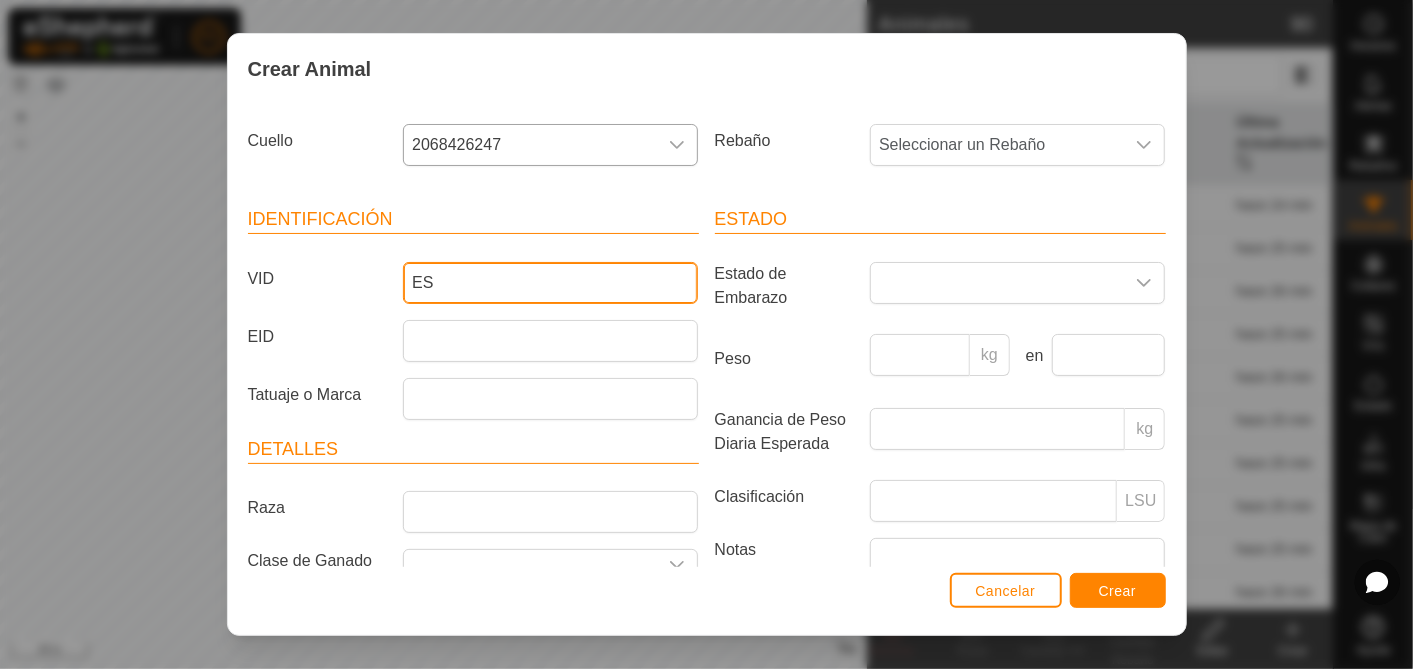 click on "ES" at bounding box center (550, 283) 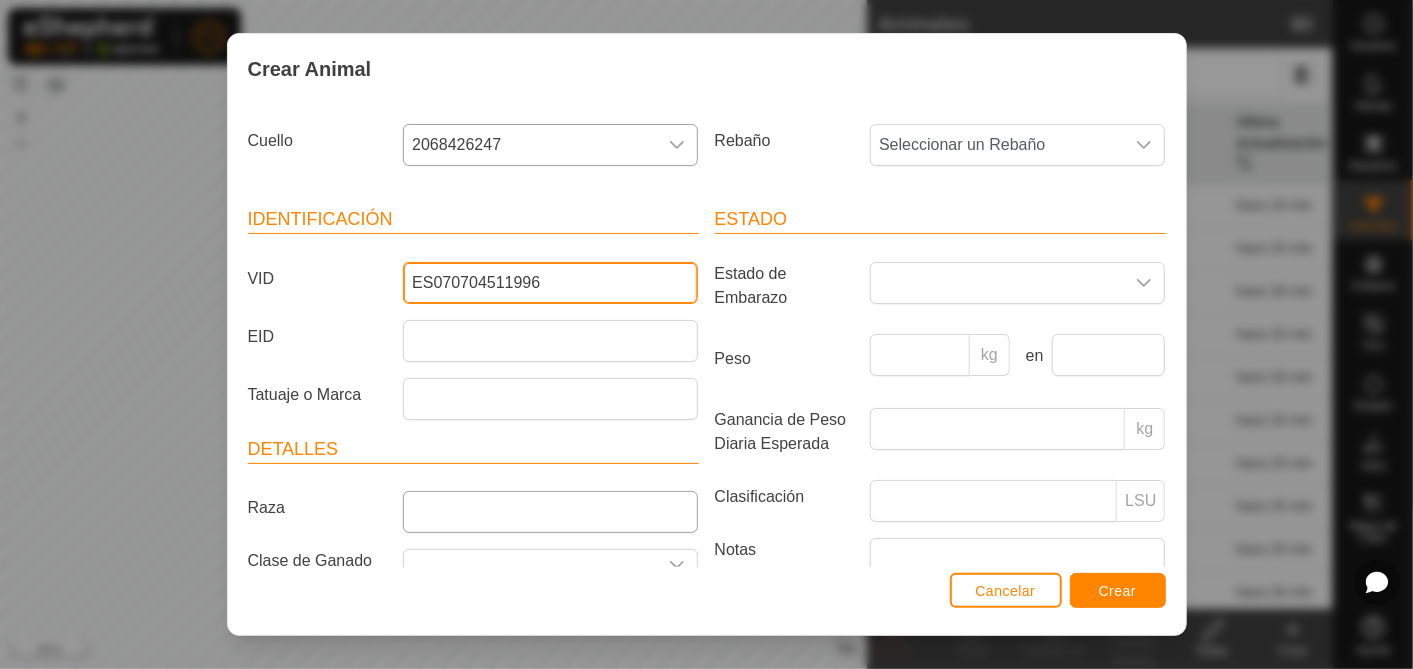 type on "ES070704511996" 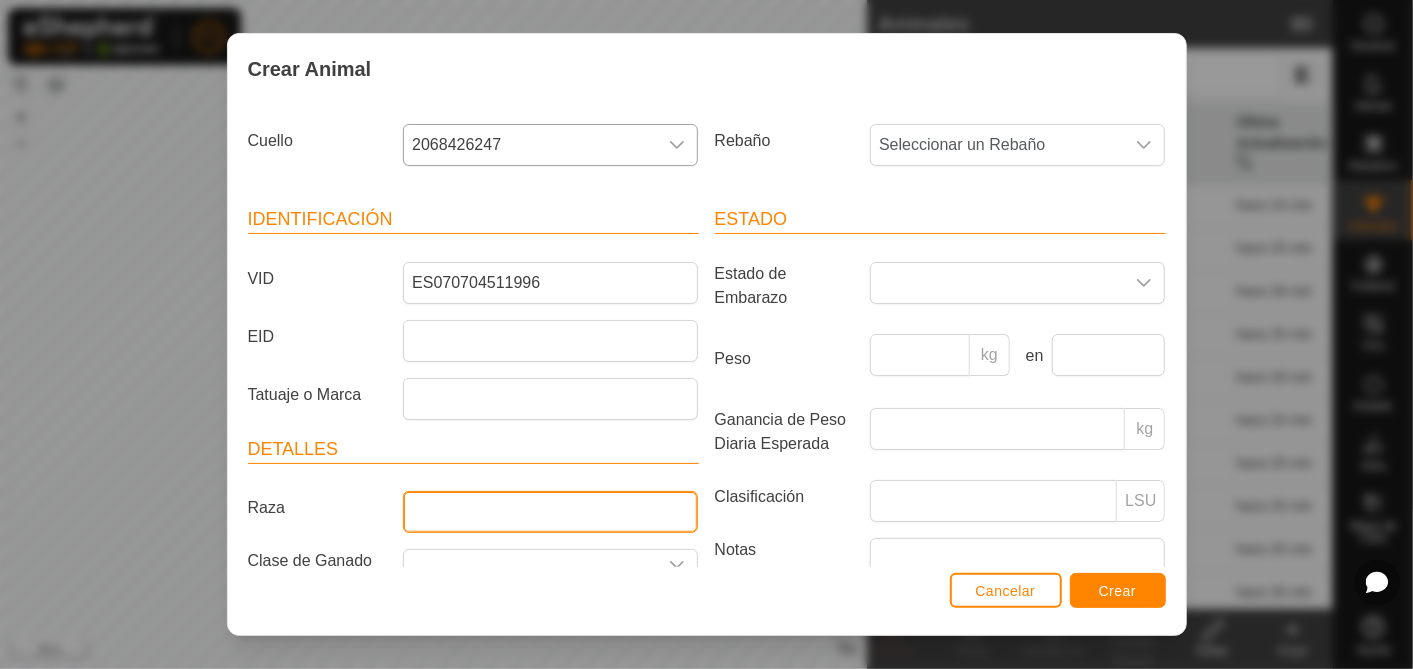 click on "Raza" at bounding box center [550, 512] 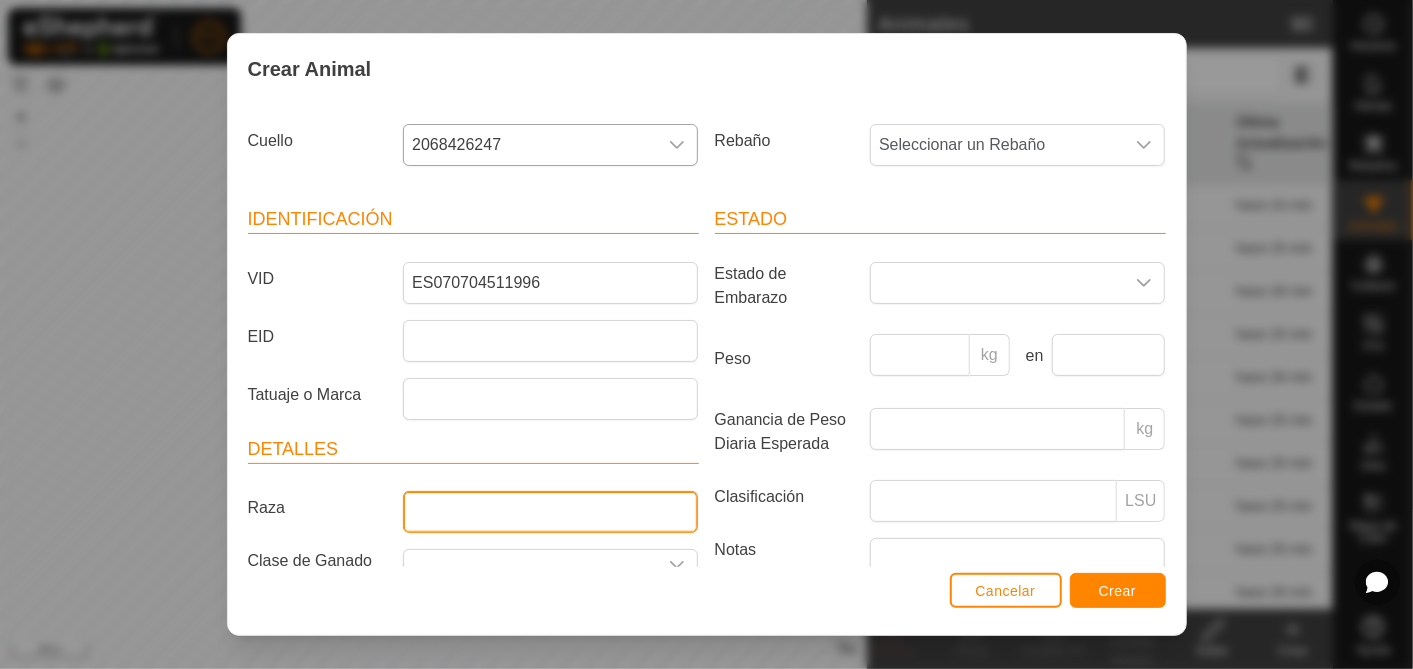 type on "aubrac" 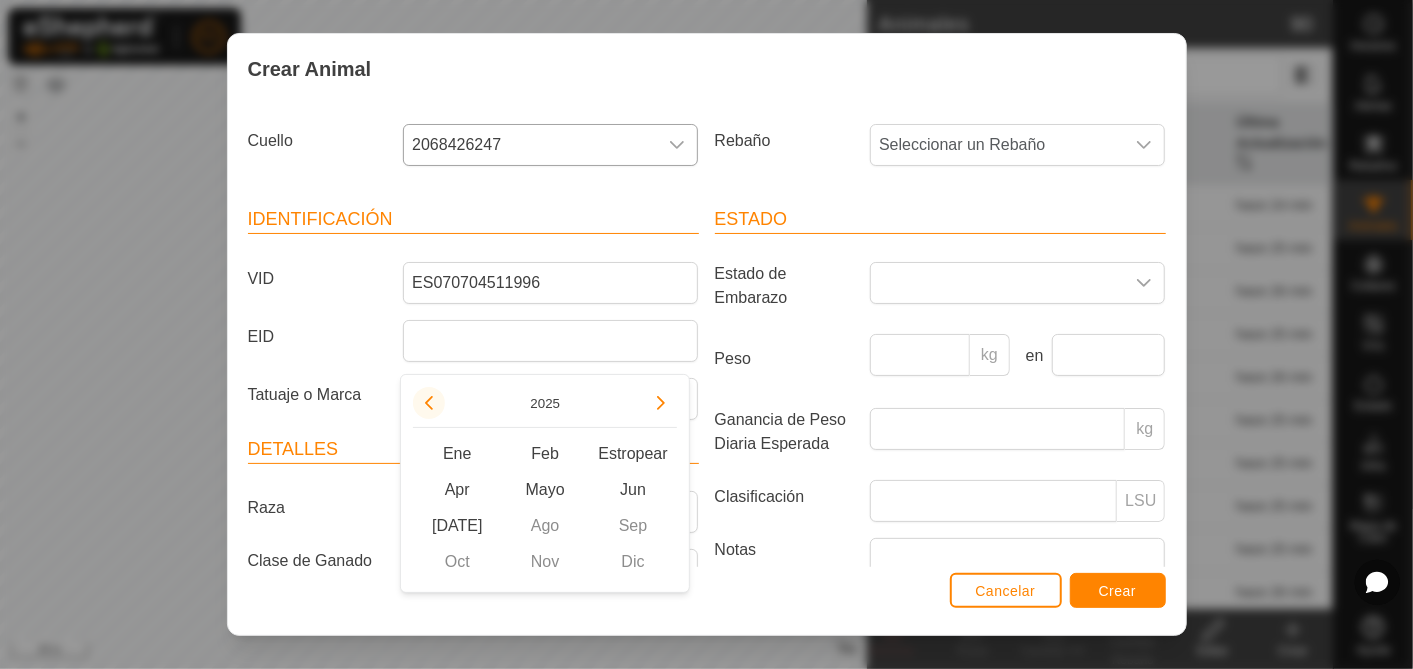 click 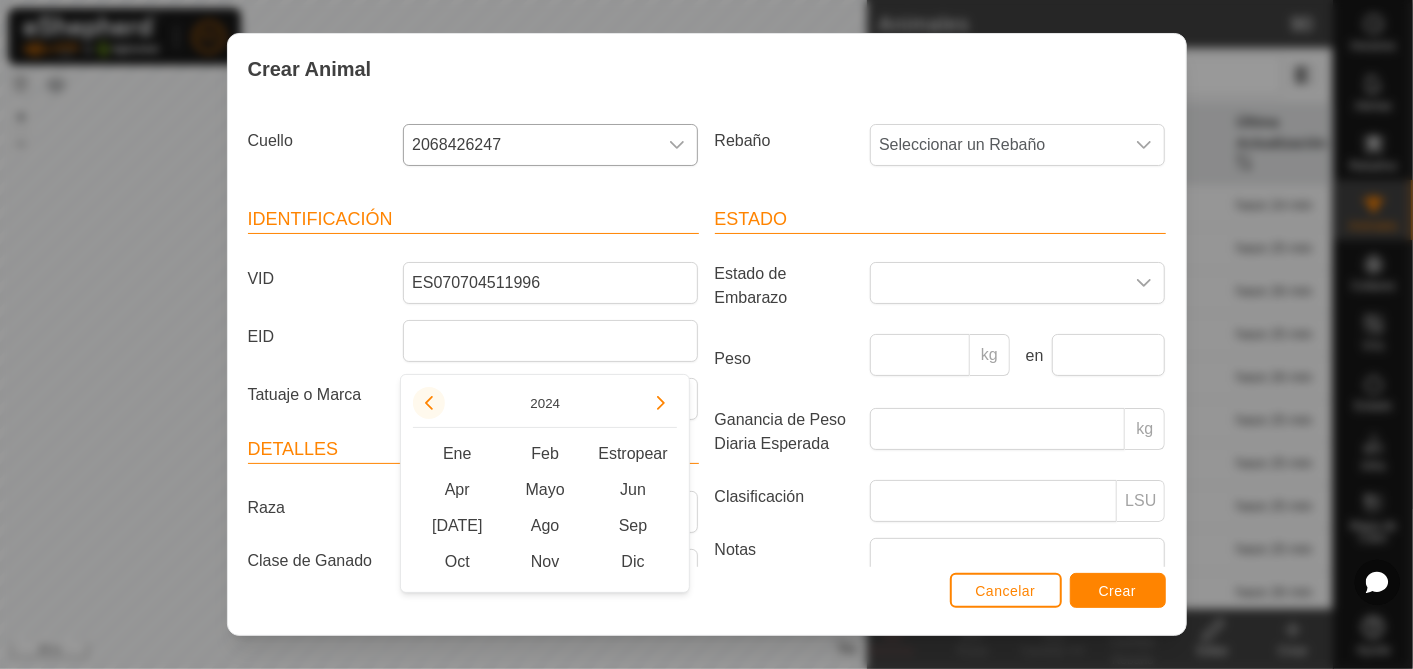 click 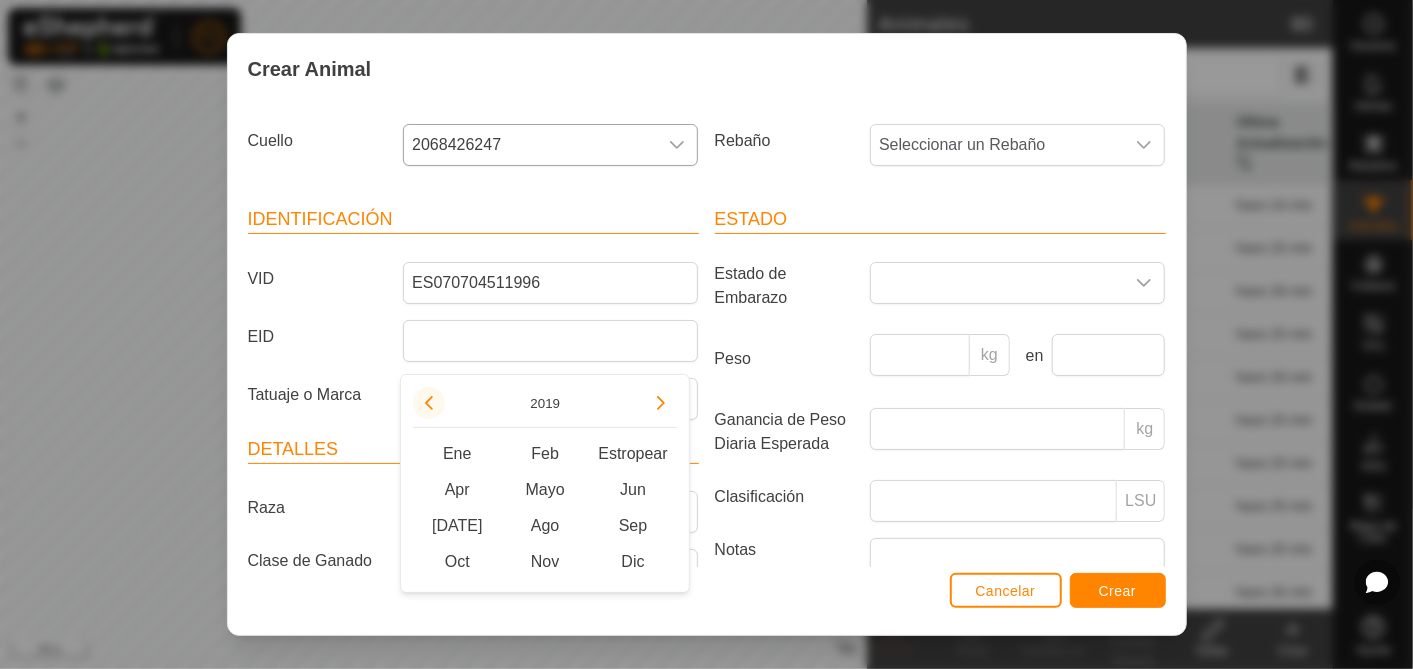 click at bounding box center [429, 403] 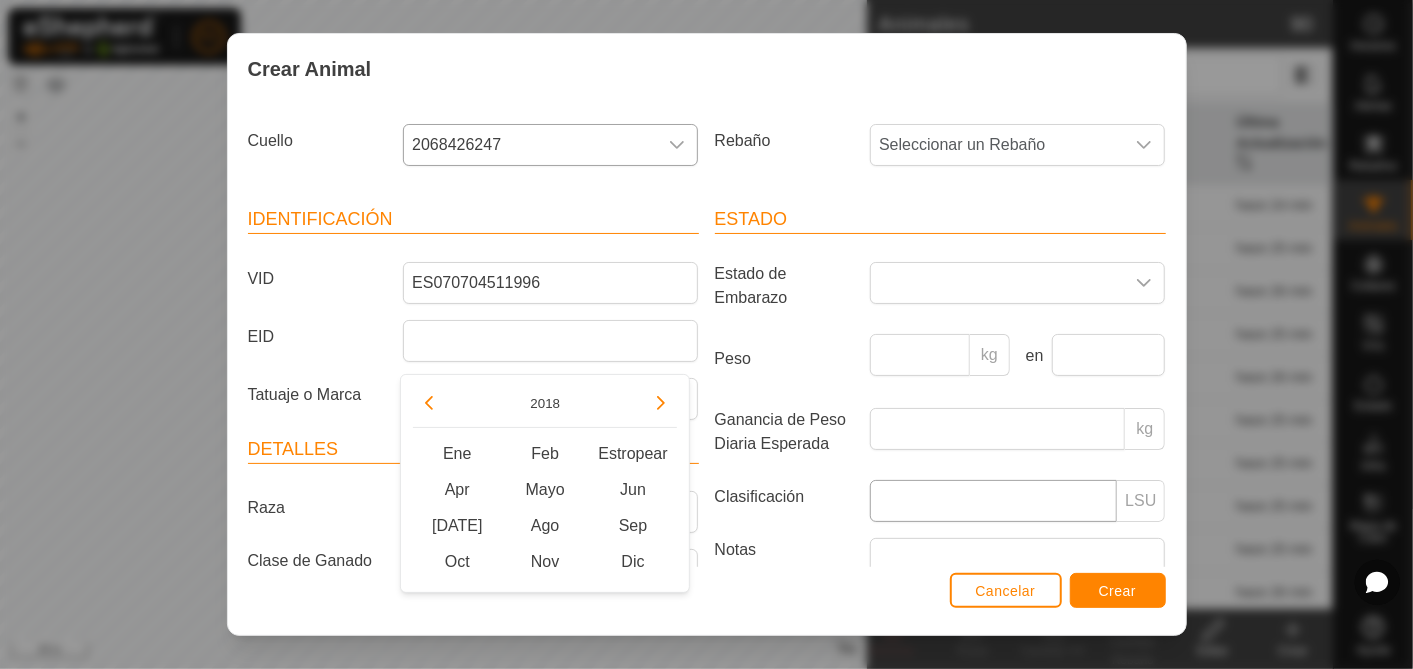 click on "Nov" at bounding box center [545, 562] 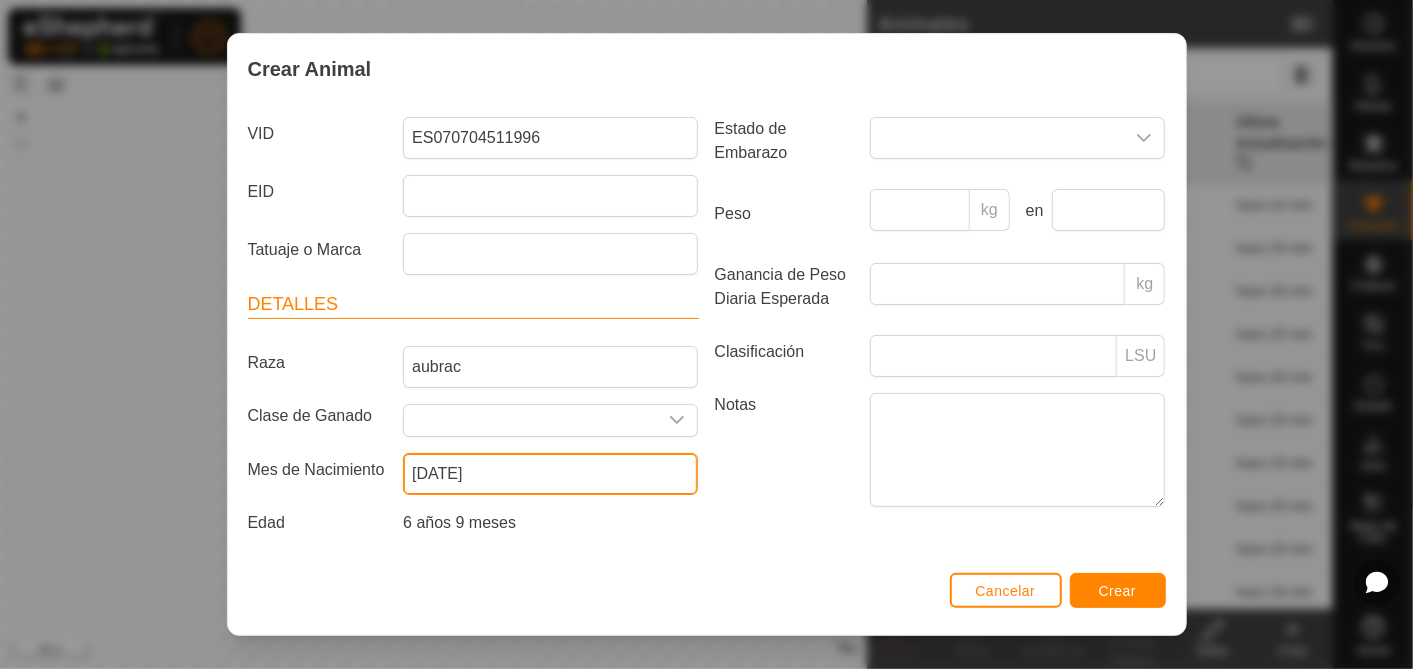 scroll, scrollTop: 0, scrollLeft: 0, axis: both 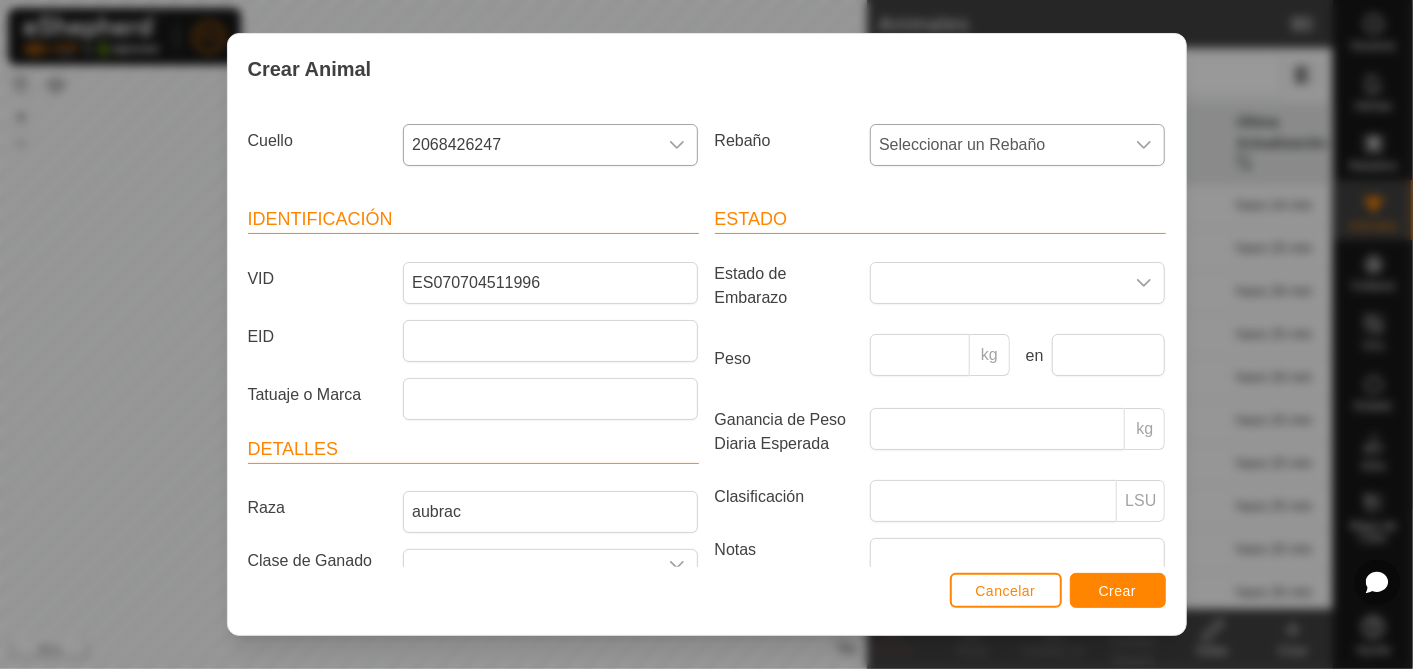 click on "Seleccionar un Rebaño" at bounding box center [997, 145] 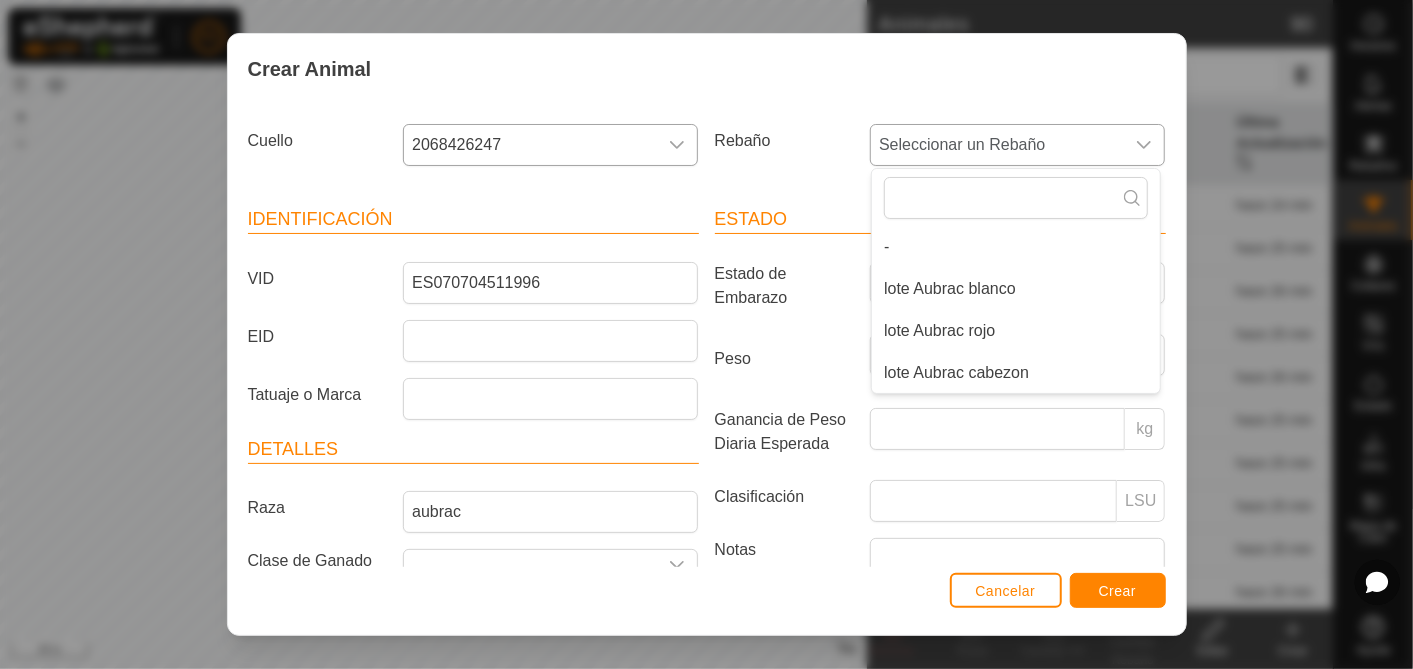 click on "lote Aubrac cabezon" at bounding box center [1016, 373] 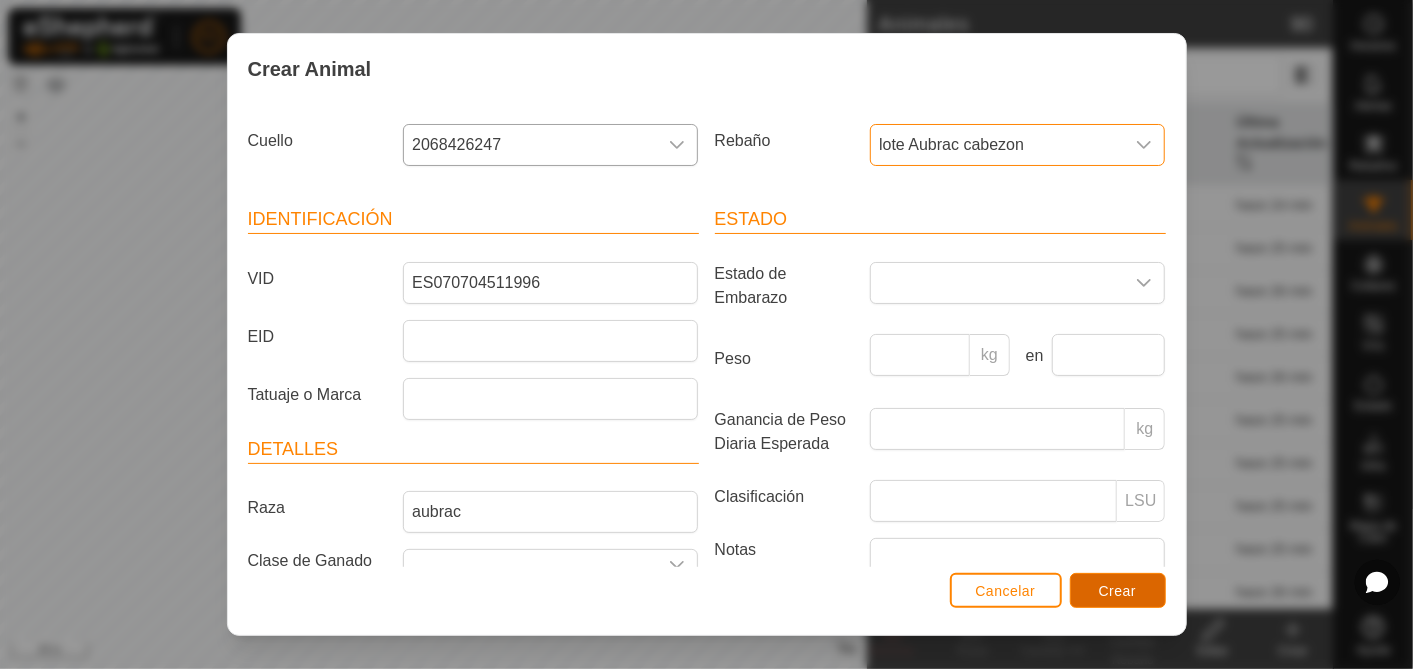 click on "Crear" at bounding box center (1118, 591) 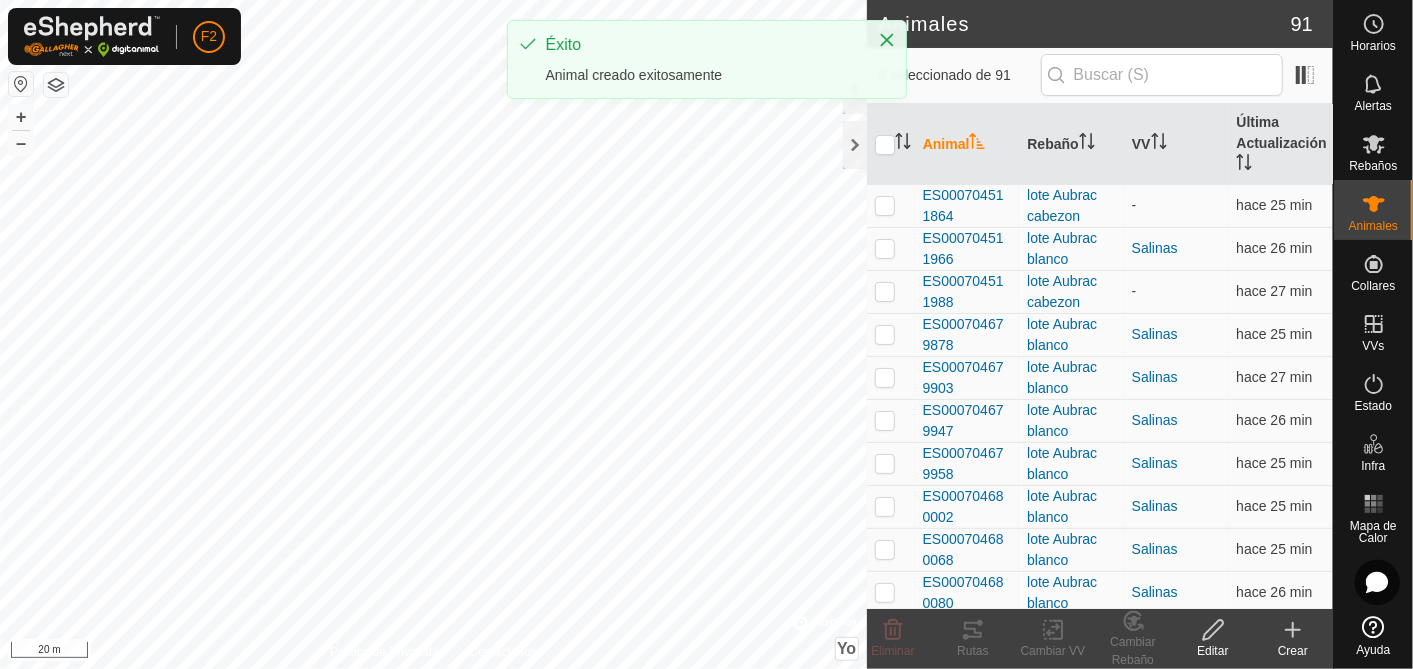 click 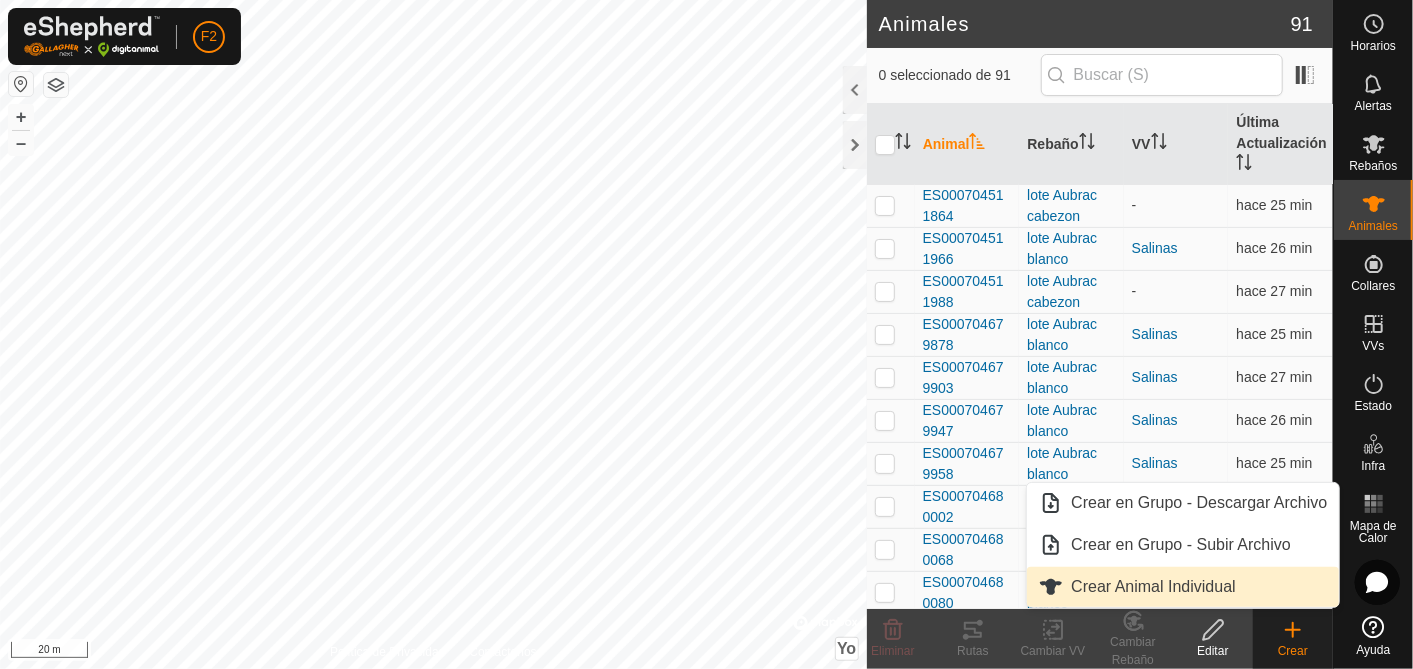 click on "Crear Animal Individual" at bounding box center (1183, 587) 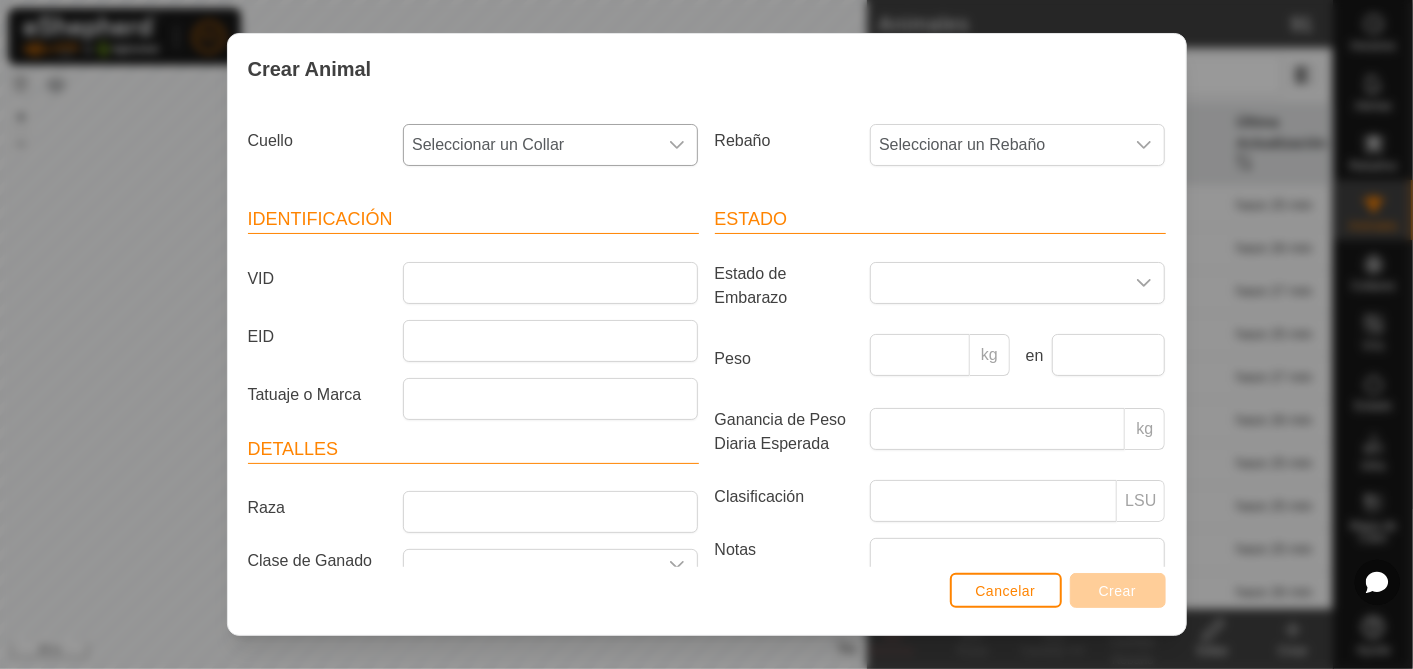 click on "Seleccionar un Collar" at bounding box center [488, 144] 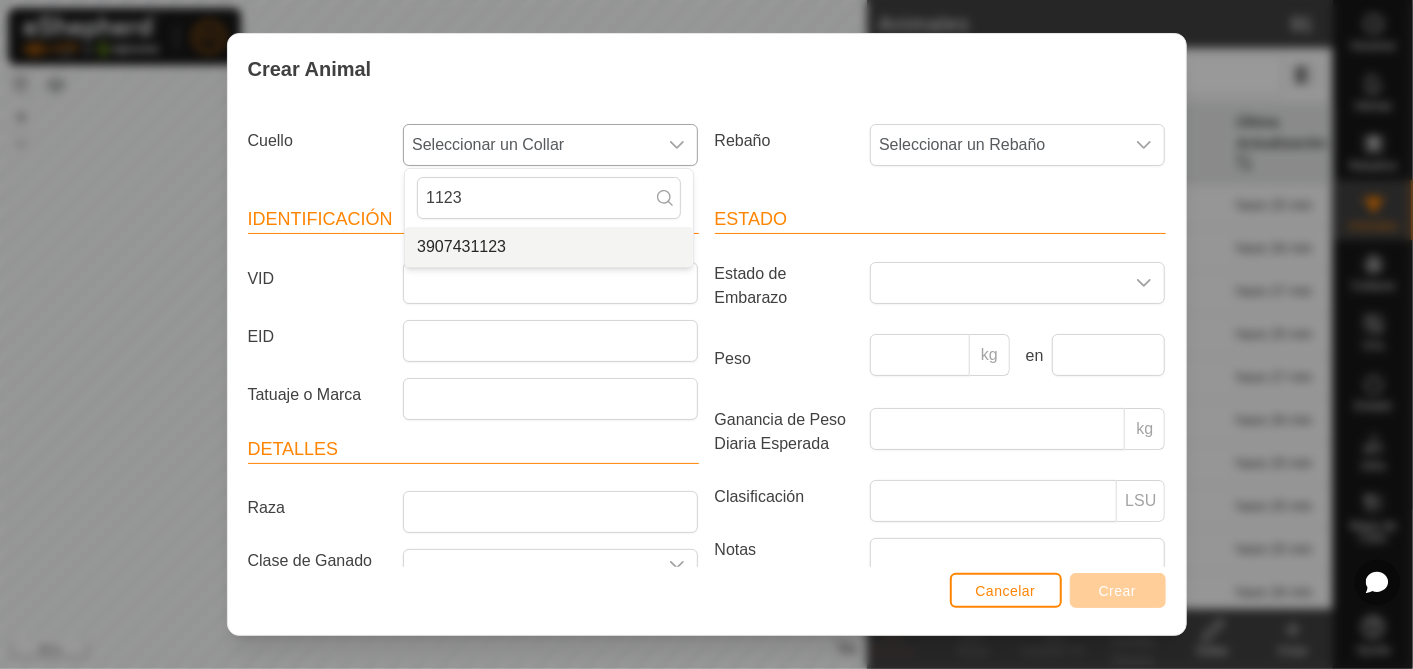 type on "1123" 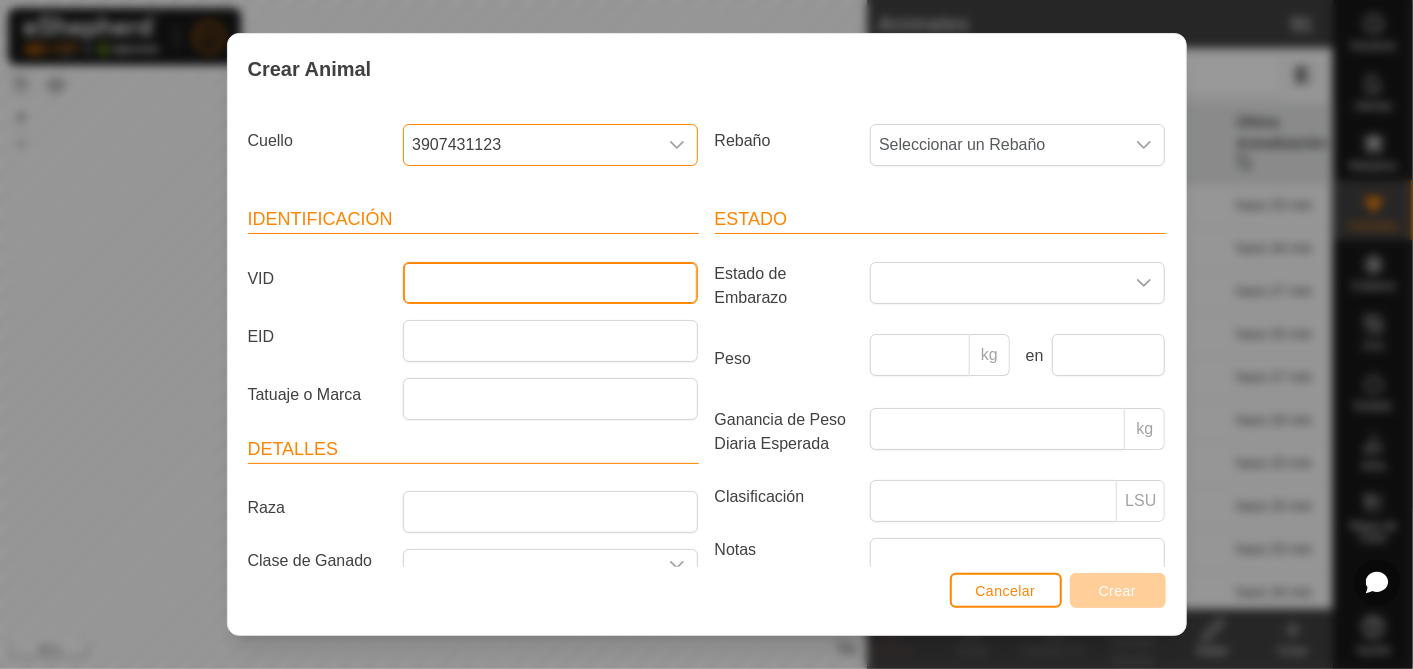 click on "VID" at bounding box center (550, 283) 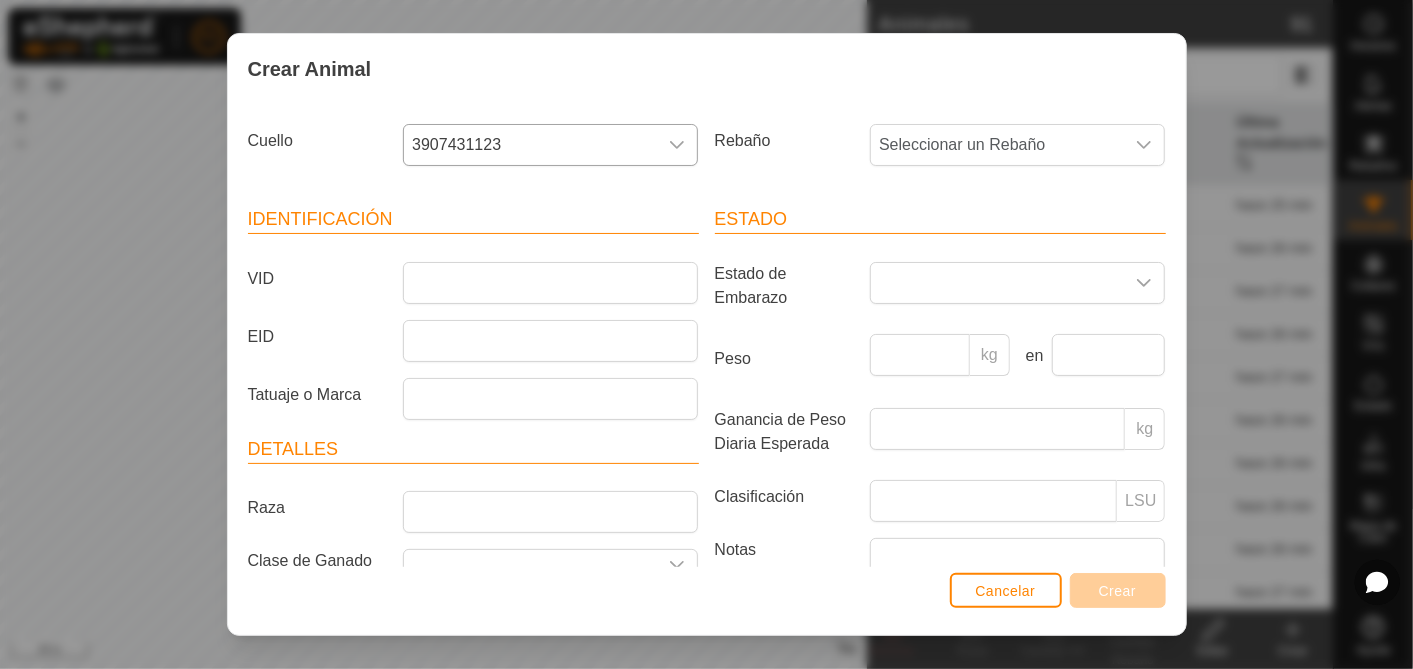 click on "Identificación VID EID Tatuaje o Marca" at bounding box center (473, 312) 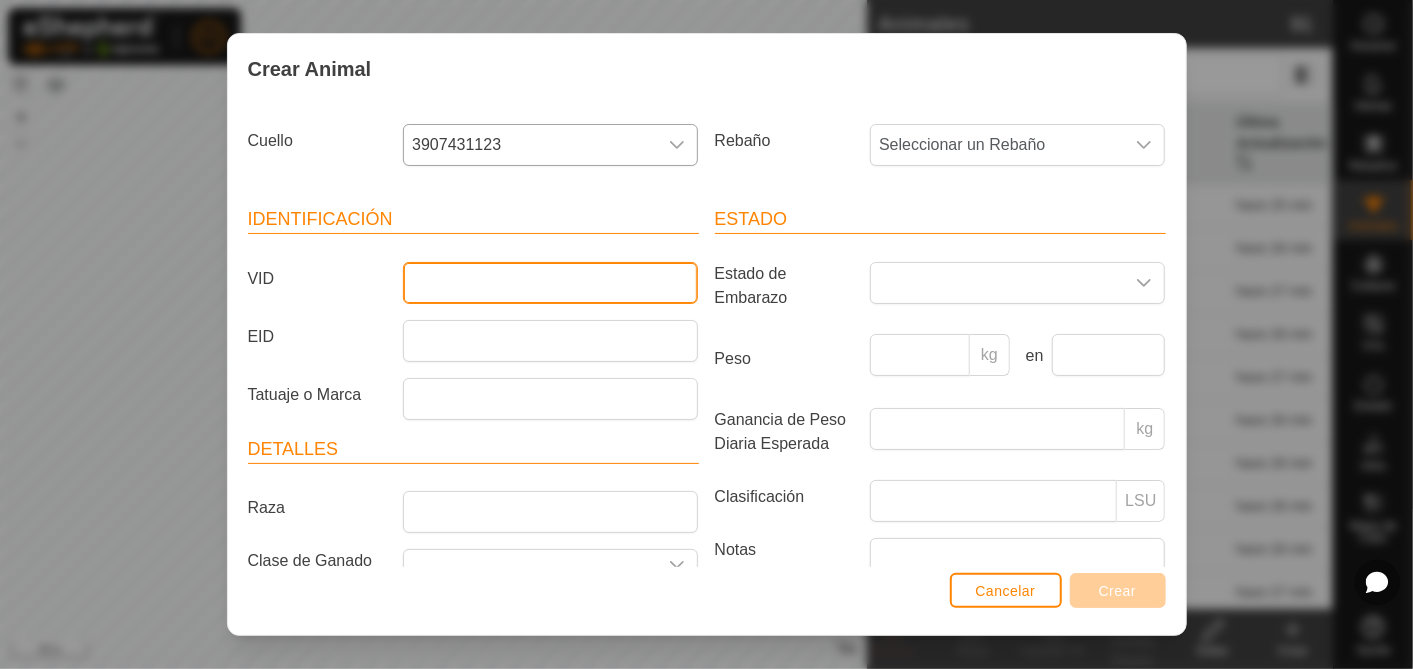click on "VID" at bounding box center [550, 283] 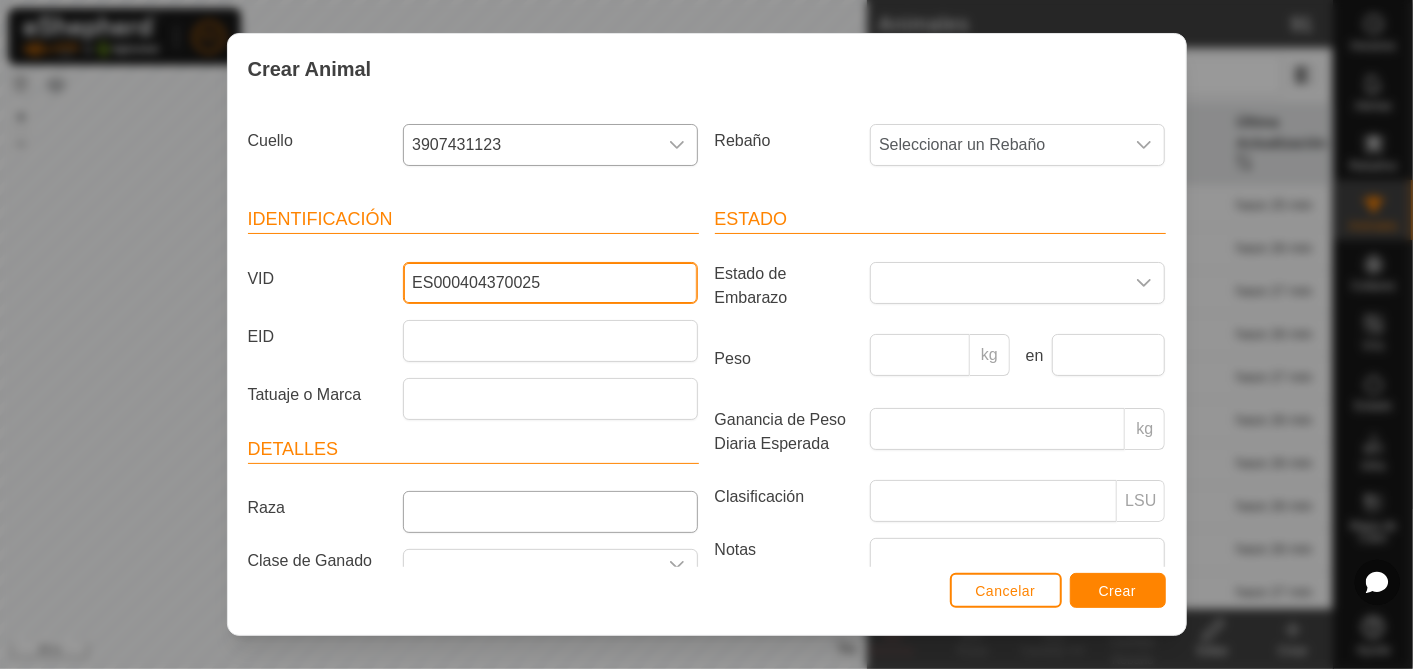 type on "ES000404370025" 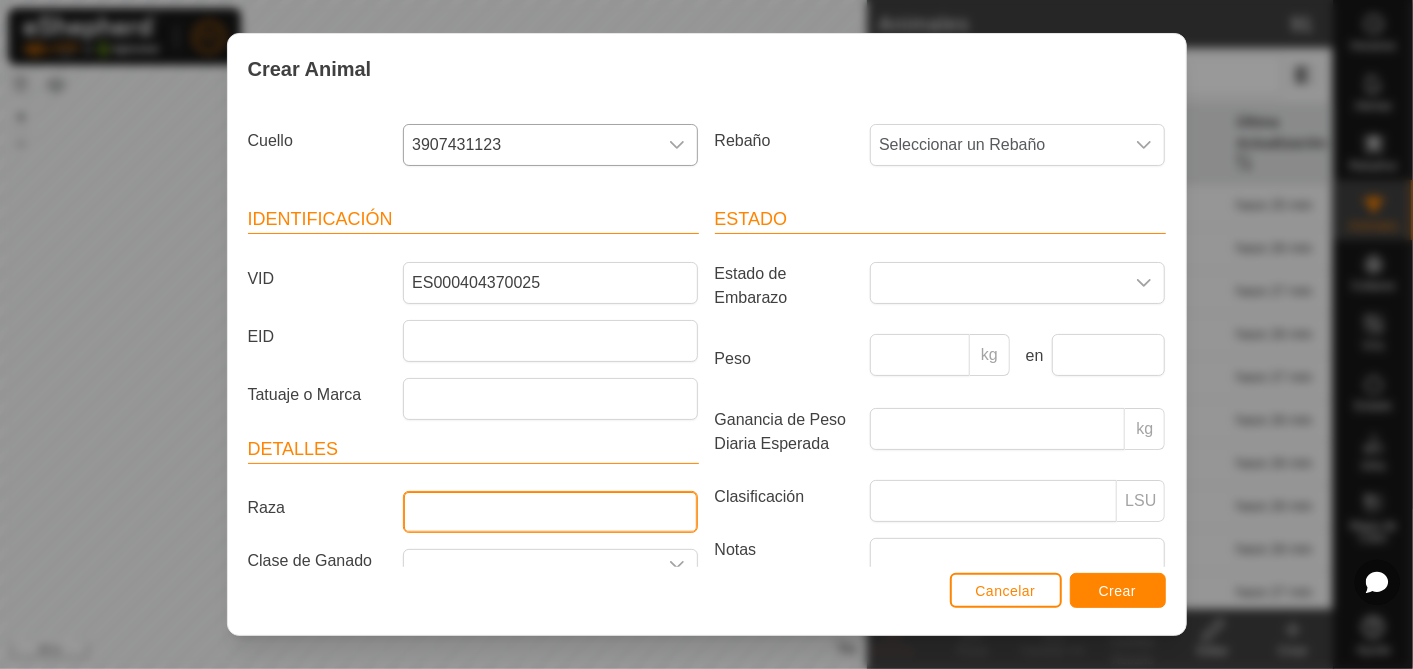 click on "Raza" at bounding box center (550, 512) 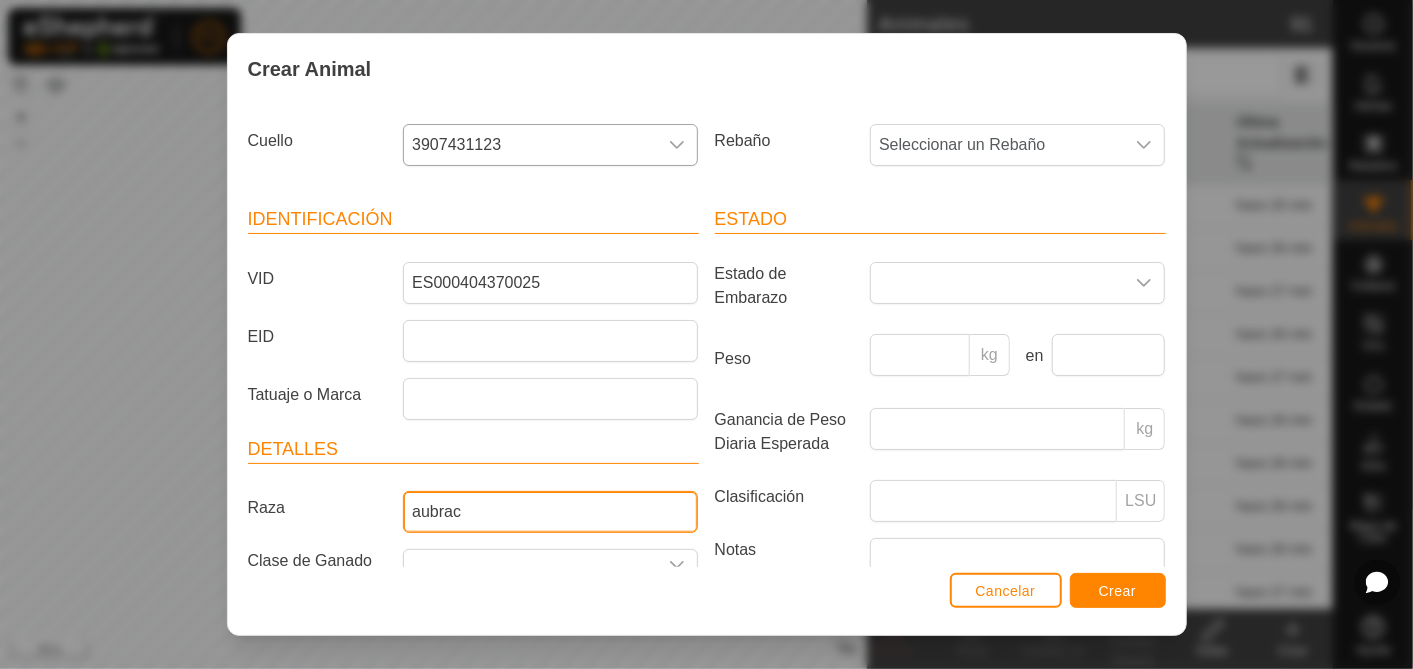 scroll, scrollTop: 155, scrollLeft: 0, axis: vertical 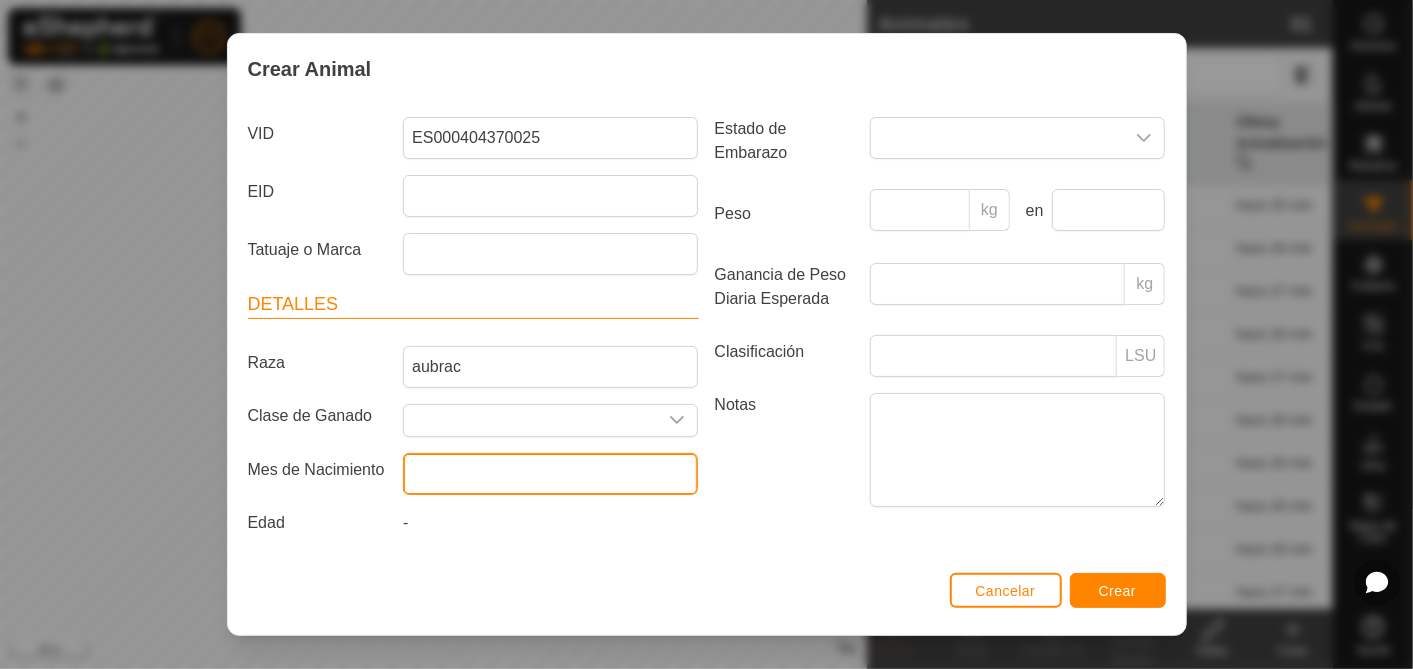 click at bounding box center (550, 474) 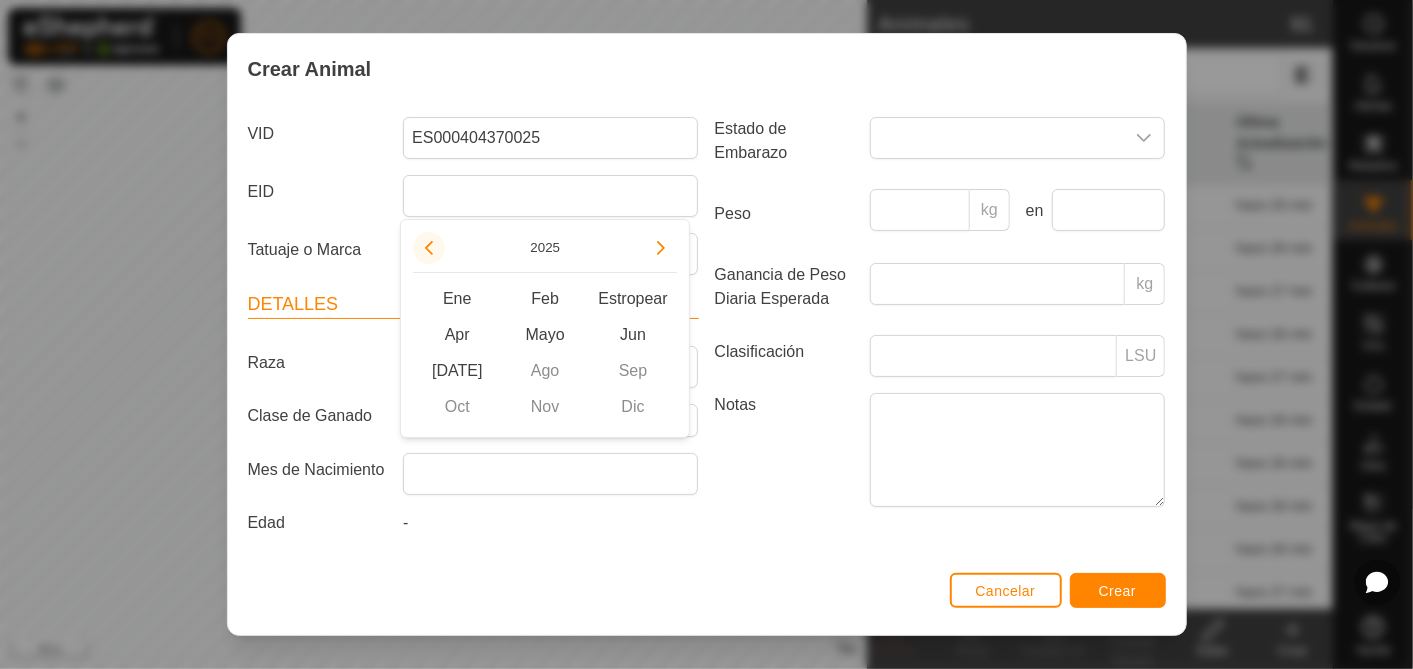 click at bounding box center [429, 248] 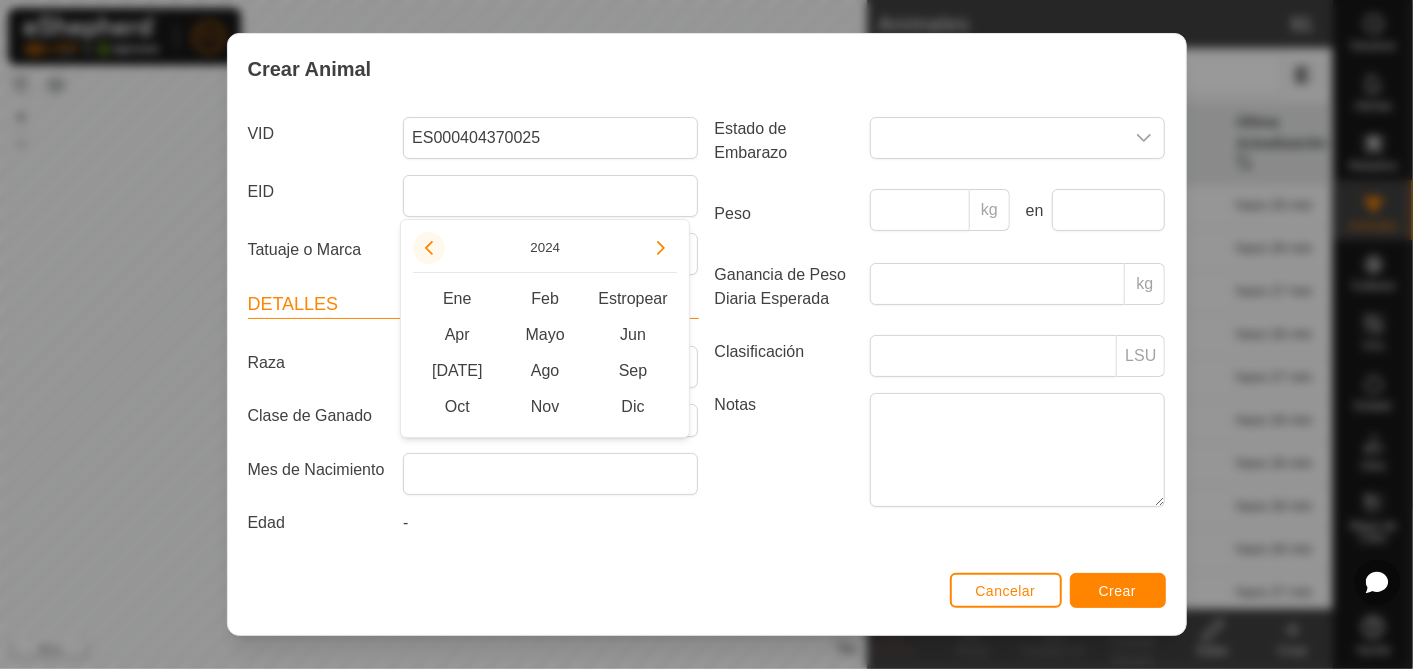 click at bounding box center [431, 249] 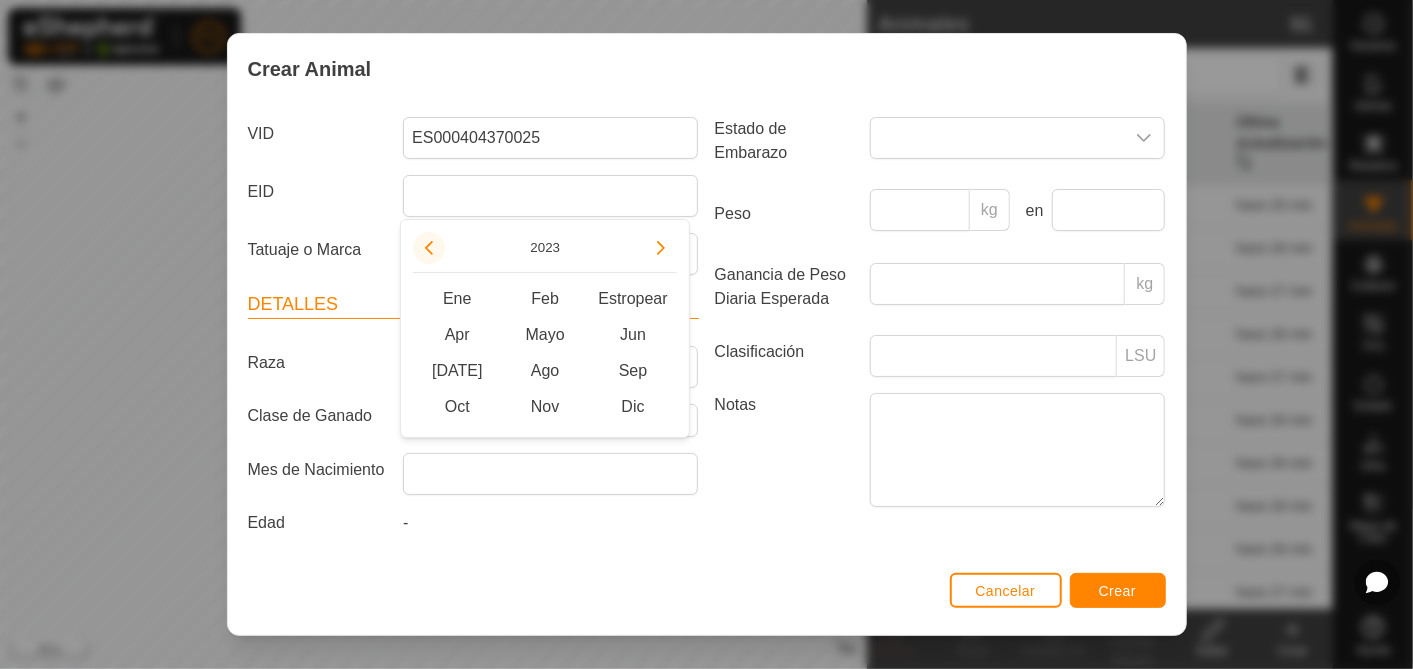 click at bounding box center (429, 248) 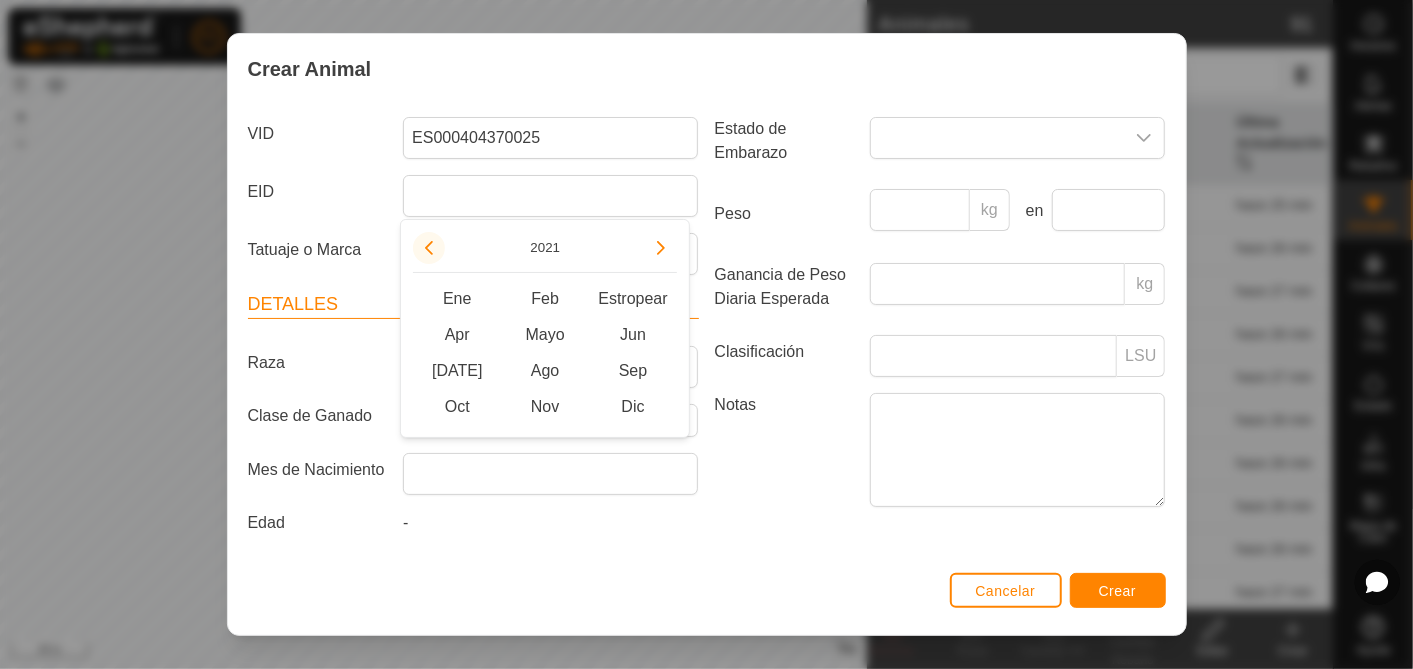 click 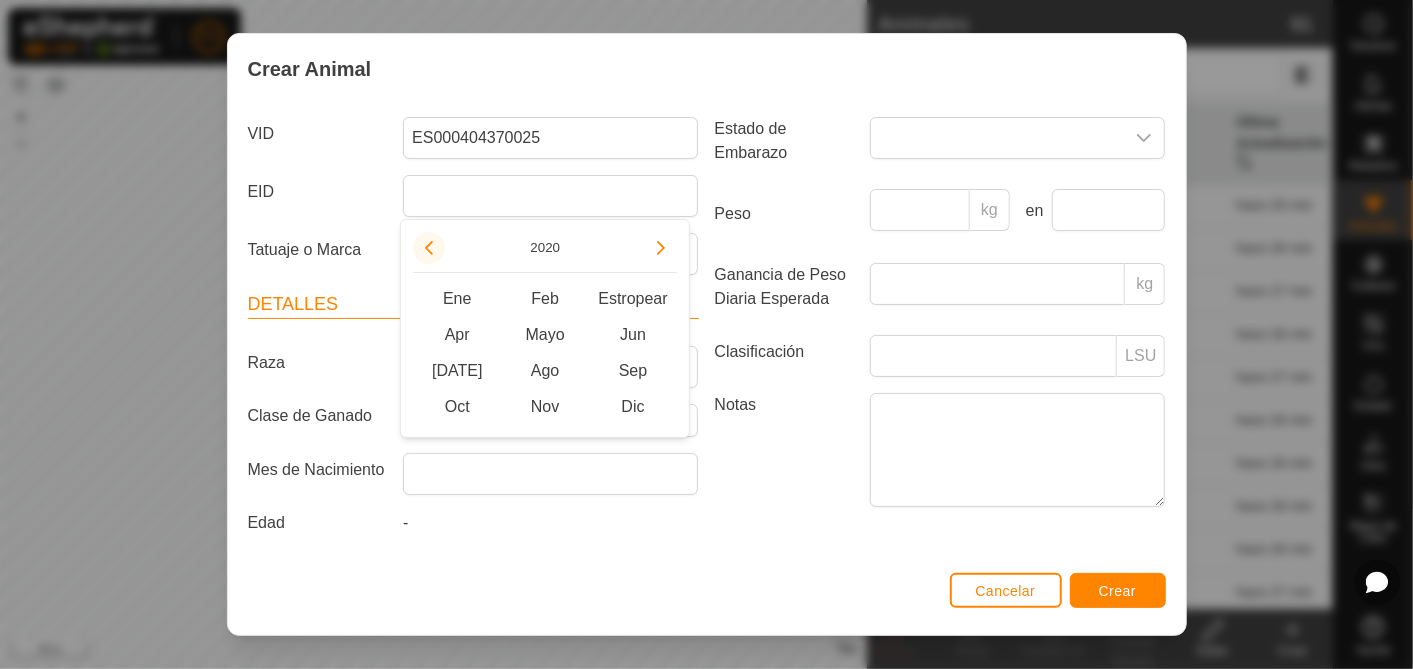 click 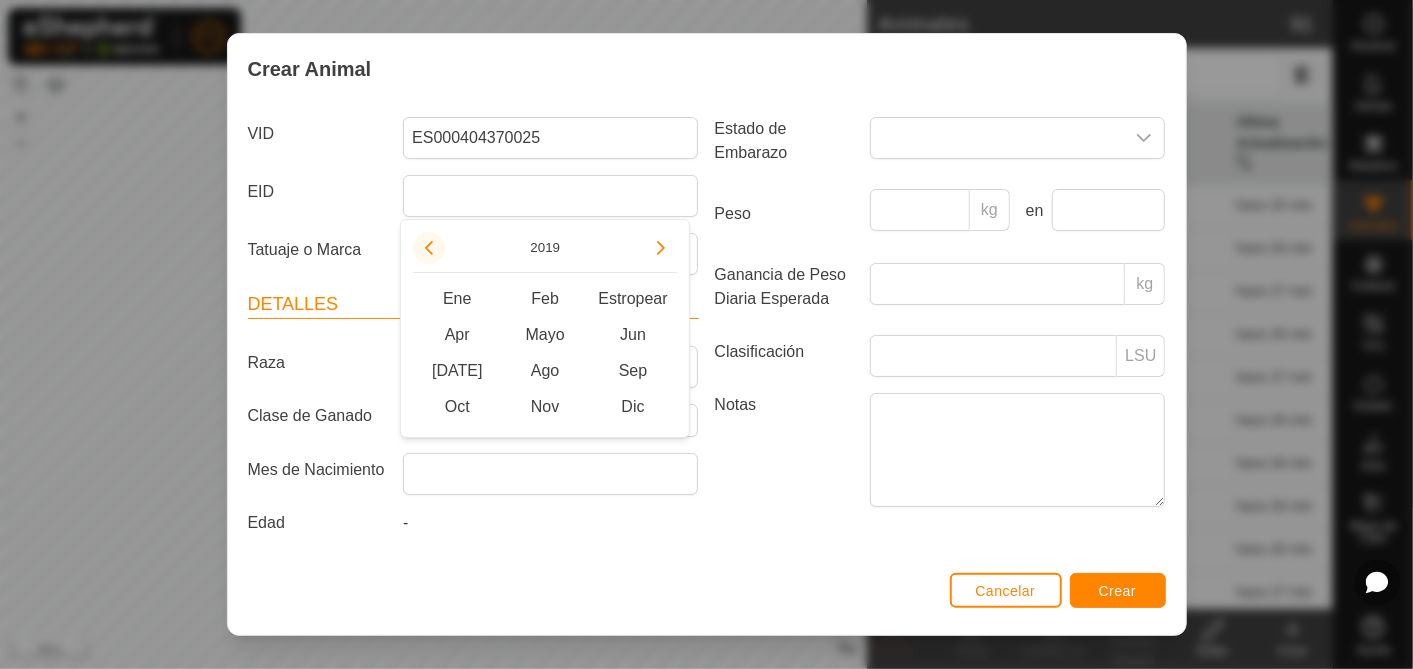 click at bounding box center (429, 248) 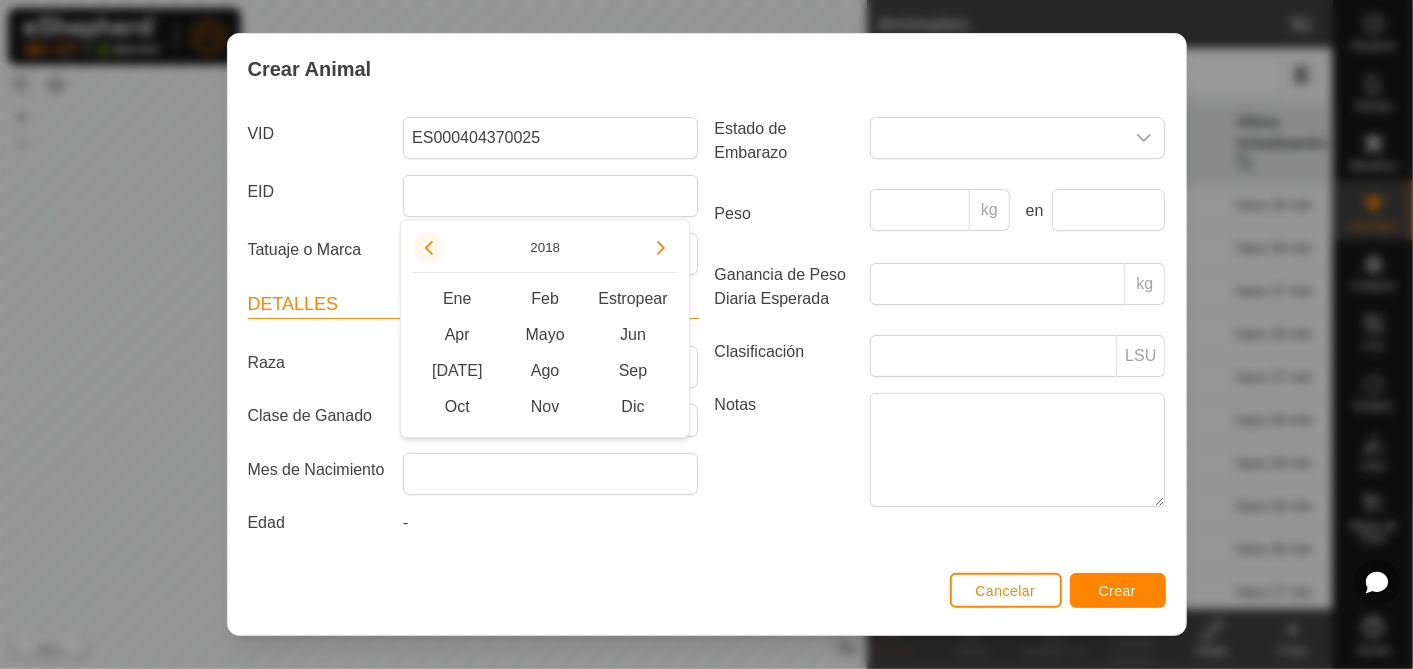 click at bounding box center [429, 248] 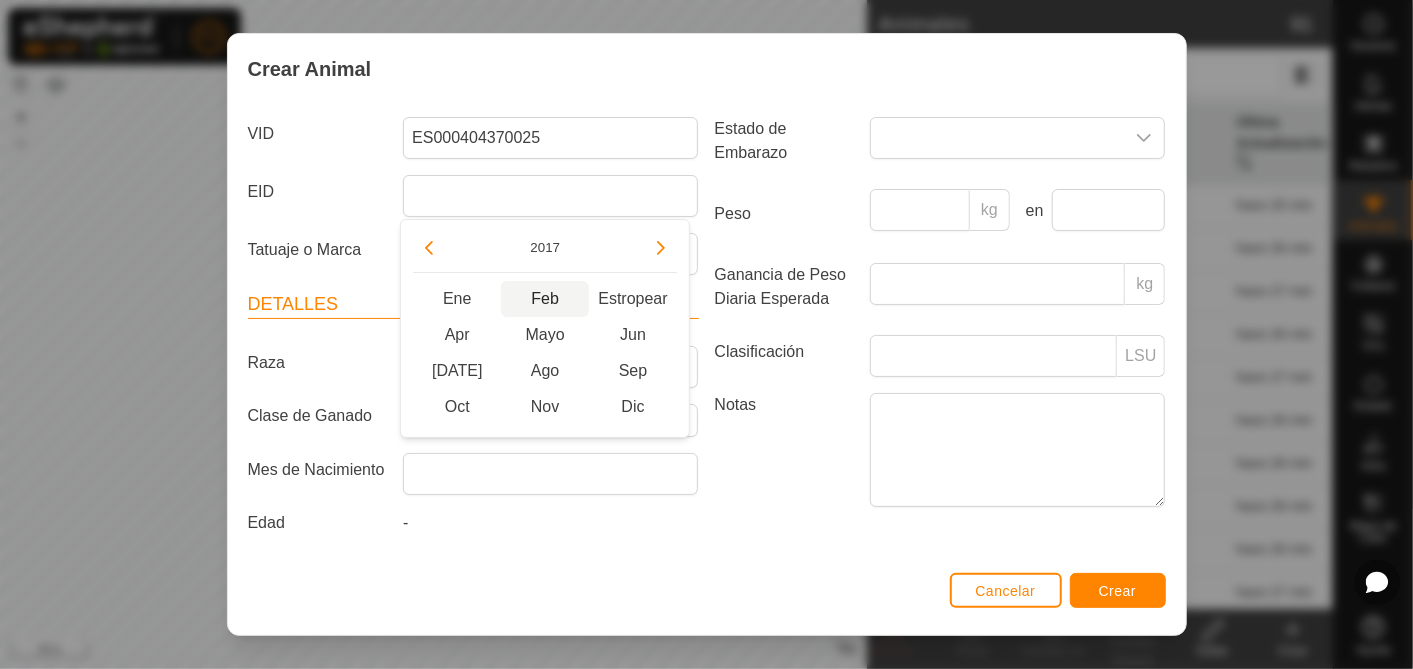 click on "Feb" at bounding box center [545, 299] 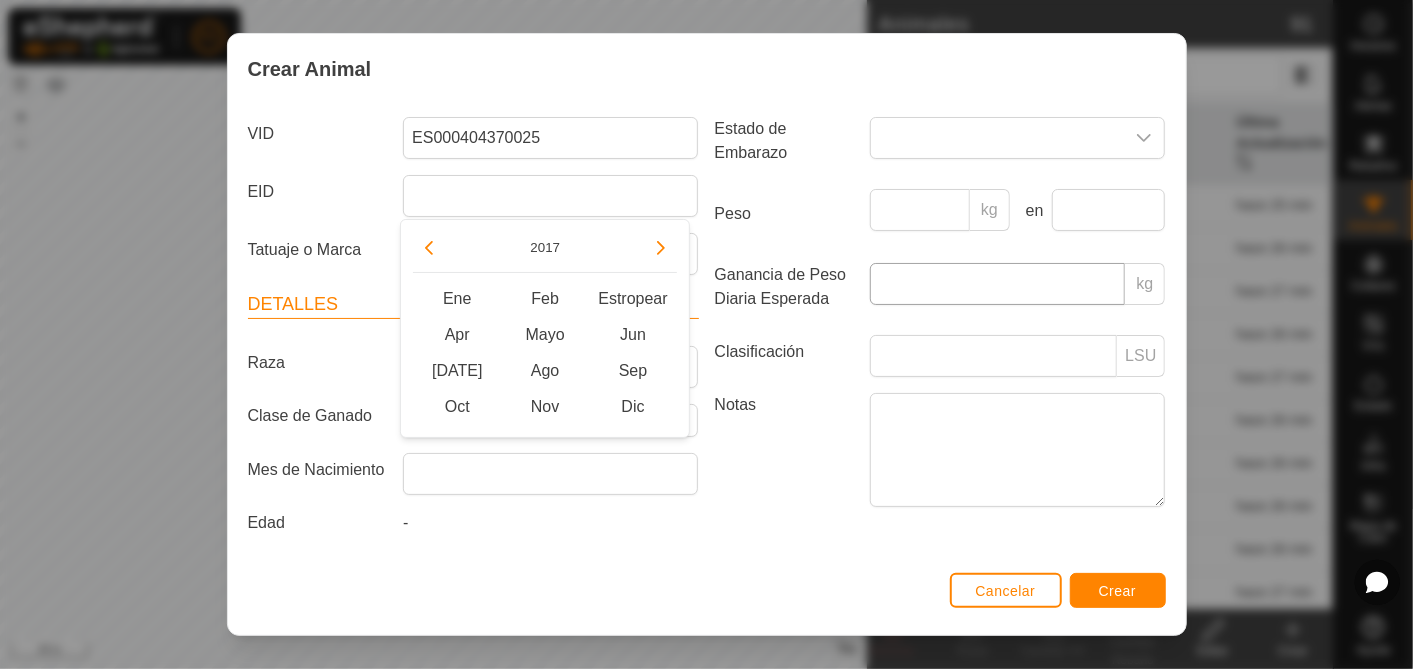 type on "[DATE]" 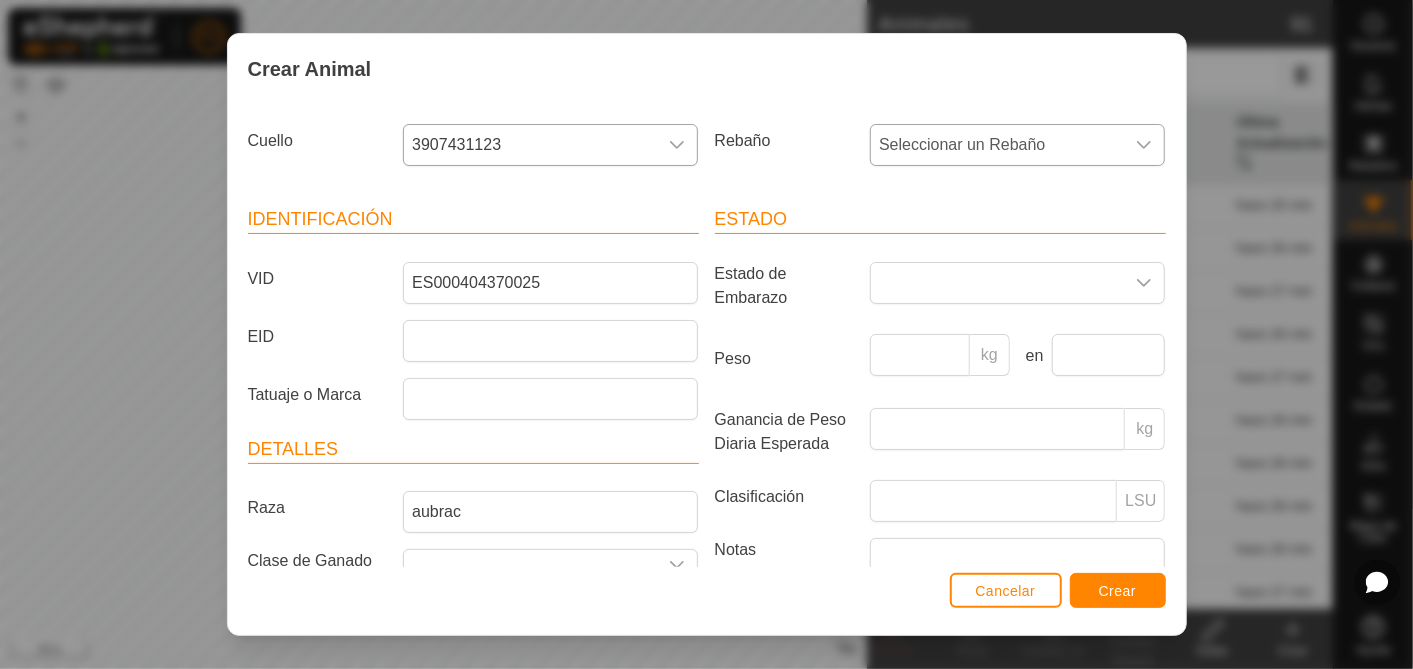 scroll, scrollTop: 0, scrollLeft: 0, axis: both 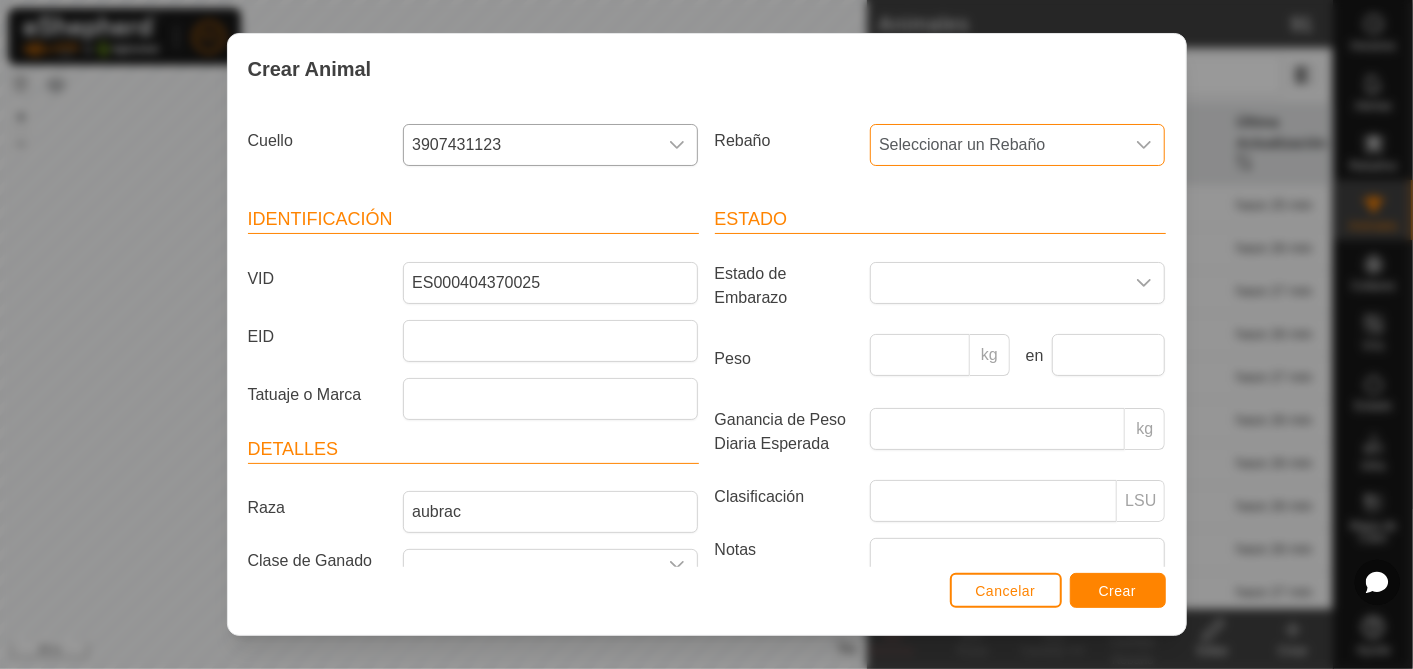 click on "Seleccionar un Rebaño" at bounding box center [962, 144] 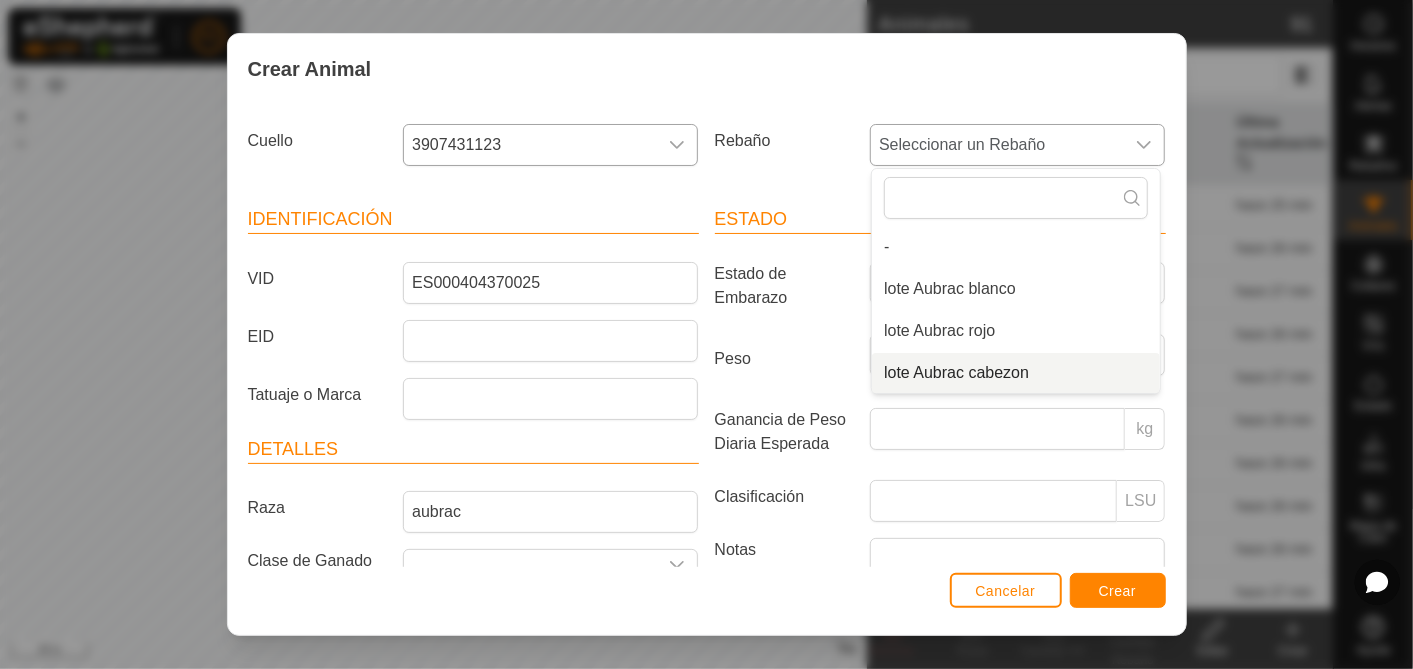 click on "lote Aubrac cabezon" at bounding box center [1016, 373] 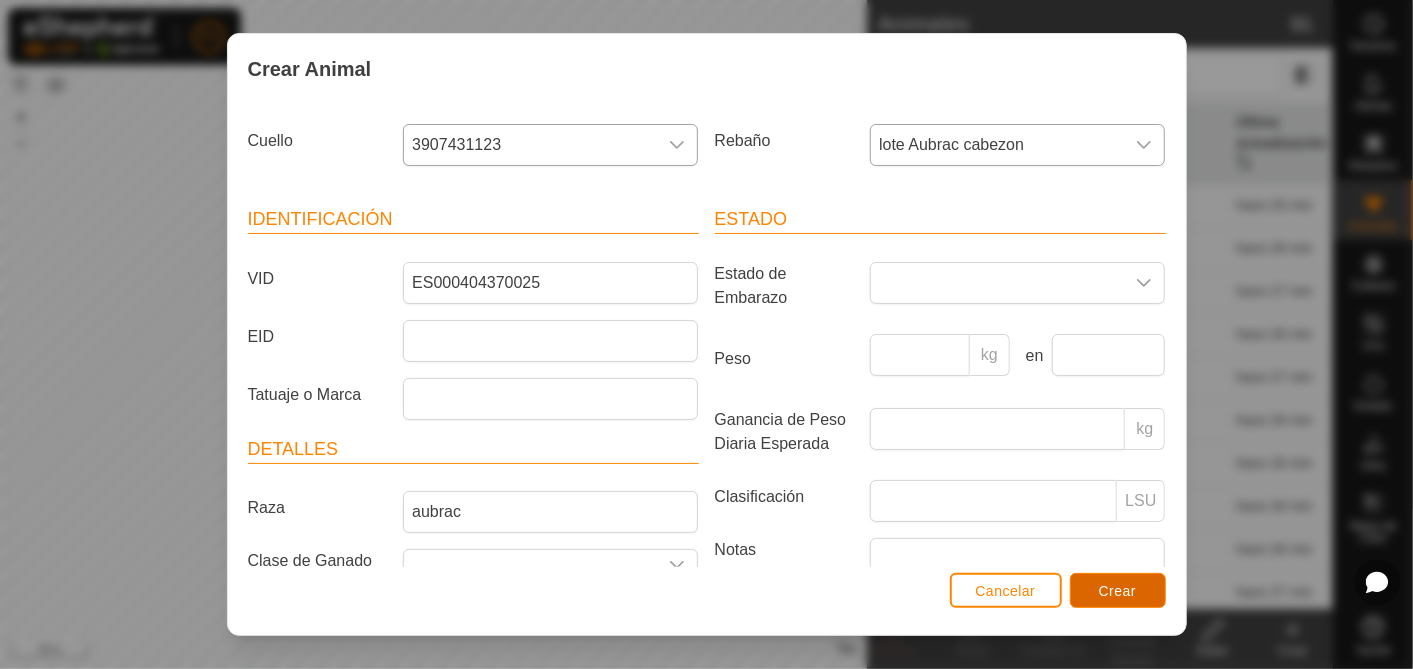 click on "Crear" at bounding box center [1118, 591] 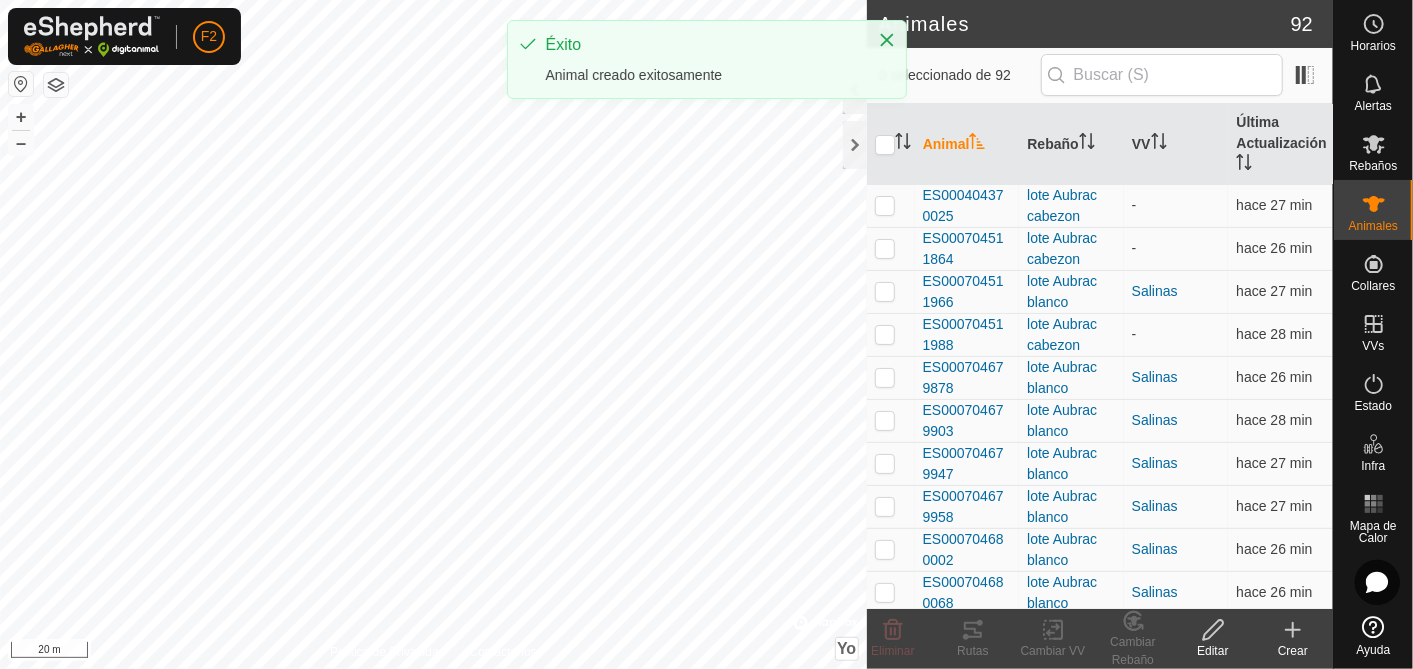 click 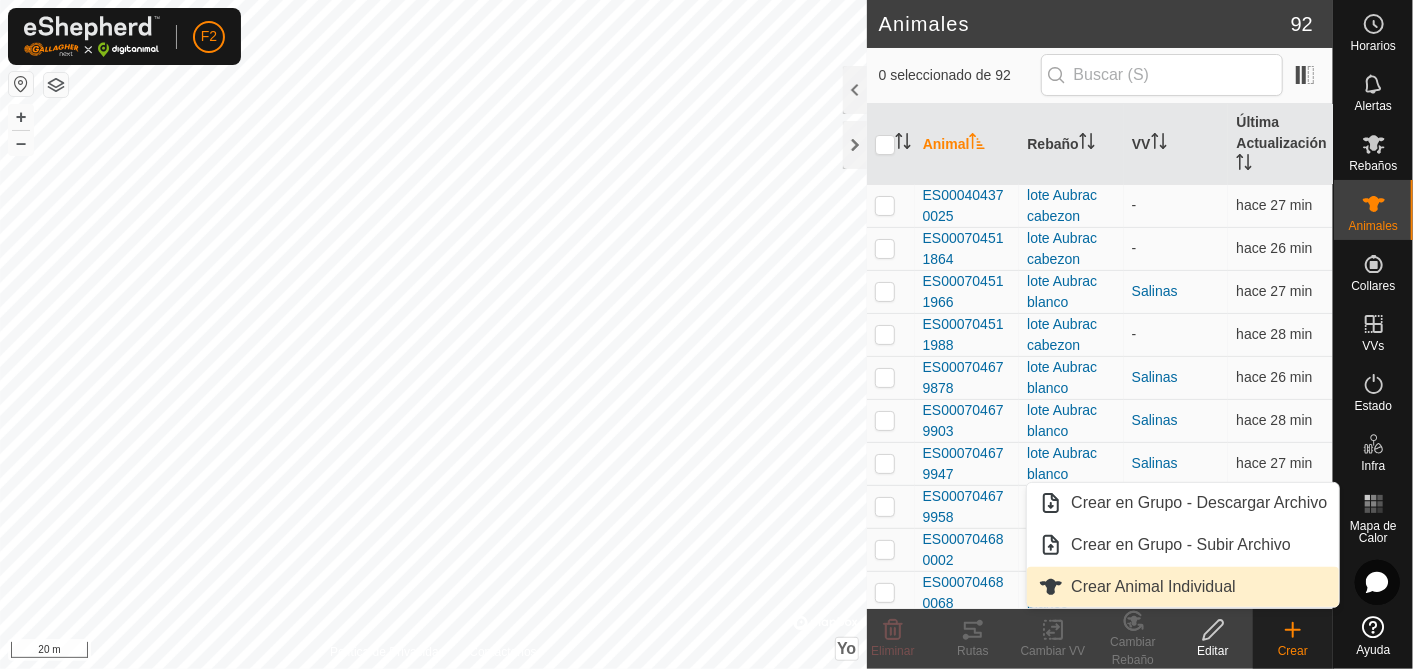 click on "Crear Animal Individual" at bounding box center (1183, 587) 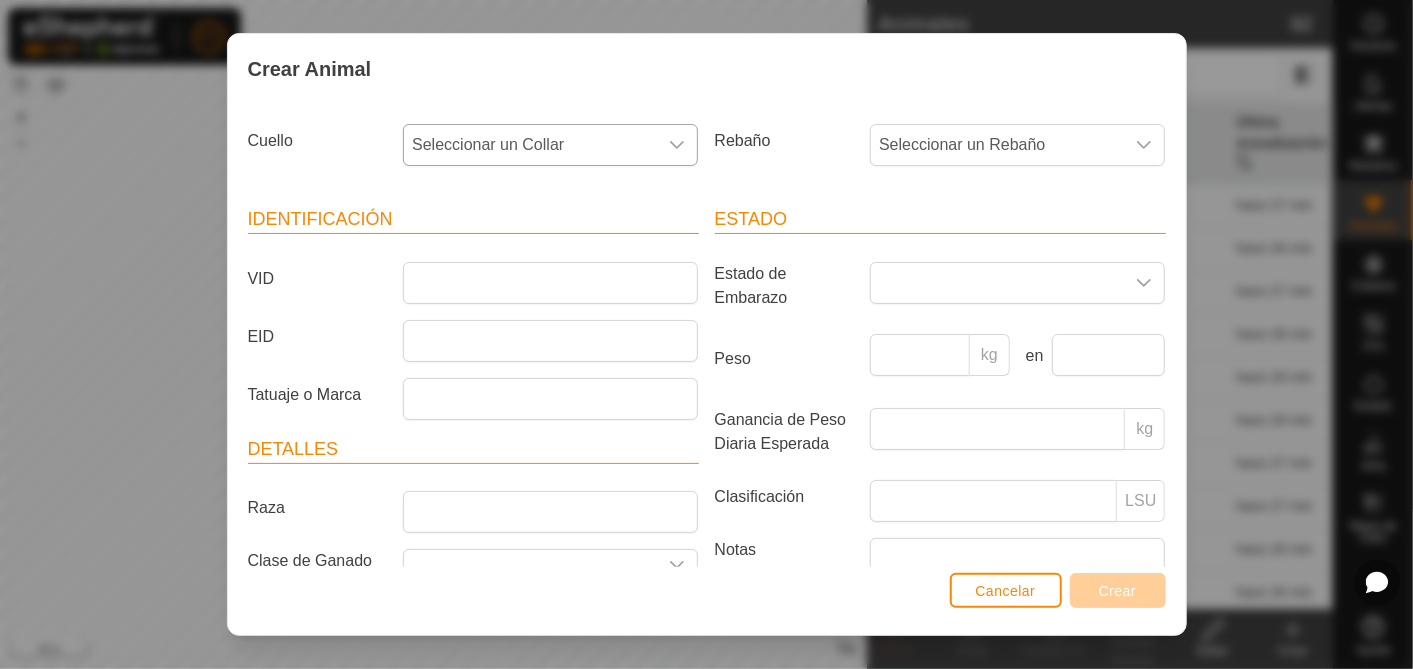 click on "Seleccionar un Collar" at bounding box center (488, 144) 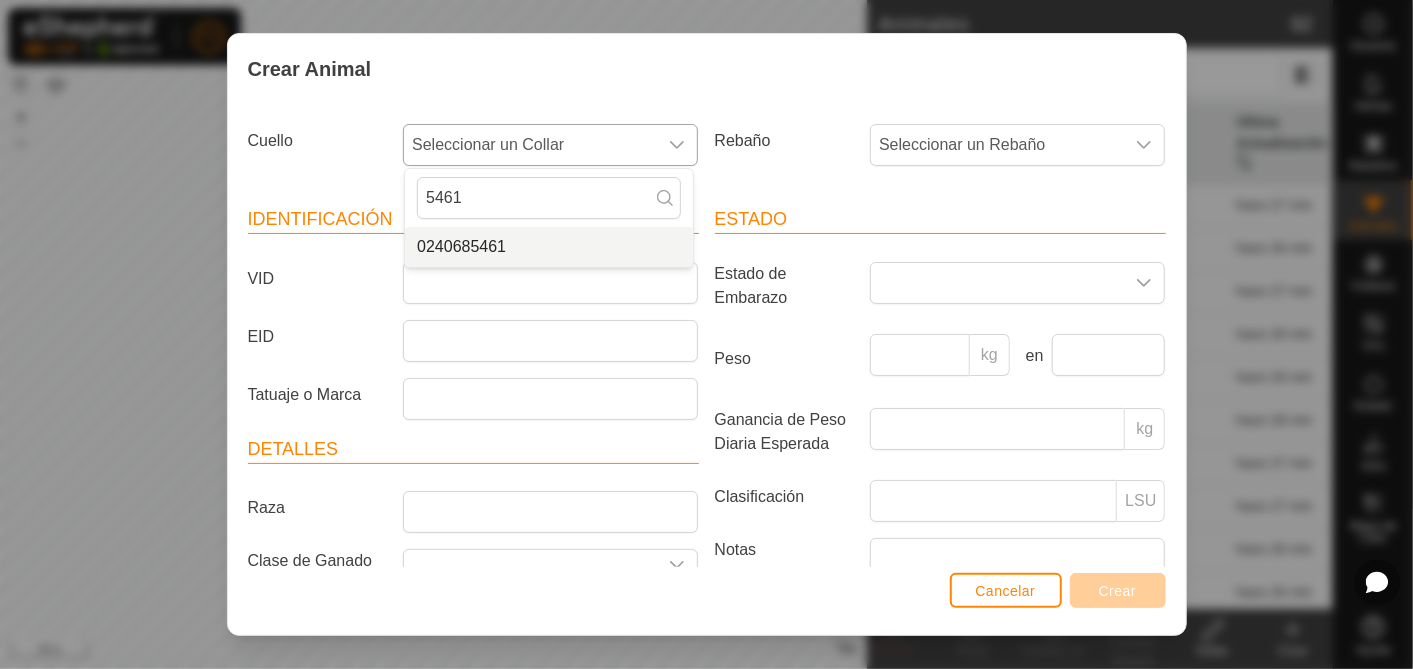 type on "5461" 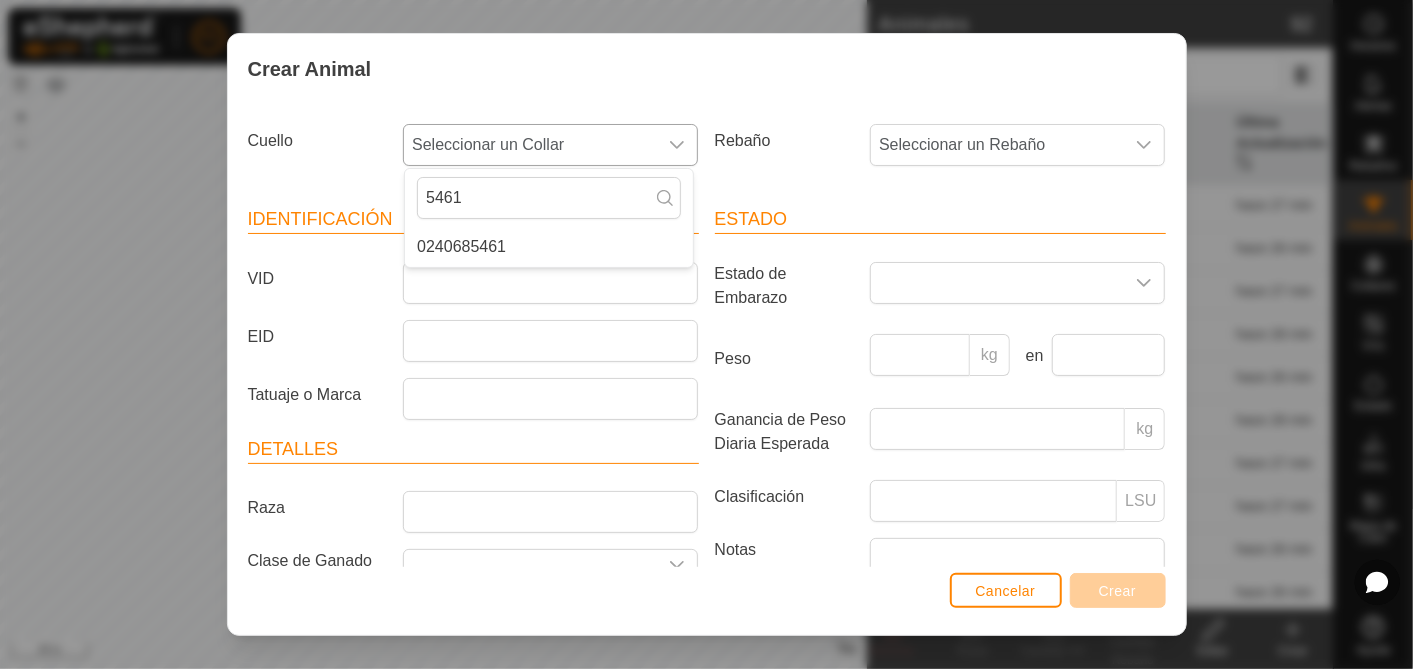 click on "0240685461" at bounding box center (549, 247) 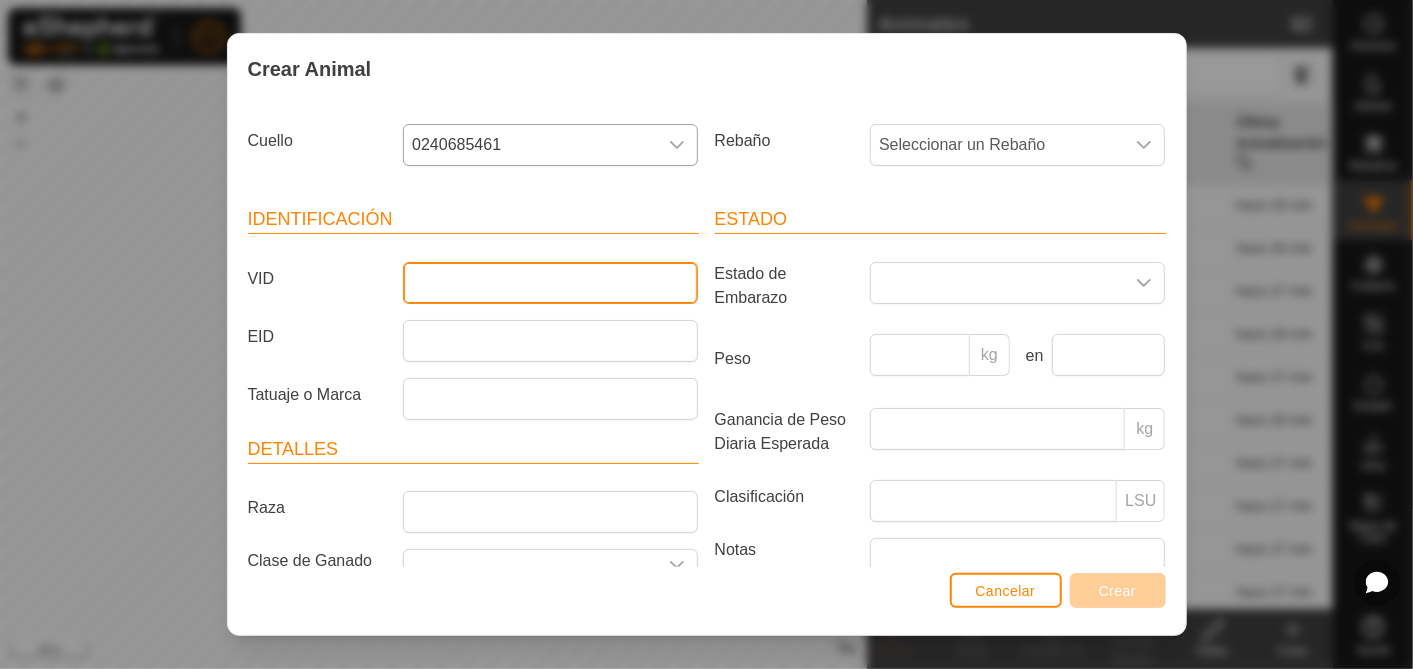 click on "VID" at bounding box center (550, 283) 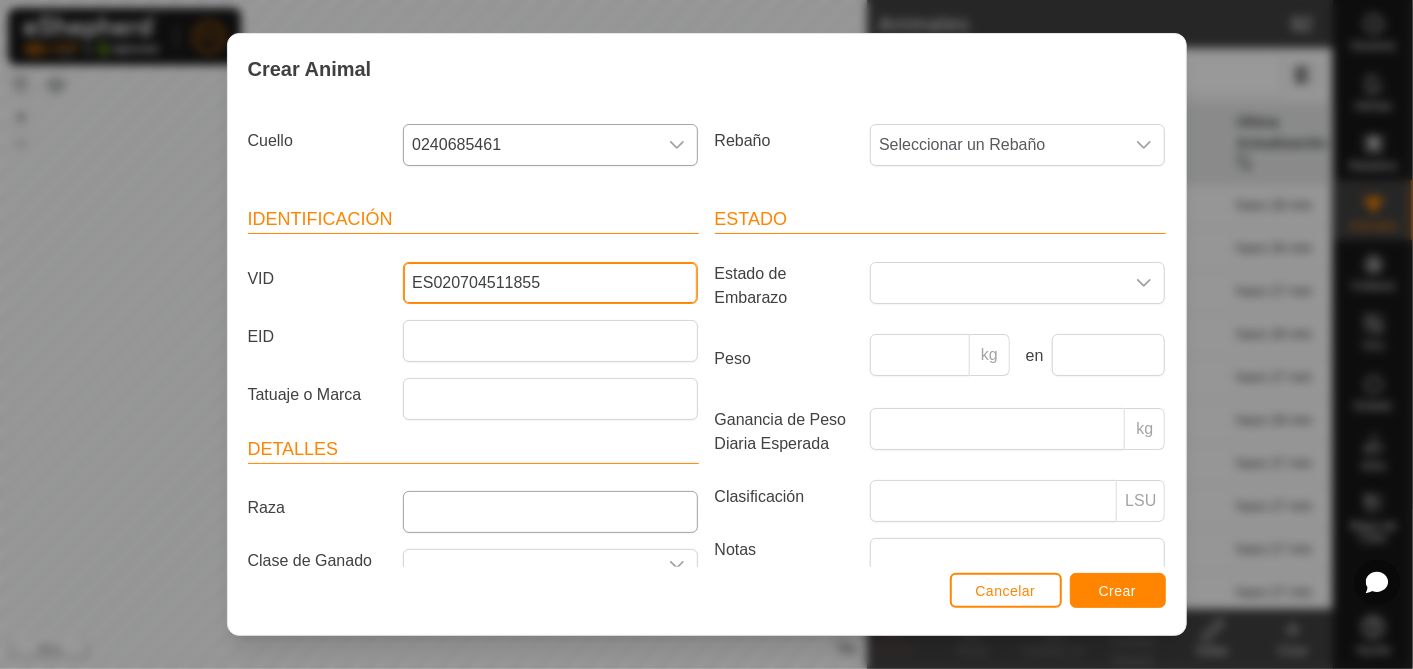 type on "ES020704511855" 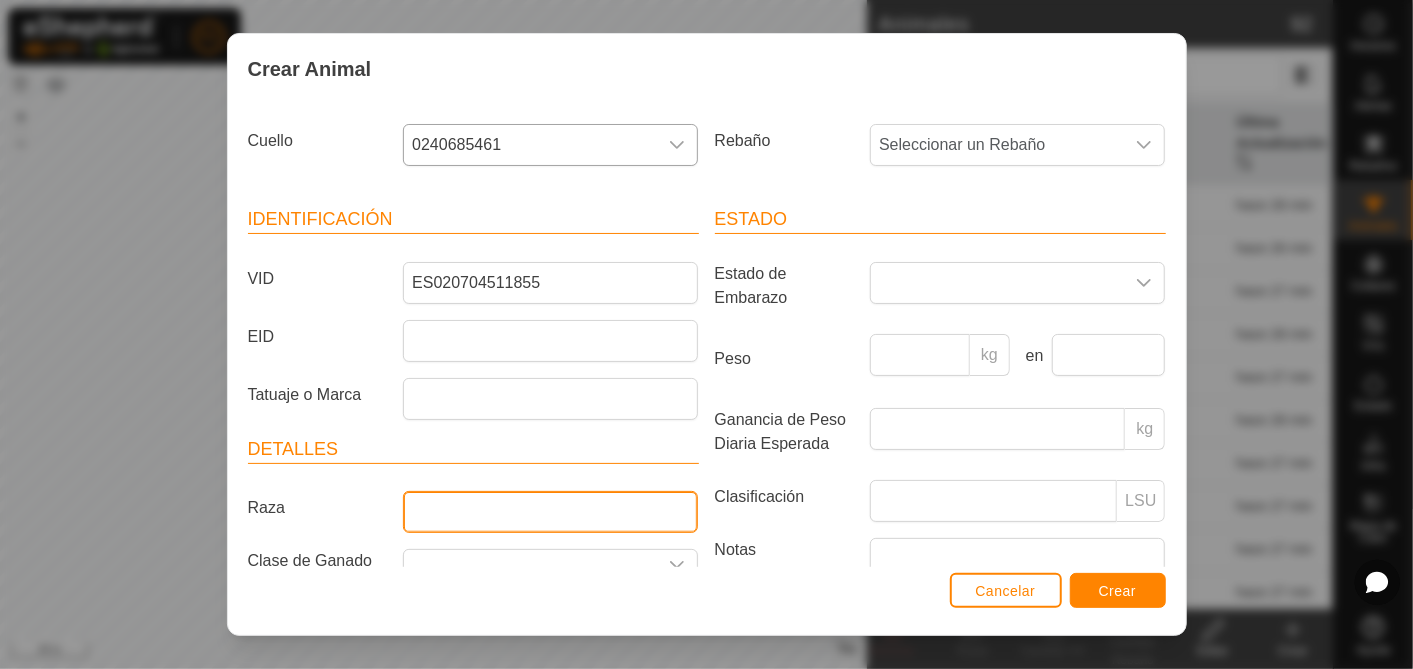 drag, startPoint x: 533, startPoint y: 517, endPoint x: 539, endPoint y: 506, distance: 12.529964 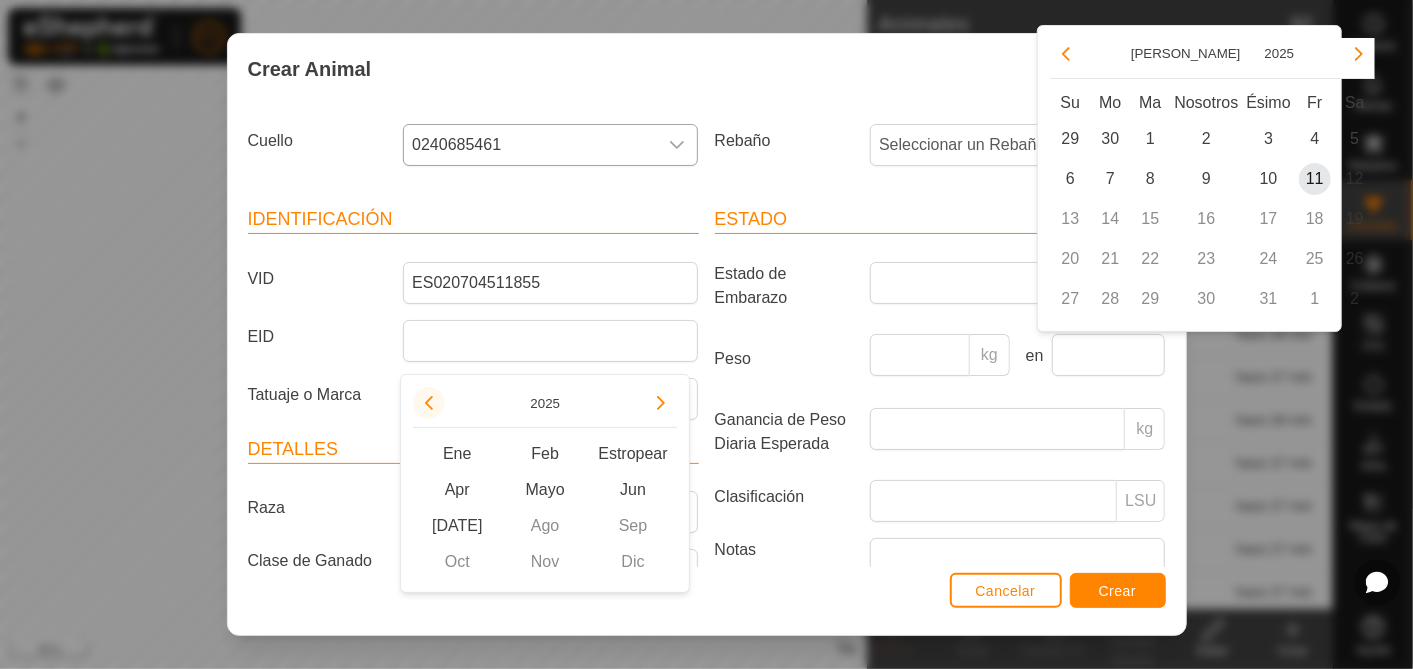 click at bounding box center (429, 403) 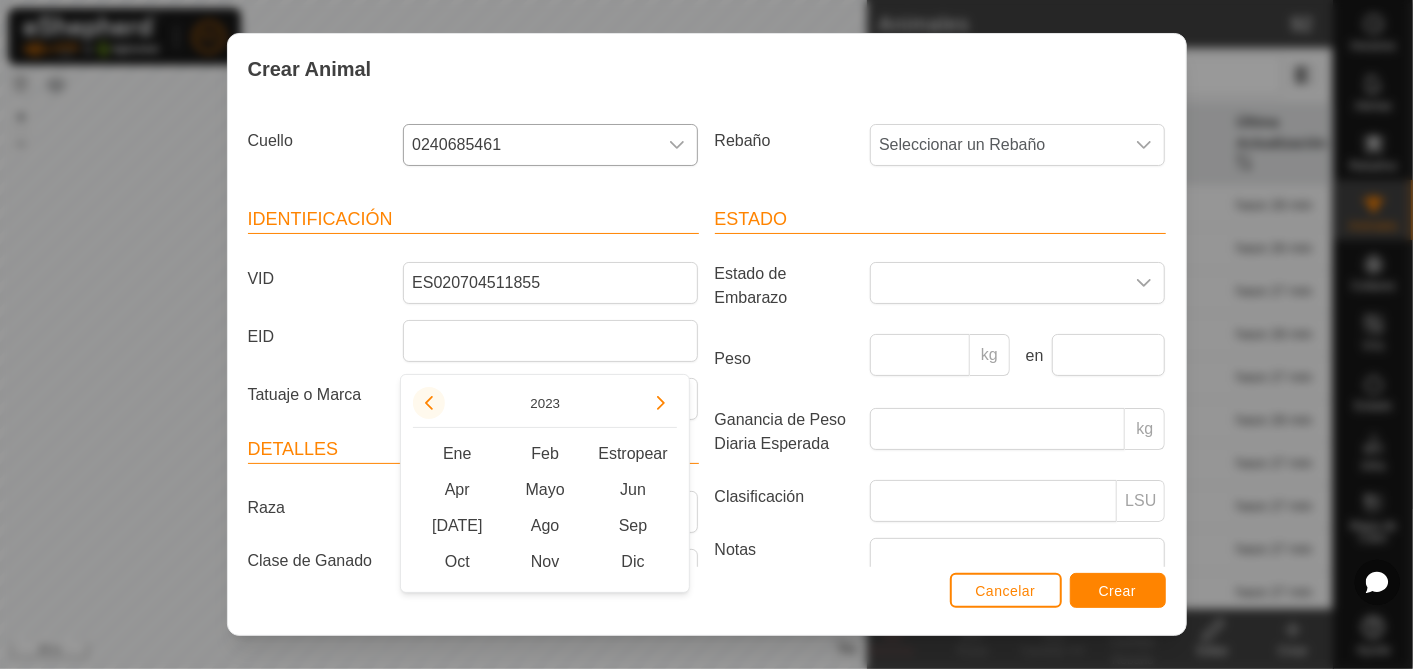 click 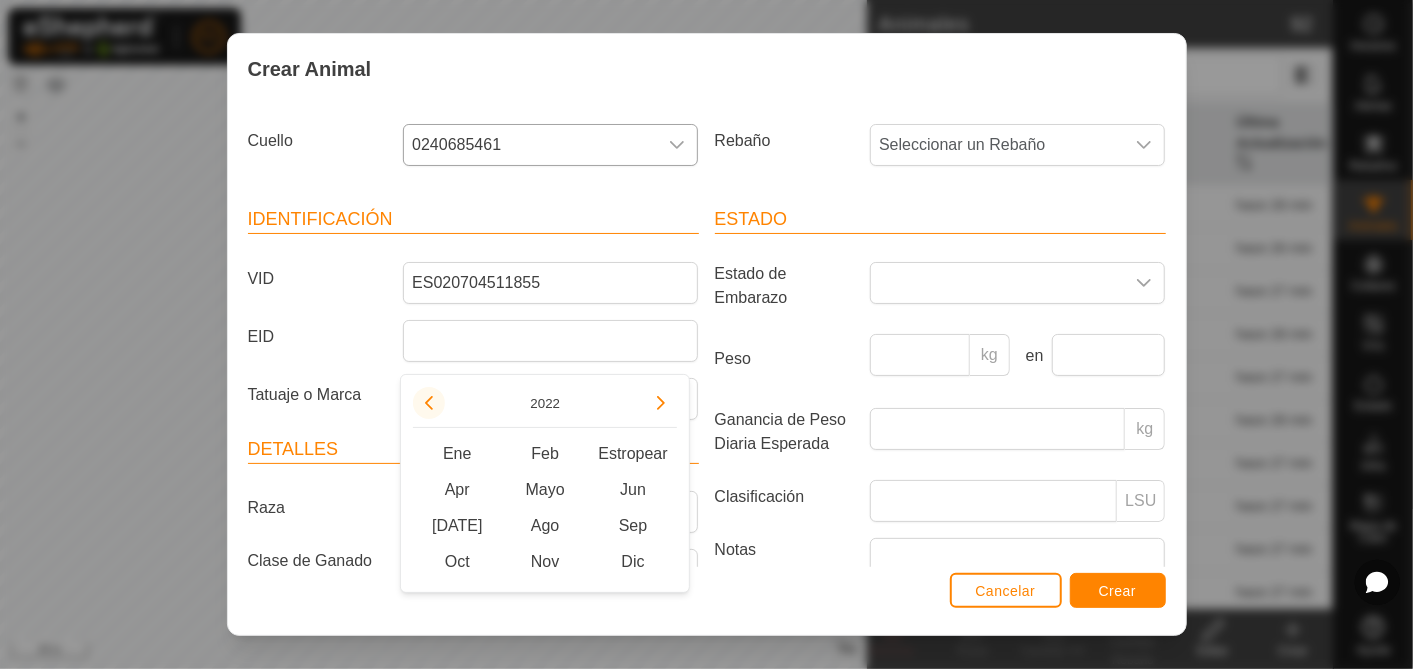 click 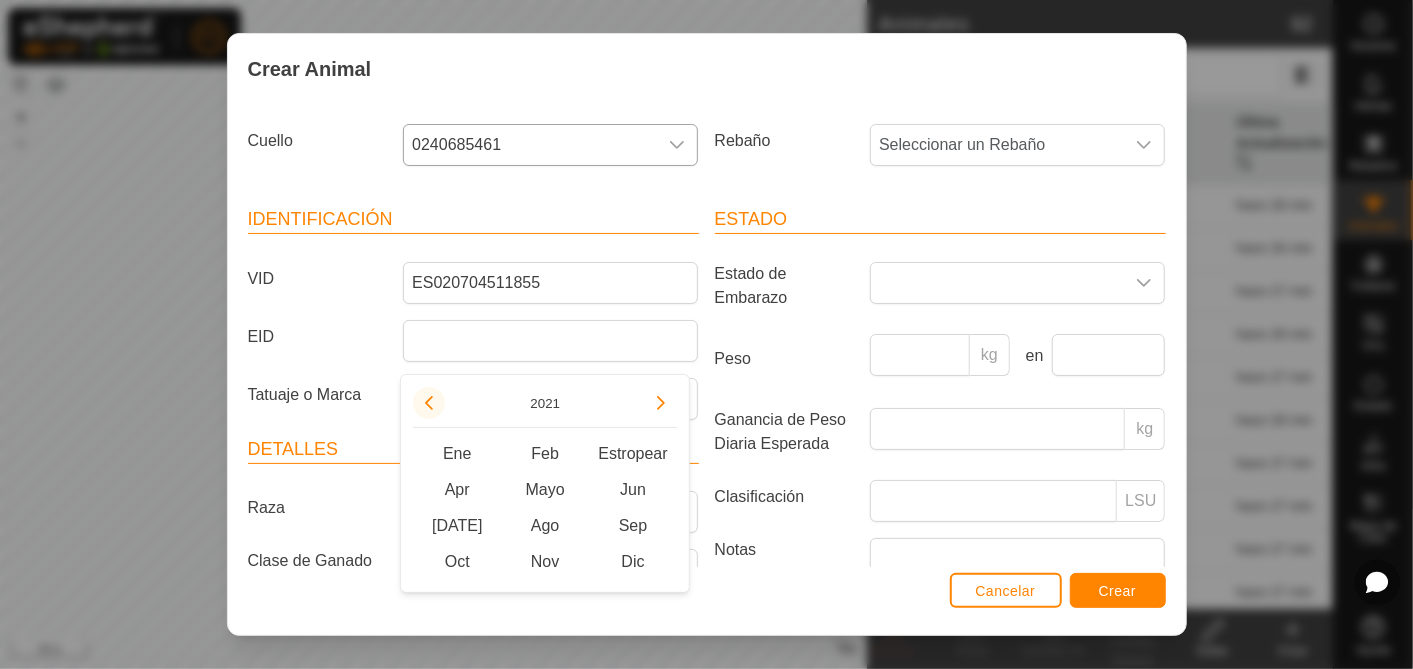 click at bounding box center (429, 403) 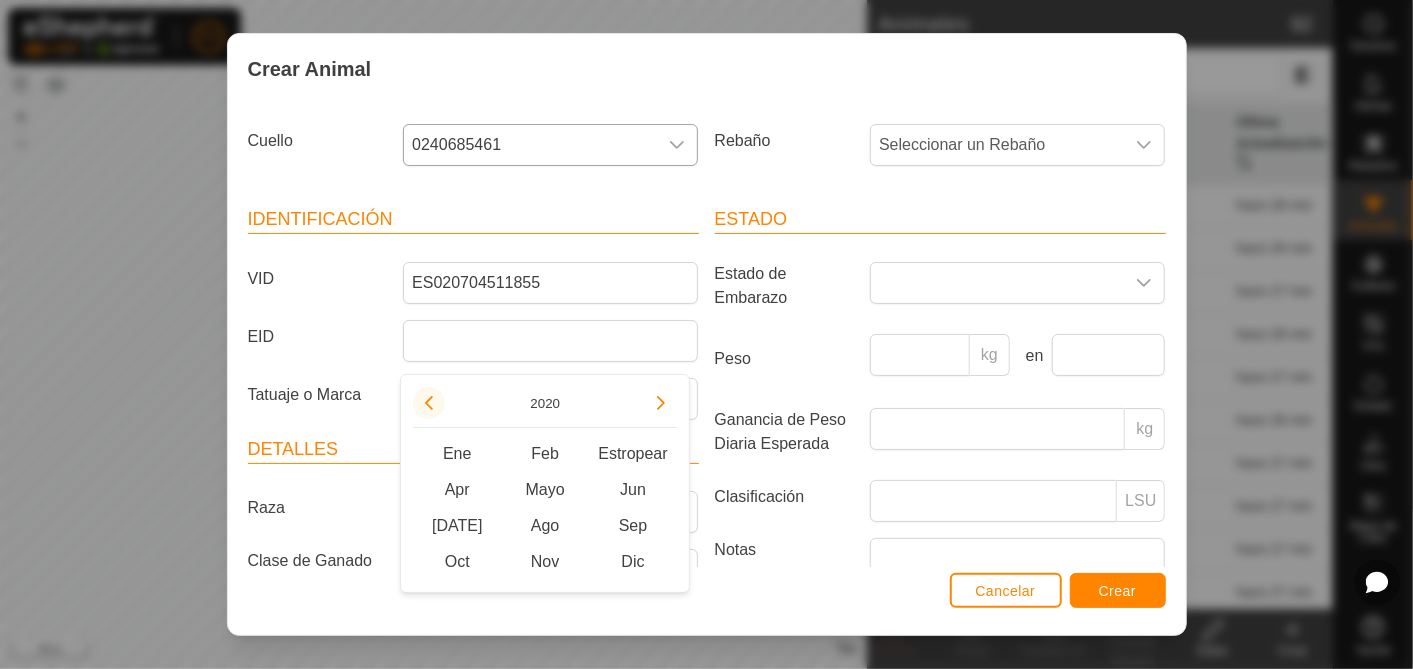 click at bounding box center [429, 403] 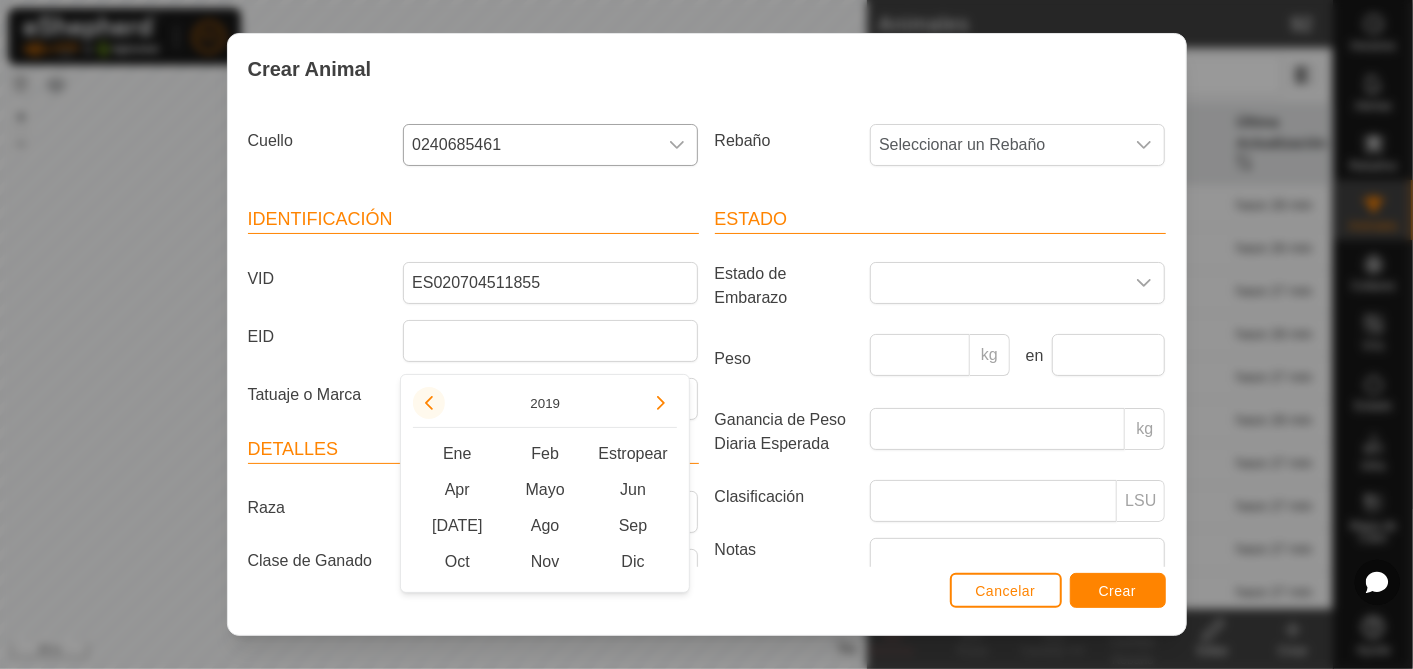 click at bounding box center [429, 403] 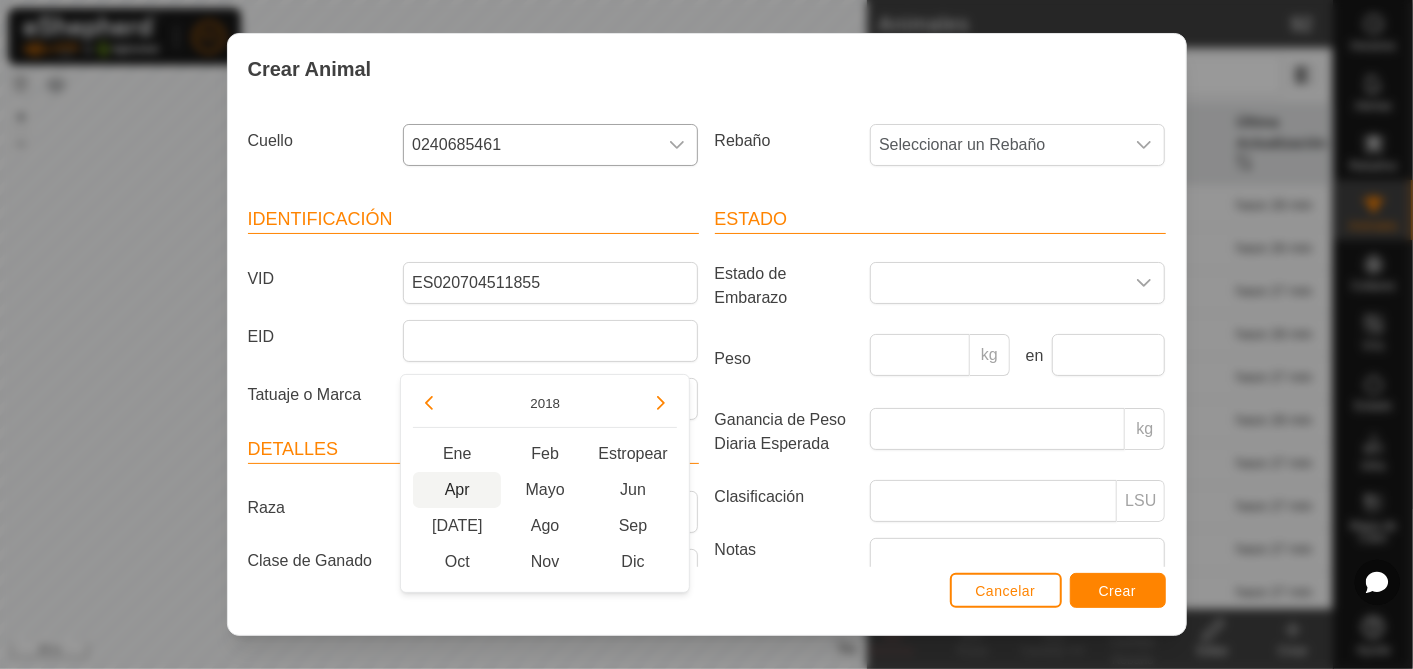 click on "Apr" at bounding box center (457, 490) 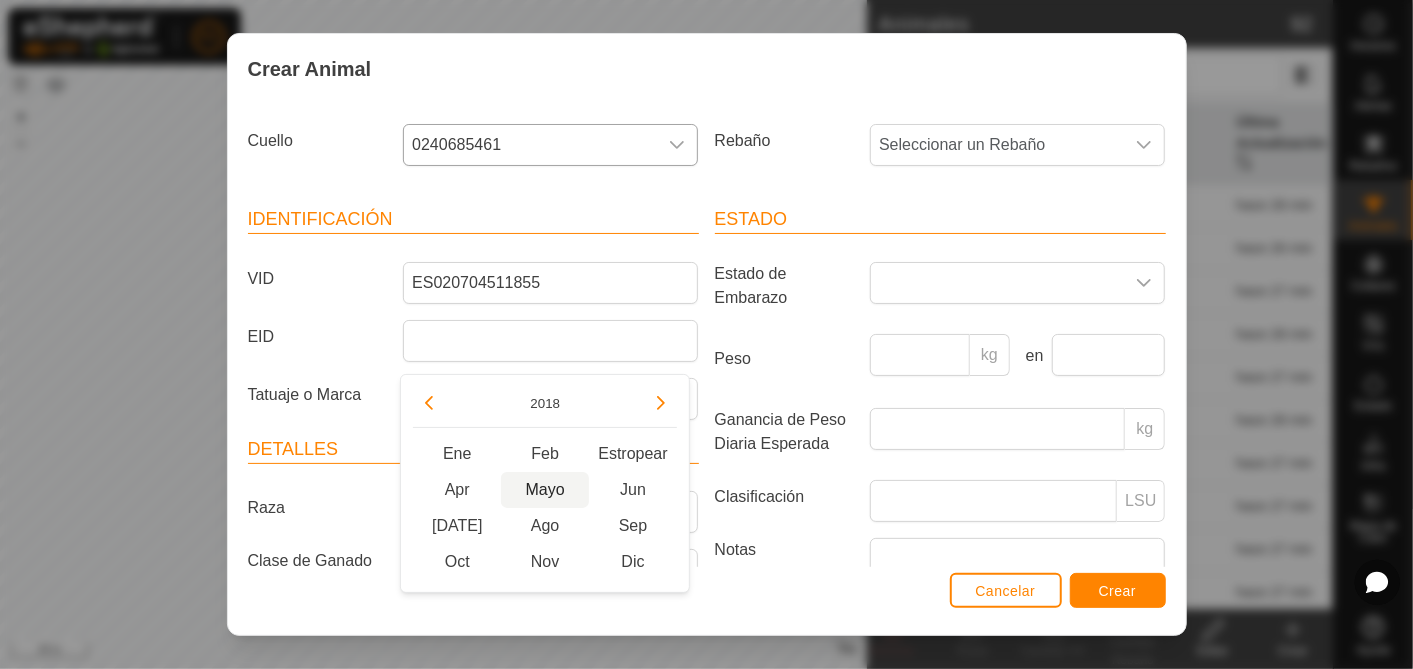 type on "[DATE]" 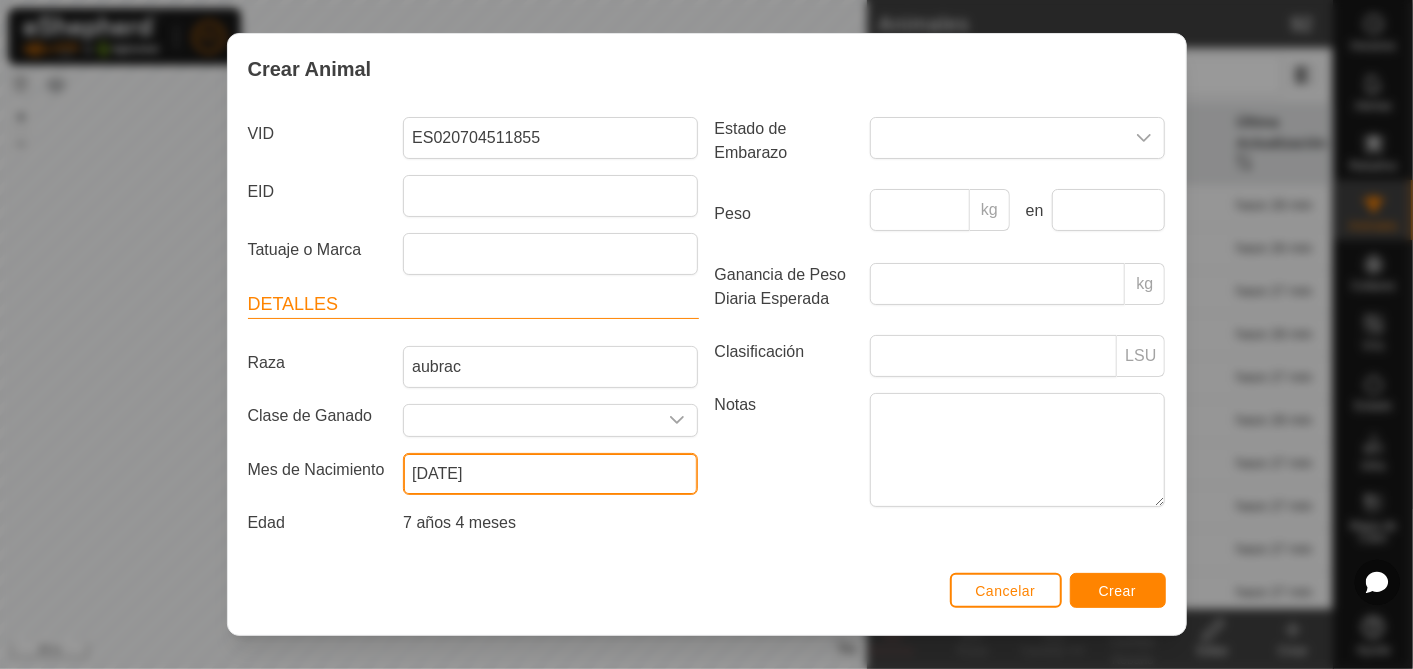 scroll, scrollTop: 0, scrollLeft: 0, axis: both 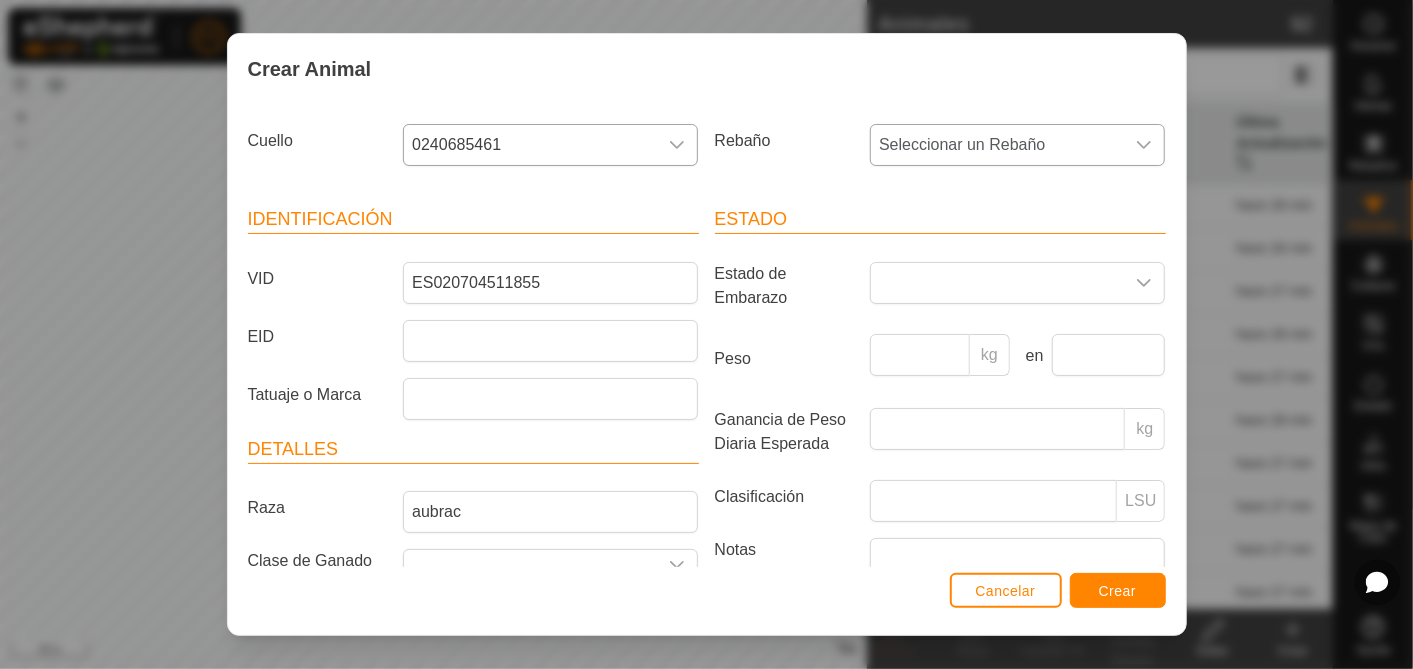 click on "Seleccionar un Rebaño" at bounding box center (997, 145) 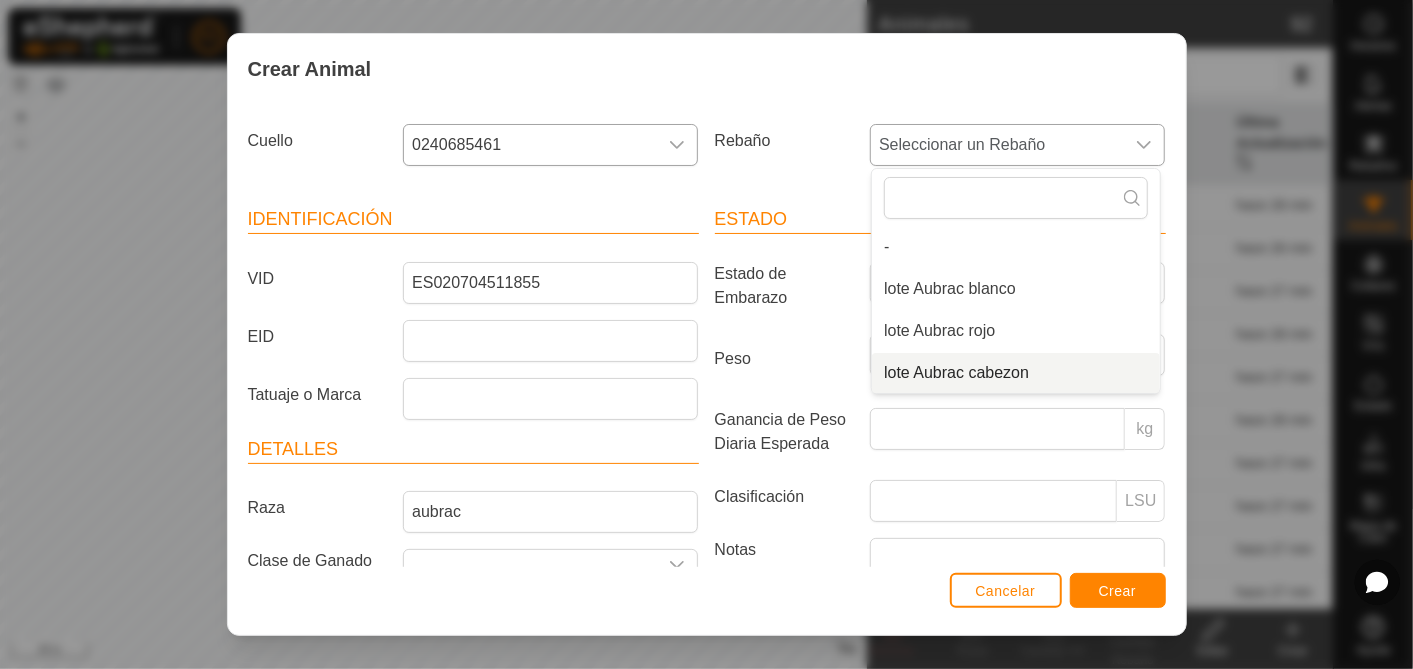 click on "lote Aubrac cabezon" at bounding box center (1016, 373) 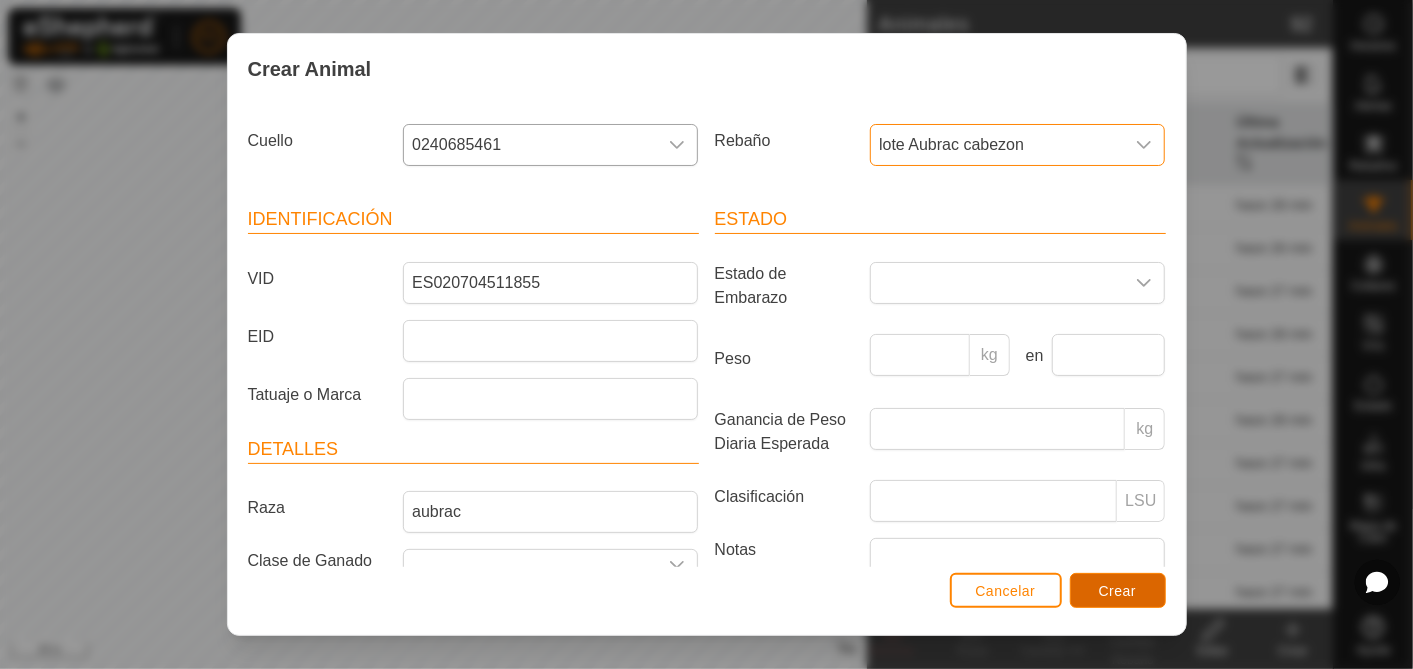 click on "Crear" at bounding box center (1118, 590) 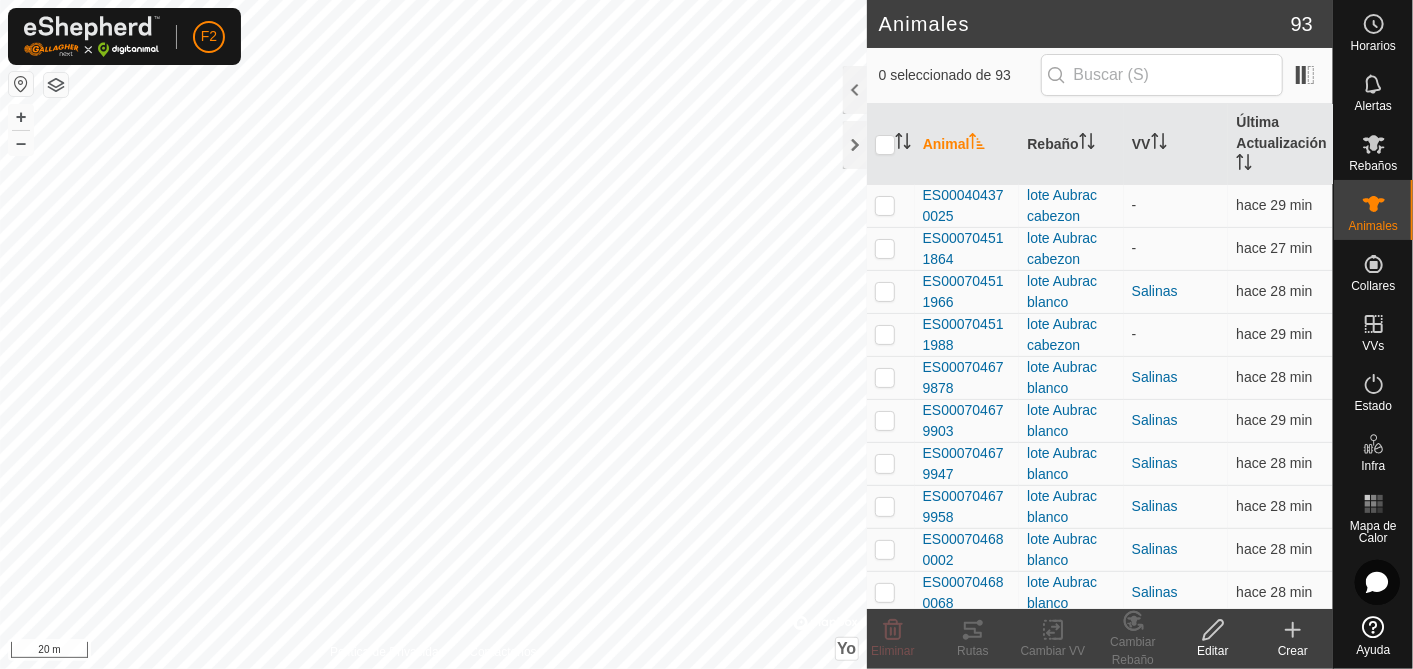 click 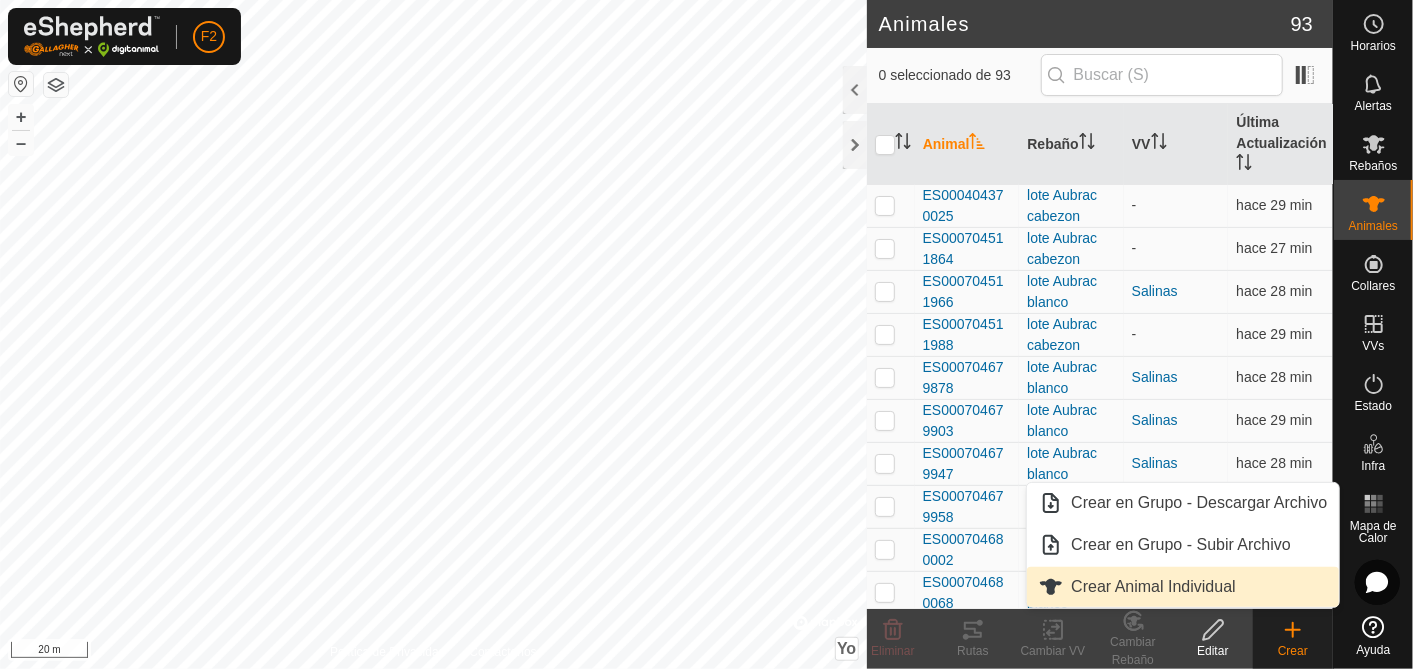 click on "Crear Animal Individual" at bounding box center (1183, 587) 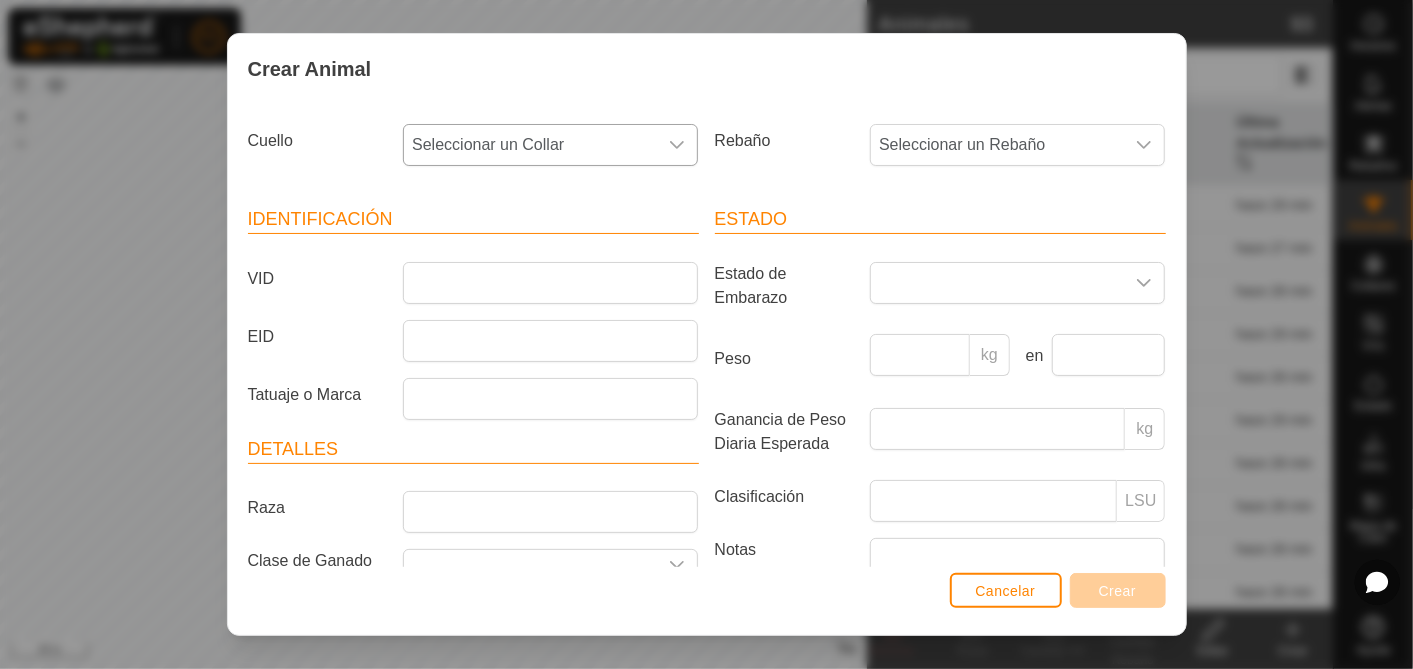 click on "Seleccionar un Collar" at bounding box center [530, 145] 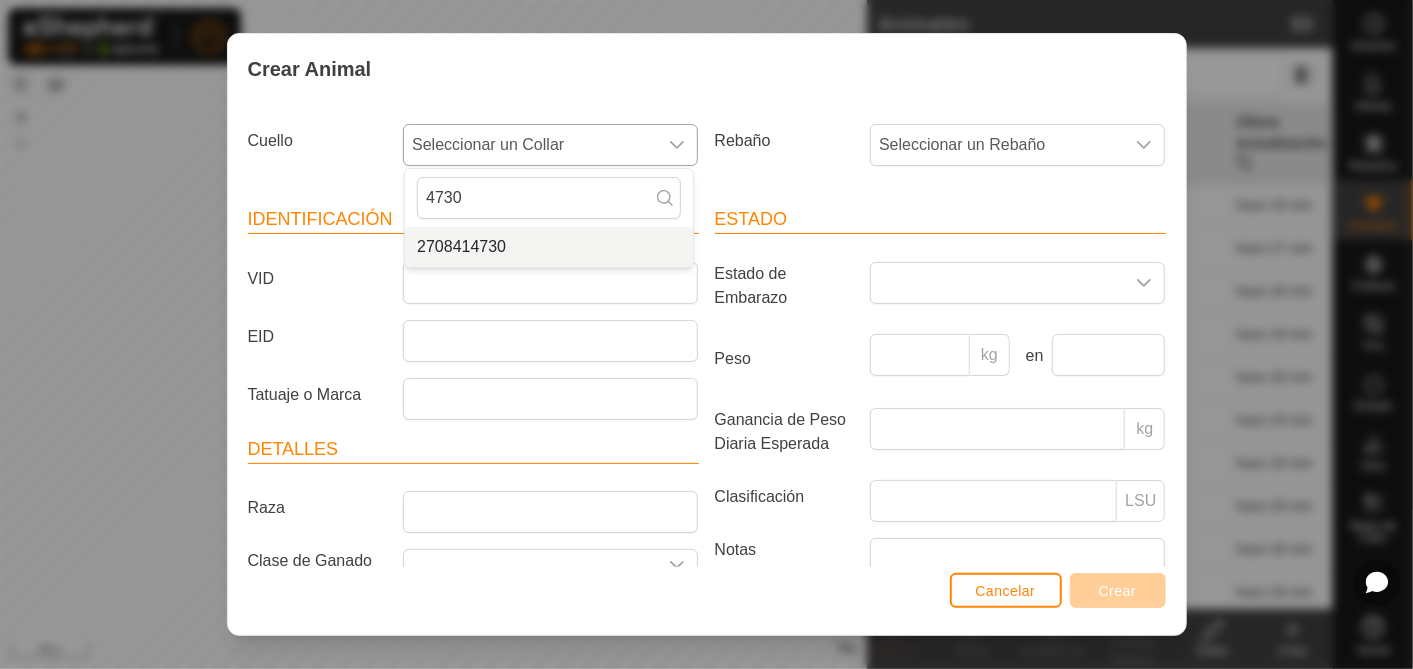 type on "4730" 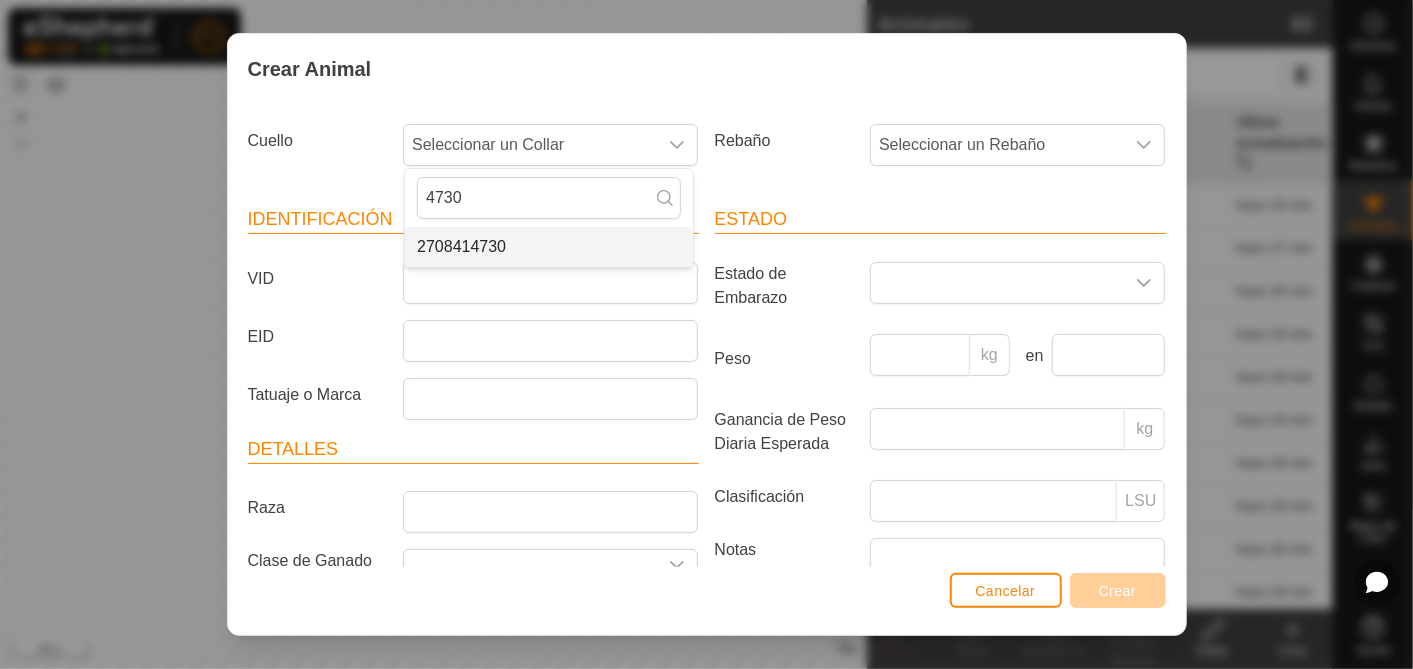 drag, startPoint x: 565, startPoint y: 244, endPoint x: 525, endPoint y: 307, distance: 74.62573 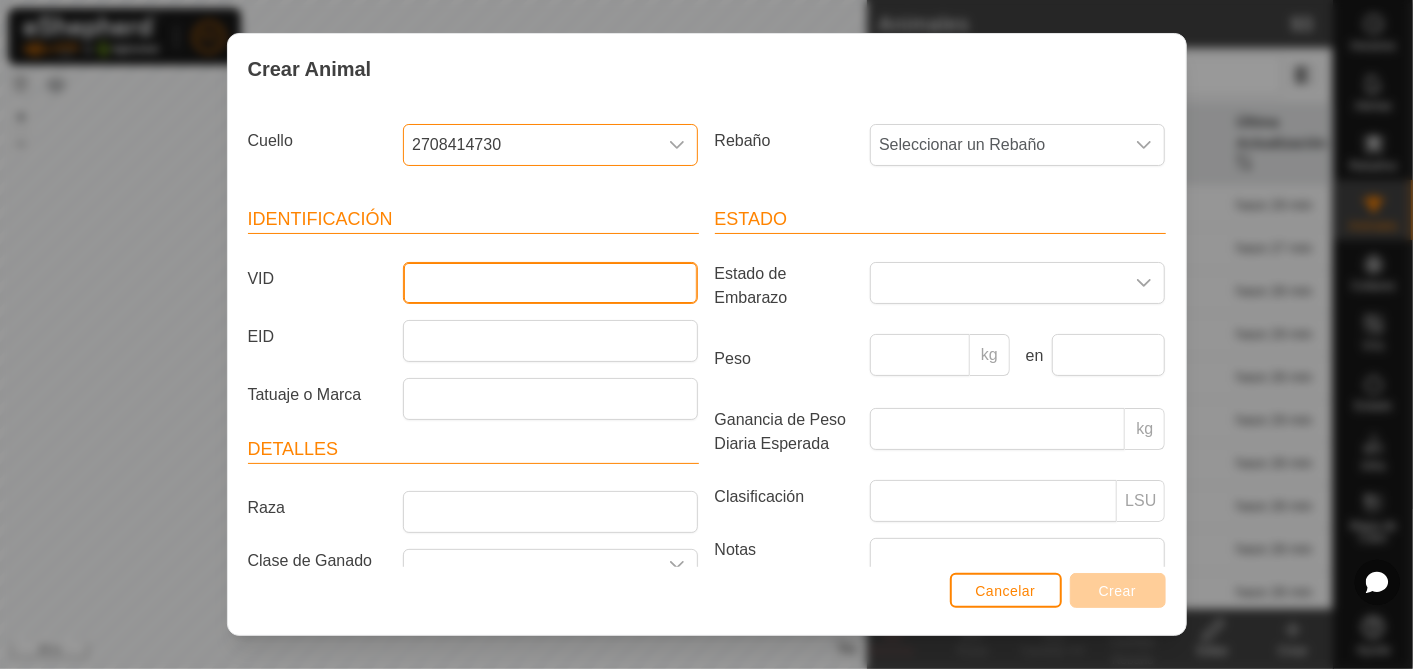 click on "VID" at bounding box center (550, 283) 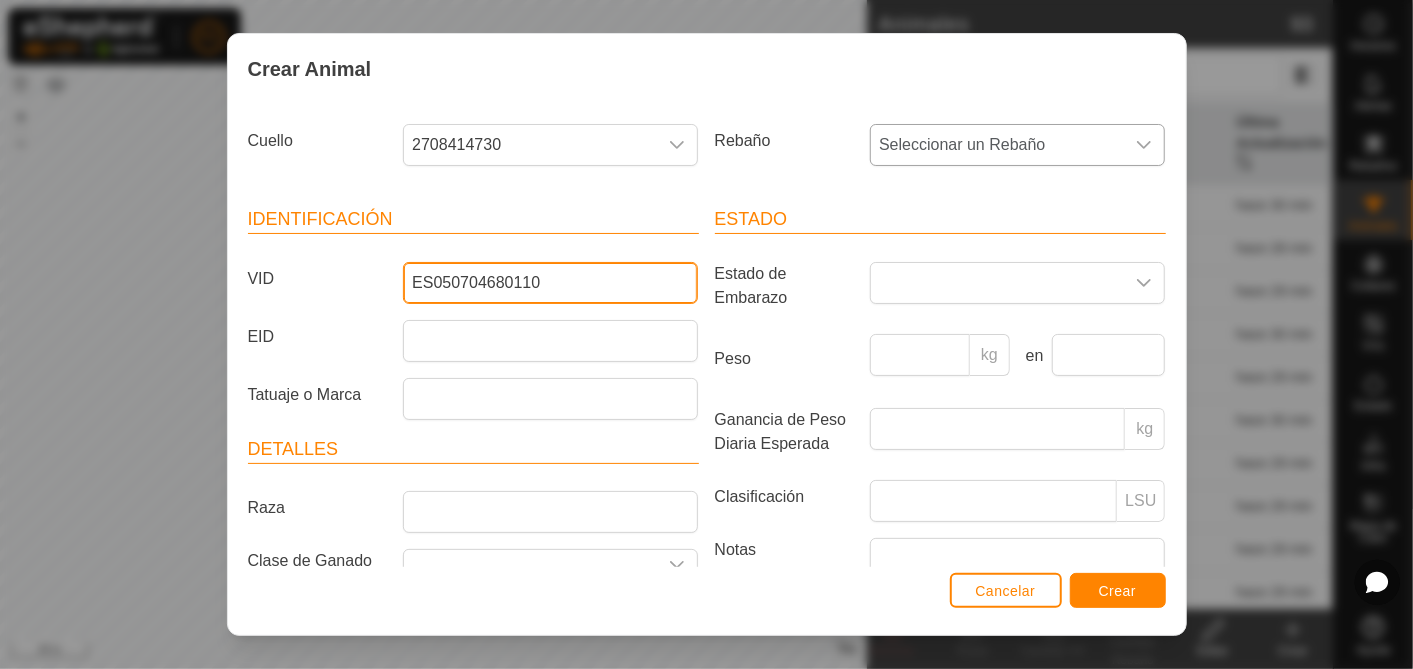 type on "ES050704680110" 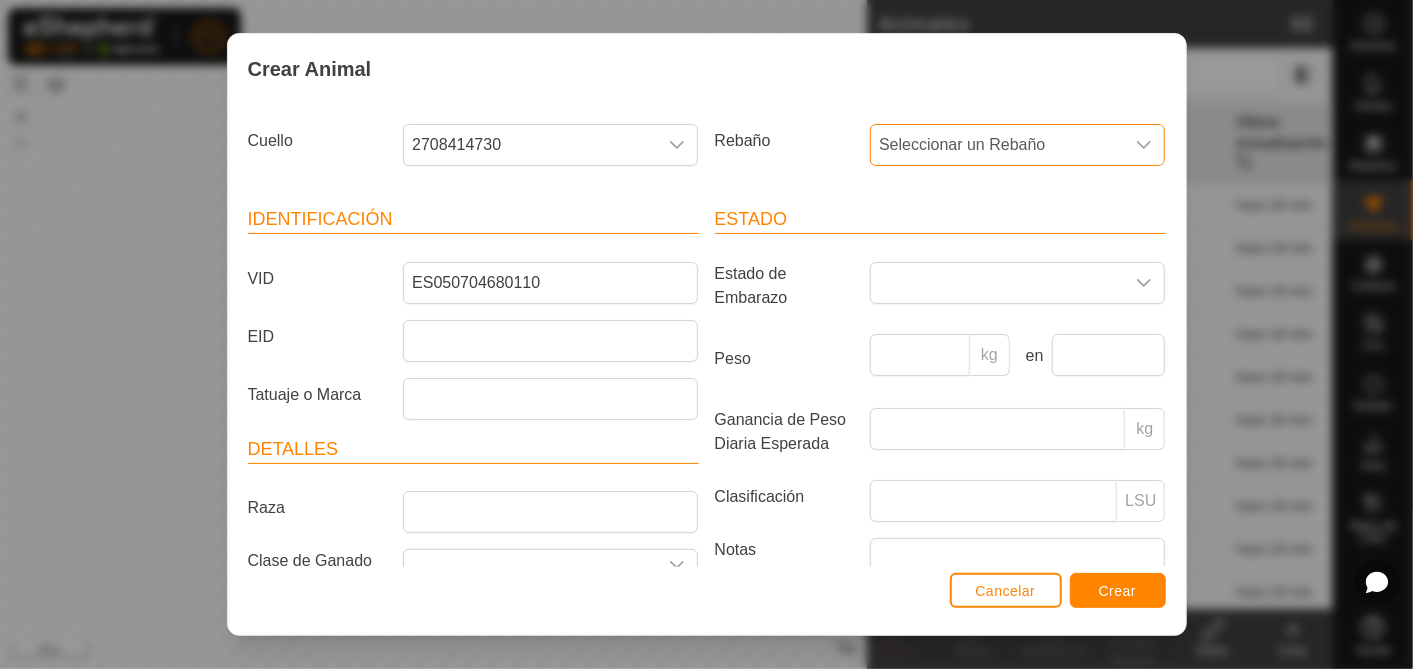 click on "Seleccionar un Rebaño" at bounding box center (962, 144) 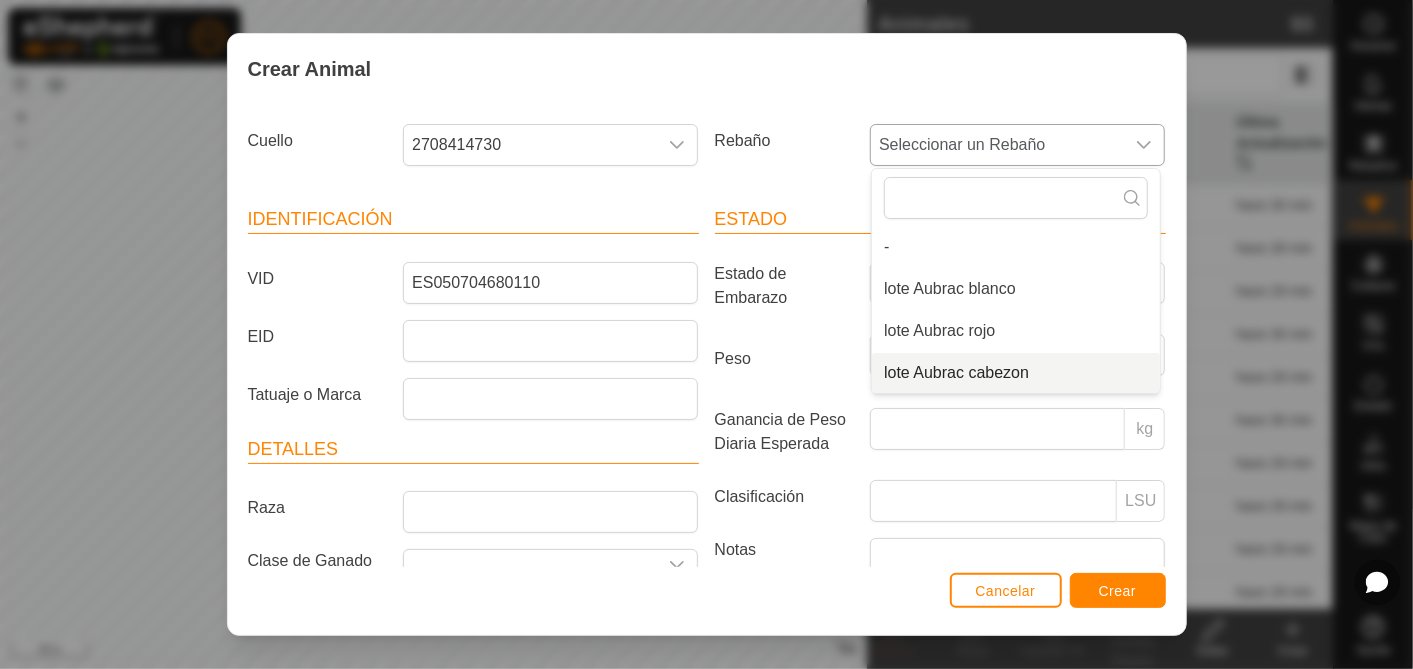 click on "lote Aubrac cabezon" at bounding box center [1016, 373] 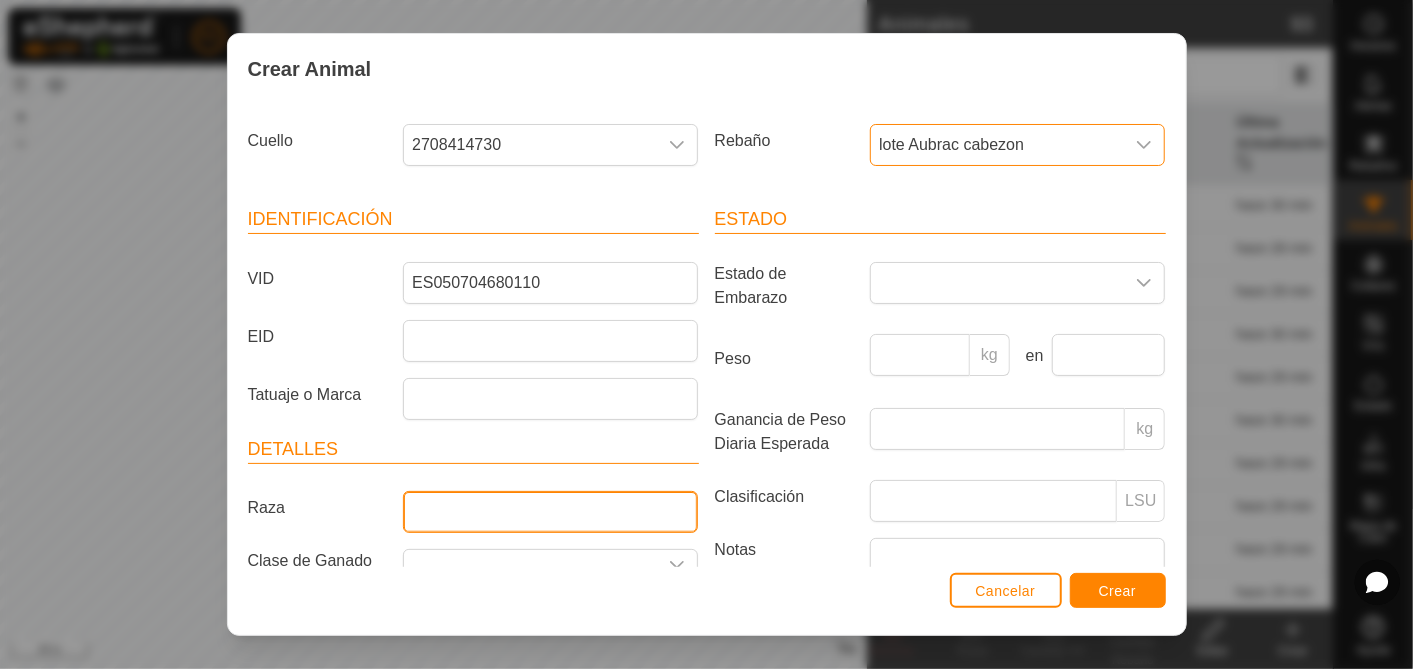 click on "Raza" at bounding box center (550, 512) 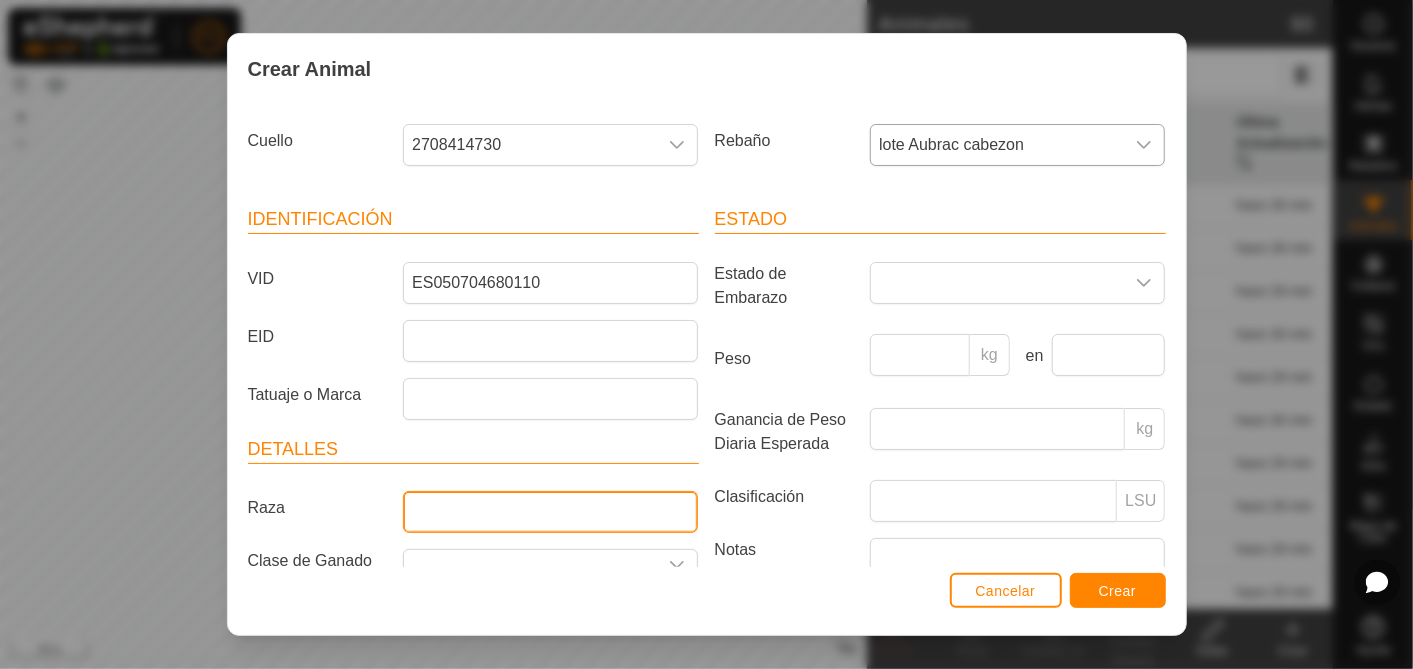 type on "aubrac" 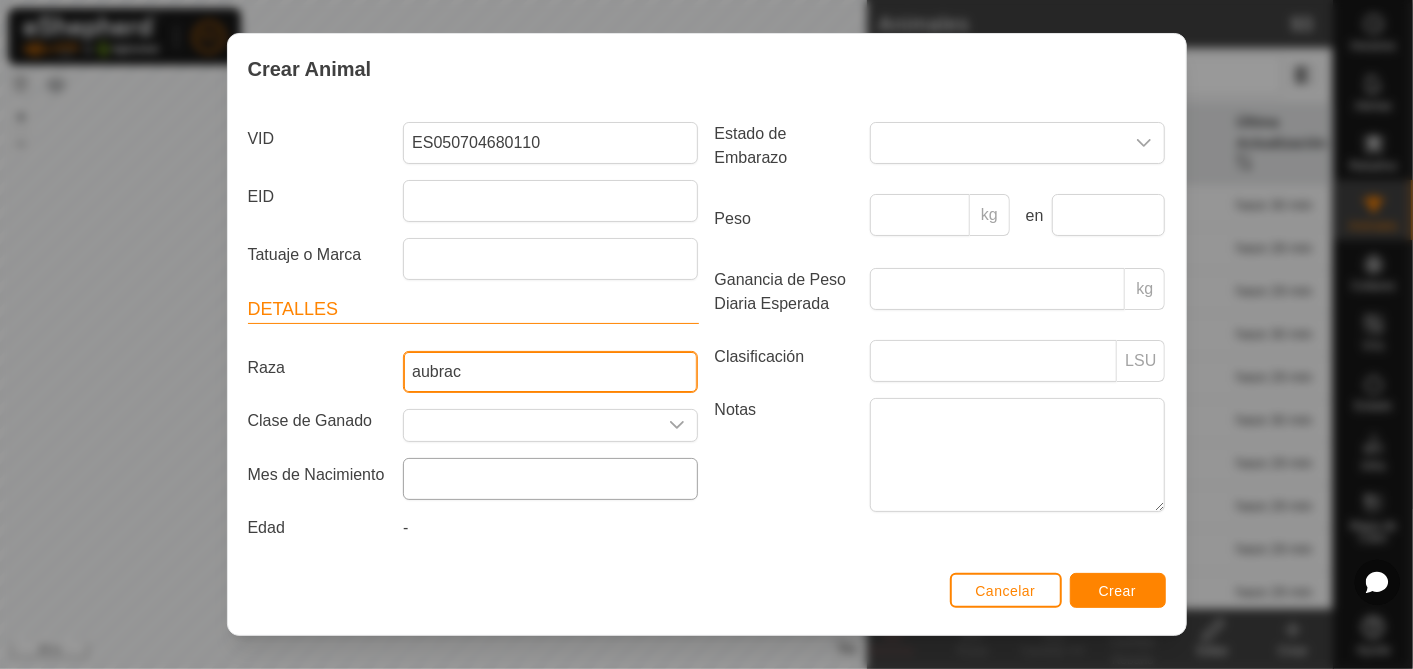 scroll, scrollTop: 155, scrollLeft: 0, axis: vertical 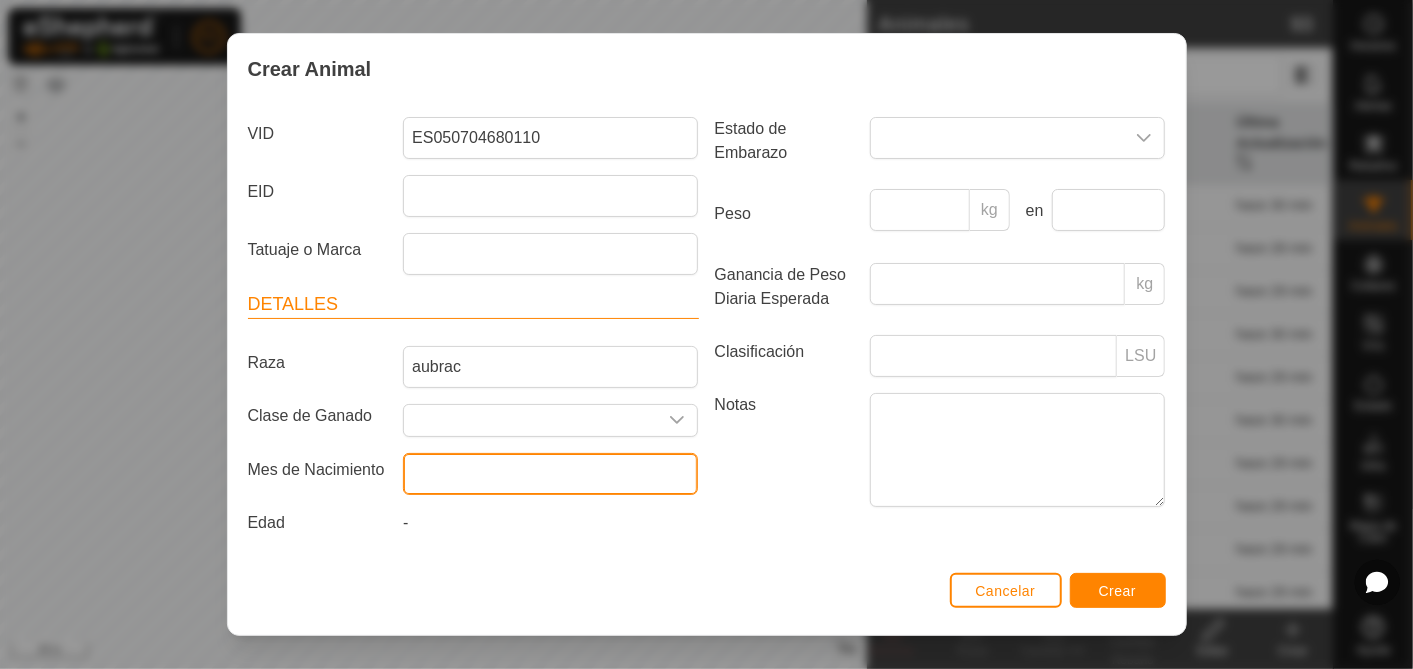 click at bounding box center [550, 474] 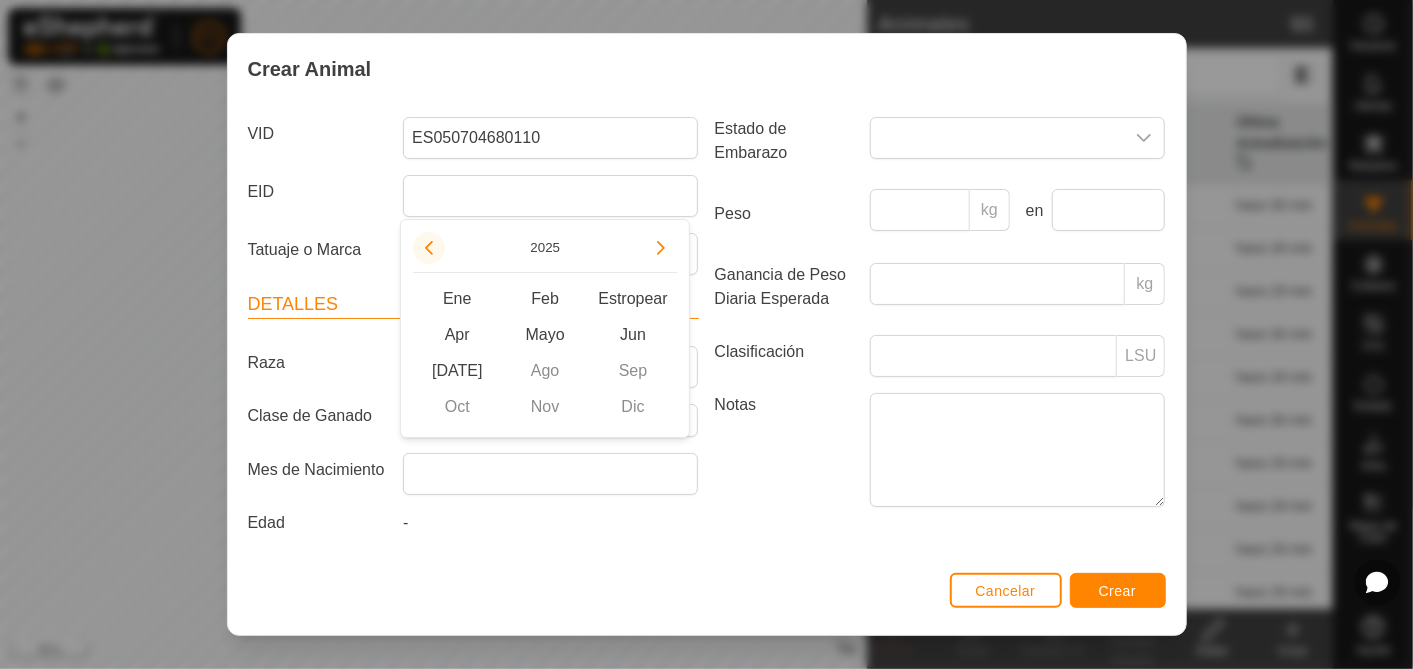 click at bounding box center (429, 248) 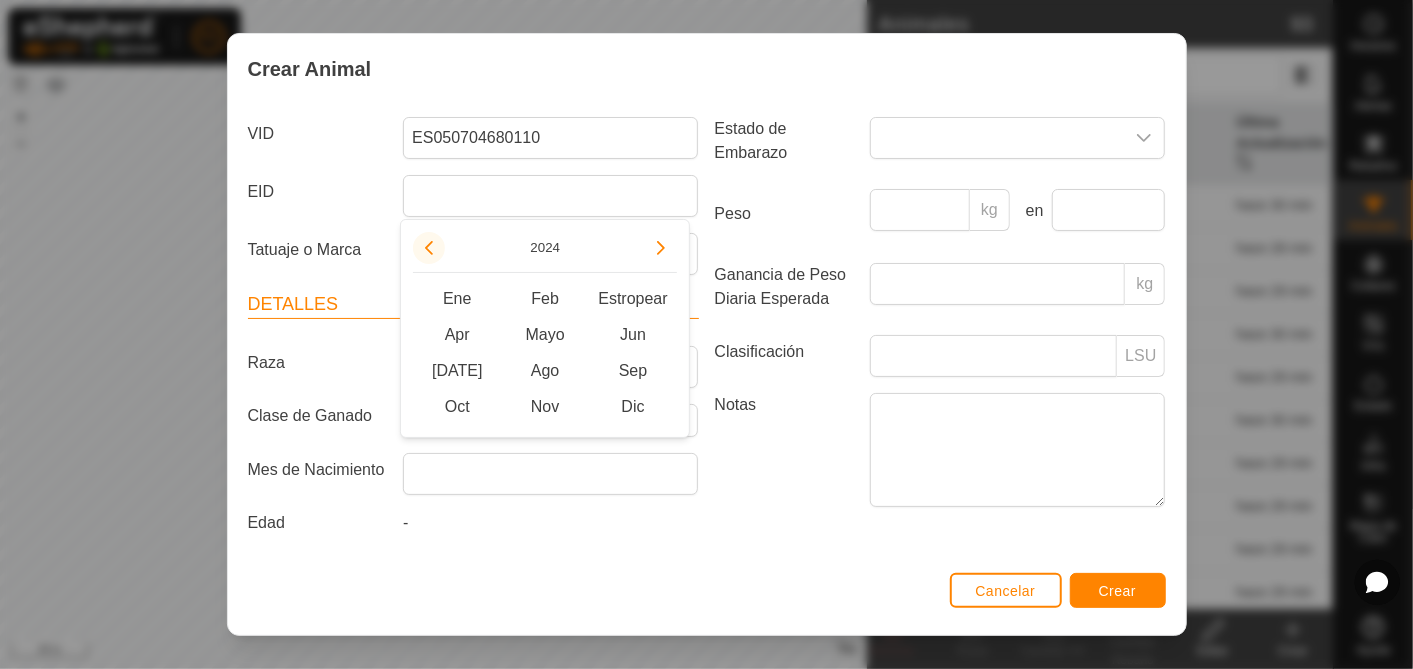 click at bounding box center (442, 241) 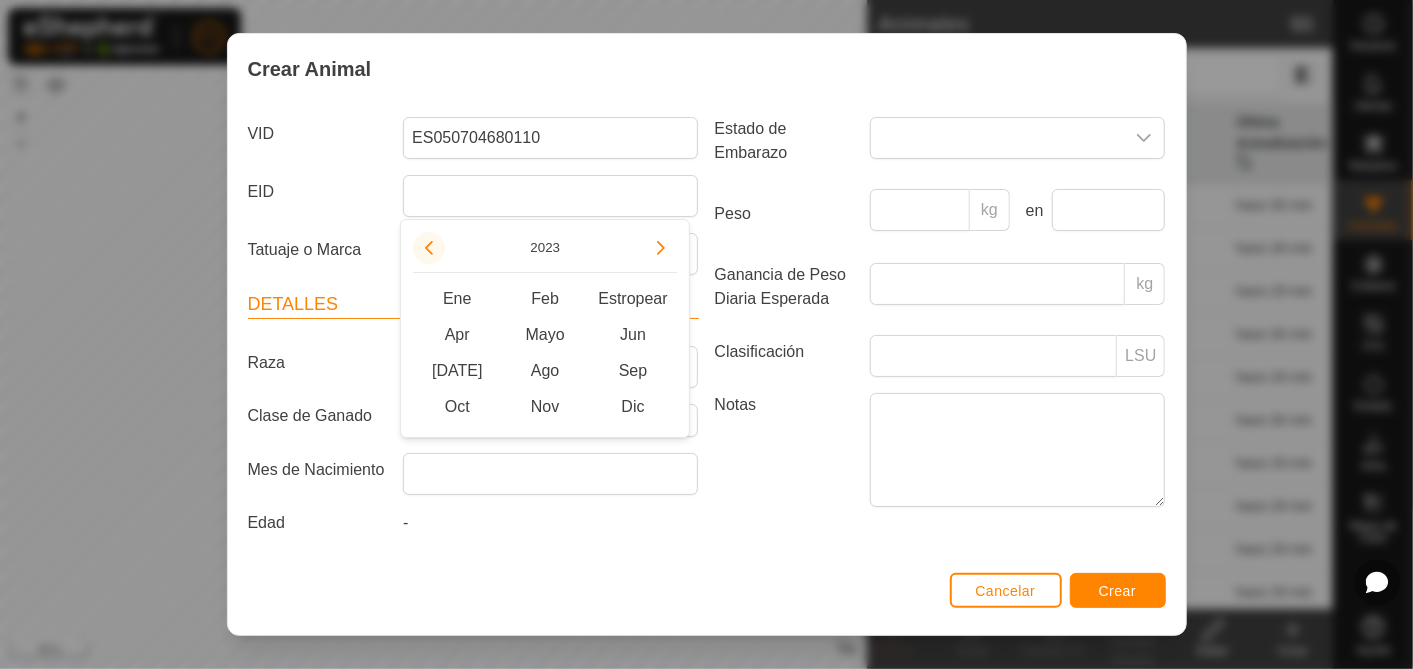 click at bounding box center (429, 248) 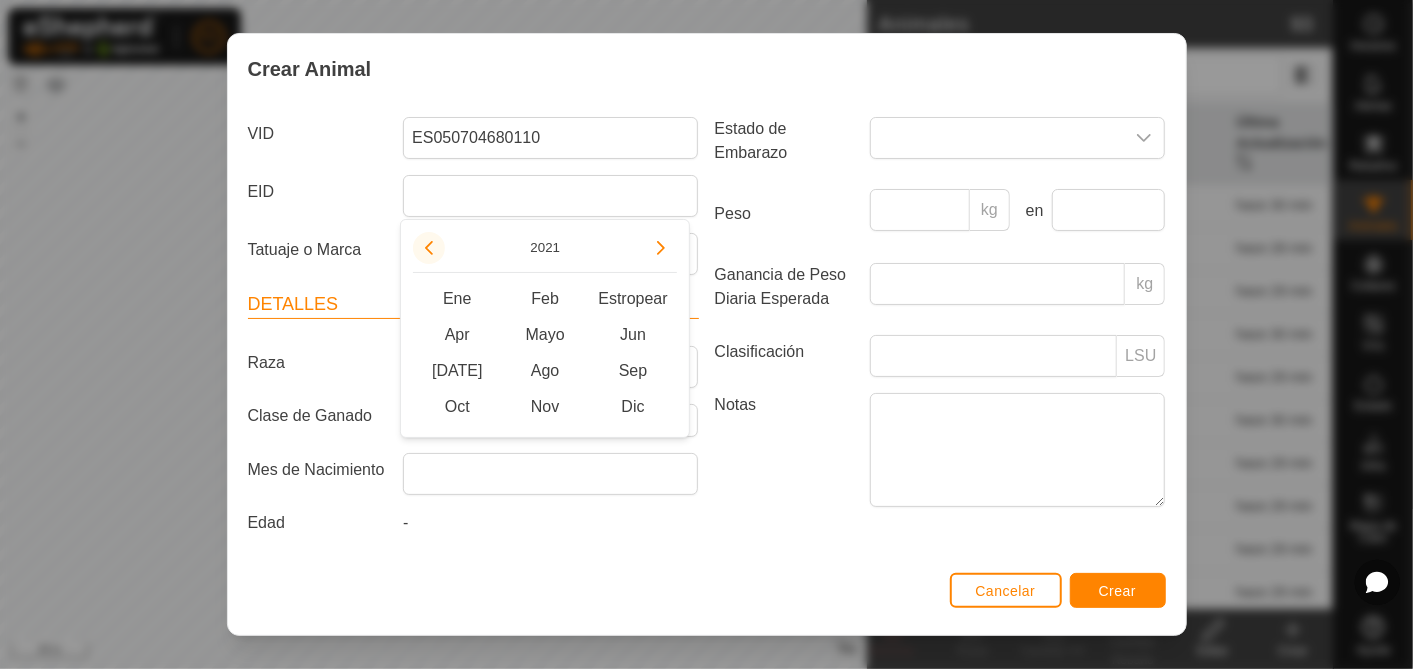 click at bounding box center (429, 248) 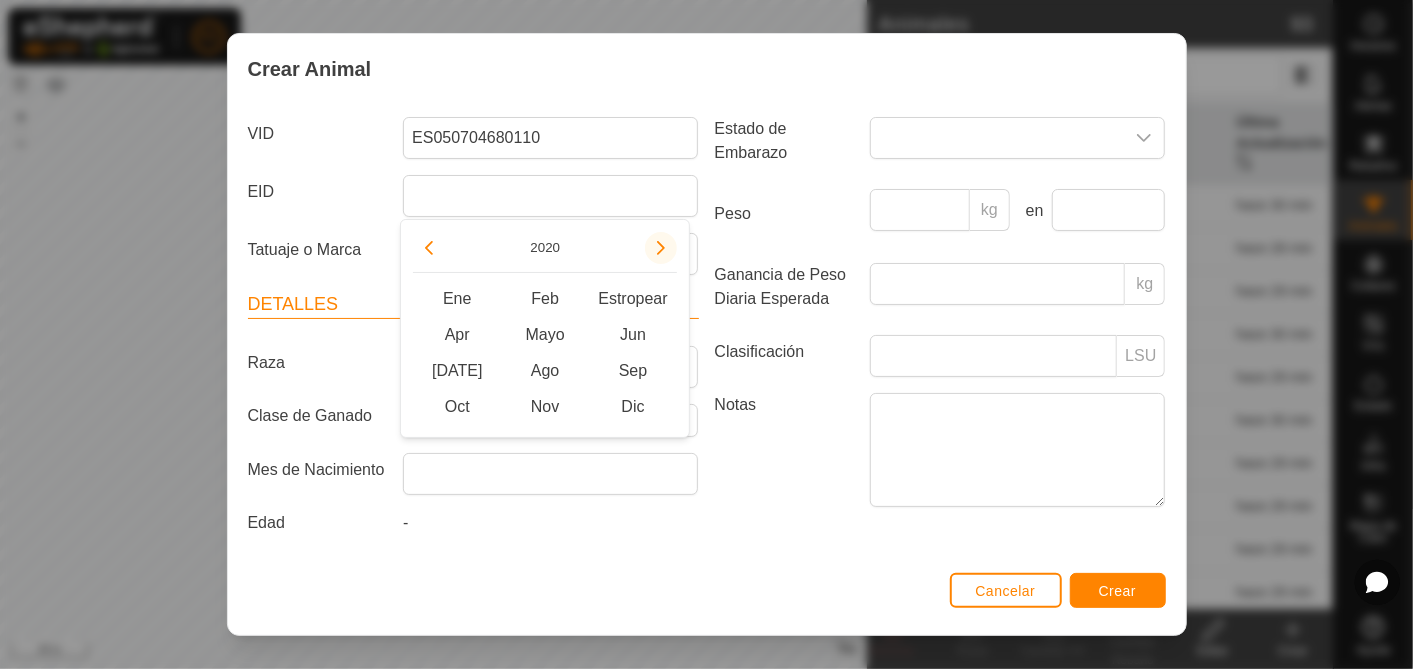 click at bounding box center [661, 248] 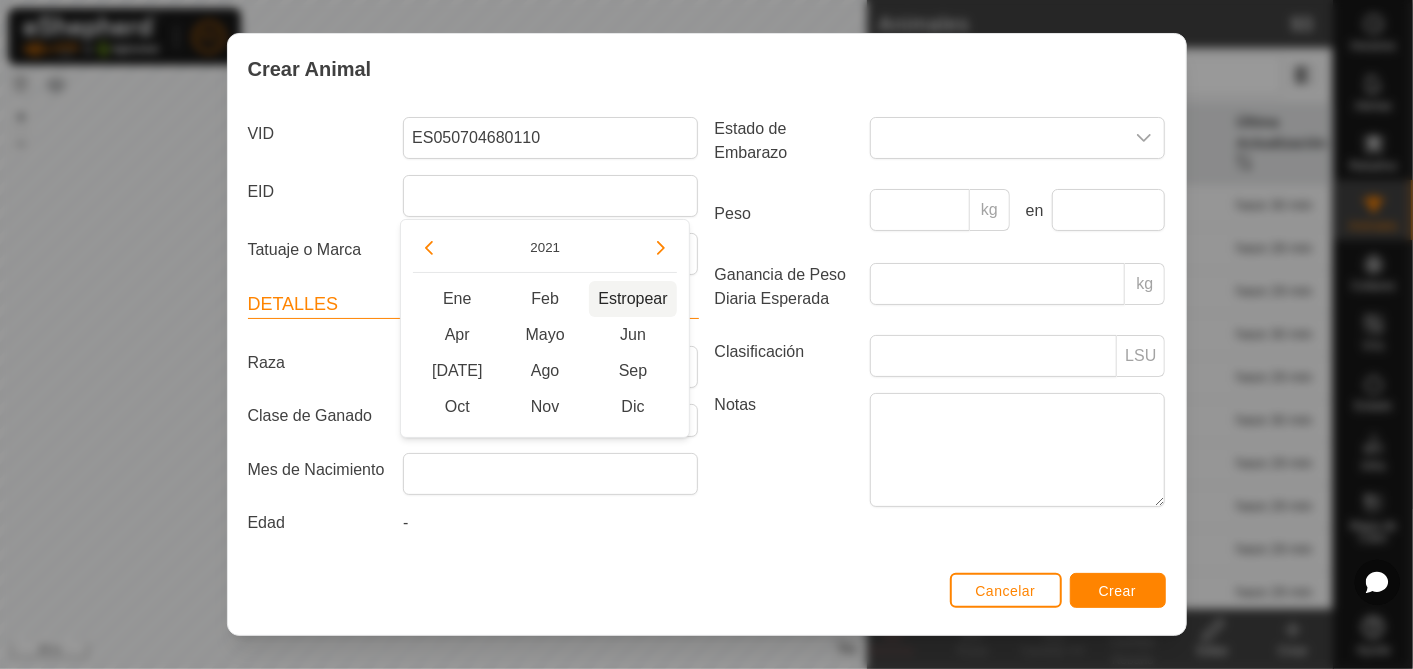 click on "Estropear" at bounding box center (633, 299) 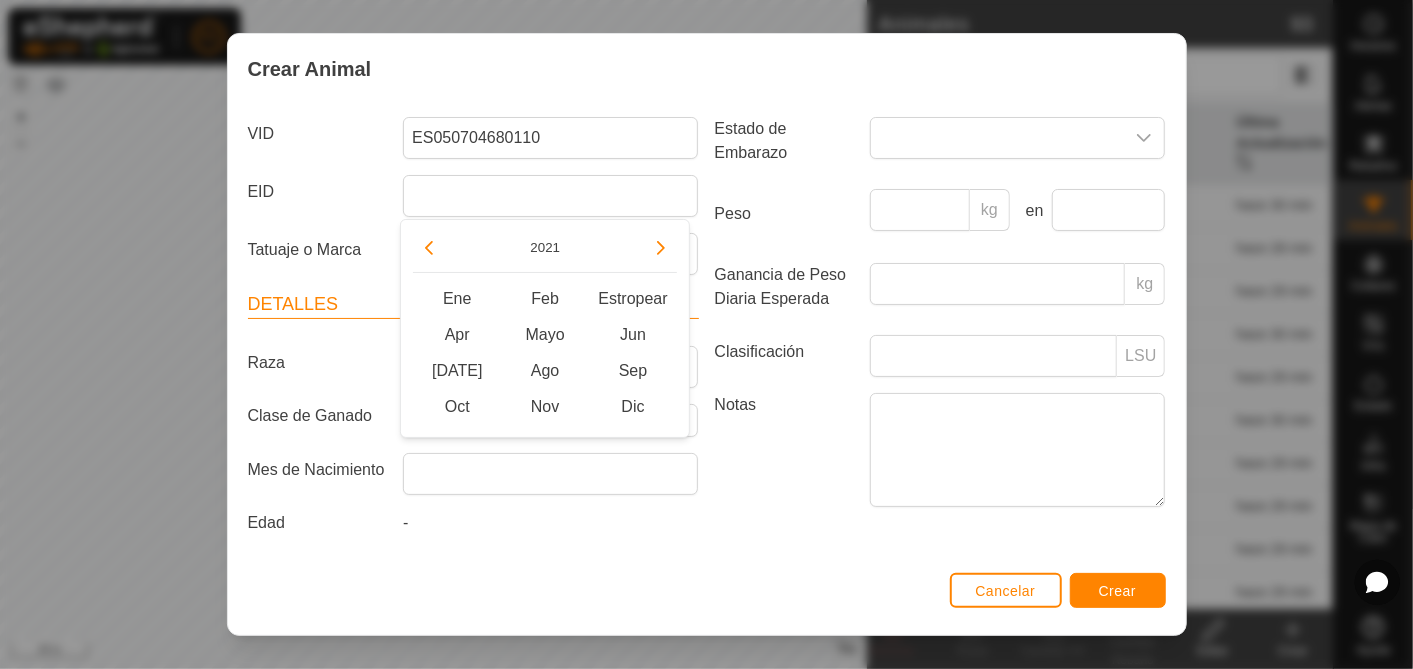 type on "[DATE]" 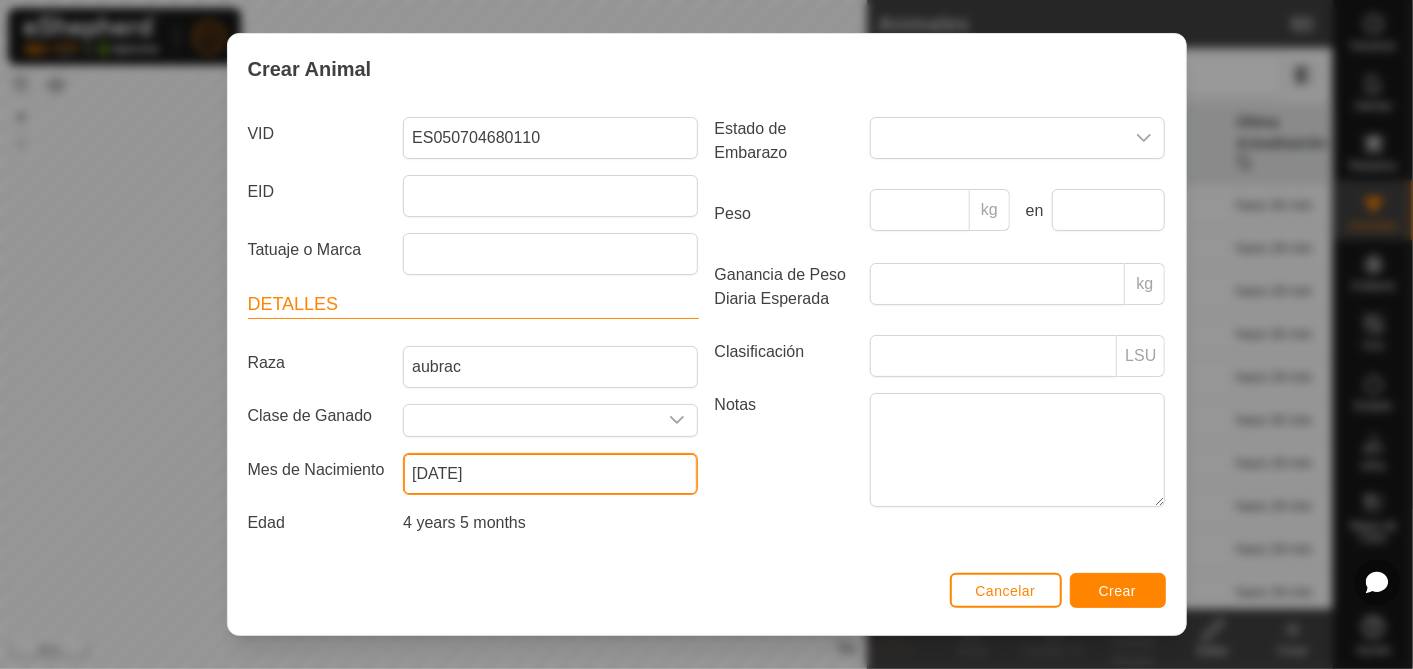 scroll, scrollTop: 0, scrollLeft: 0, axis: both 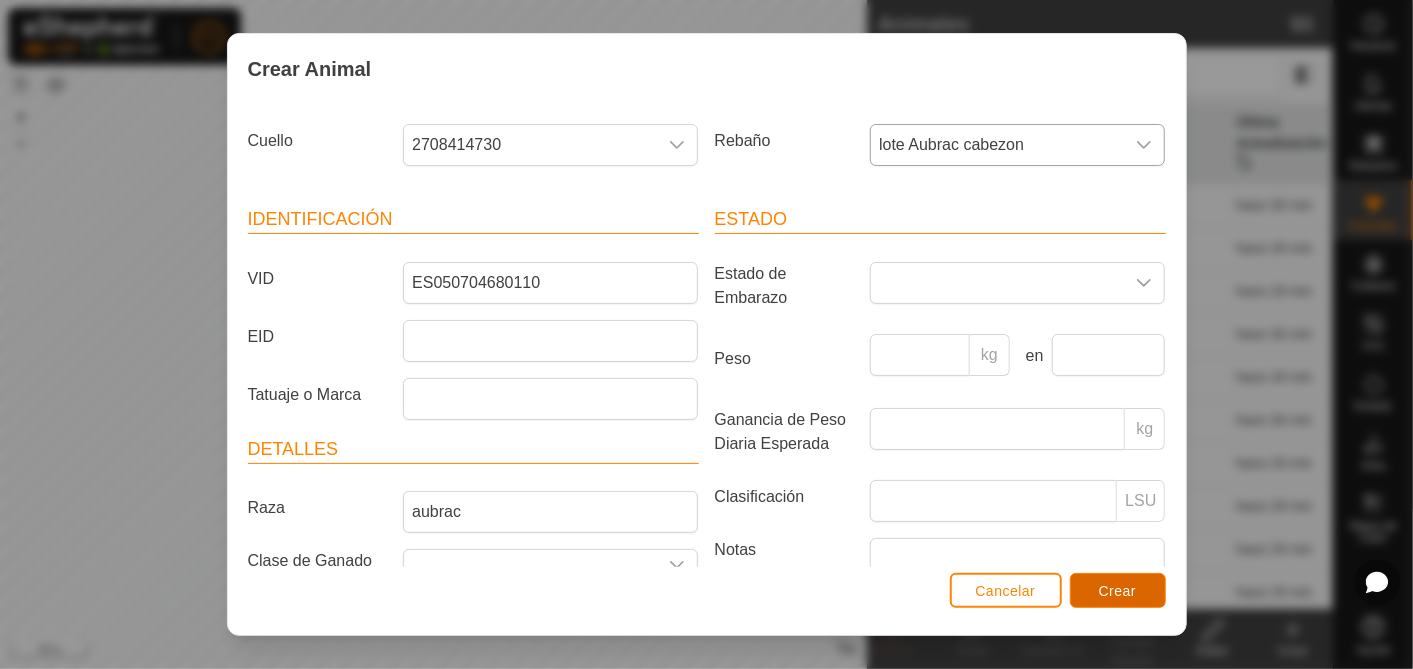 click on "Crear" at bounding box center [1118, 591] 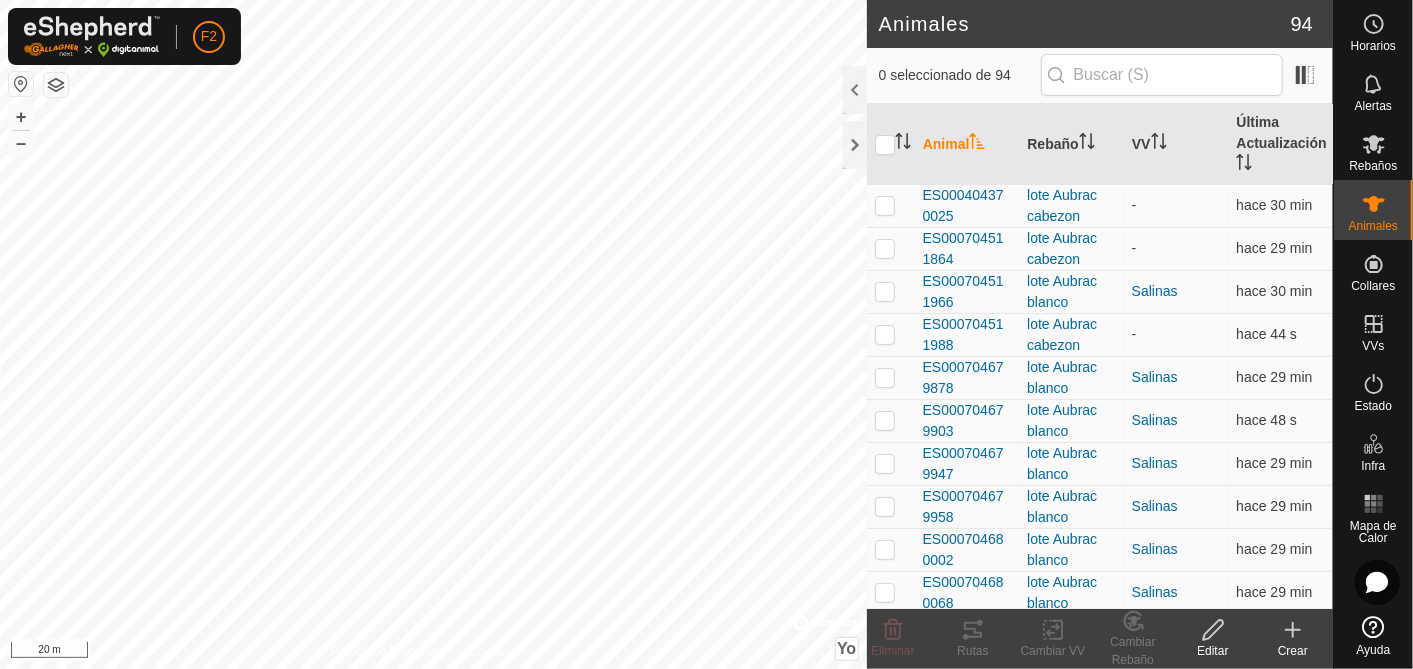 click 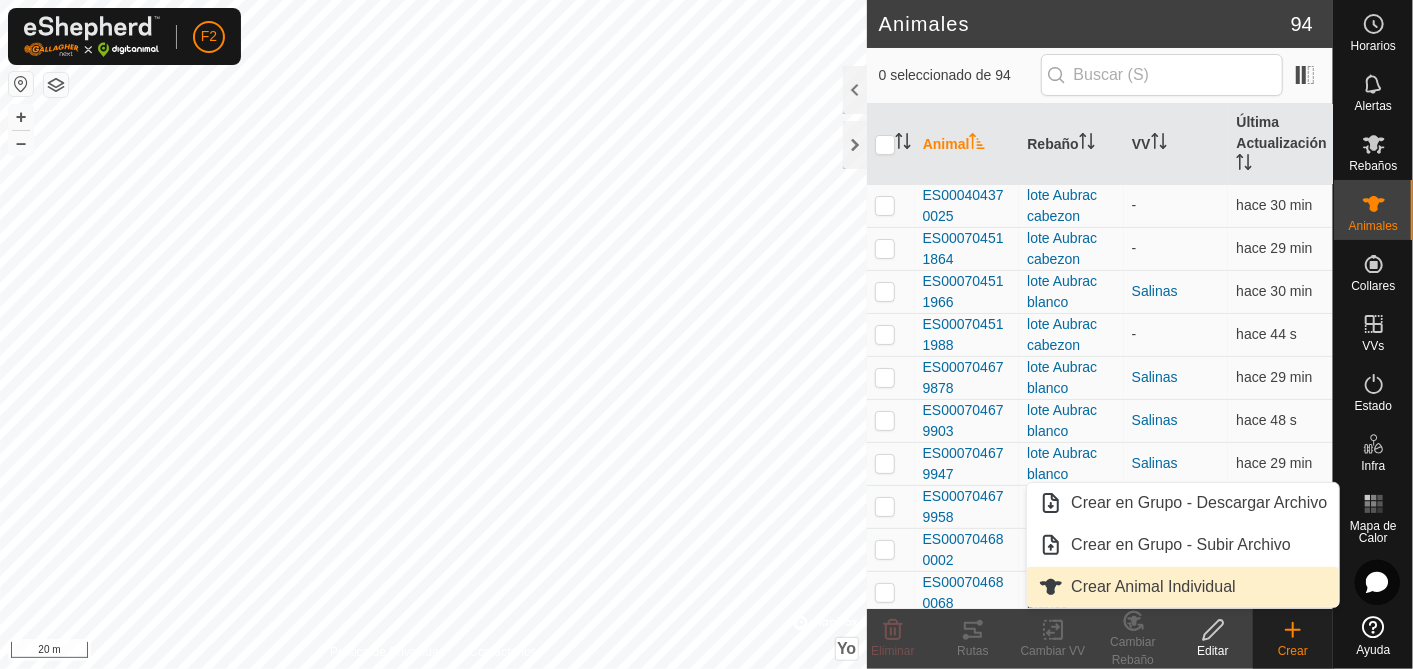 click on "Crear Animal Individual" at bounding box center [1183, 587] 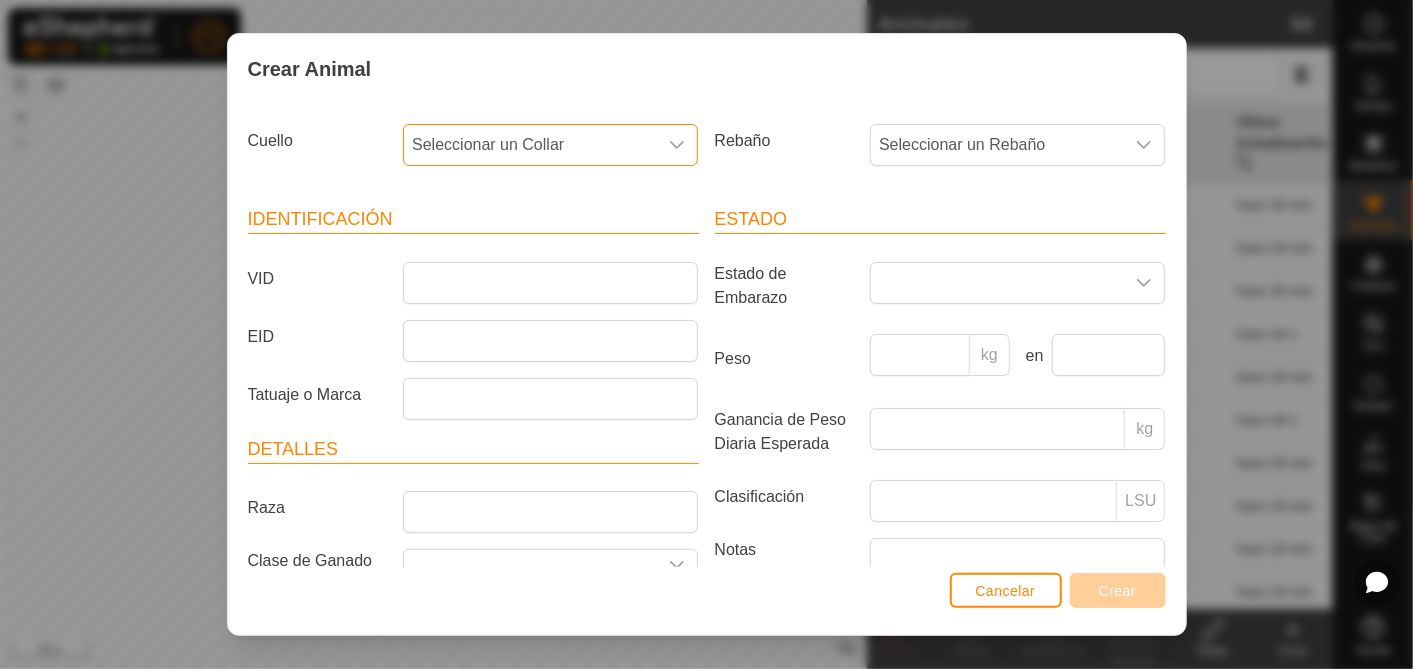 click on "Seleccionar un Collar" at bounding box center [530, 145] 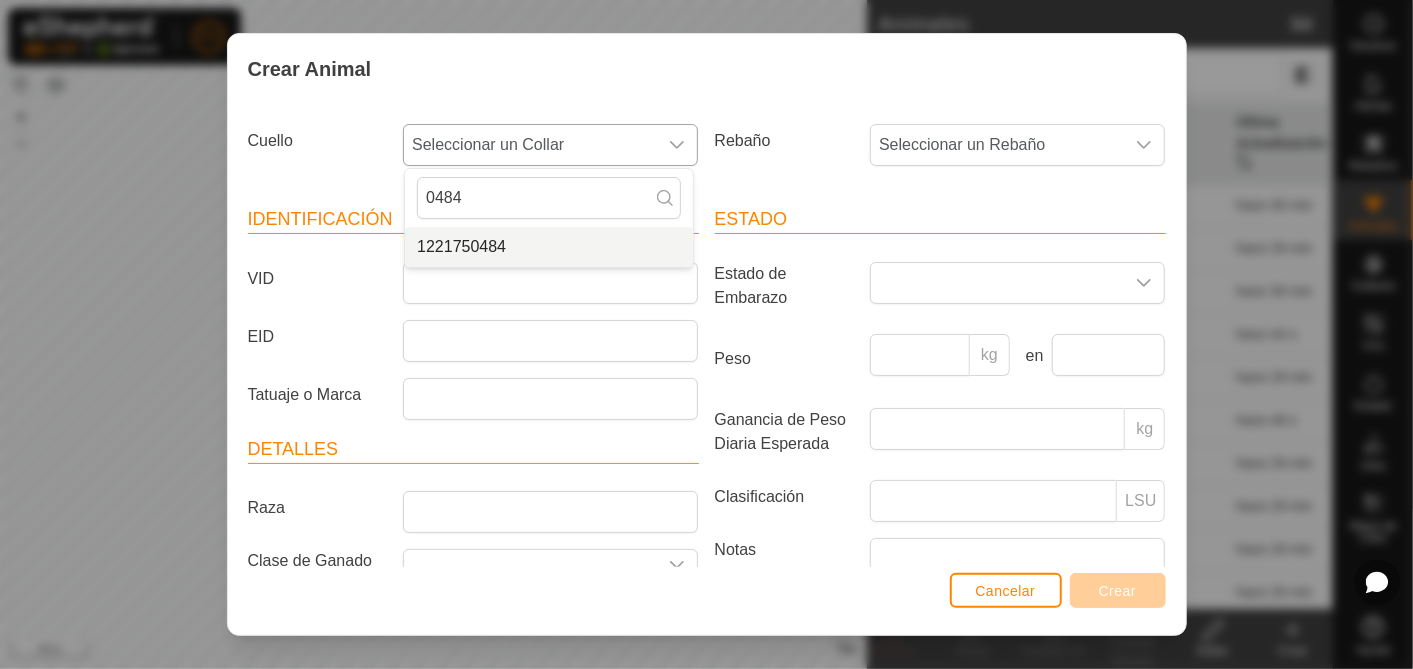 type on "0484" 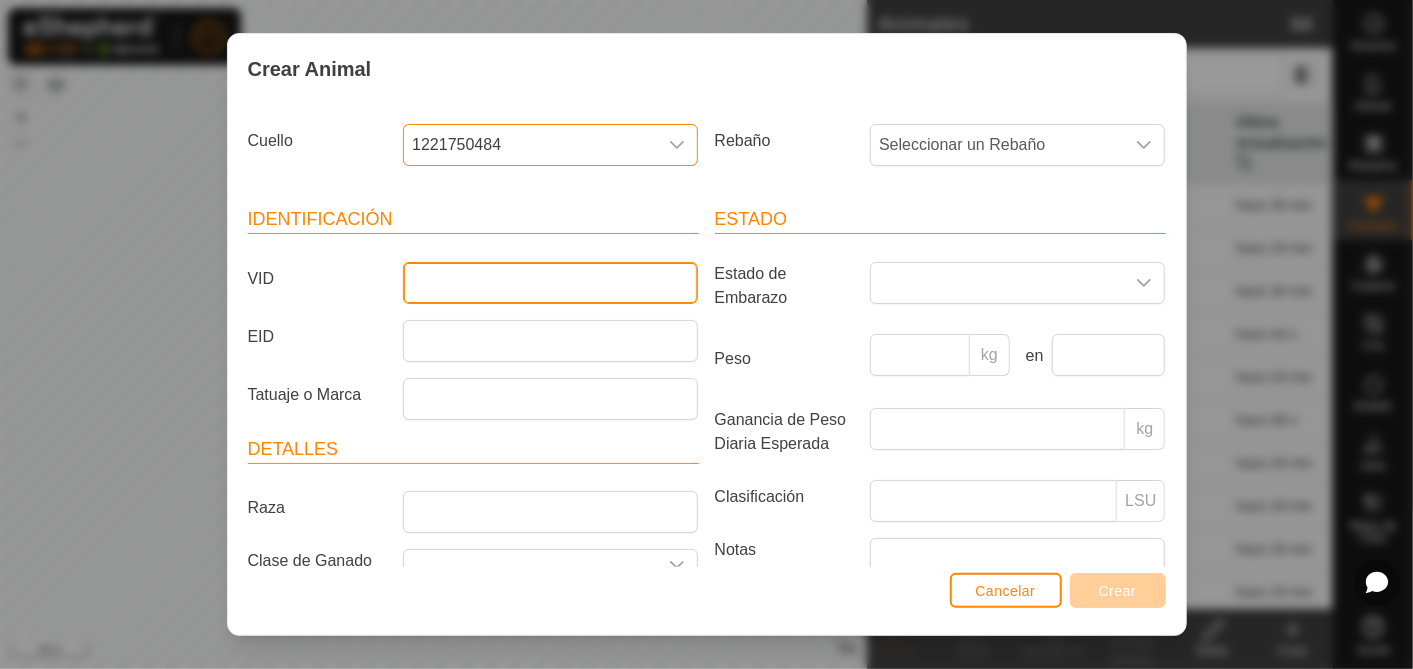 click on "VID" at bounding box center (550, 283) 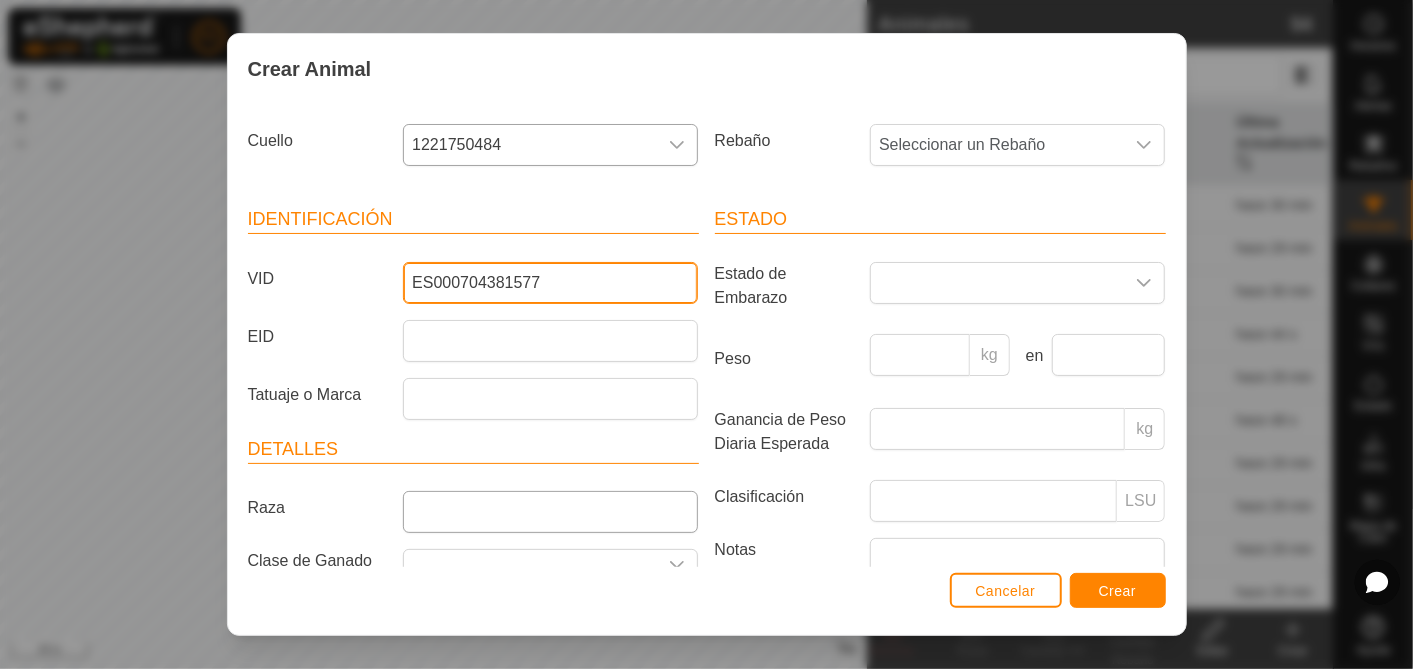 type on "ES000704381577" 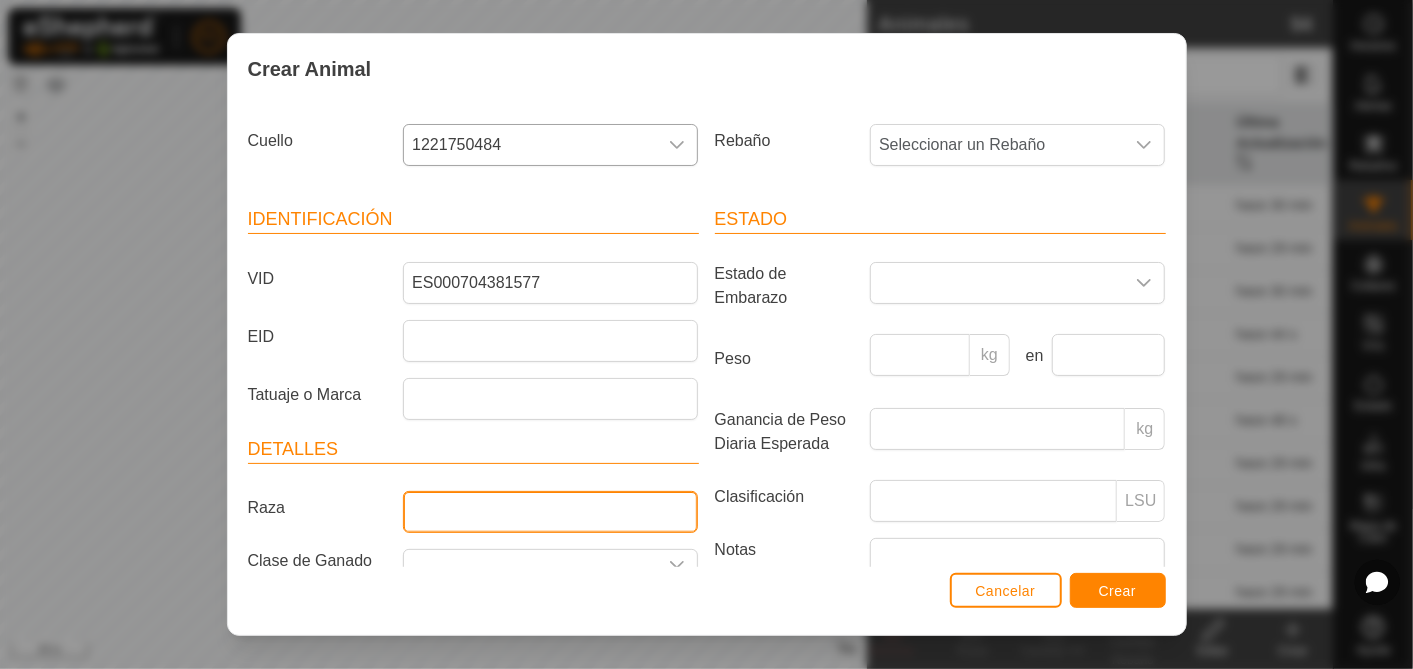 click on "Raza" at bounding box center [550, 512] 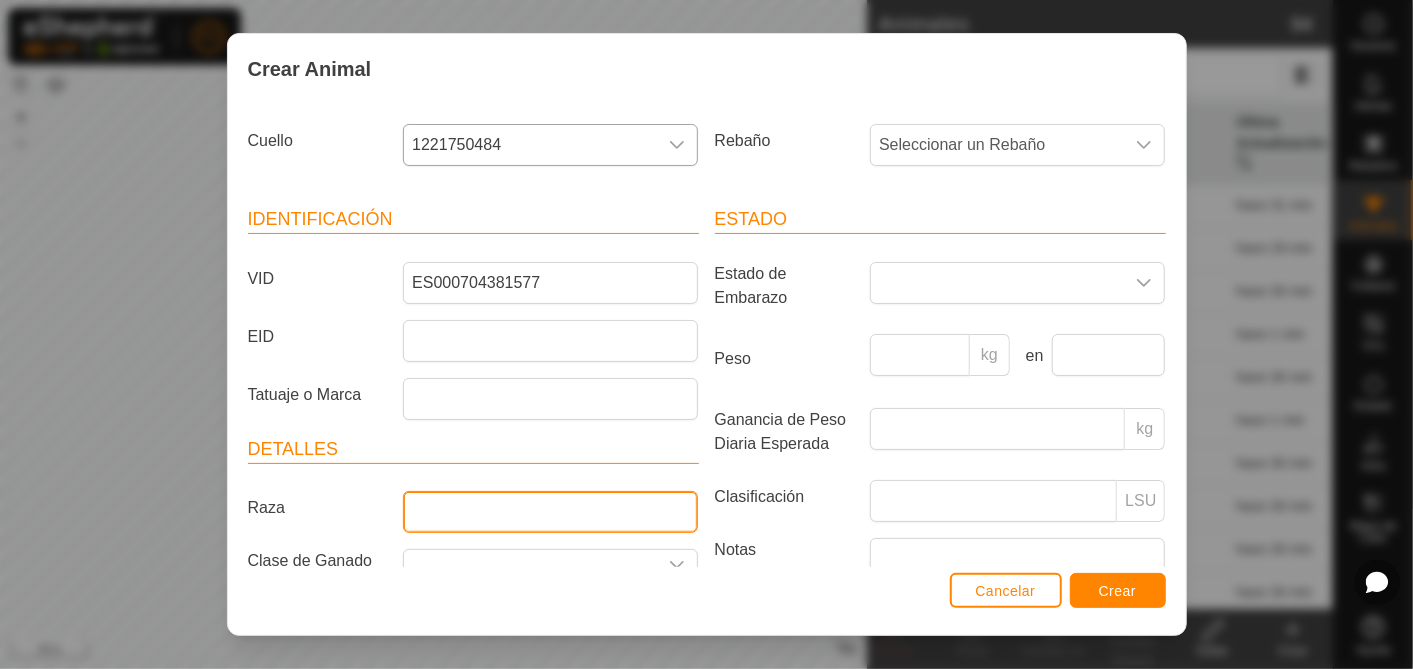 type on "aubrac" 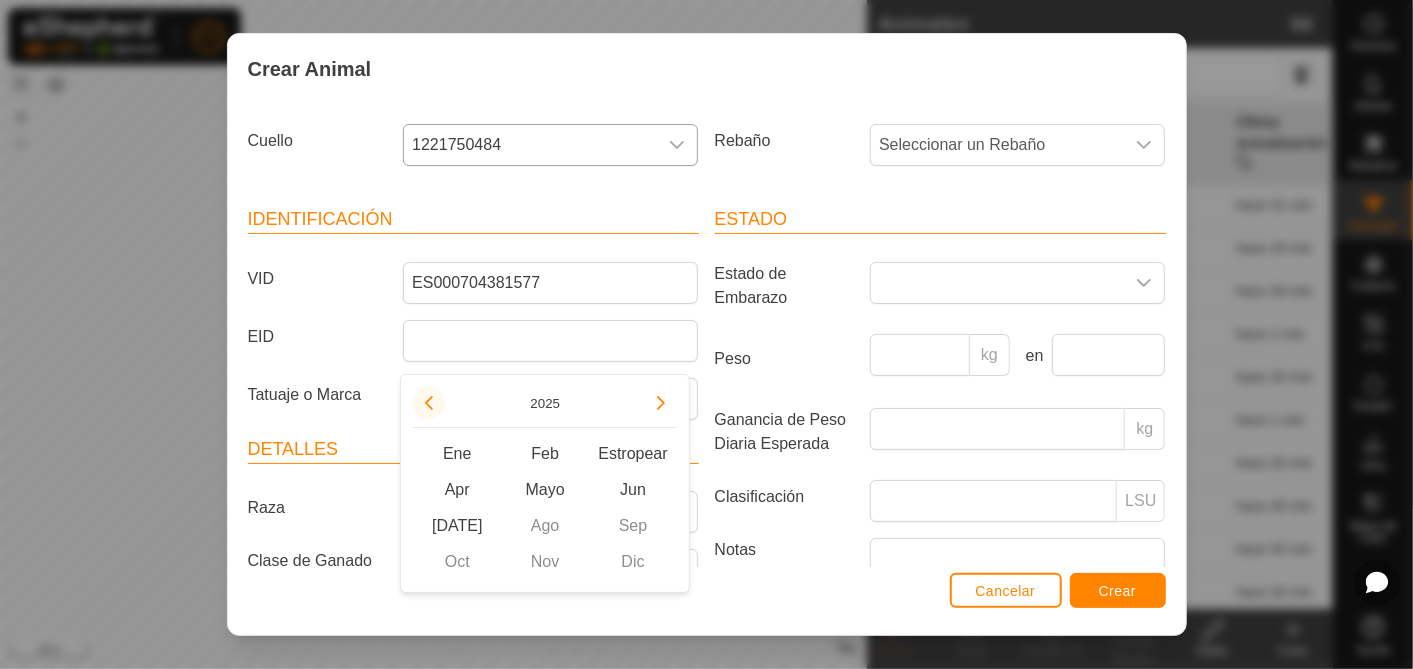 click at bounding box center (429, 403) 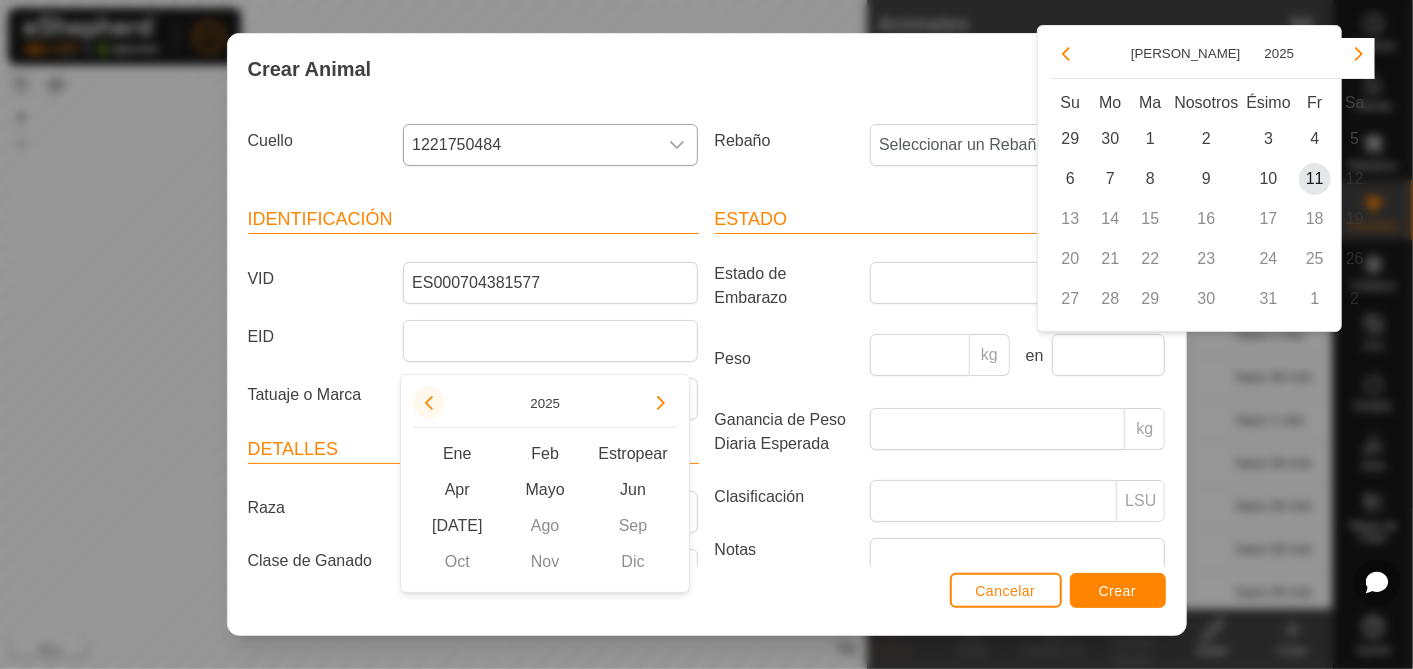 click 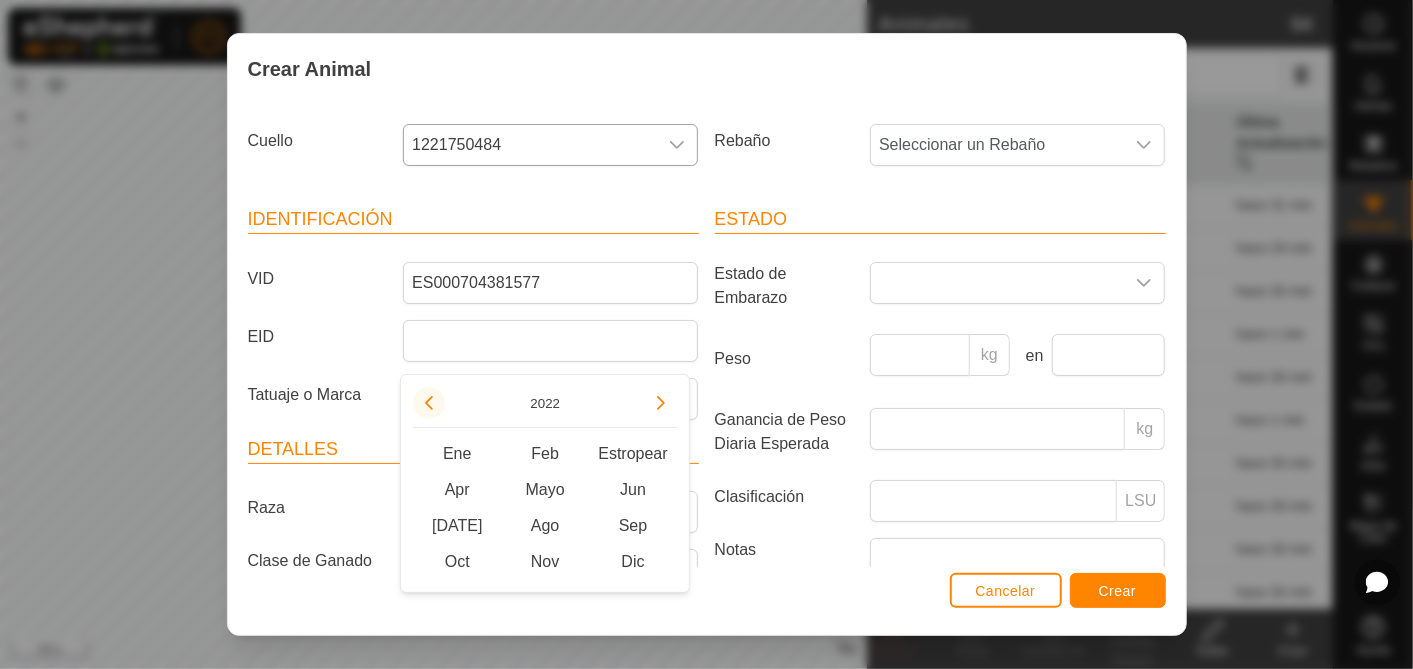 click 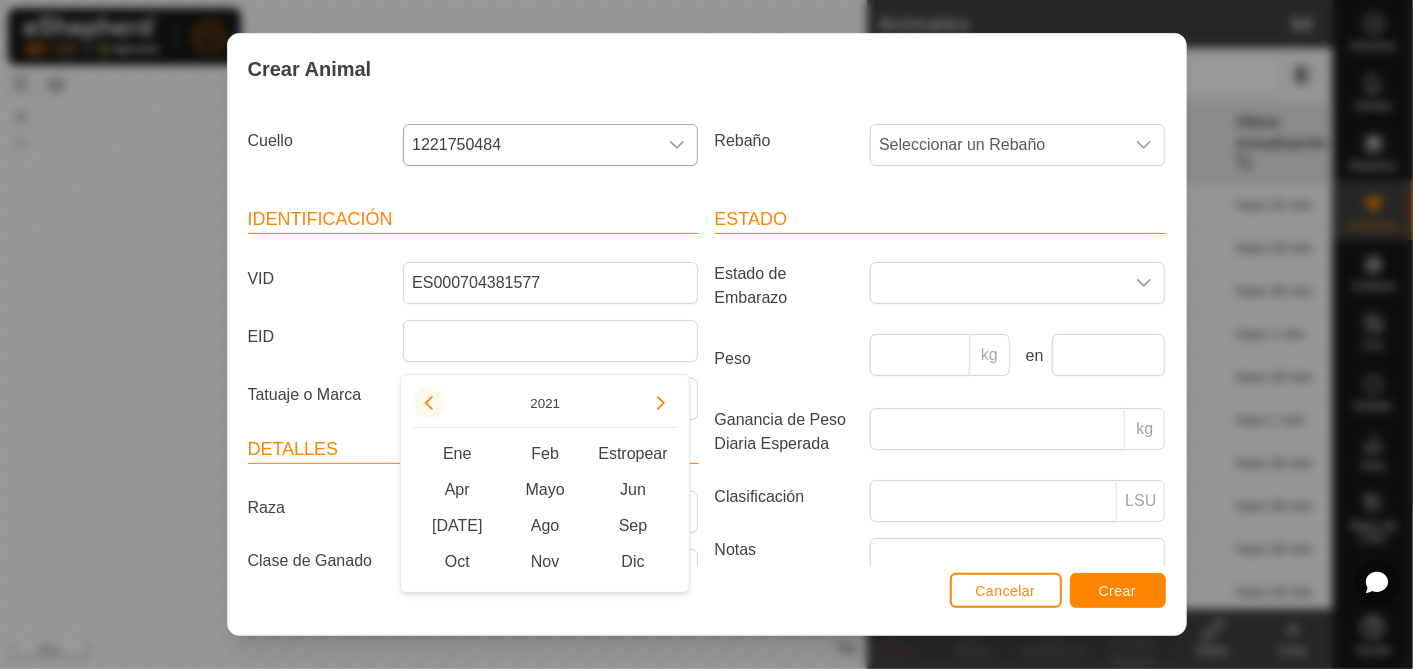 click 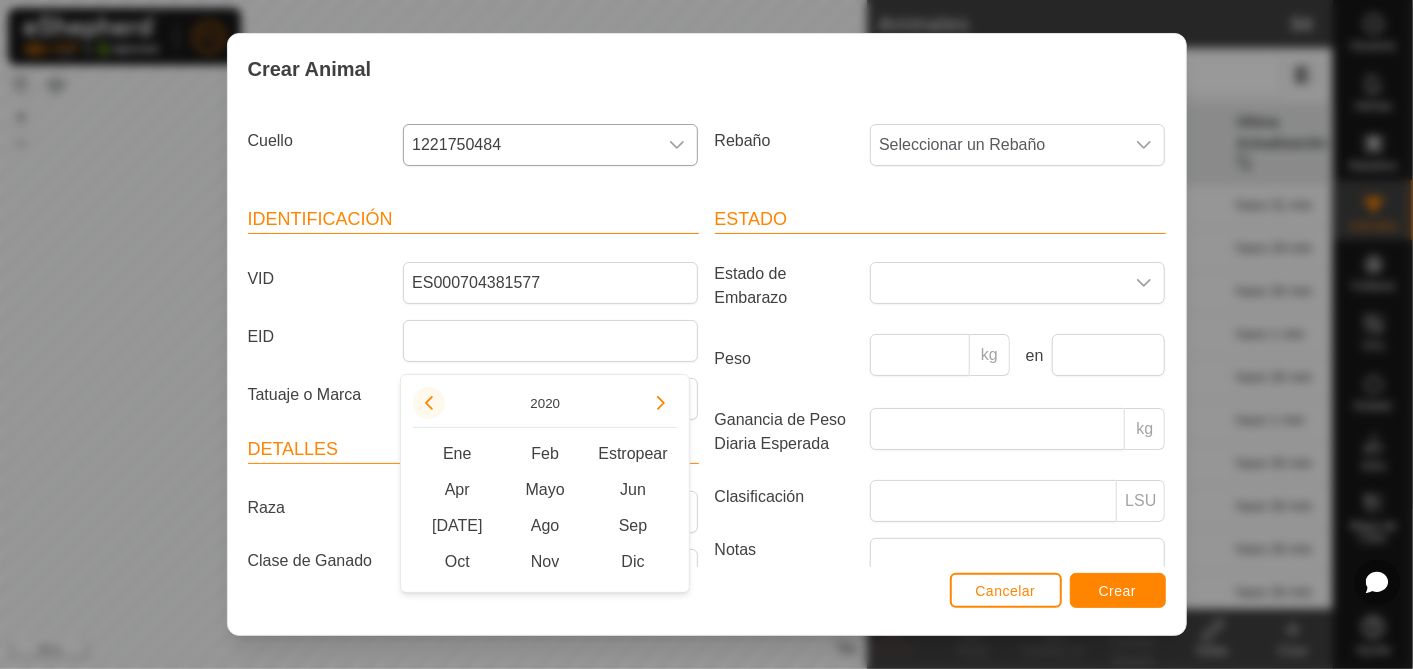 click at bounding box center (429, 403) 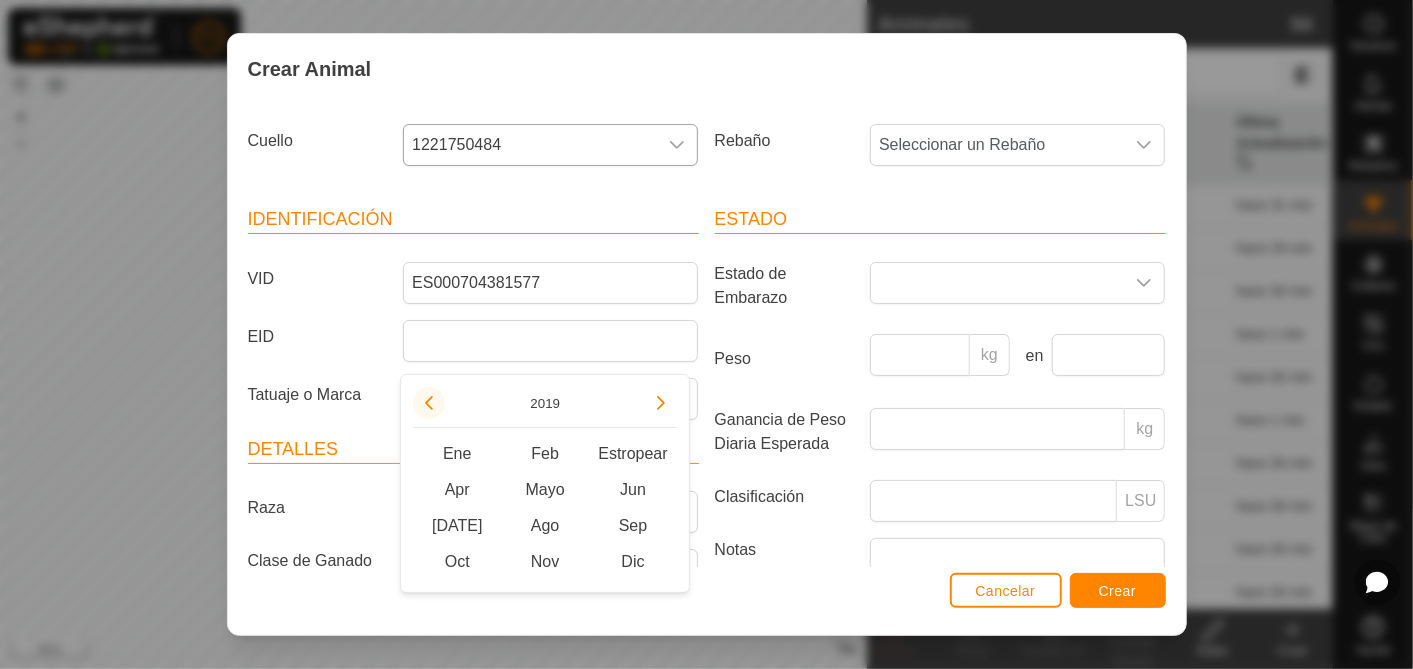 click at bounding box center (428, 398) 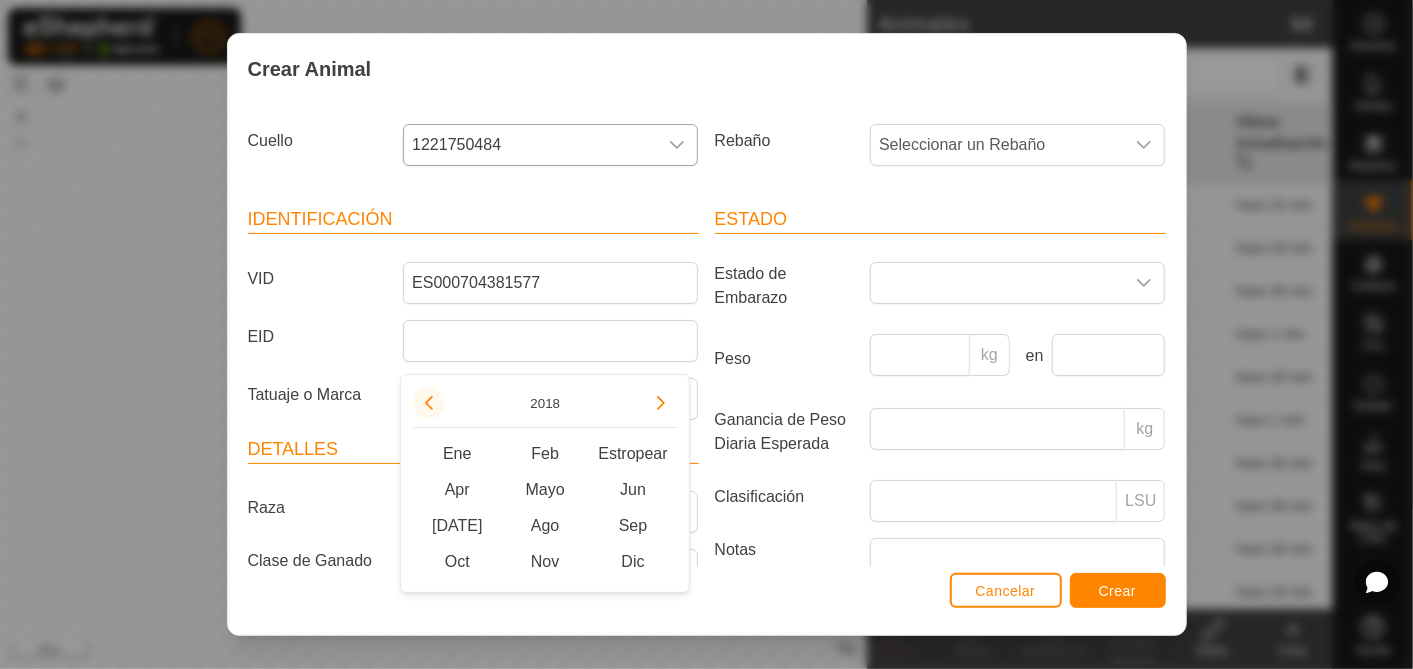 click at bounding box center (429, 403) 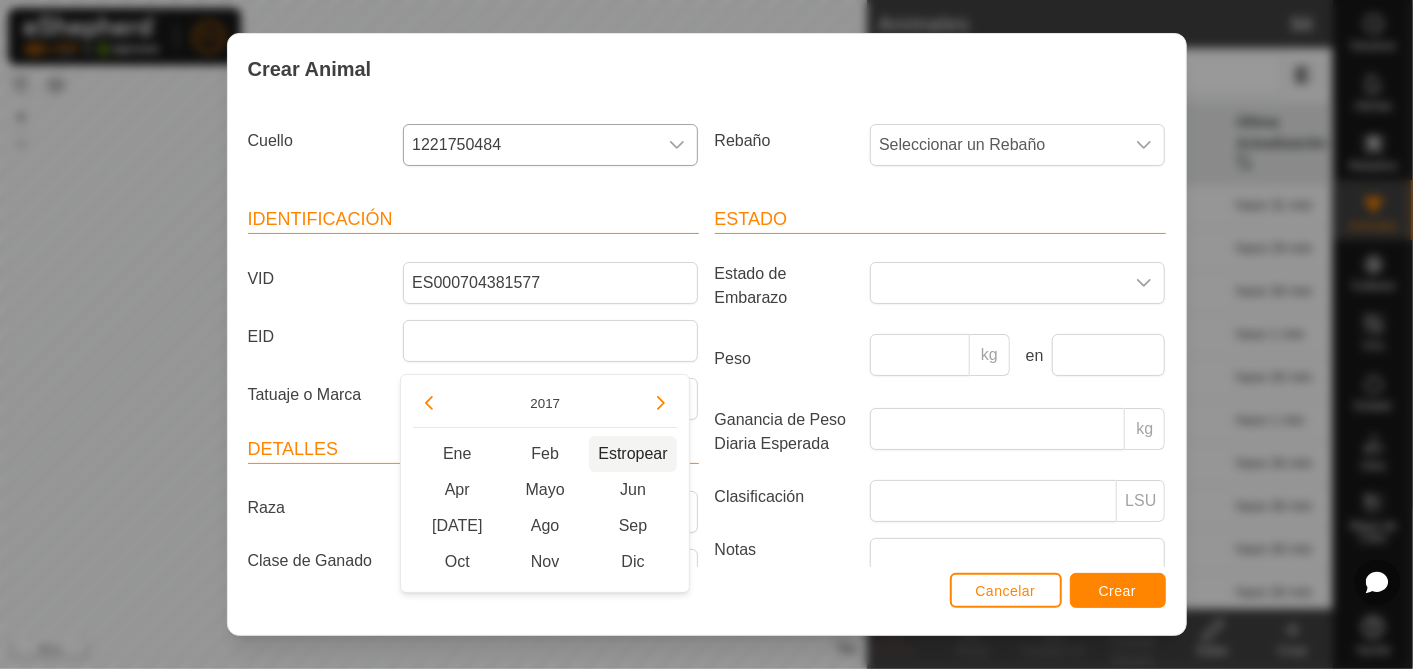 click on "Mayo" at bounding box center (545, 490) 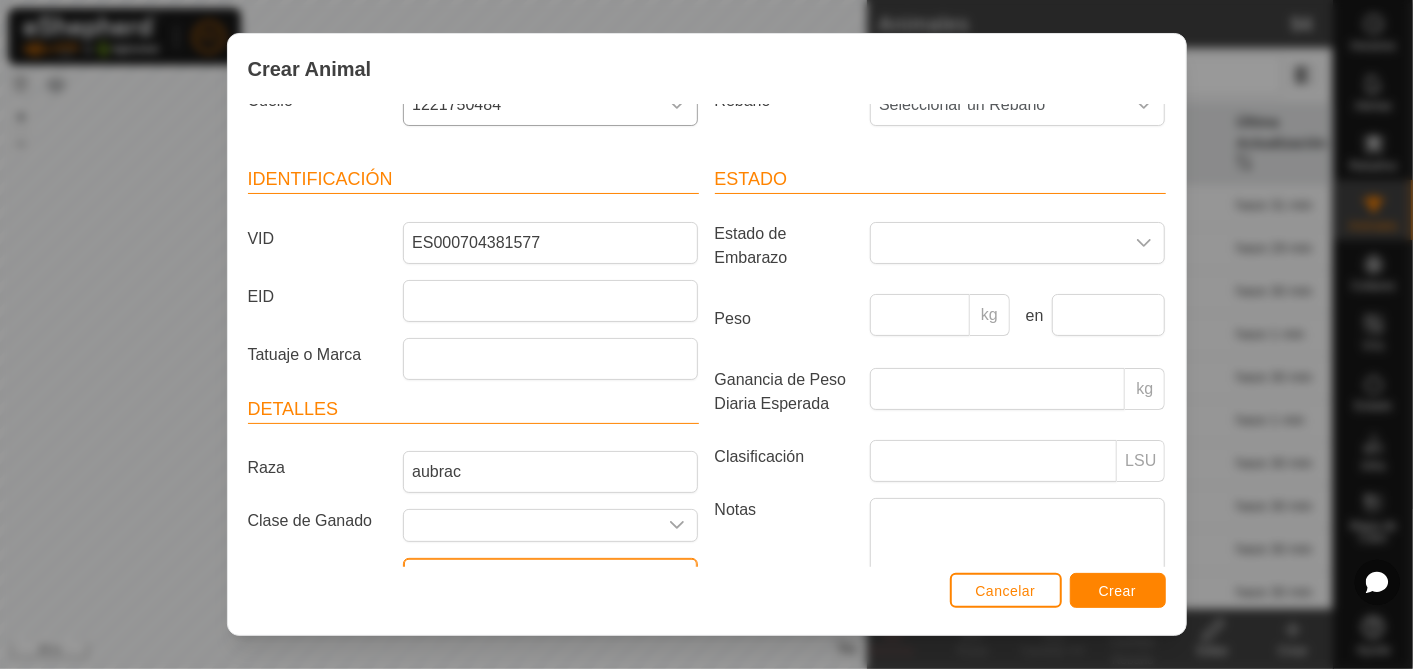 scroll, scrollTop: 0, scrollLeft: 0, axis: both 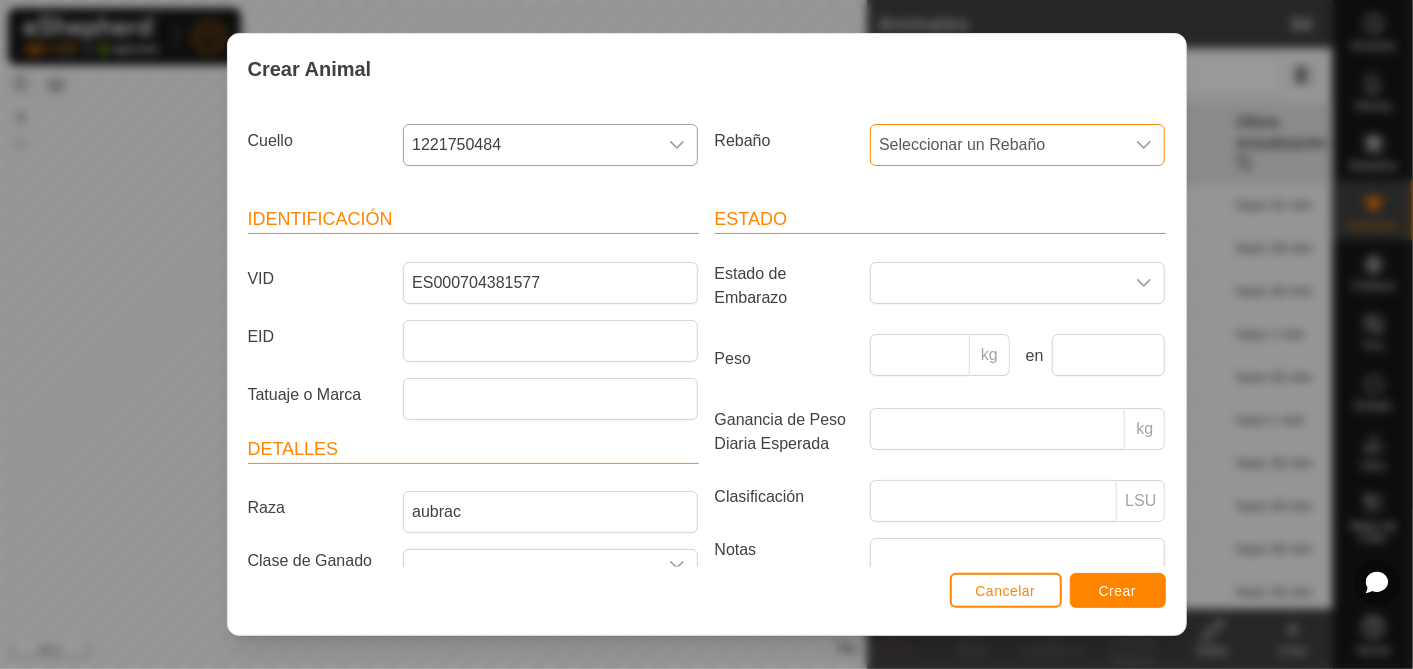 click on "Seleccionar un Rebaño" at bounding box center (997, 145) 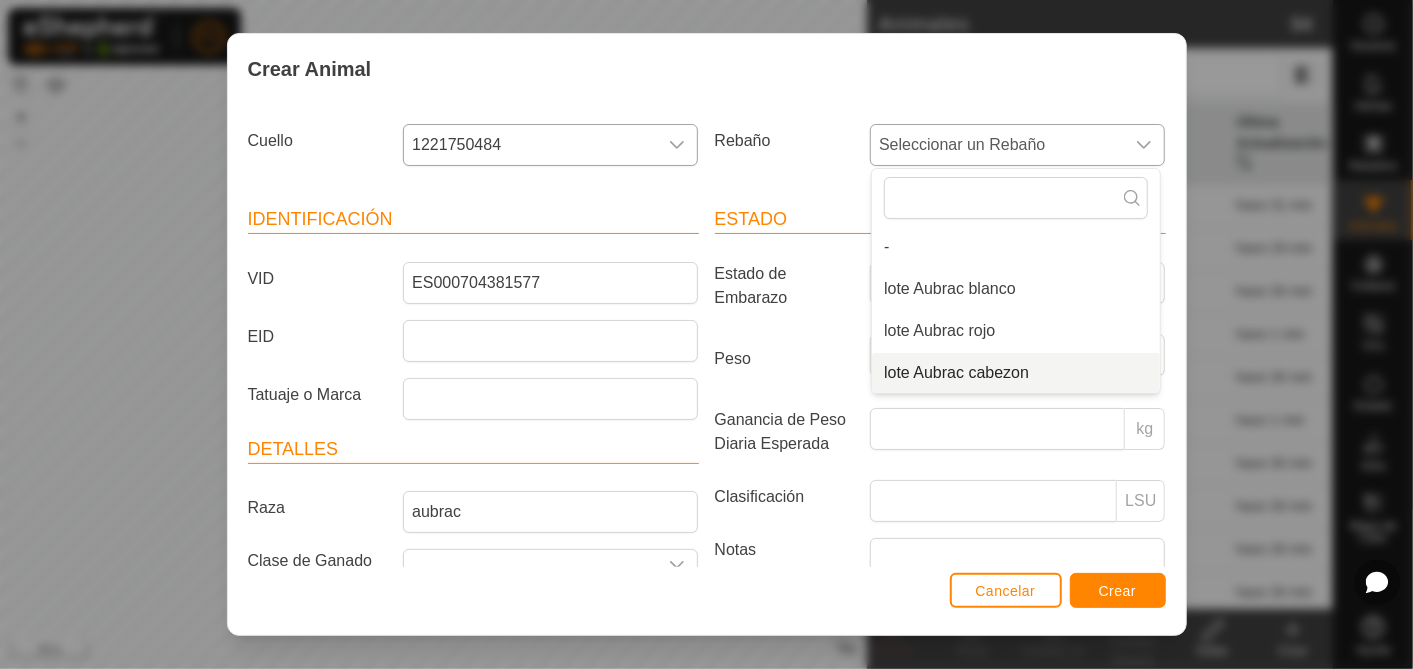 click on "lote Aubrac cabezon" at bounding box center [1016, 373] 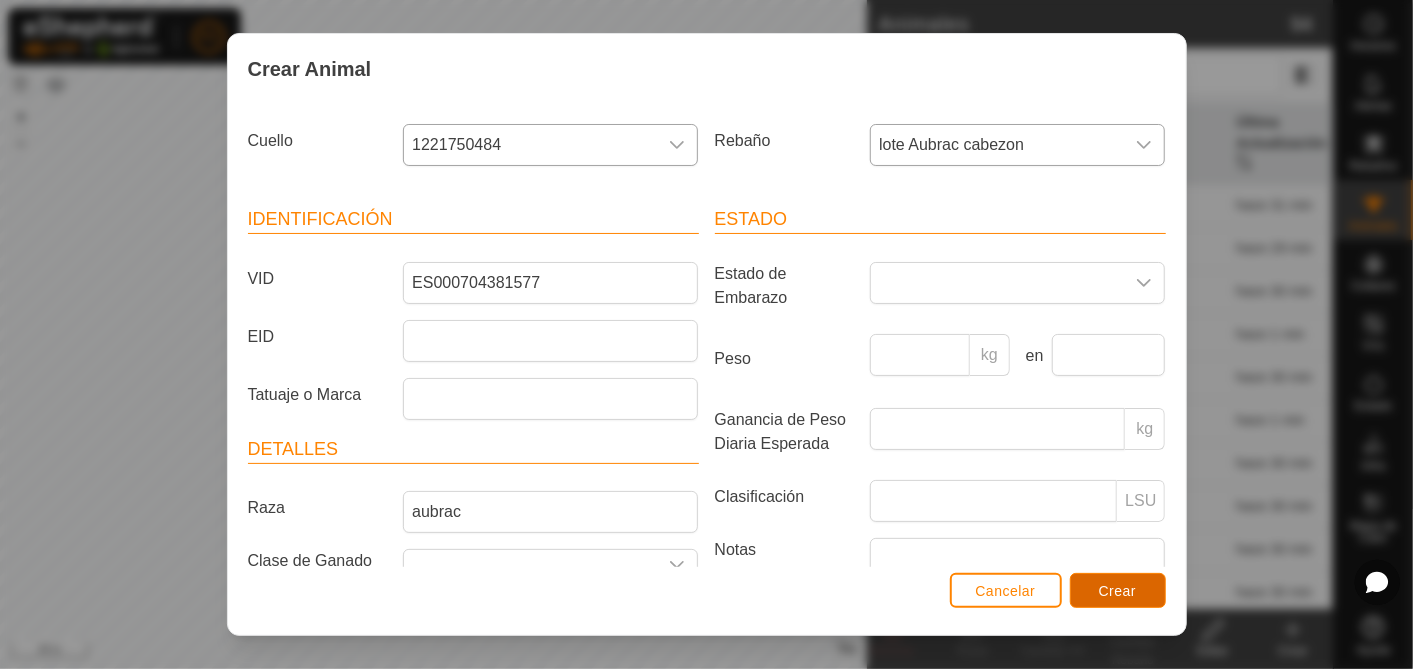 click on "Crear" at bounding box center (1118, 590) 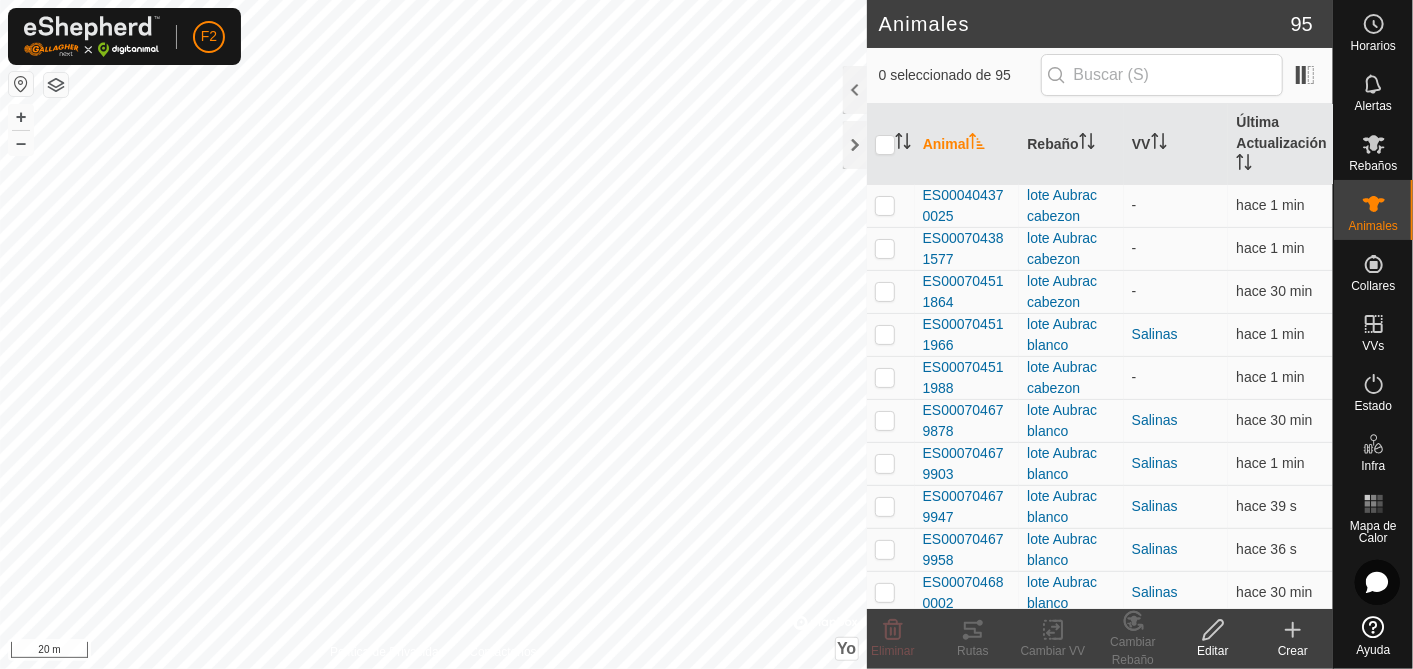 click 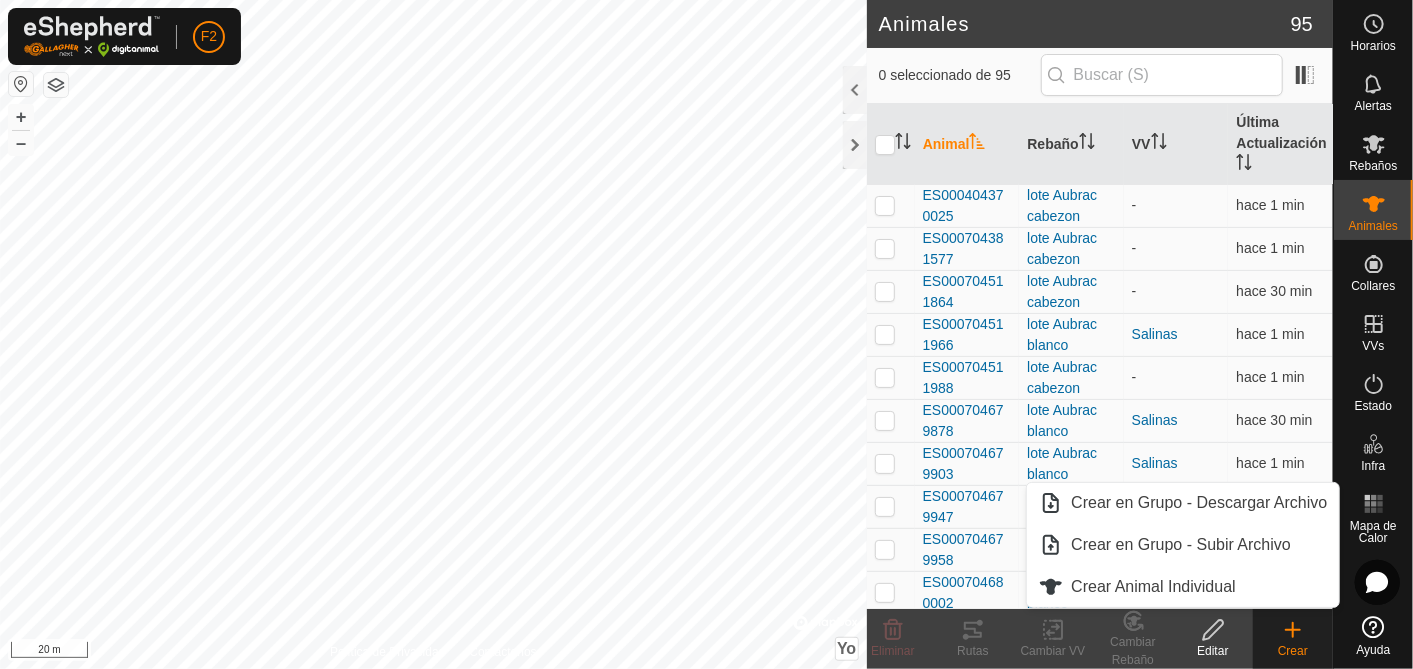 click 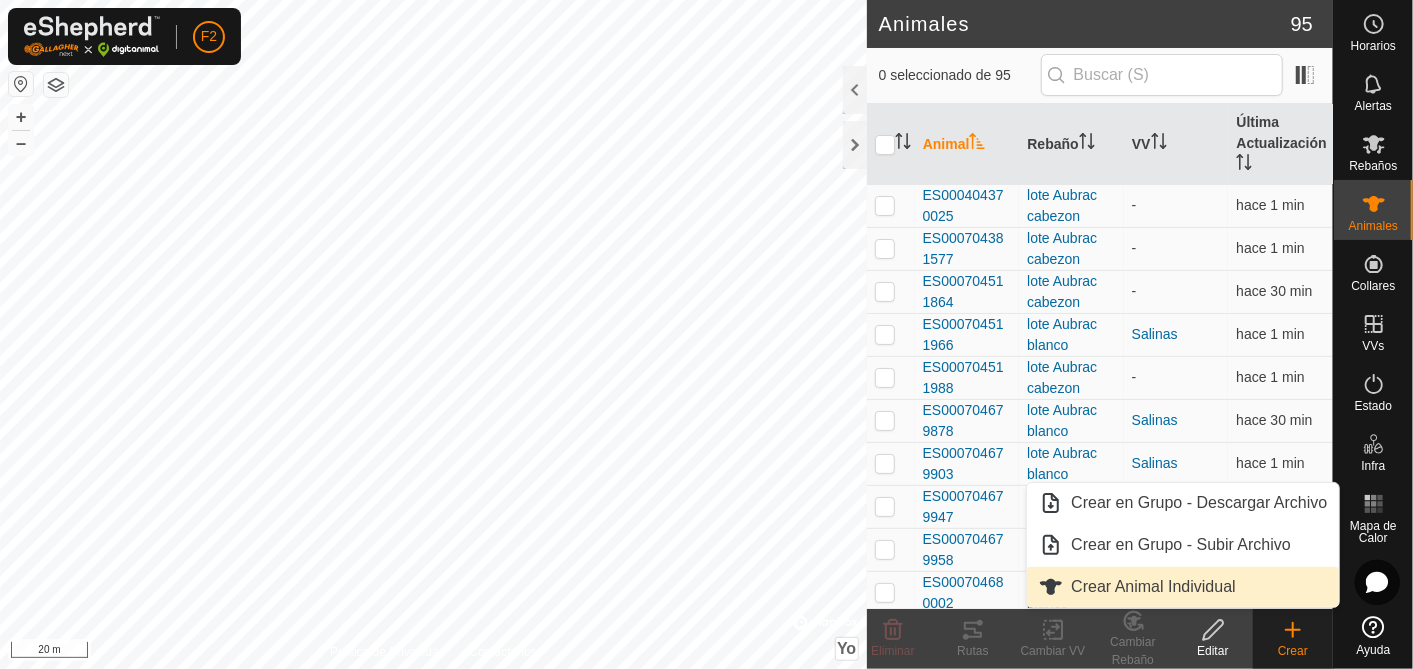 click on "Crear Animal Individual" at bounding box center (1183, 587) 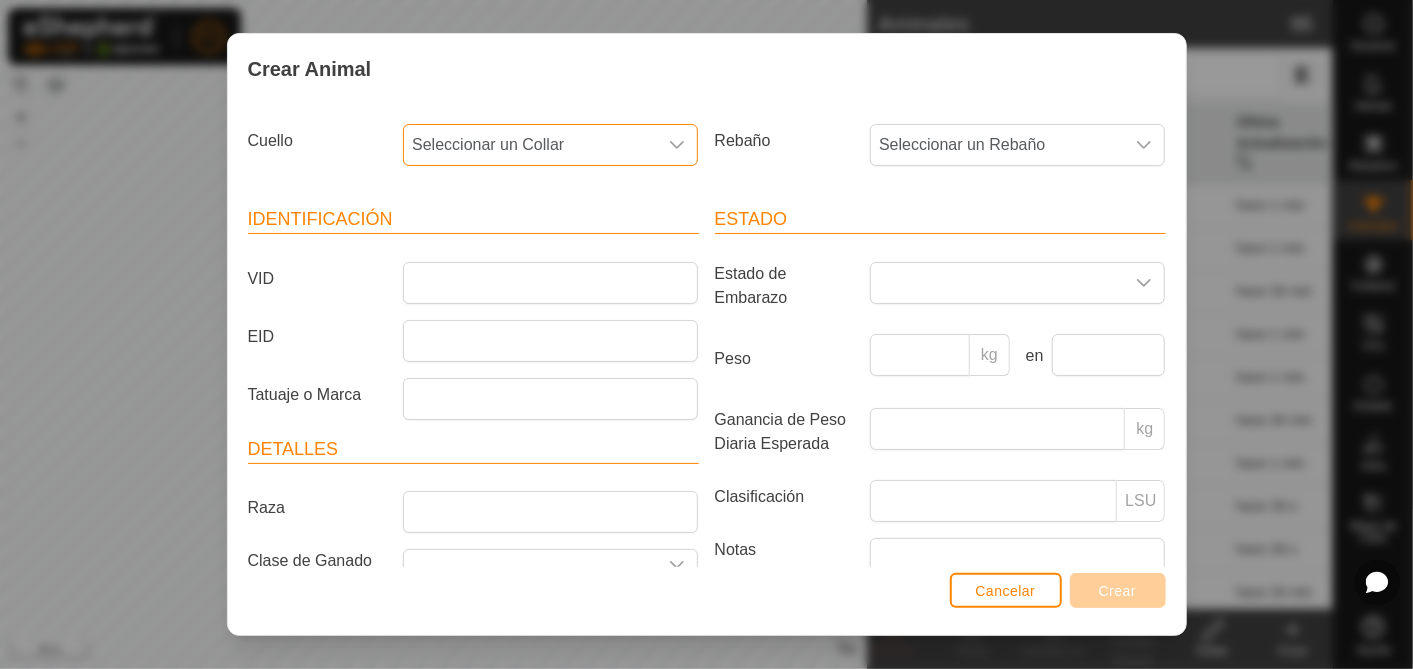 click on "Seleccionar un Collar" at bounding box center (488, 144) 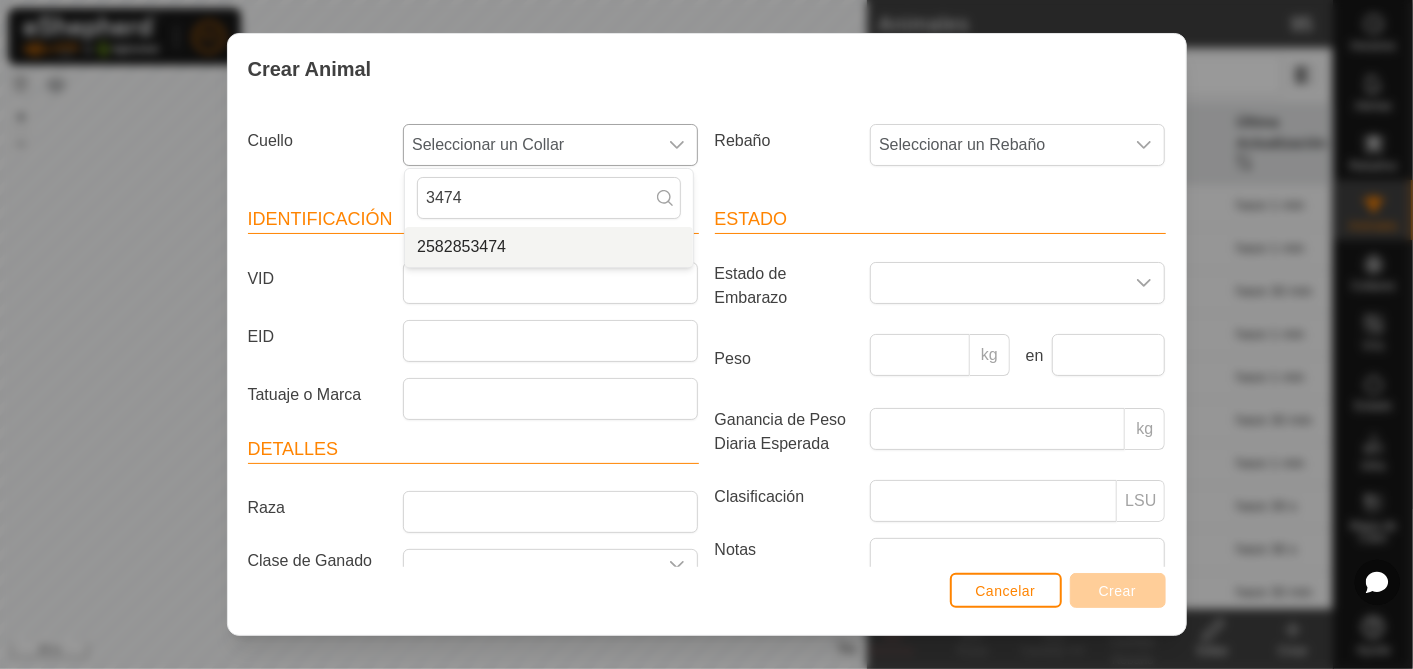 type on "3474" 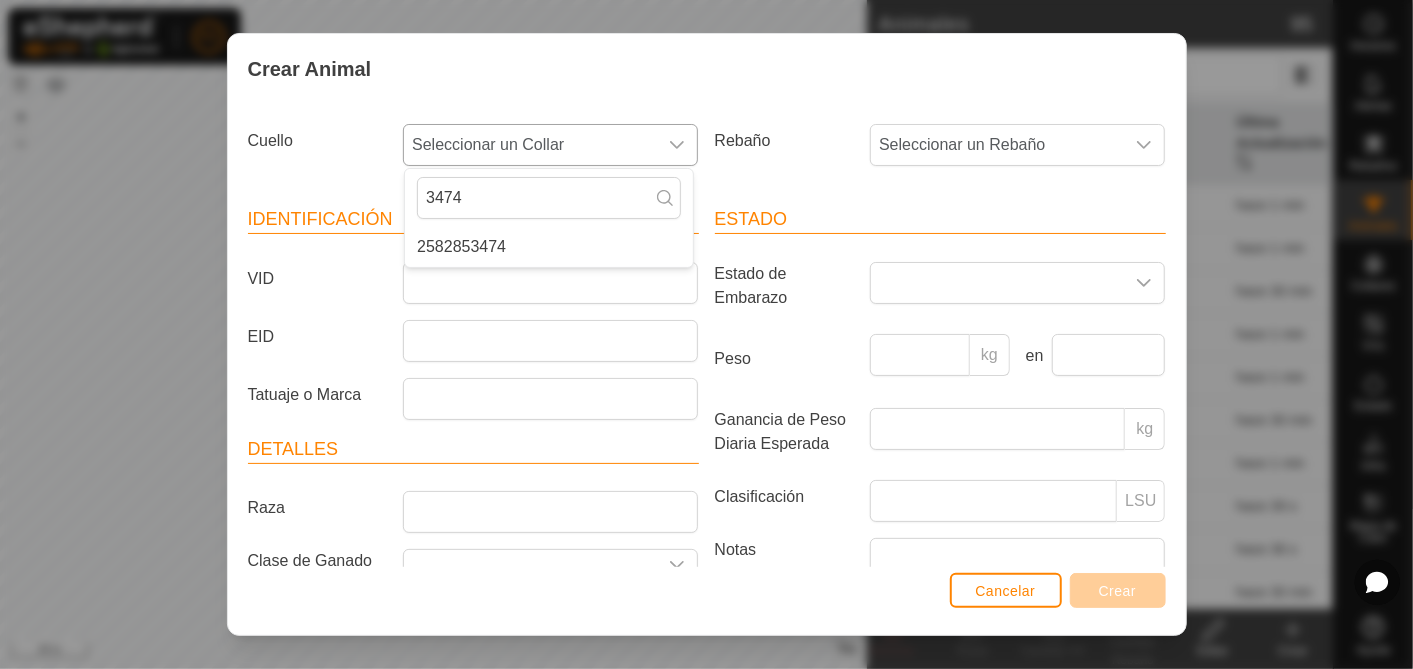 click on "2582853474" at bounding box center [549, 247] 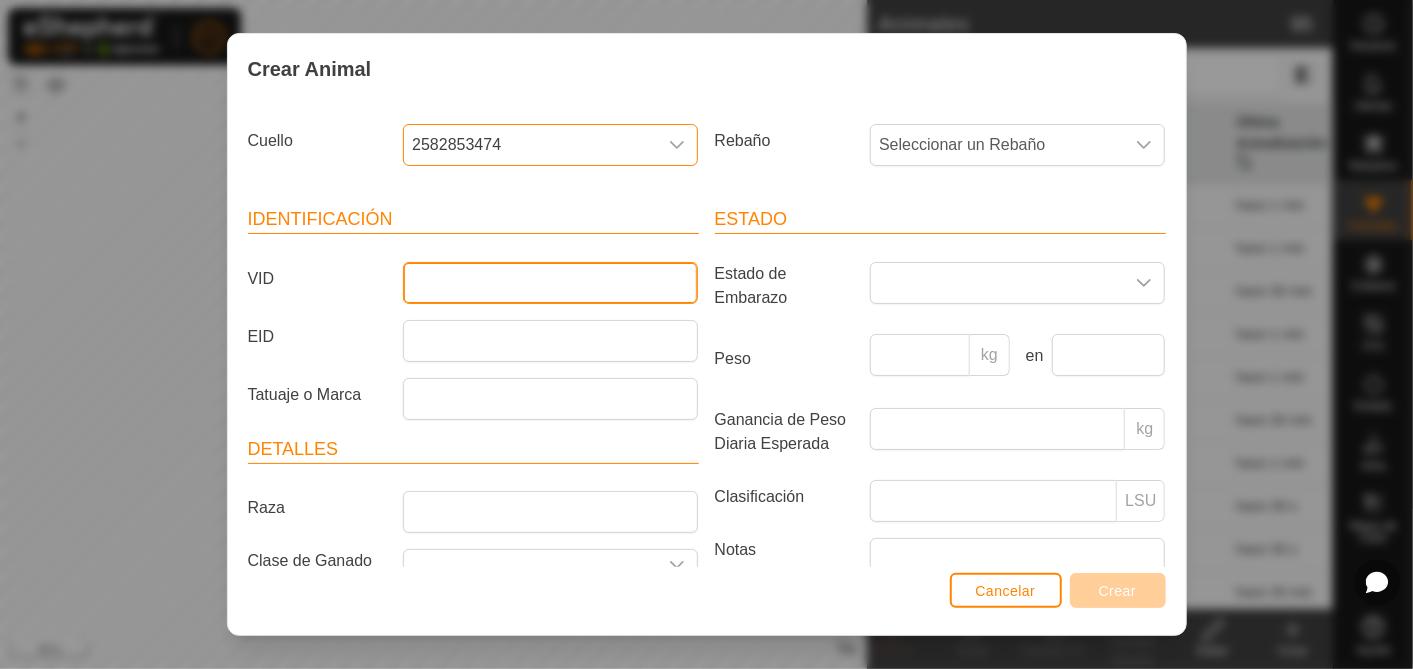 click on "VID" at bounding box center (550, 283) 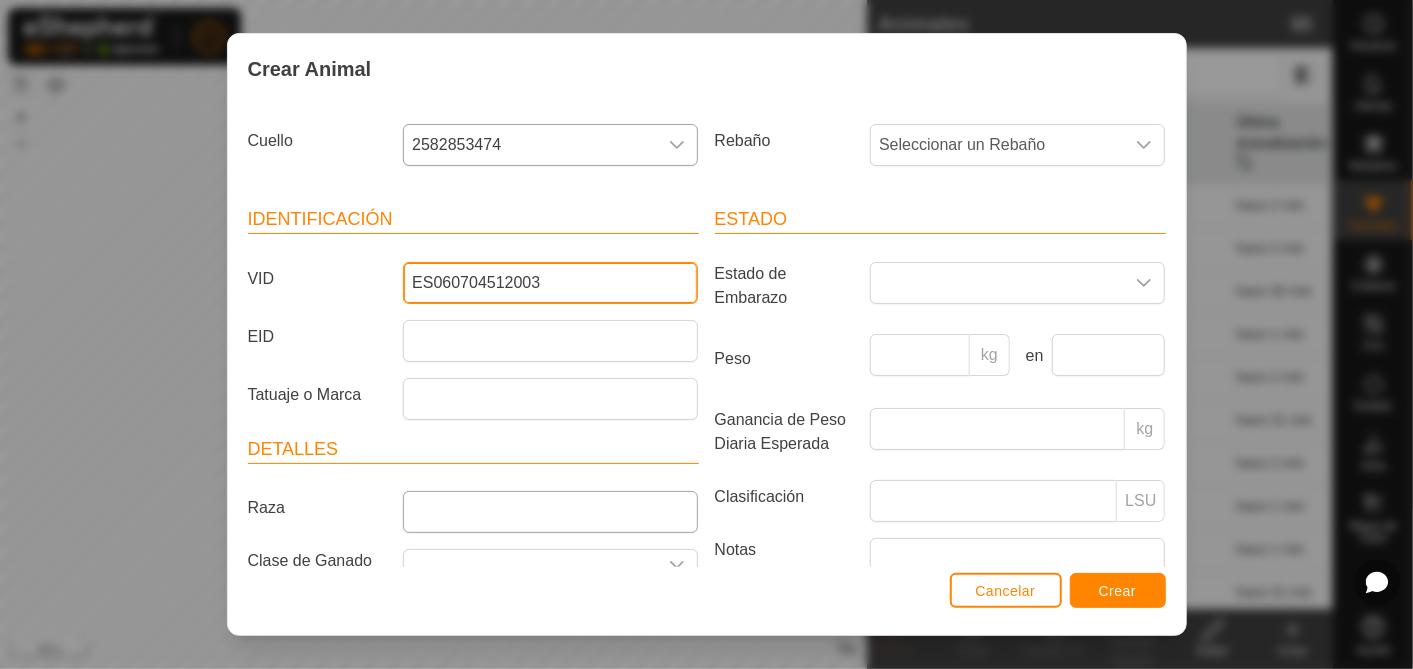 type on "ES060704512003" 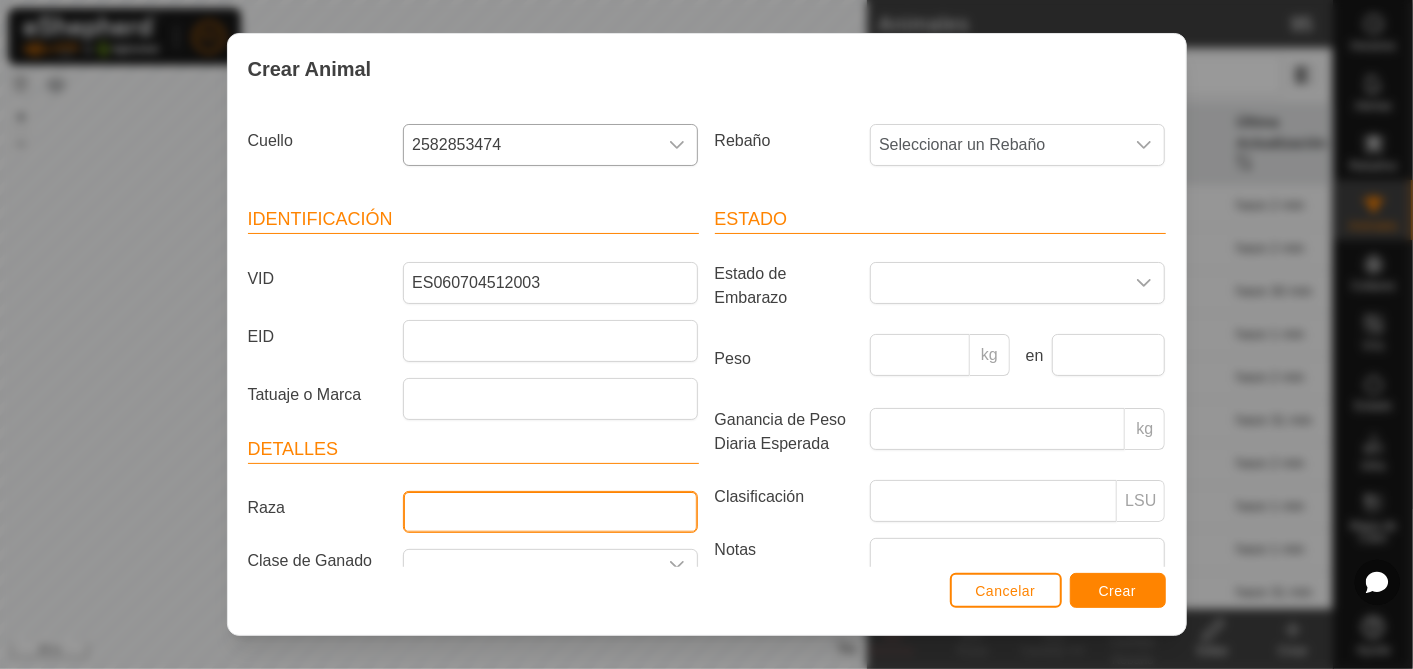 click on "Raza" at bounding box center [550, 512] 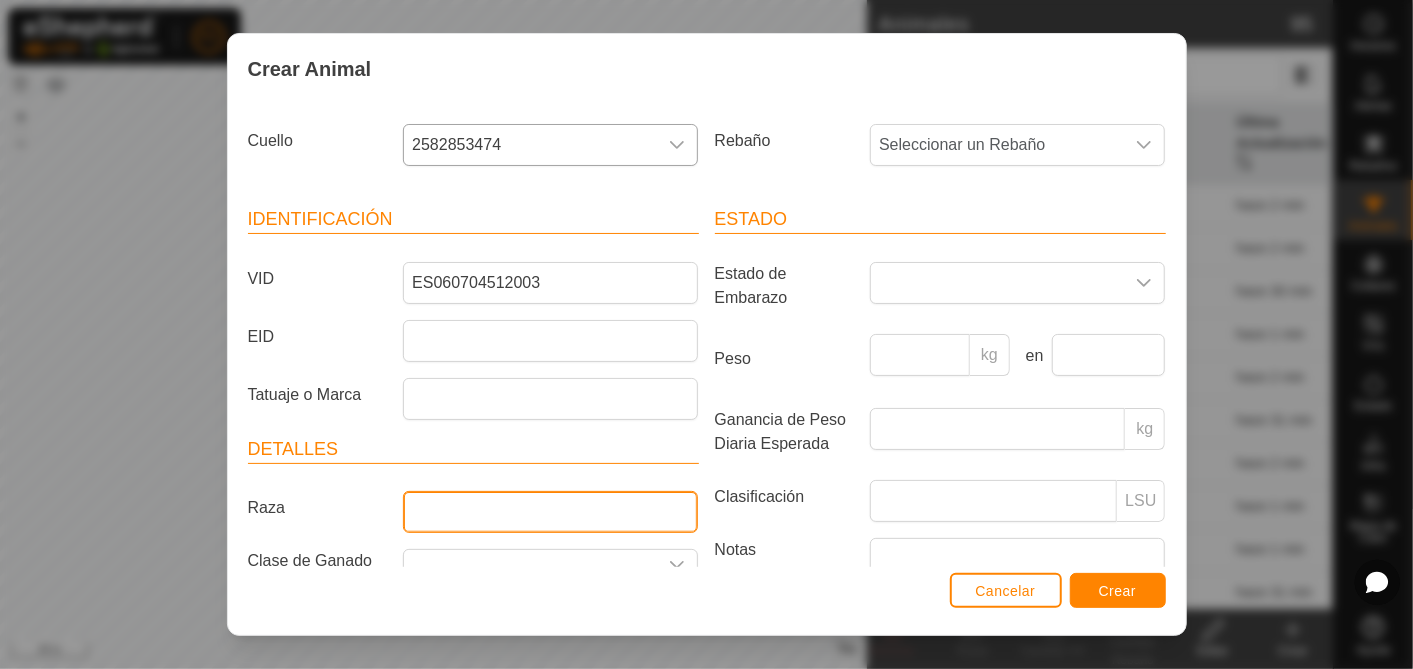 type on "aubrac" 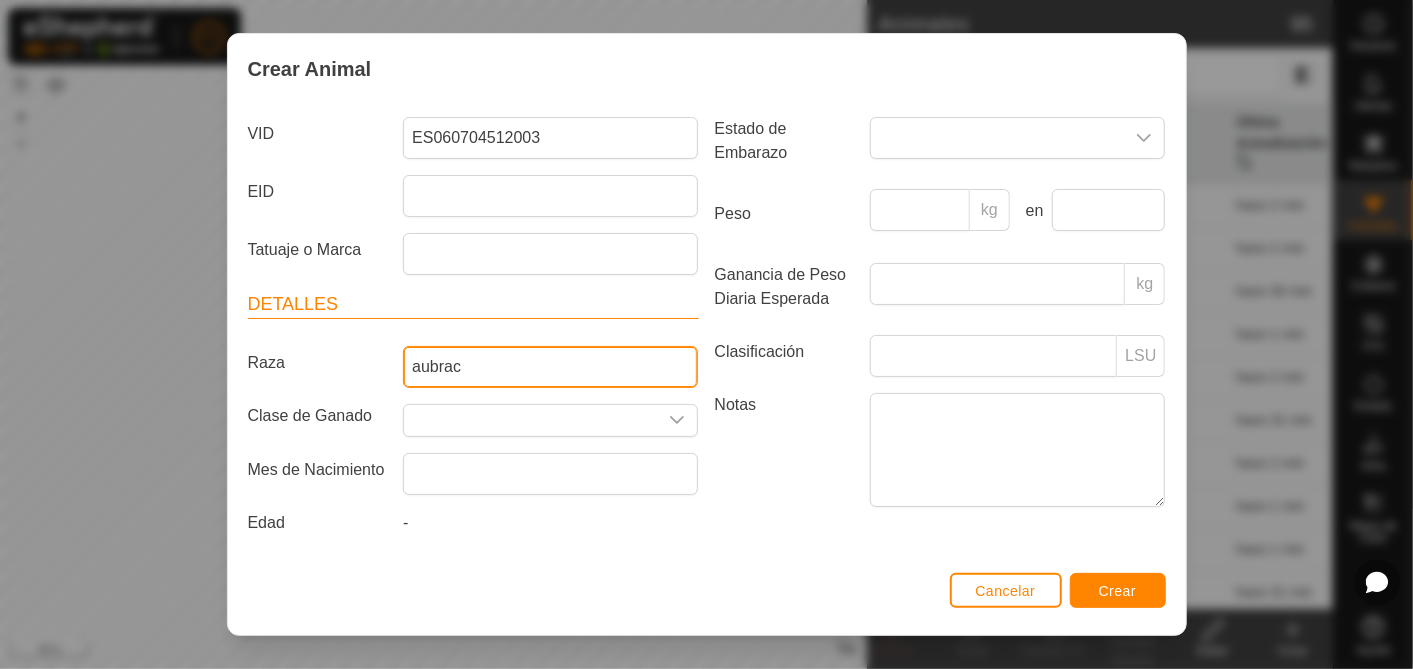 scroll, scrollTop: 155, scrollLeft: 0, axis: vertical 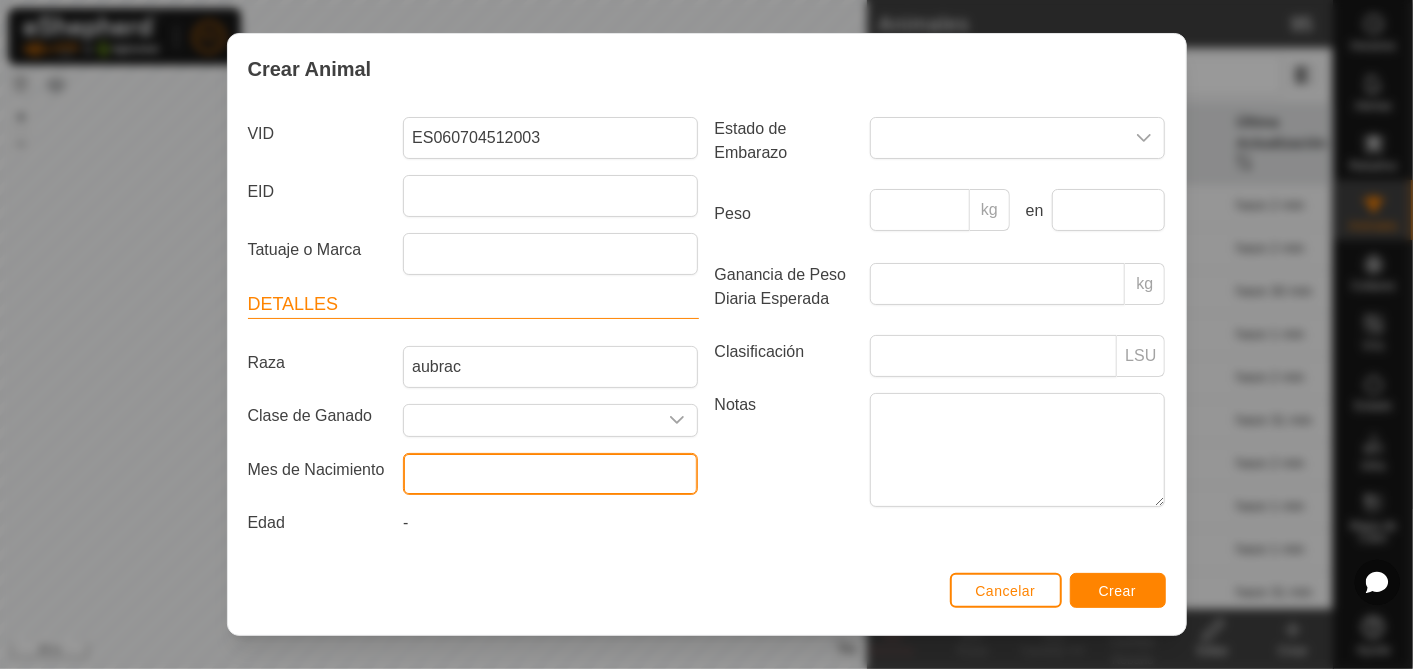 click at bounding box center [550, 474] 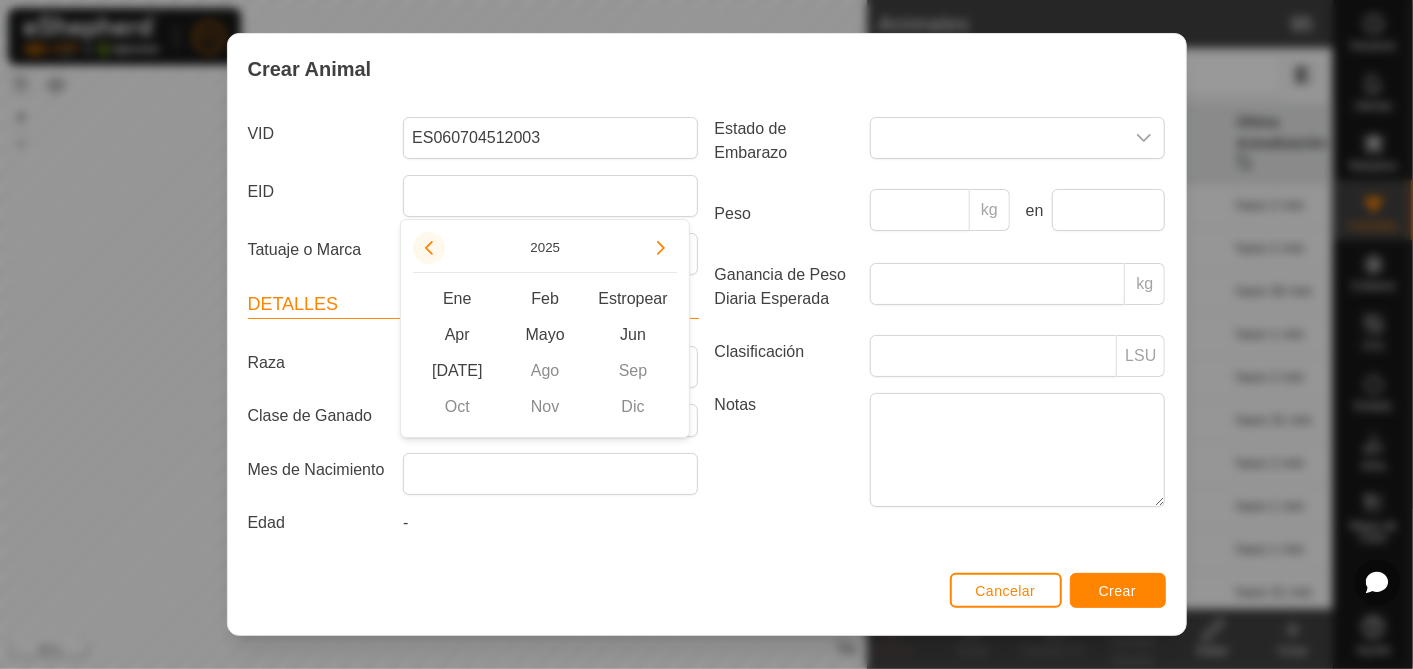 click at bounding box center (429, 248) 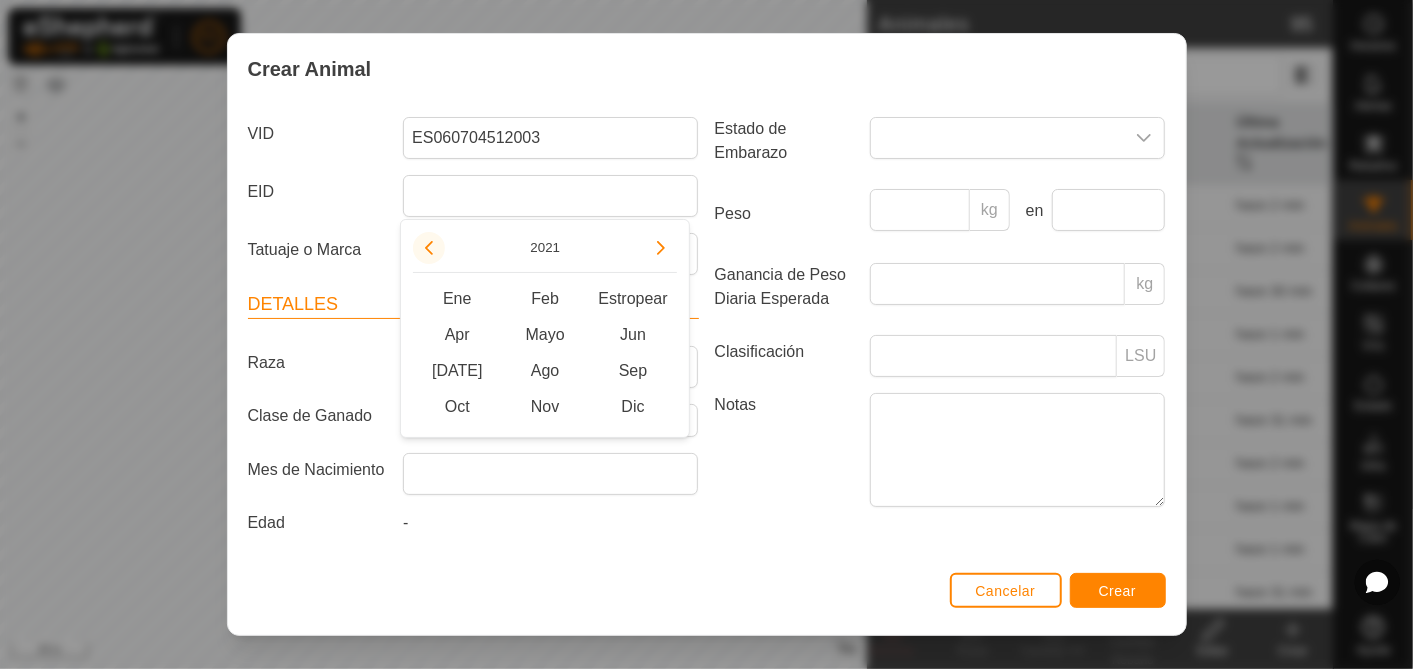 click at bounding box center (429, 248) 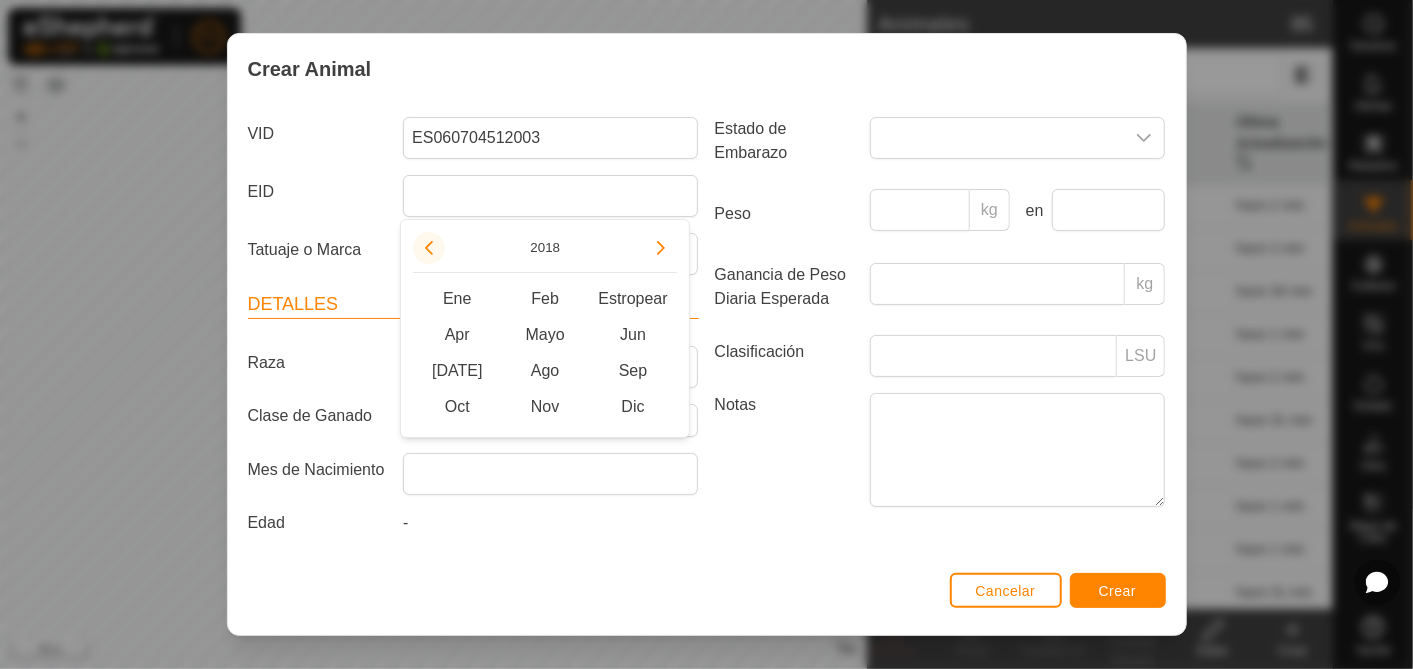 click at bounding box center [429, 248] 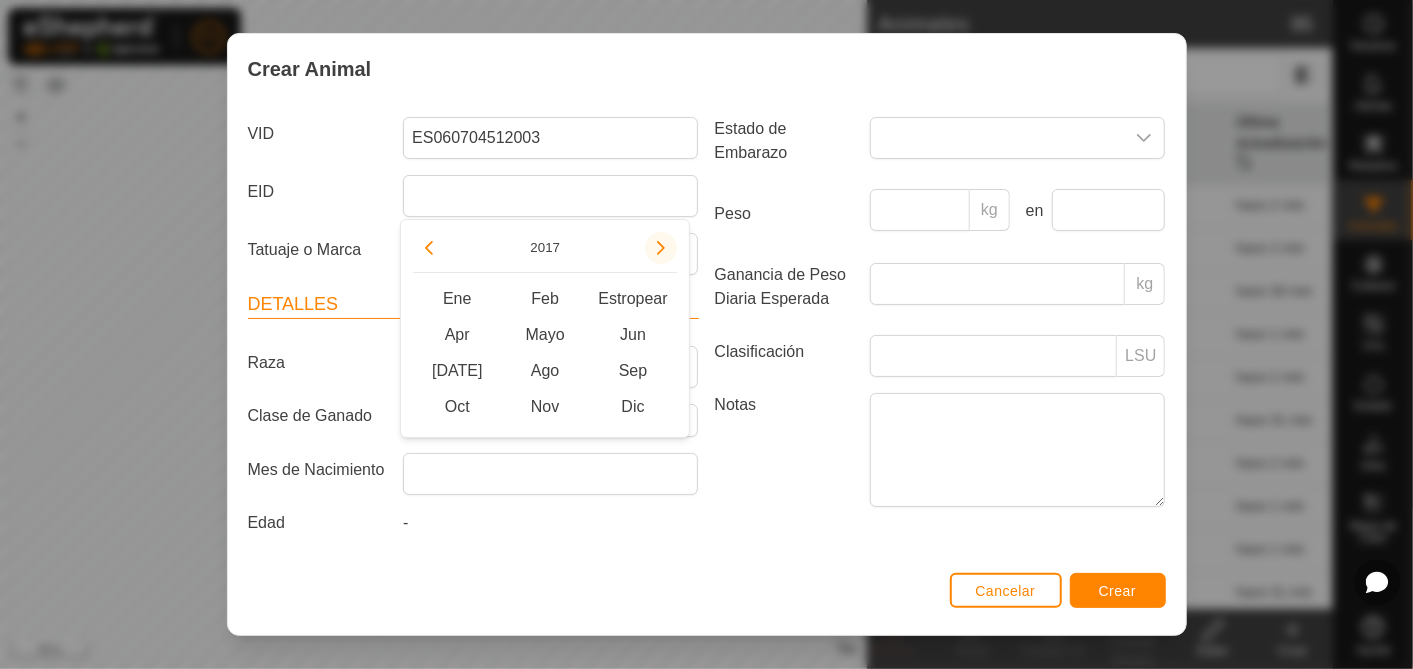 click at bounding box center [661, 248] 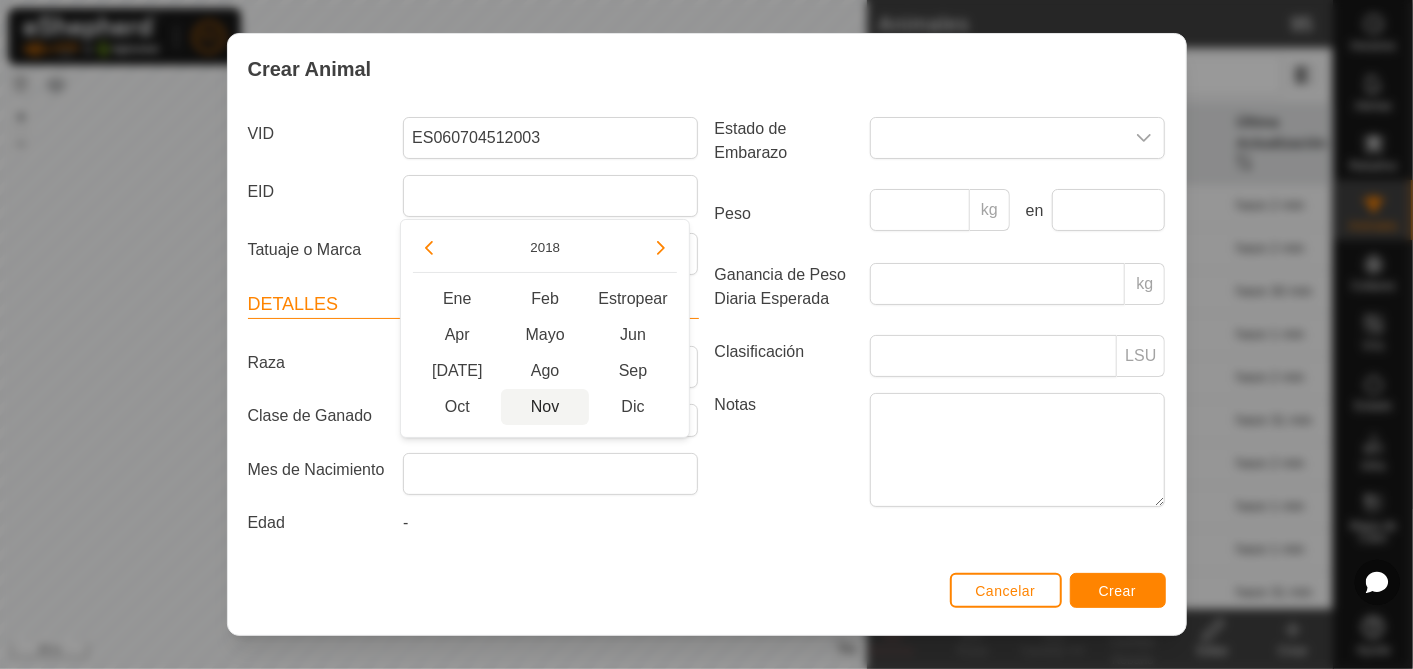 click on "Nov" at bounding box center [545, 407] 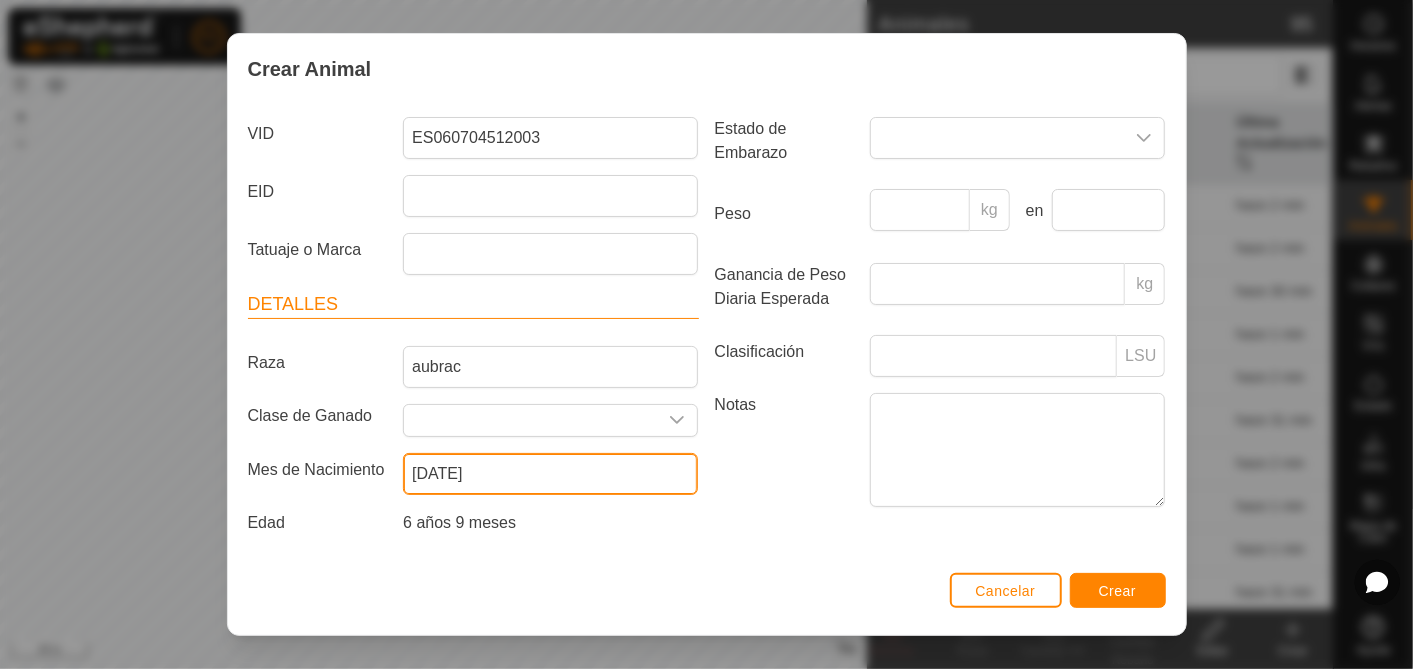 scroll, scrollTop: 0, scrollLeft: 0, axis: both 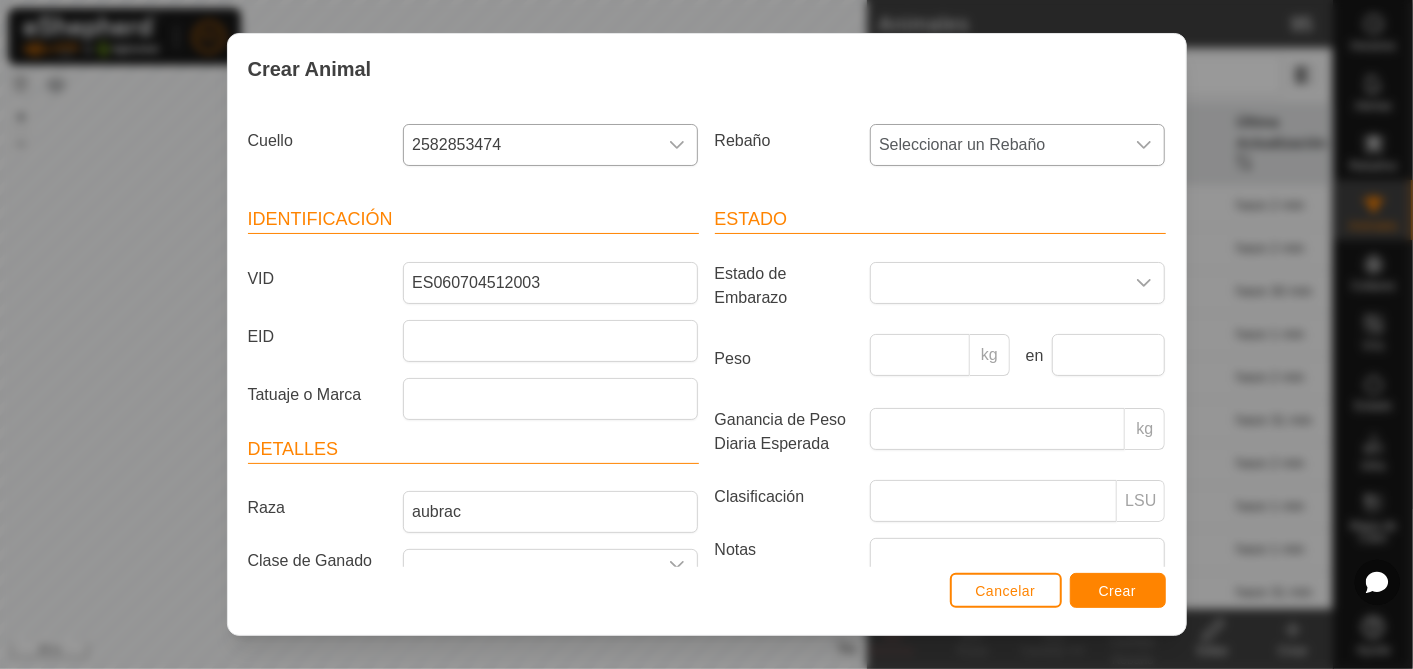 click on "Seleccionar un Rebaño" at bounding box center [997, 145] 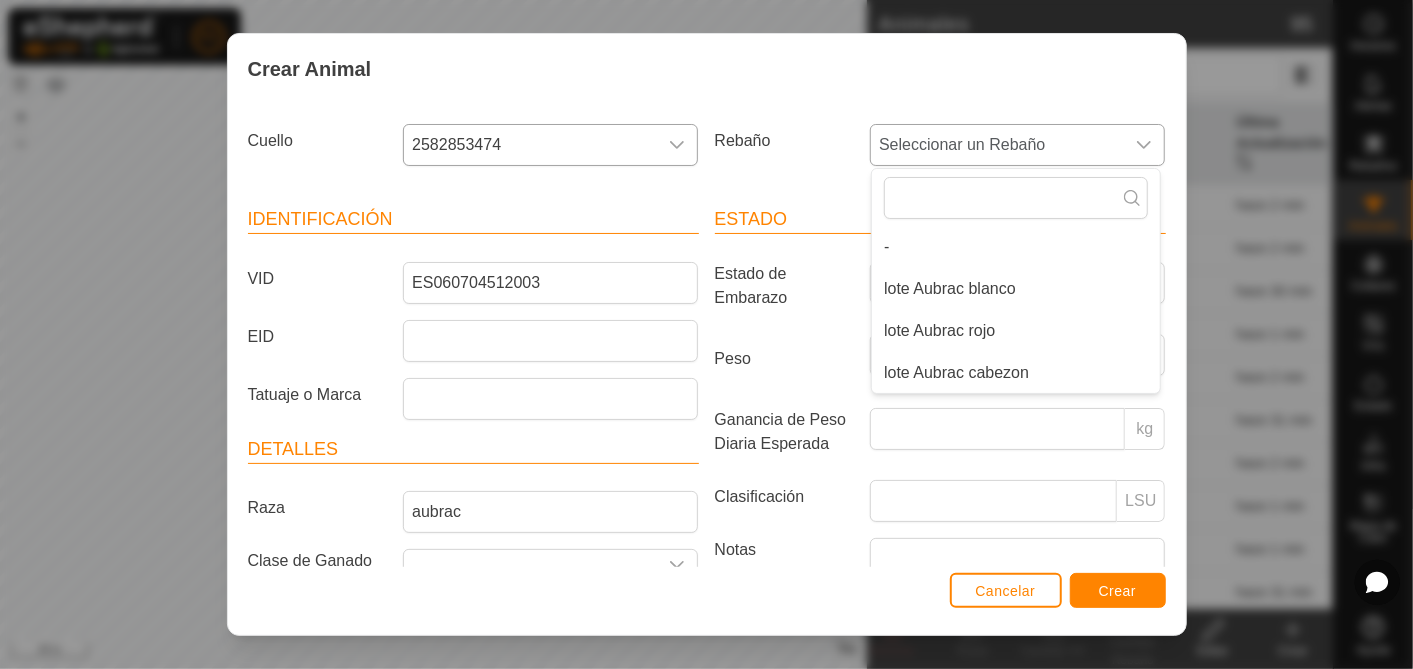 click on "lote Aubrac cabezon" at bounding box center (1016, 373) 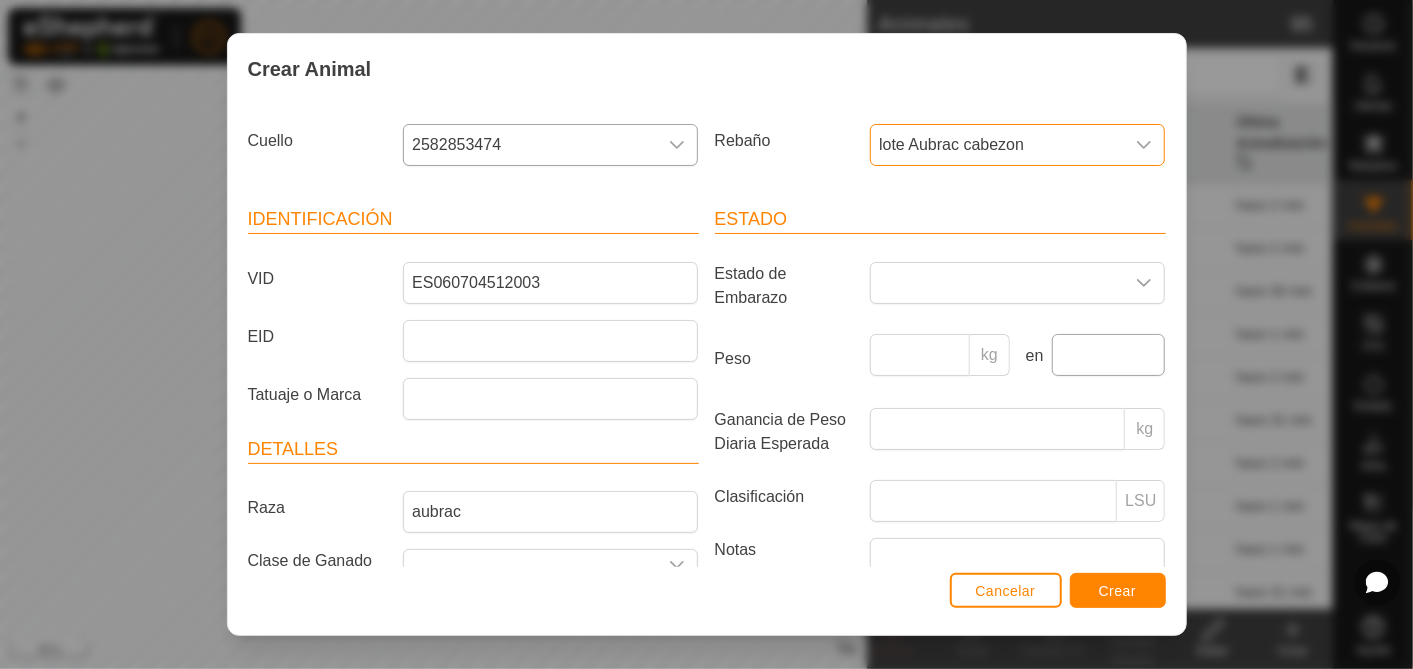 scroll, scrollTop: 155, scrollLeft: 0, axis: vertical 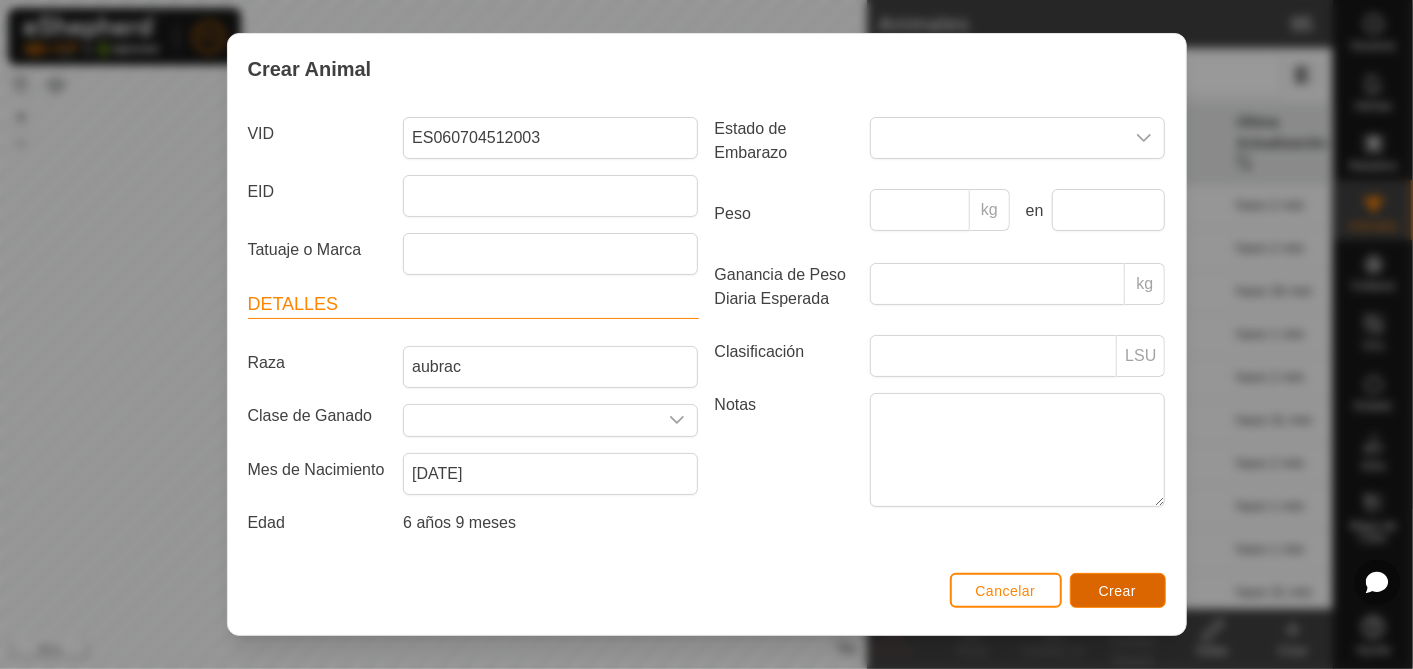 click on "Crear" at bounding box center (1118, 591) 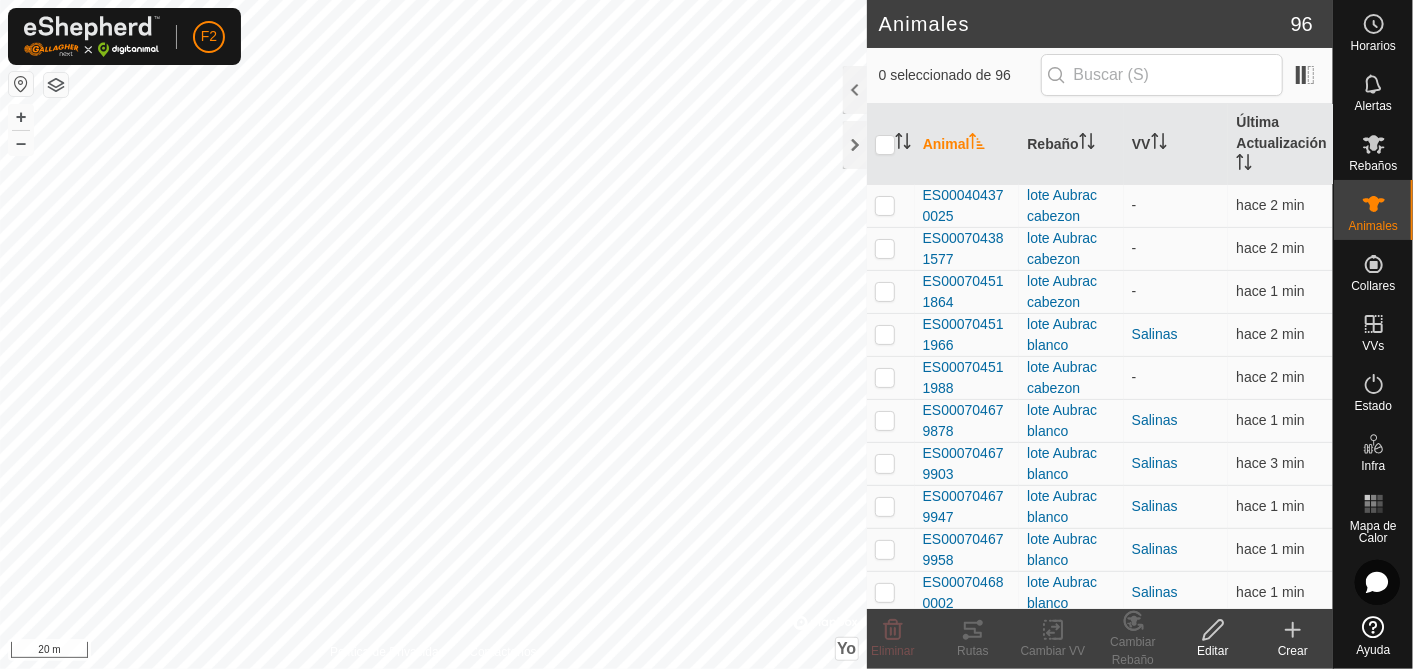 click 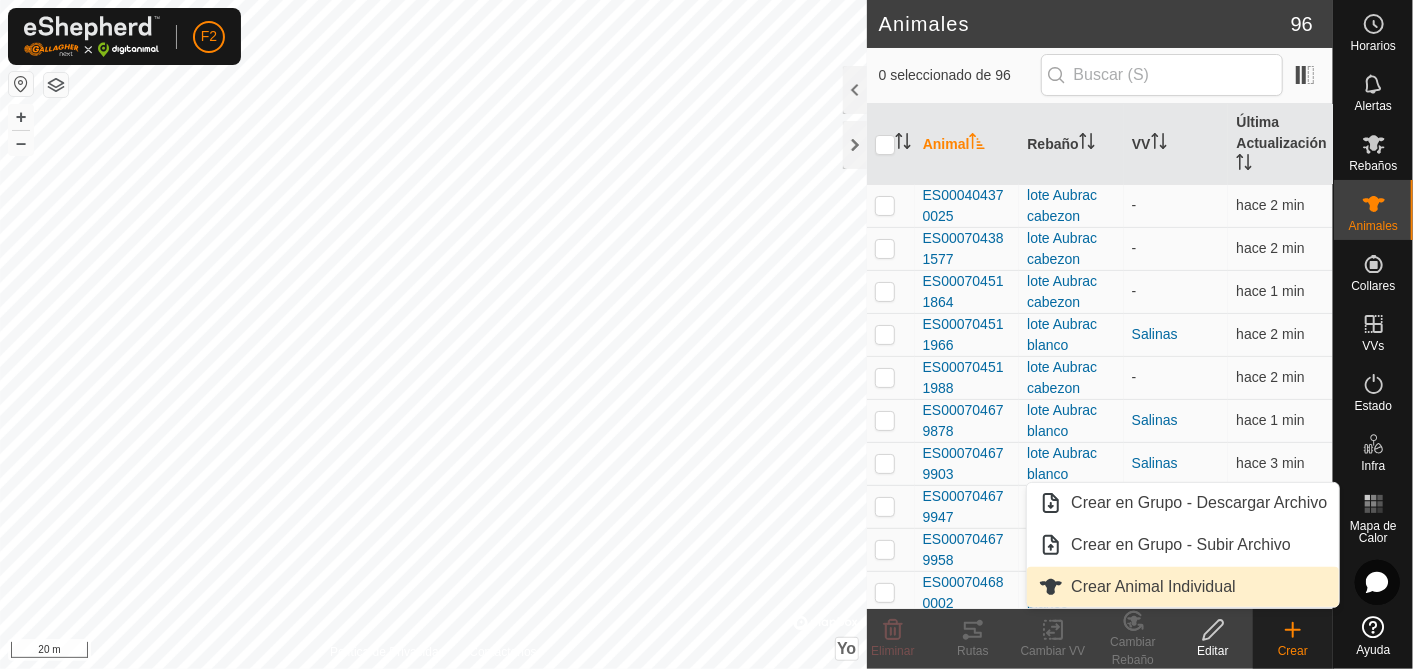 click on "Crear Animal Individual" at bounding box center [1183, 587] 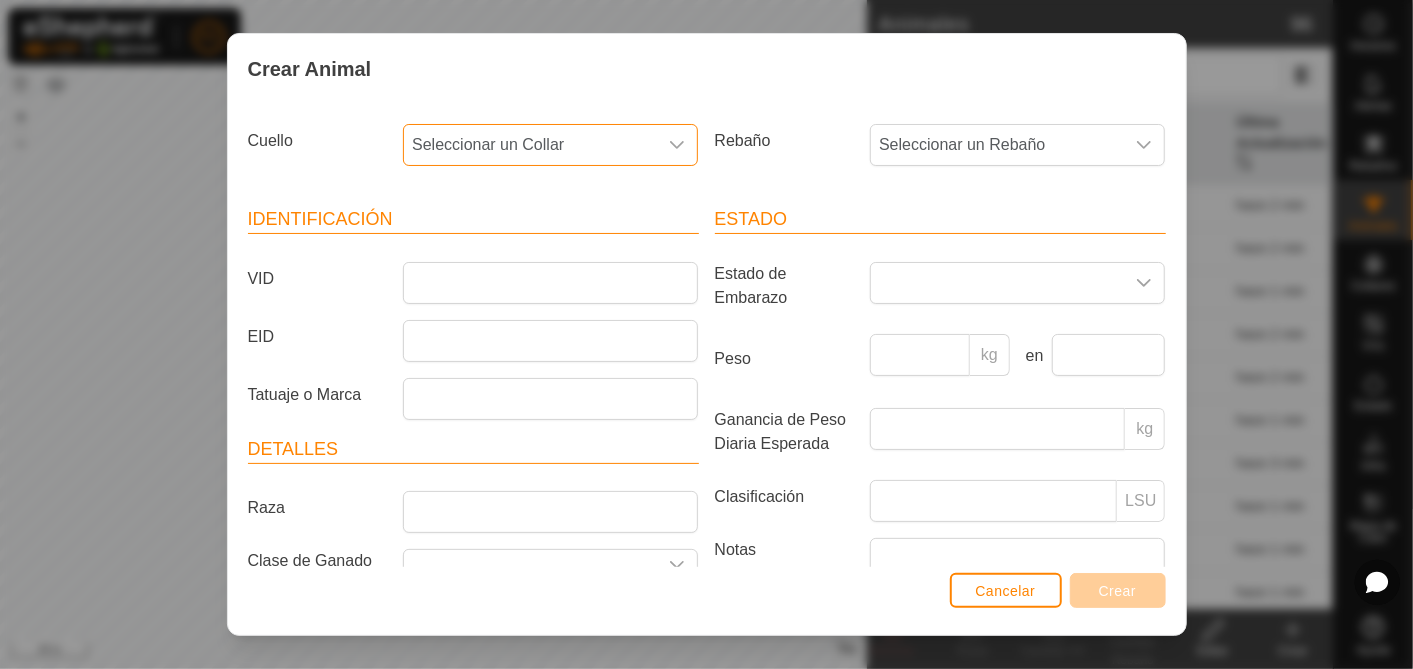 click on "Seleccionar un Collar" at bounding box center [488, 144] 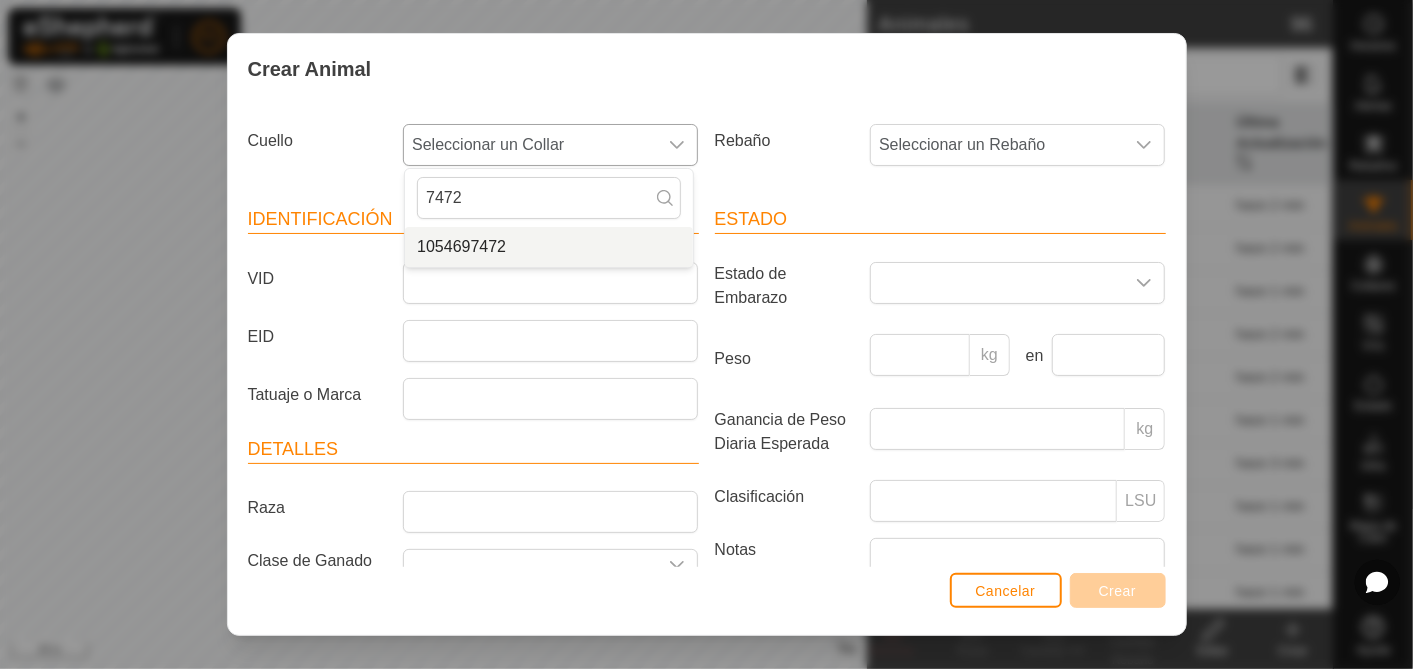 type on "7472" 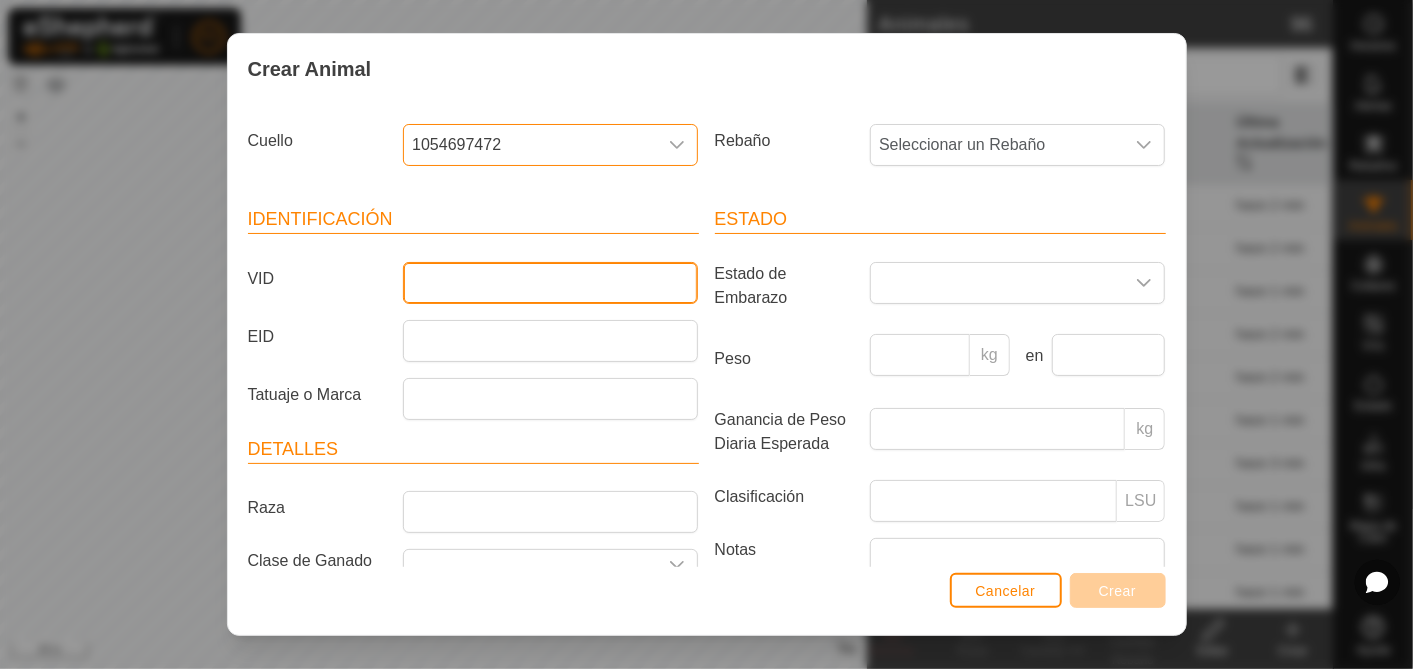 click on "VID" at bounding box center [550, 283] 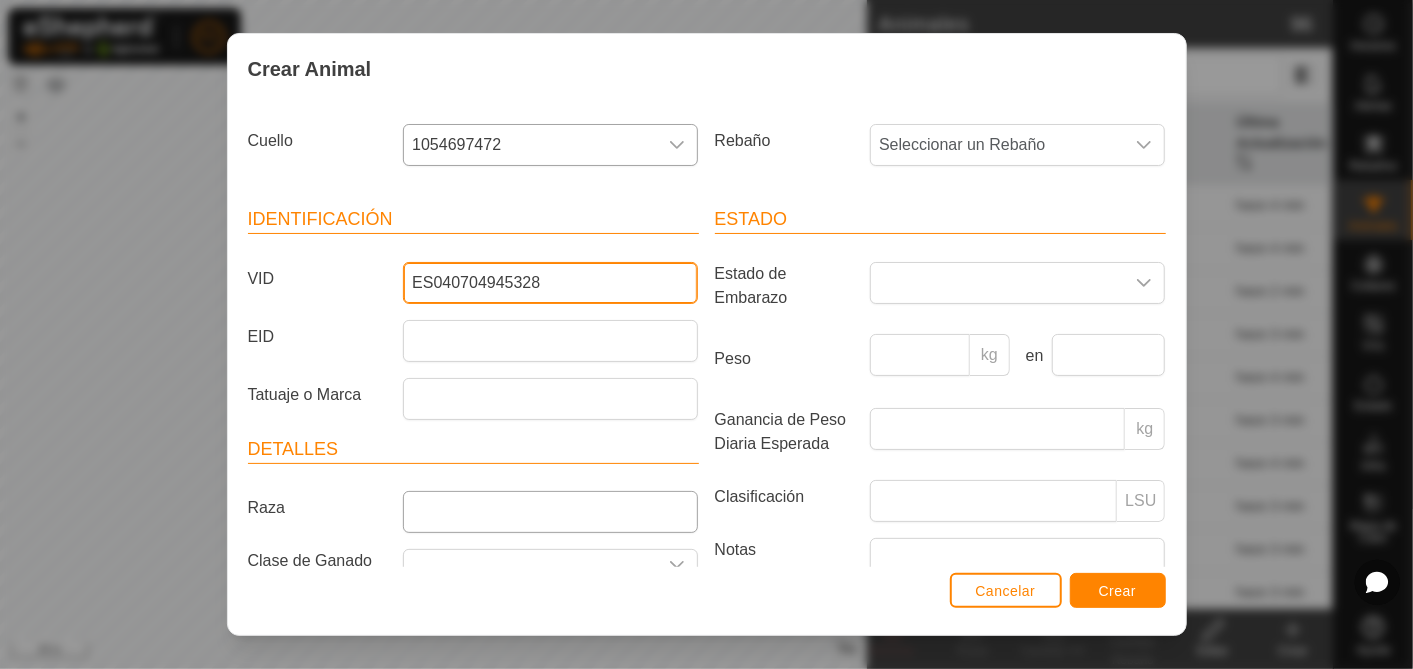 type on "ES040704945328" 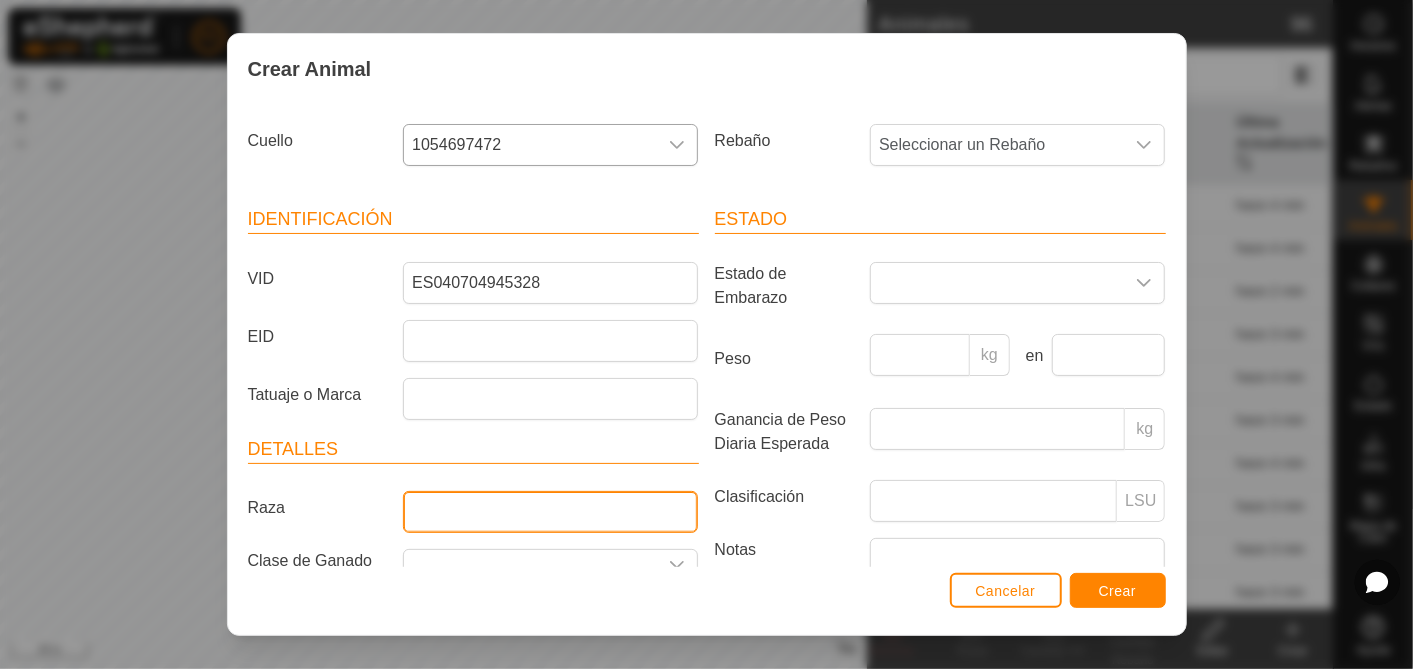 click on "Raza" at bounding box center [550, 512] 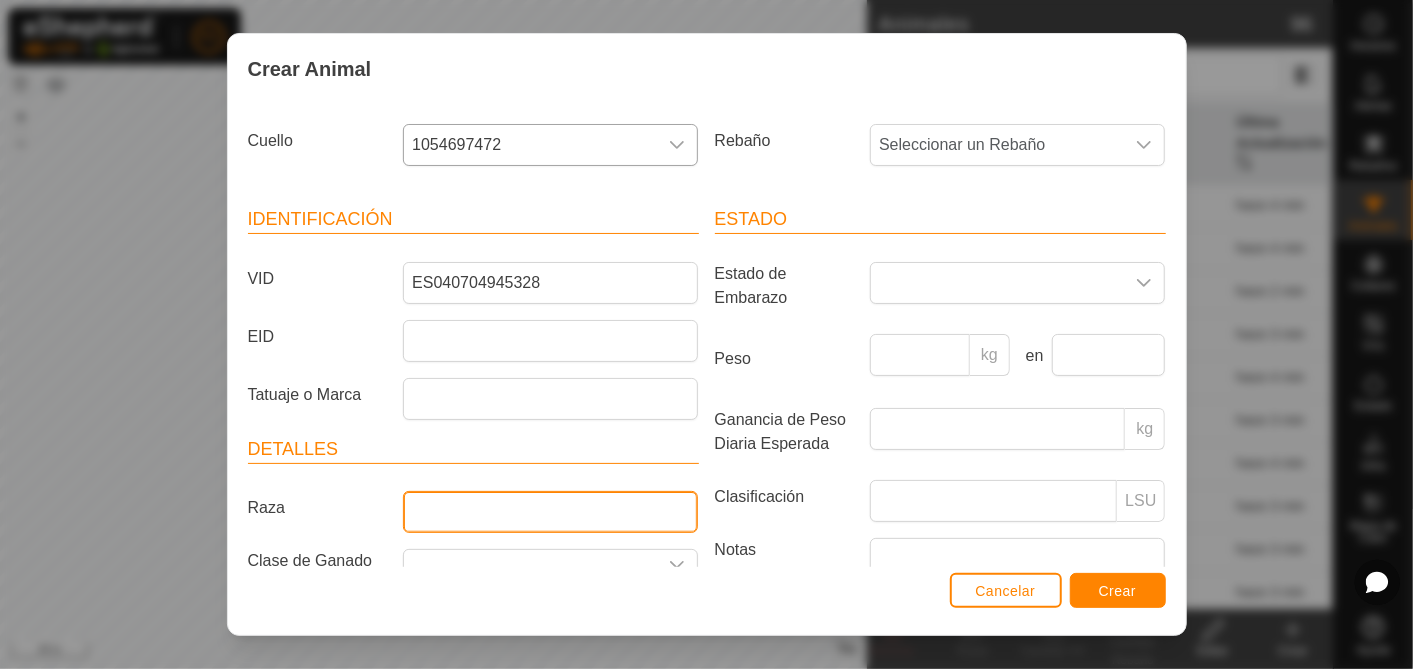 type on "aubrac" 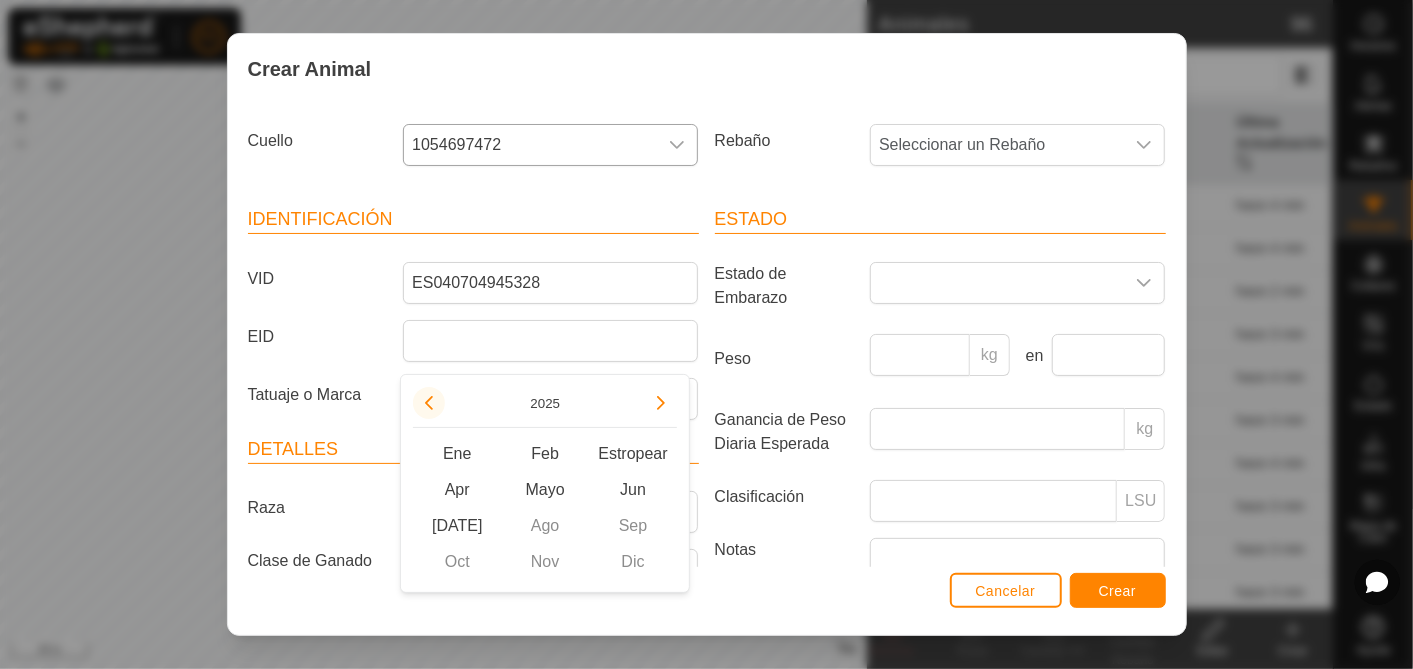 click at bounding box center (429, 403) 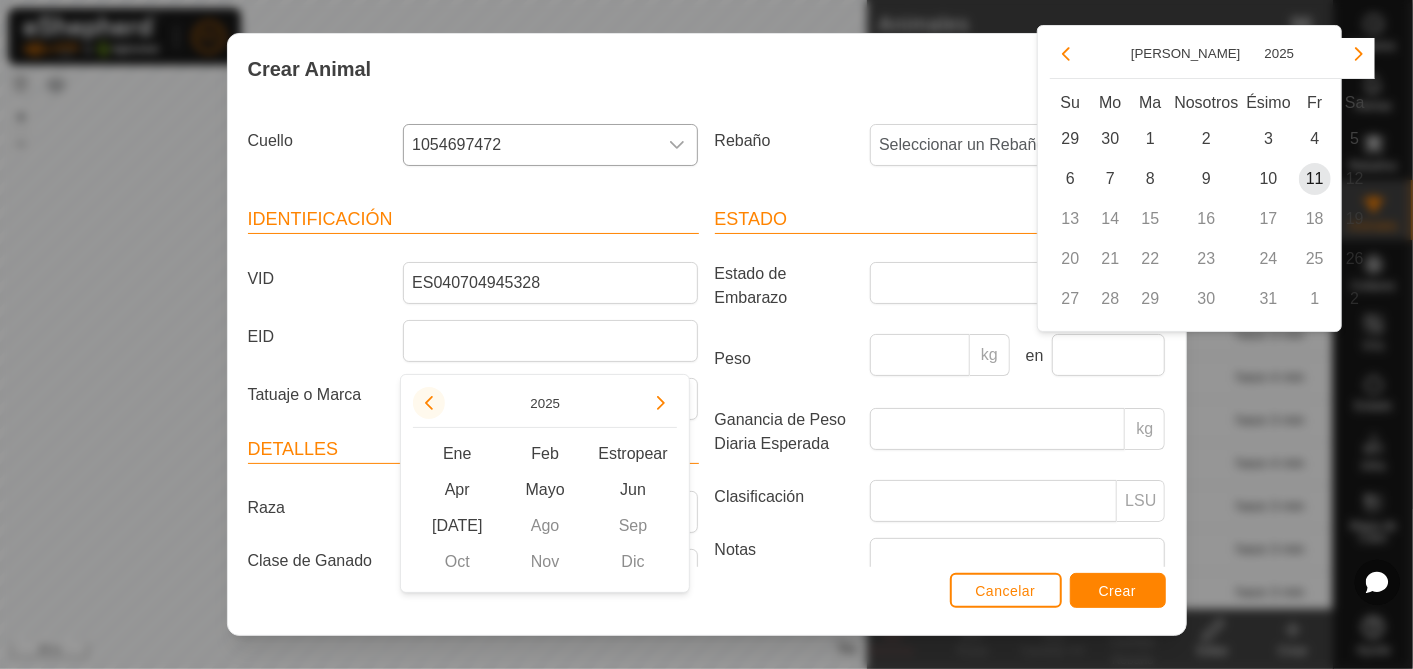 click 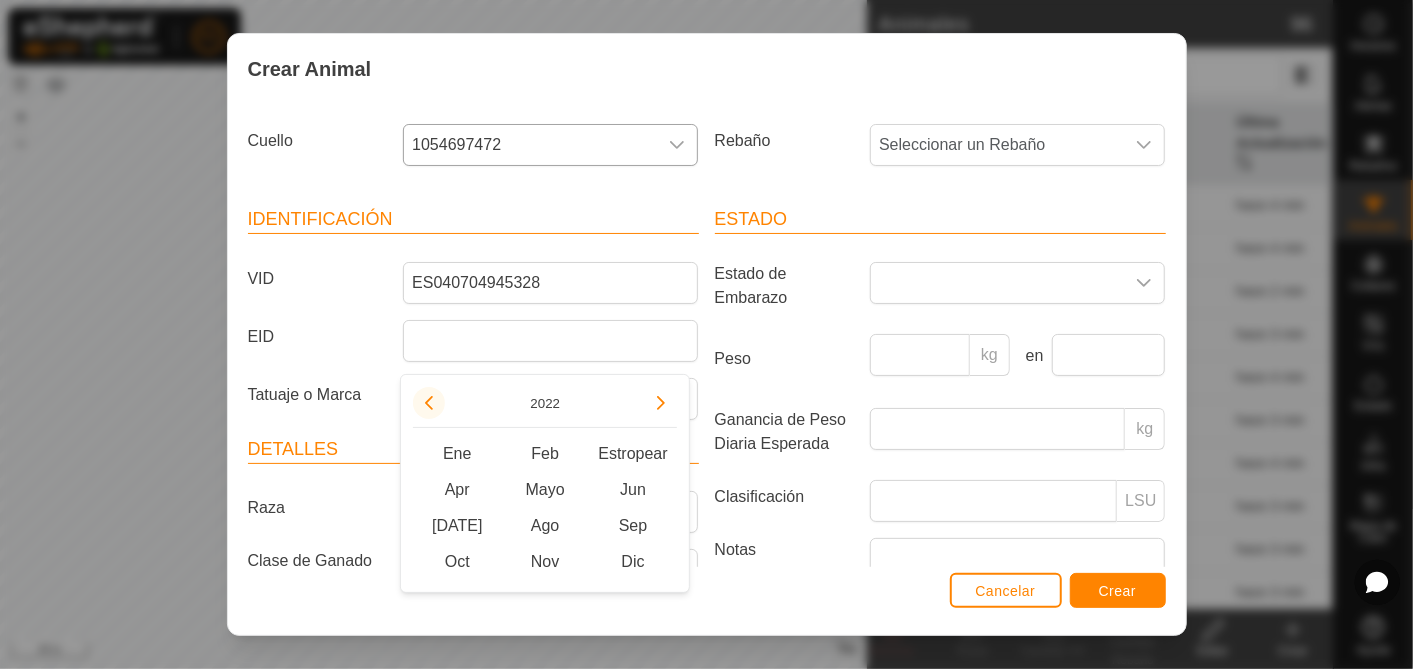 click 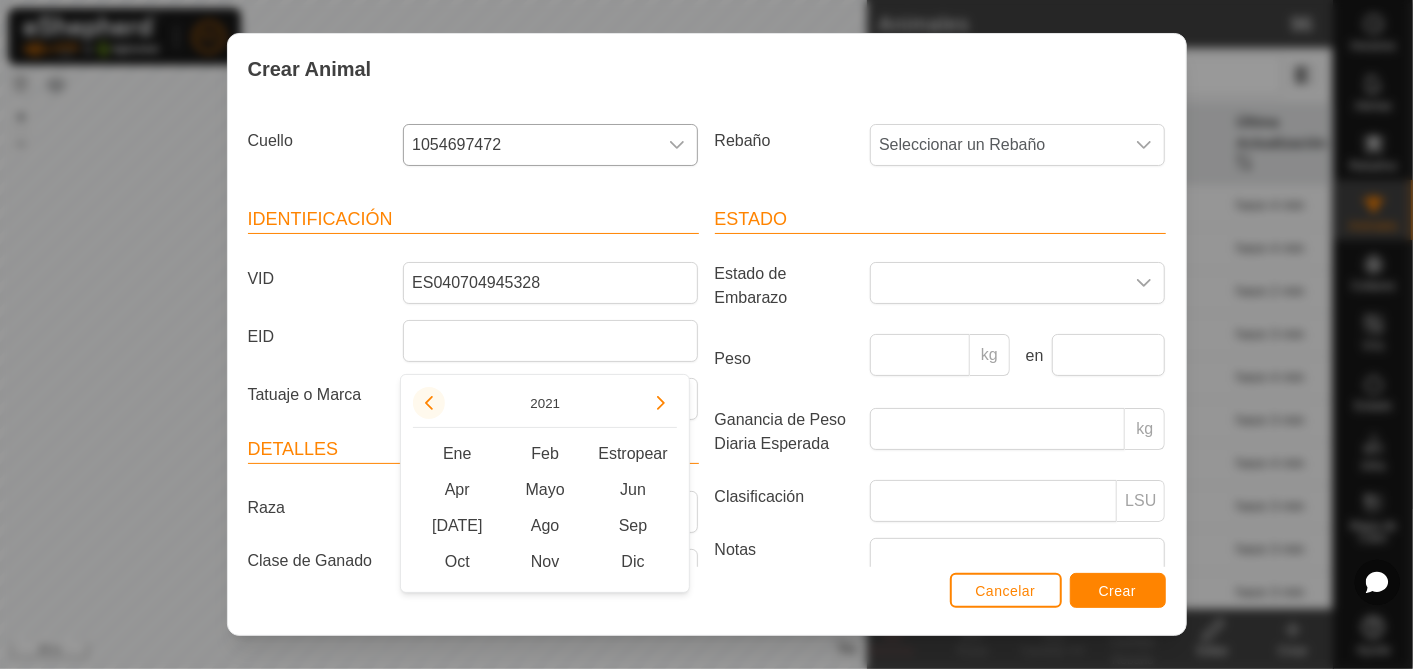 click at bounding box center (429, 403) 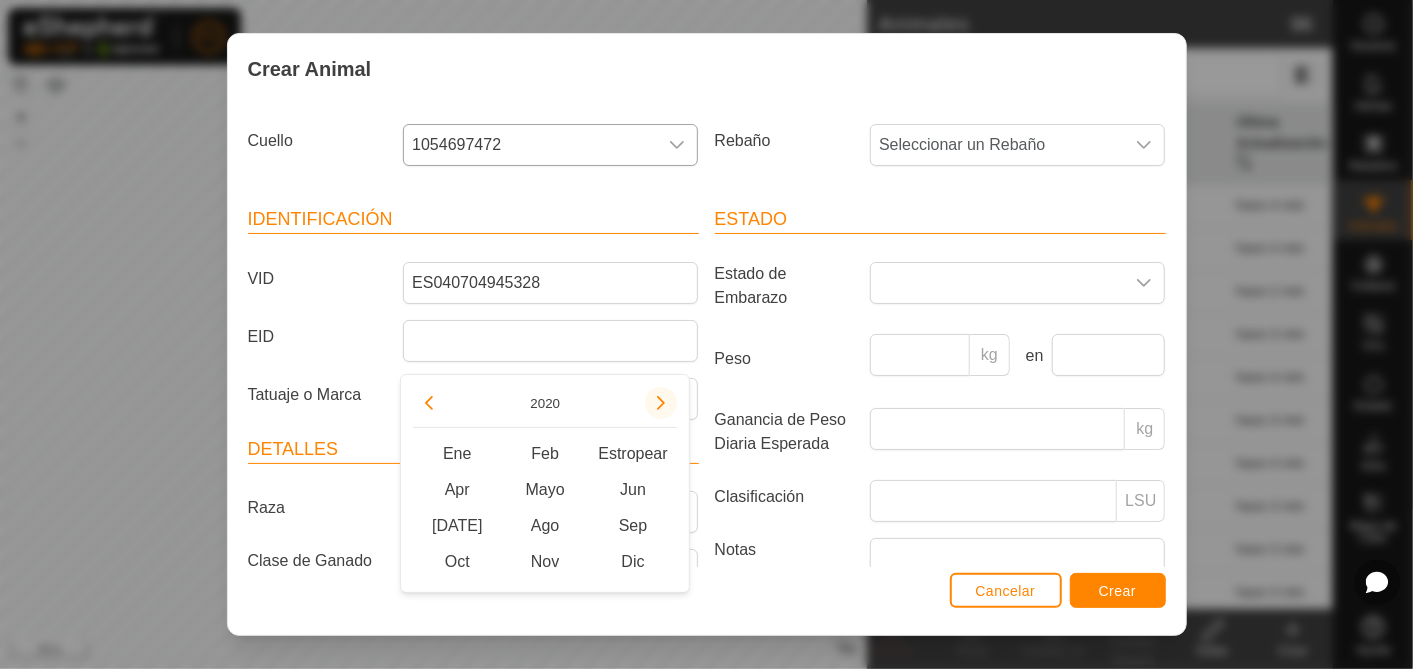 click at bounding box center [661, 403] 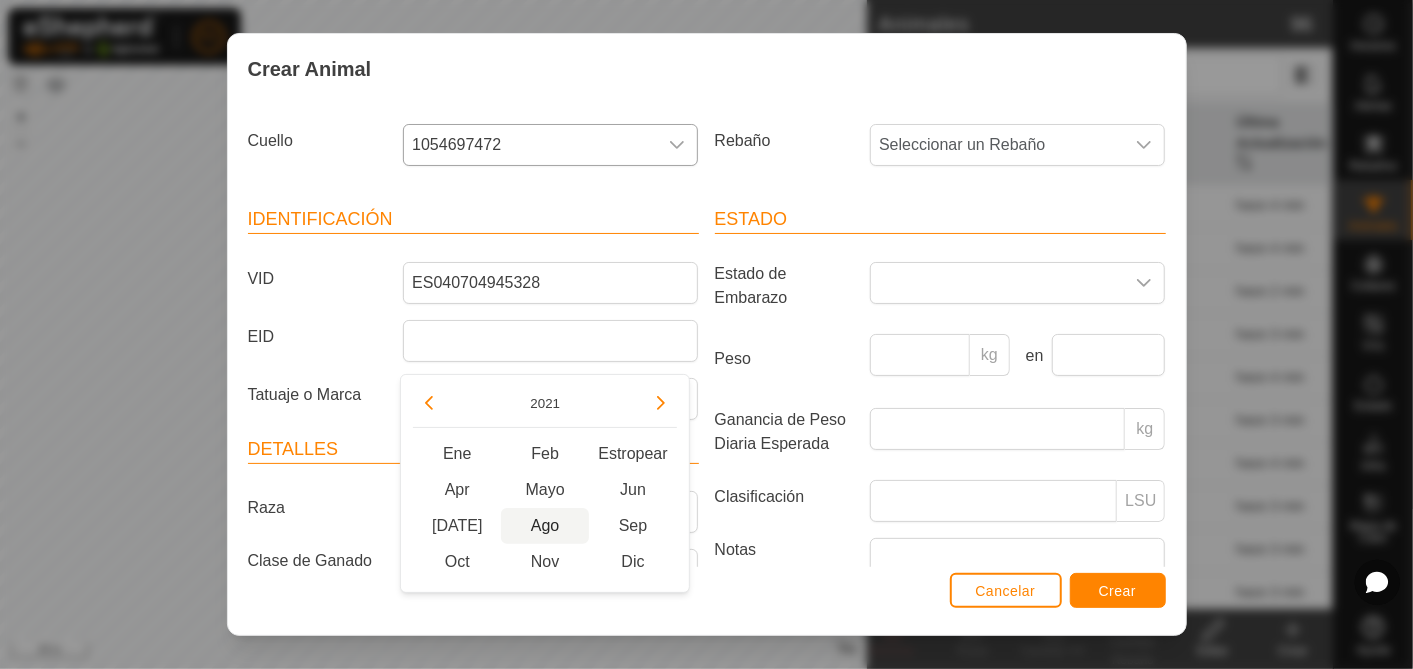 click on "Ago" at bounding box center (545, 526) 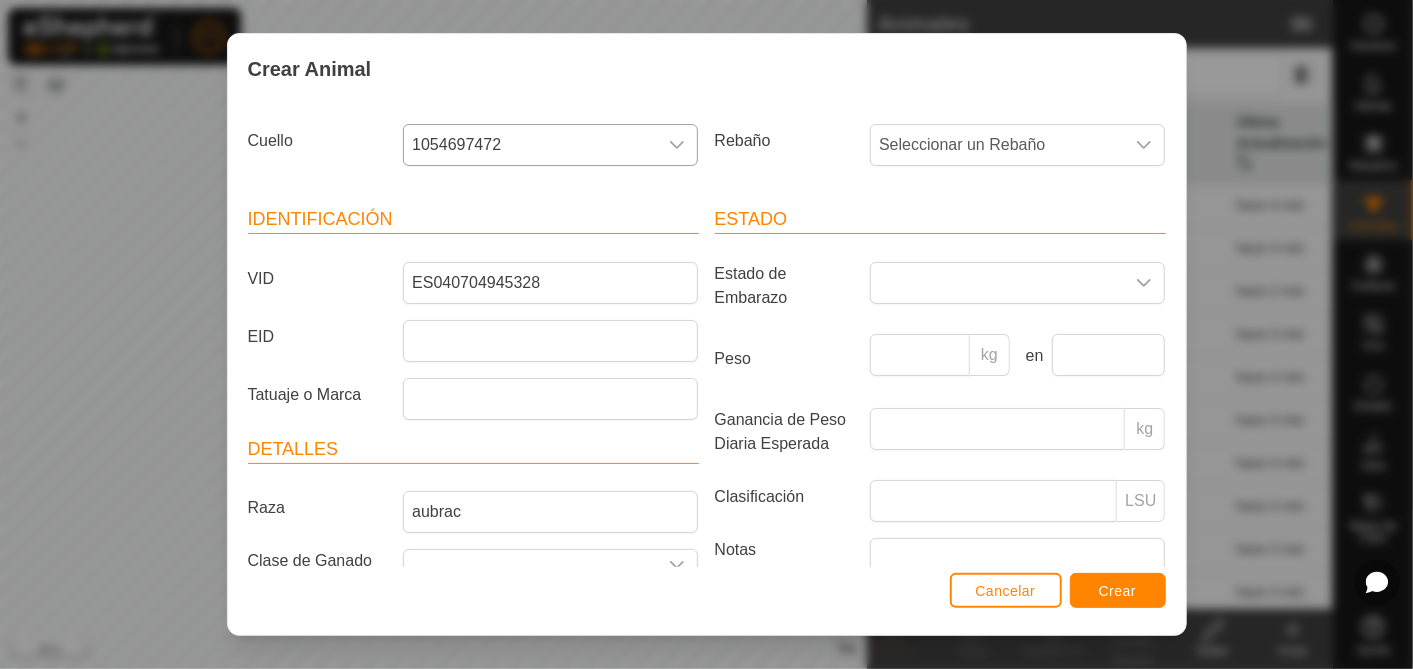 scroll, scrollTop: 156, scrollLeft: 0, axis: vertical 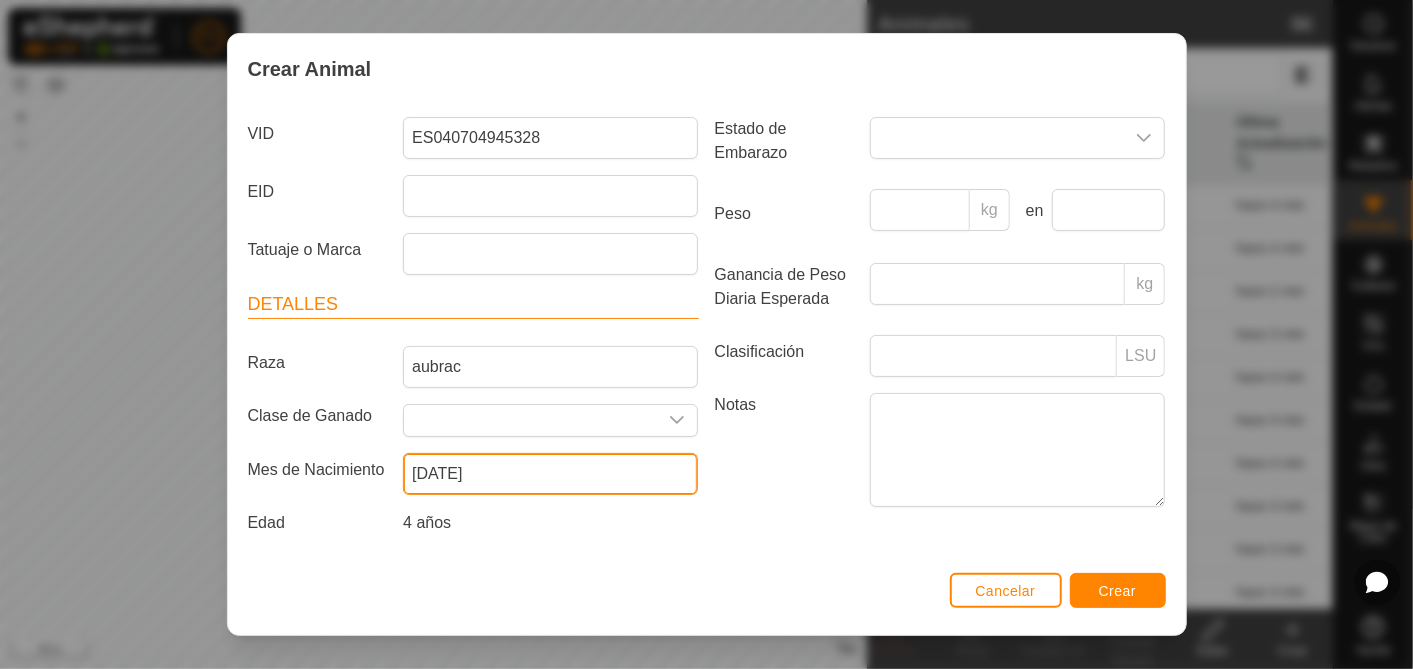click on "[DATE]" at bounding box center (550, 474) 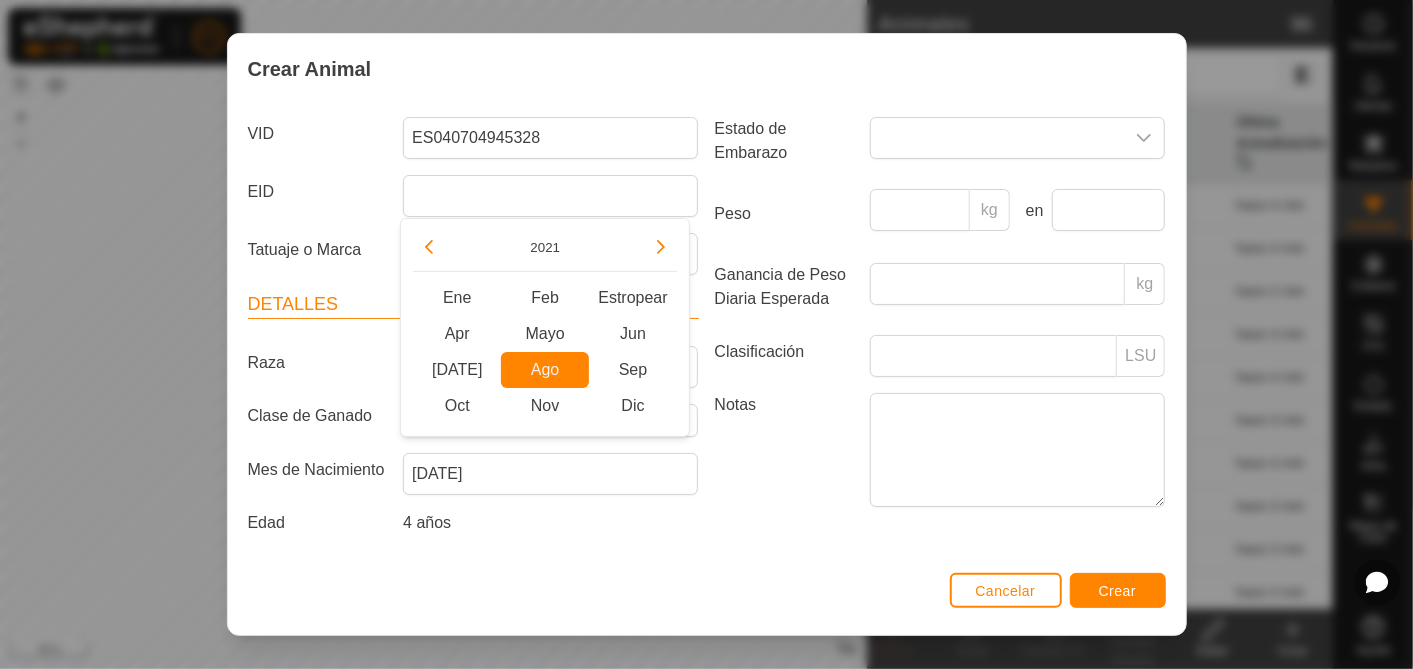 drag, startPoint x: 468, startPoint y: 369, endPoint x: 501, endPoint y: 385, distance: 36.67424 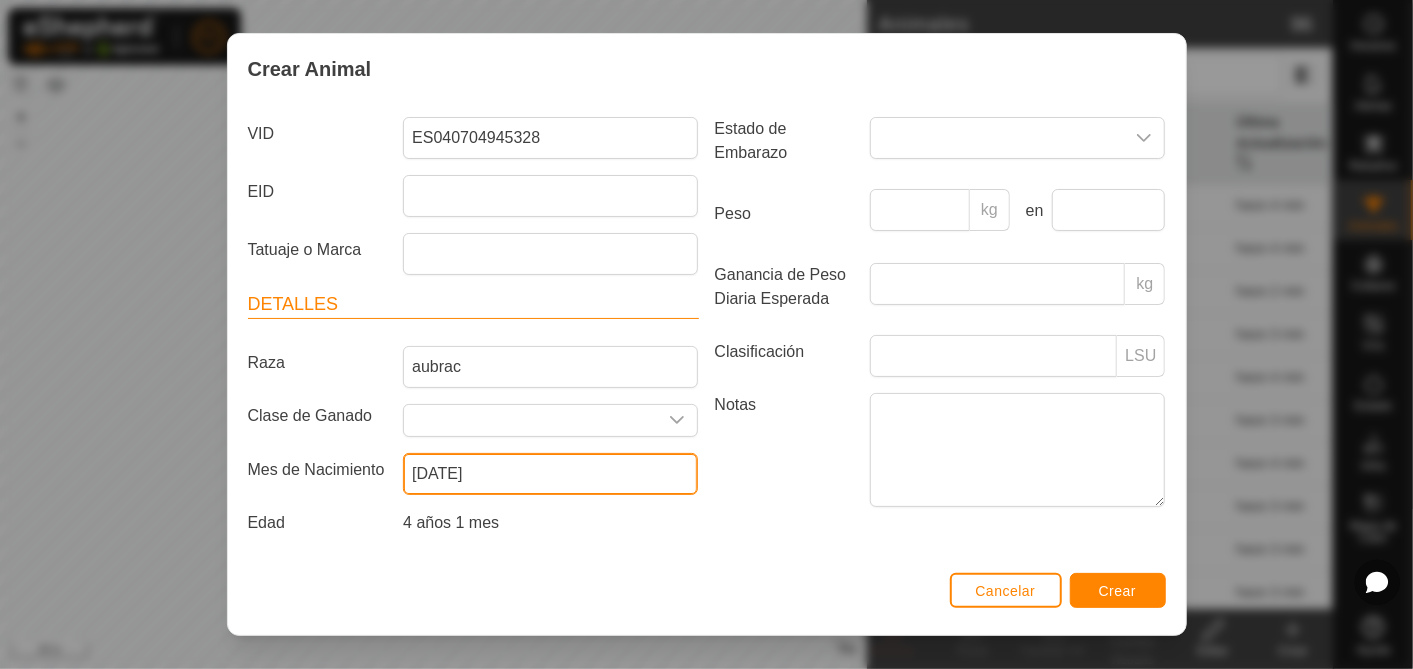 scroll, scrollTop: 0, scrollLeft: 0, axis: both 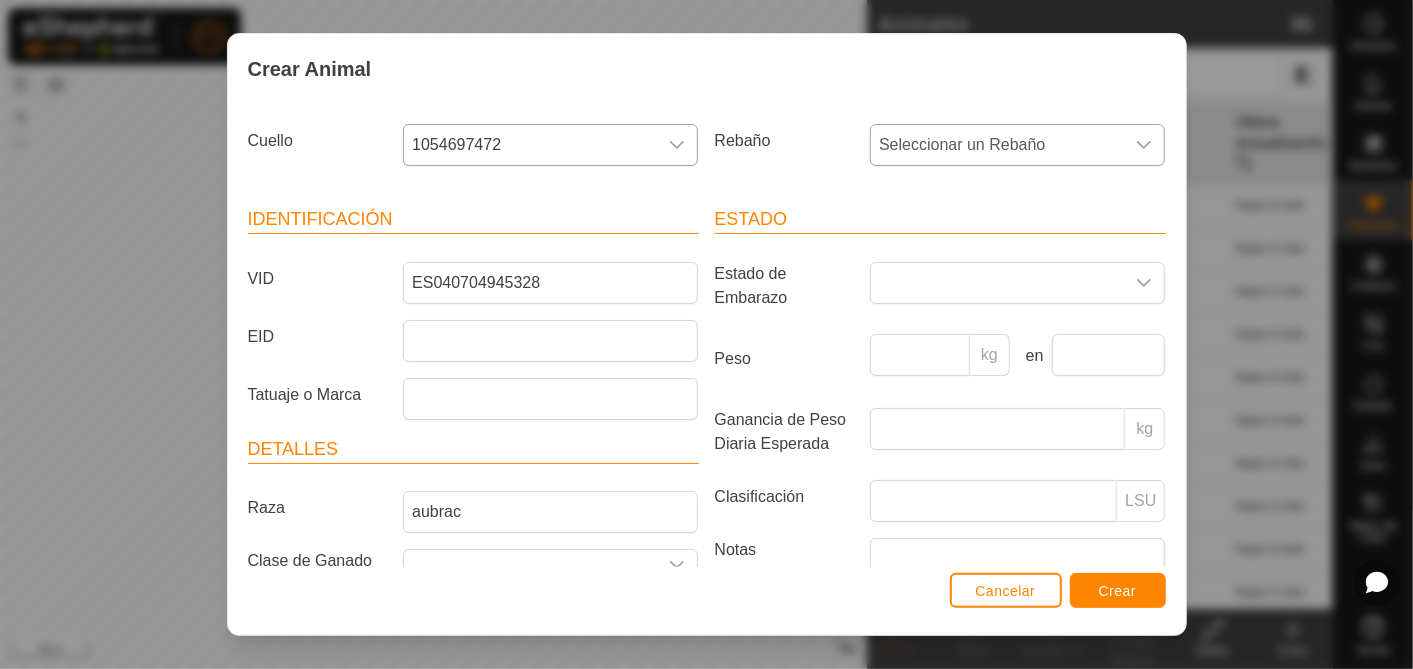 click 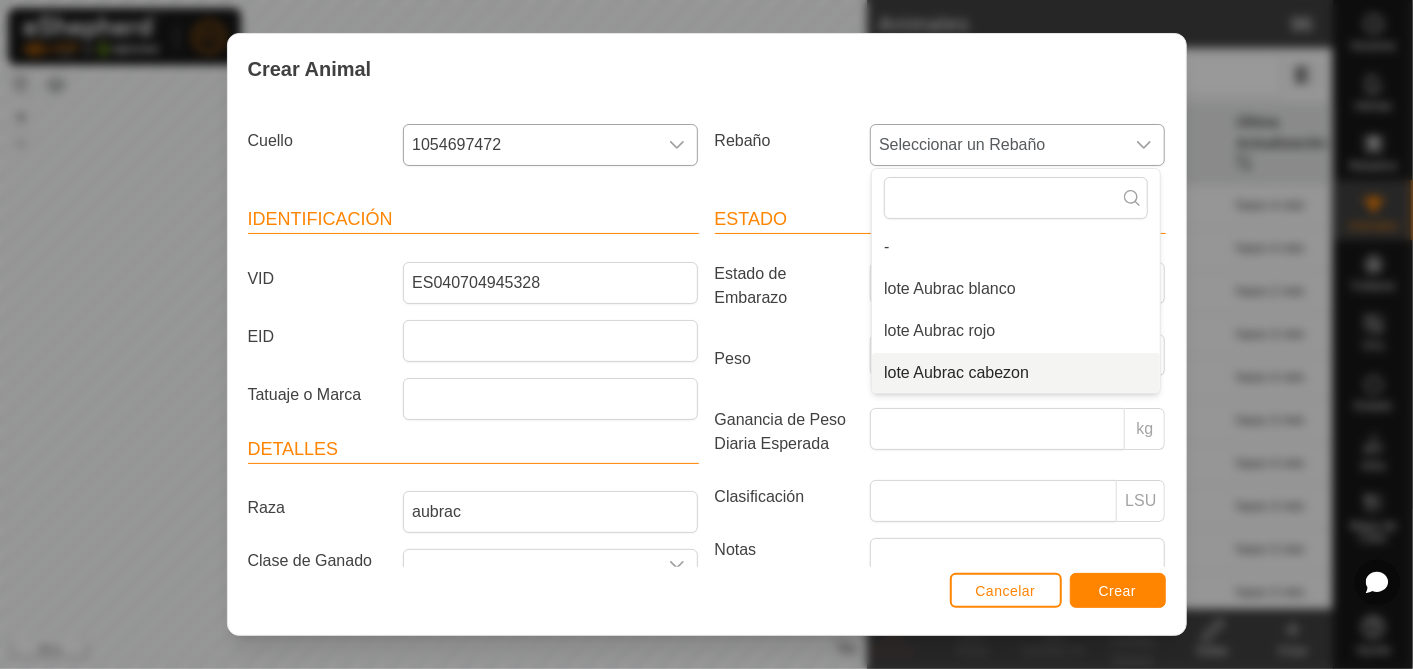 click on "lote Aubrac cabezon" at bounding box center (1016, 373) 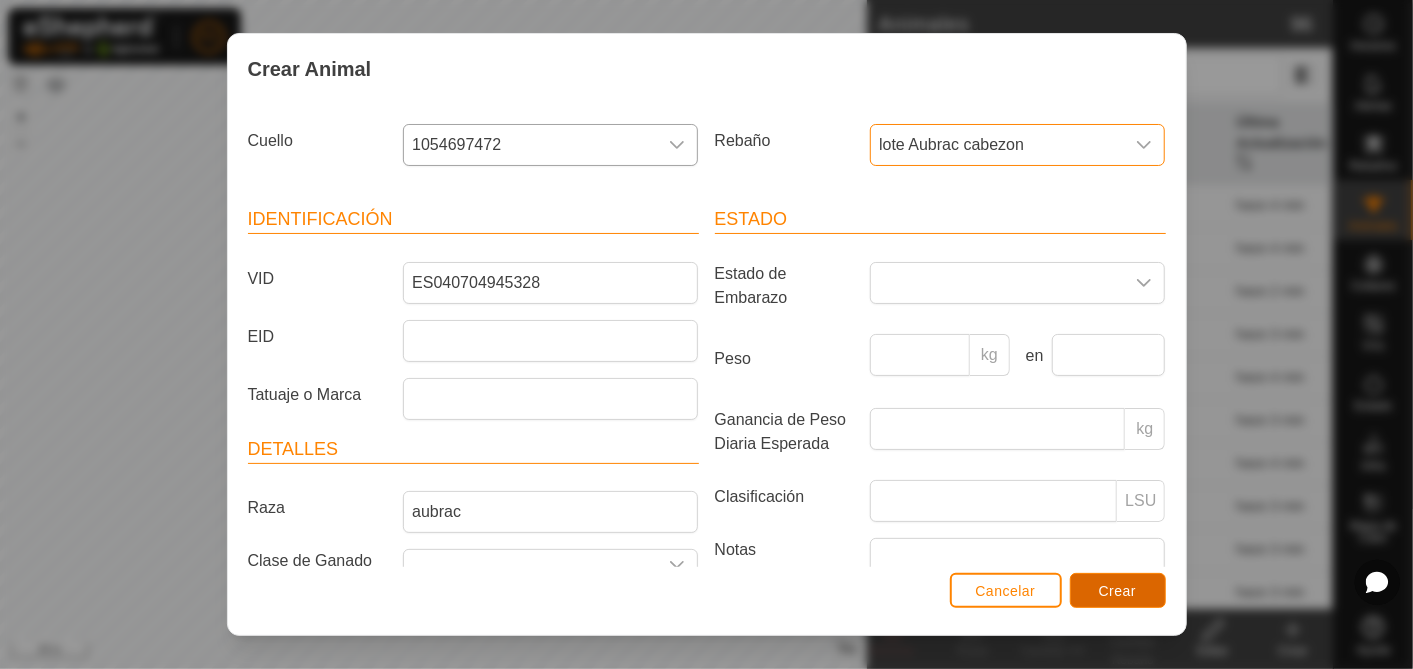 click on "Crear" at bounding box center [1118, 590] 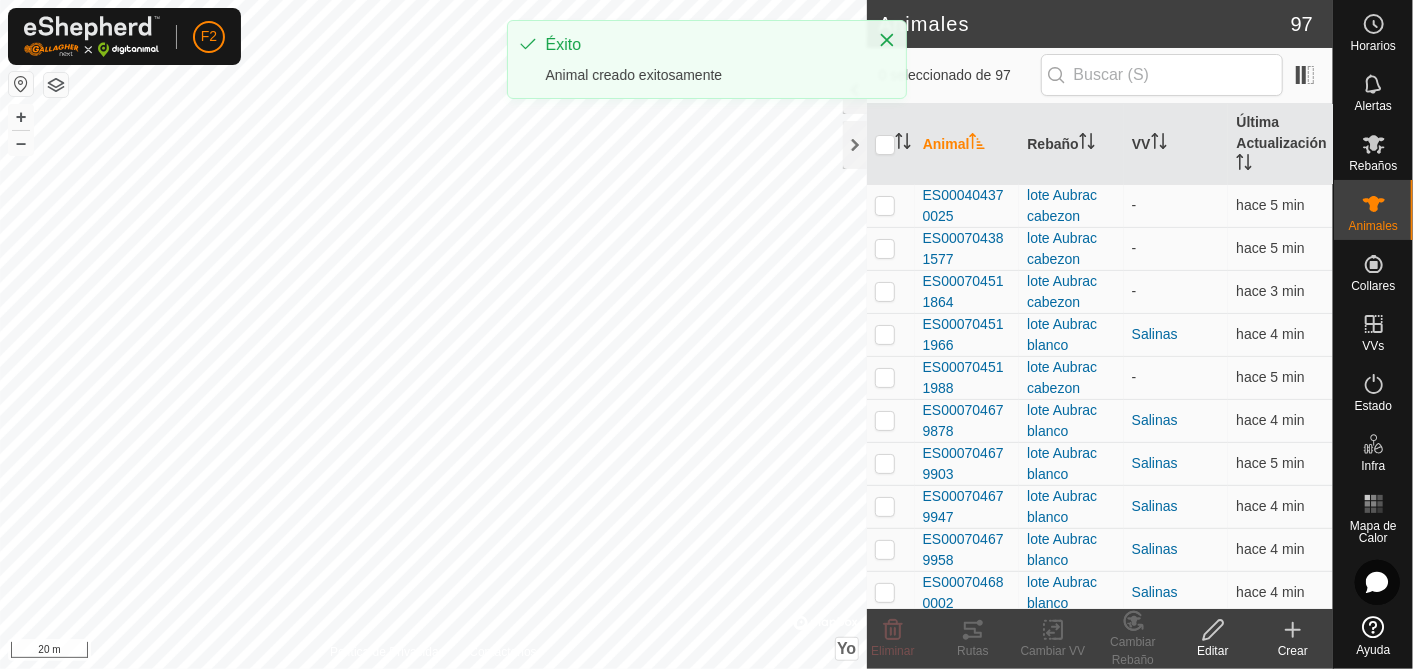 click 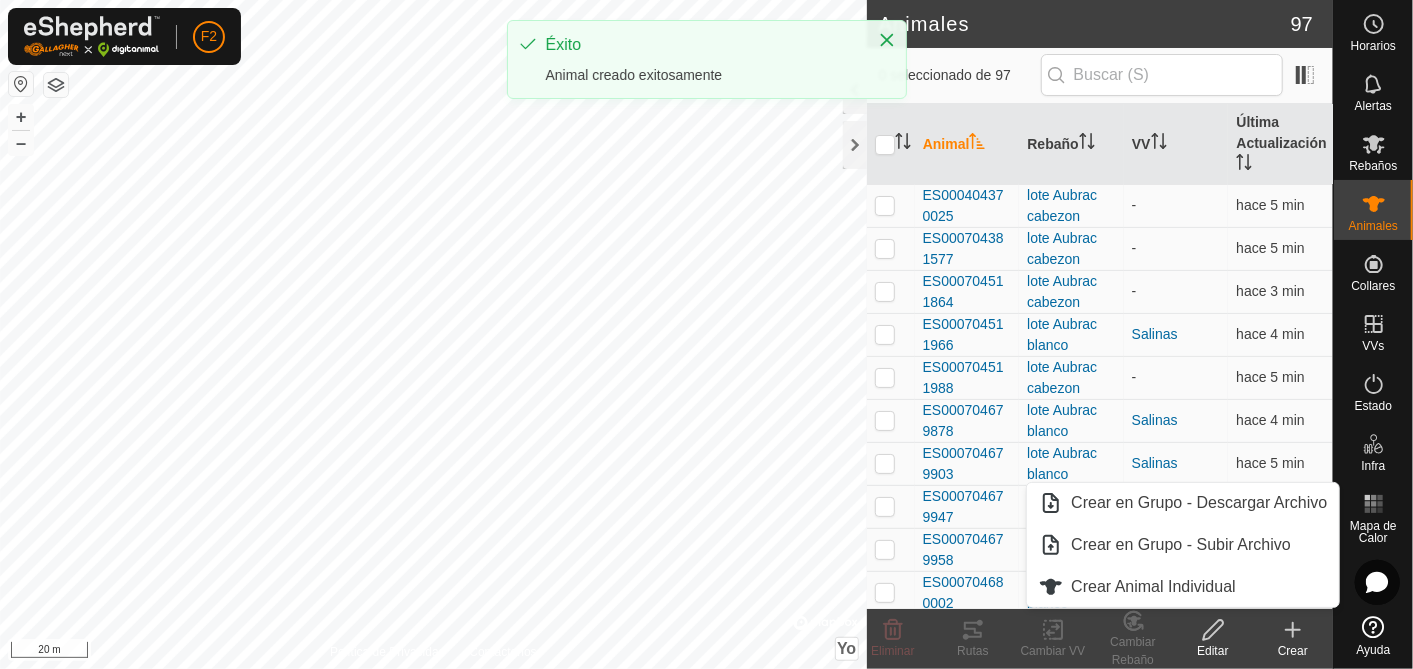 click 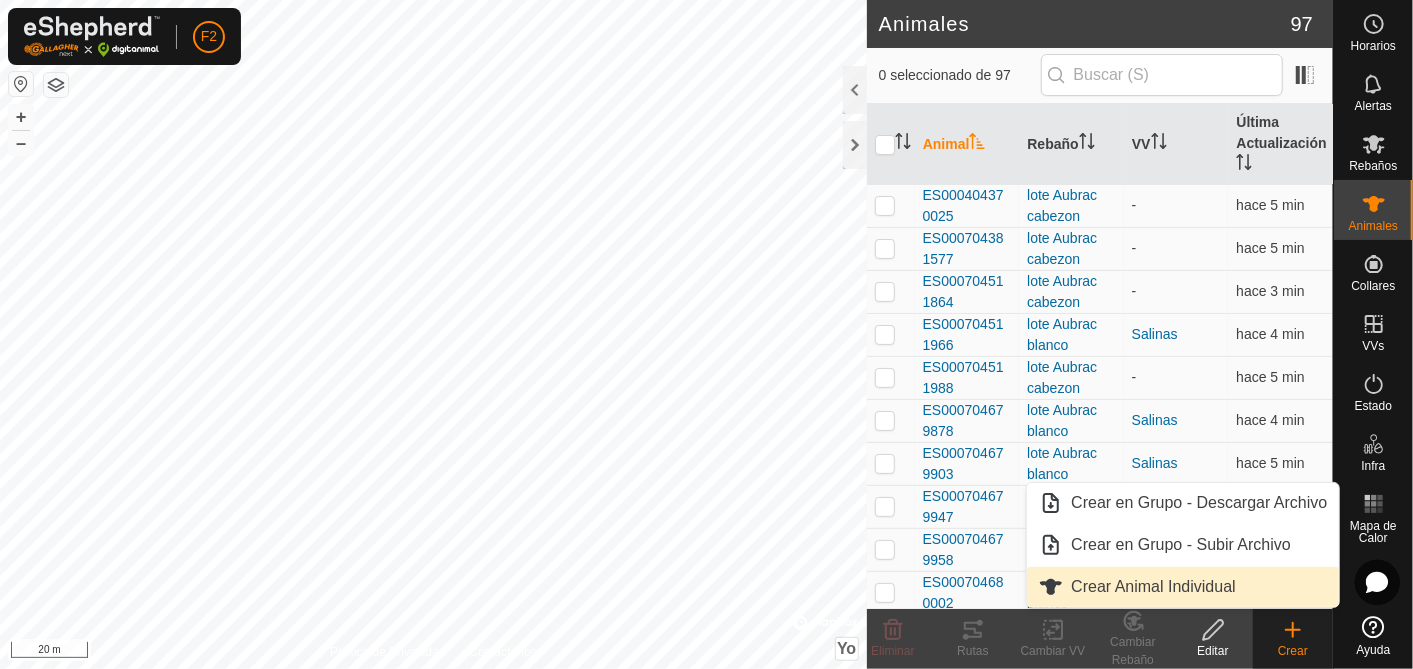 click on "Crear Animal Individual" at bounding box center (1183, 587) 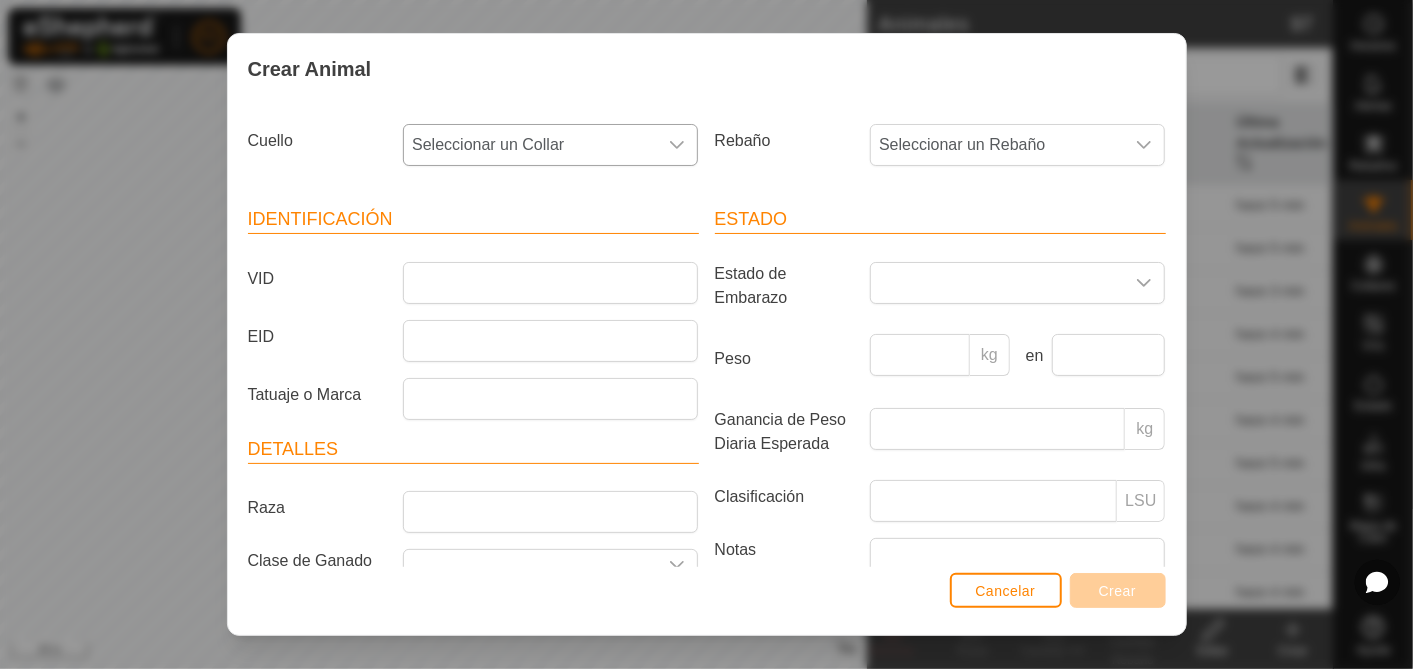 click on "Seleccionar un Collar" at bounding box center [488, 144] 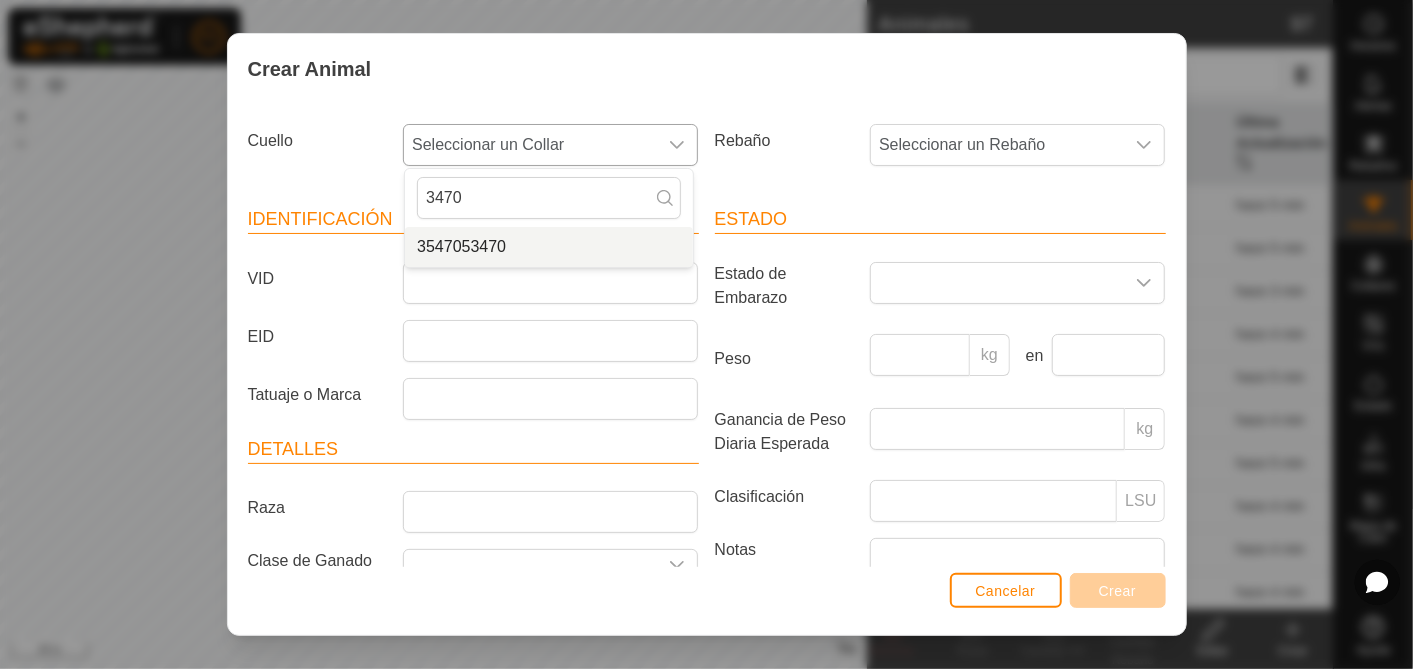 type on "3470" 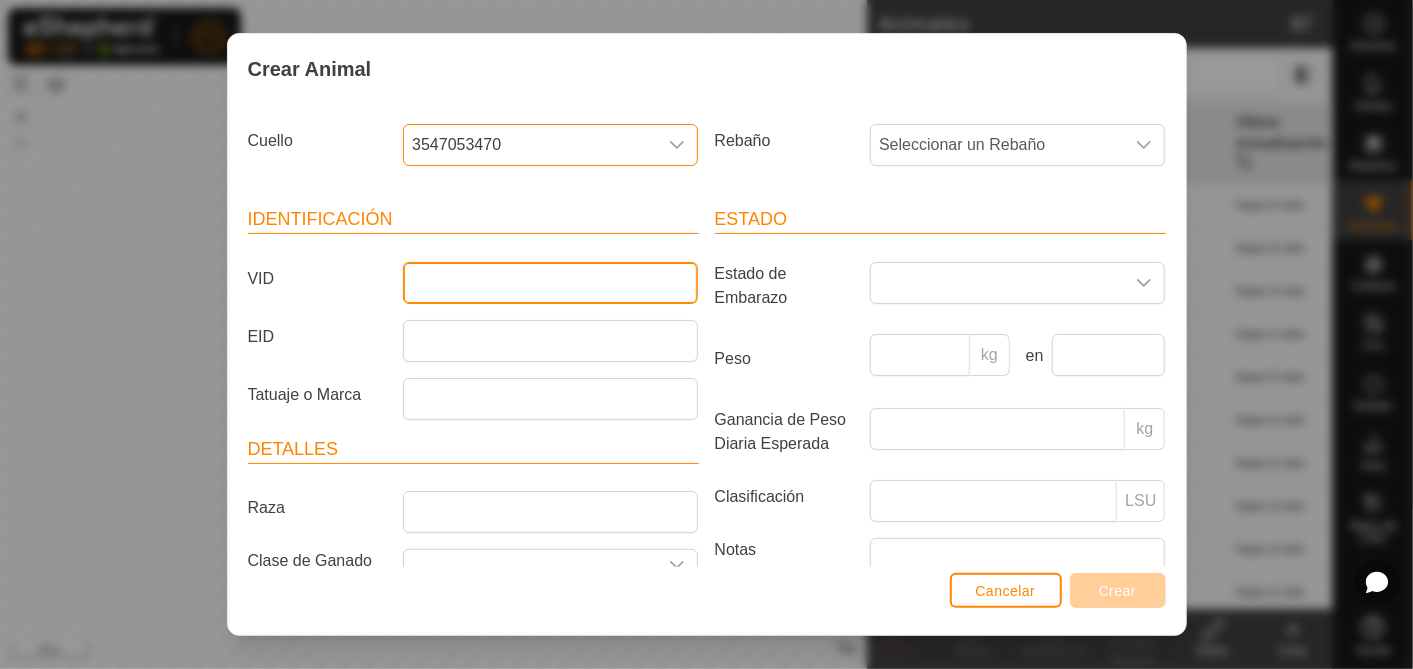 click on "VID" at bounding box center [550, 283] 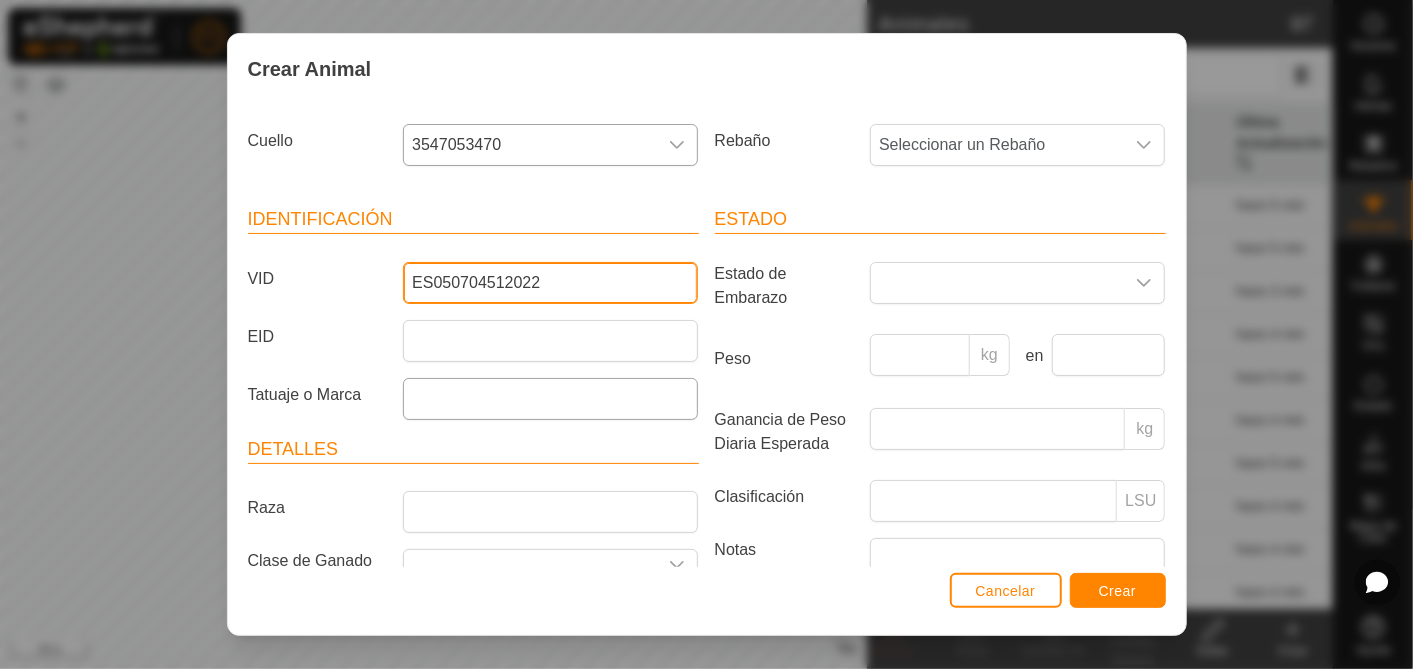 type on "ES050704512022" 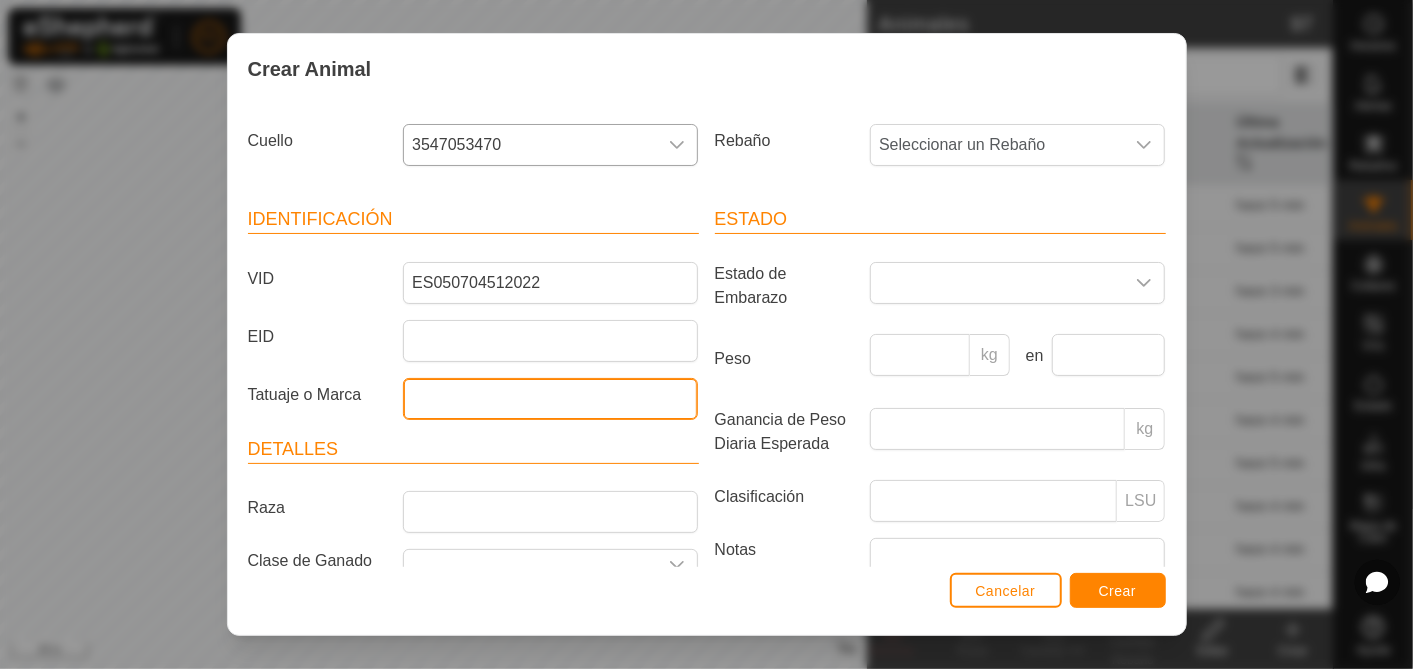 click on "Tatuaje o Marca" at bounding box center (550, 399) 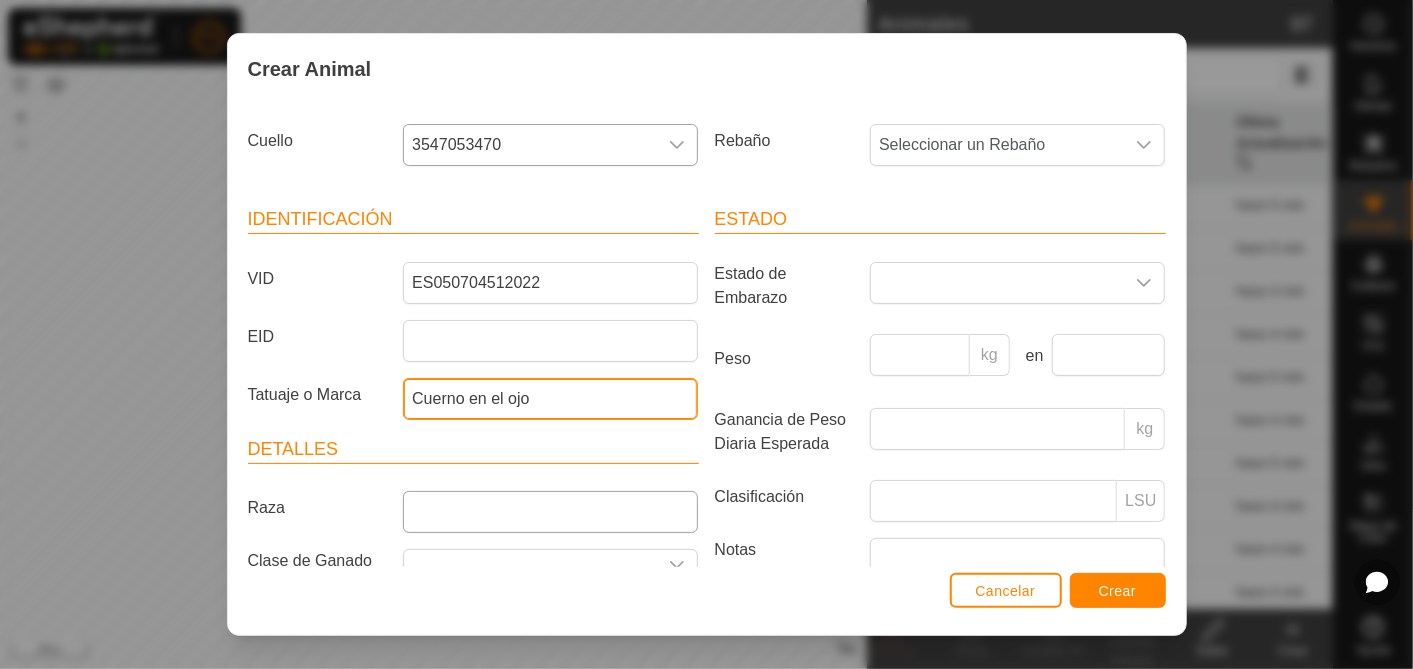 type on "Cuerno en el ojo" 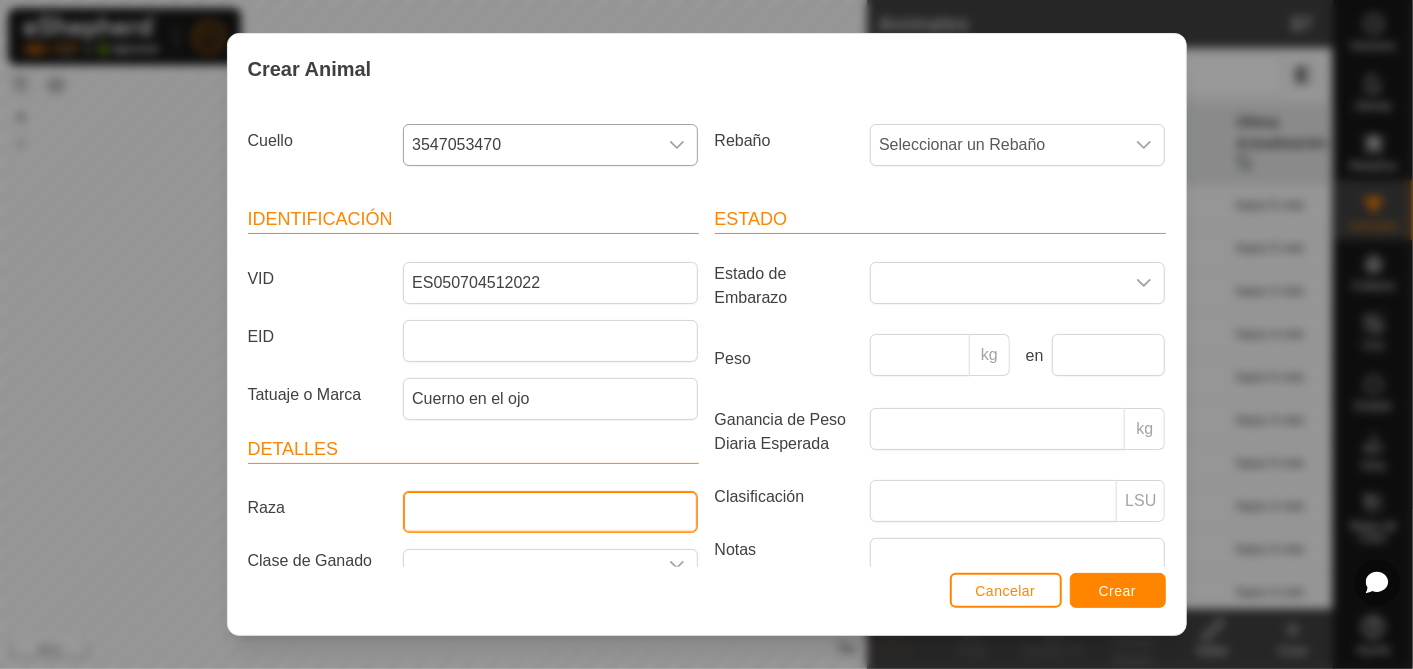 click on "Raza" at bounding box center [550, 512] 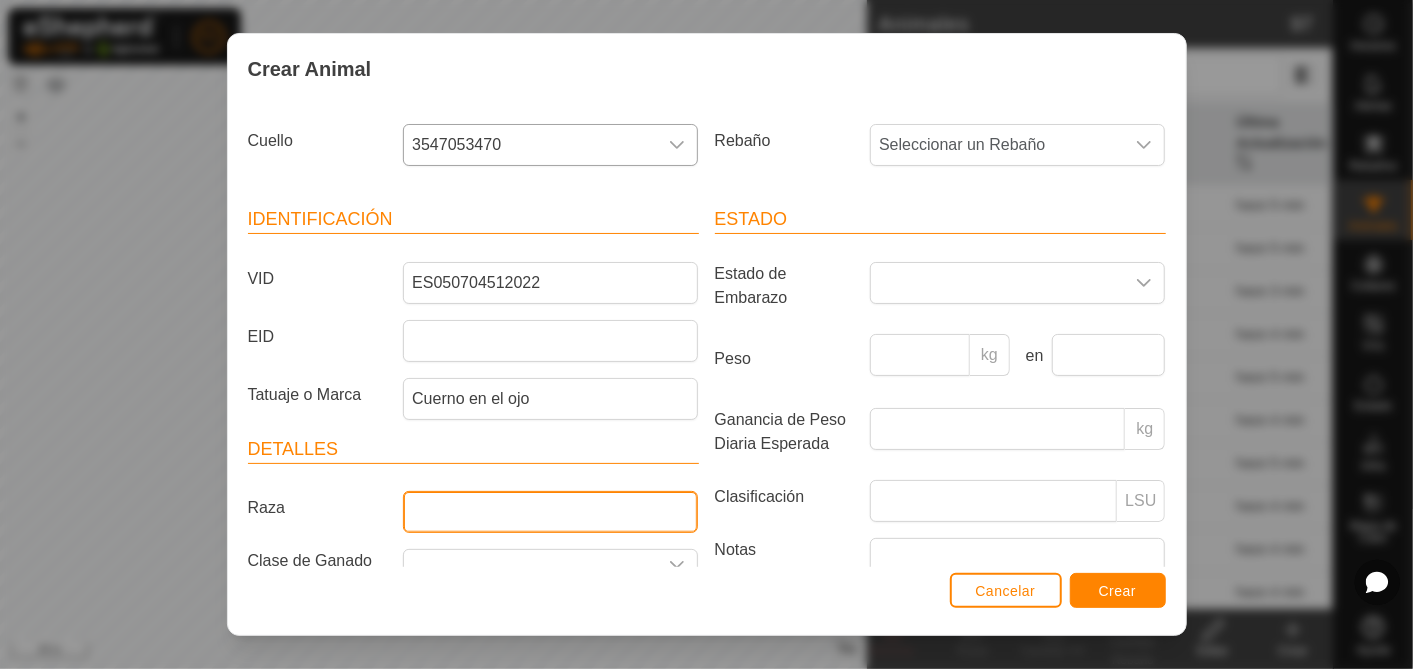 type on "aubrac" 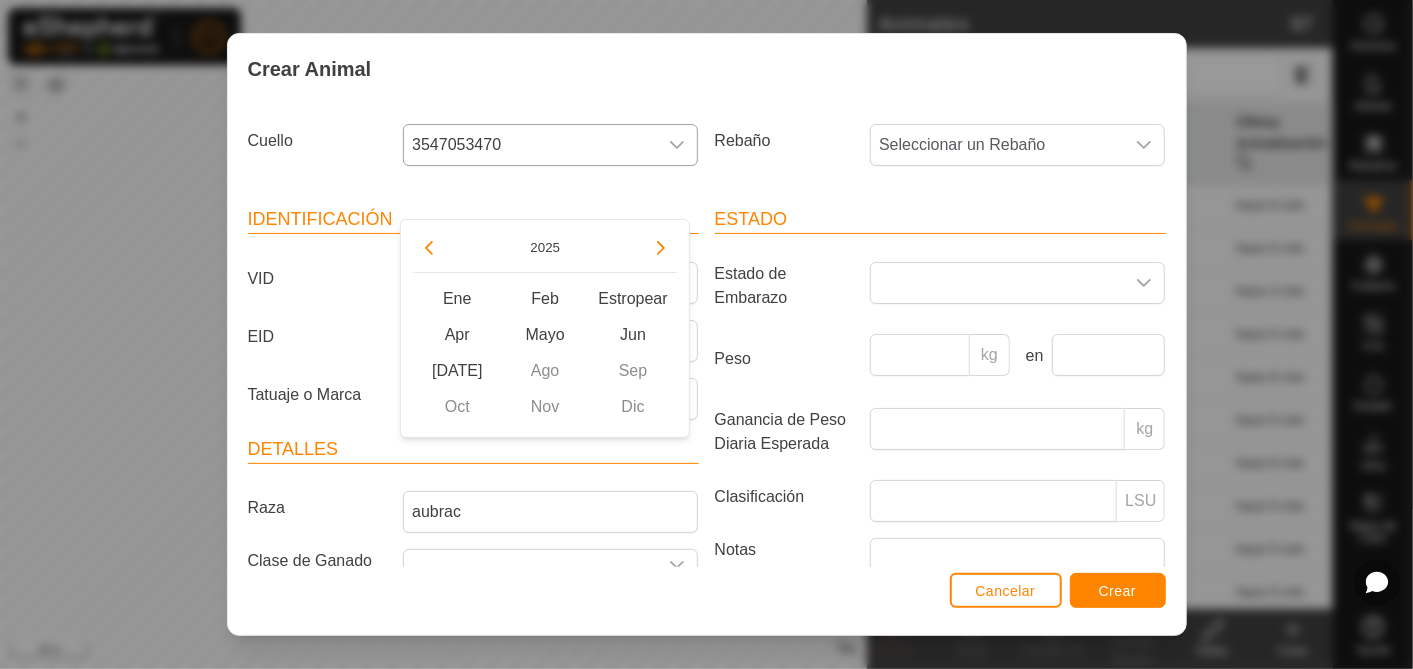 drag, startPoint x: 480, startPoint y: 463, endPoint x: 440, endPoint y: 477, distance: 42.379242 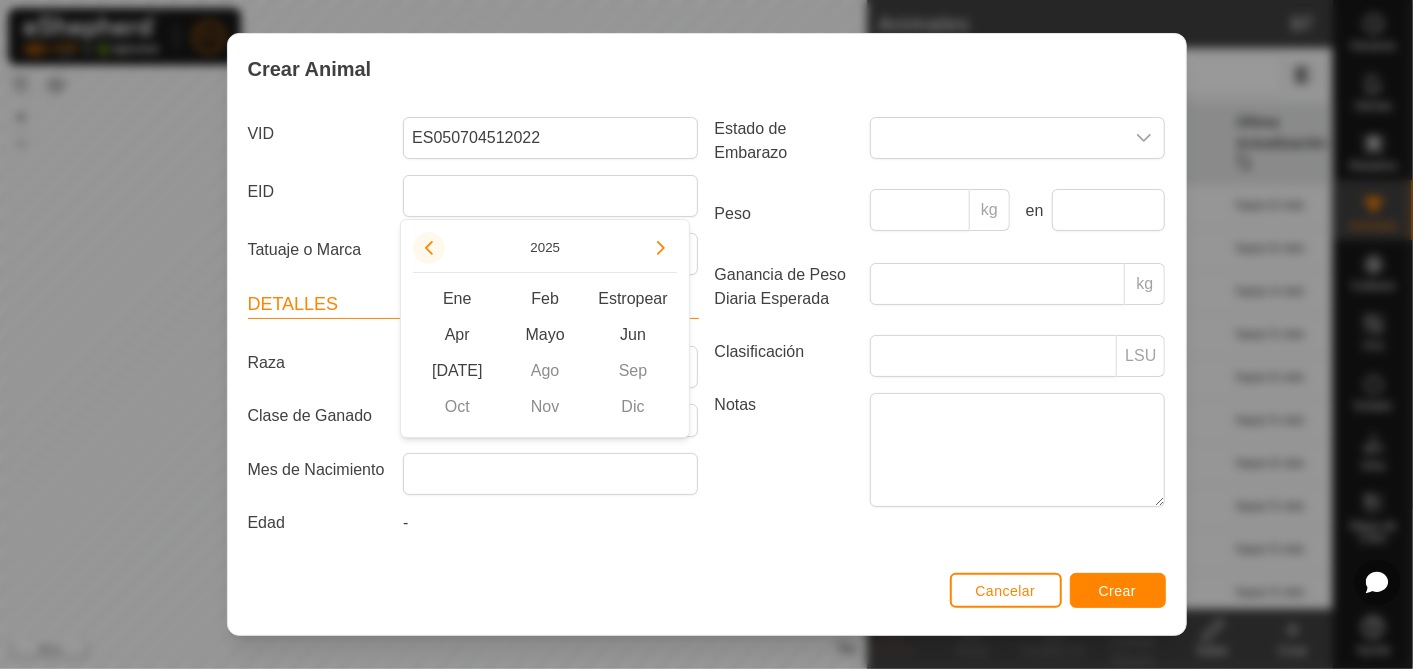 click at bounding box center [429, 248] 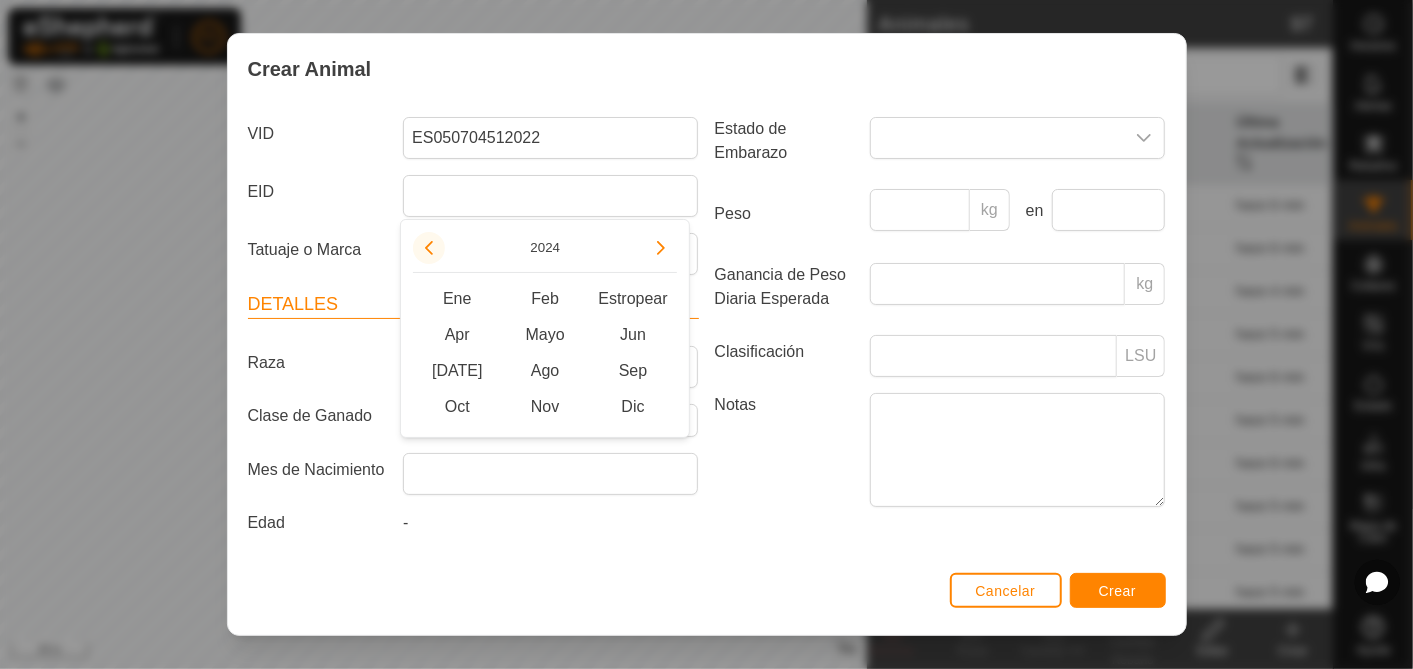 click at bounding box center [429, 248] 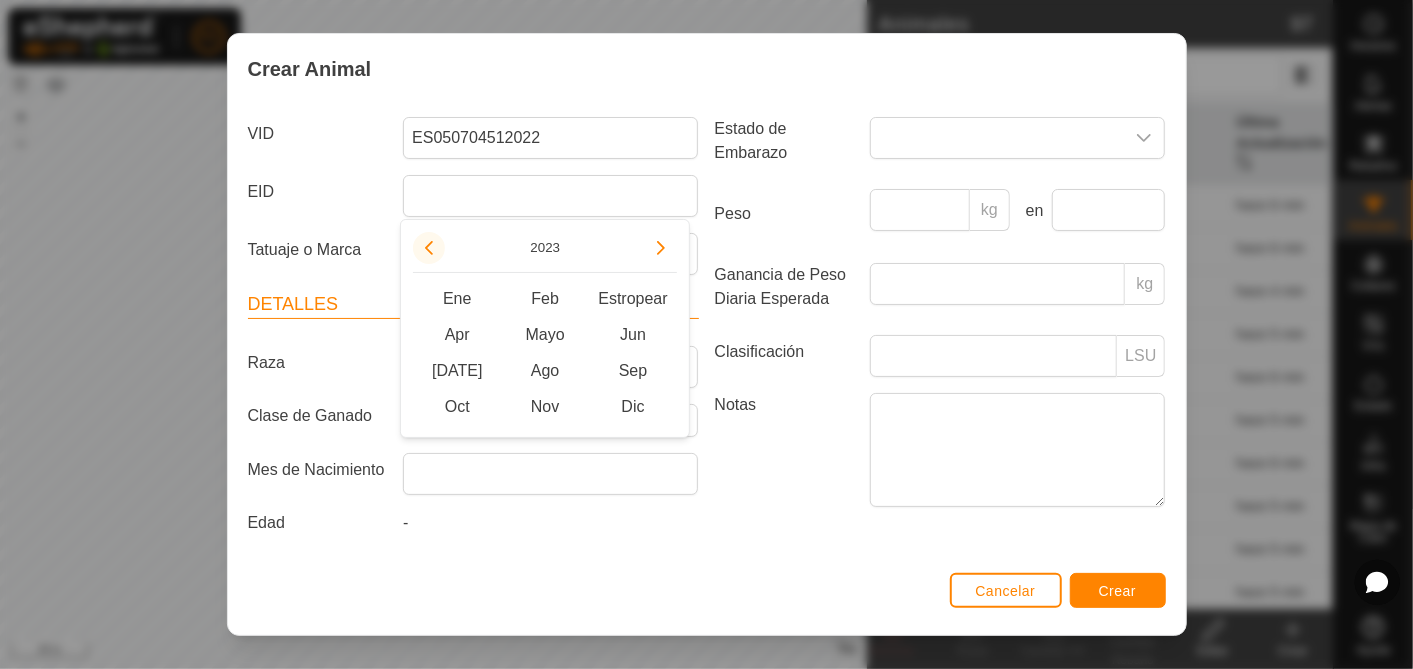 click at bounding box center (429, 248) 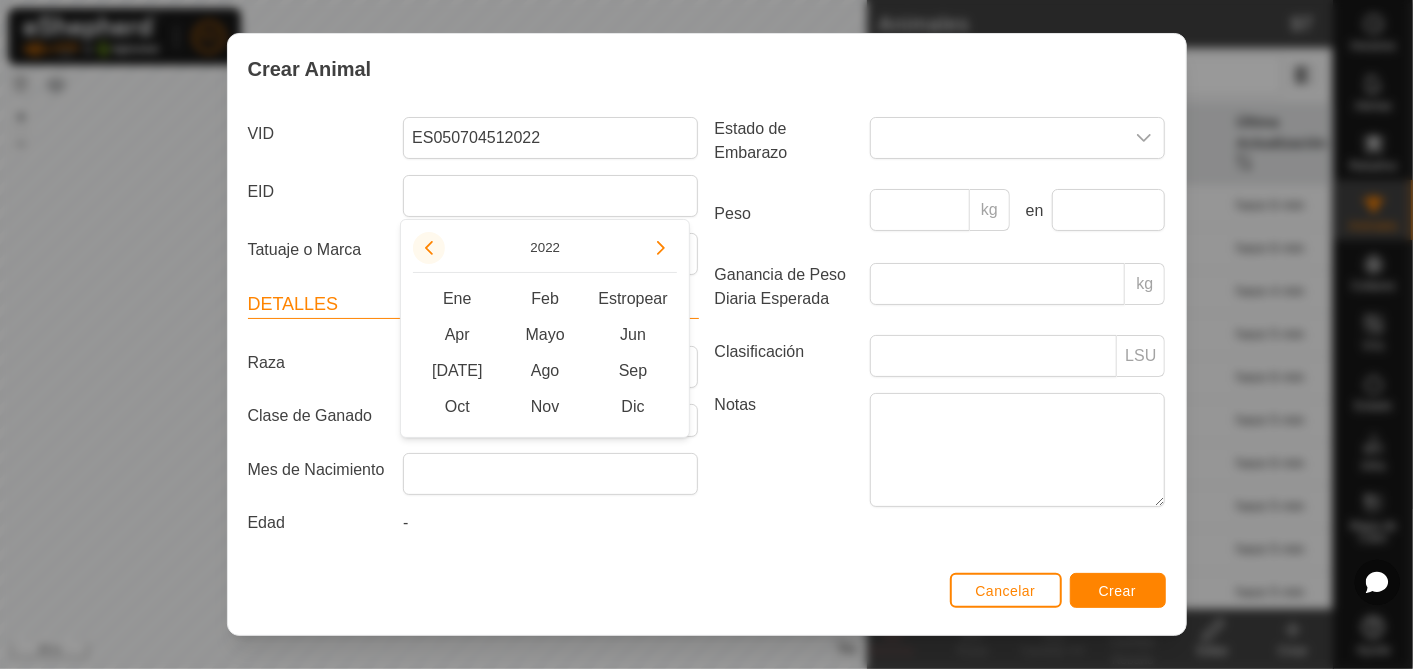 click at bounding box center [429, 248] 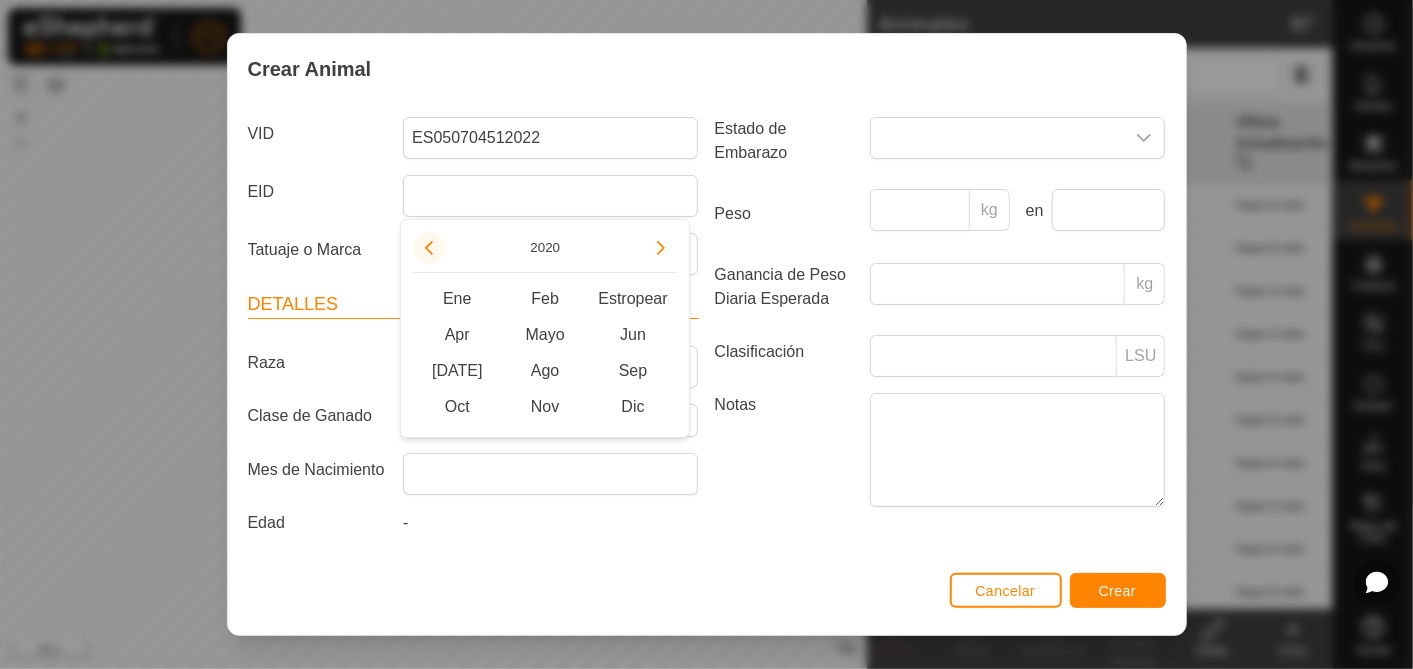 click at bounding box center [429, 248] 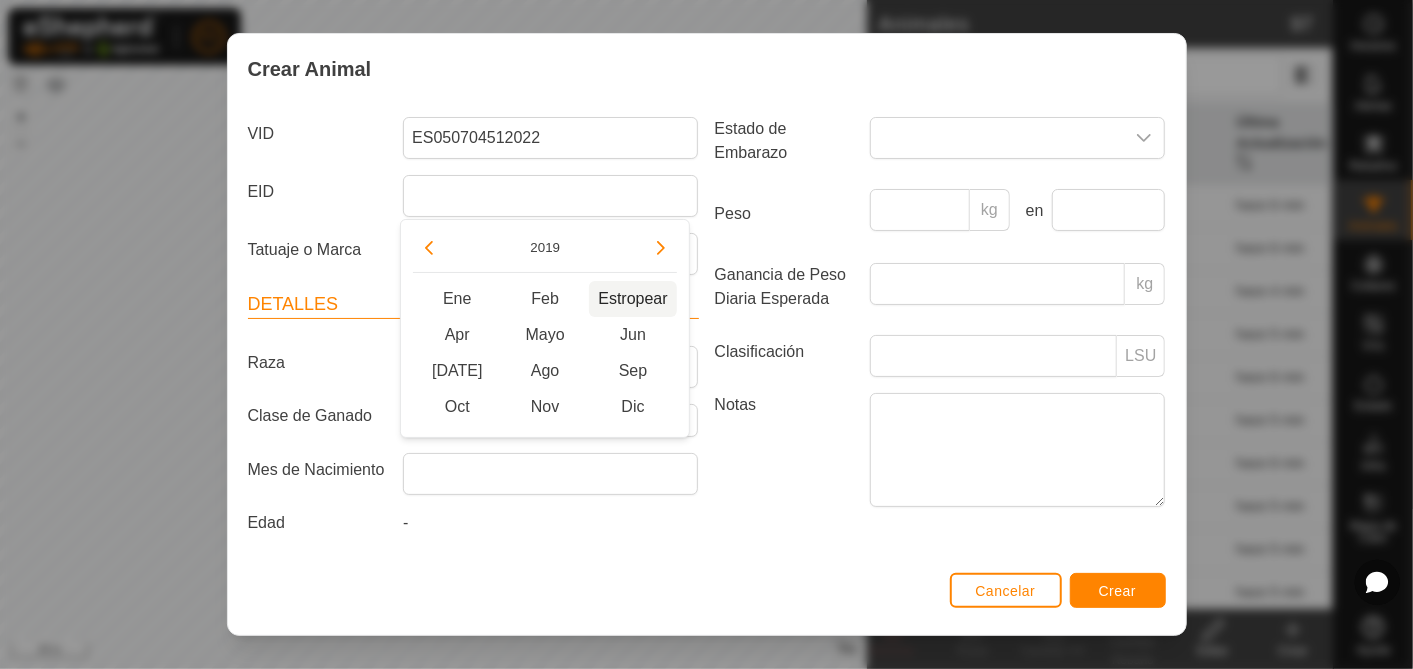 click on "Estropear" at bounding box center [633, 299] 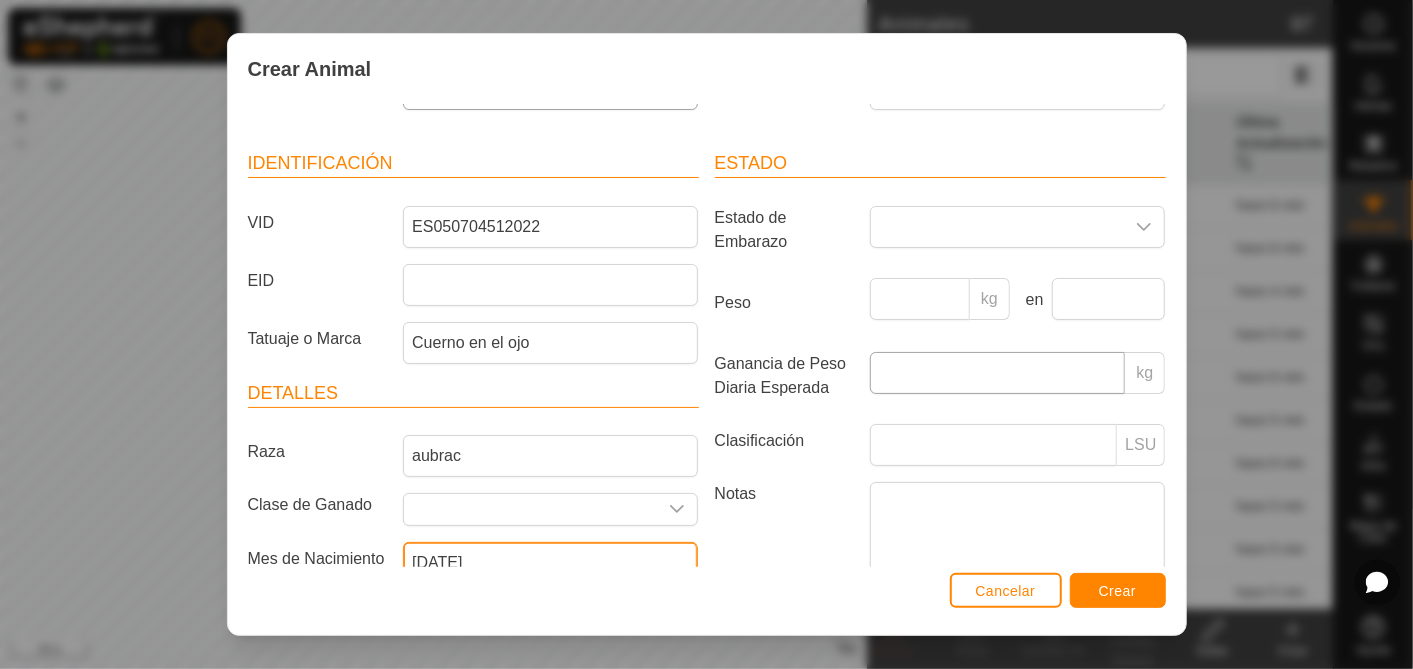 scroll, scrollTop: 0, scrollLeft: 0, axis: both 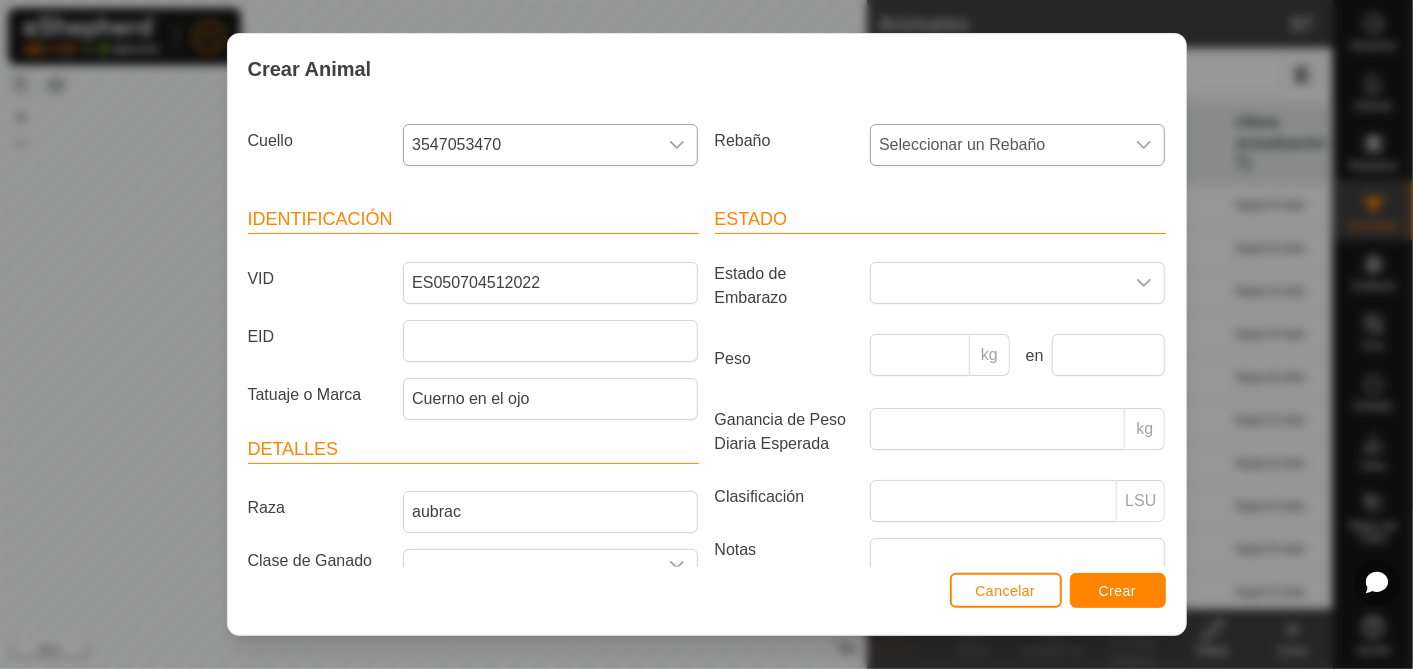 click 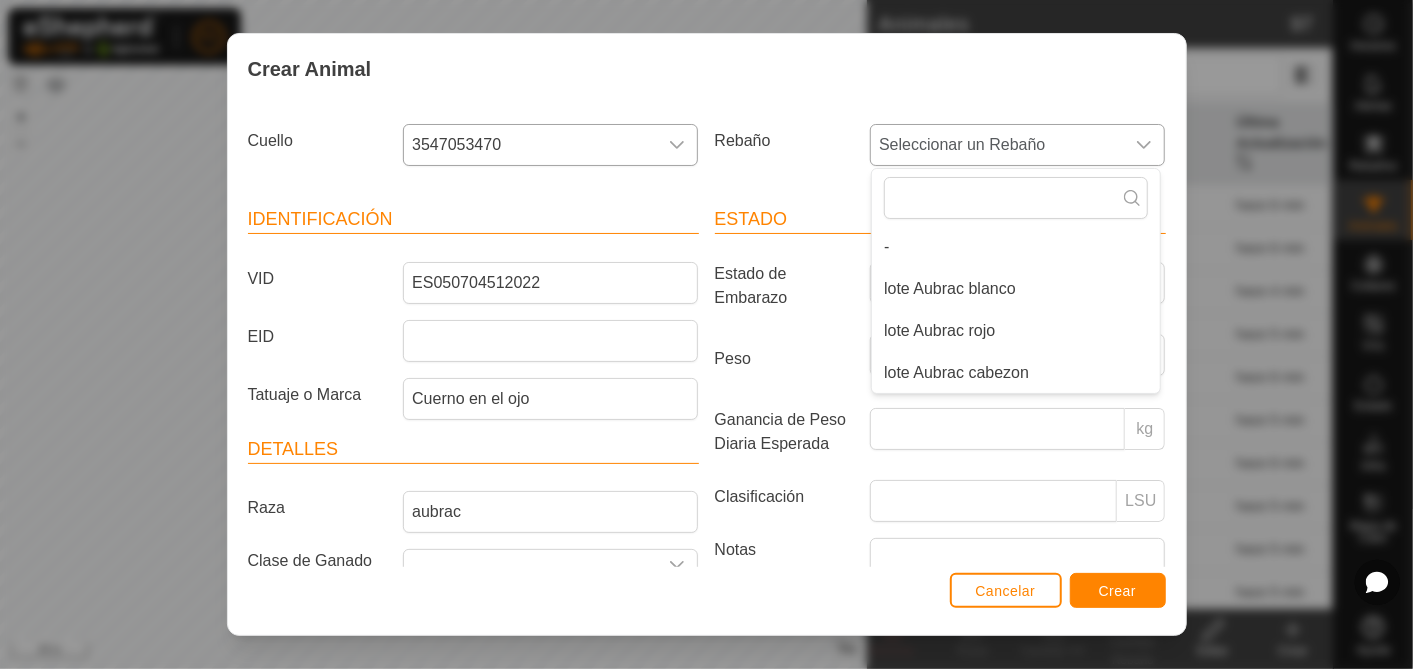 click on "lote Aubrac cabezon" at bounding box center (1016, 373) 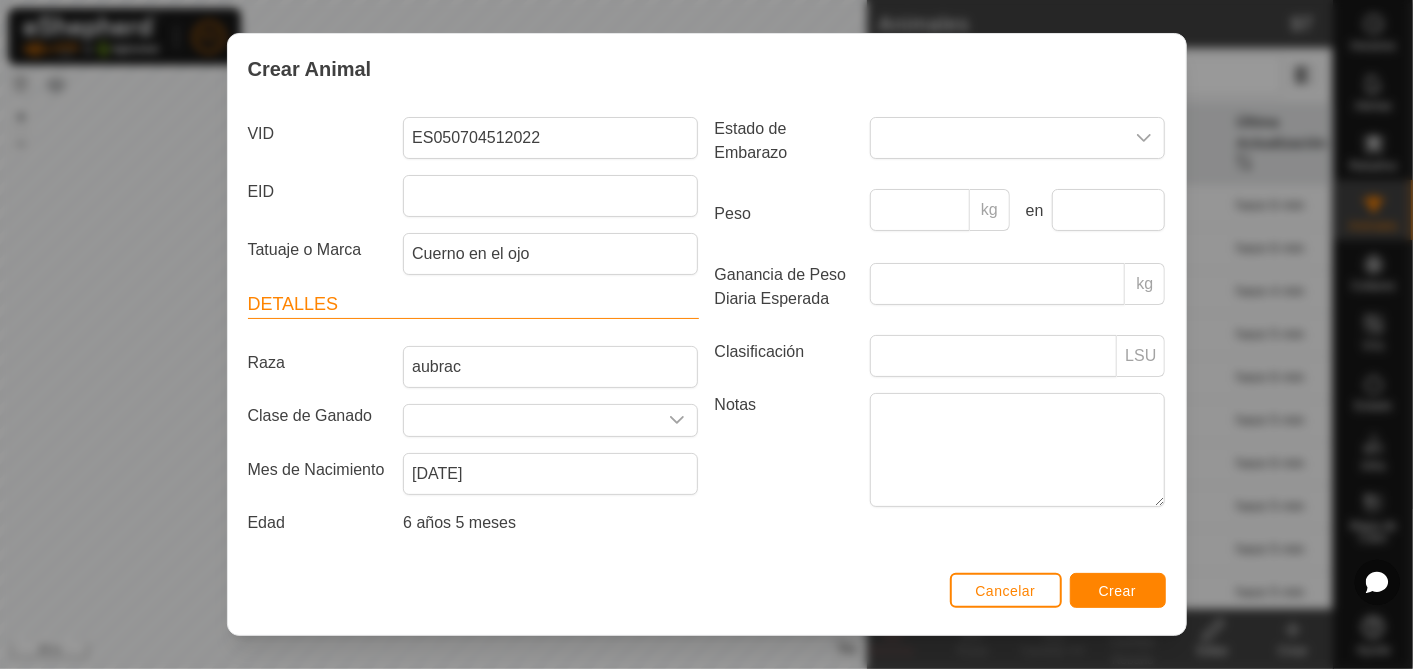 scroll, scrollTop: 155, scrollLeft: 0, axis: vertical 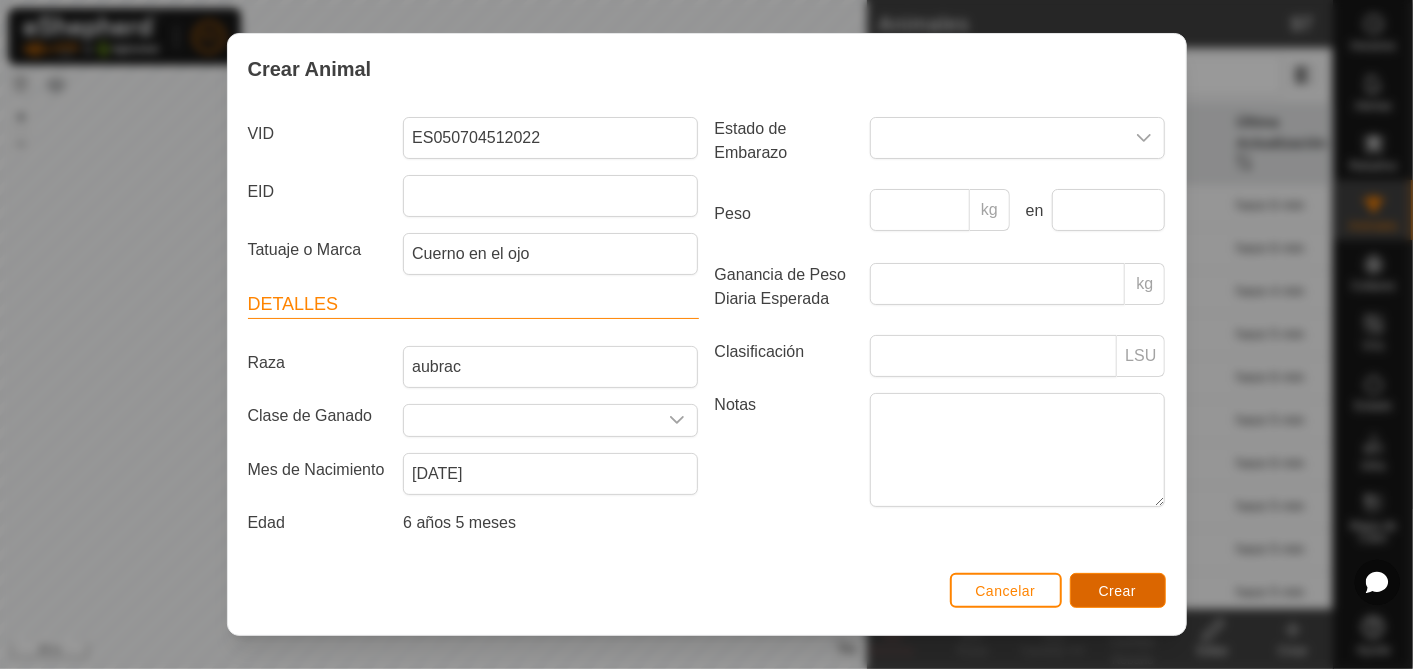 click on "Crear" at bounding box center (1118, 591) 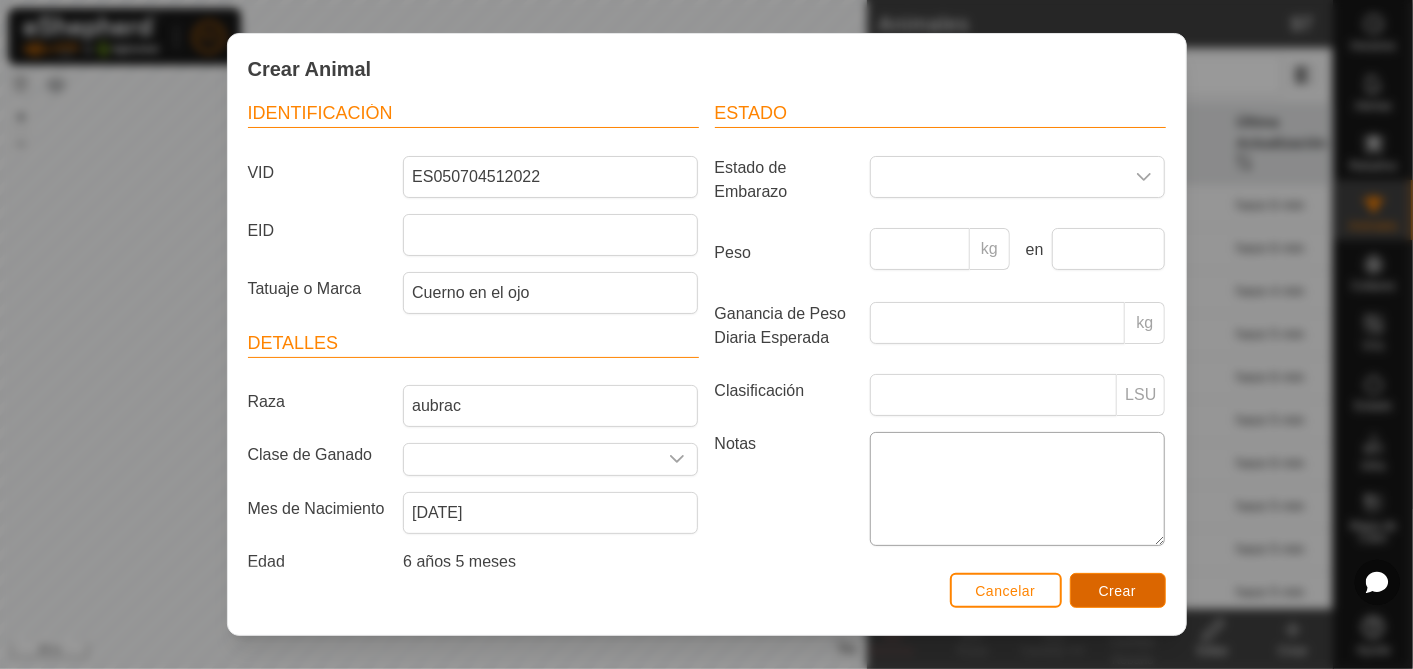 scroll, scrollTop: 390, scrollLeft: 0, axis: vertical 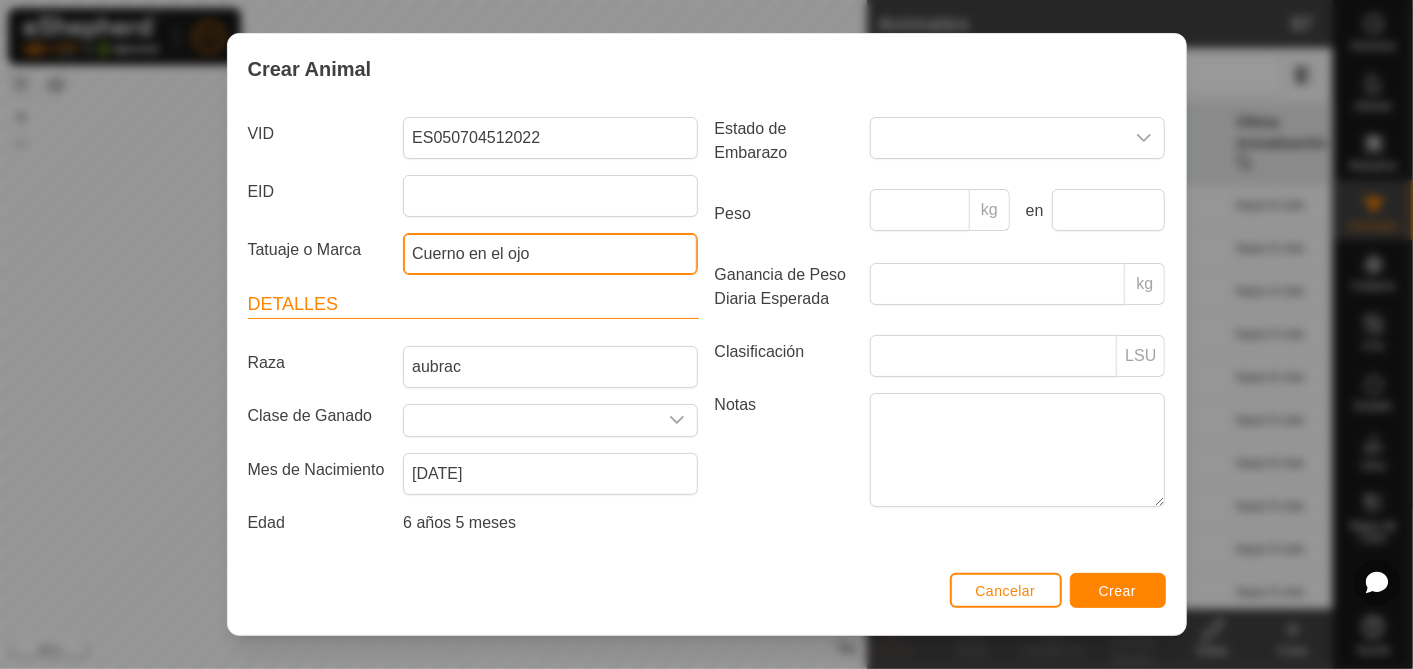 click on "Cuerno en el ojo" at bounding box center [550, 254] 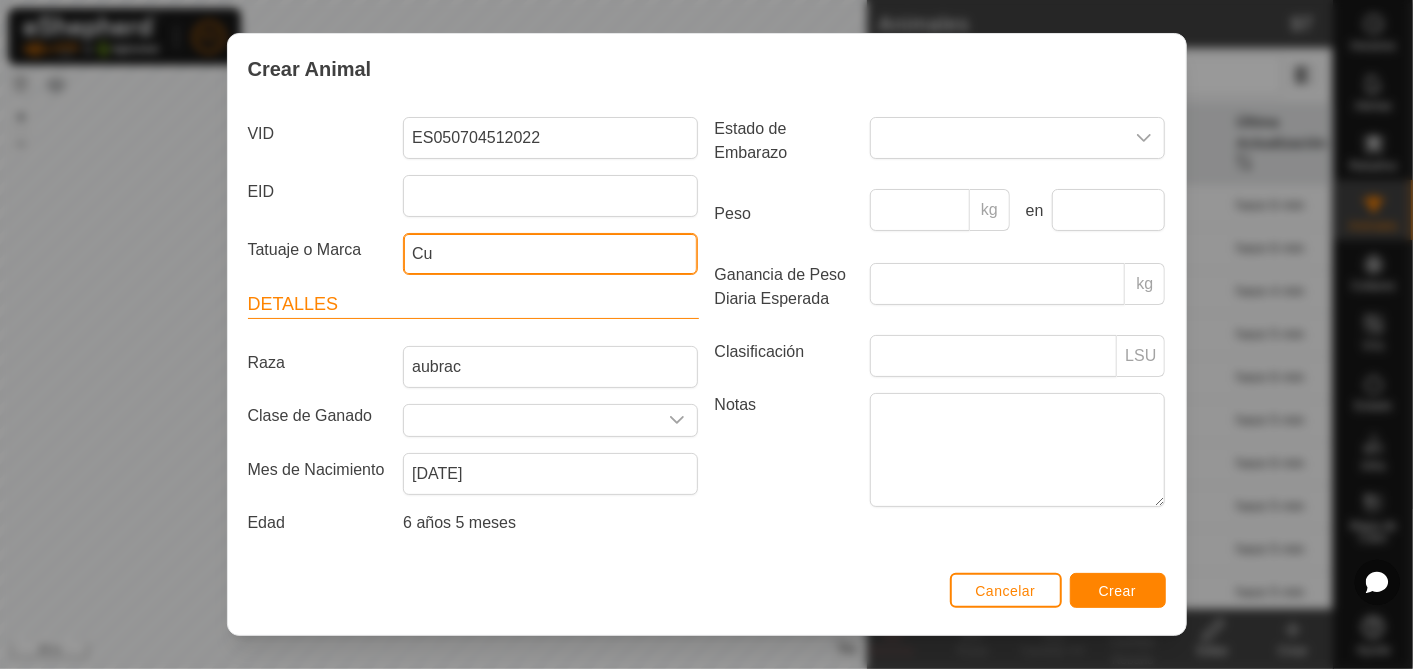 type on "C" 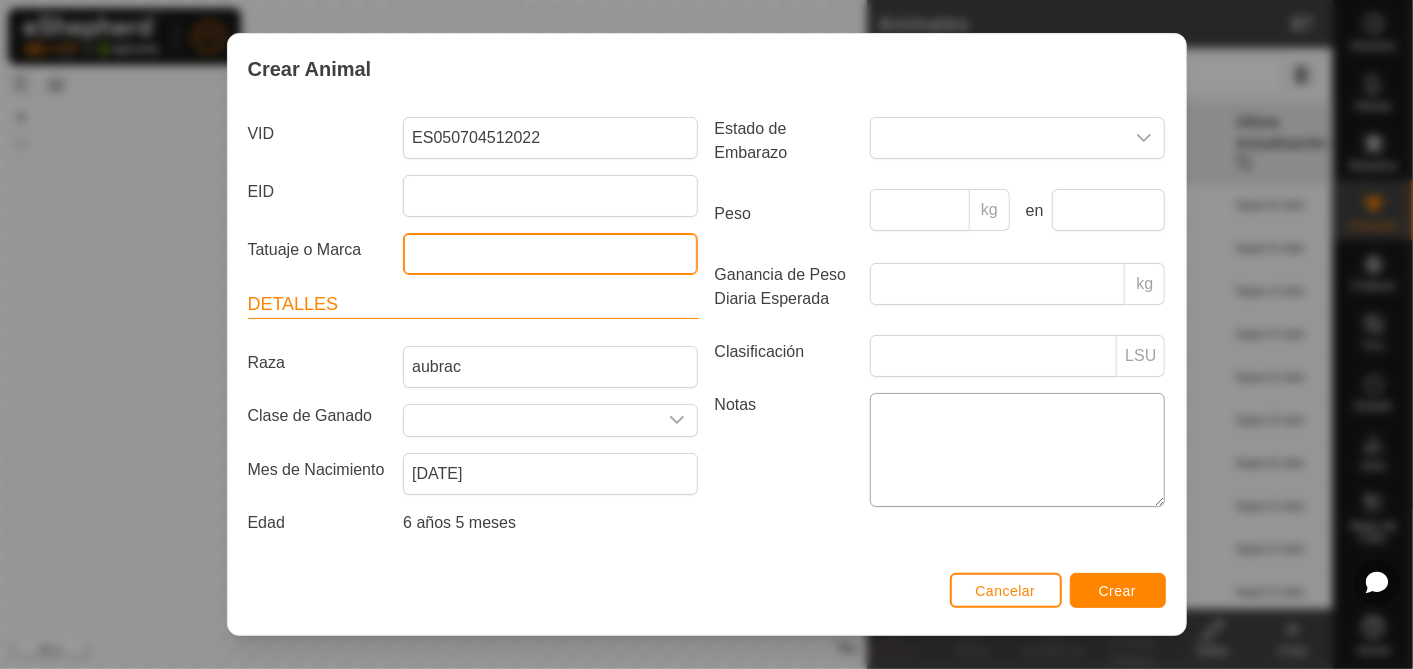 type 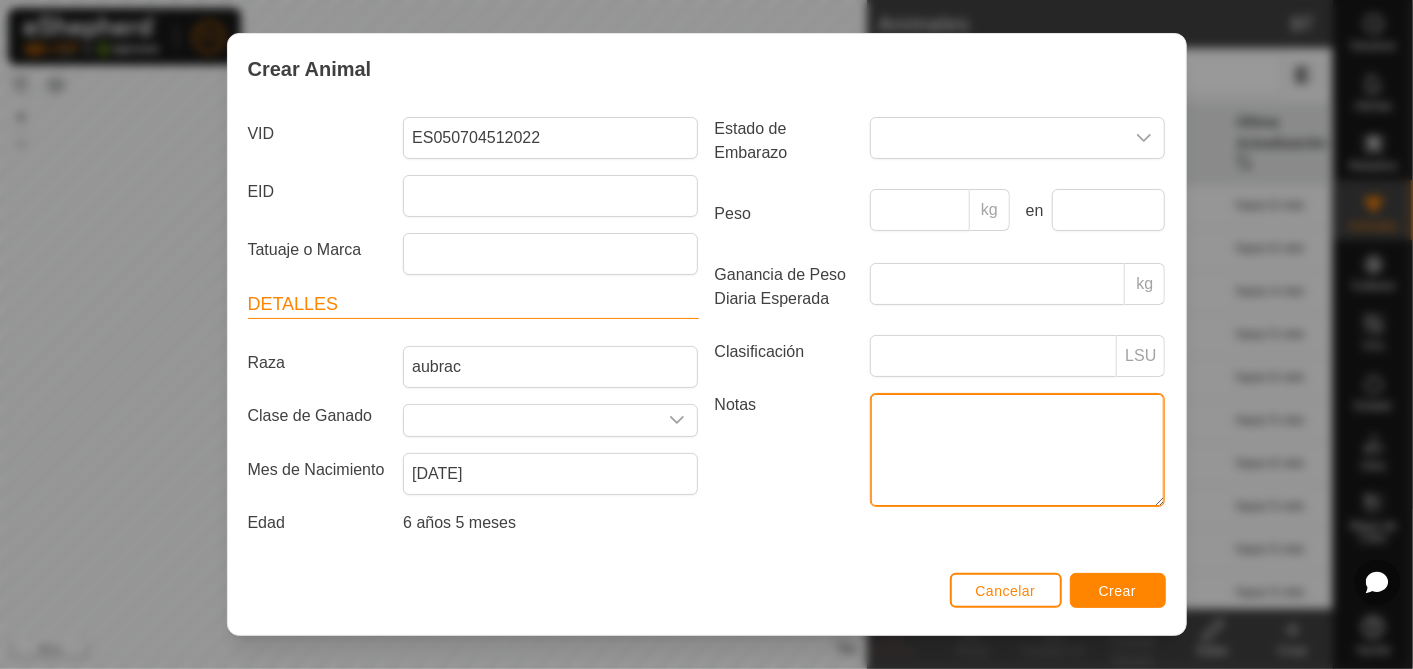 click on "Notas" at bounding box center [1017, 450] 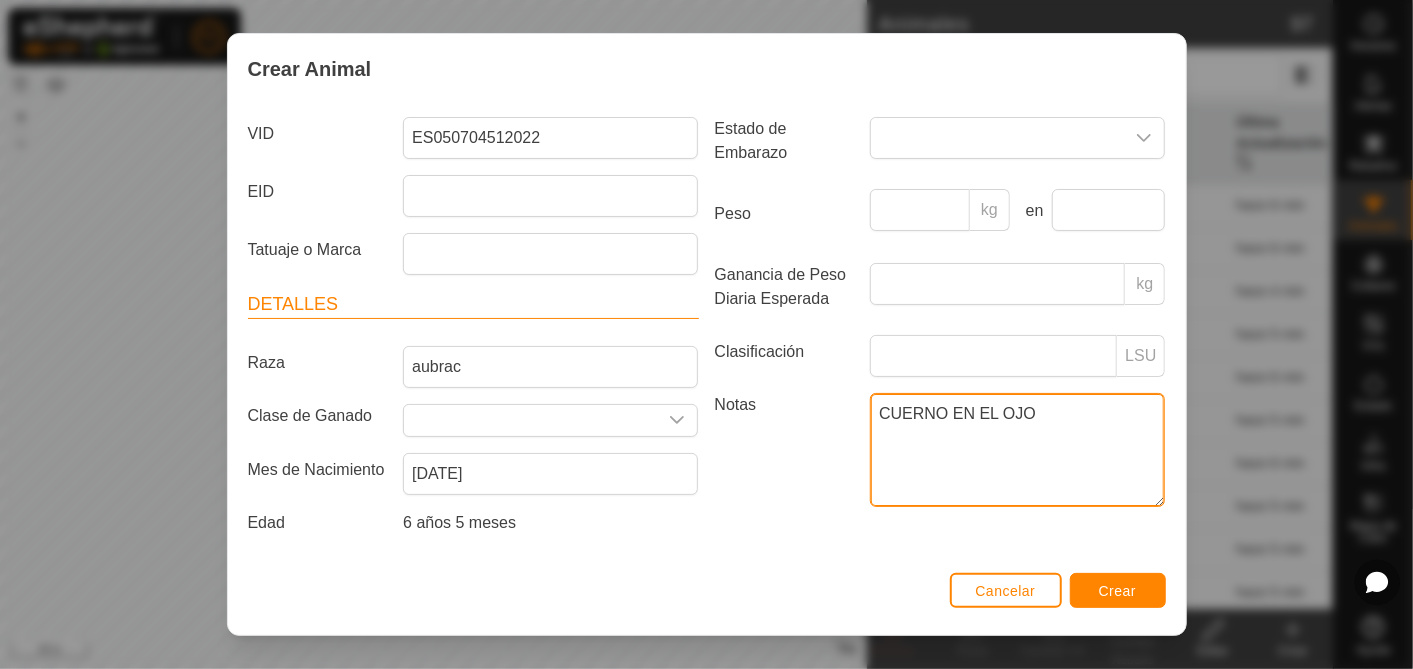 type on "CUERNO EN EL OJO" 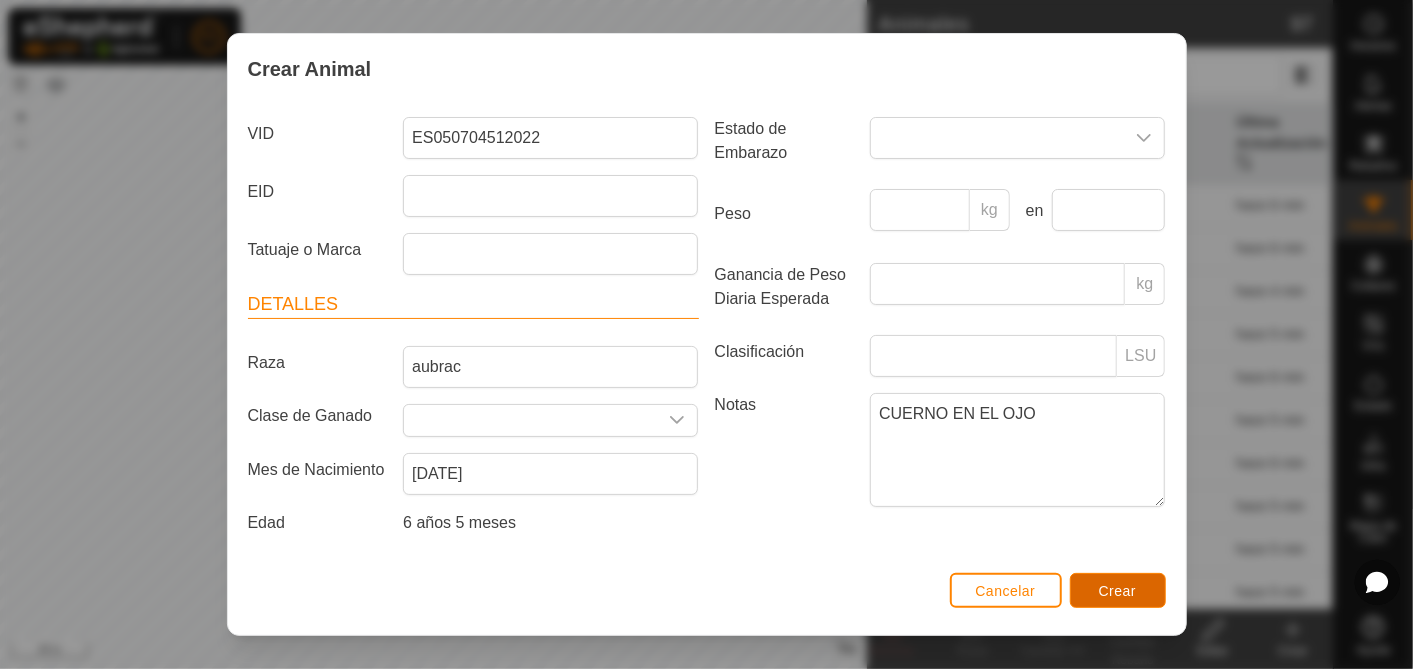 click on "Crear" at bounding box center (1118, 591) 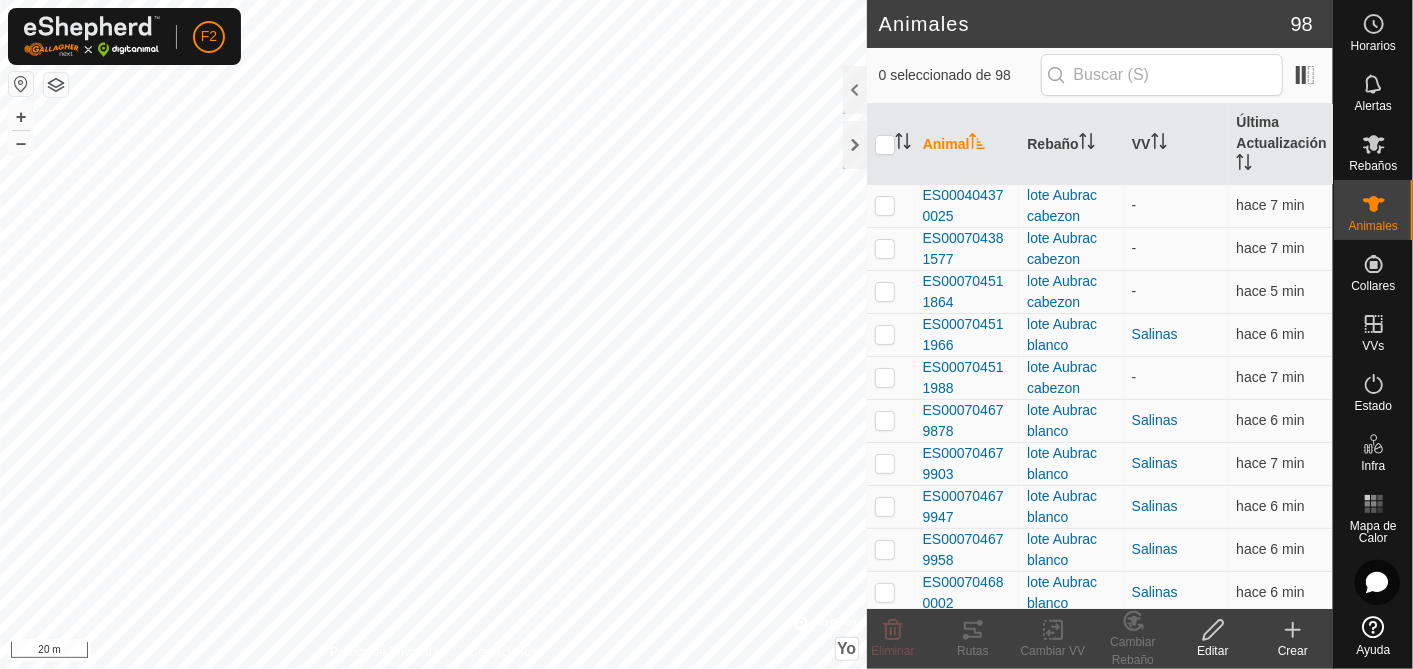 click 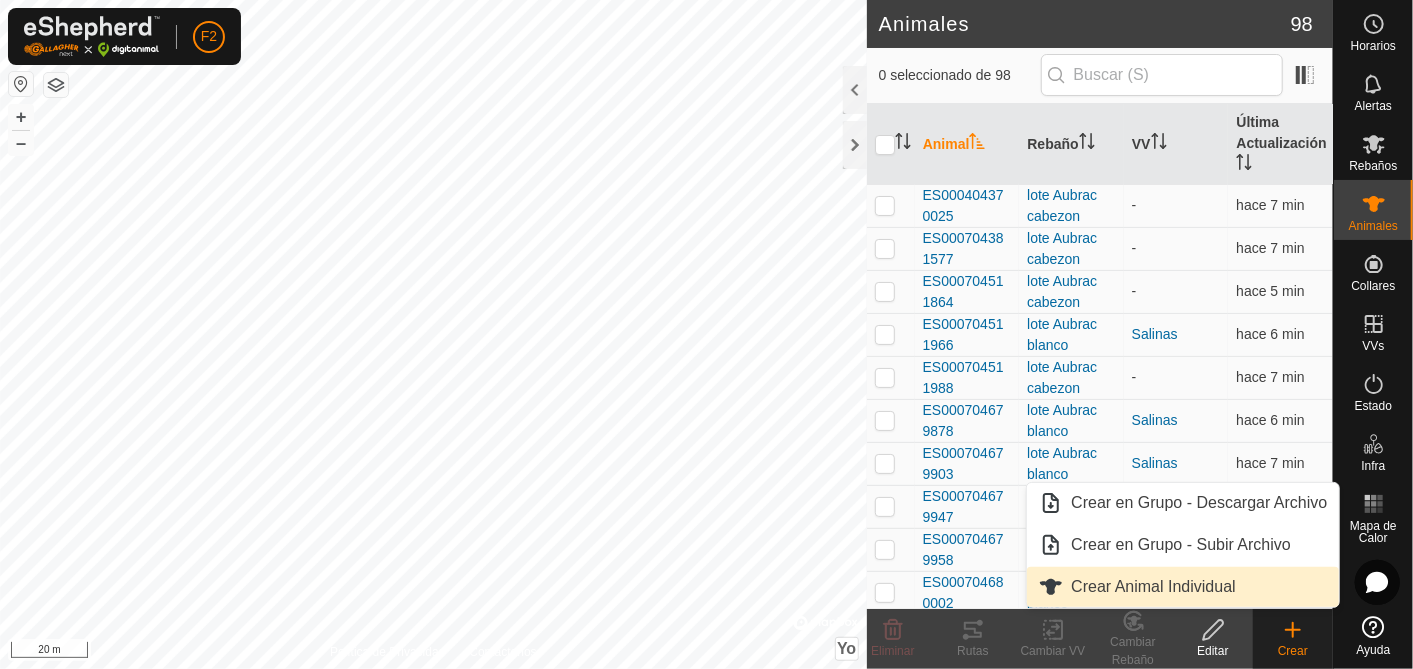 click on "Crear Animal Individual" at bounding box center (1183, 587) 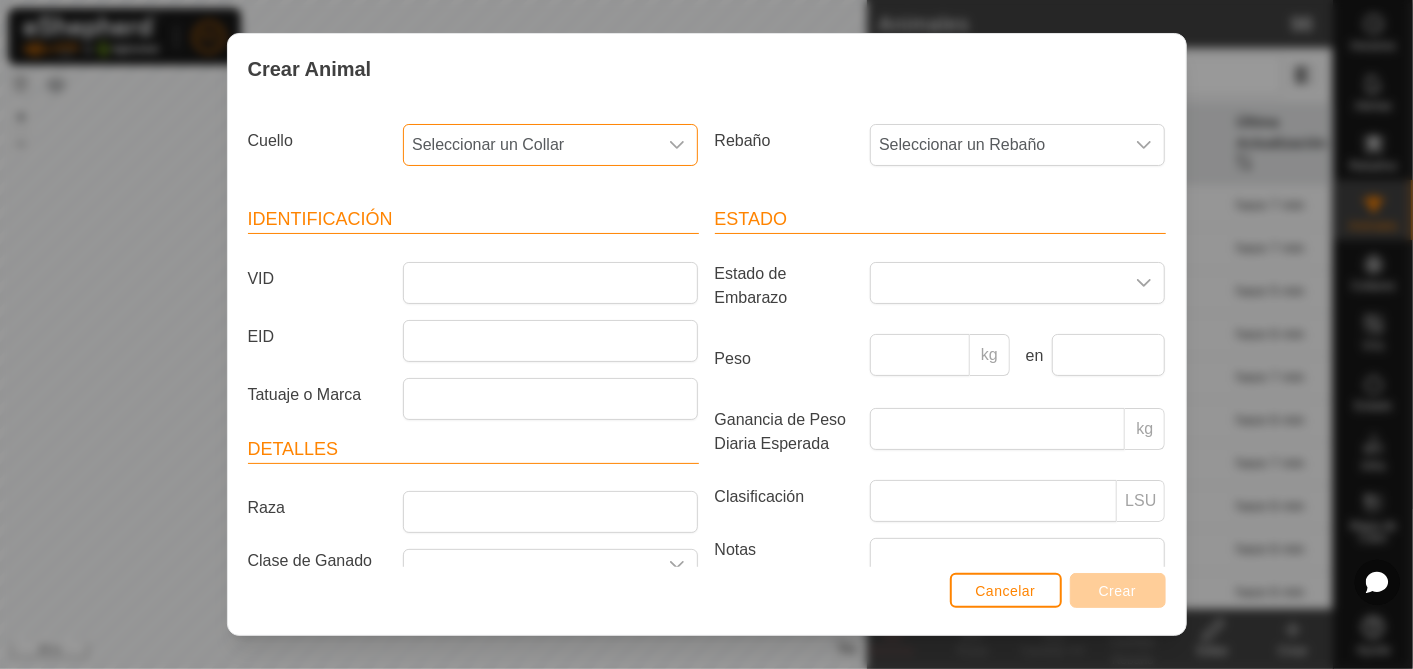 click on "Seleccionar un Collar" at bounding box center [530, 145] 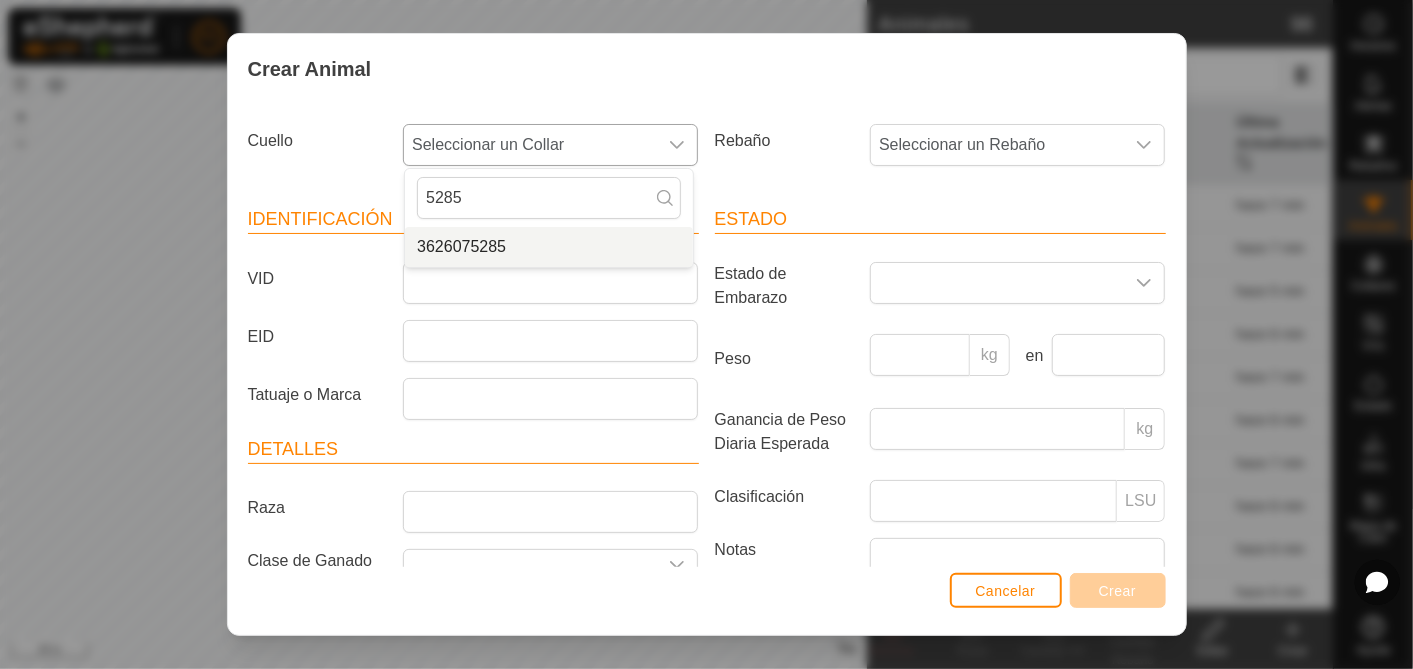type on "5285" 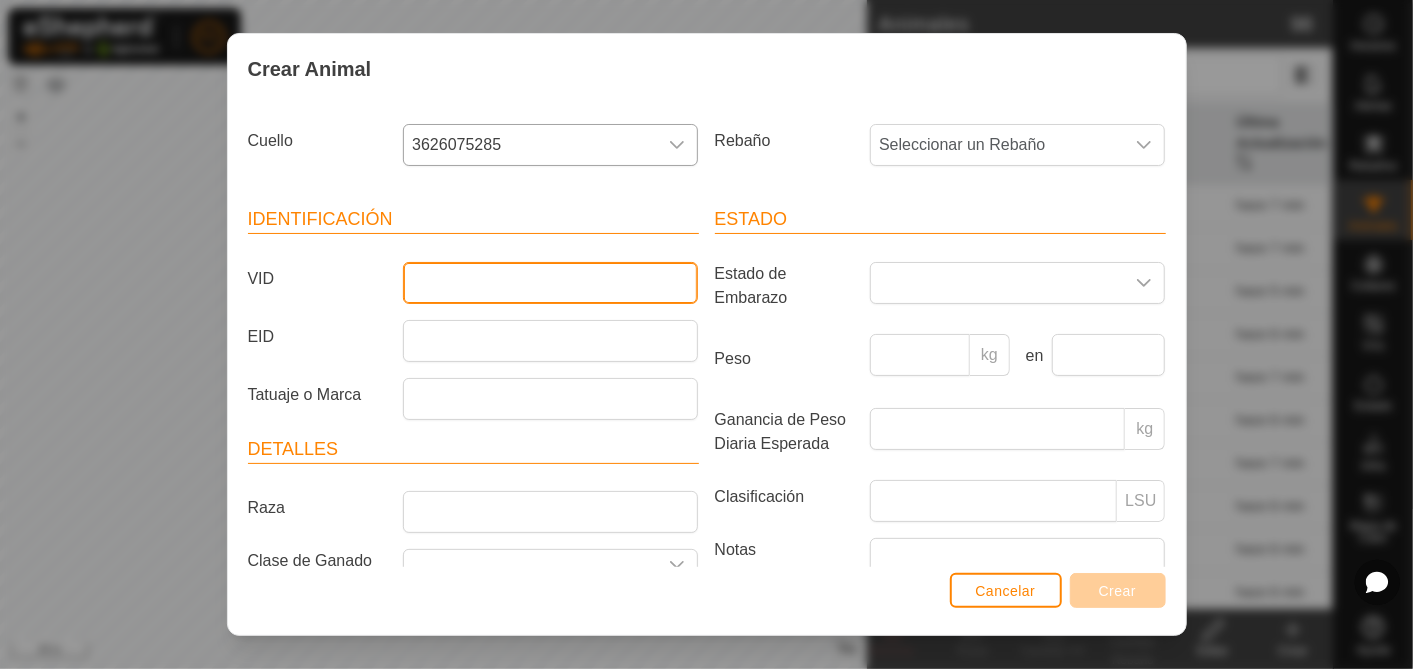 click on "VID" at bounding box center [550, 283] 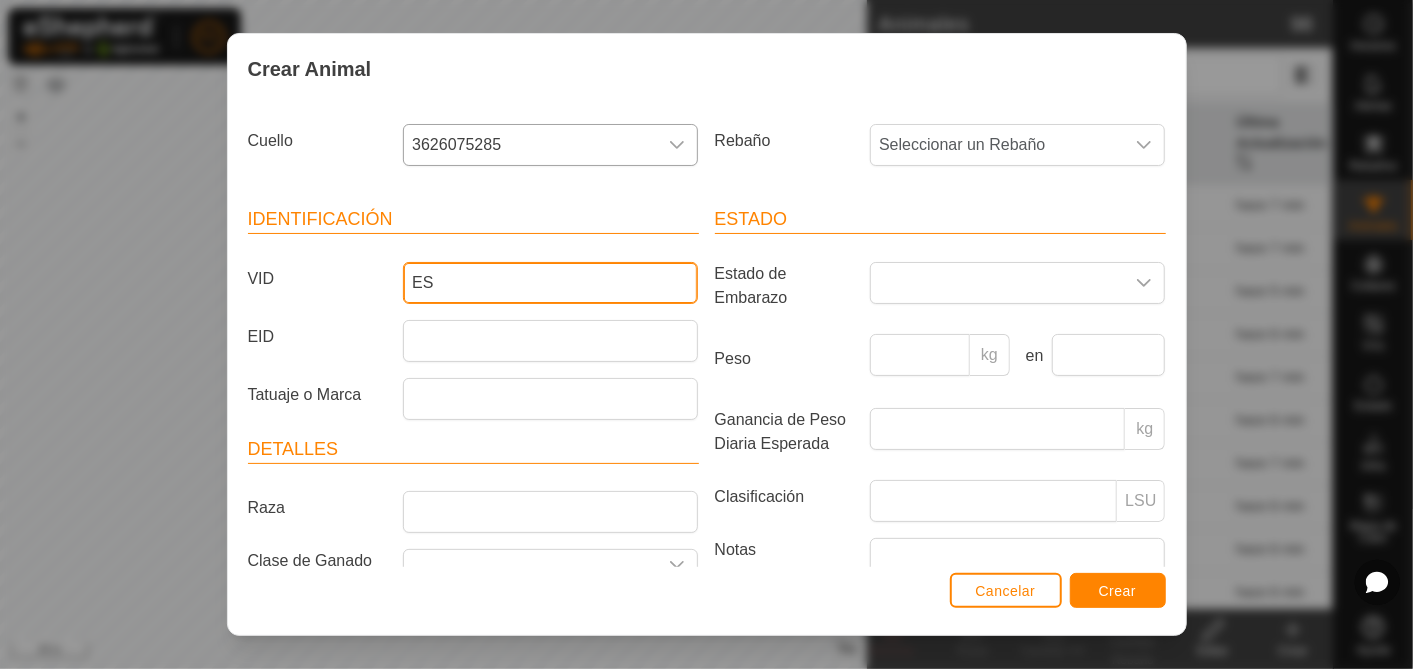type on "E" 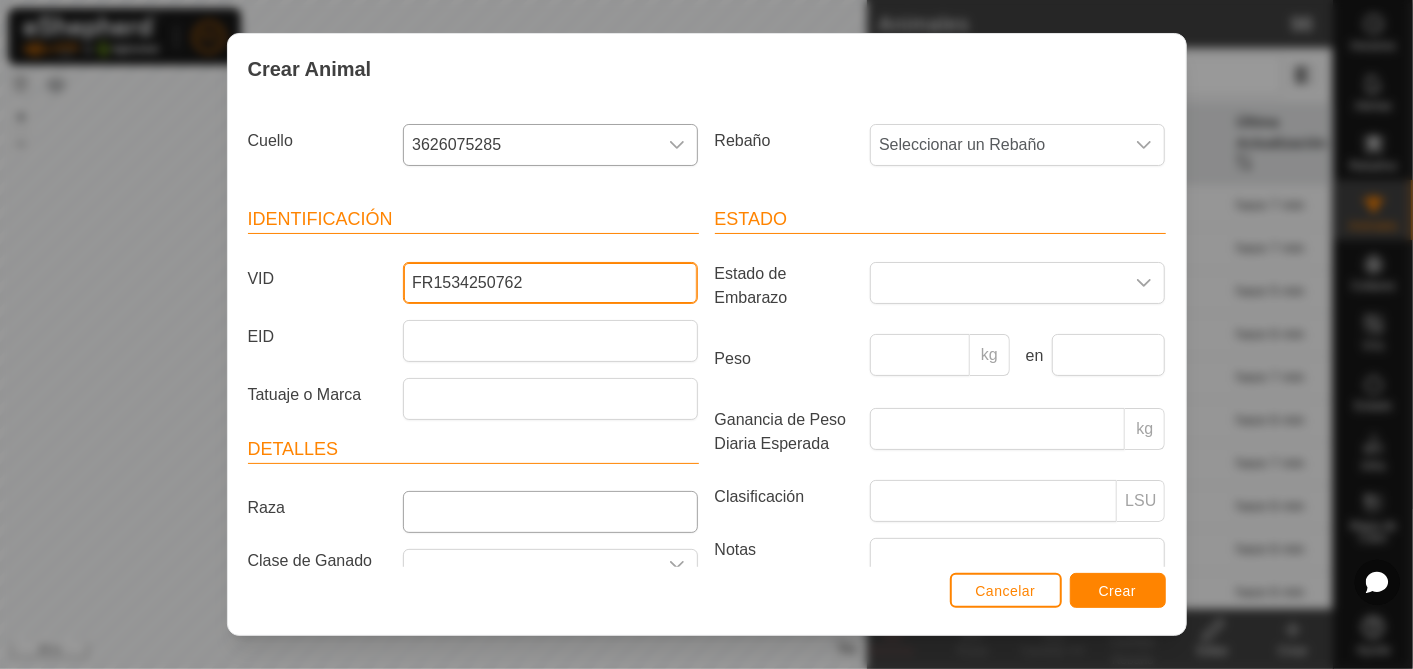 type on "FR1534250762" 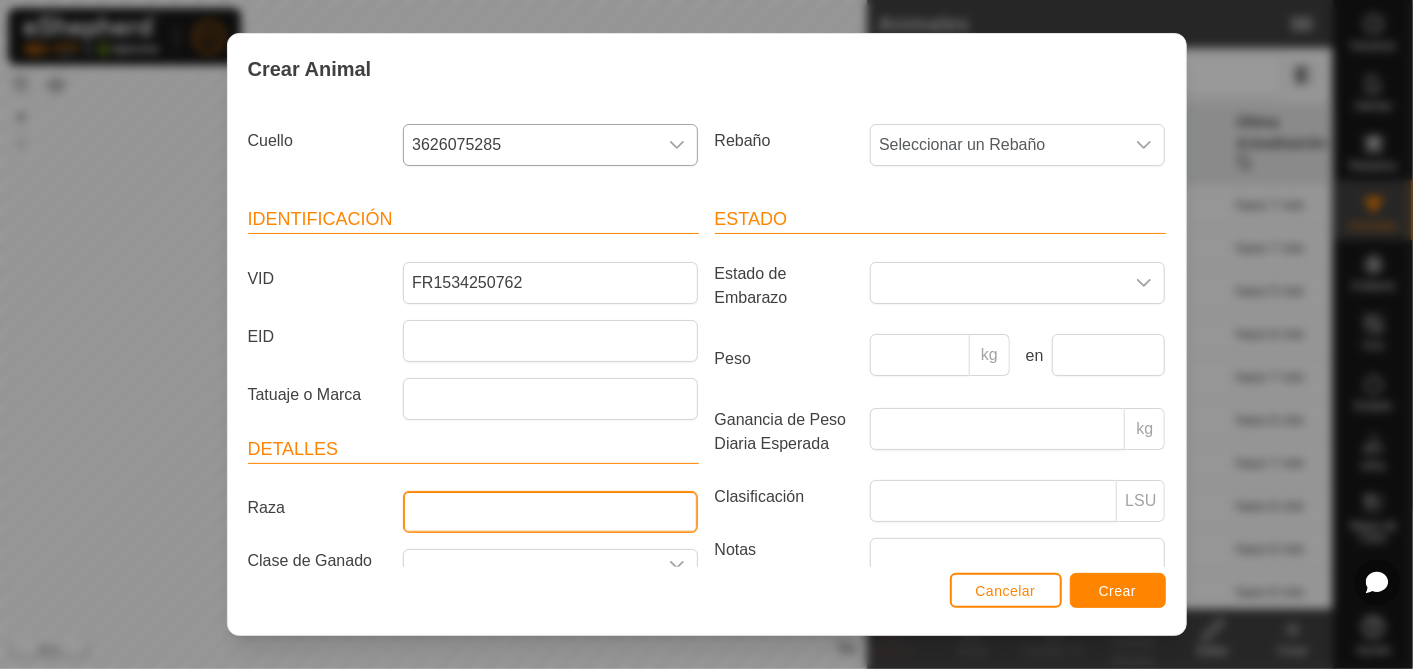 click on "Raza" at bounding box center [550, 512] 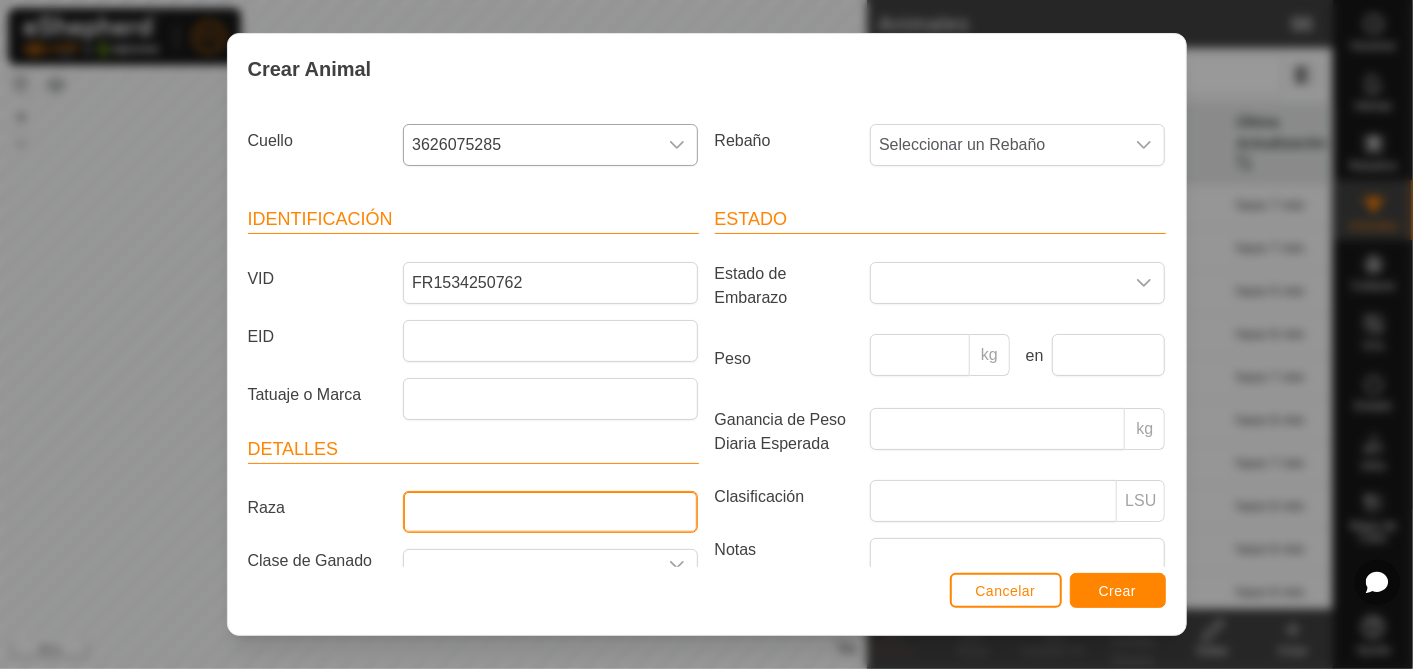 type on "aubrac" 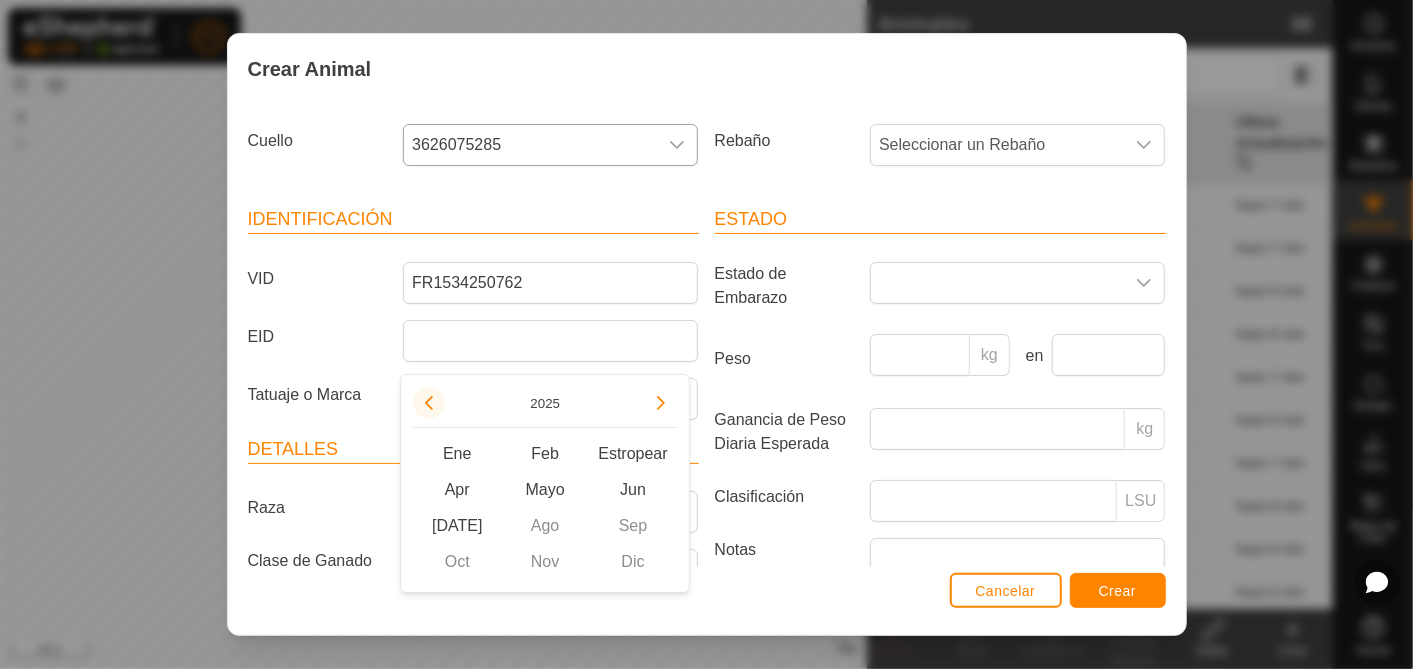 click at bounding box center [429, 403] 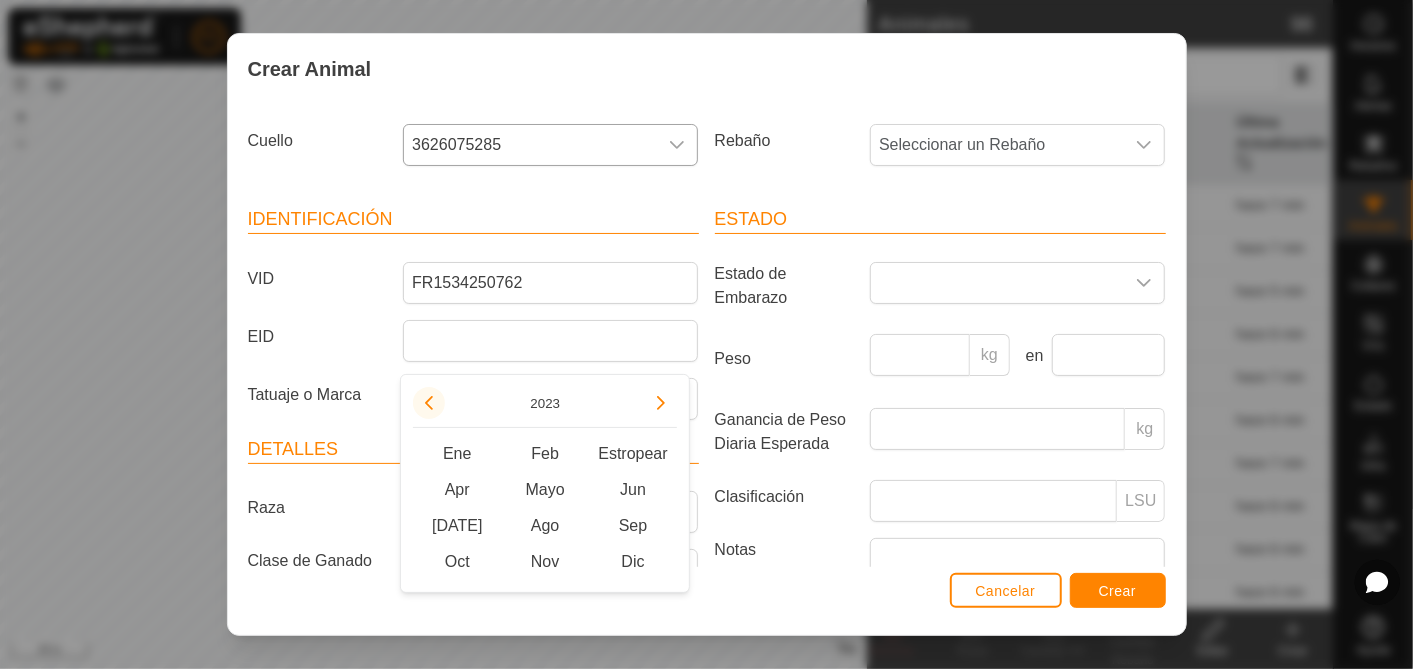 click at bounding box center (429, 403) 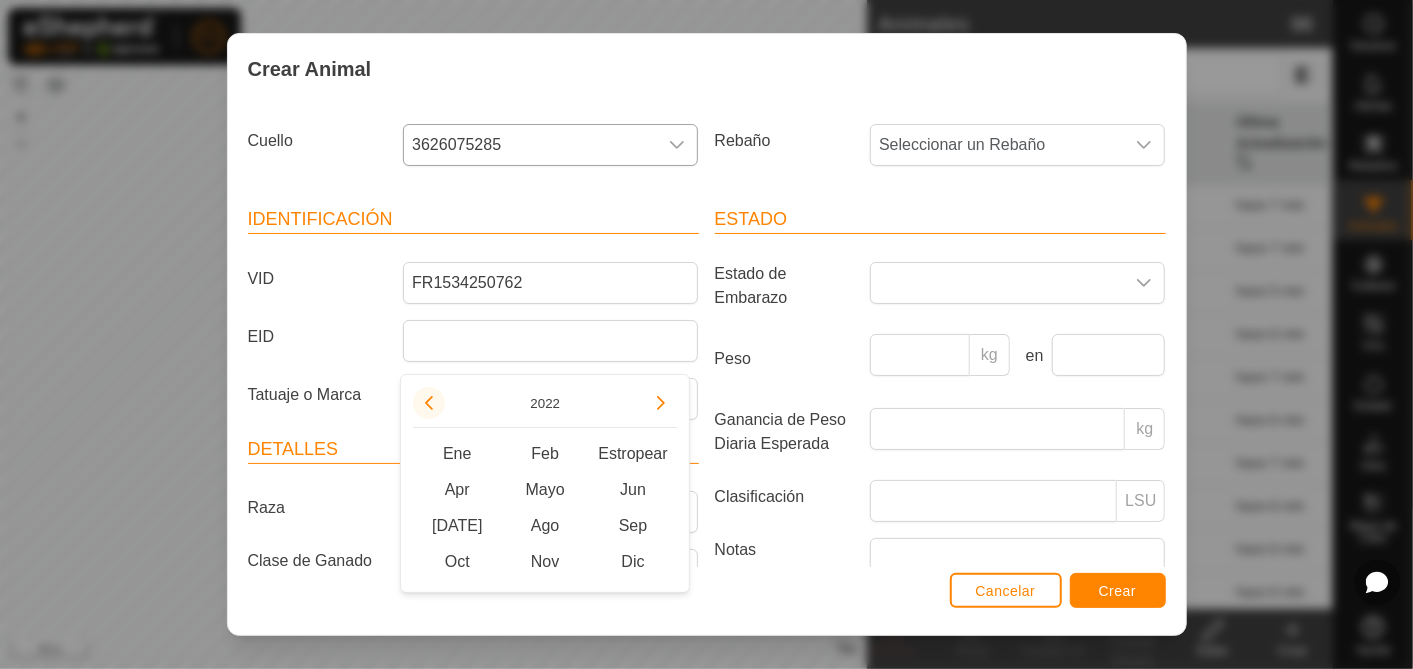 click at bounding box center [429, 403] 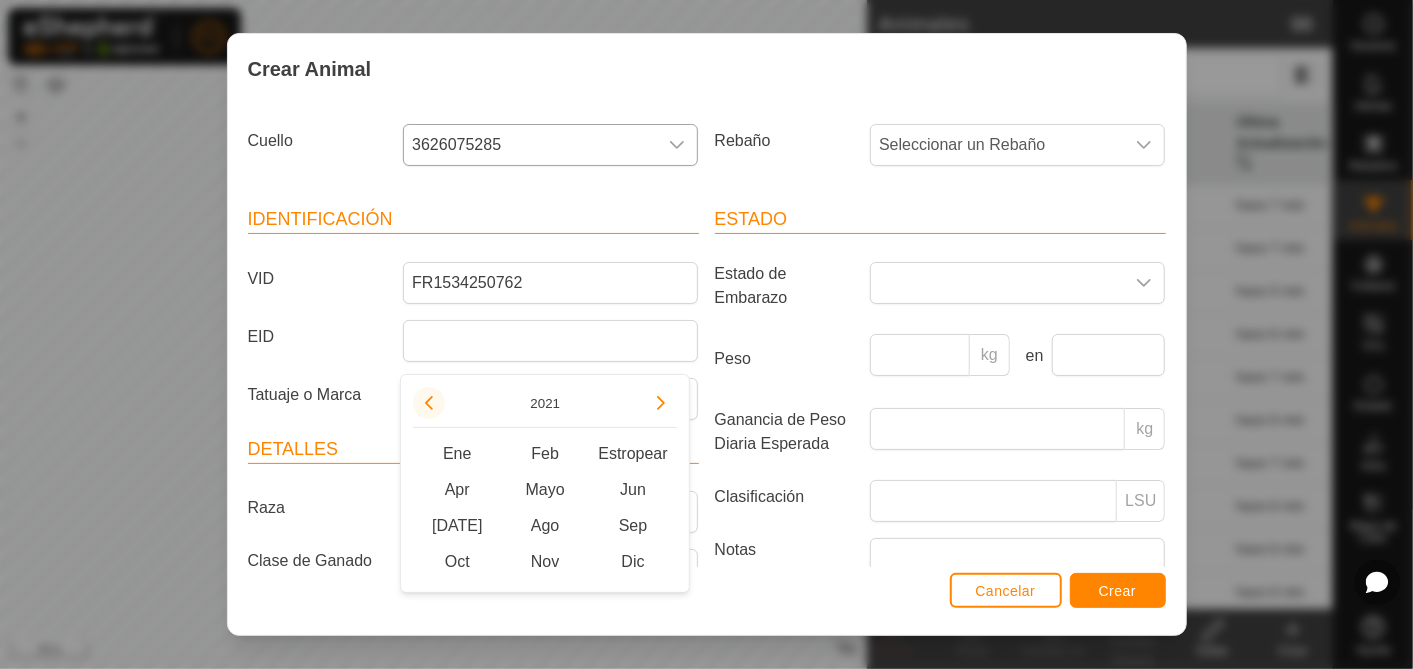 click 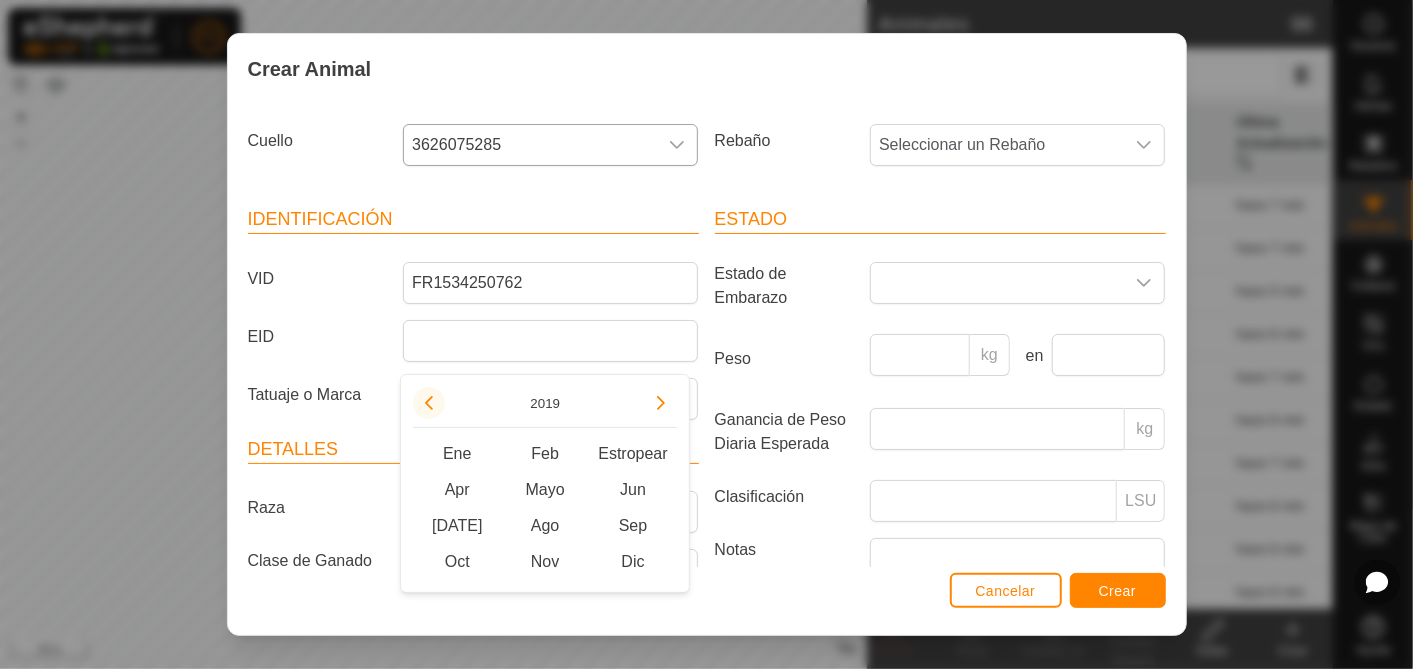 click at bounding box center (429, 403) 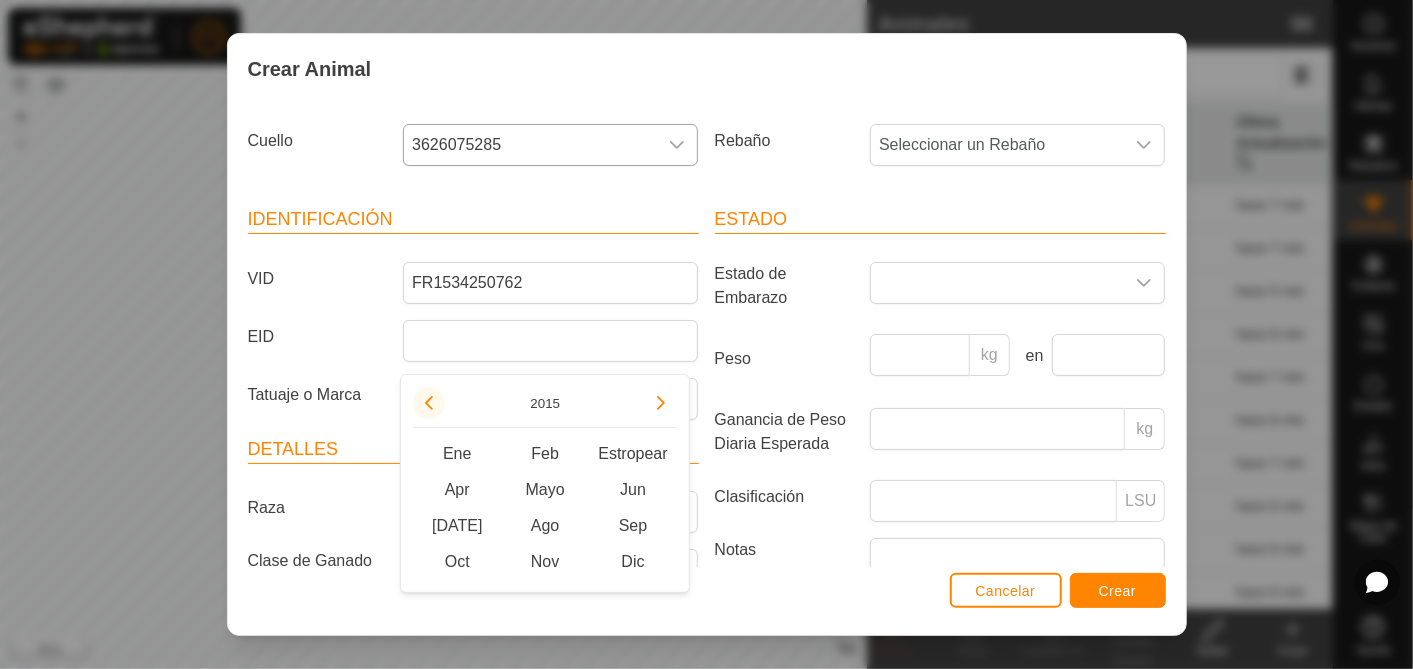 click 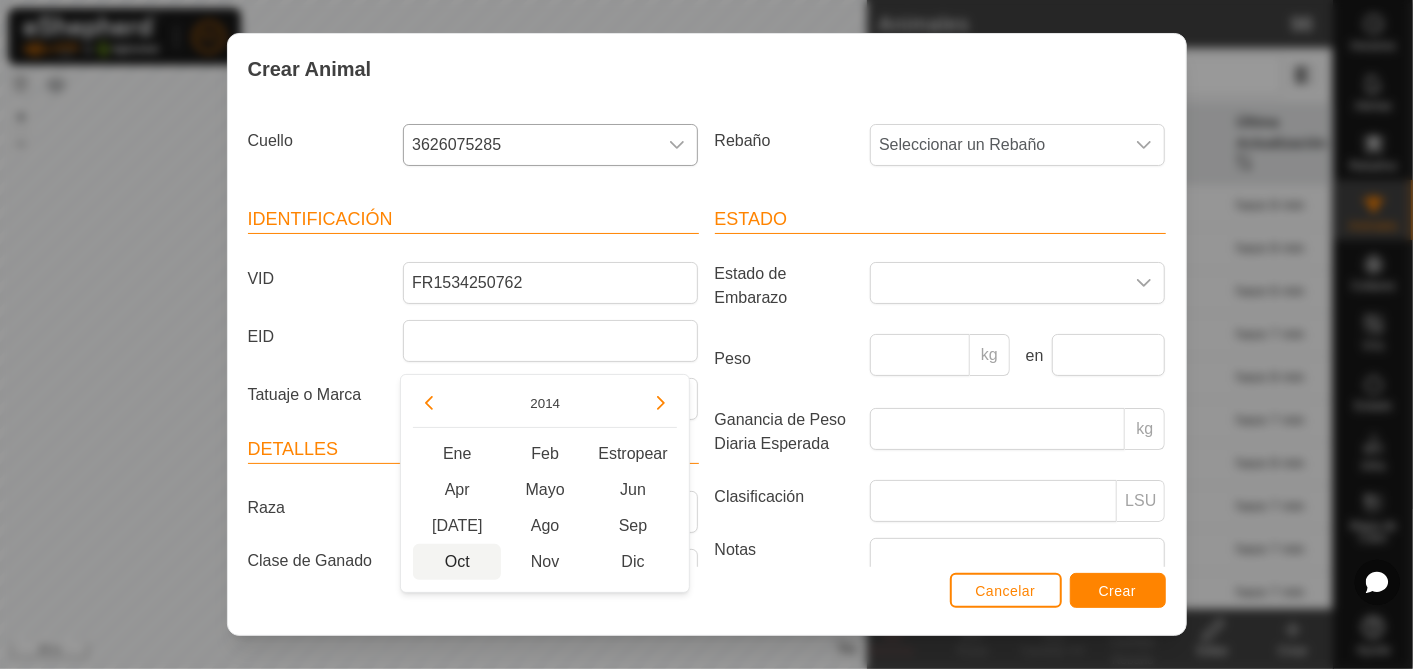 click on "Oct" at bounding box center (457, 562) 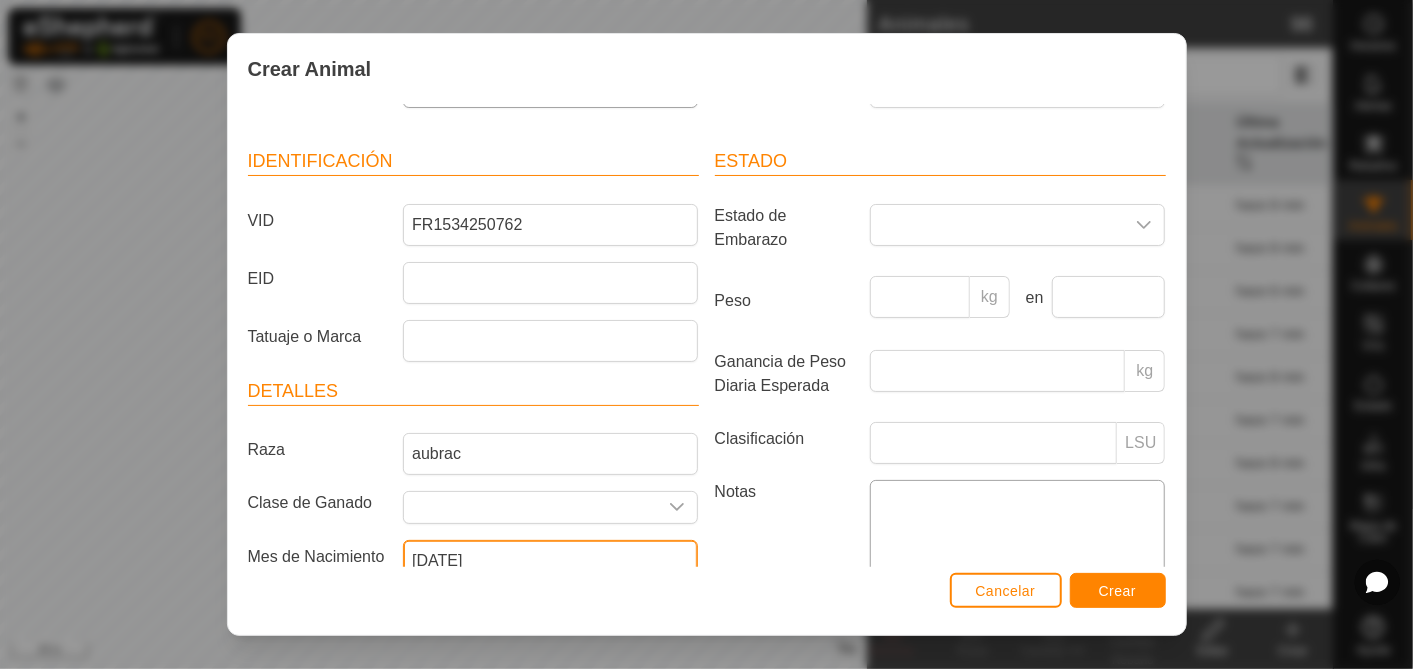 scroll, scrollTop: 0, scrollLeft: 0, axis: both 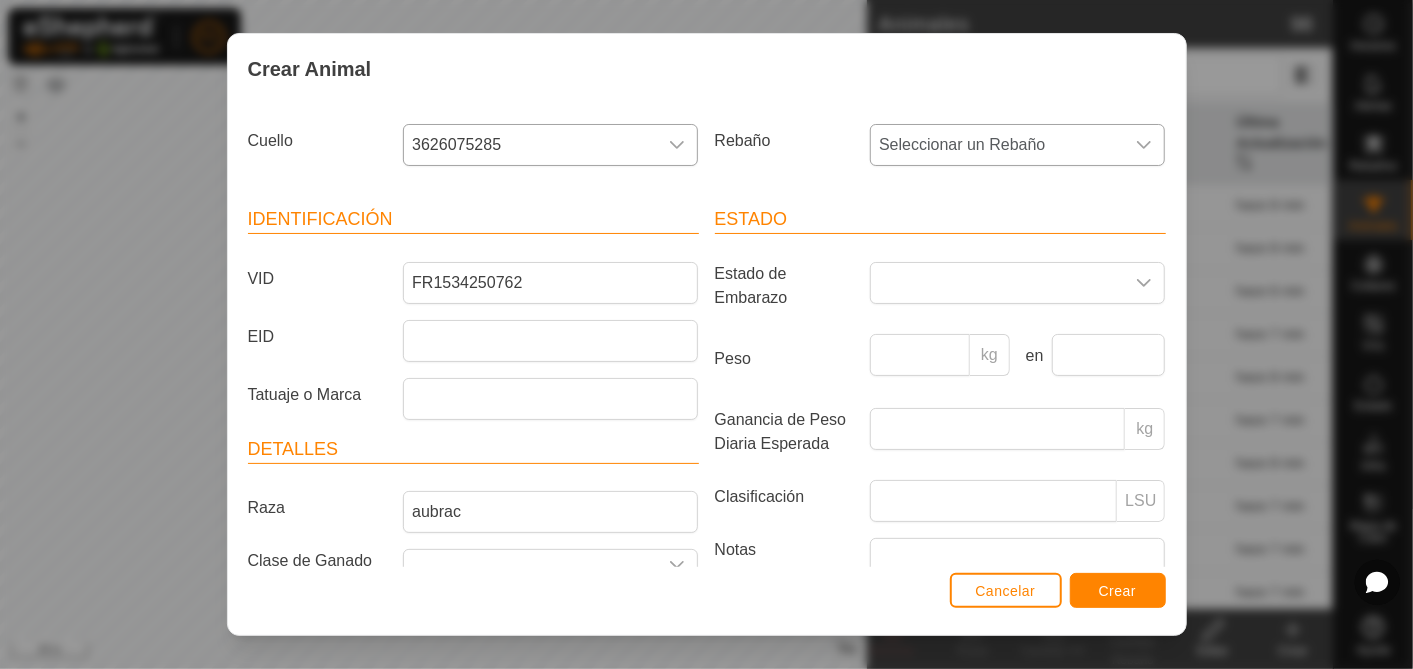 click on "Seleccionar un Rebaño" at bounding box center (997, 145) 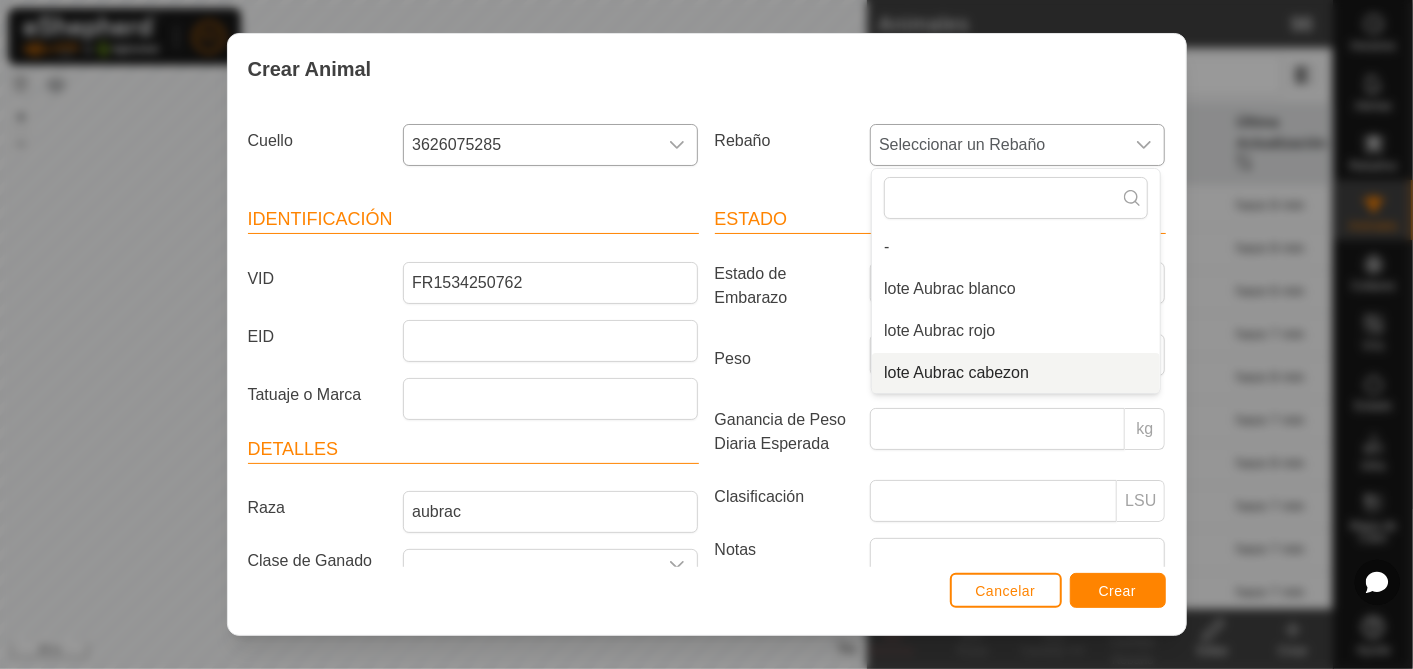 click on "lote Aubrac cabezon" at bounding box center [1016, 373] 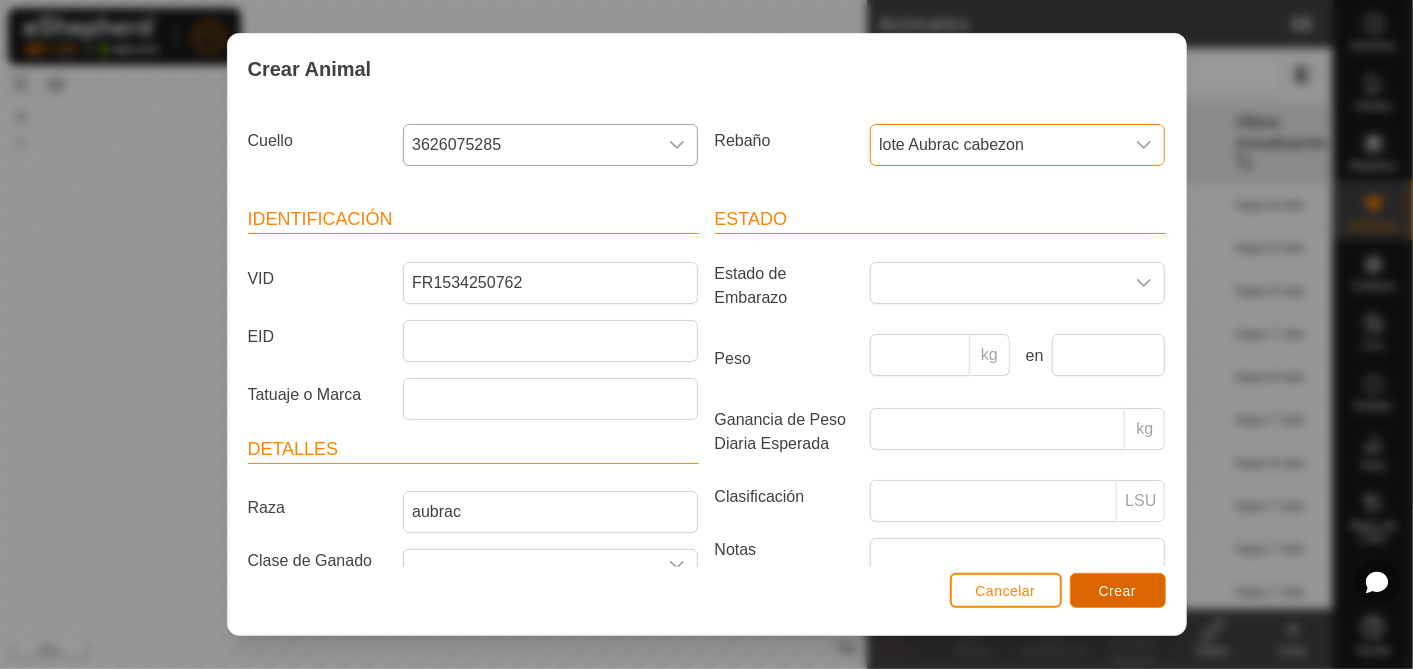 click on "Crear" at bounding box center (1118, 591) 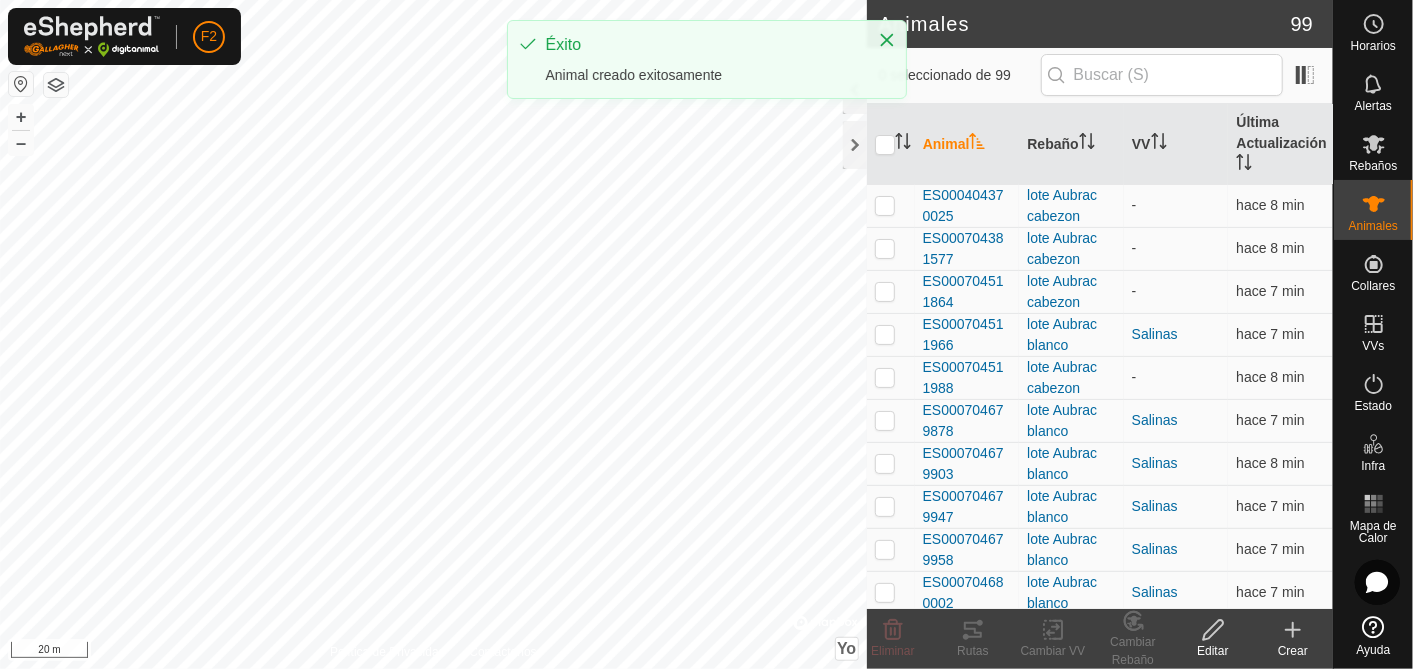 click 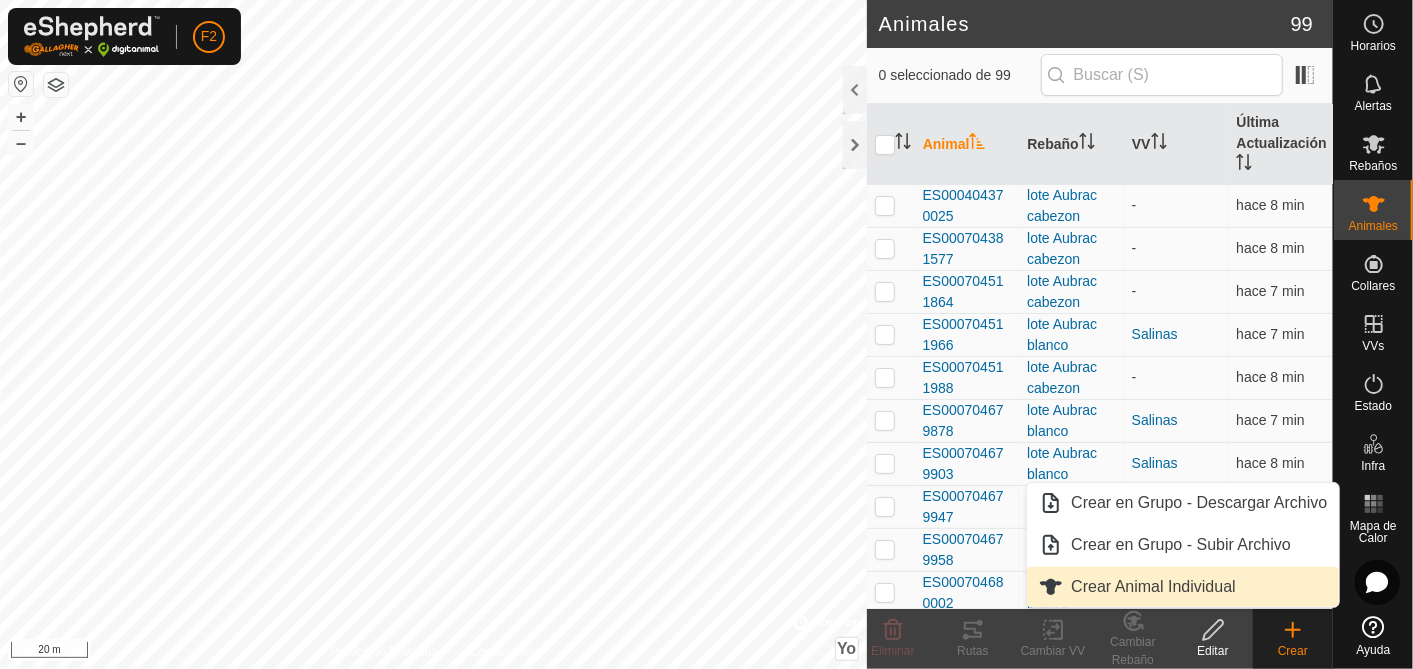 click on "Crear Animal Individual" at bounding box center [1183, 587] 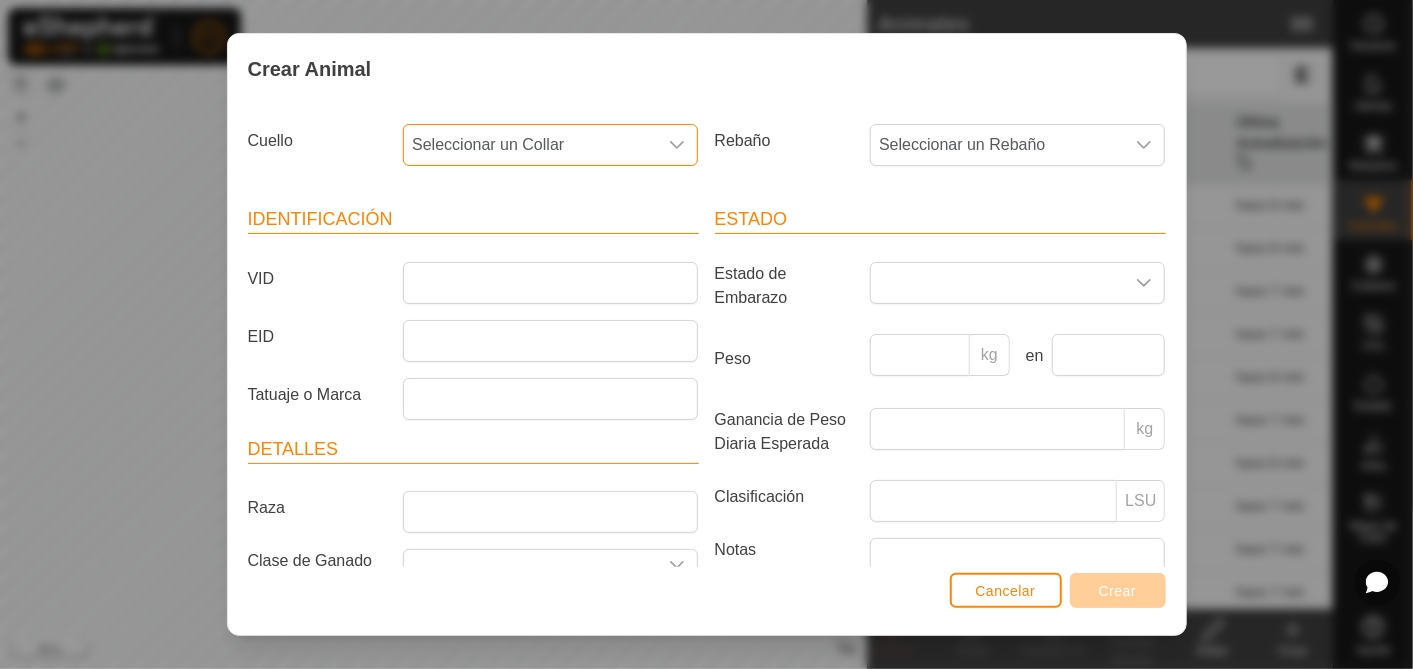 click on "Seleccionar un Collar" at bounding box center (488, 144) 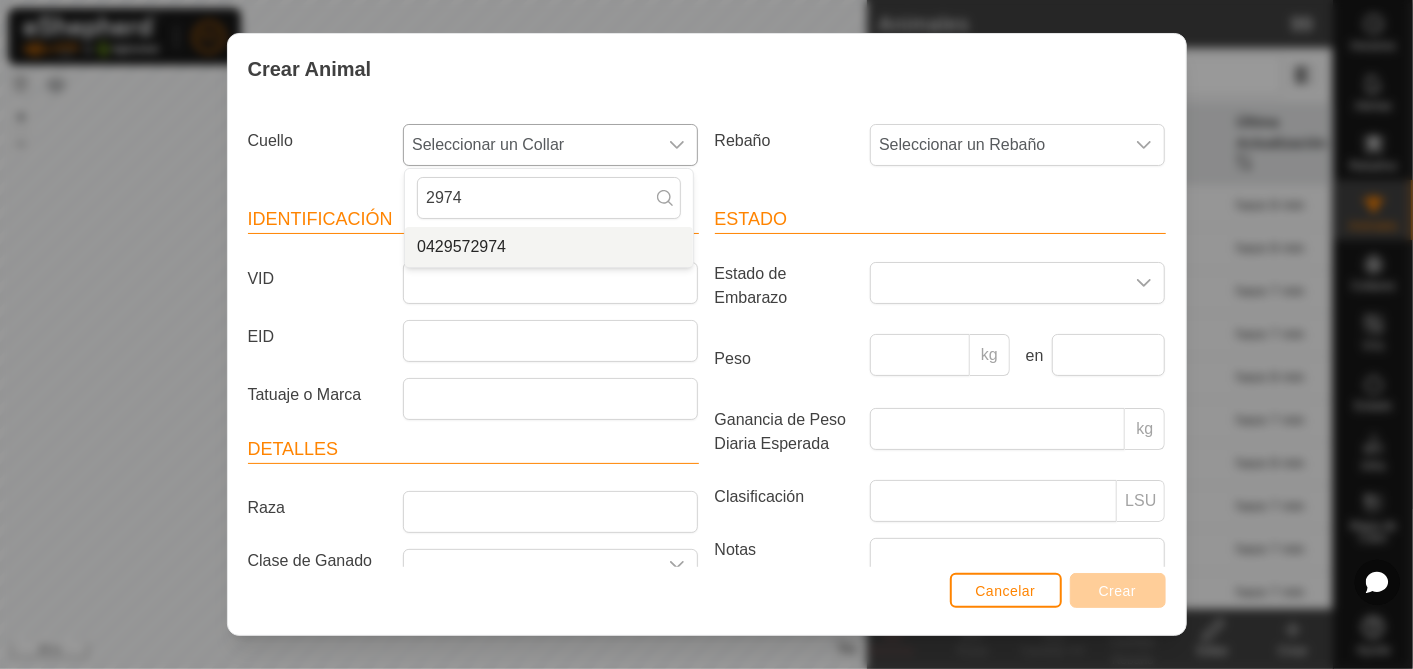 type on "2974" 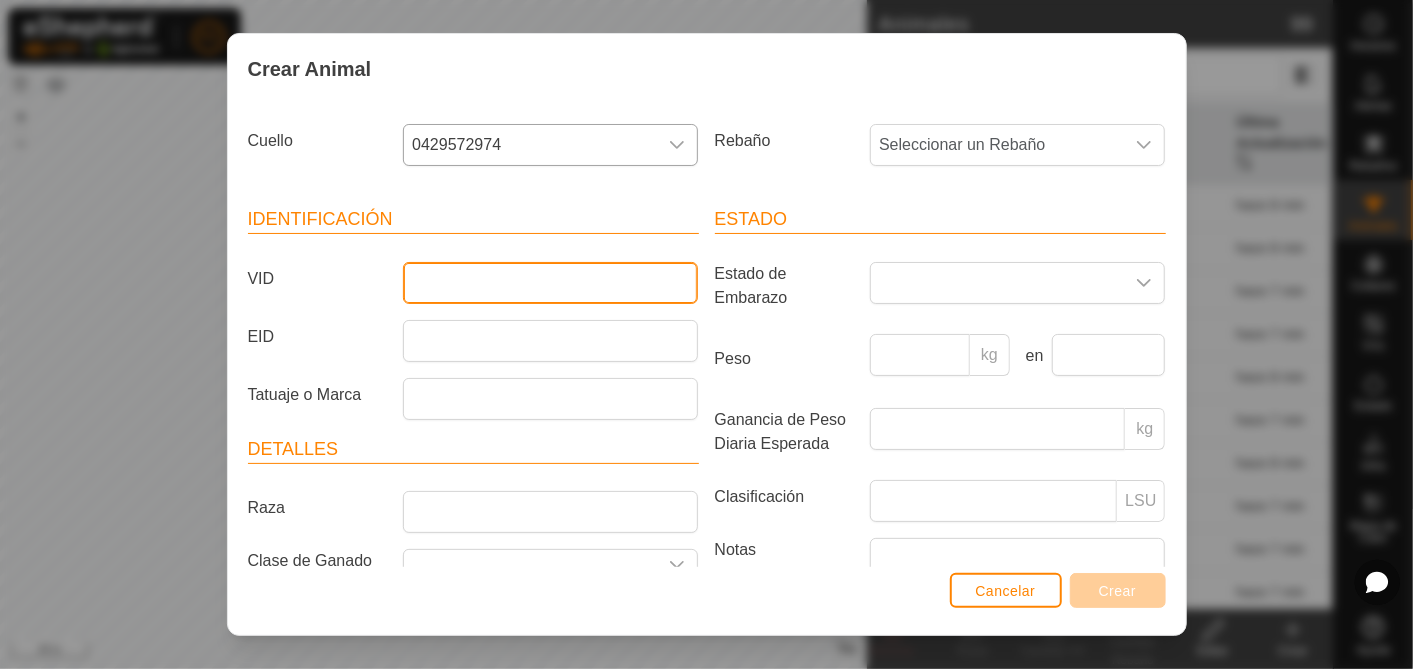 click on "VID" at bounding box center (550, 283) 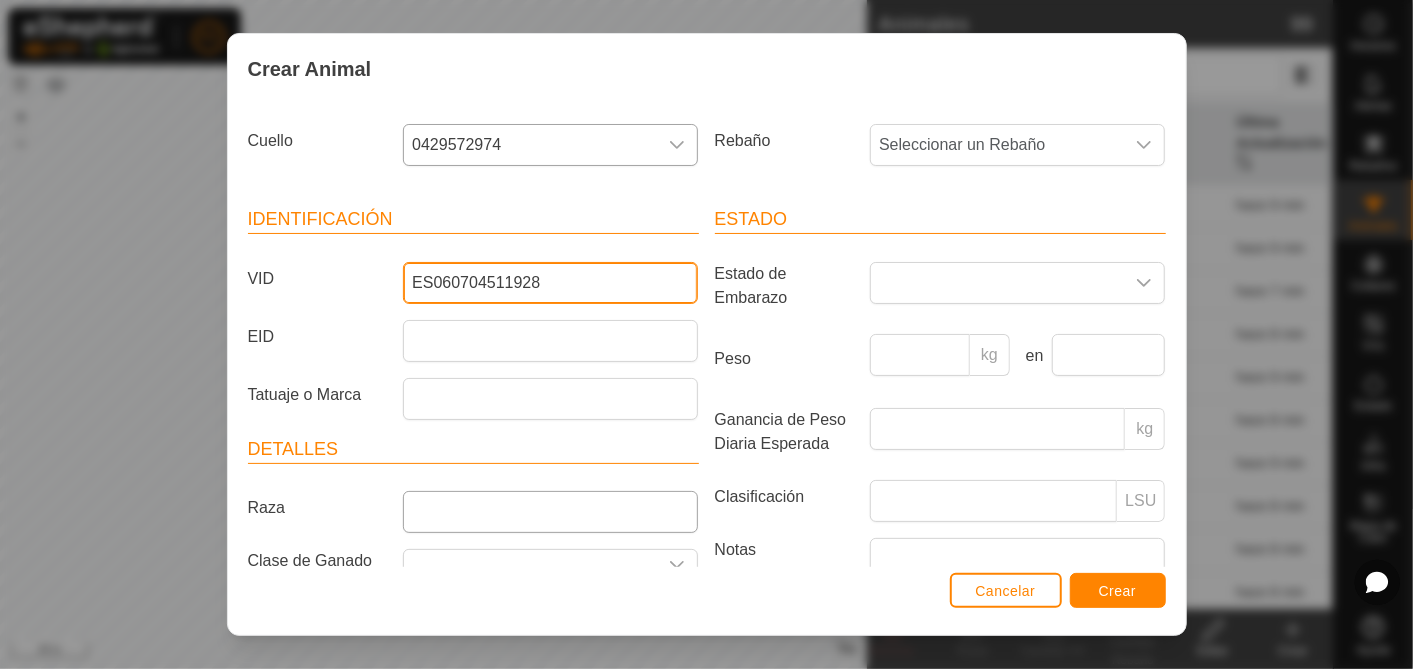 type on "ES060704511928" 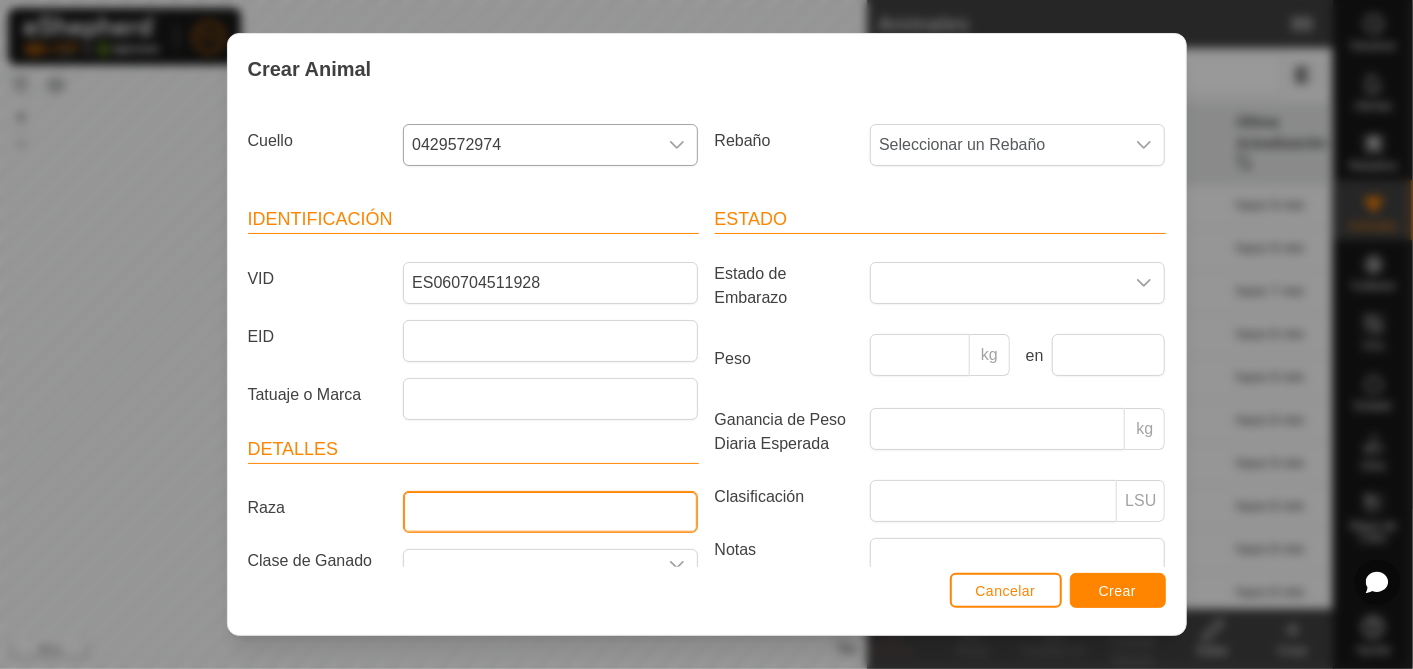 click on "Raza" at bounding box center [550, 512] 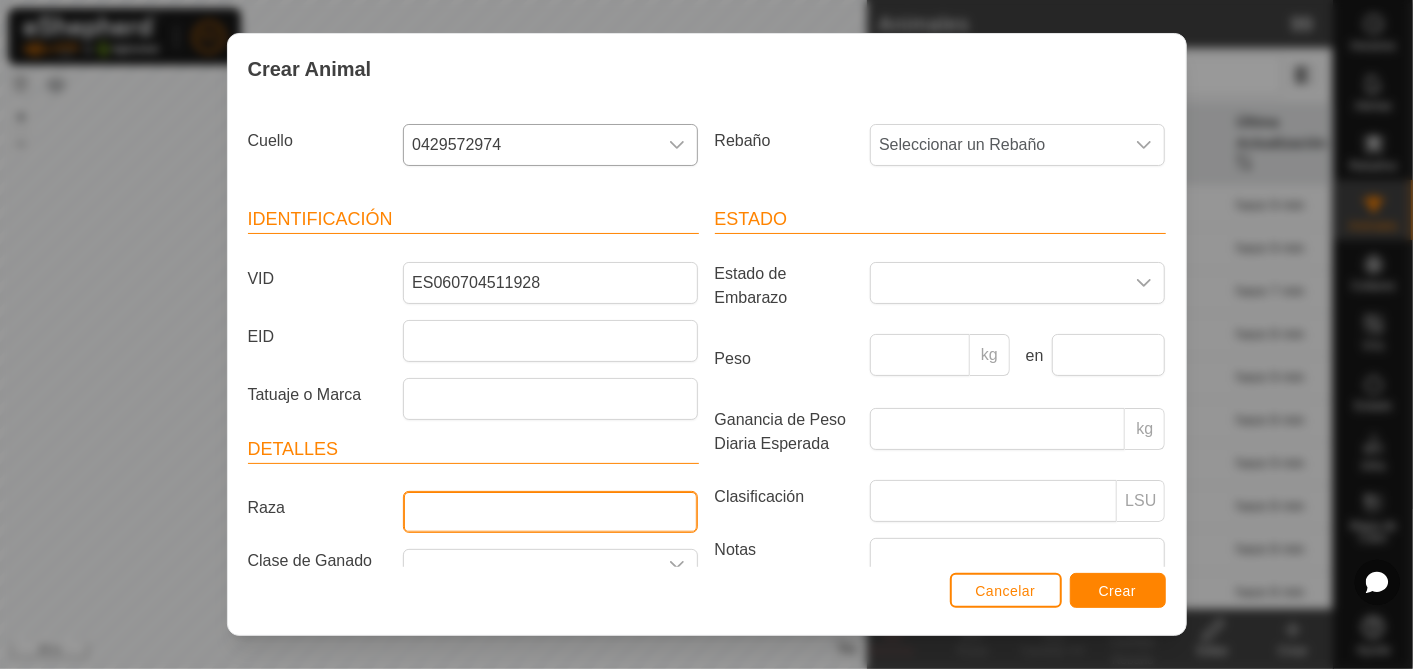 type on "aubrac" 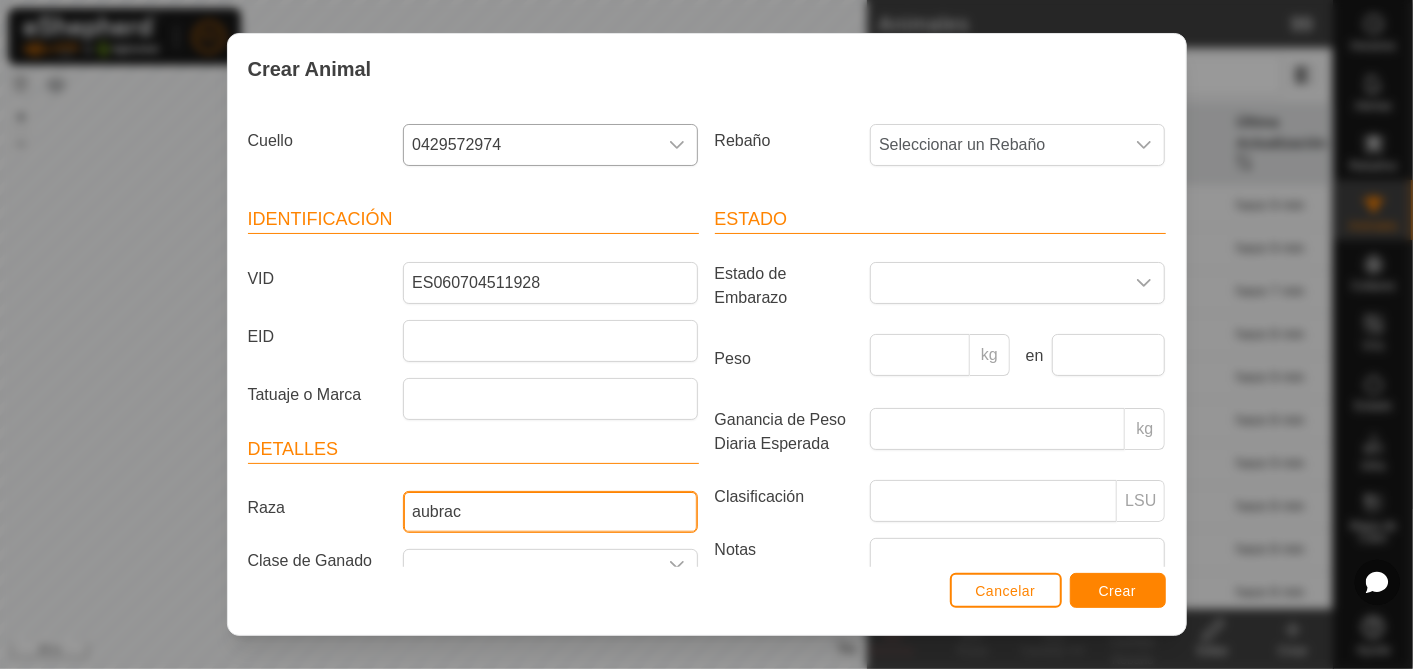 scroll, scrollTop: 155, scrollLeft: 0, axis: vertical 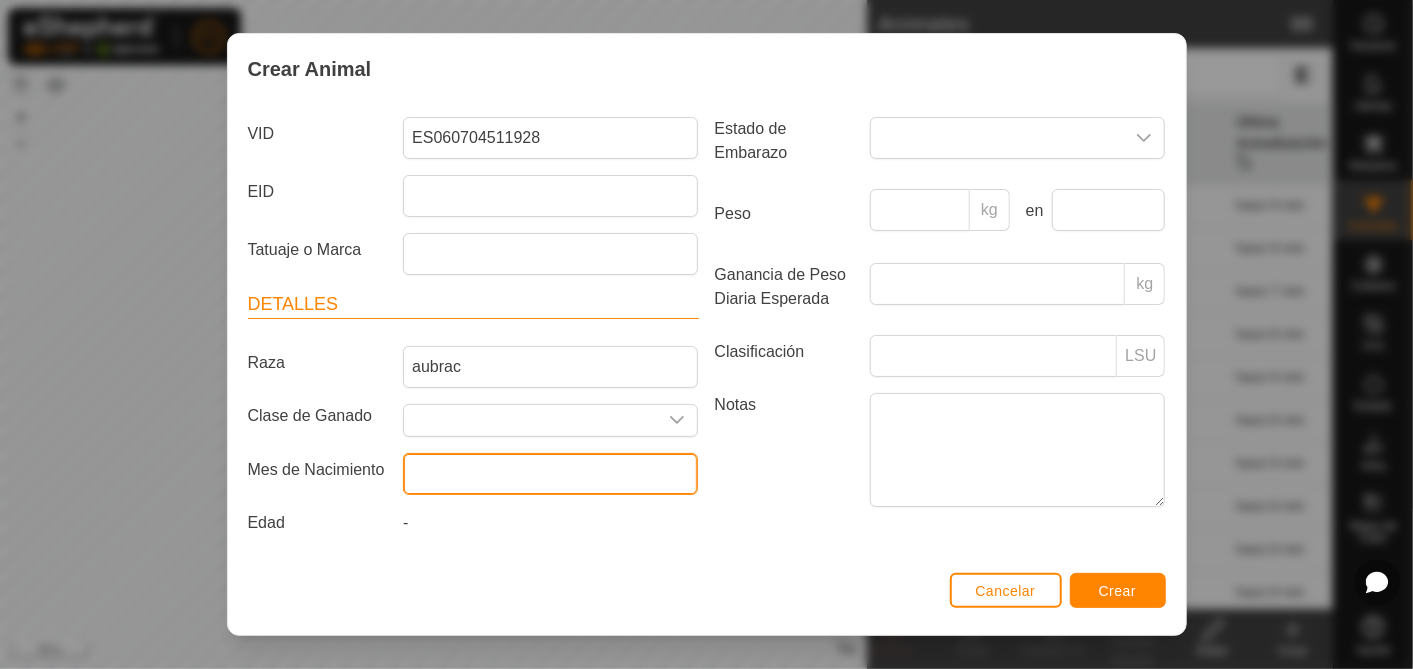 click at bounding box center [550, 474] 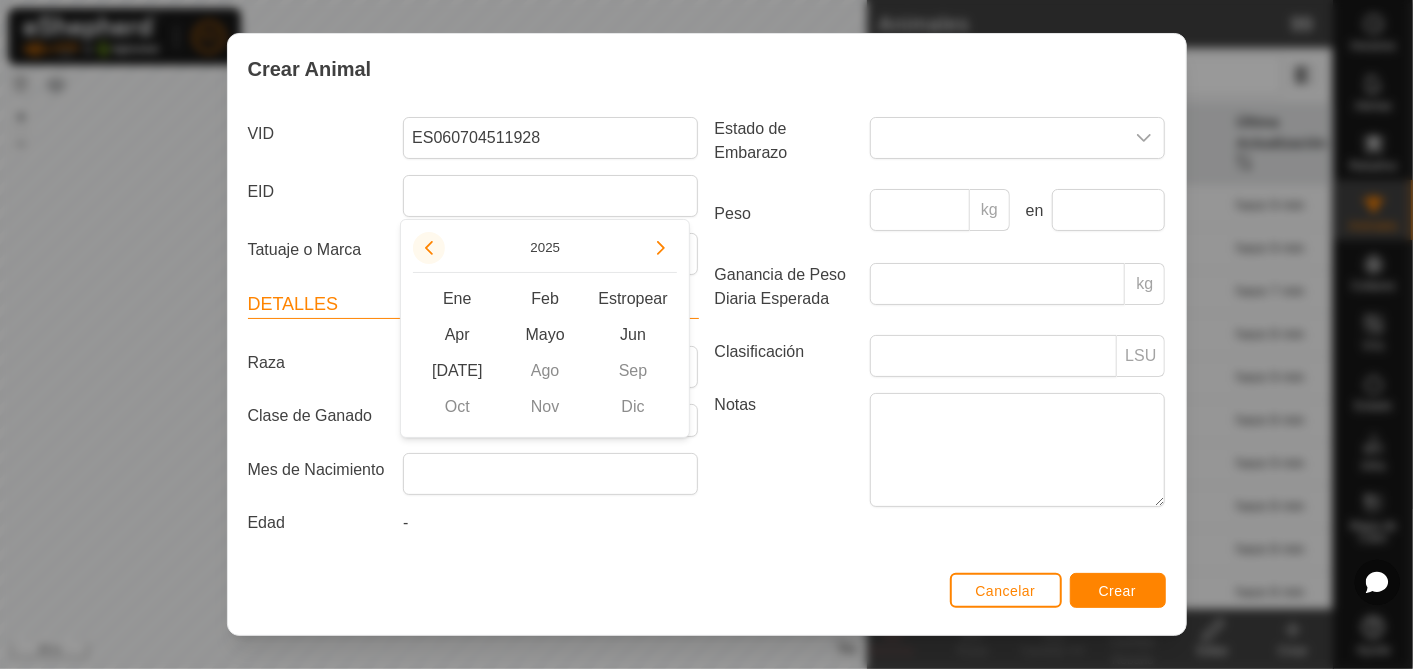 click at bounding box center [429, 248] 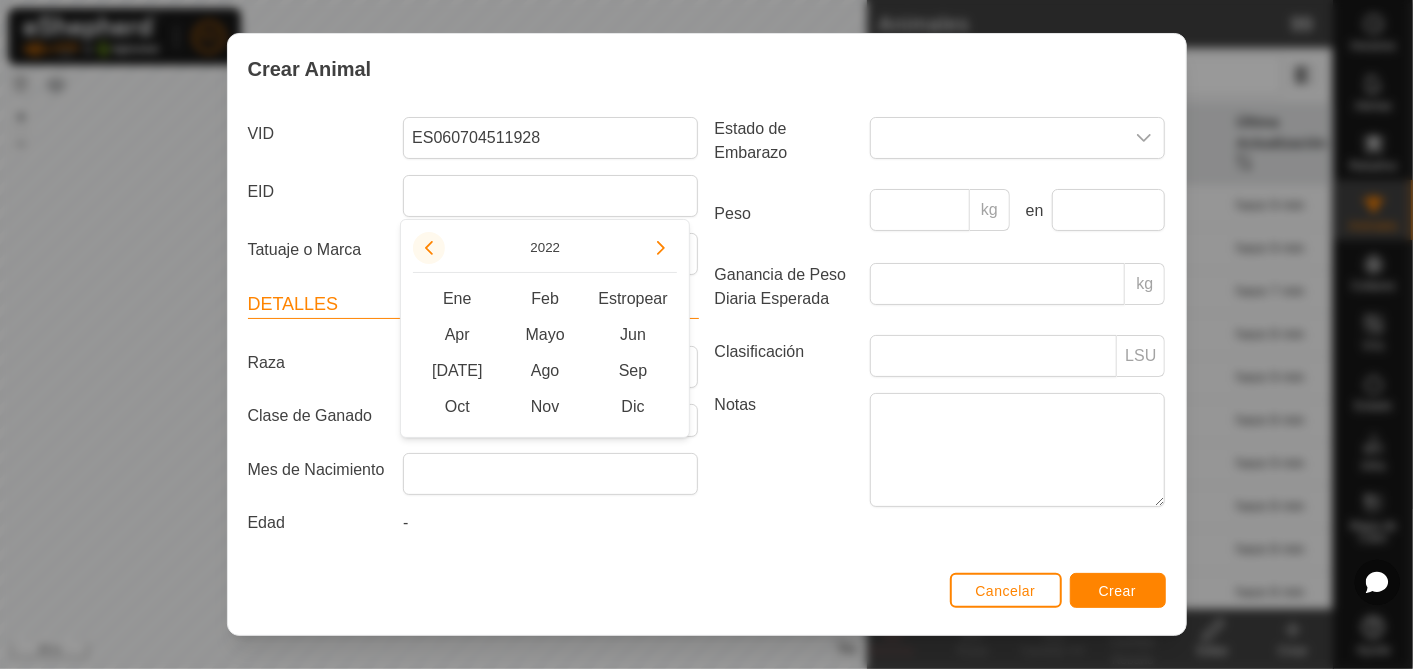 click 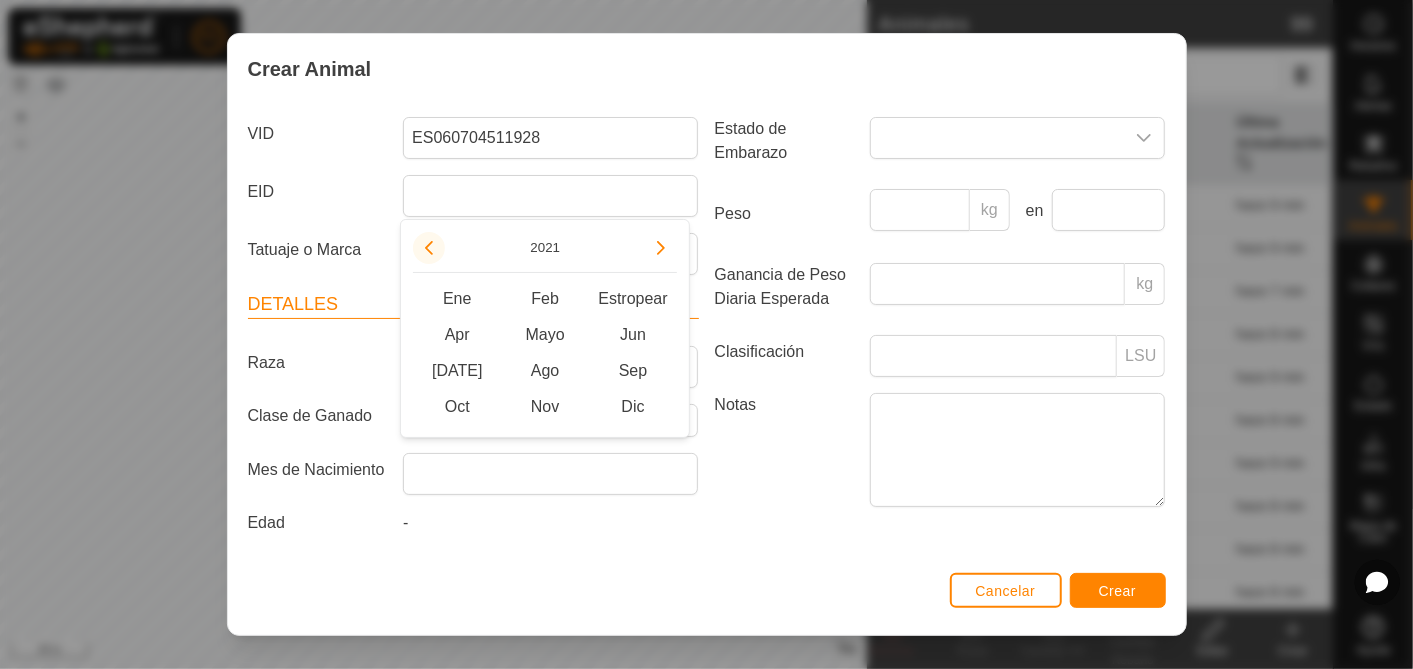 click 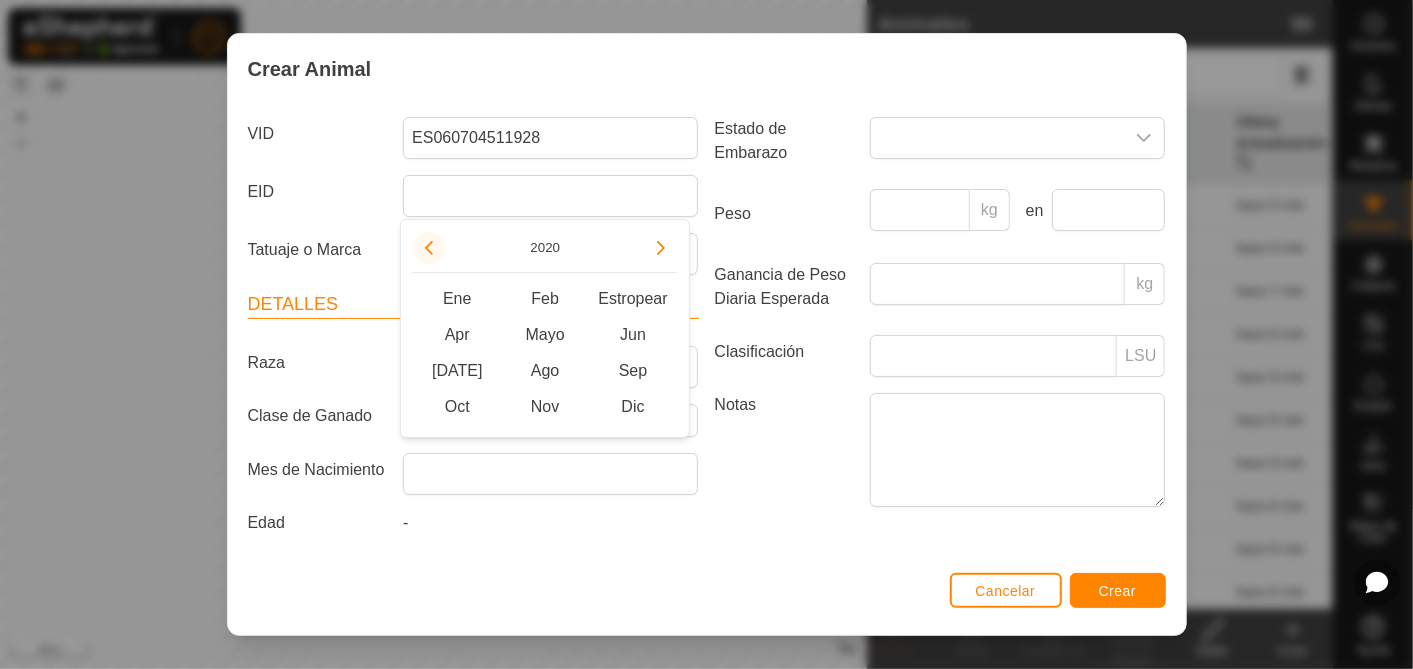 click at bounding box center [429, 248] 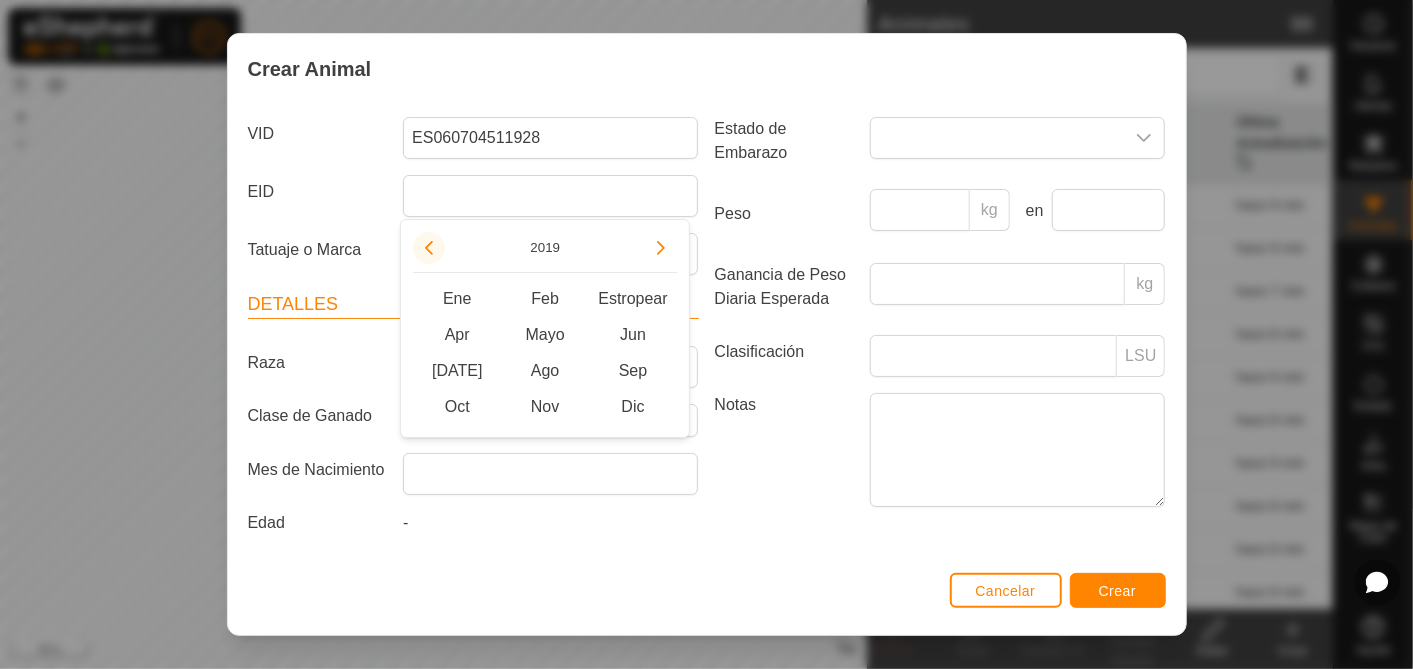 click at bounding box center [429, 248] 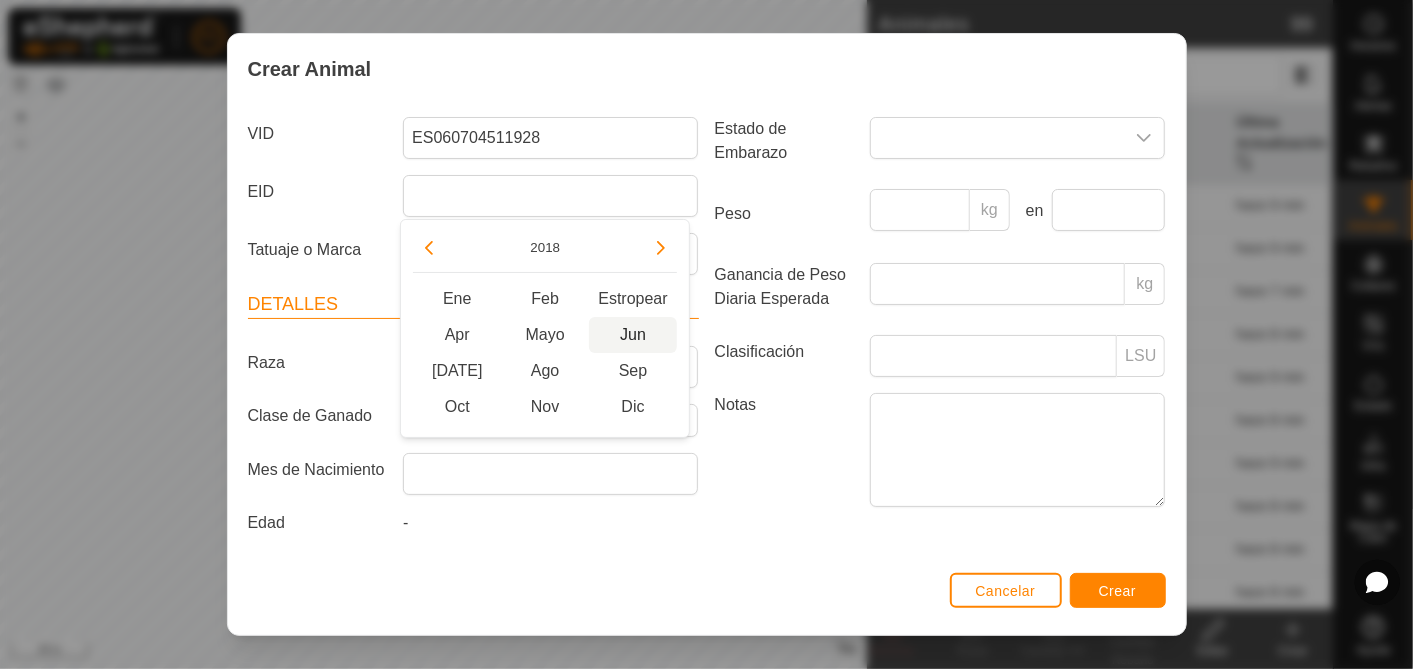 click on "Jun" at bounding box center (633, 335) 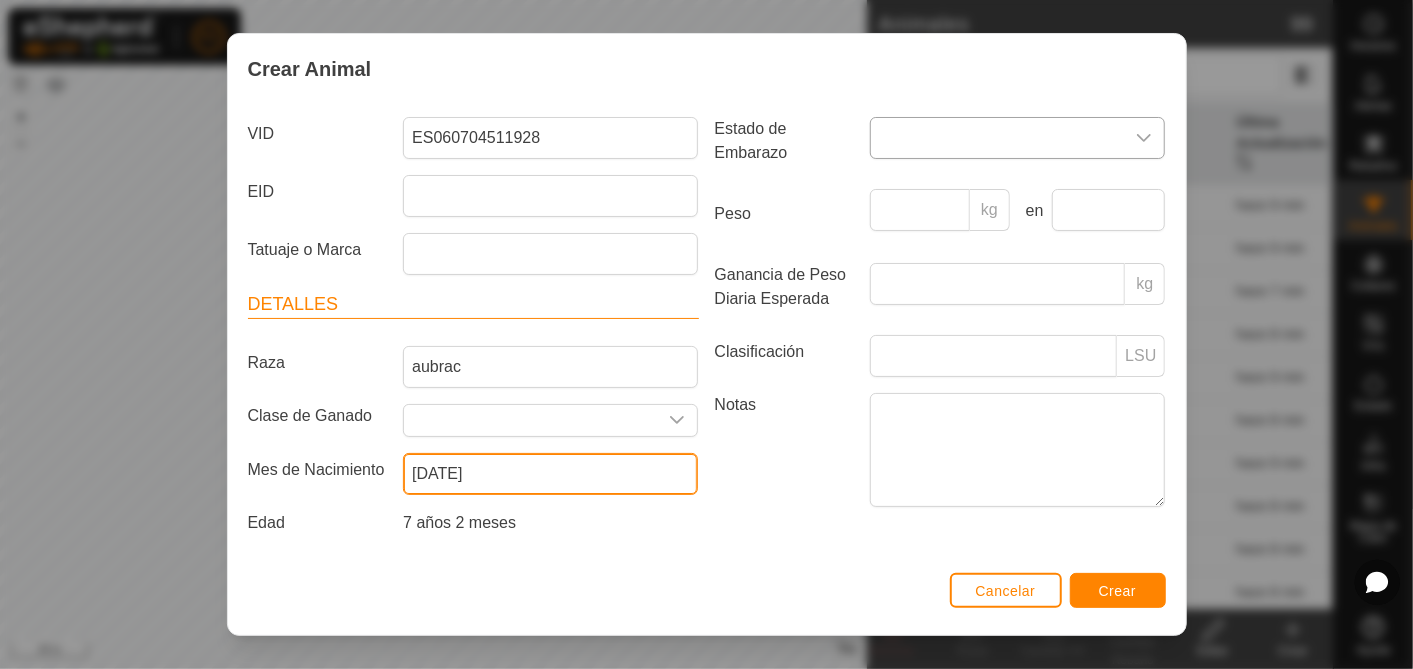 scroll, scrollTop: 0, scrollLeft: 0, axis: both 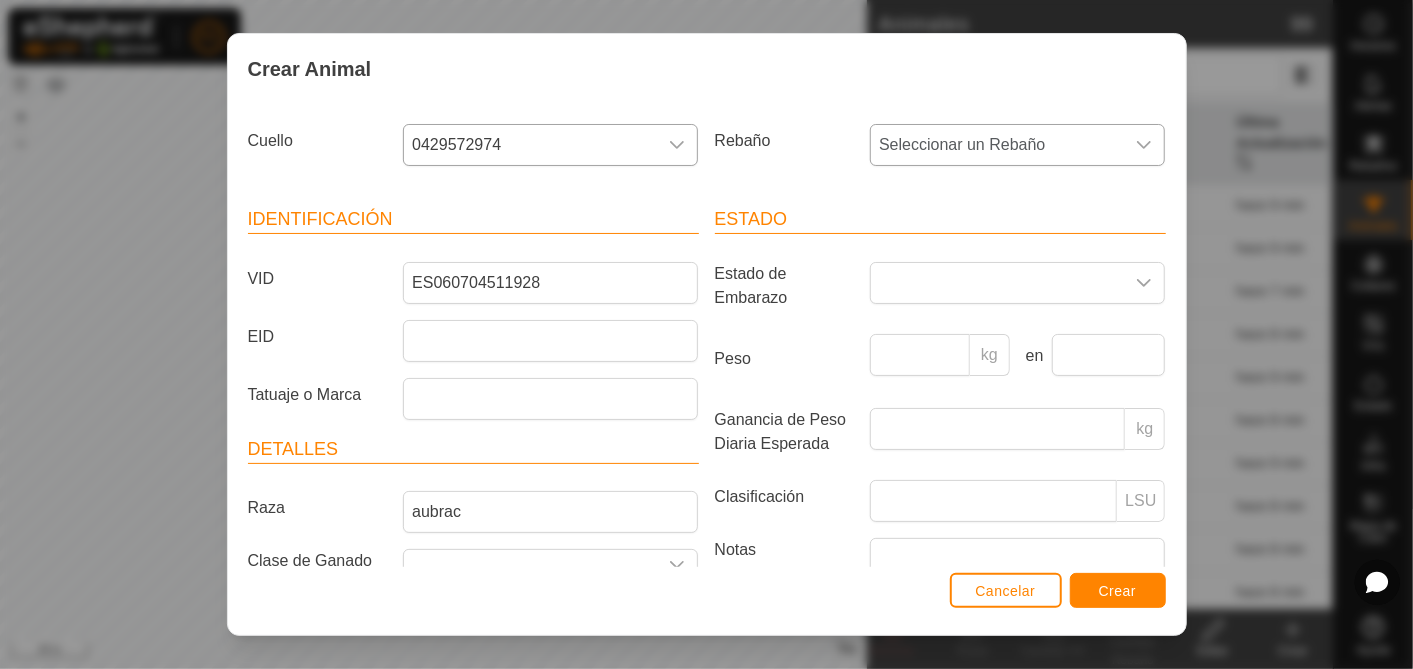 click on "Seleccionar un Rebaño" at bounding box center [997, 145] 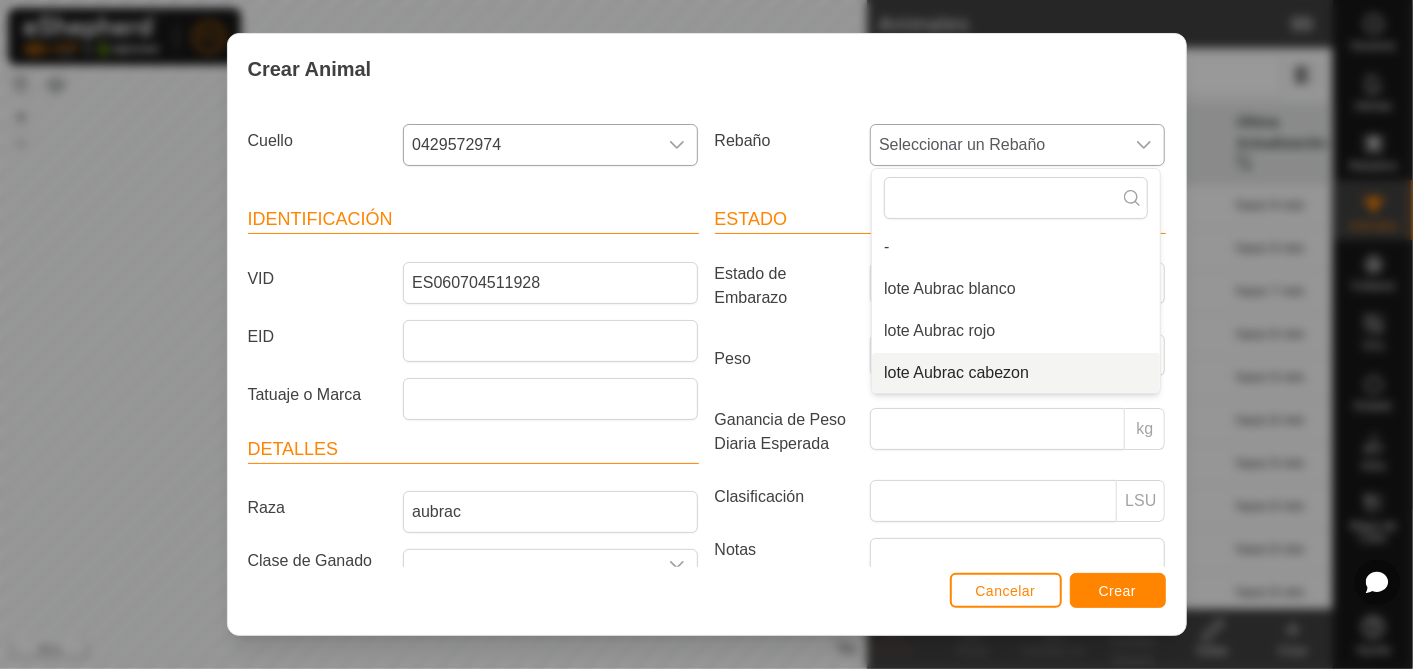 click on "lote Aubrac cabezon" at bounding box center [1016, 373] 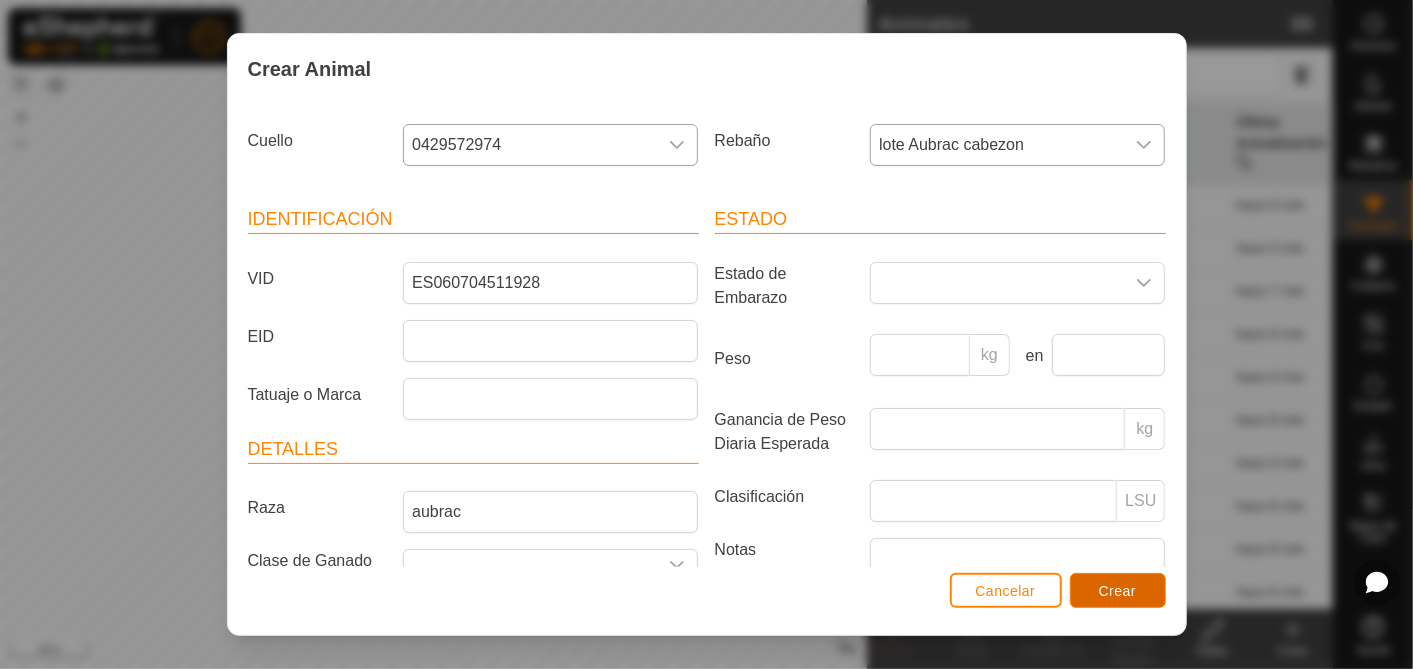 click on "Crear" at bounding box center [1118, 591] 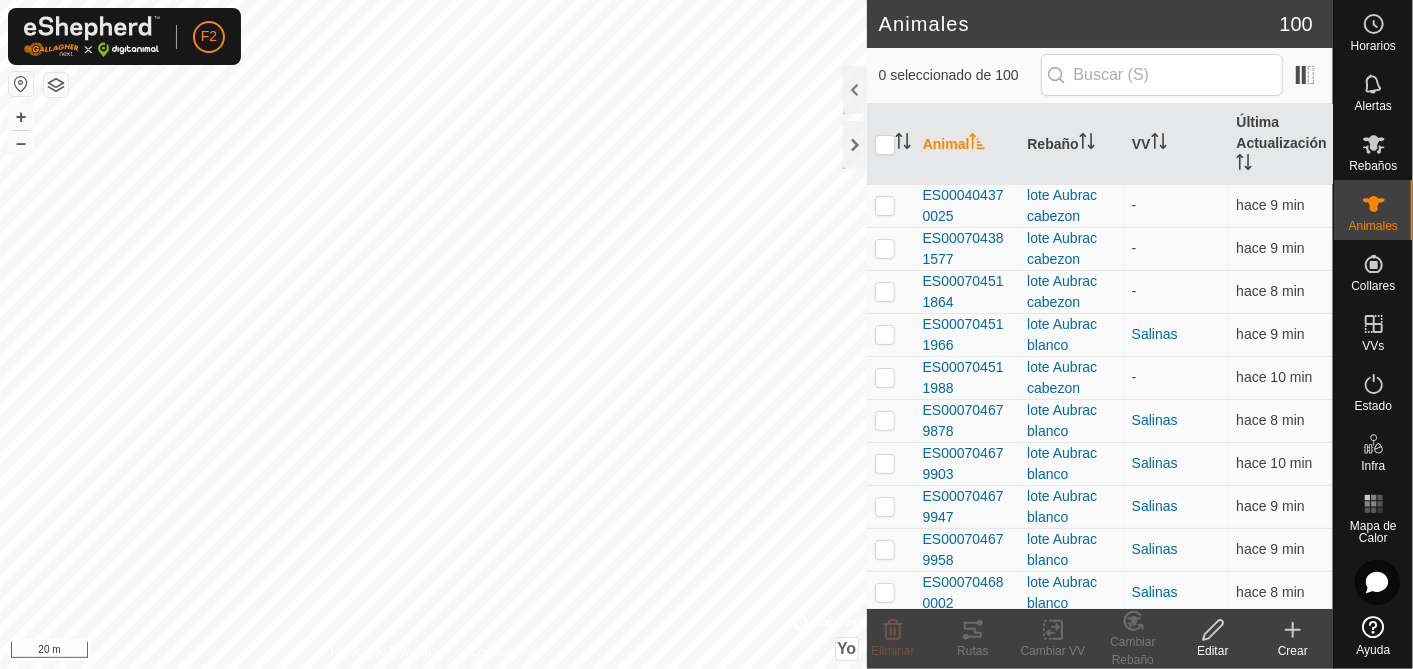 click 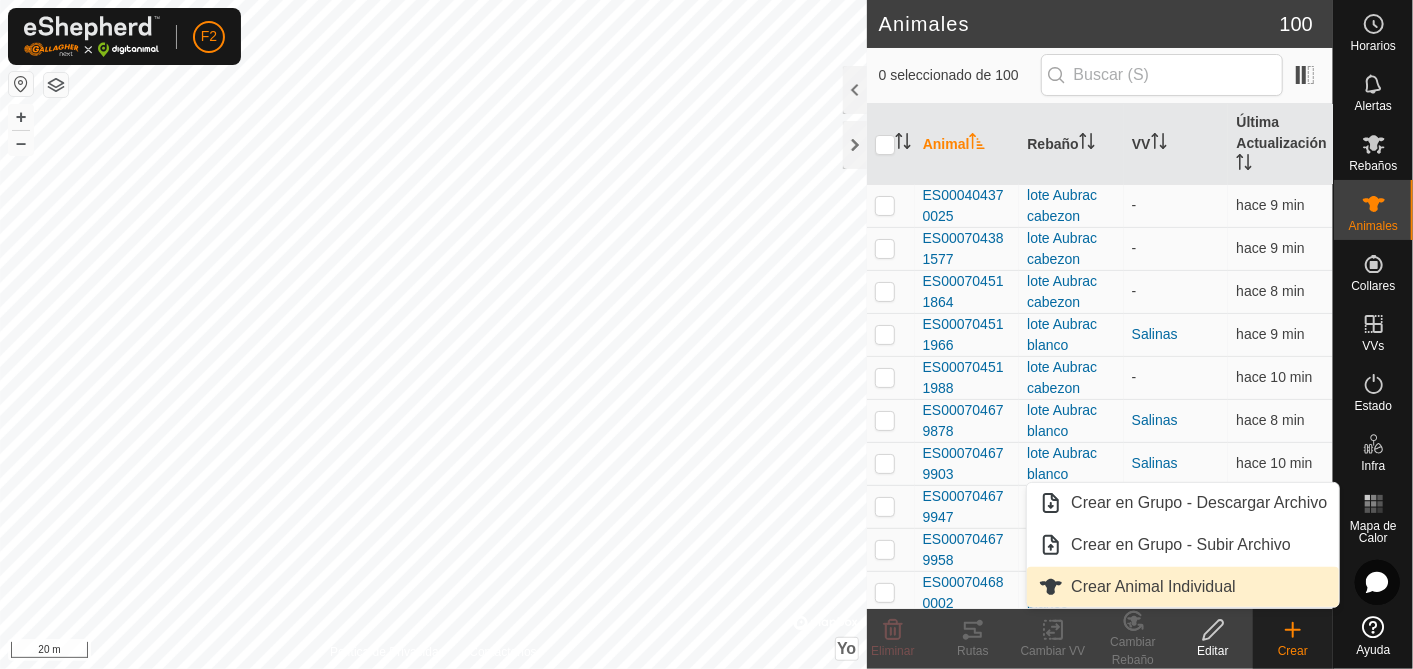 click on "Crear Animal Individual" at bounding box center (1183, 587) 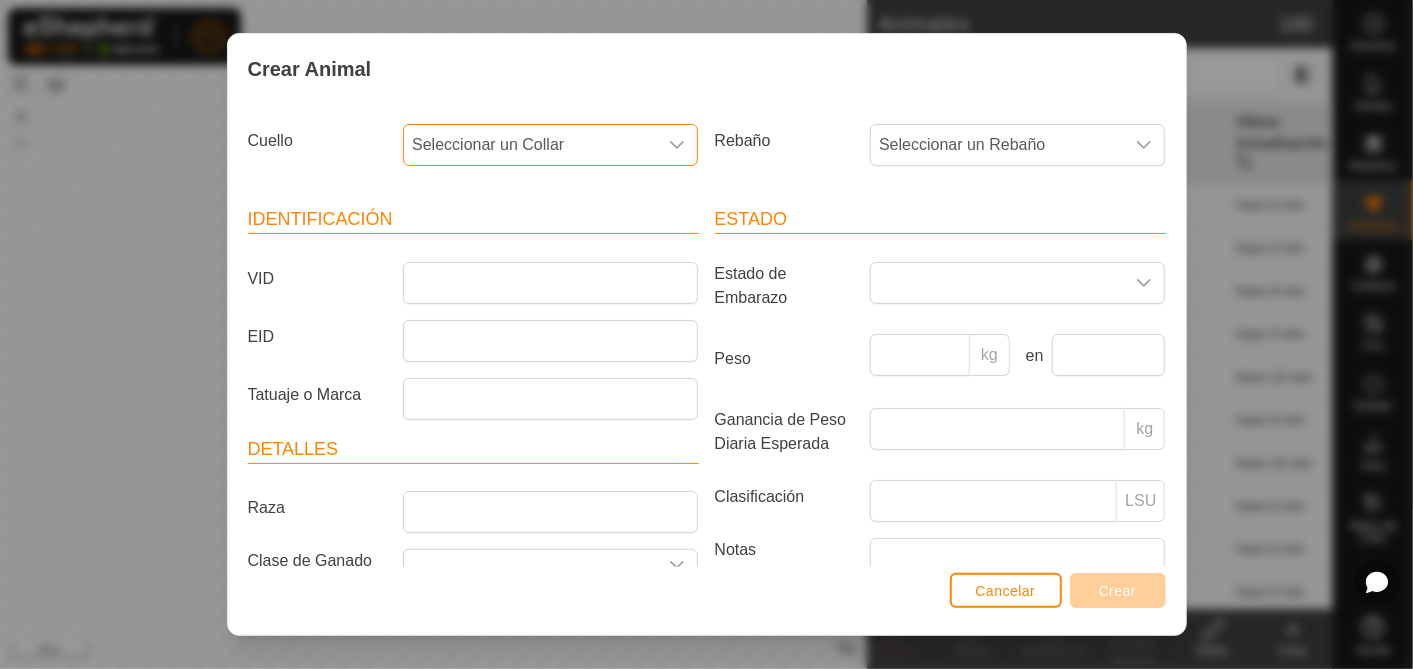 click on "Seleccionar un Collar" at bounding box center [488, 144] 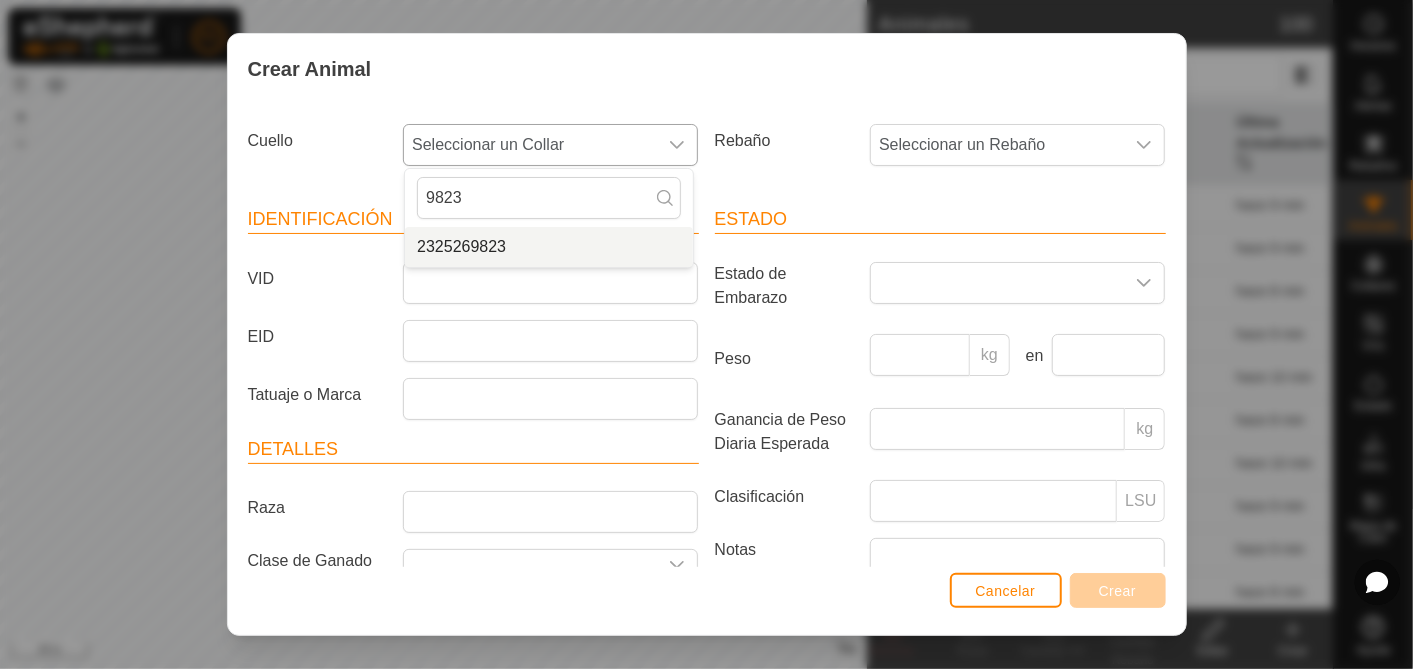 type on "9823" 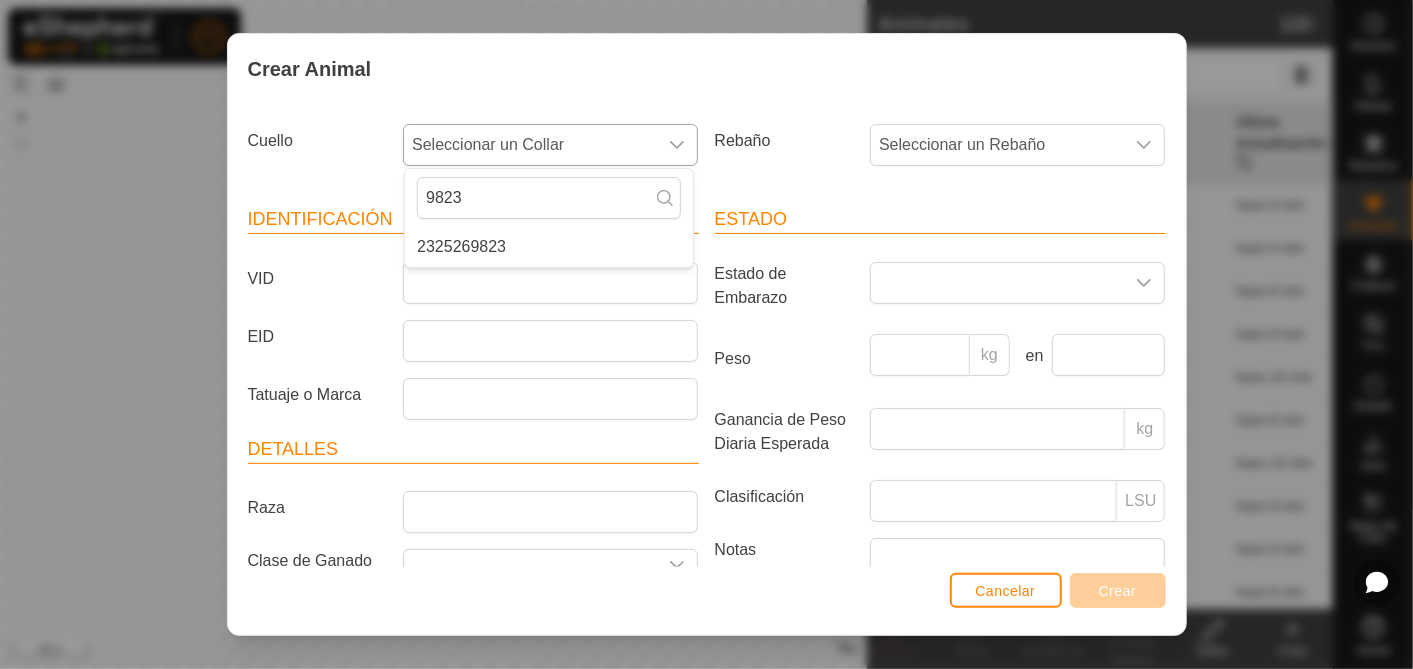 click on "2325269823" at bounding box center [549, 247] 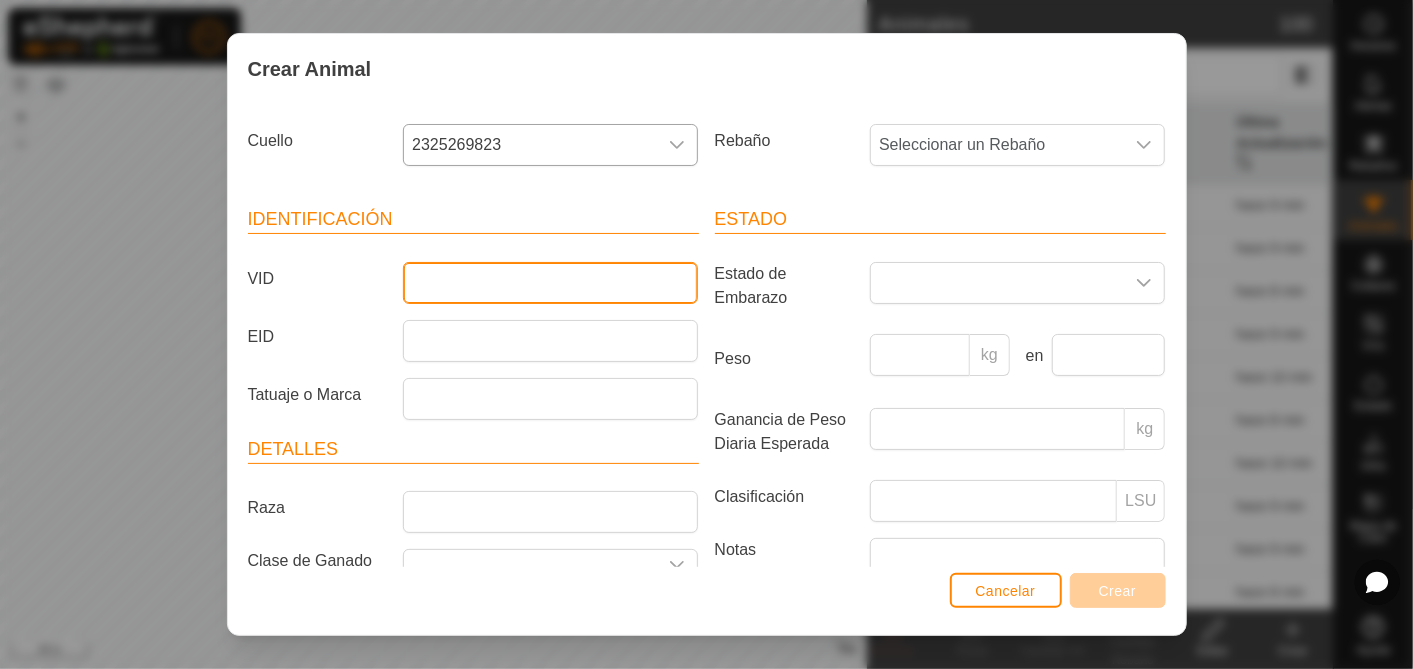 click on "VID" at bounding box center [550, 283] 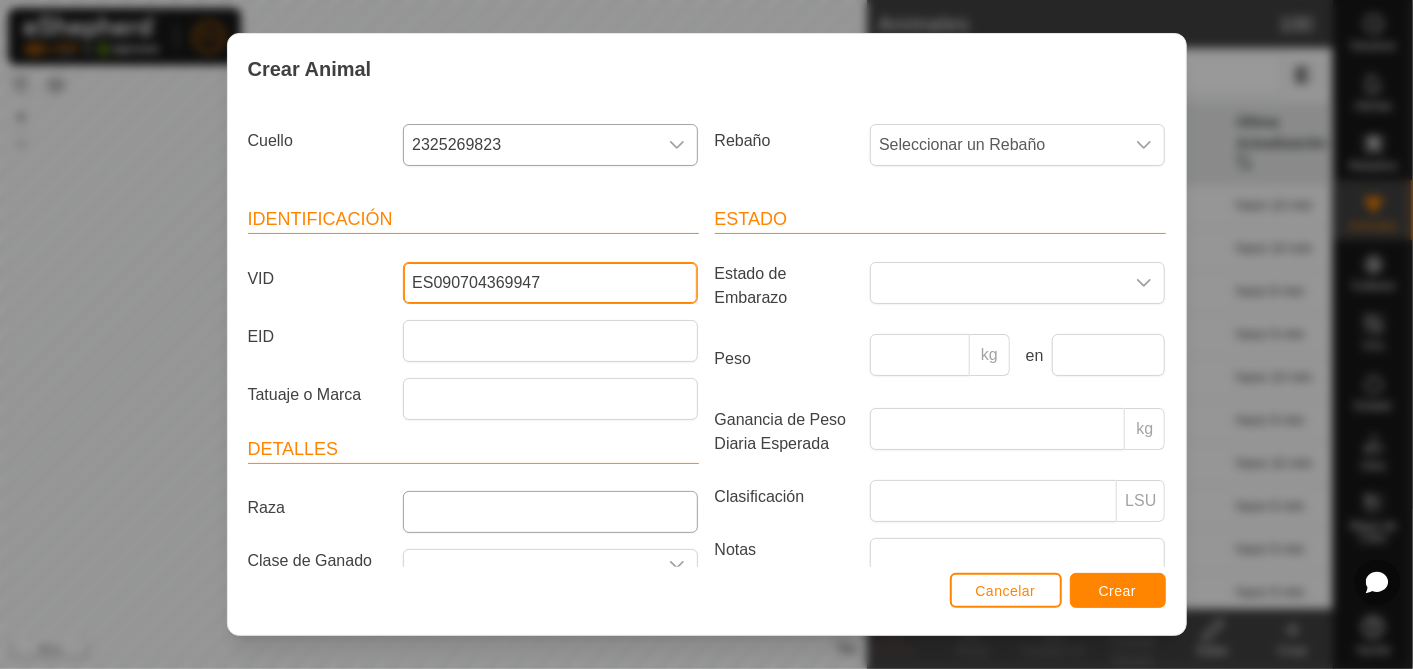 type on "ES090704369947" 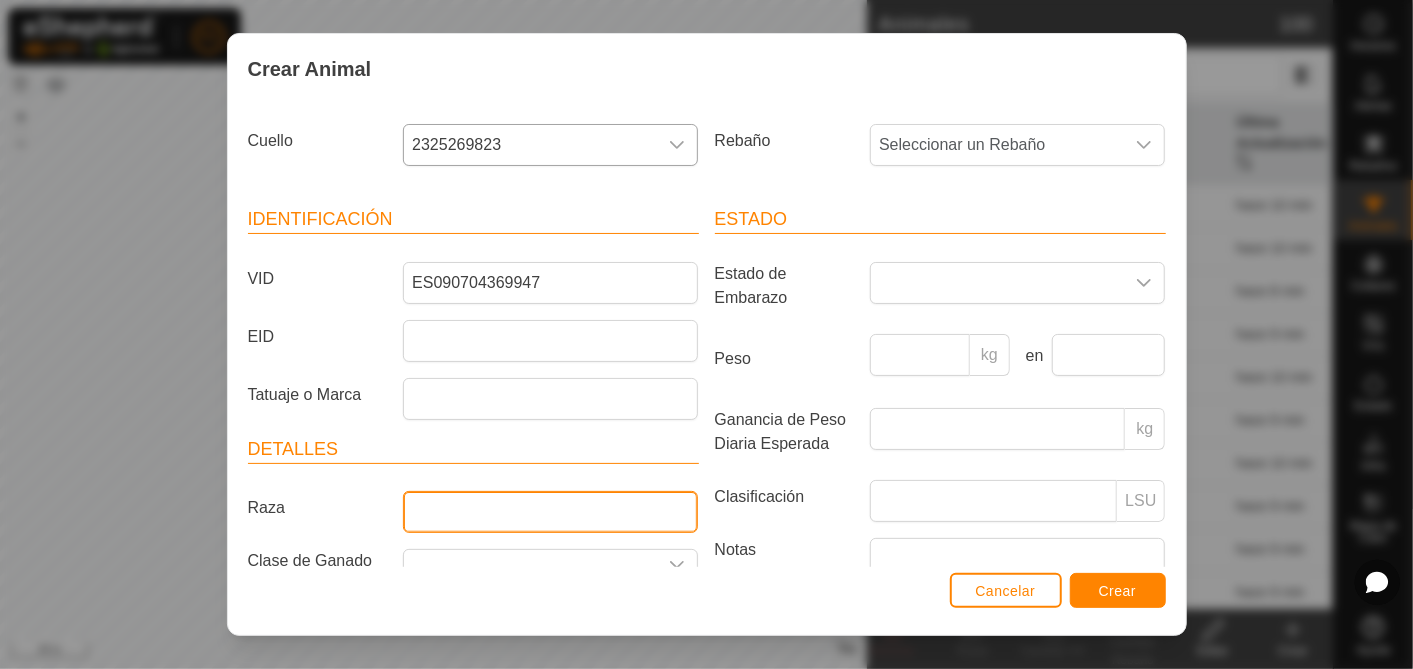 click on "Raza" at bounding box center (550, 512) 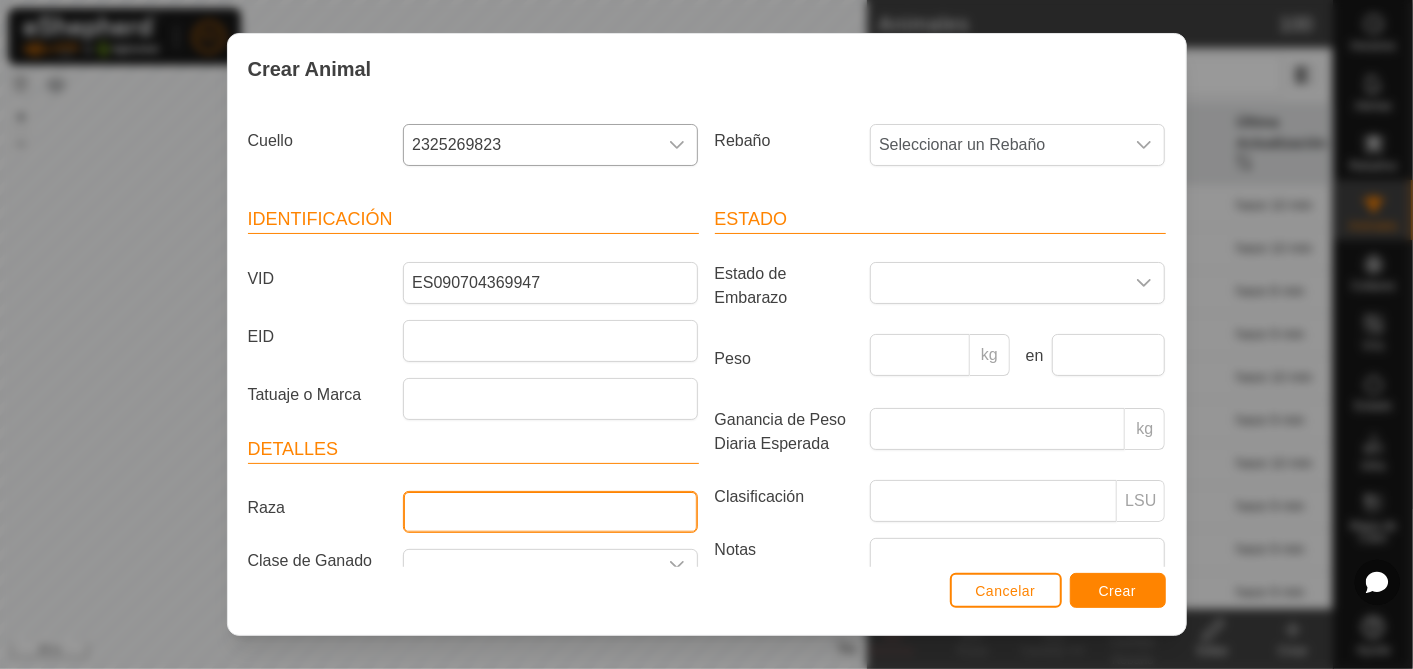 type on "Mestizo" 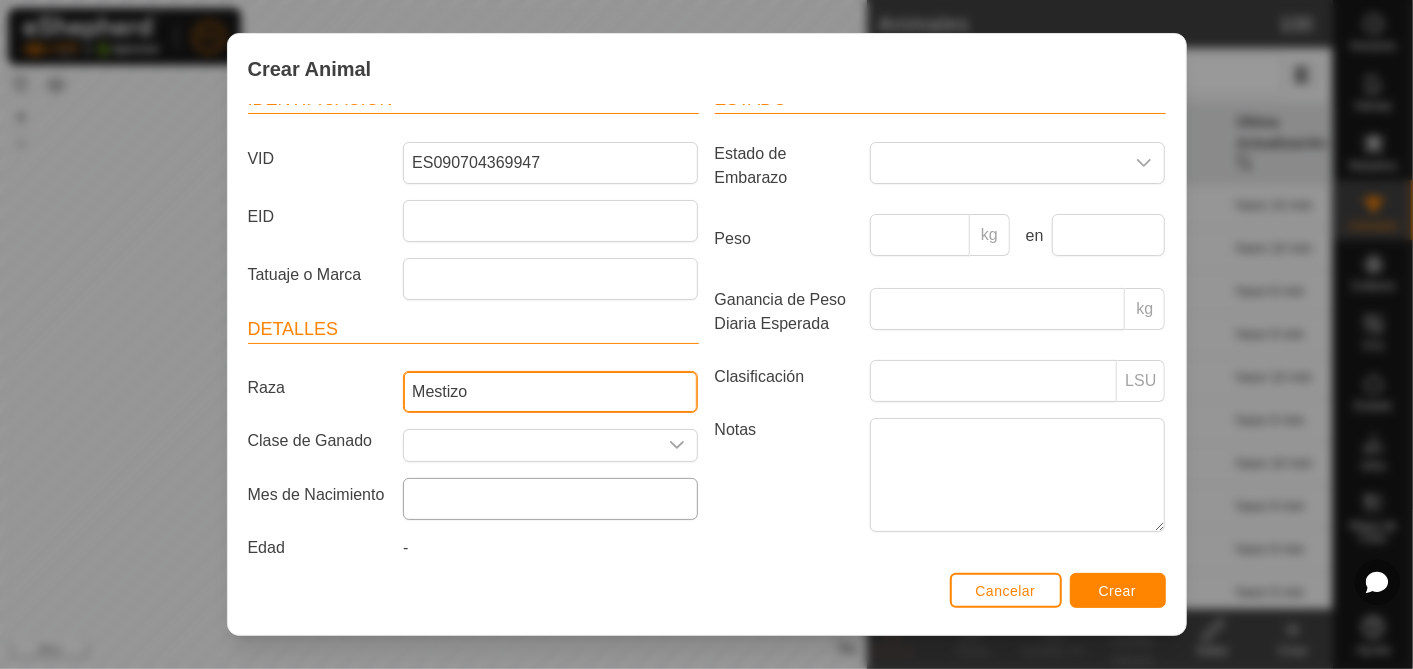scroll, scrollTop: 155, scrollLeft: 0, axis: vertical 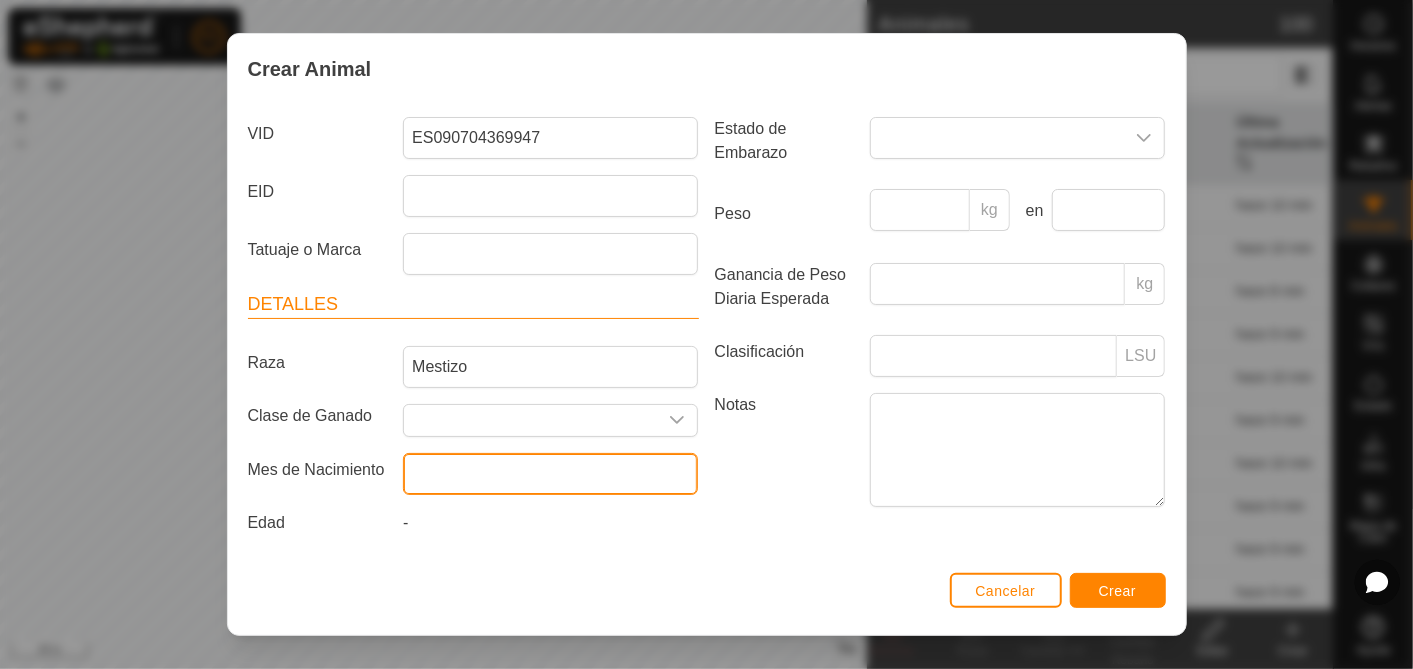 click at bounding box center (550, 474) 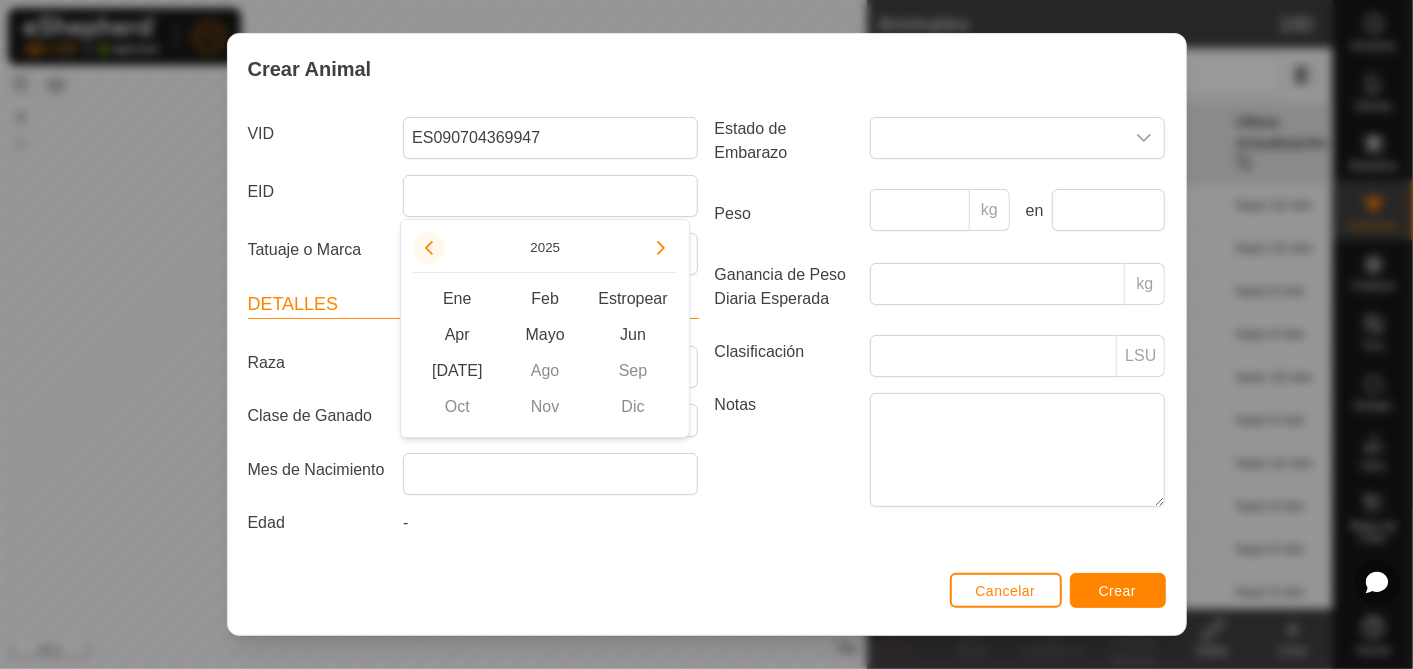 click at bounding box center [429, 248] 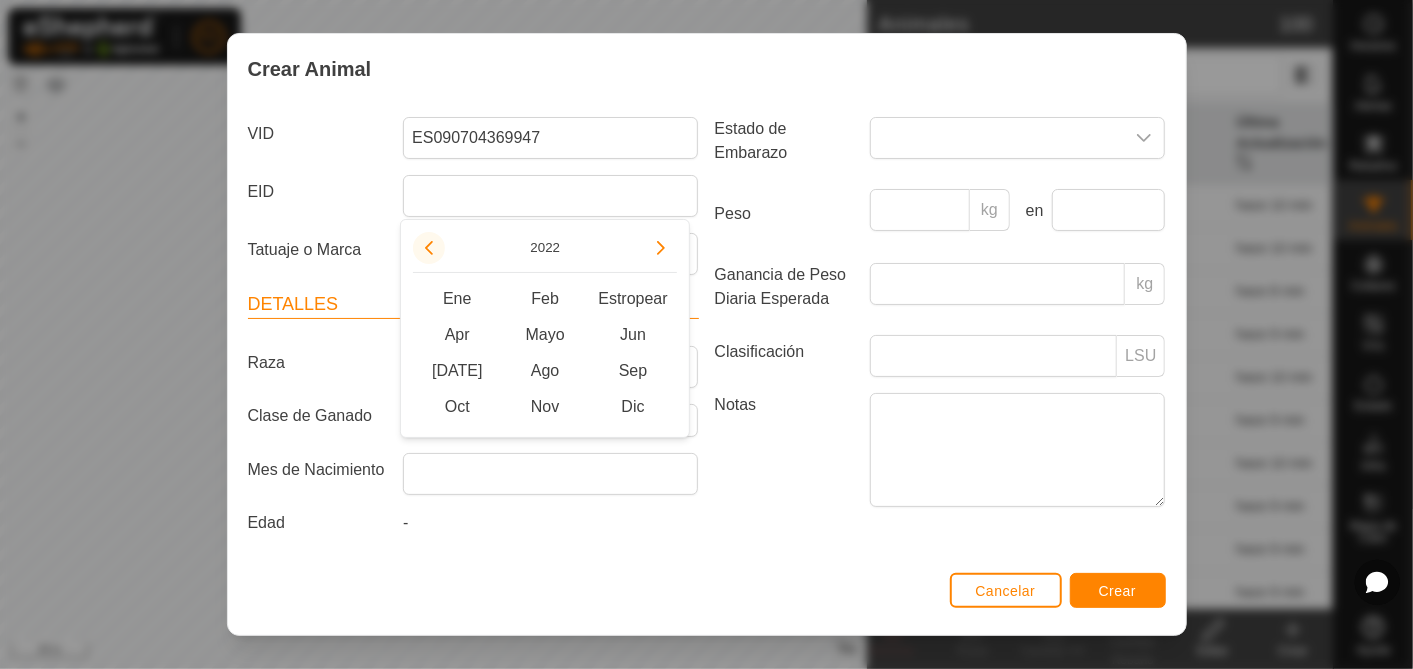 click at bounding box center (429, 248) 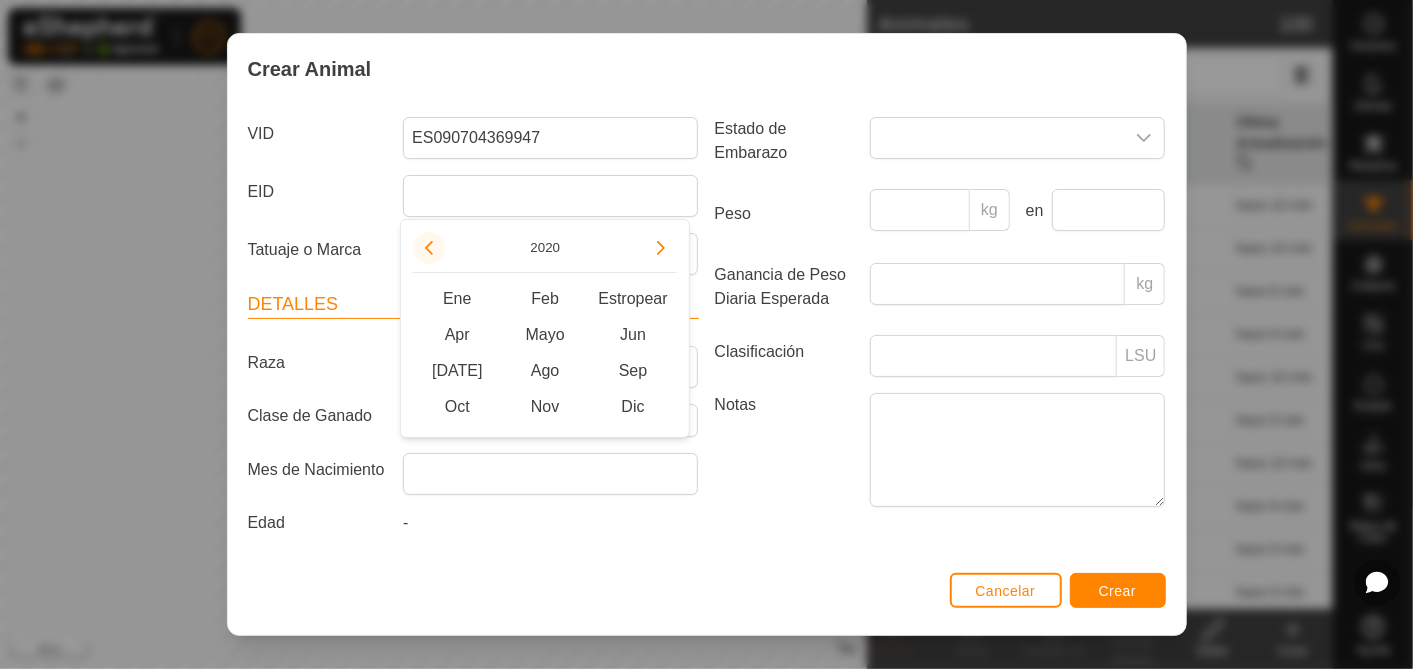 click at bounding box center [429, 248] 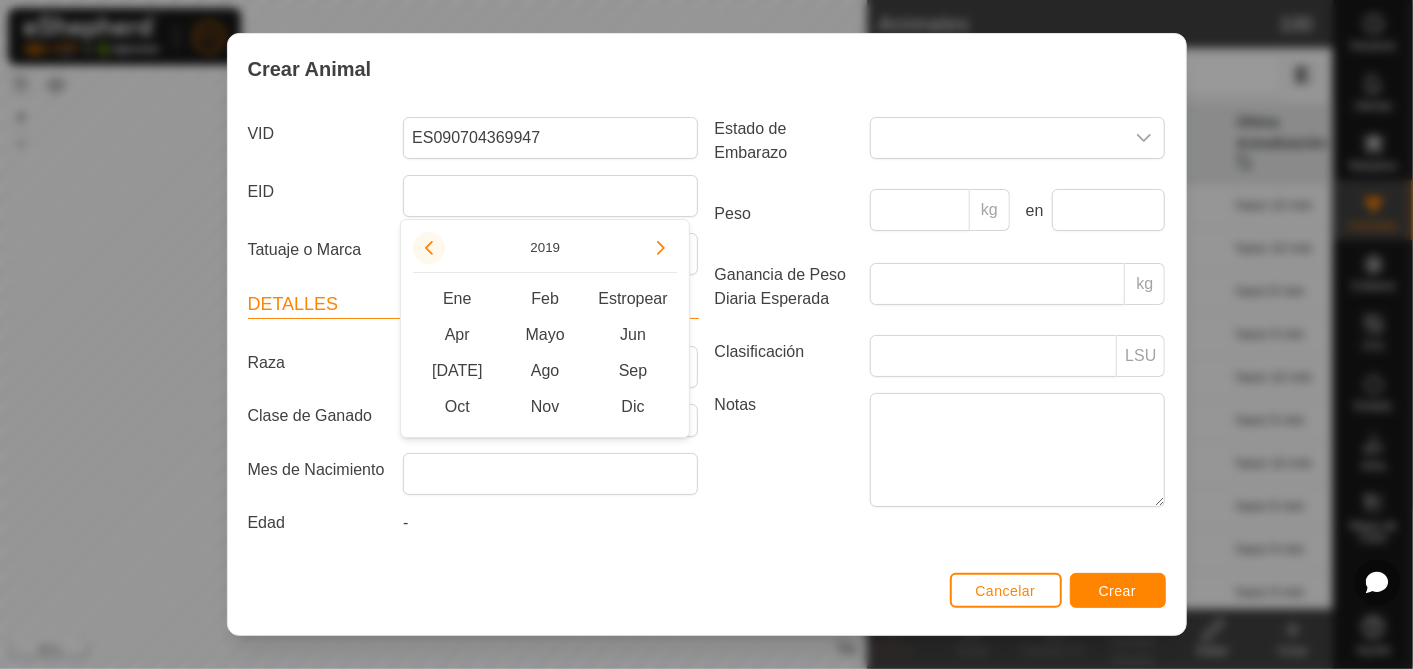 click at bounding box center (429, 248) 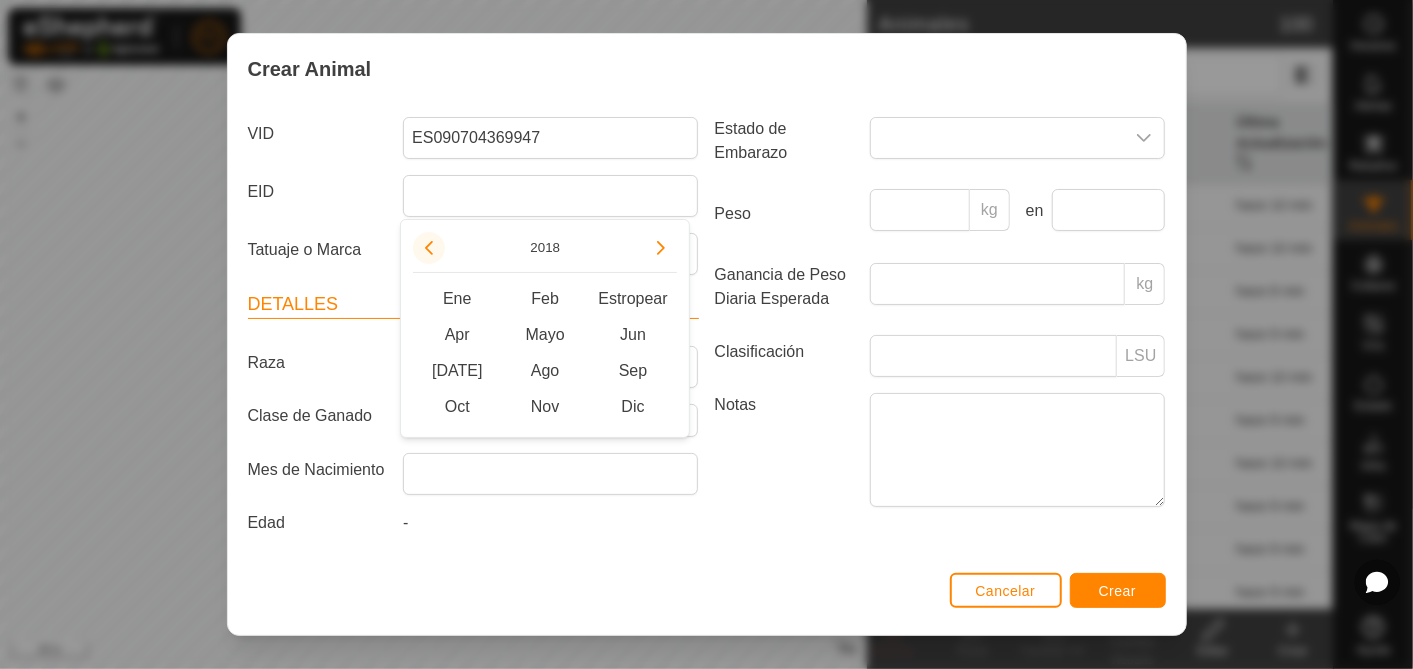 click at bounding box center (429, 248) 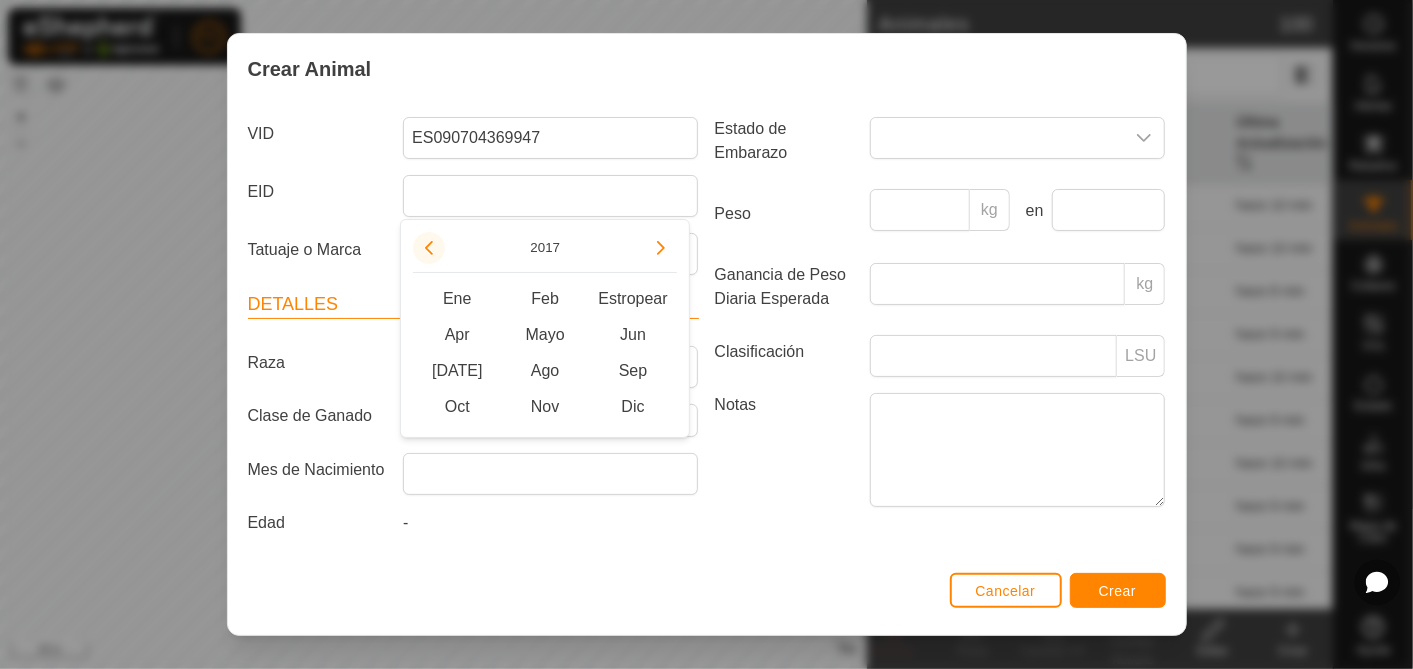 click at bounding box center (429, 248) 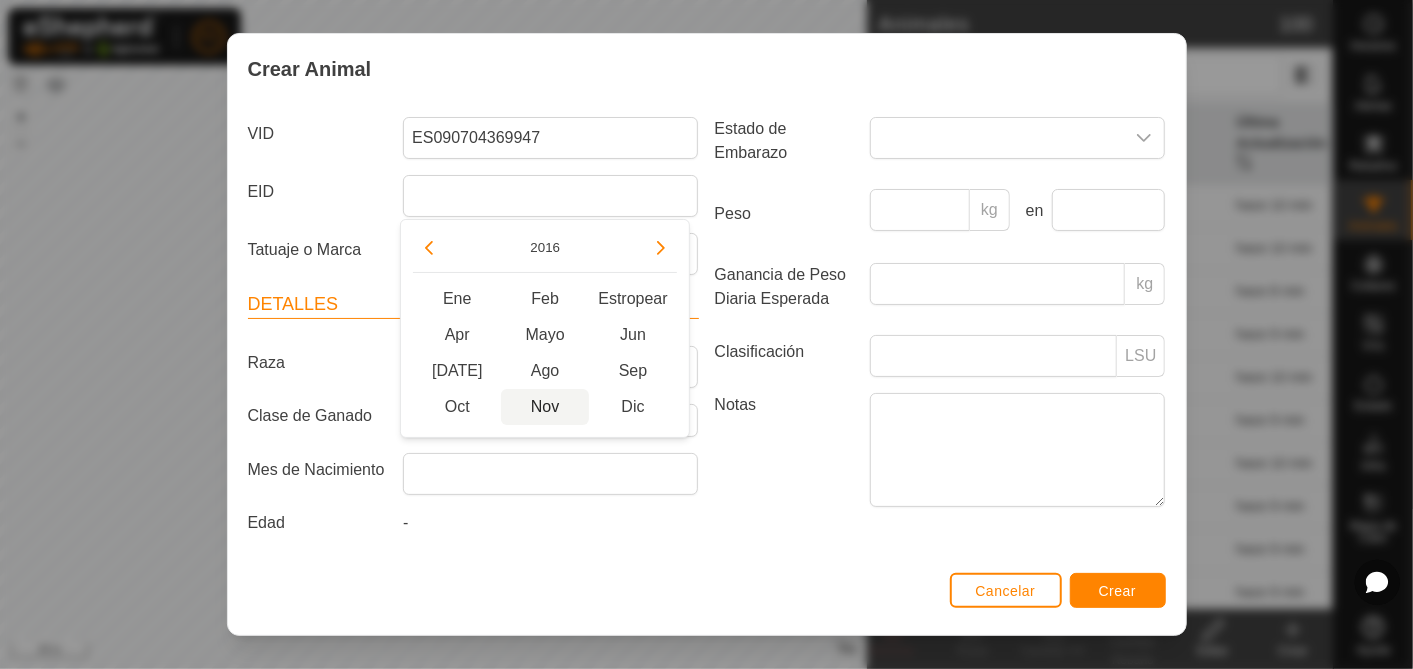 click on "Nov" at bounding box center (545, 407) 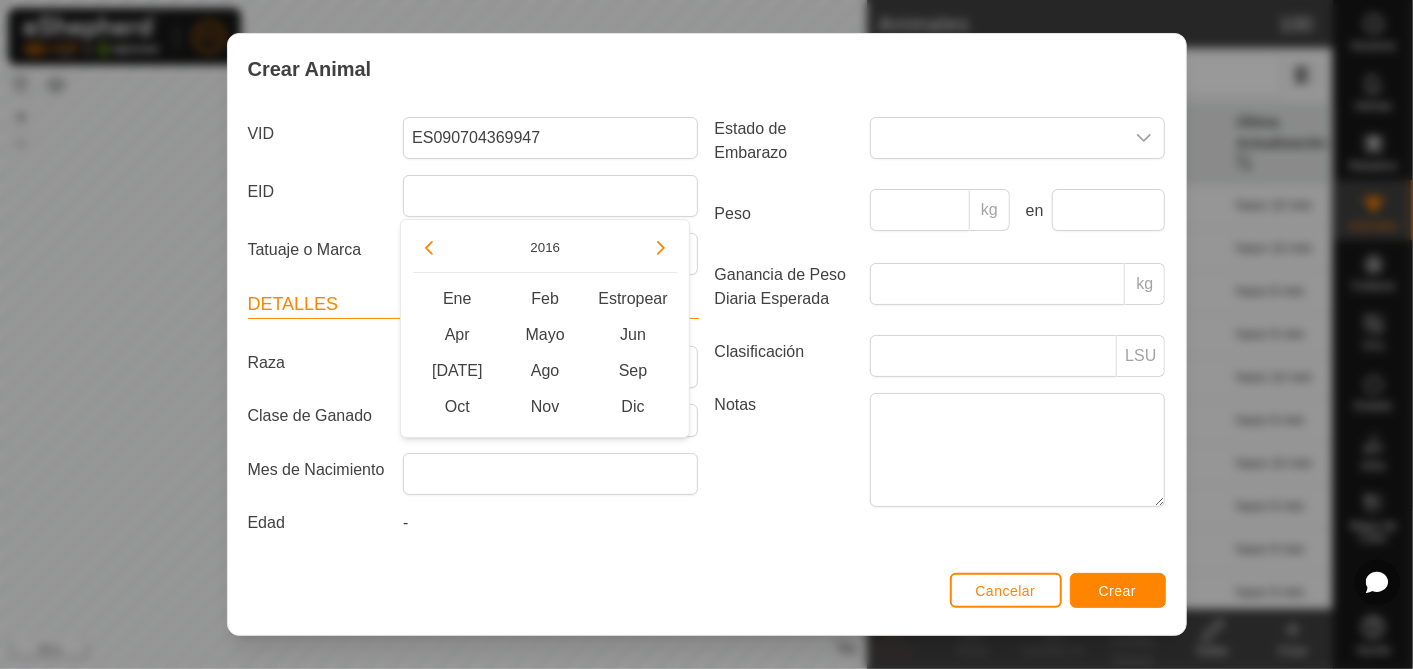 type on "[DATE]" 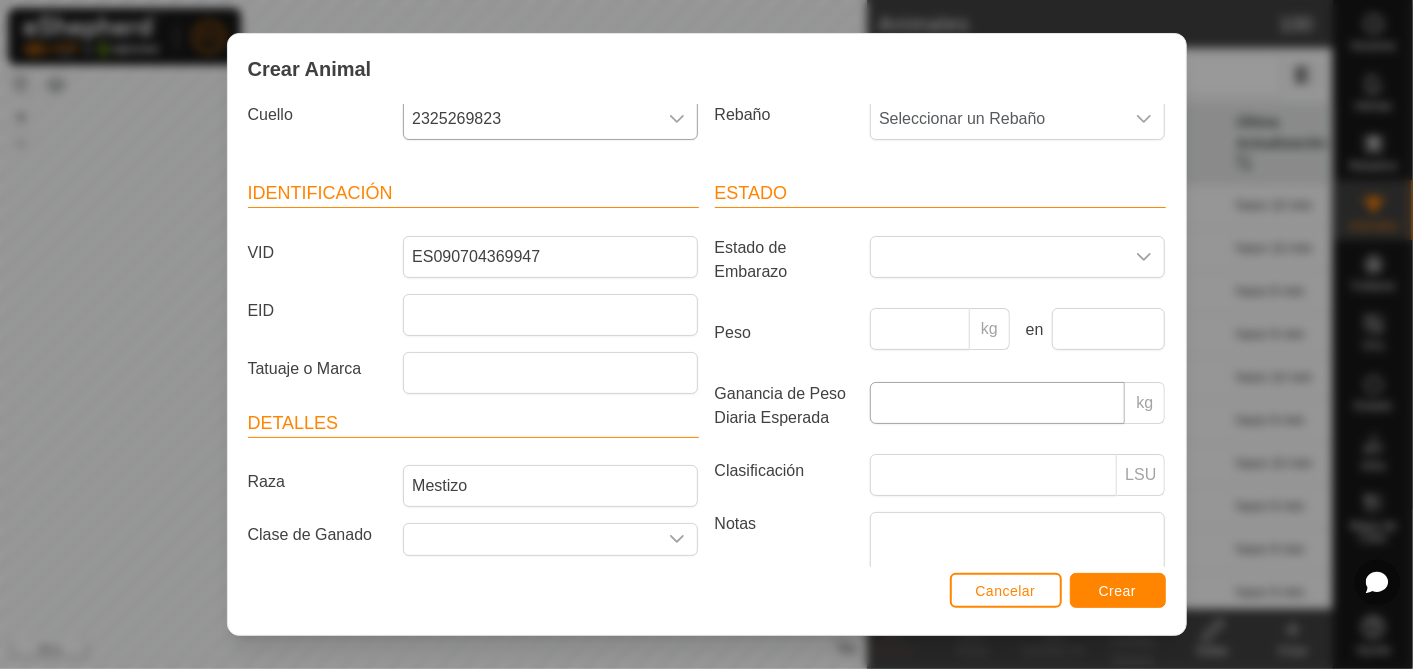 scroll, scrollTop: 0, scrollLeft: 0, axis: both 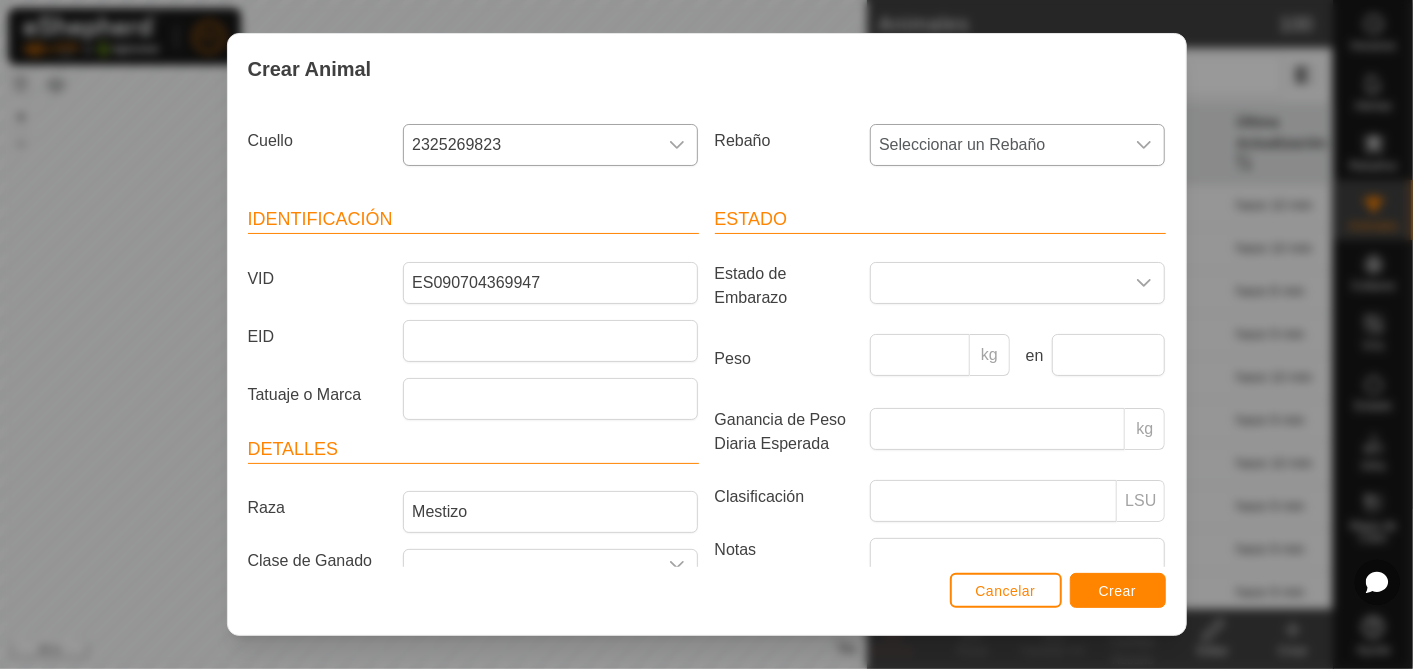click at bounding box center [1144, 145] 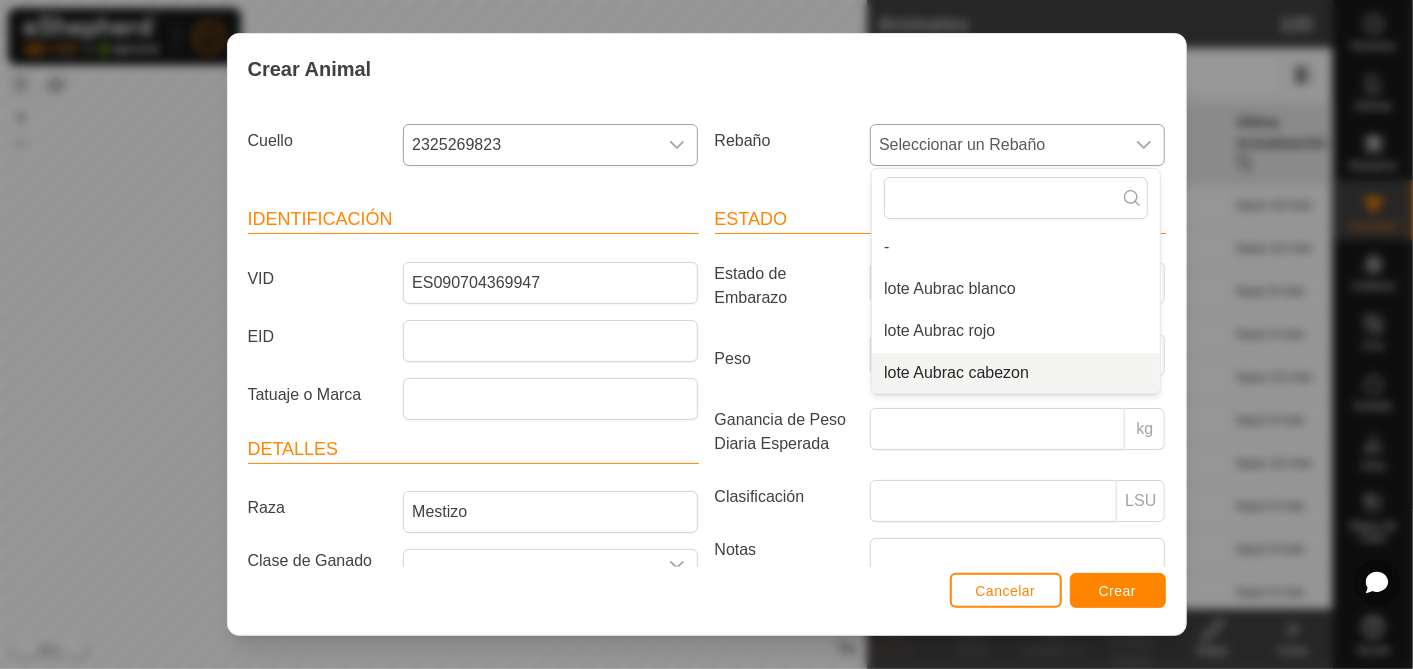 click on "lote Aubrac cabezon" at bounding box center [1016, 373] 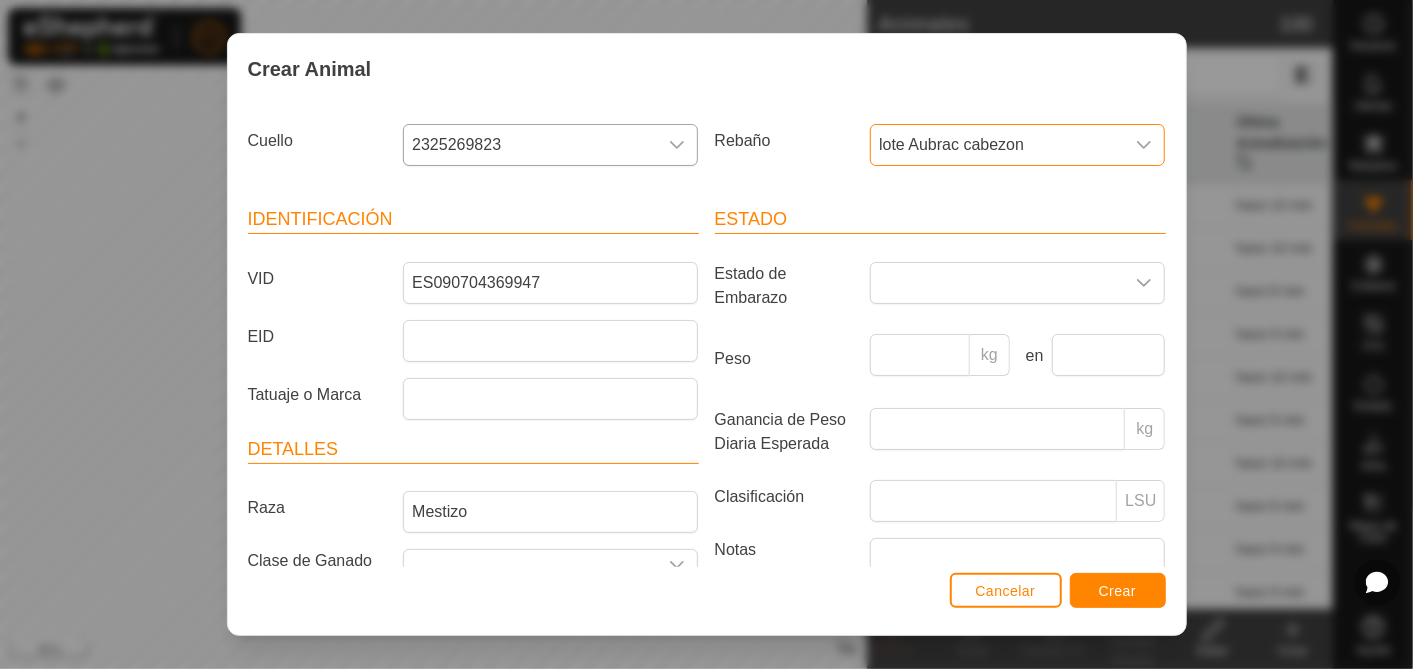 scroll, scrollTop: 155, scrollLeft: 0, axis: vertical 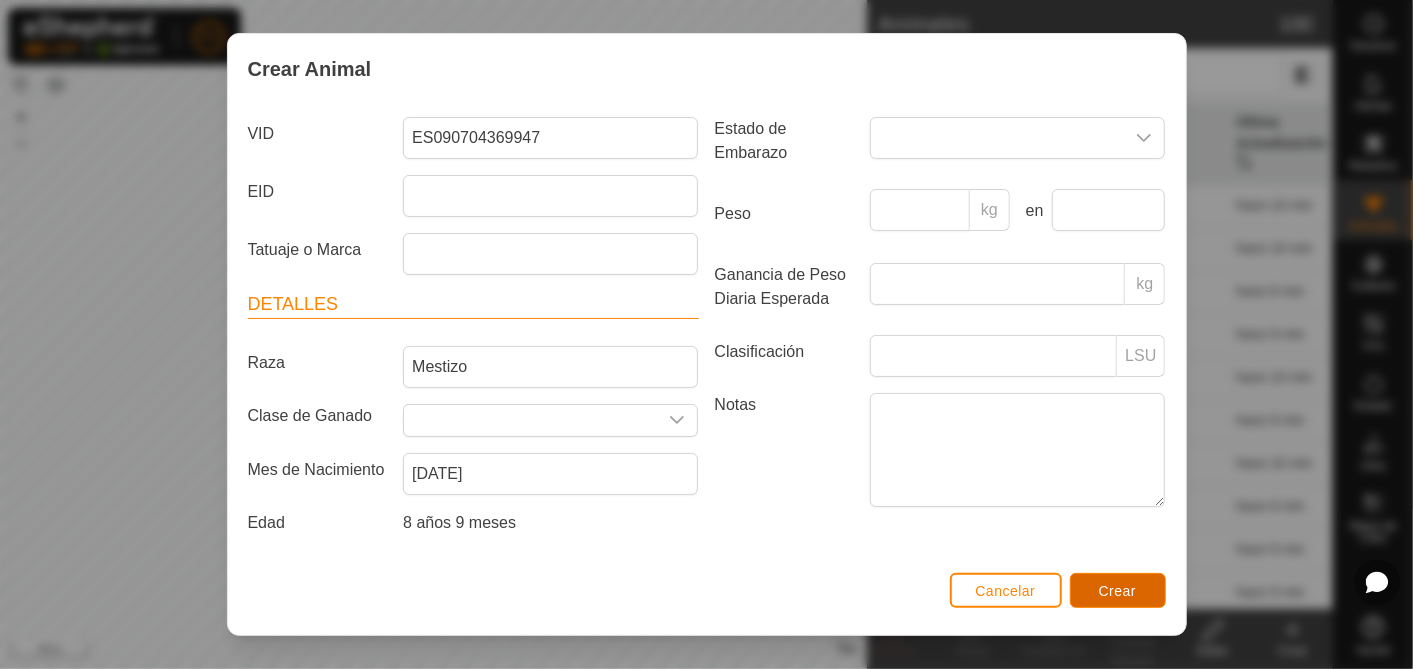 click on "Crear" at bounding box center (1118, 590) 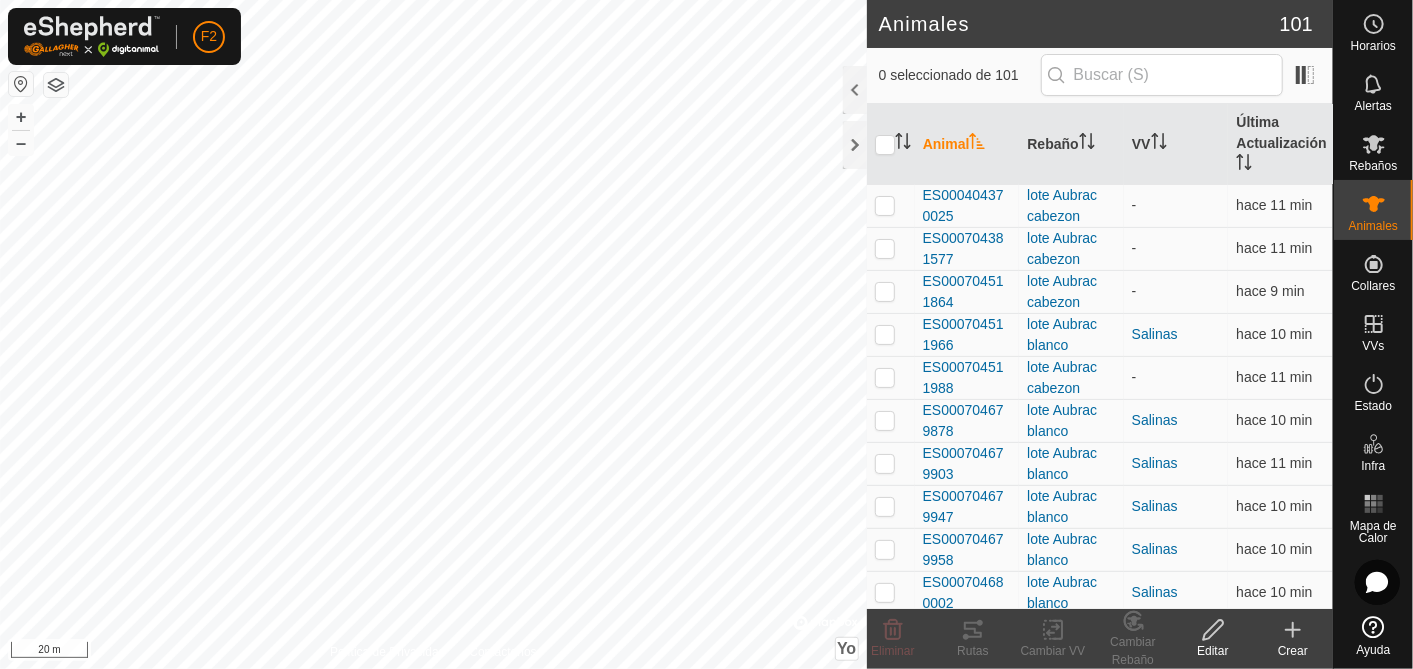 click 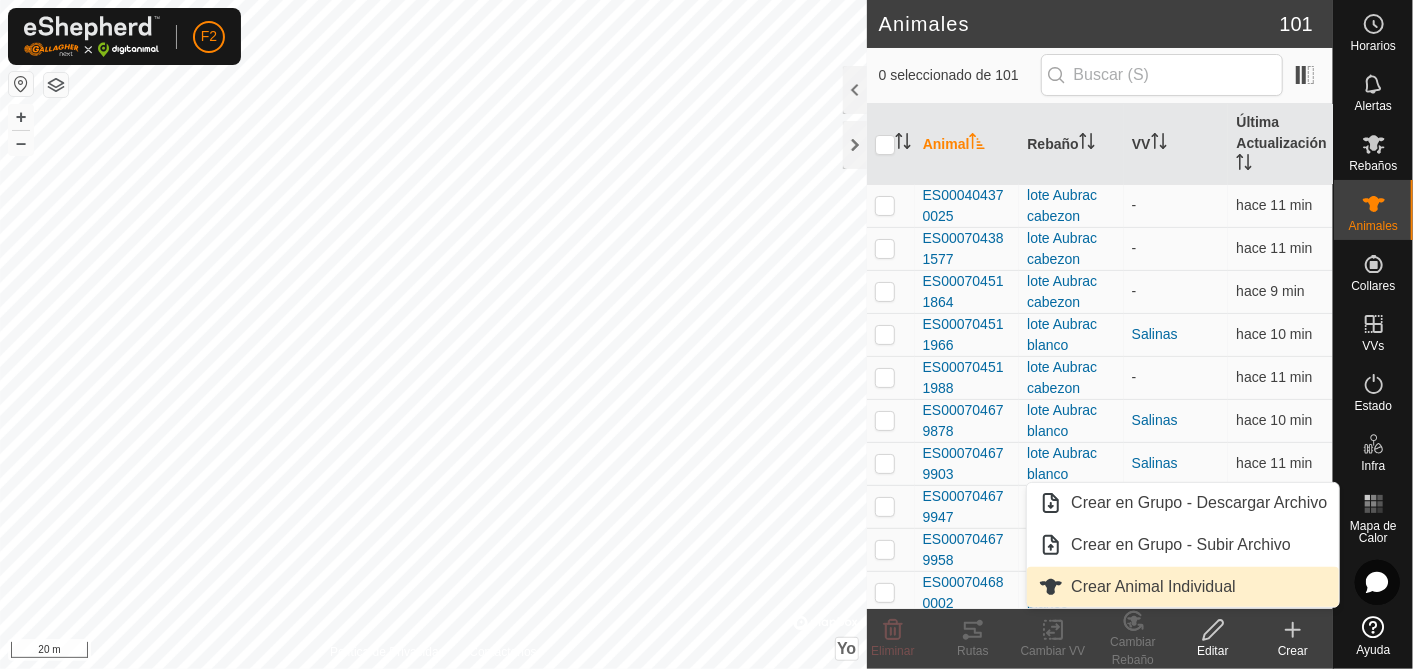 click on "Crear Animal Individual" at bounding box center [1183, 587] 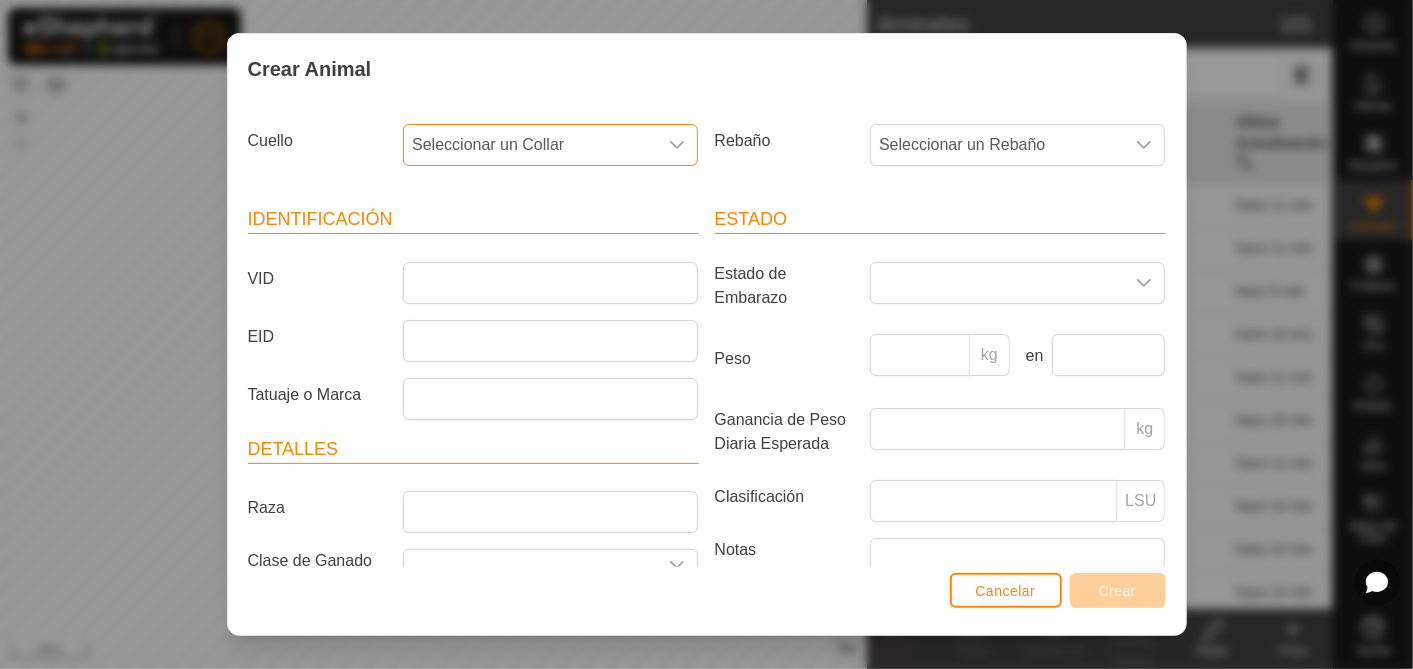 click on "Seleccionar un Collar" at bounding box center [488, 144] 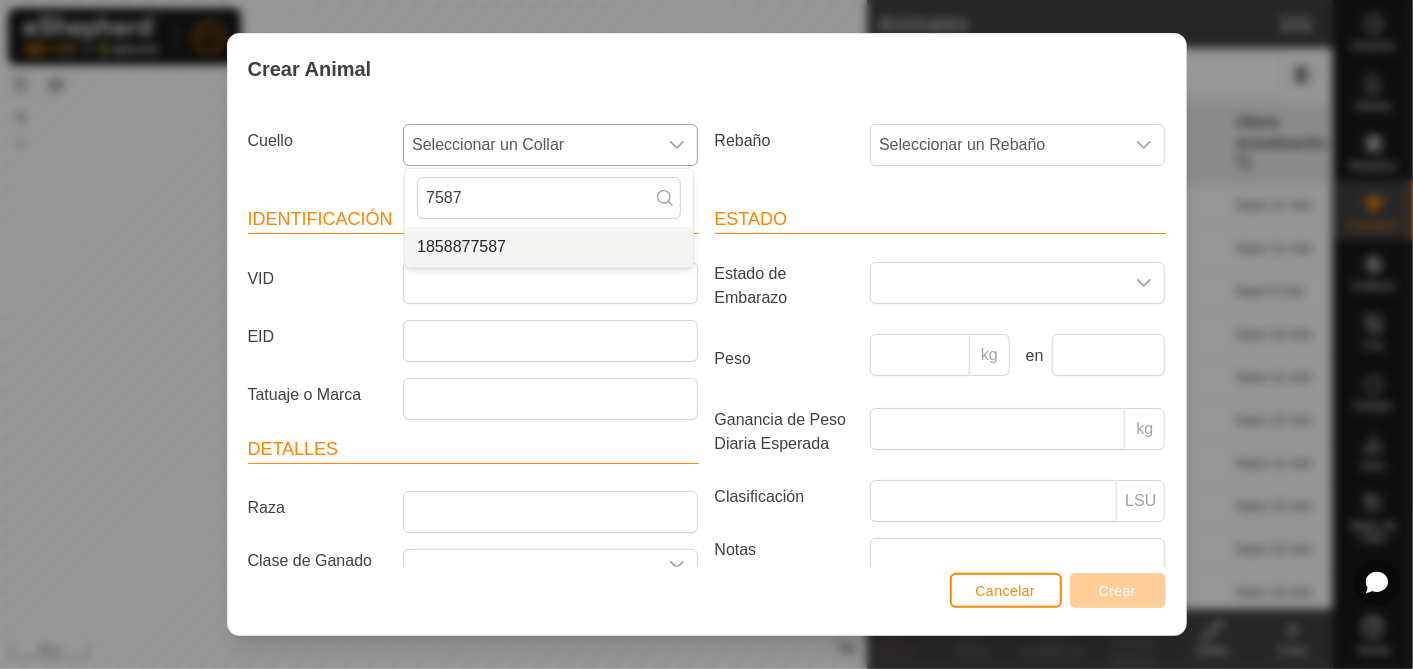 type on "7587" 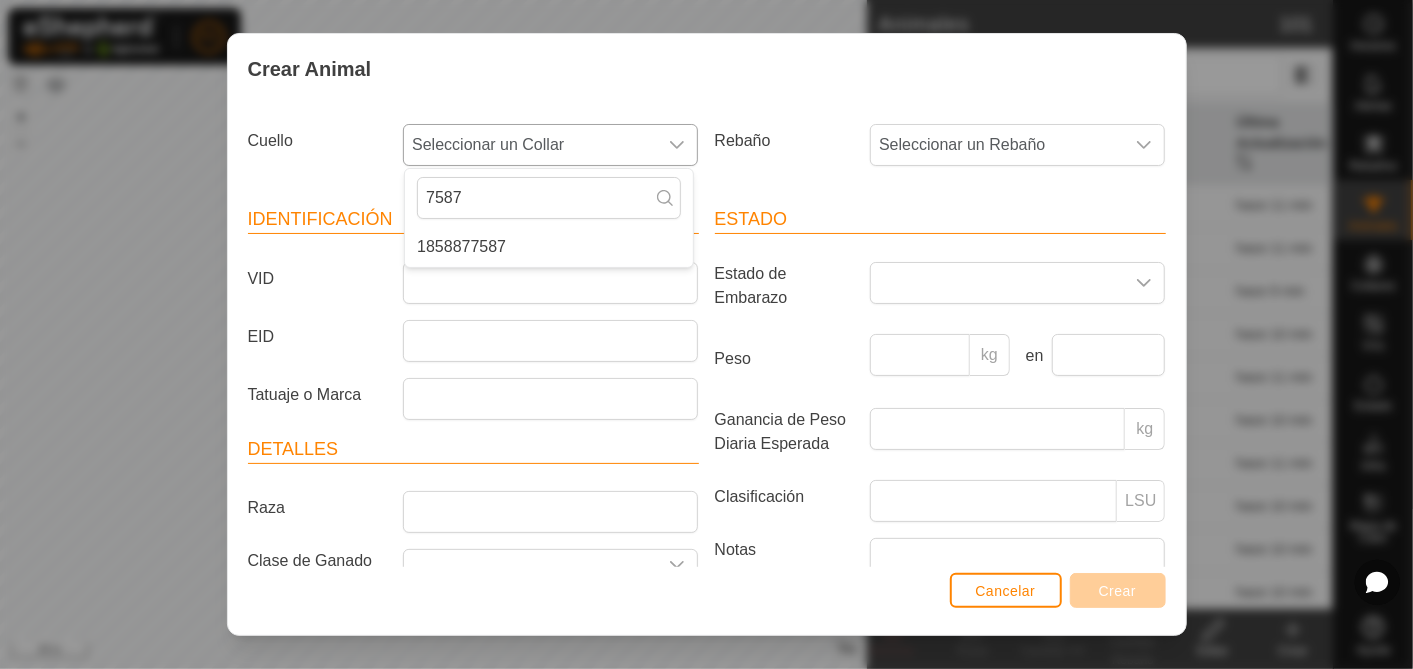 click on "1858877587" at bounding box center [549, 247] 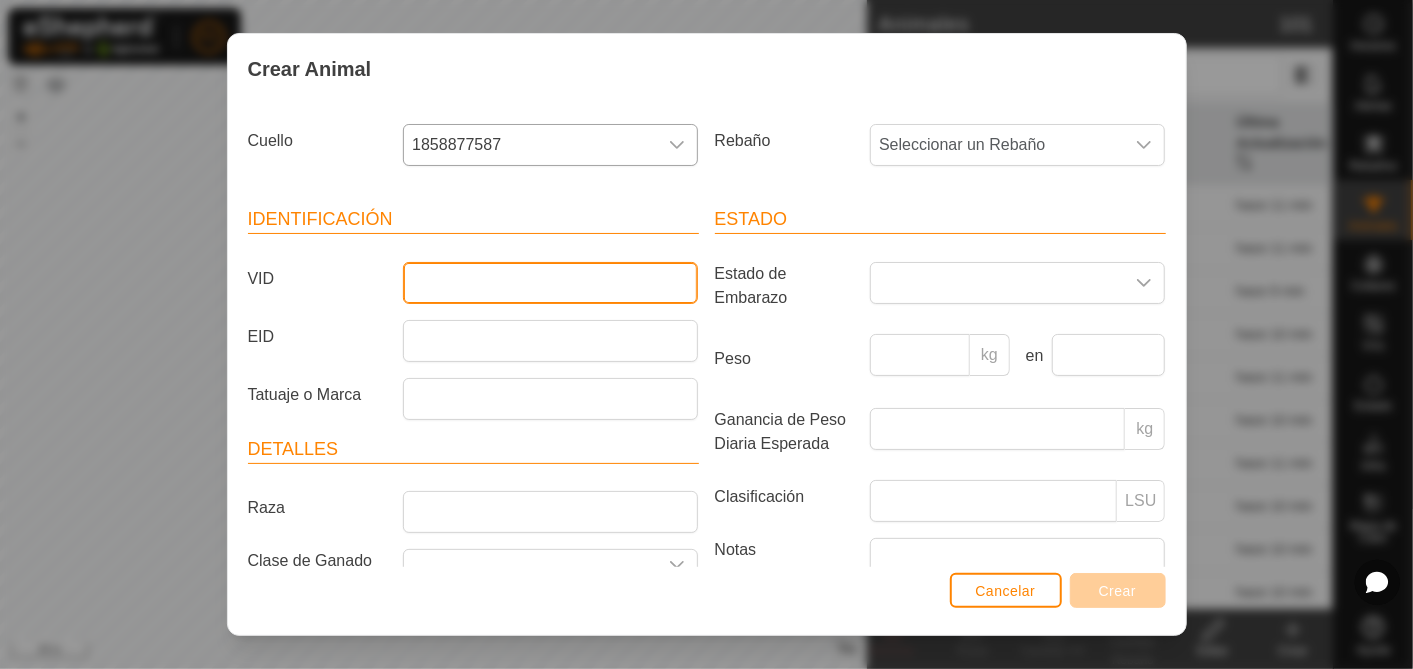 click on "VID" at bounding box center (550, 283) 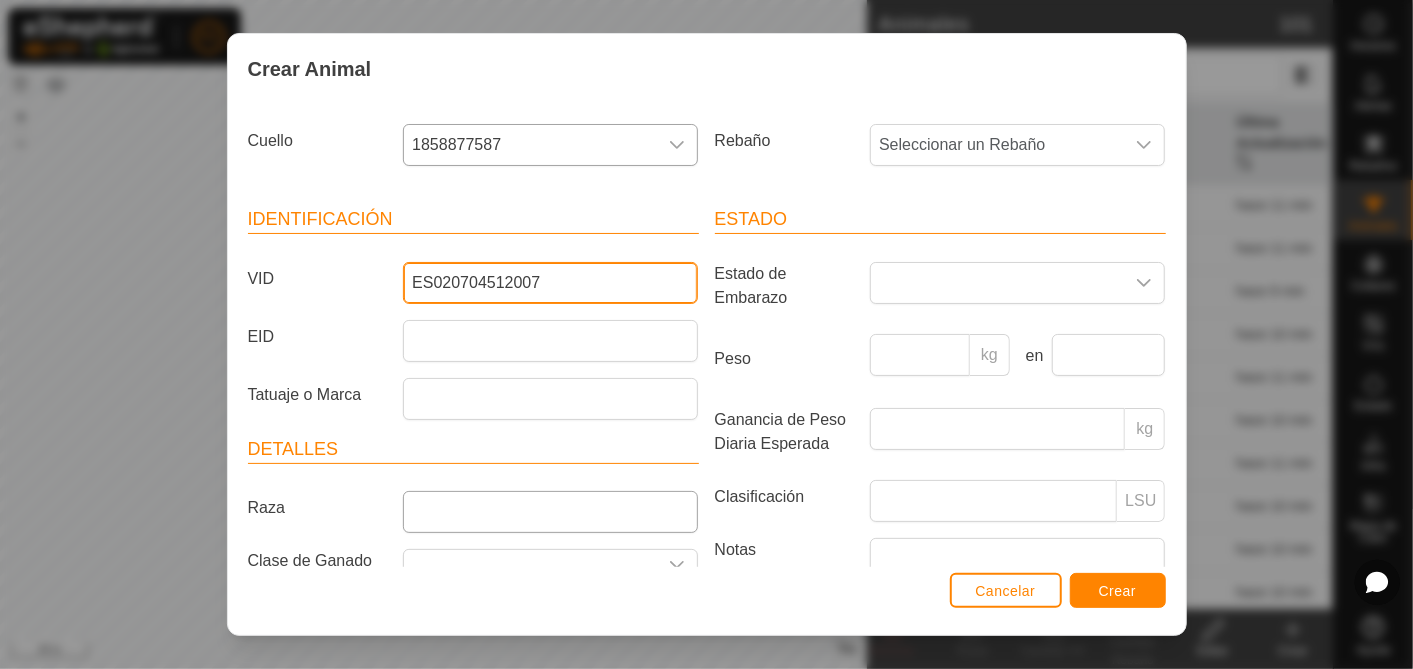type on "ES020704512007" 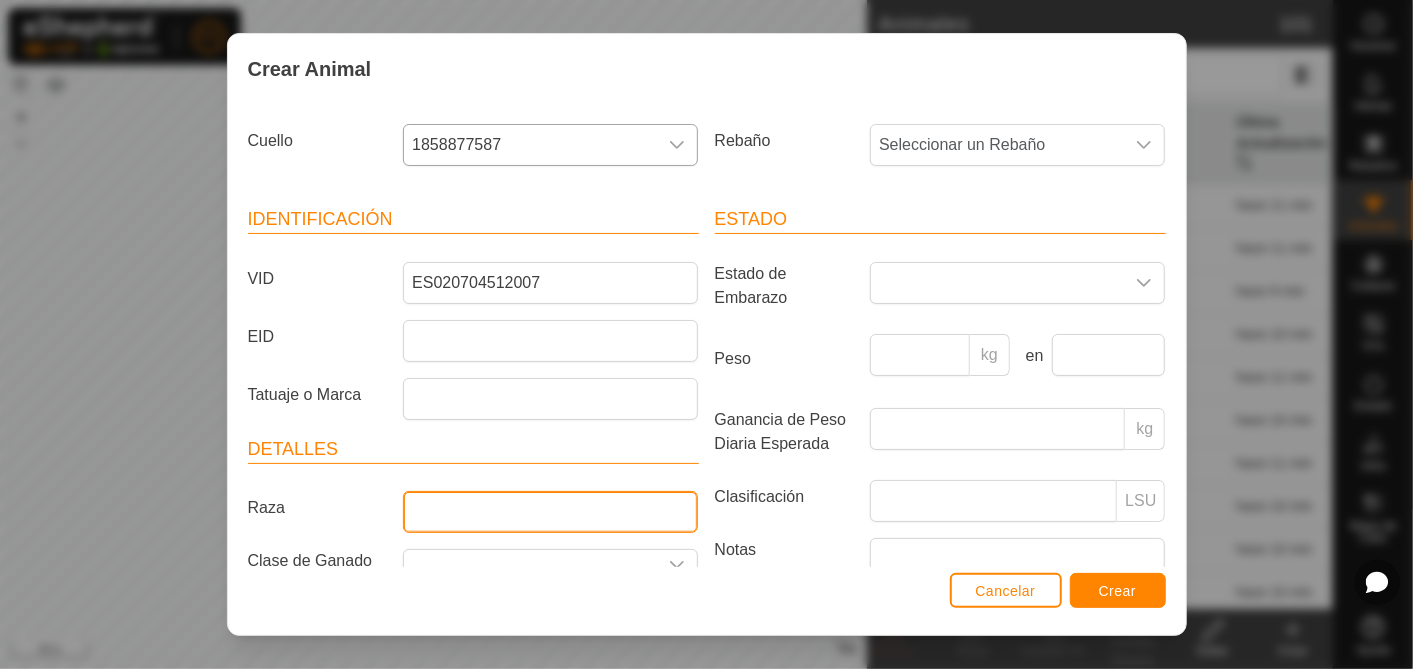 click on "Raza" at bounding box center [550, 512] 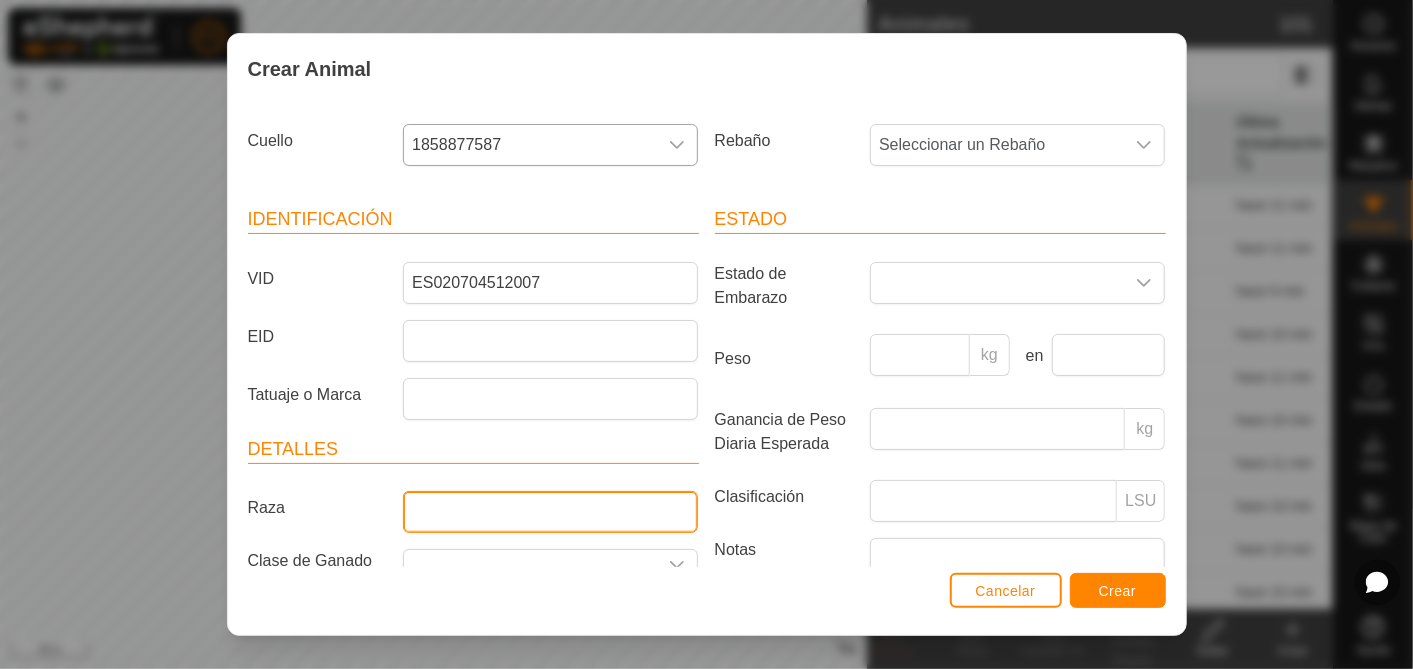 type on "aubrac" 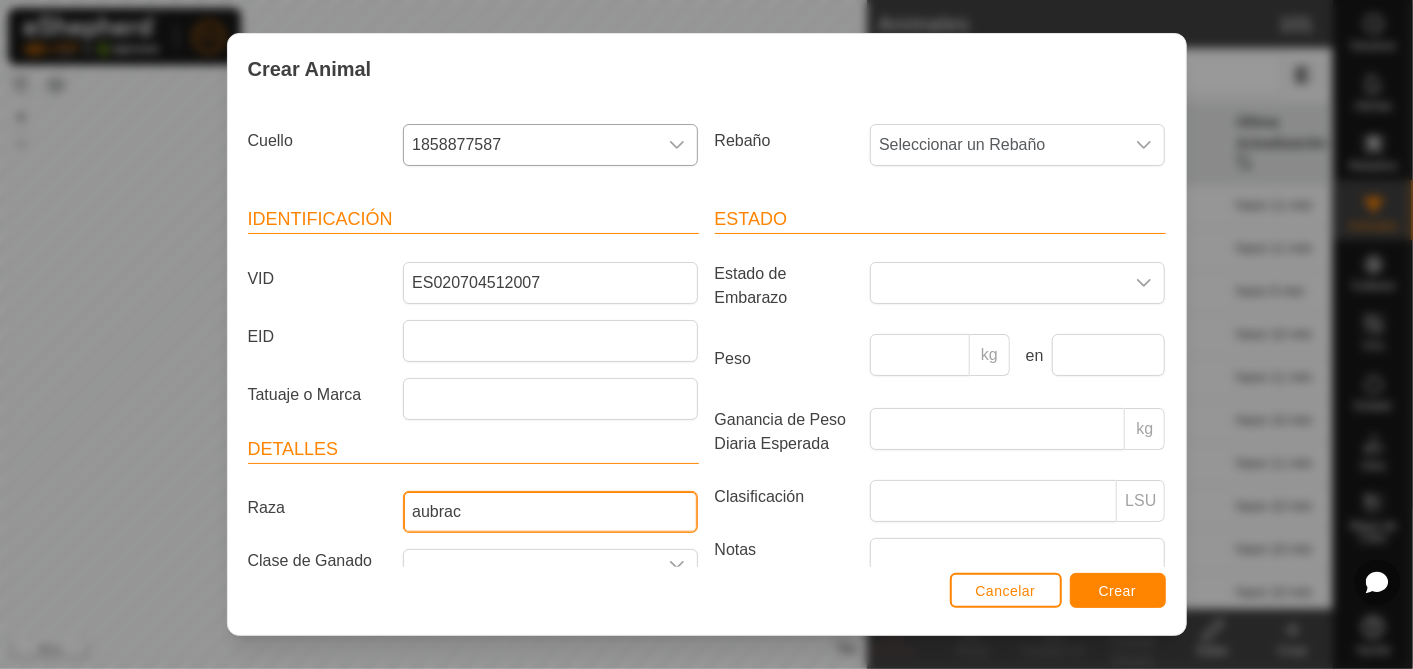 scroll, scrollTop: 155, scrollLeft: 0, axis: vertical 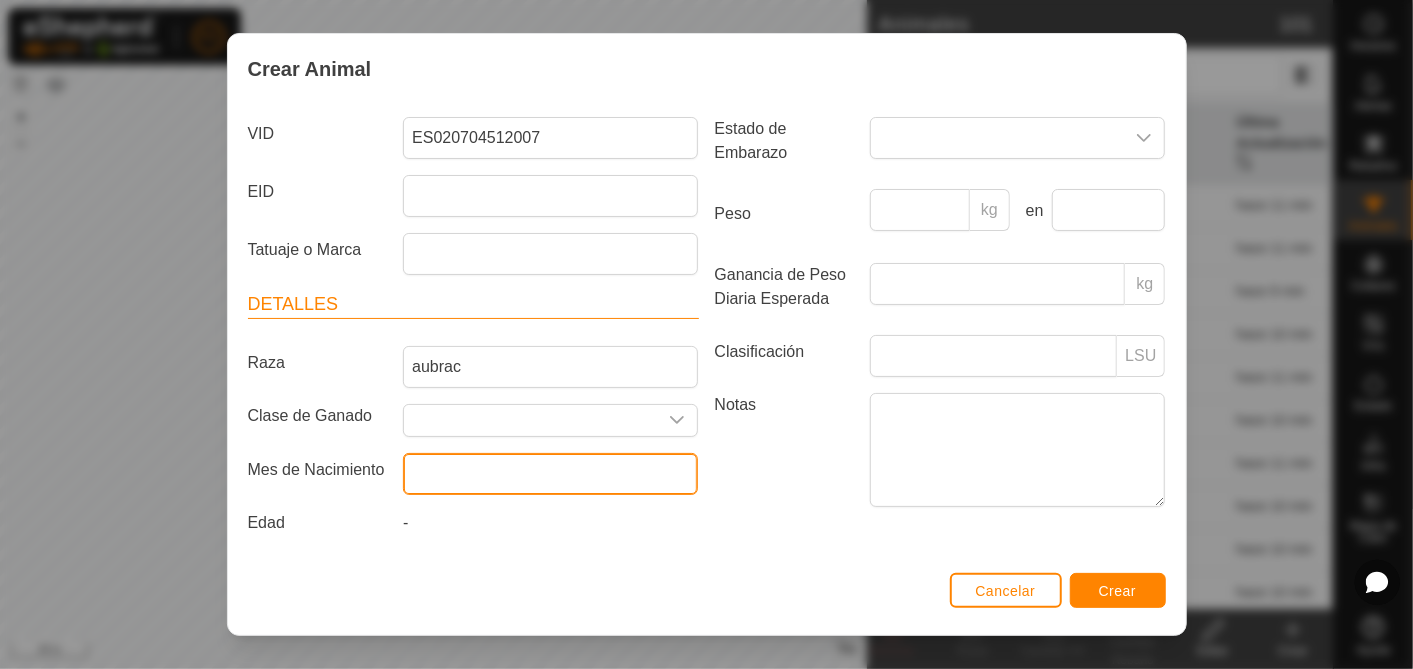 click at bounding box center (550, 474) 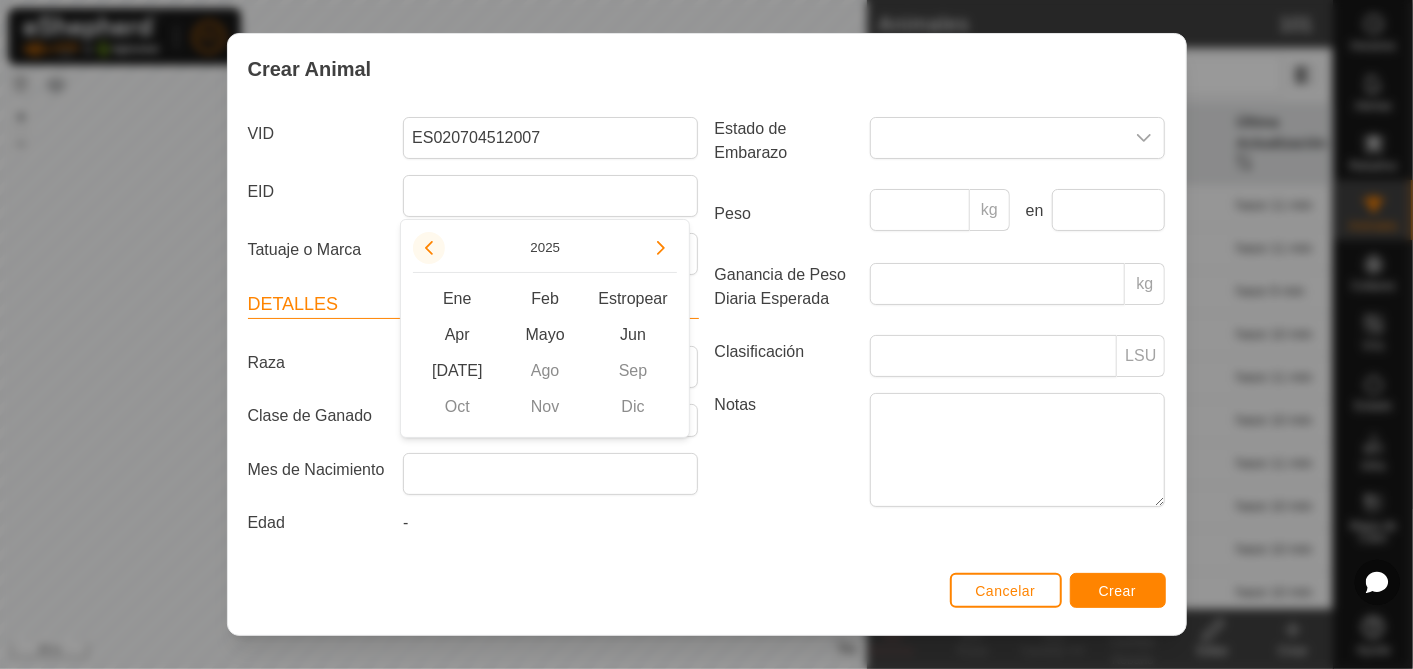 click at bounding box center (429, 248) 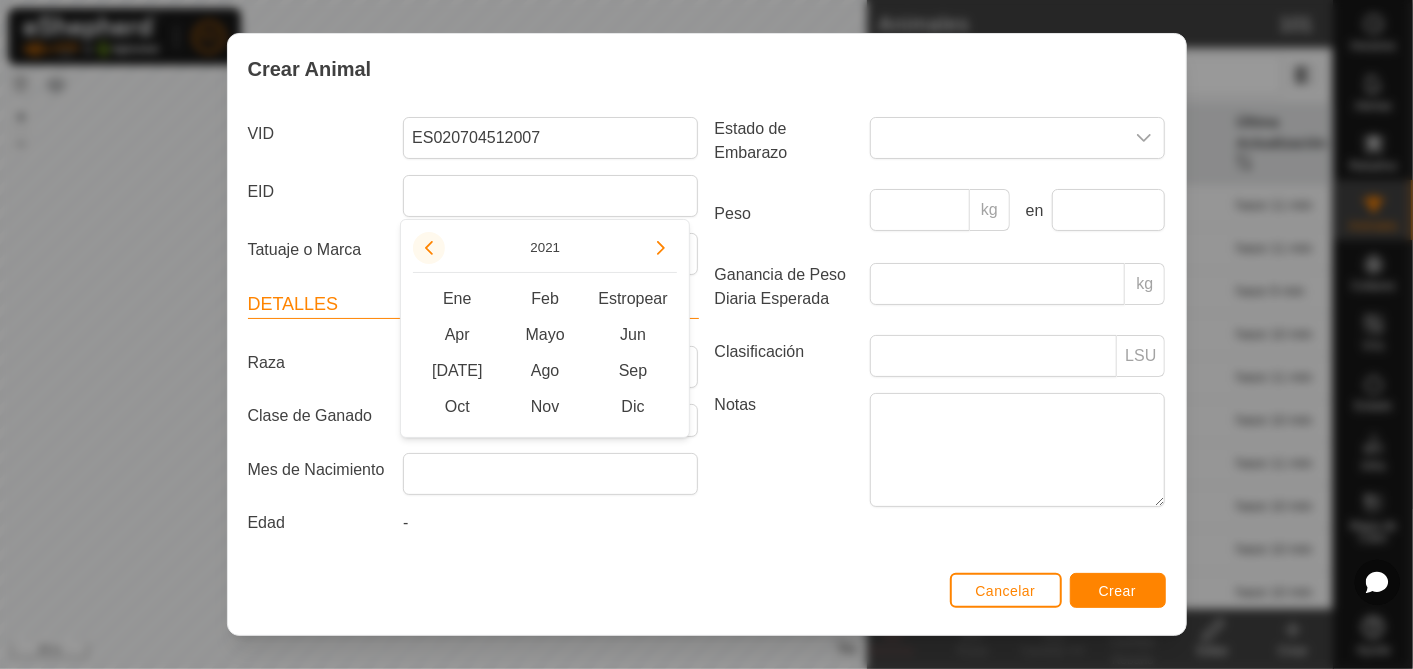 click at bounding box center (429, 248) 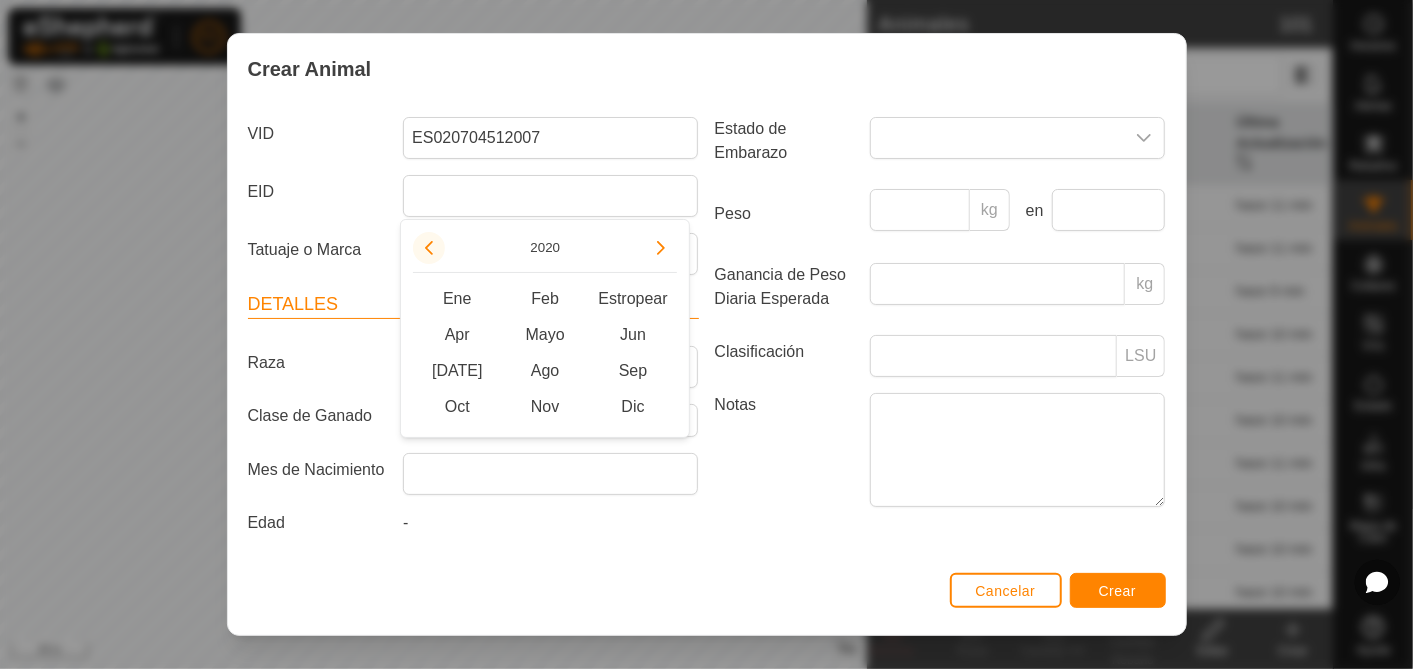 click at bounding box center (429, 248) 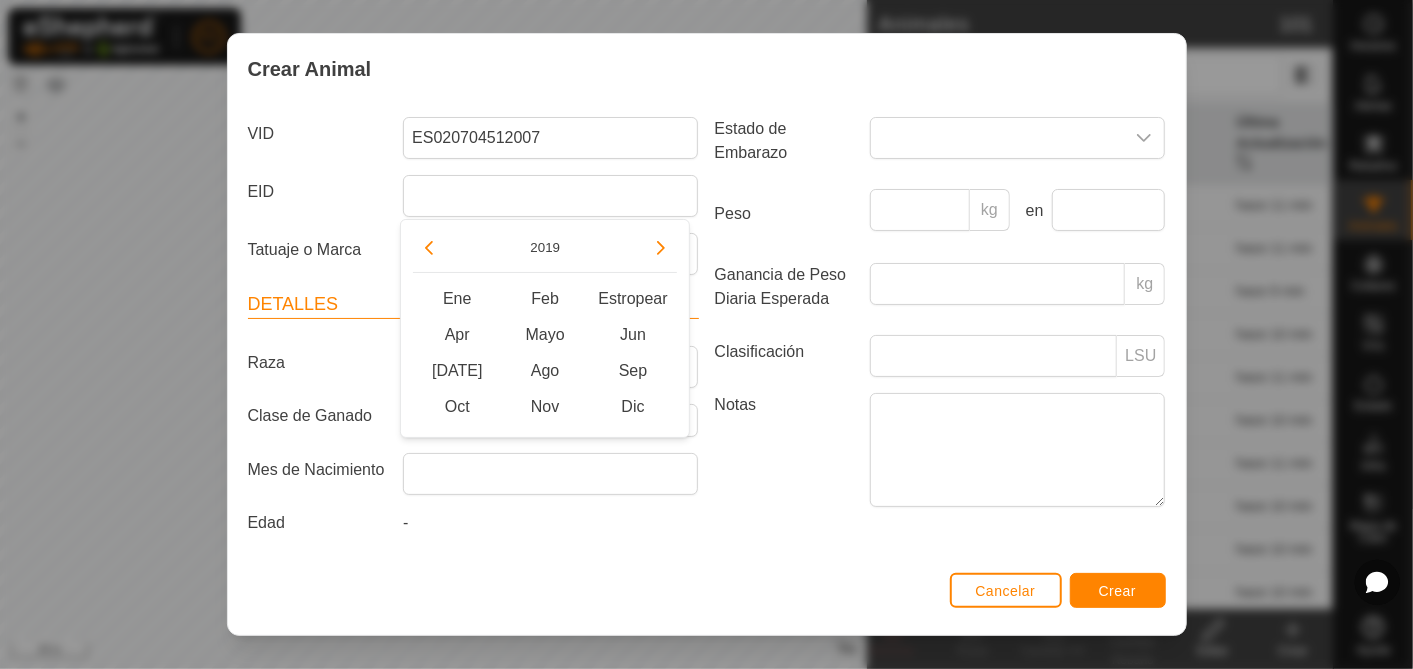 drag, startPoint x: 463, startPoint y: 292, endPoint x: 719, endPoint y: 235, distance: 262.26895 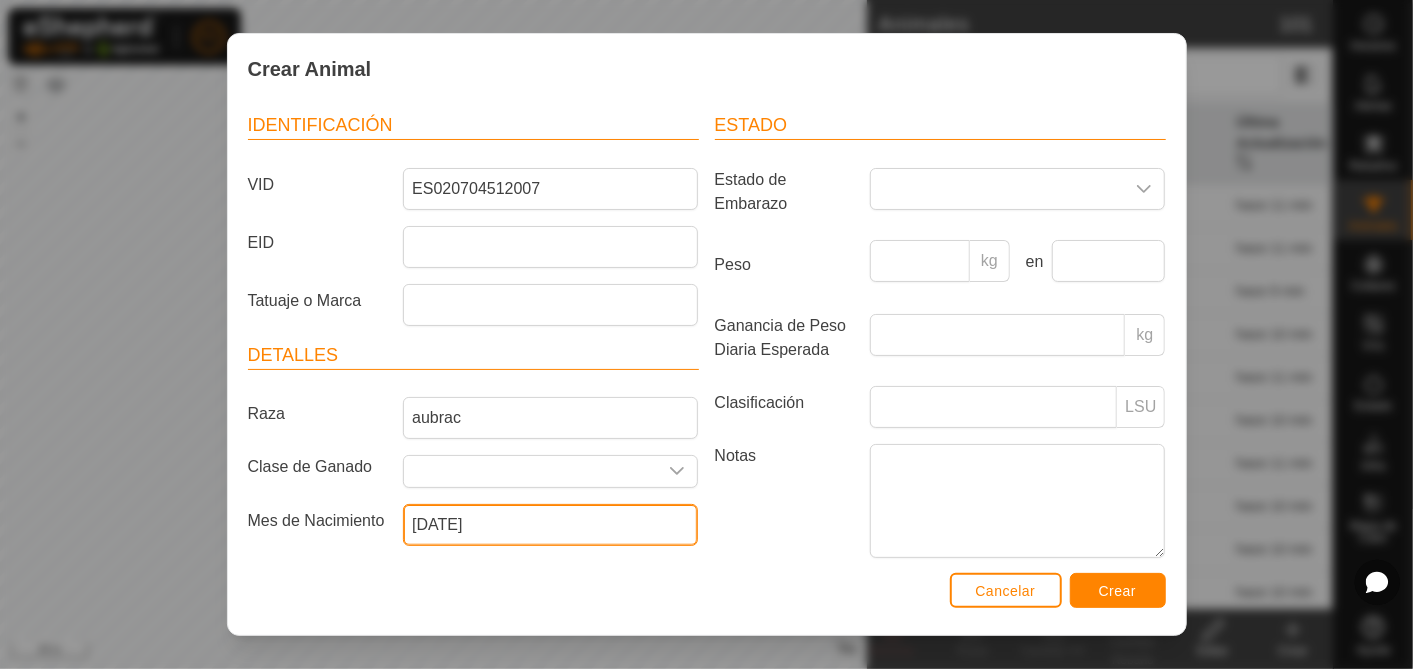 scroll, scrollTop: 0, scrollLeft: 0, axis: both 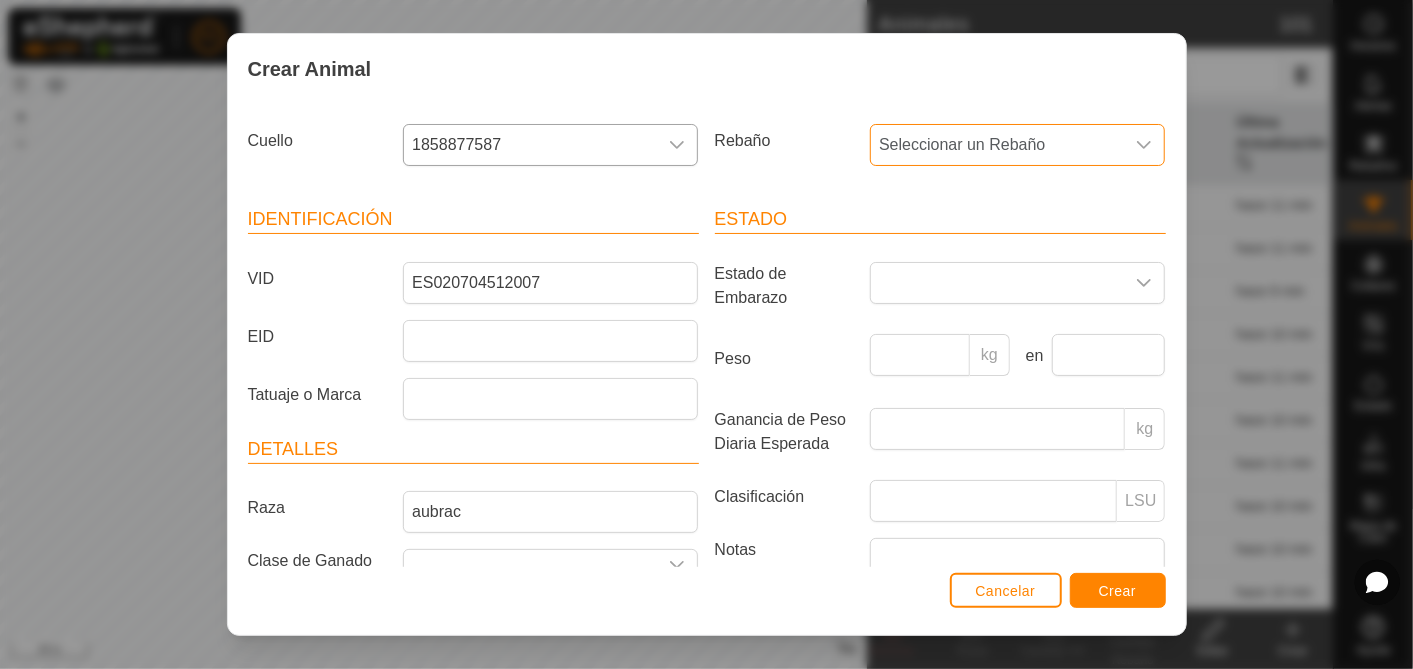 click on "Seleccionar un Rebaño" at bounding box center [962, 144] 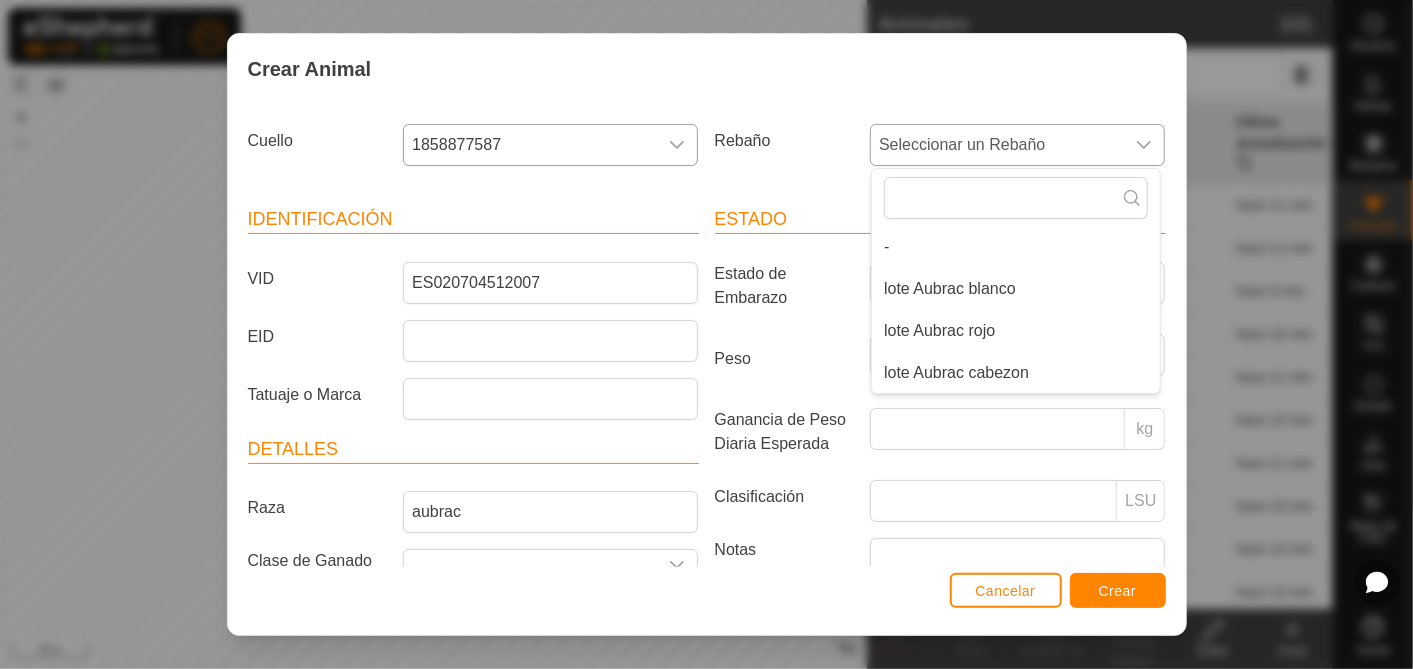click on "lote Aubrac cabezon" at bounding box center (1016, 373) 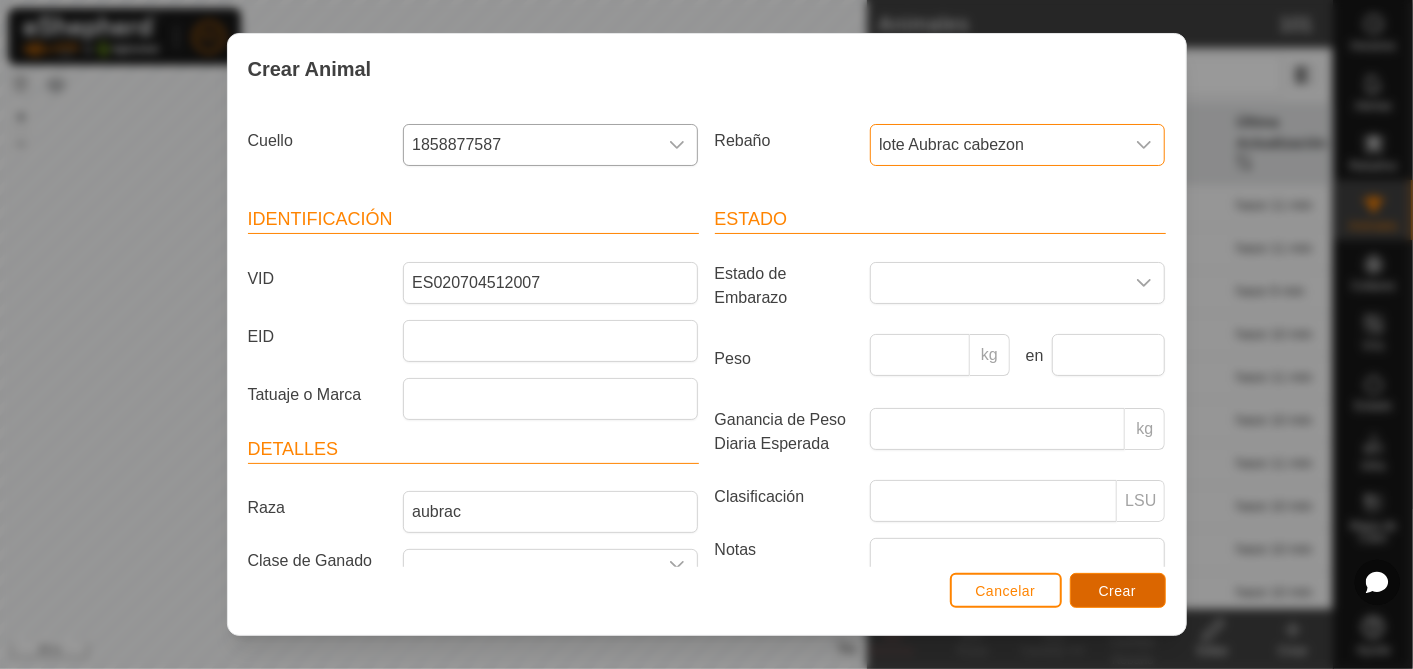 click on "Crear" at bounding box center (1118, 591) 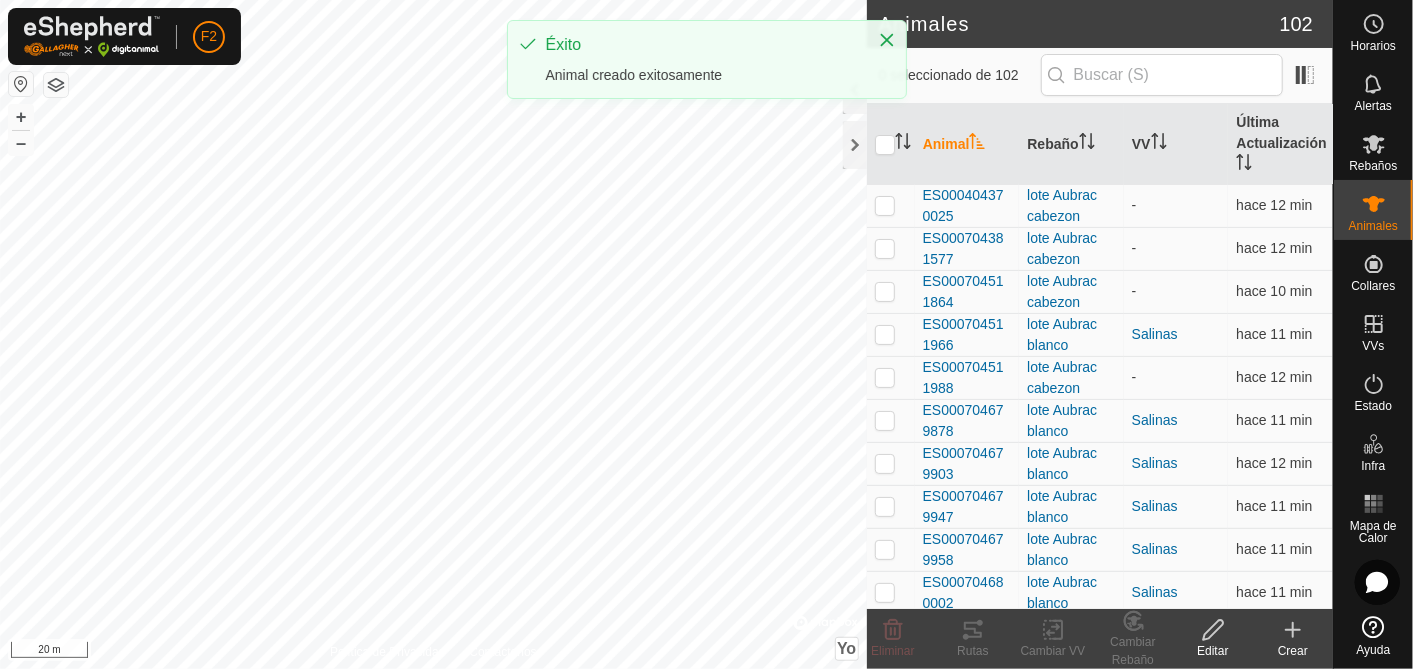click 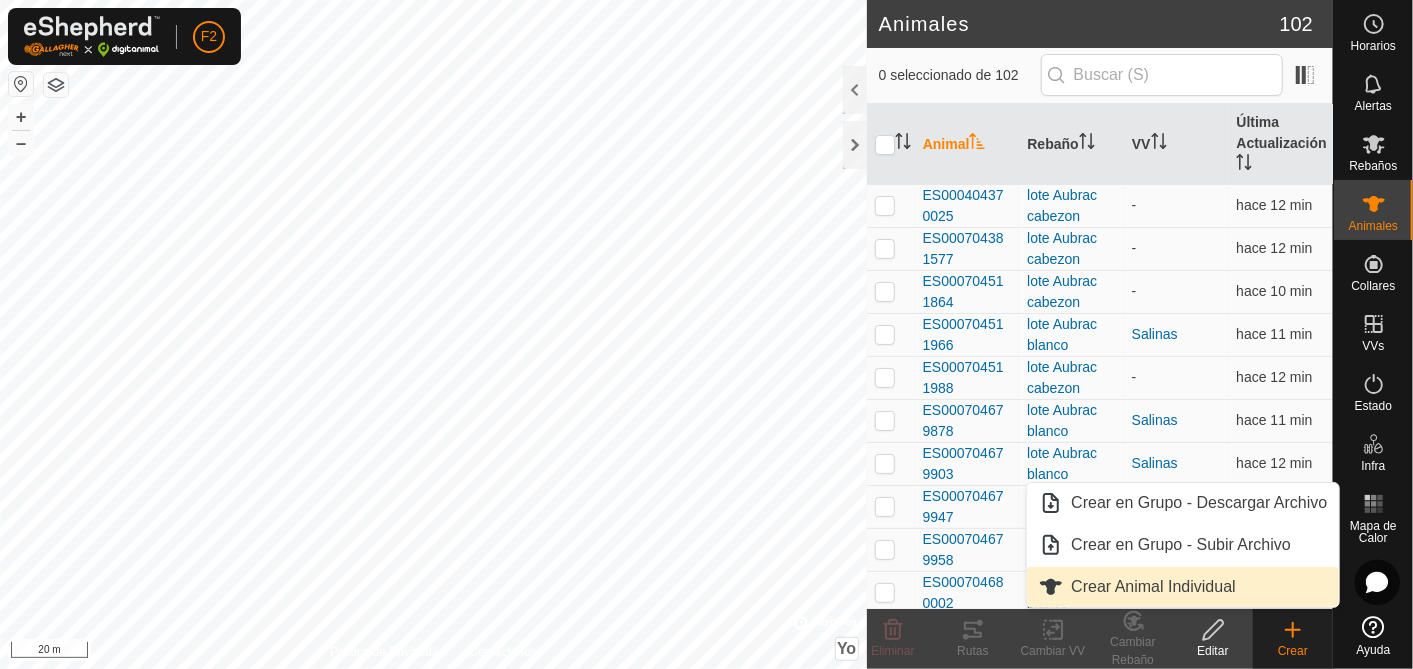 click on "Crear Animal Individual" at bounding box center [1153, 587] 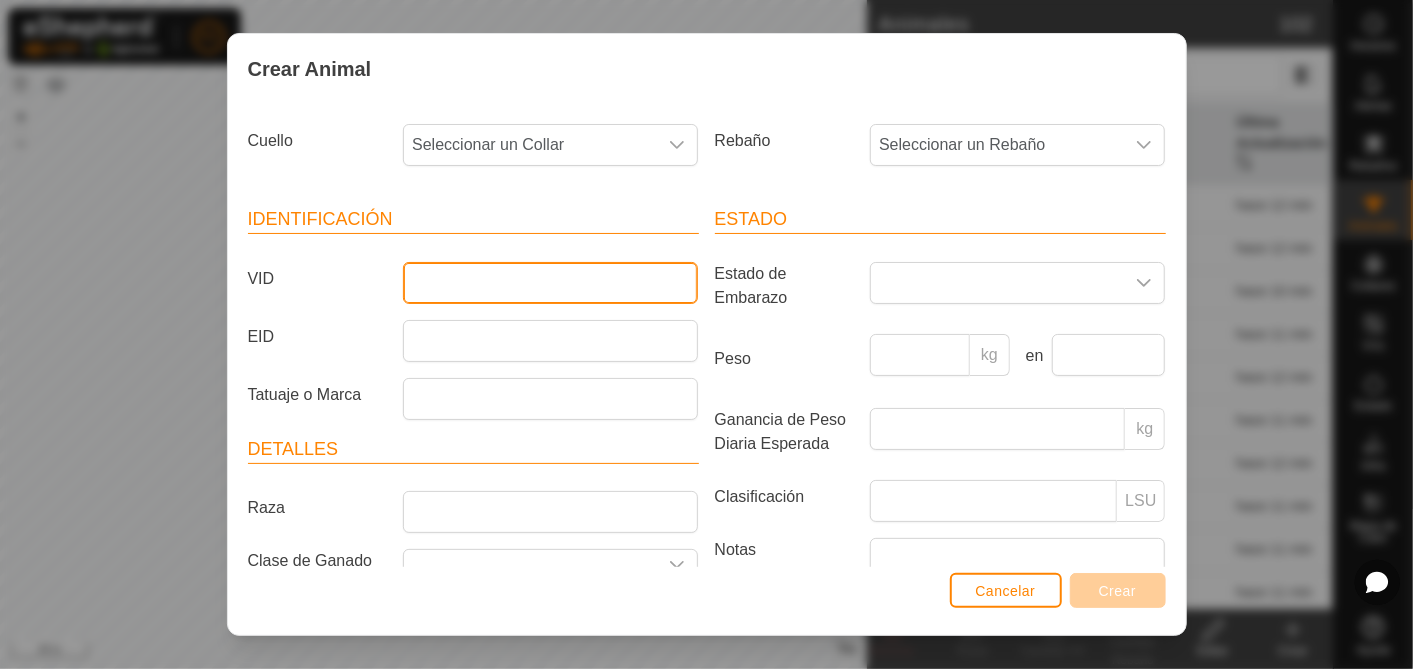 click on "VID" at bounding box center (550, 283) 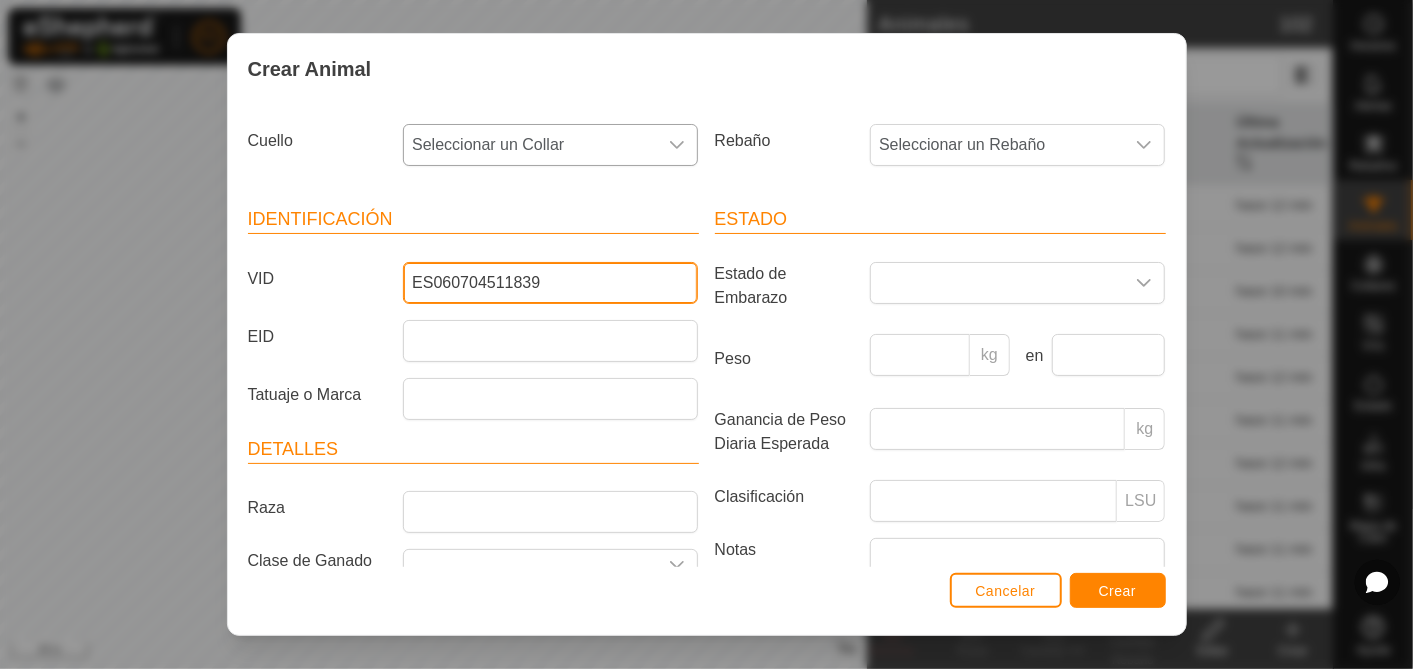 type on "ES060704511839" 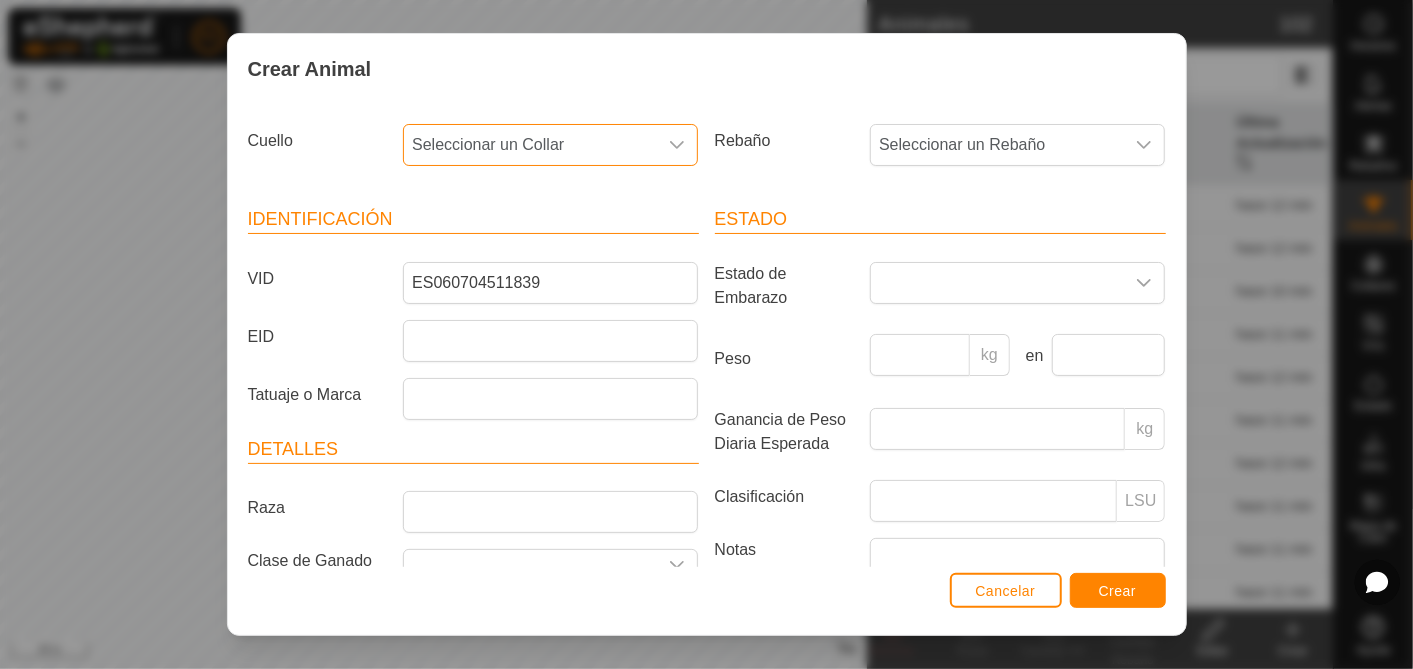 click on "Seleccionar un Collar" at bounding box center [530, 145] 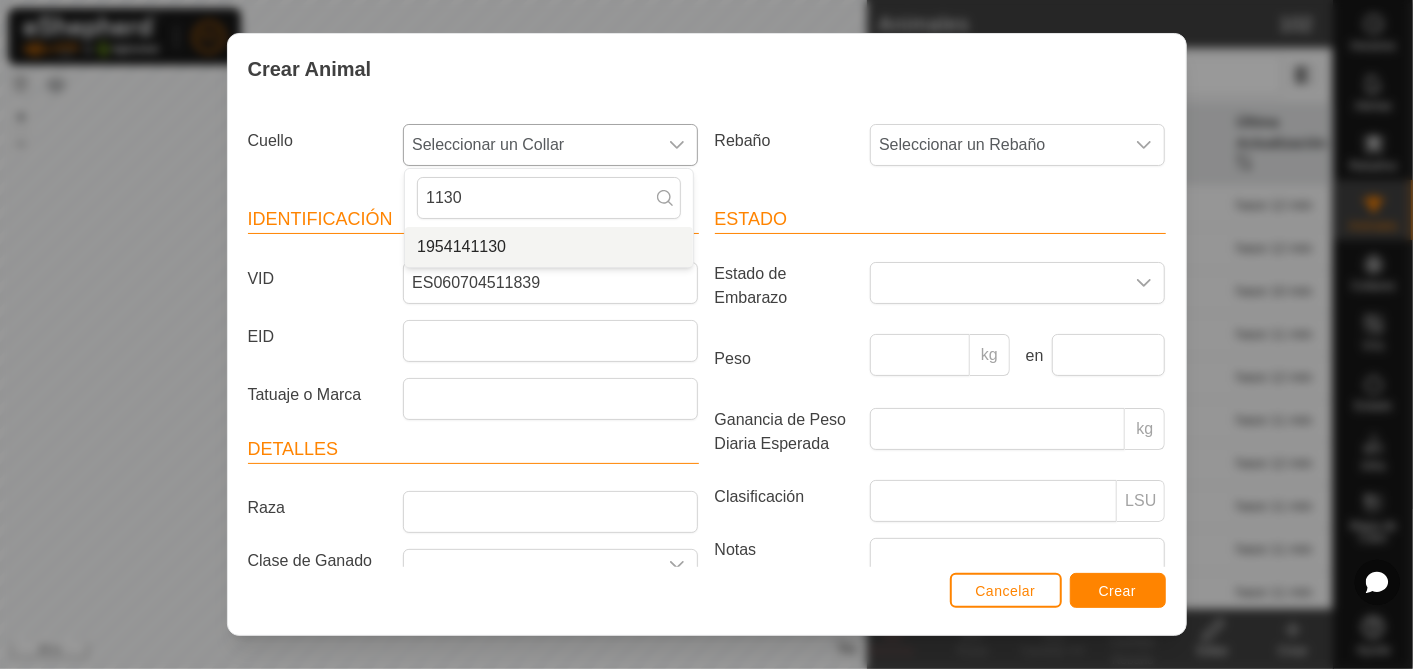 type on "1130" 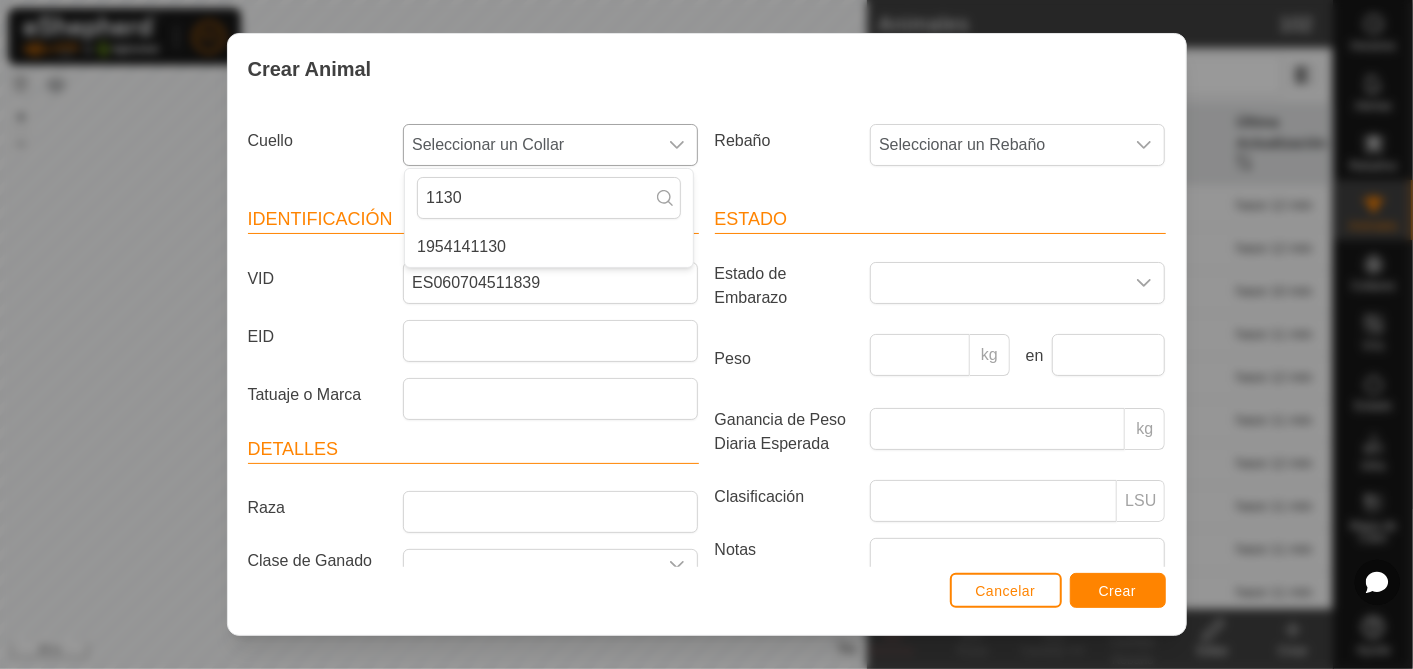 click on "1954141130" at bounding box center [549, 247] 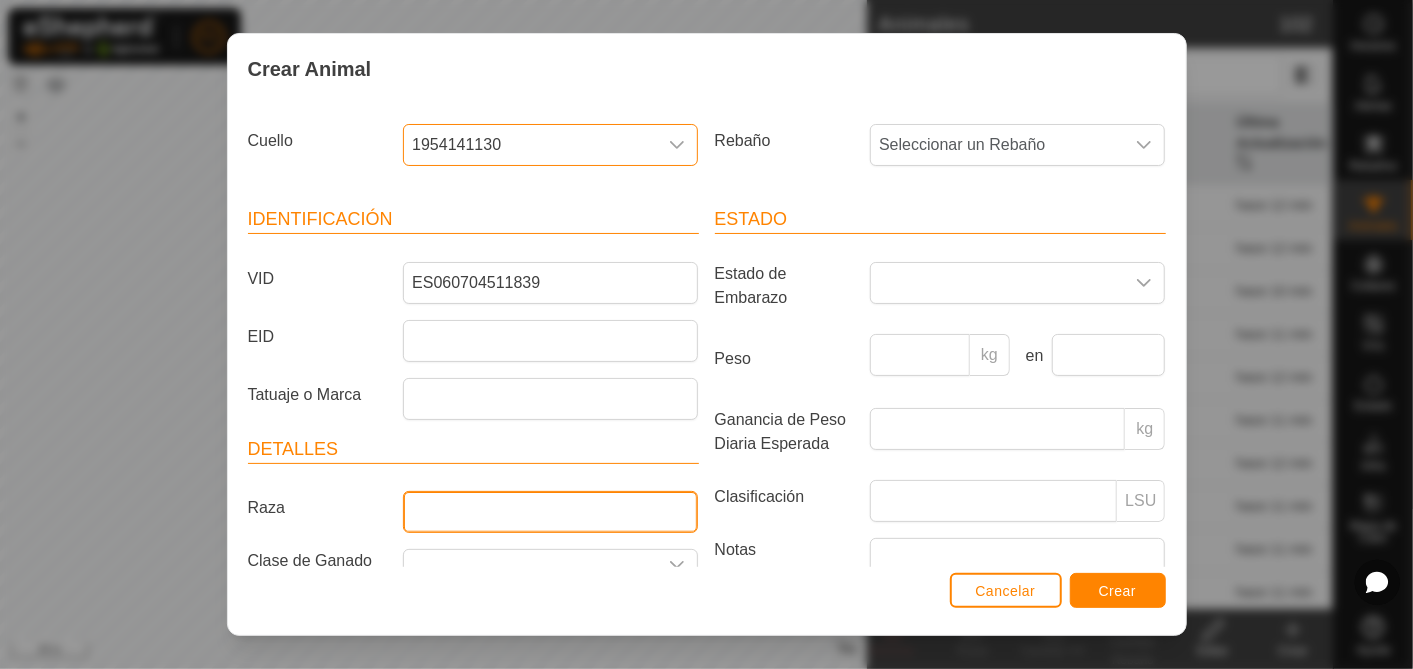 click on "Raza" at bounding box center (550, 512) 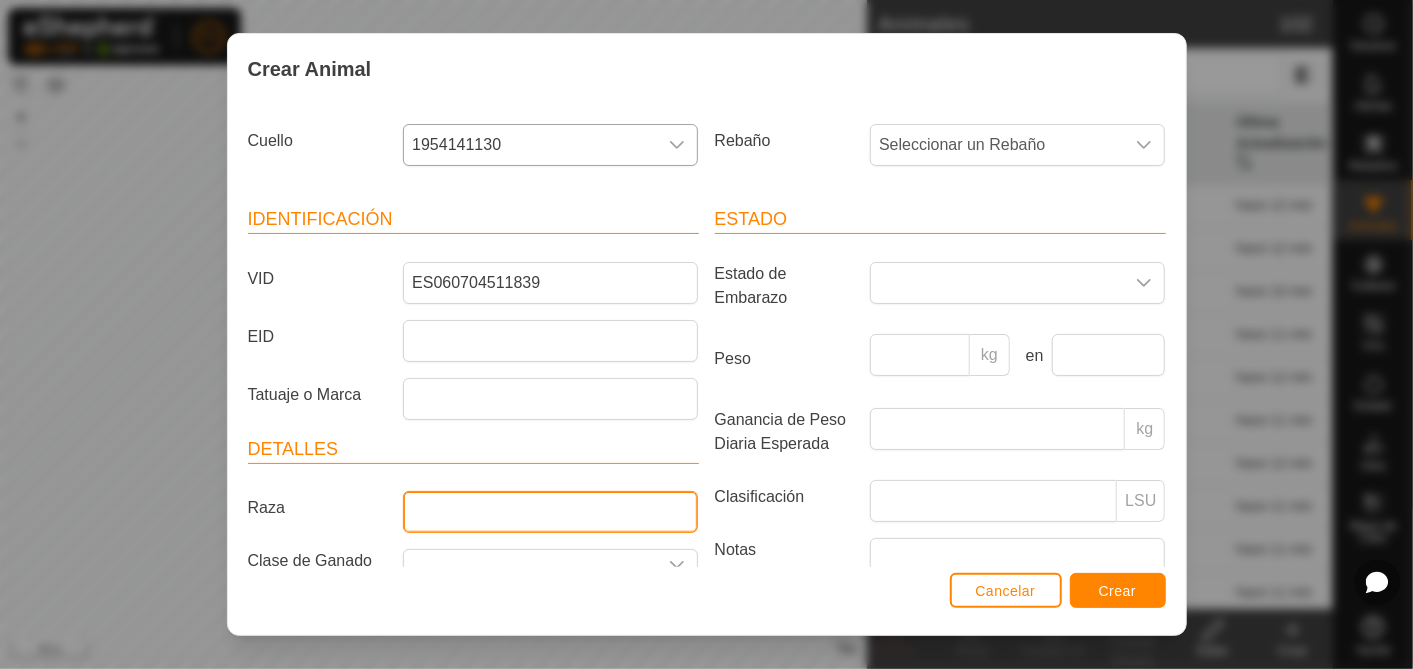 type on "aubrac" 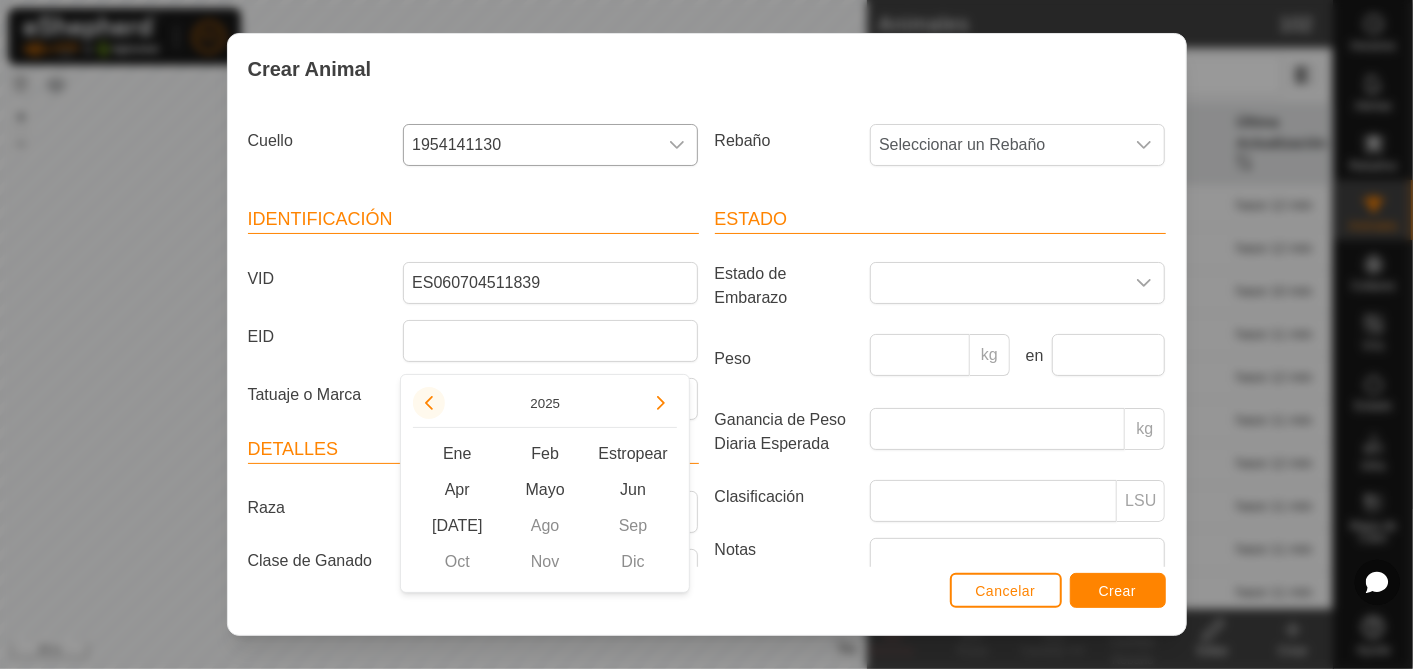 click at bounding box center (429, 403) 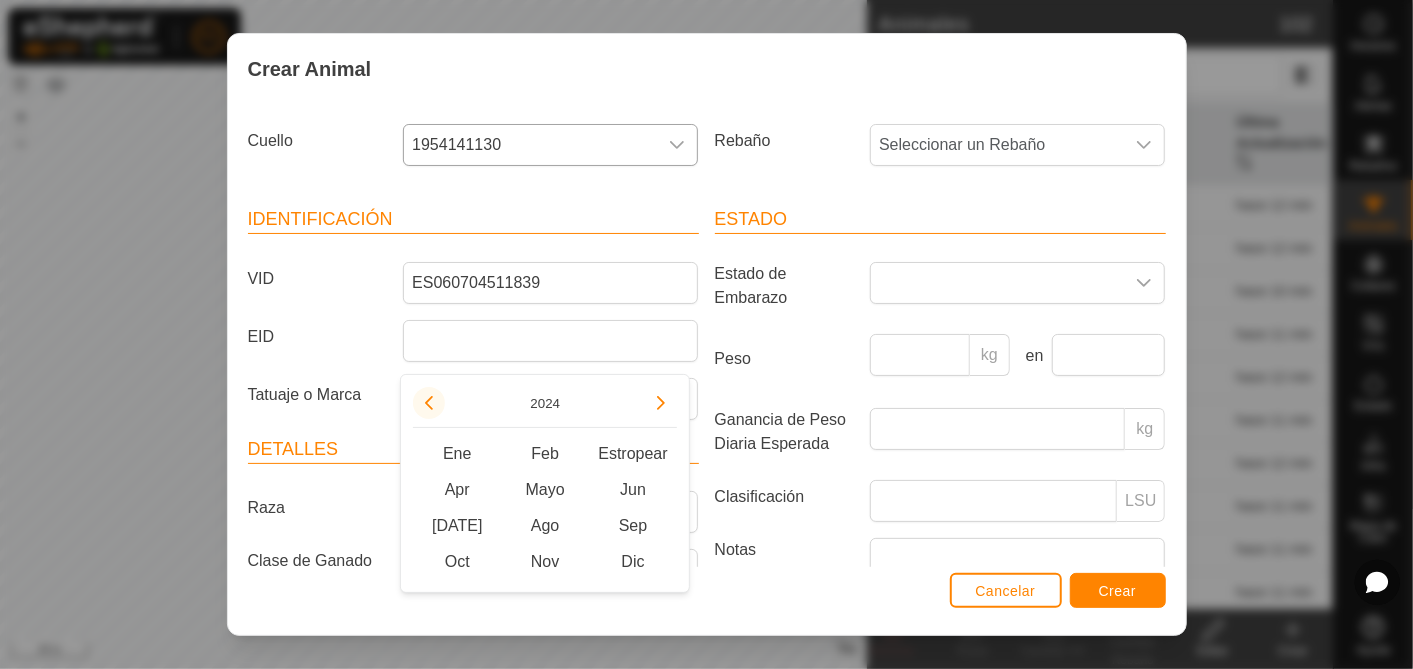 click at bounding box center [429, 403] 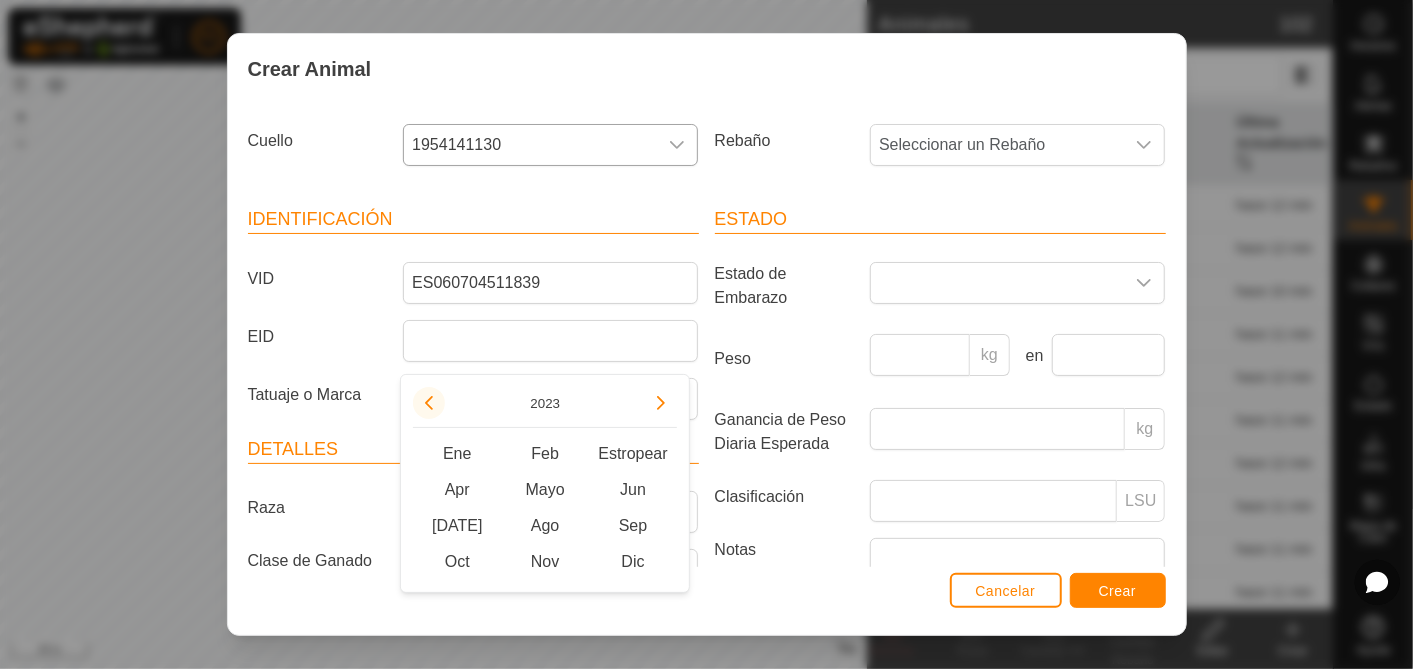 click at bounding box center (429, 403) 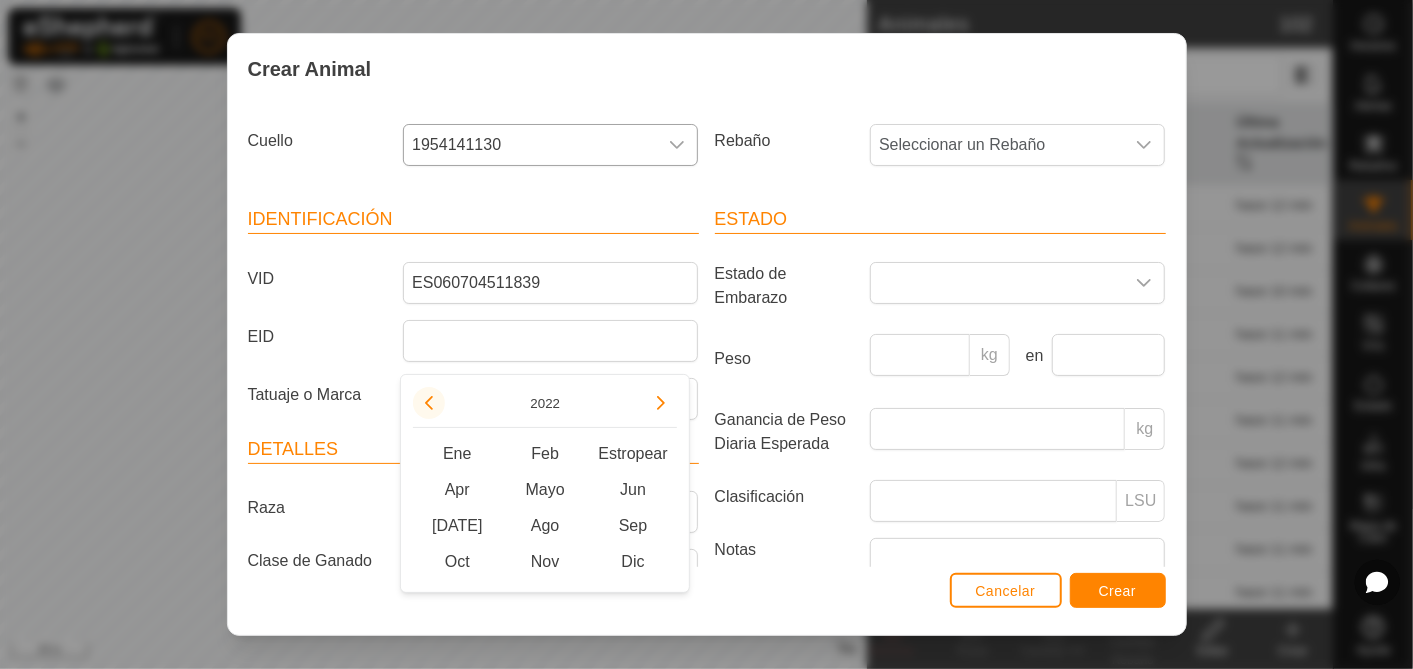 click at bounding box center (429, 403) 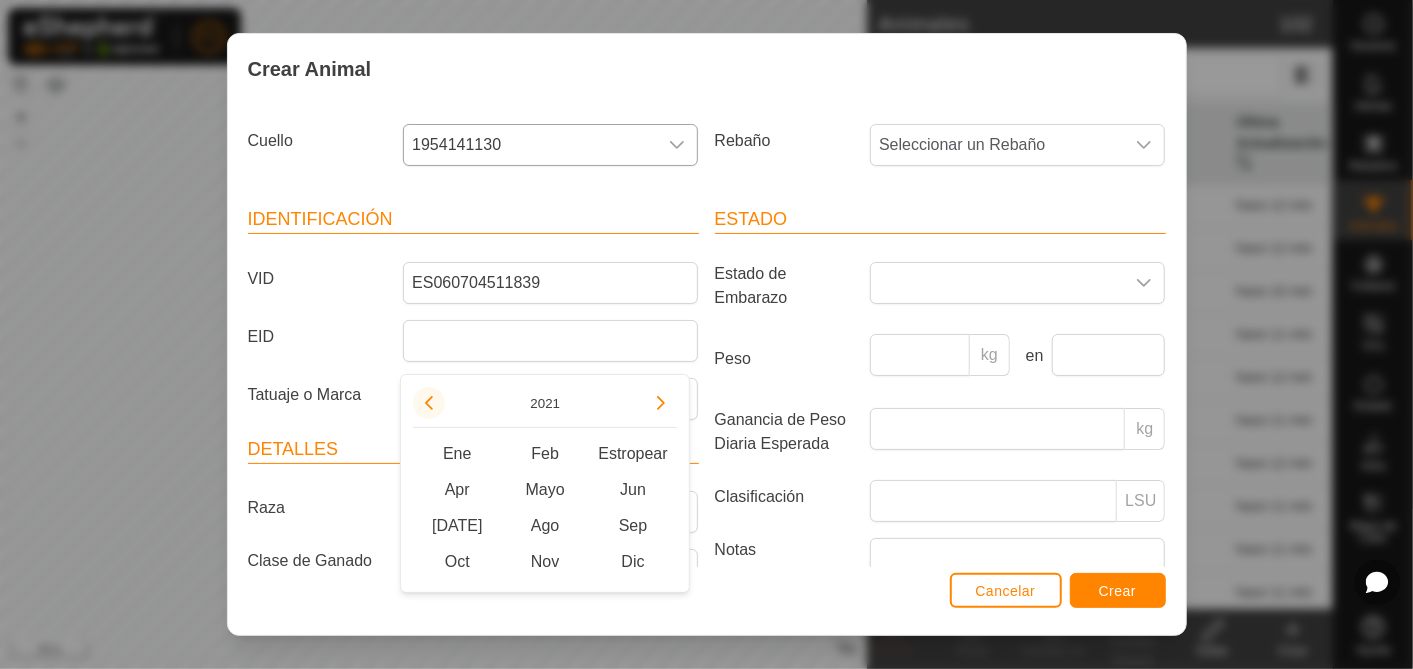 click 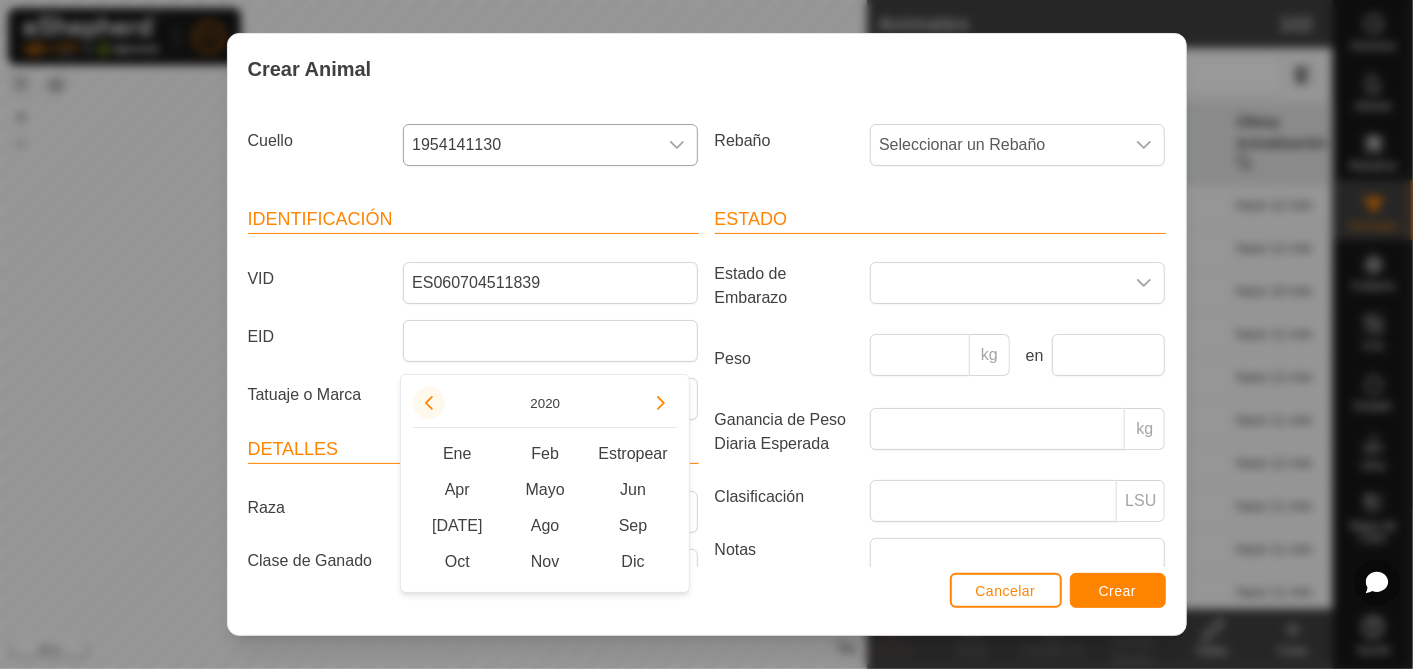 click 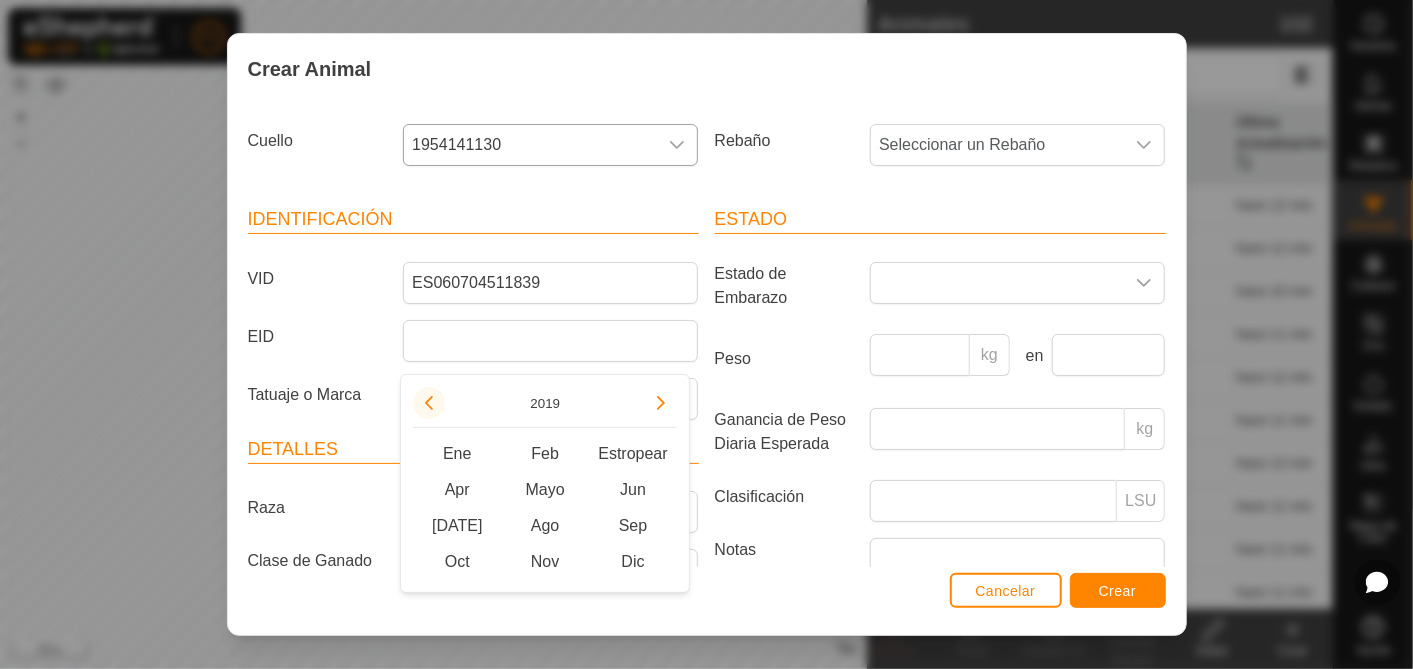 click at bounding box center (429, 403) 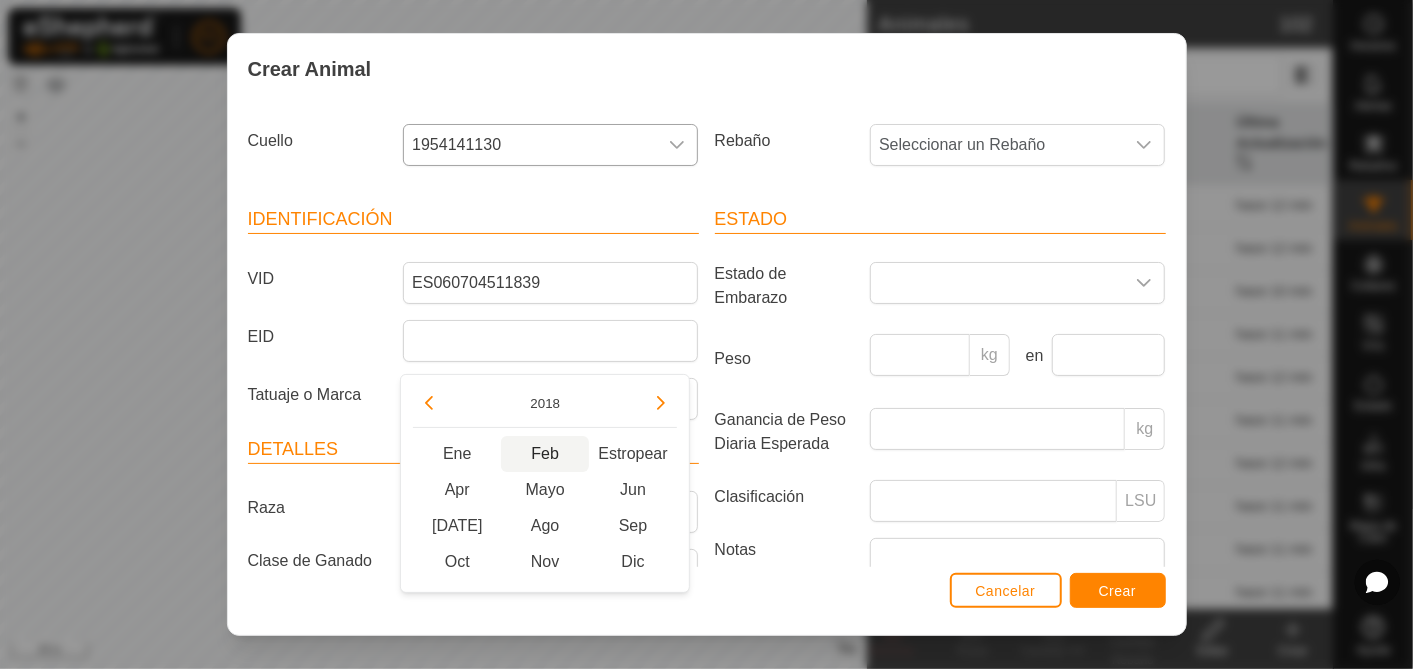 click on "Feb" at bounding box center [545, 454] 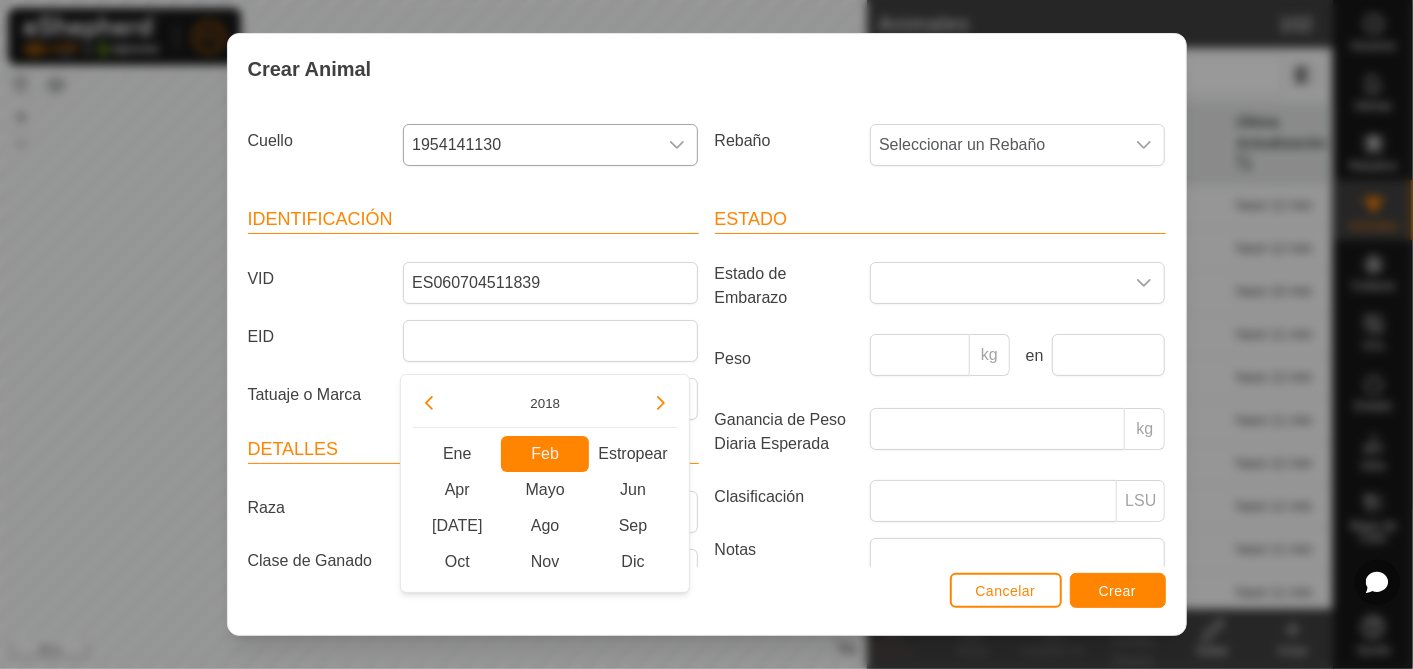 type on "[DATE]" 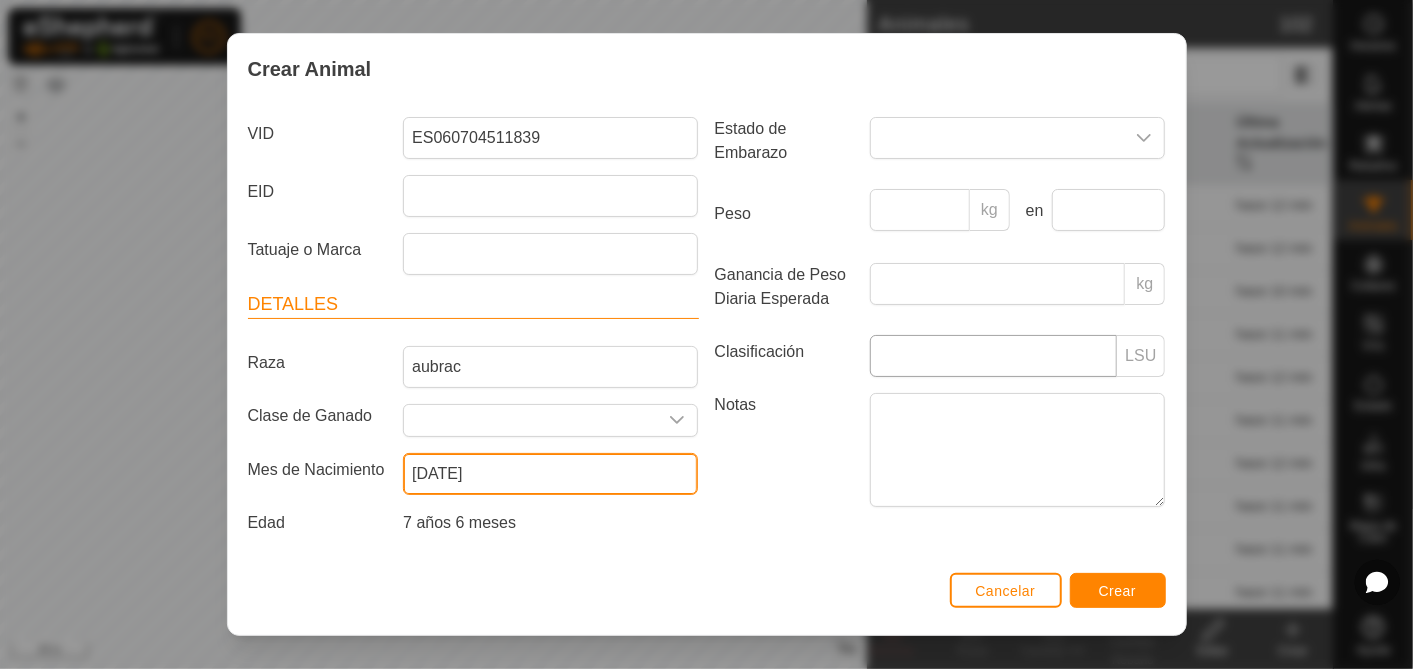 scroll, scrollTop: 0, scrollLeft: 0, axis: both 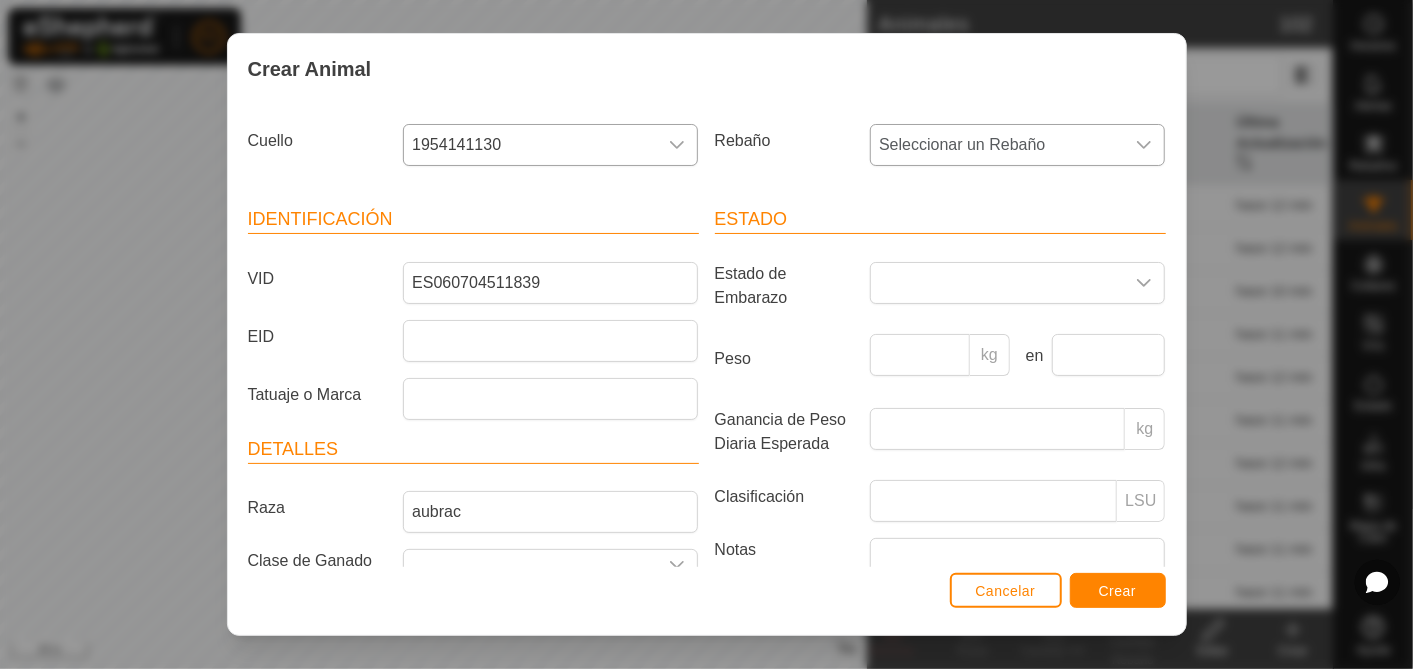 click on "Seleccionar un Rebaño" at bounding box center [997, 145] 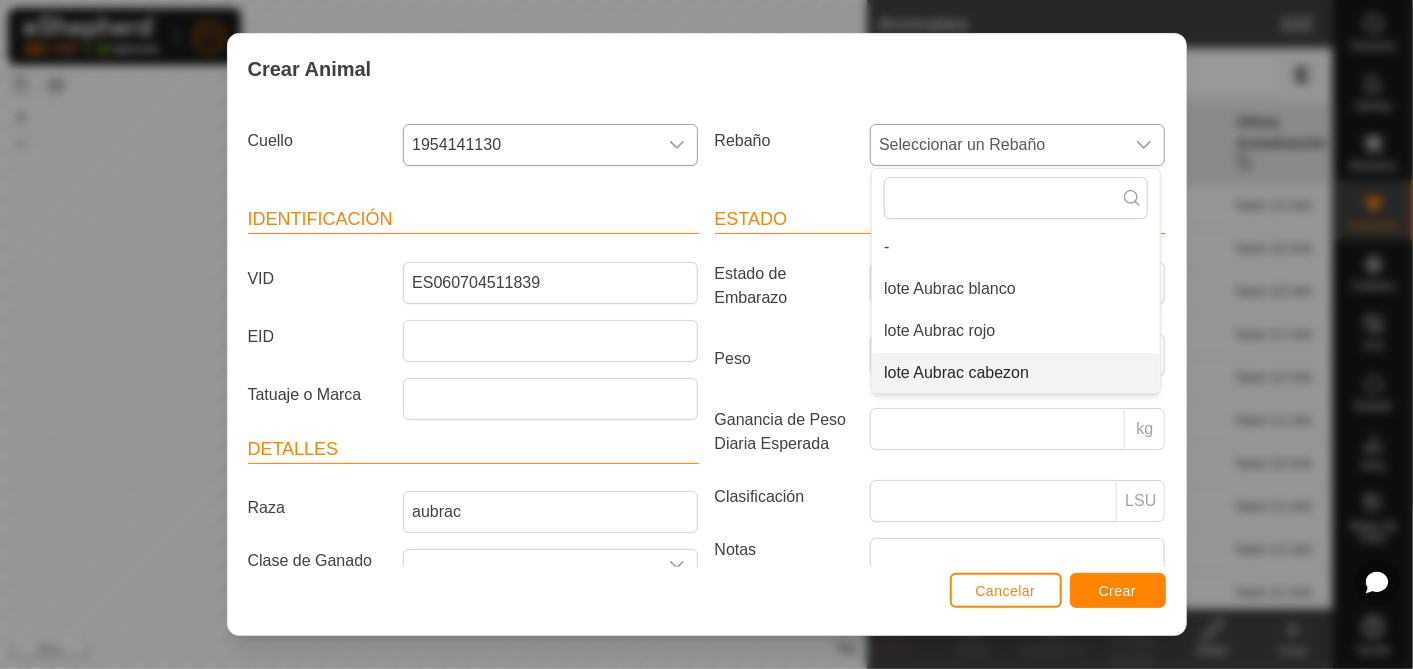 click on "lote Aubrac cabezon" at bounding box center [1016, 373] 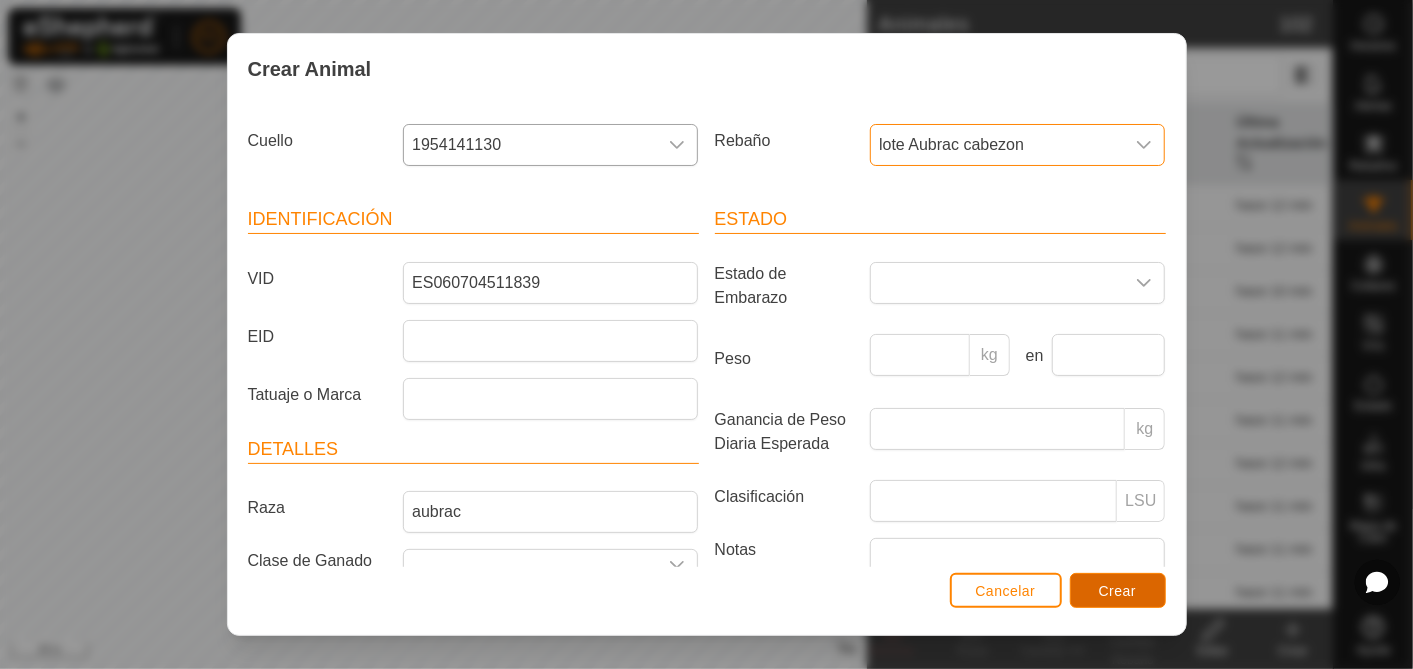 click on "Crear" at bounding box center (1118, 591) 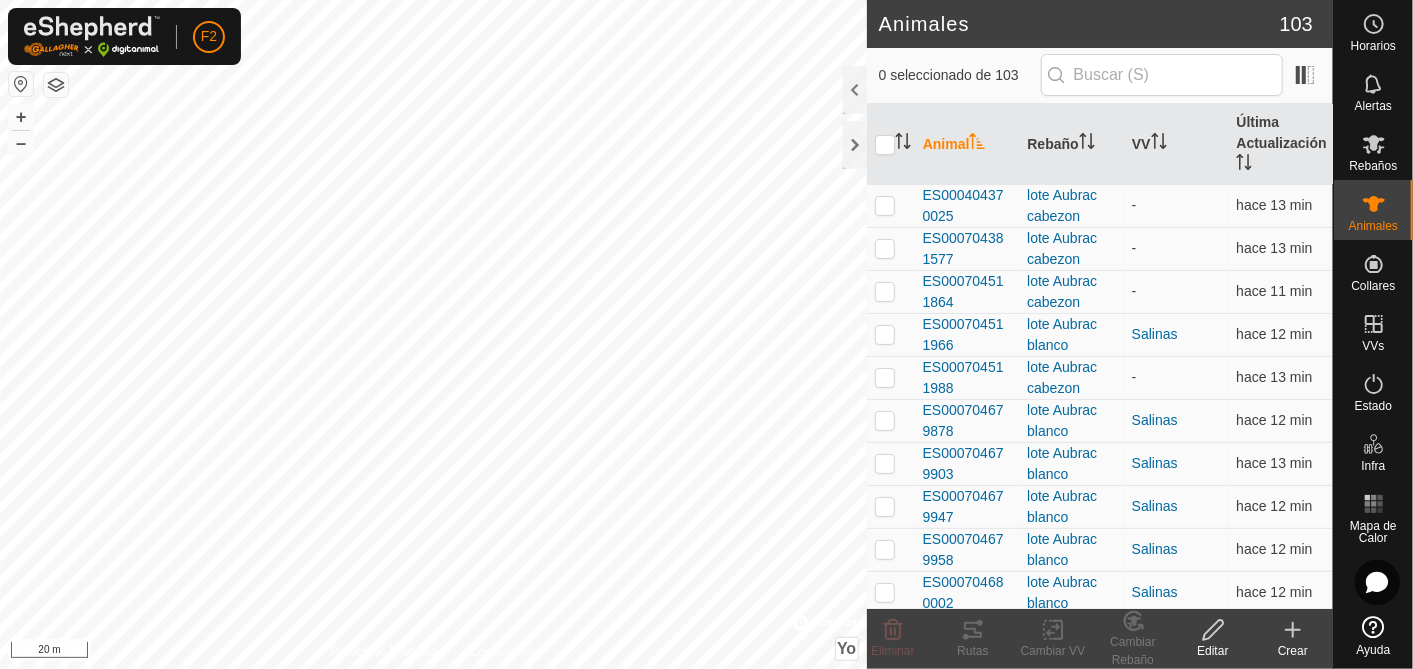 click 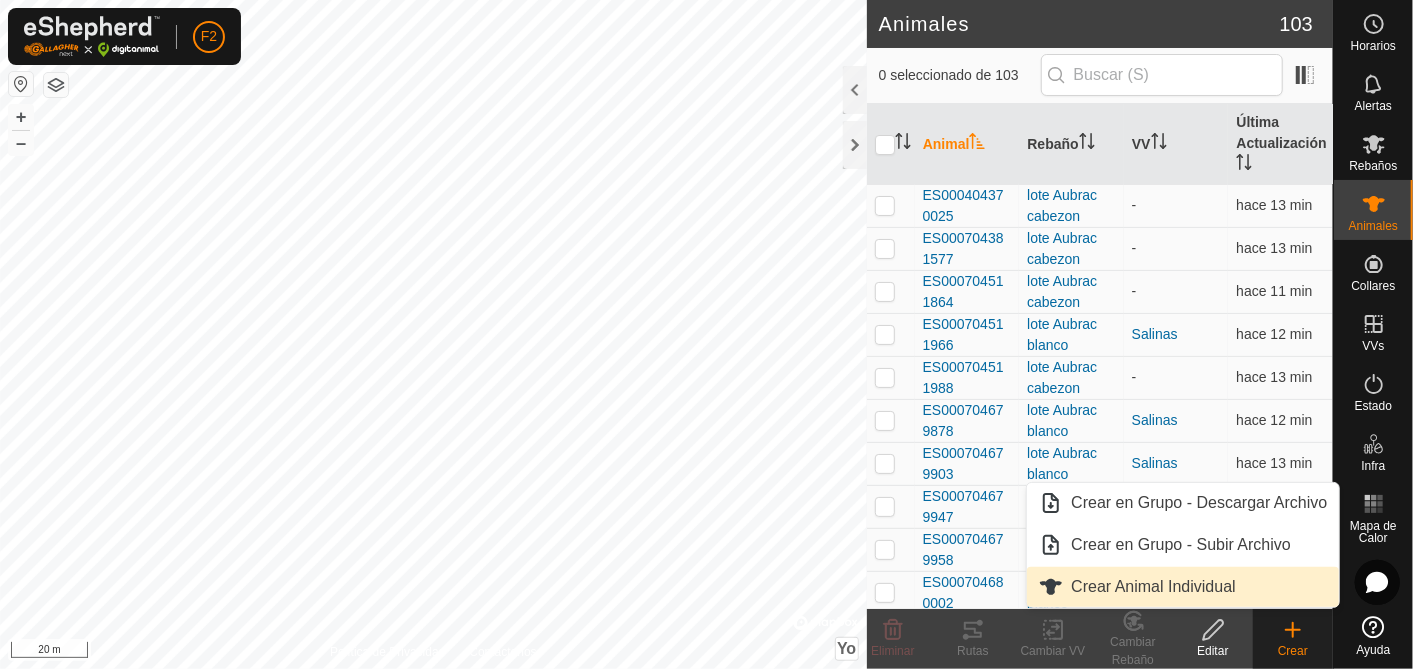 click on "Crear Animal Individual" at bounding box center (1183, 587) 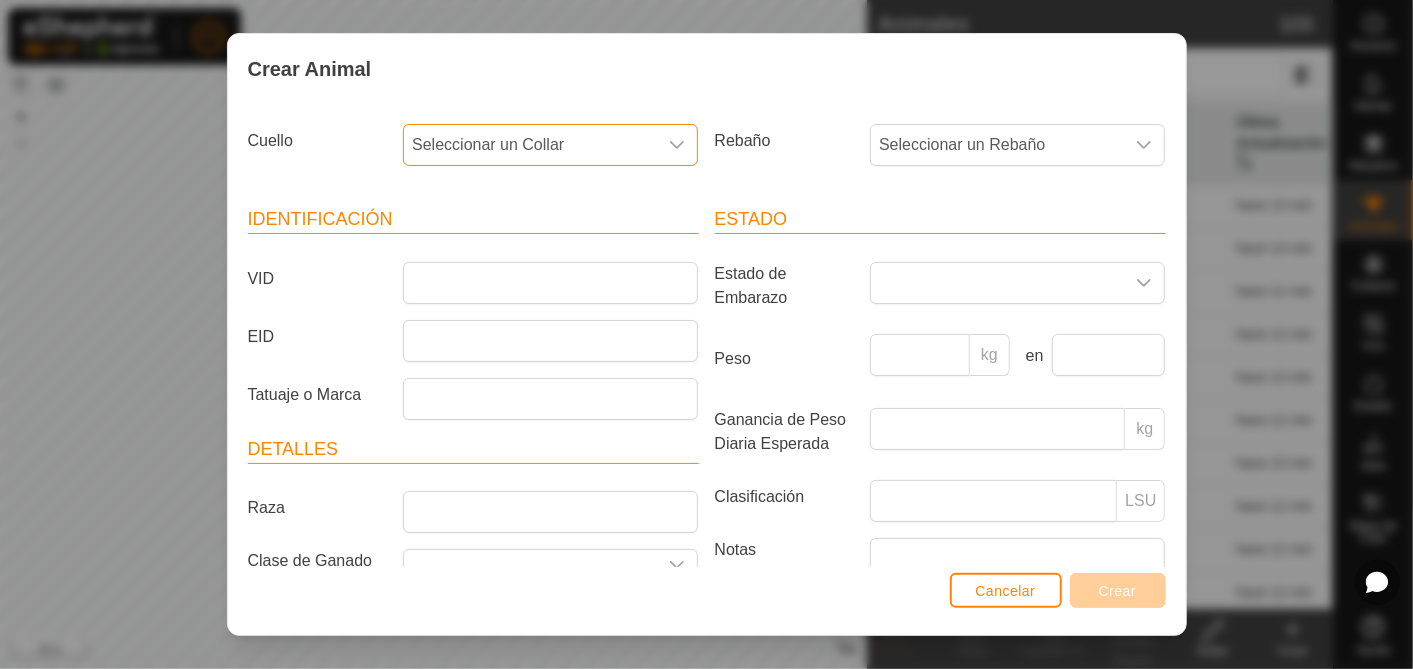 click on "Seleccionar un Collar" at bounding box center [530, 145] 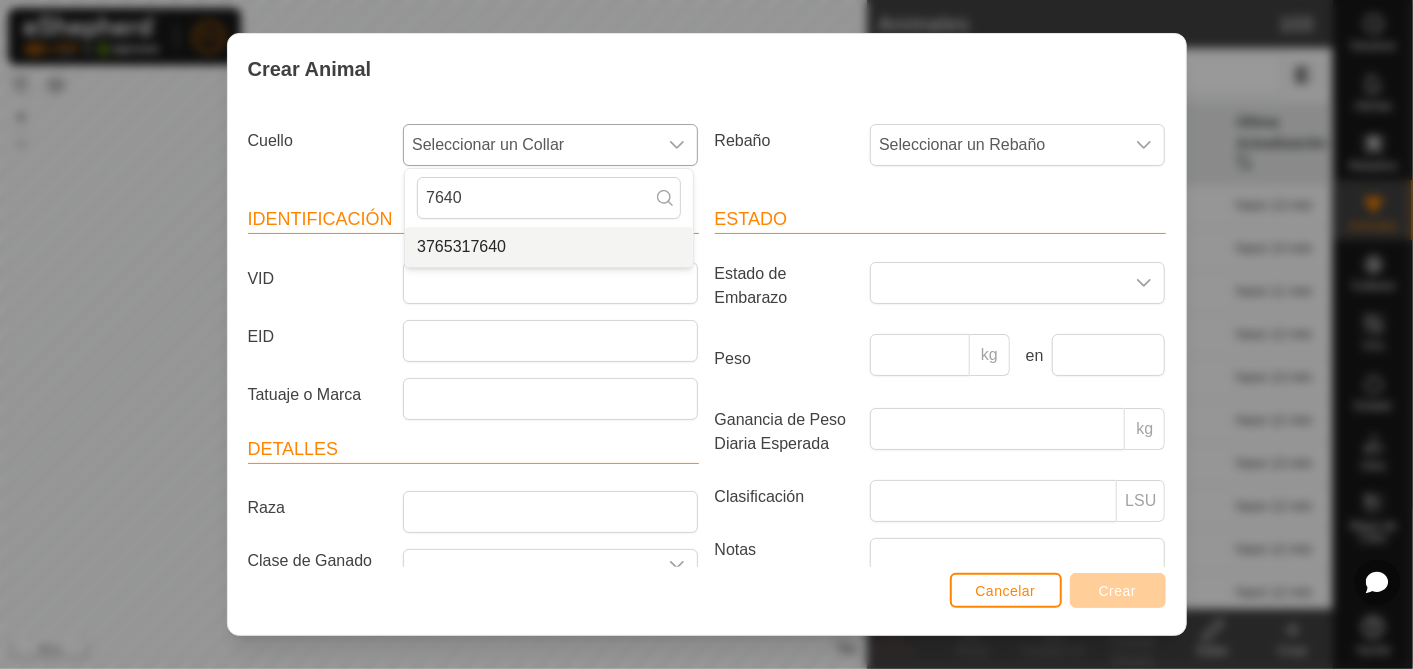 type on "7640" 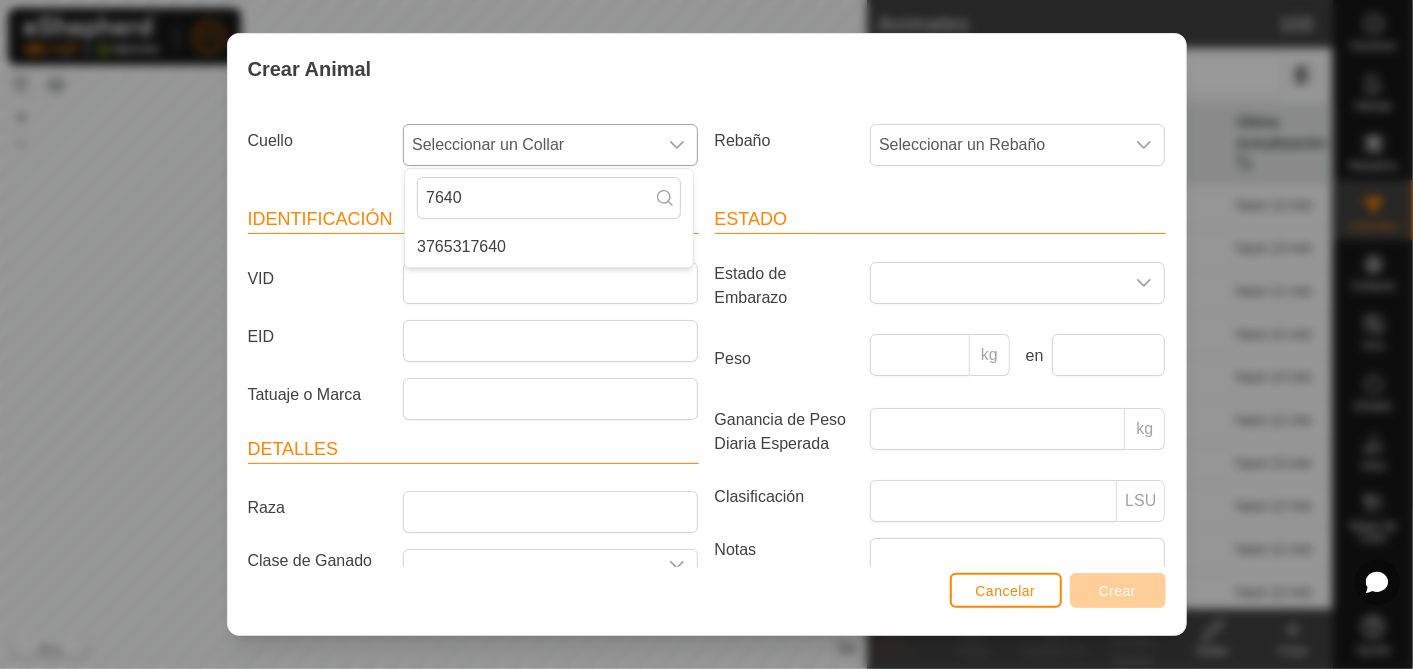 click on "3765317640" at bounding box center (549, 247) 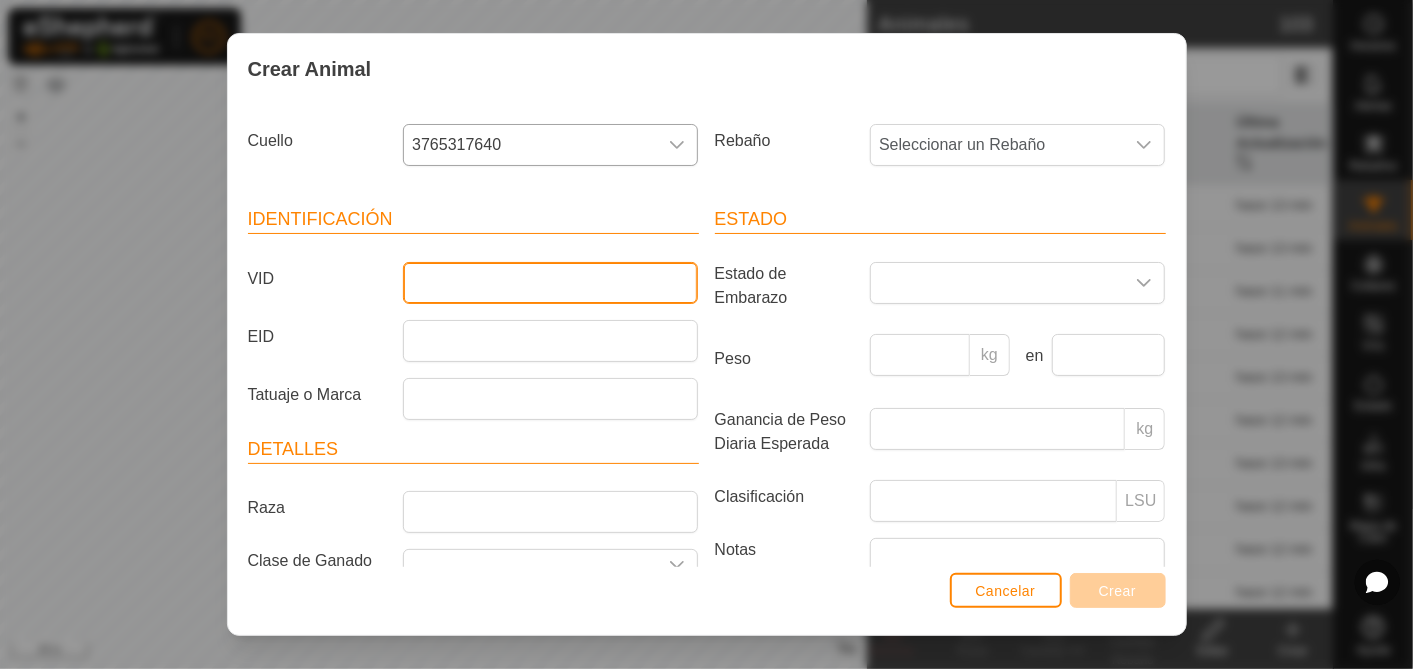 click on "VID" at bounding box center (550, 283) 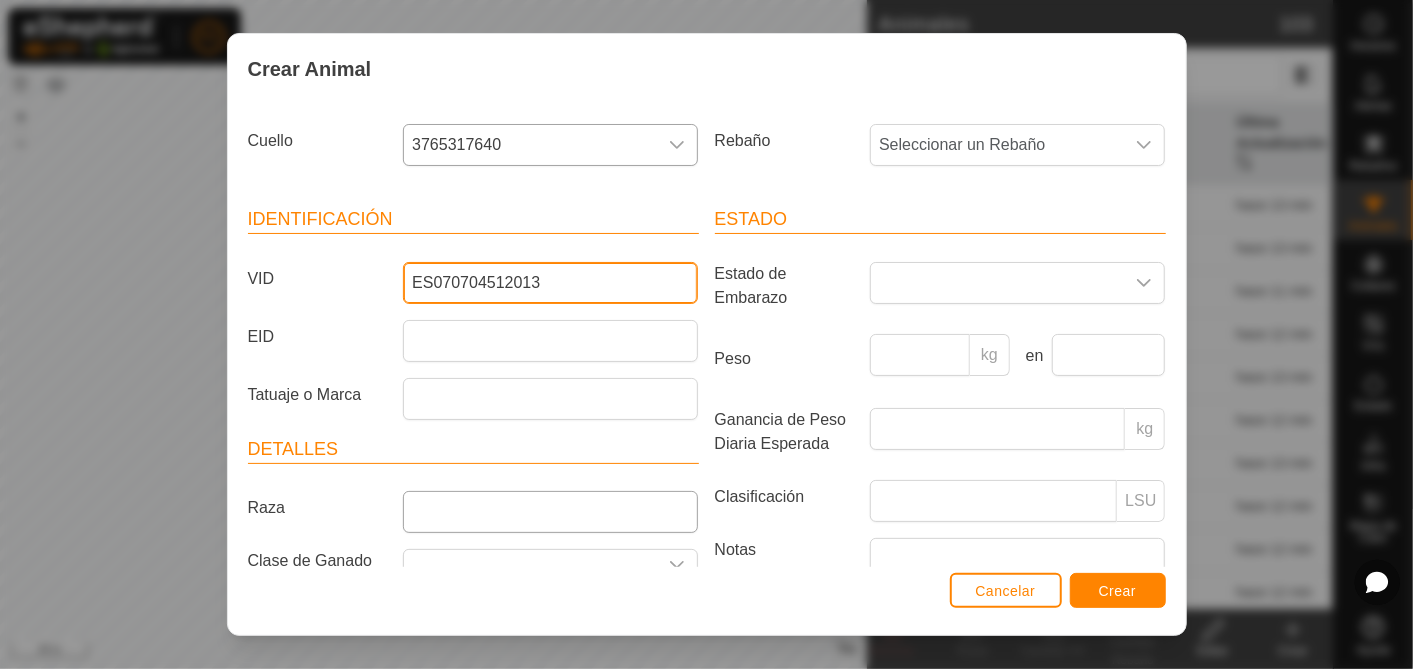 type on "ES070704512013" 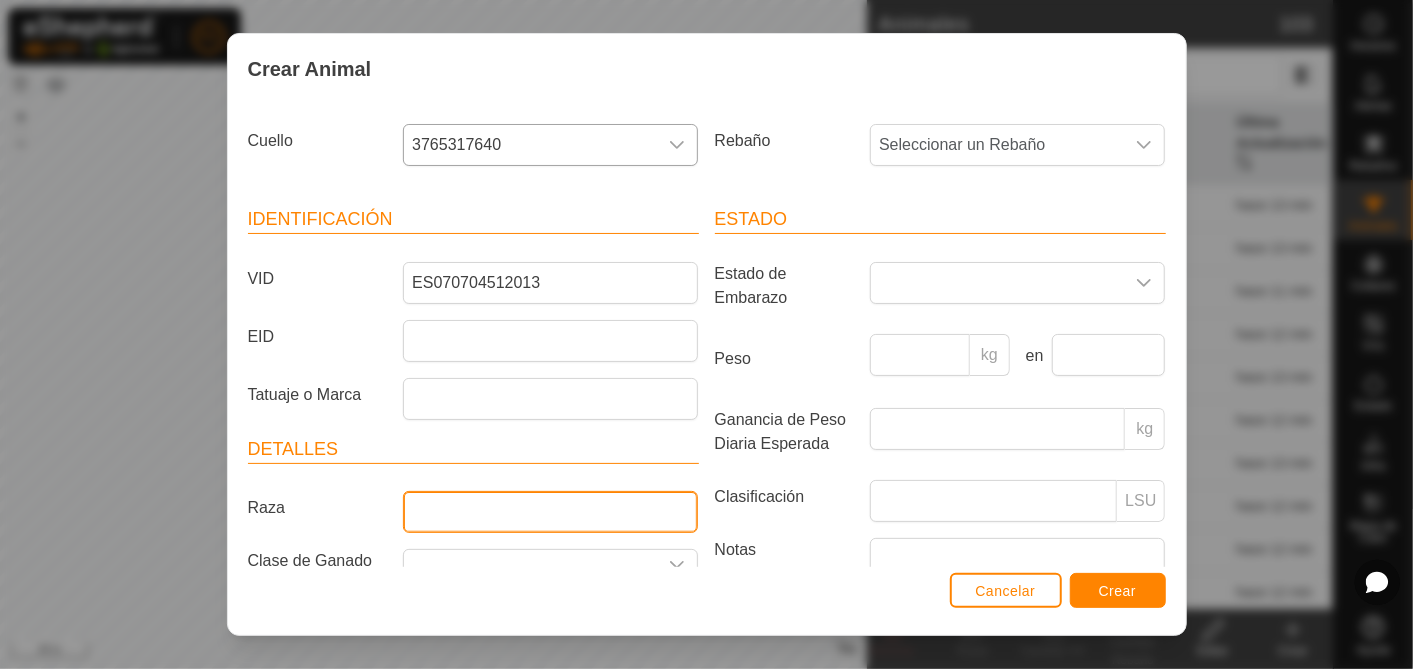 click on "Raza" at bounding box center (550, 512) 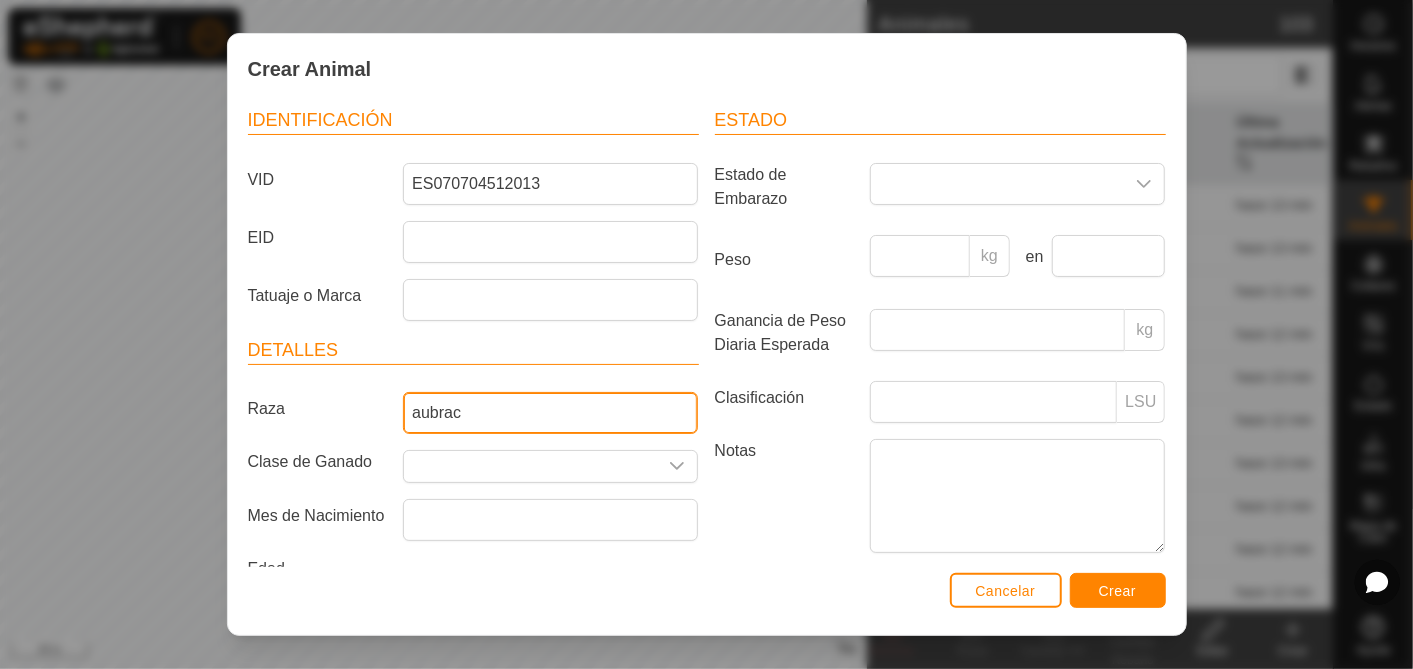 scroll, scrollTop: 155, scrollLeft: 0, axis: vertical 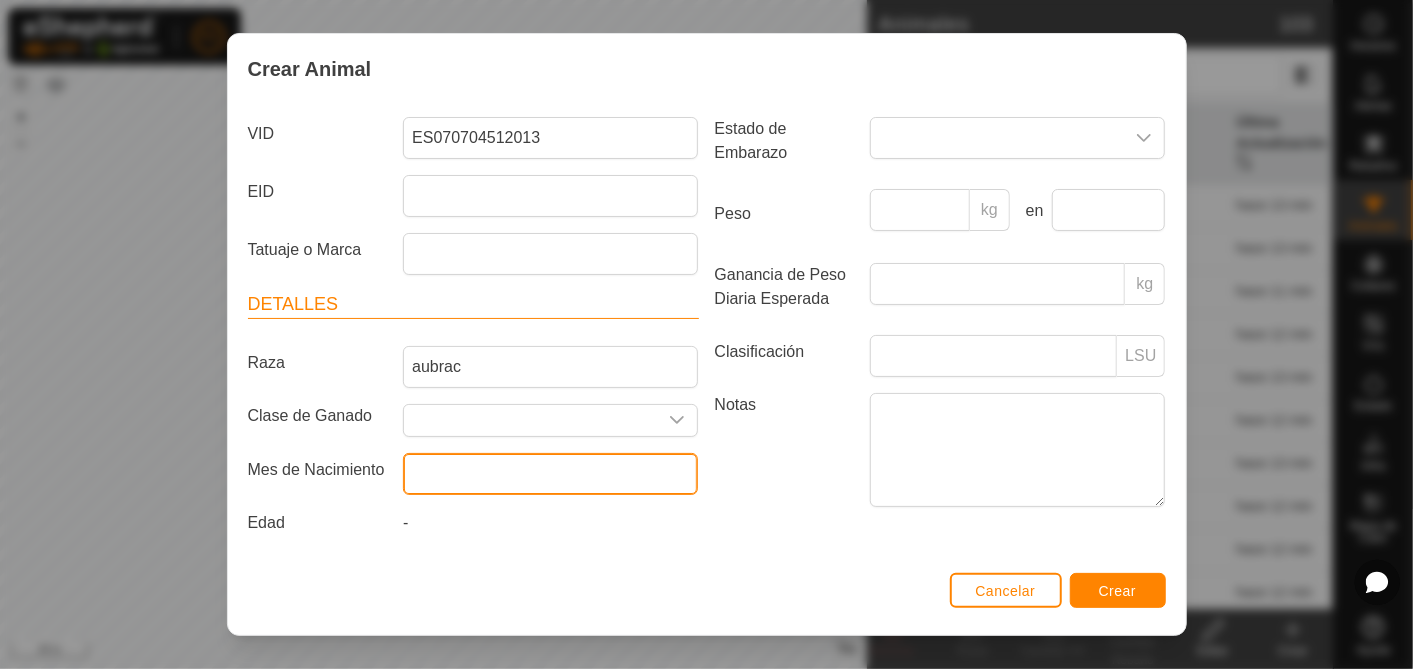 click at bounding box center [550, 474] 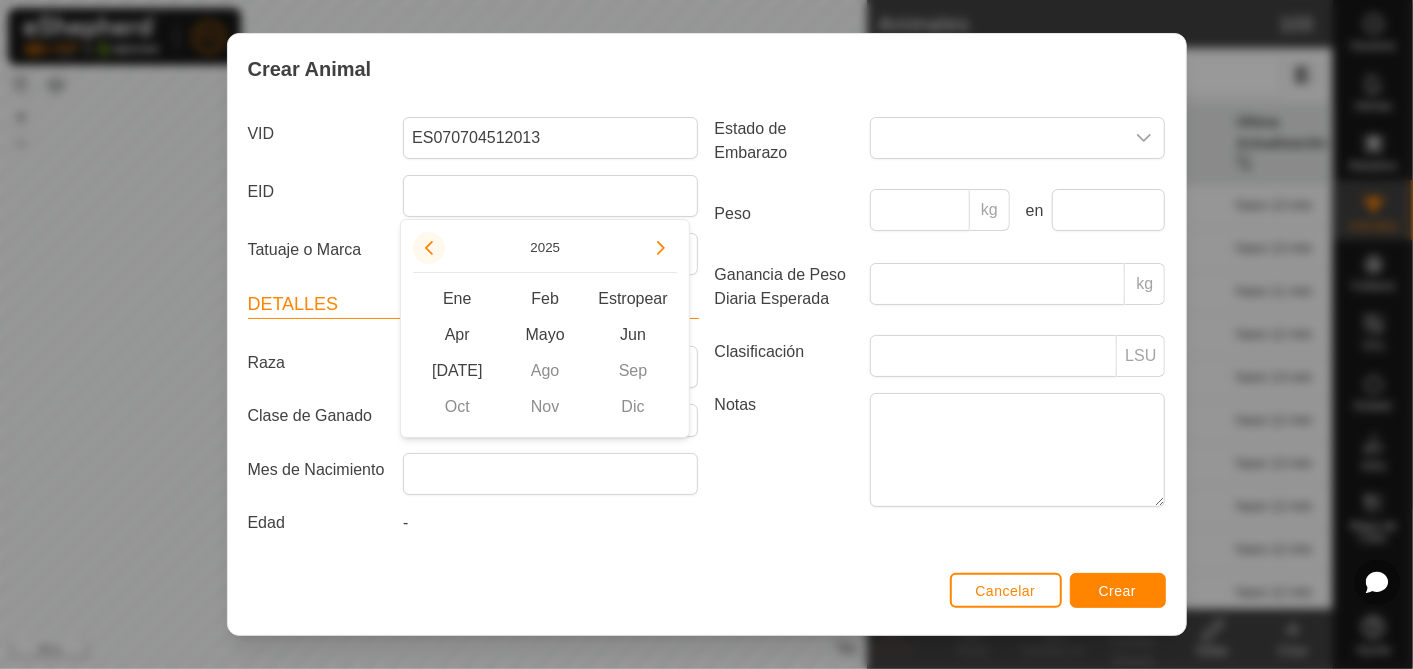click at bounding box center (429, 248) 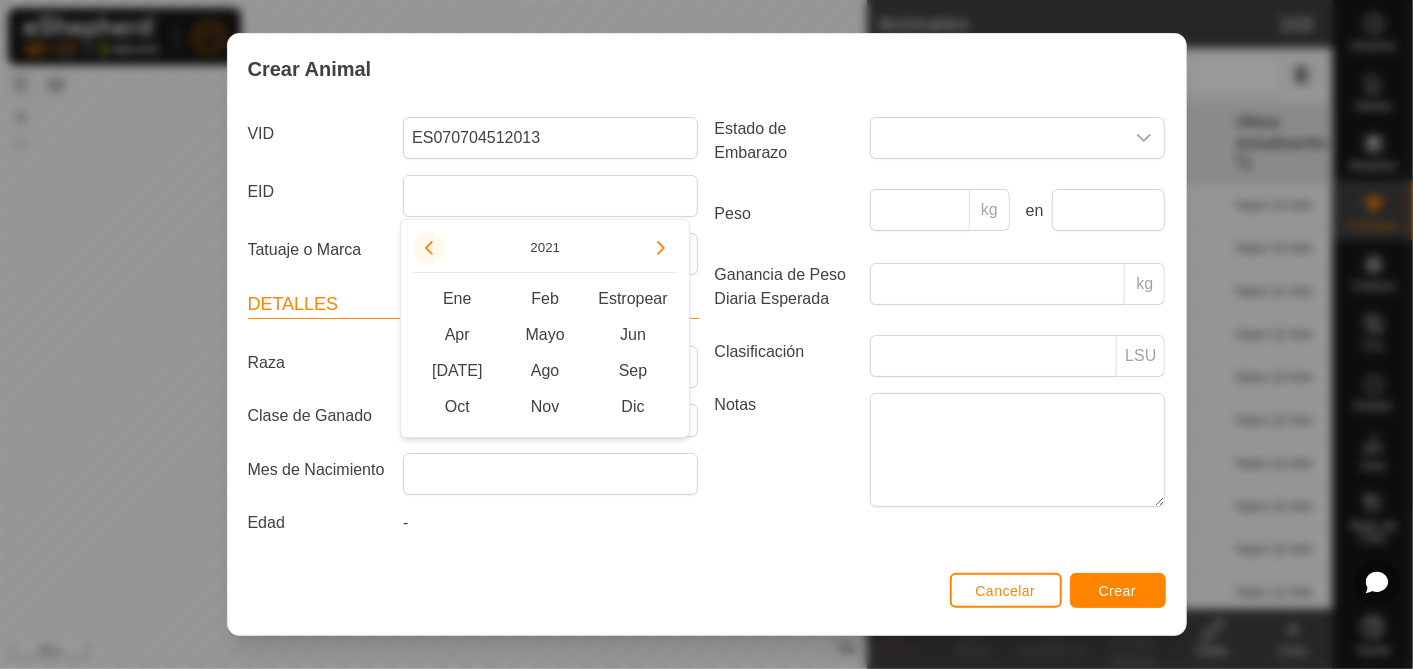 click 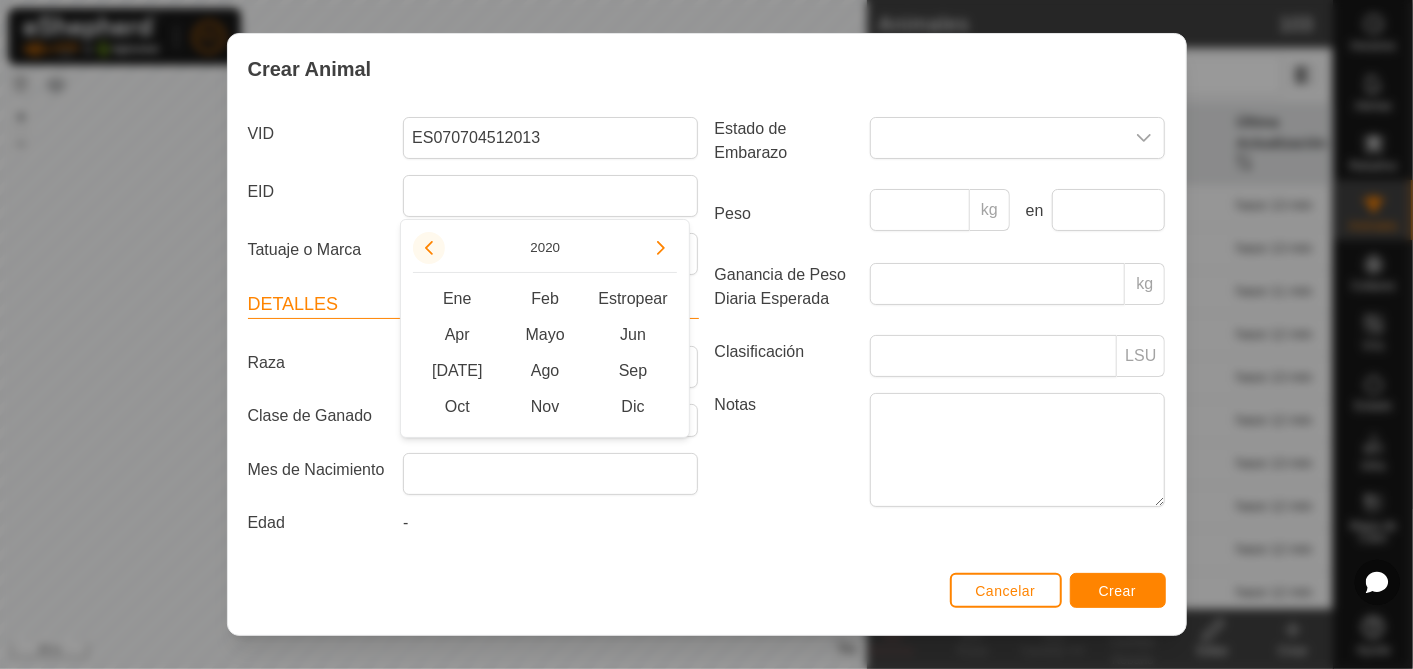 click at bounding box center [429, 248] 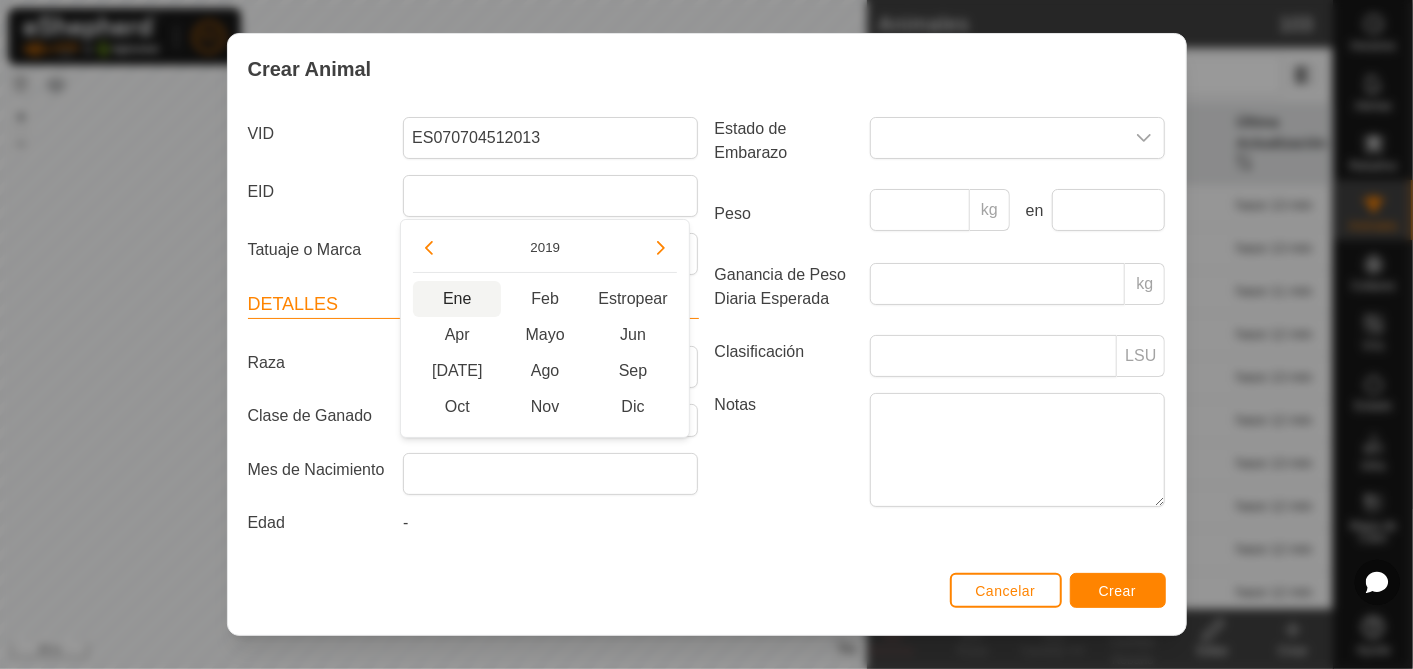 click on "Ene" at bounding box center [457, 299] 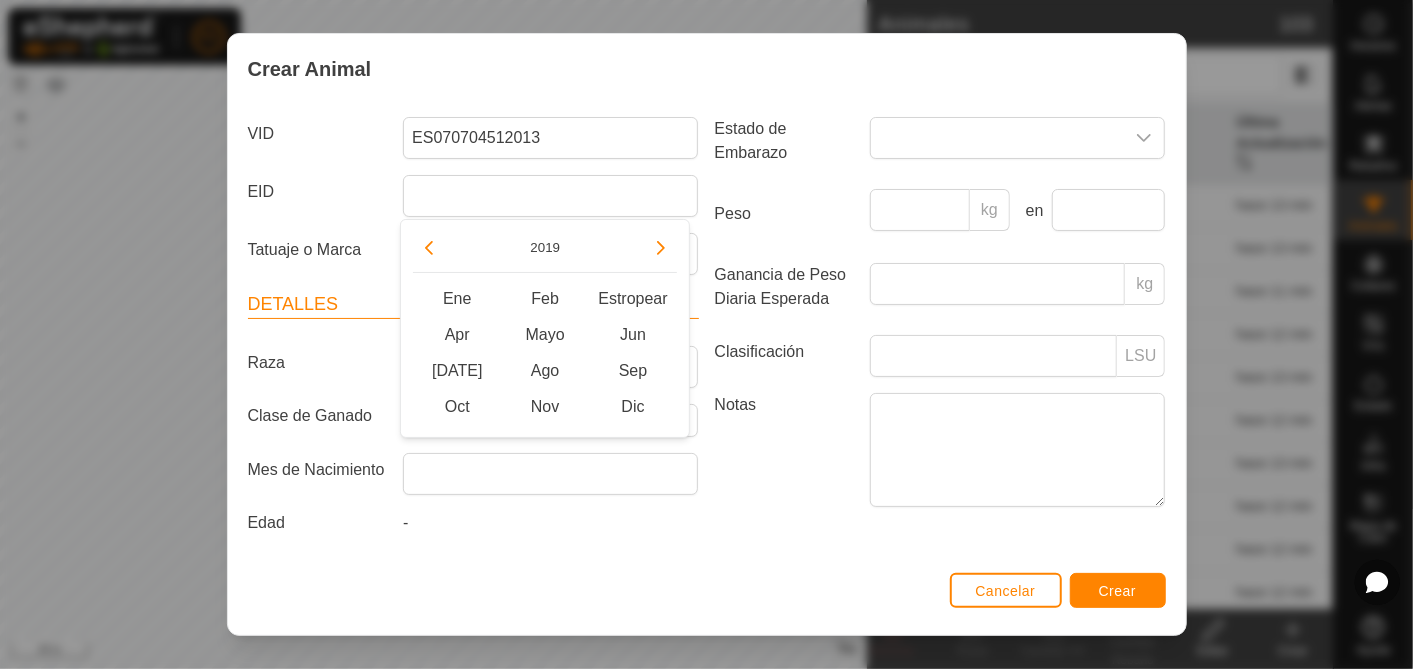type on "[DATE]" 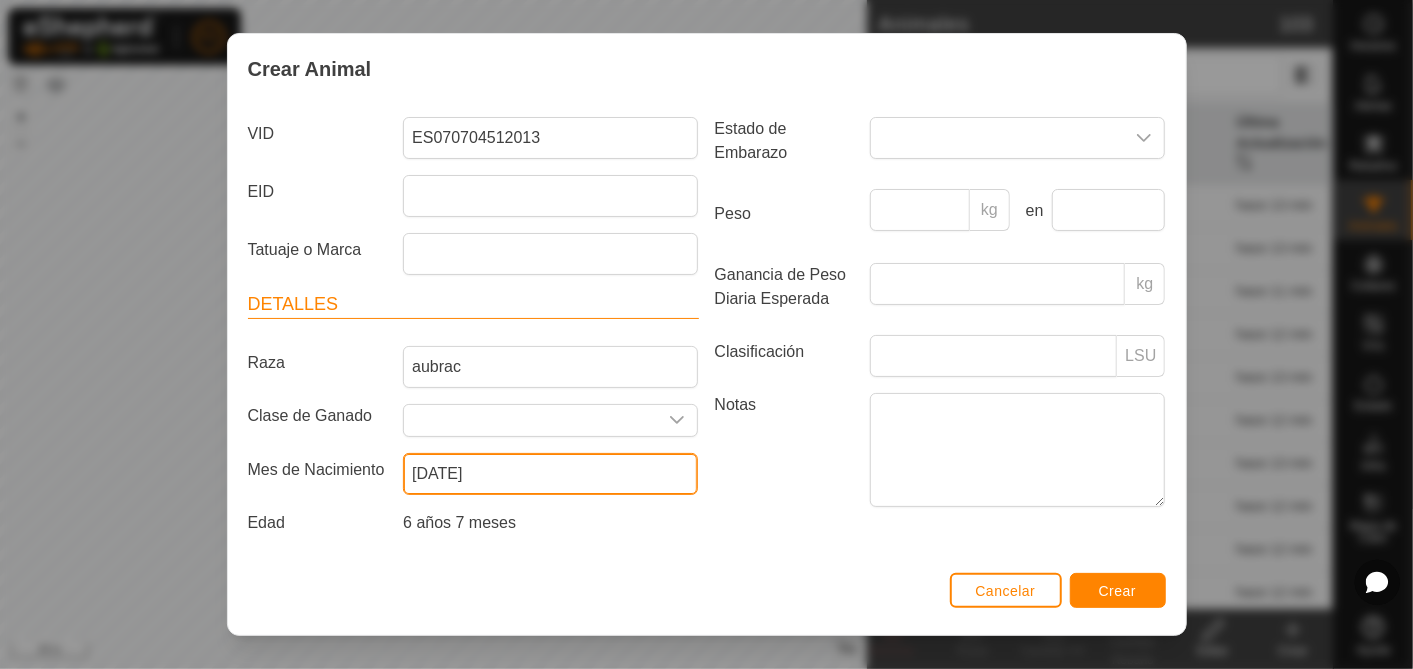scroll, scrollTop: 0, scrollLeft: 0, axis: both 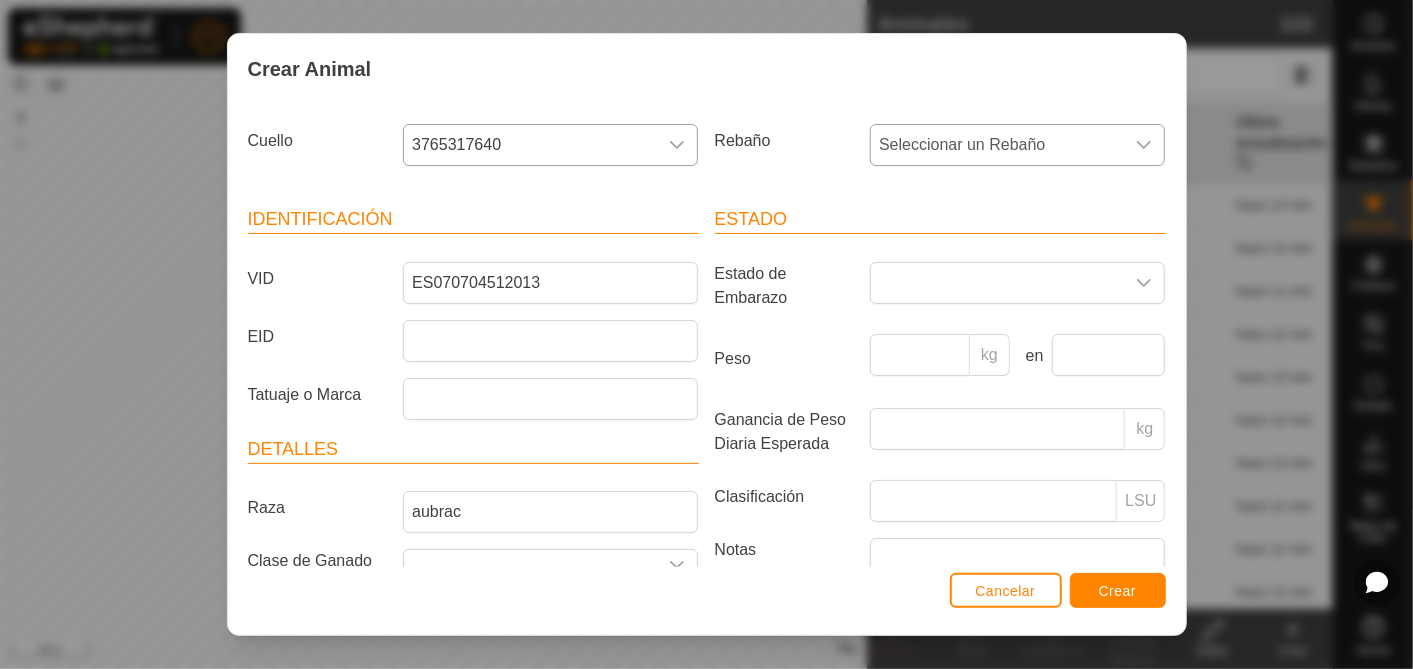 click on "Seleccionar un Rebaño" at bounding box center (997, 145) 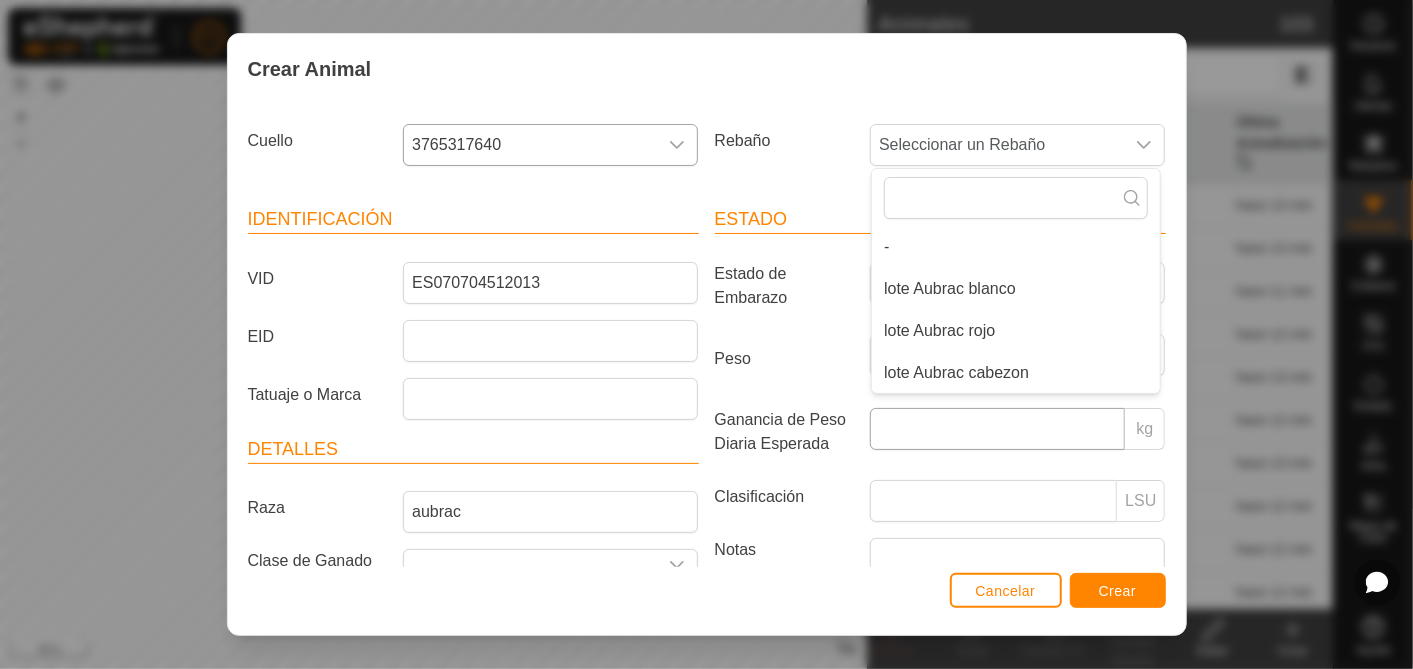 drag, startPoint x: 942, startPoint y: 372, endPoint x: 1047, endPoint y: 442, distance: 126.1943 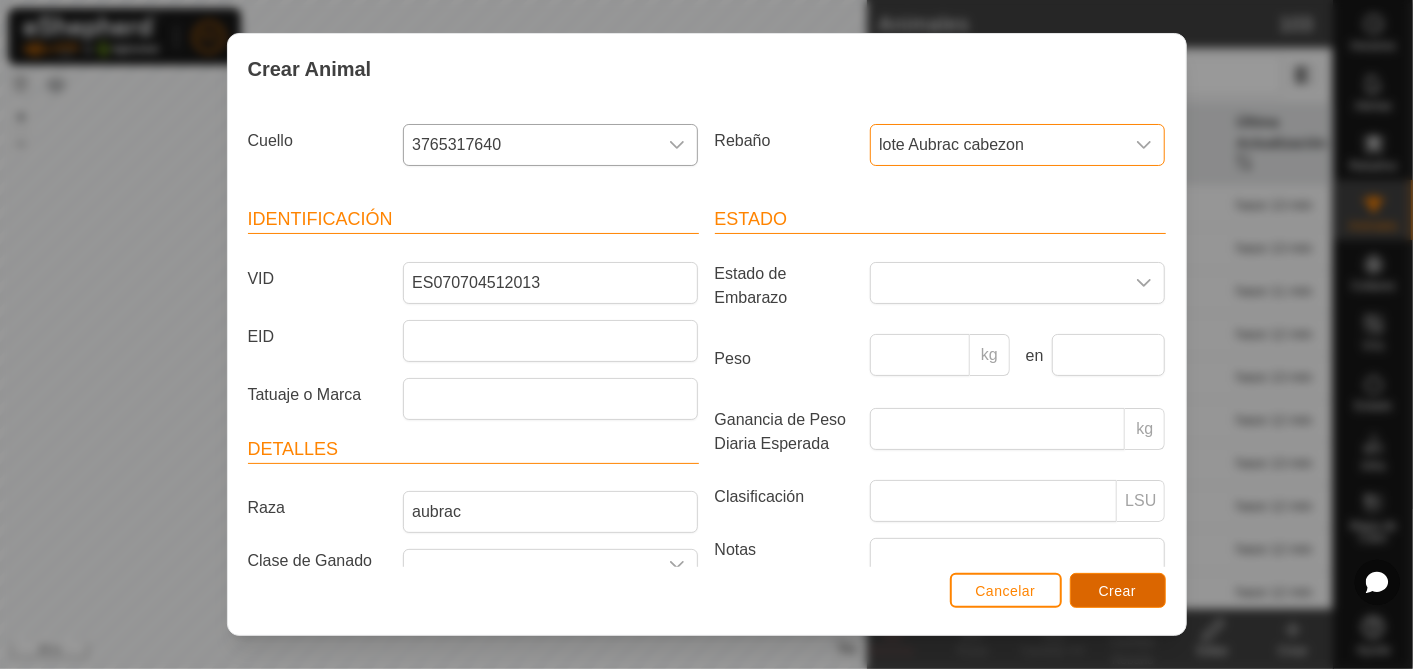 click on "Crear" at bounding box center (1118, 591) 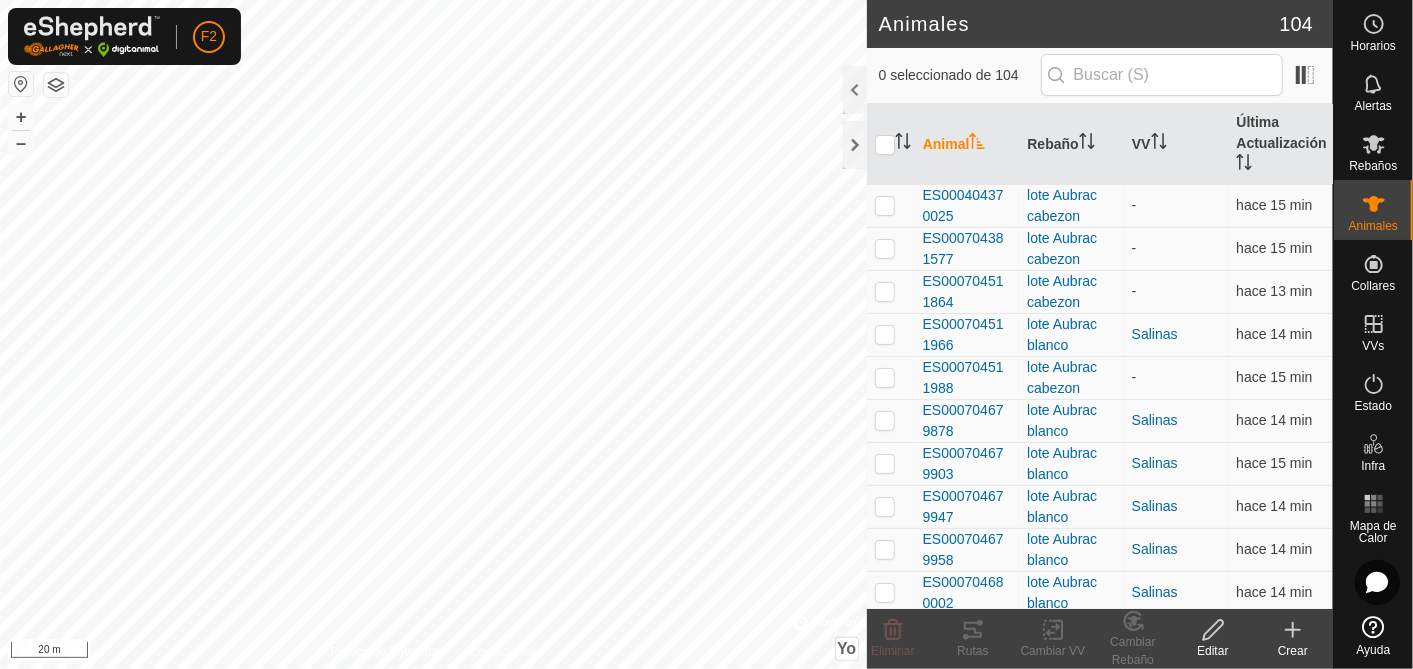 click 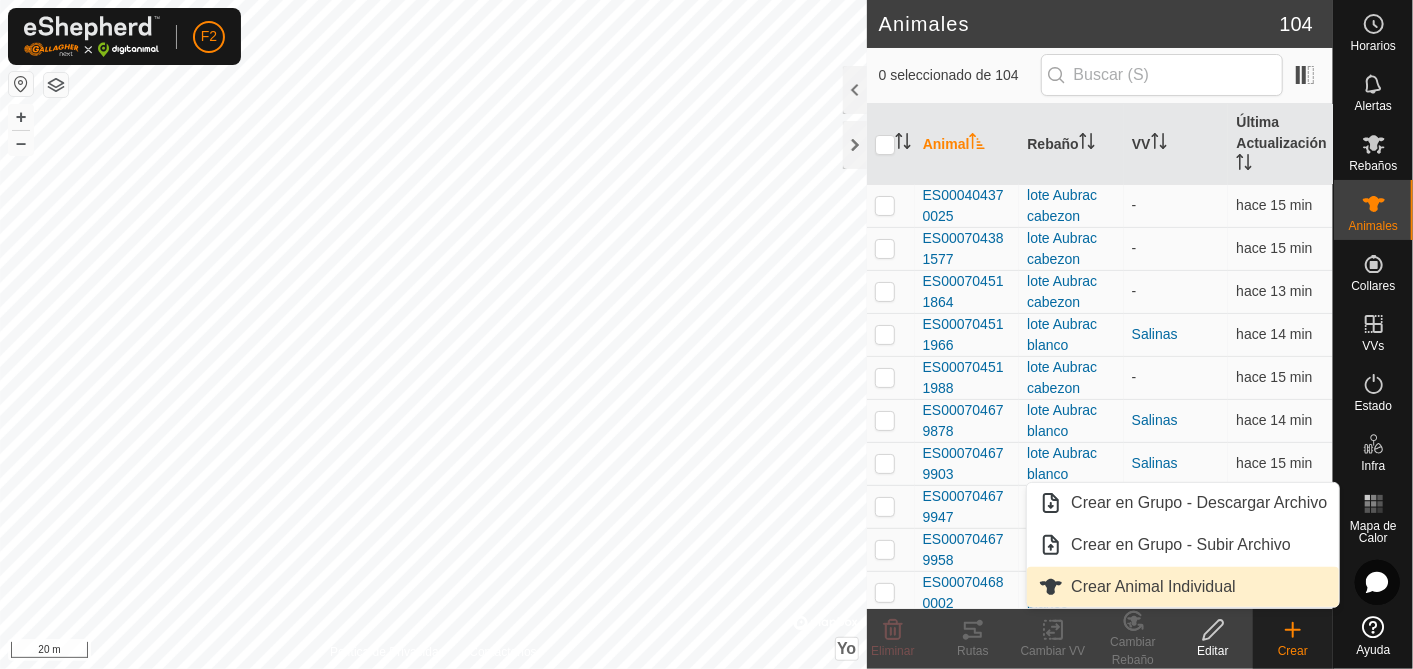 click on "Crear Animal Individual" at bounding box center (1183, 587) 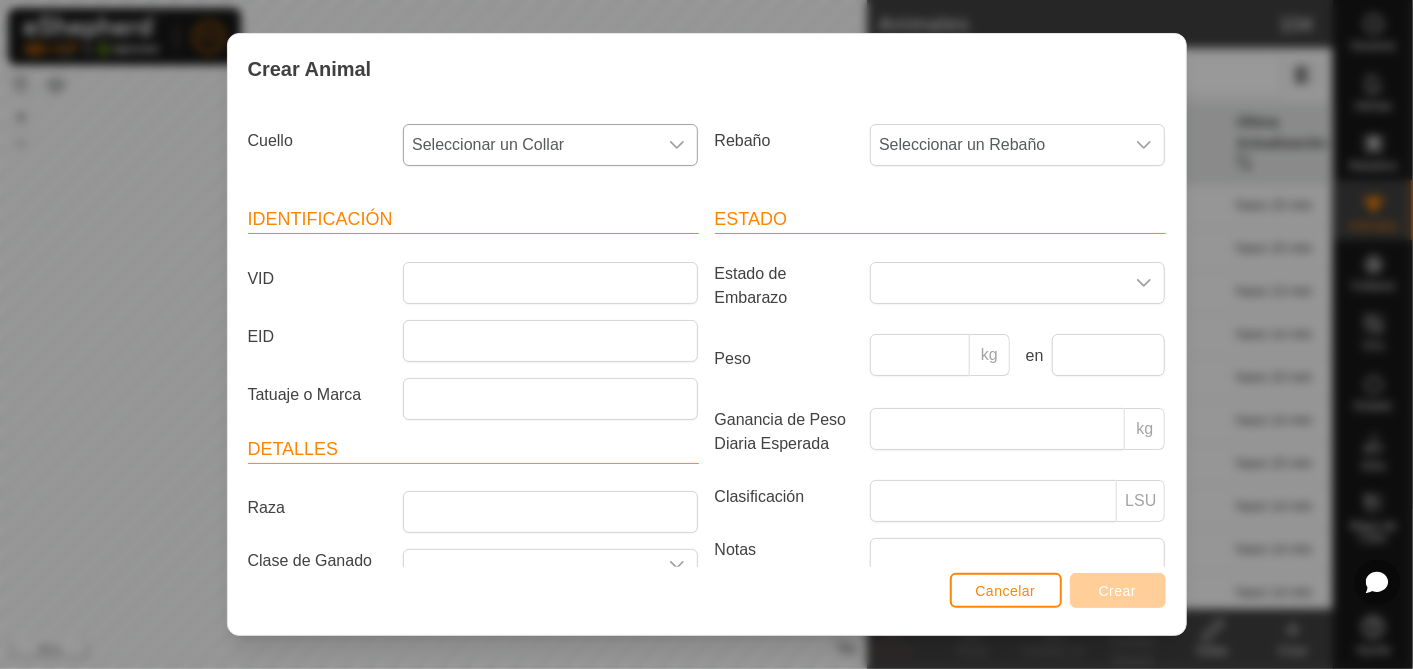 click on "Seleccionar un Collar" at bounding box center (530, 145) 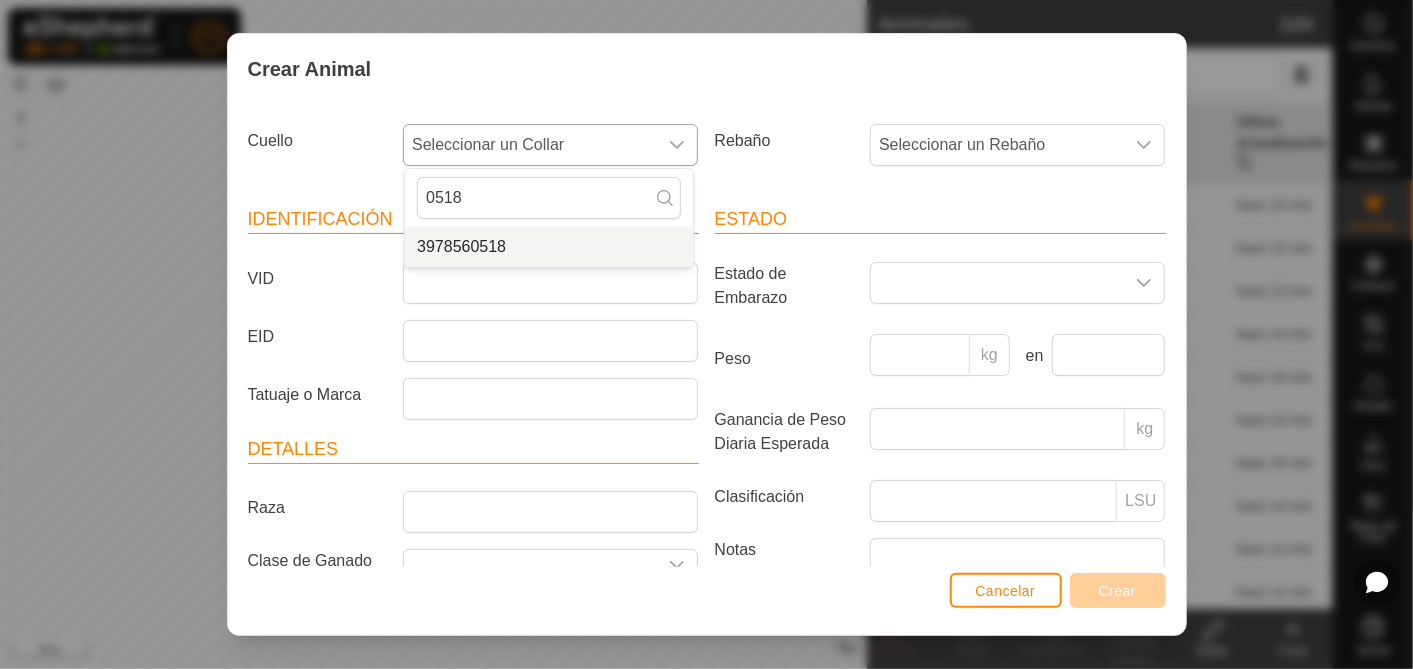 type on "0518" 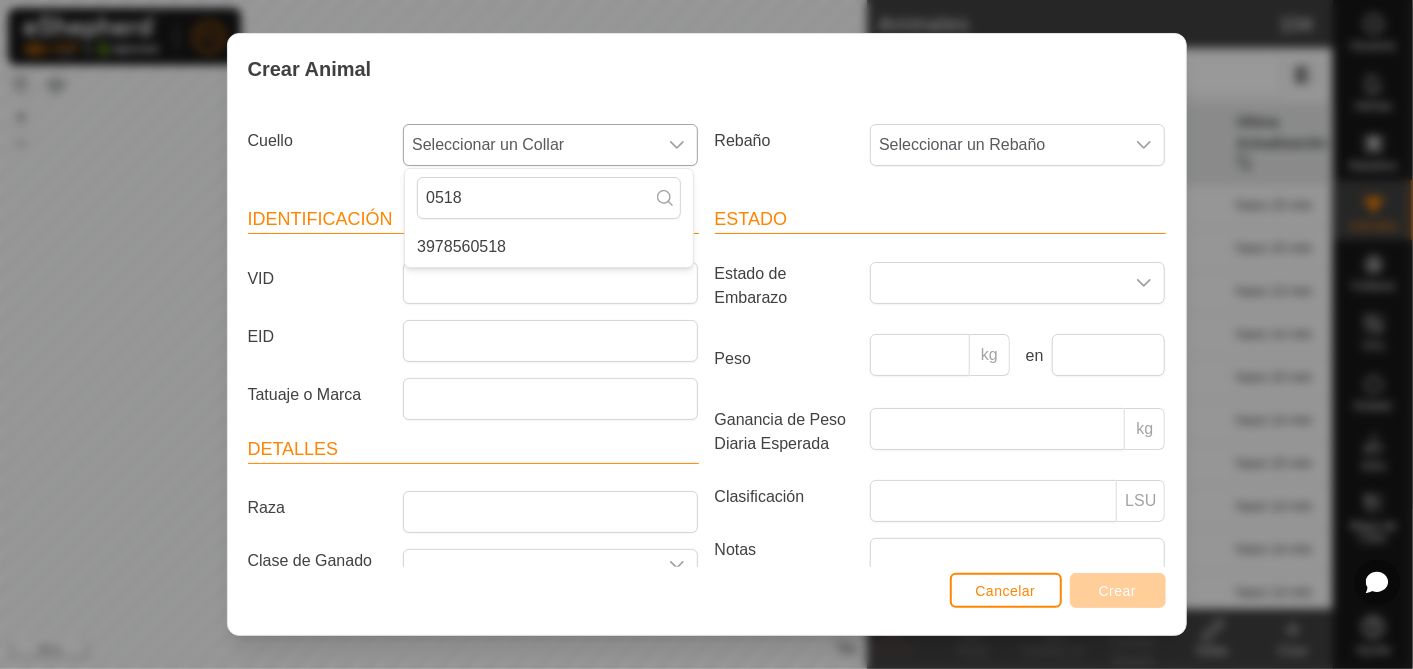click on "3978560518" at bounding box center (549, 247) 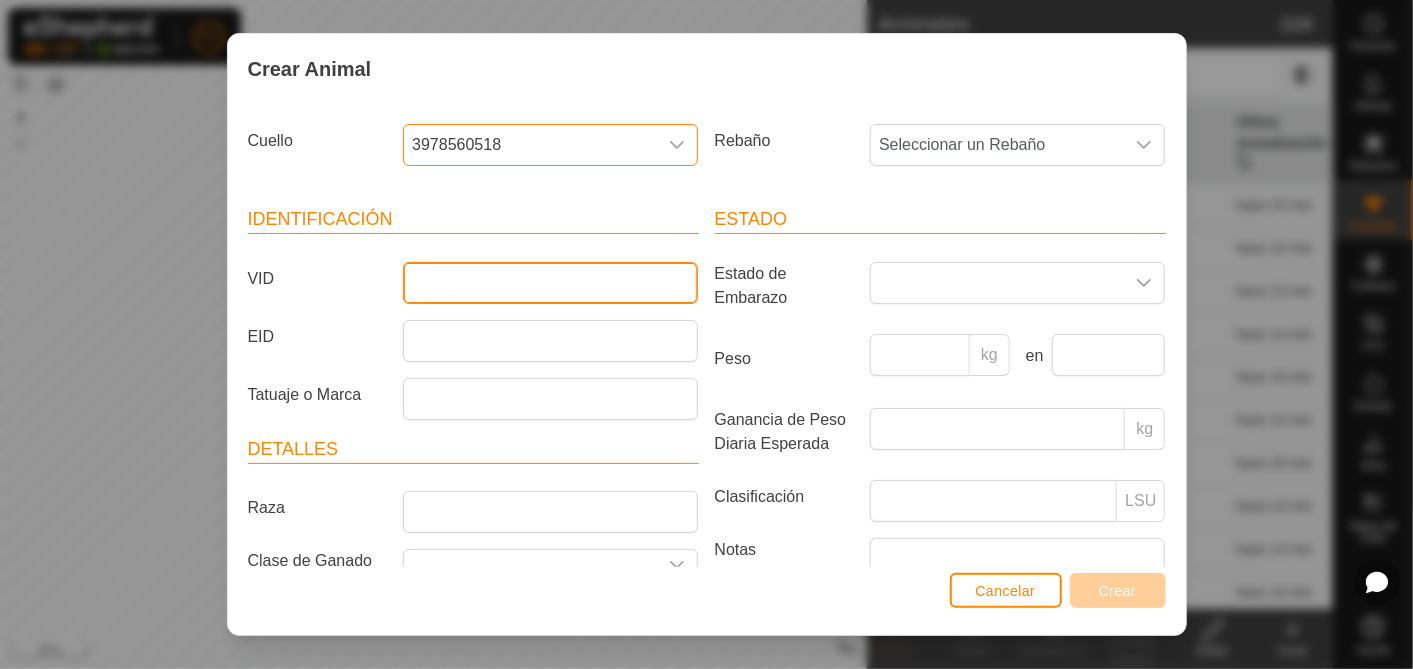 click on "VID" at bounding box center [550, 283] 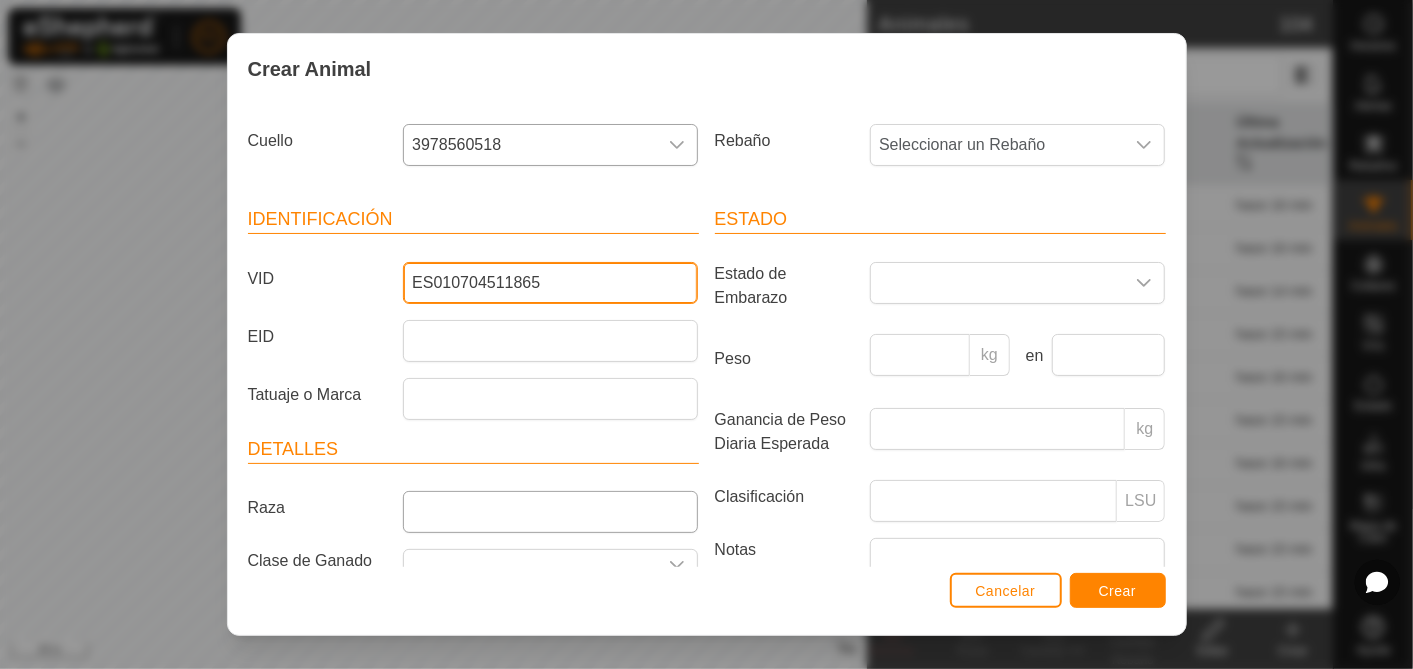 type on "ES010704511865" 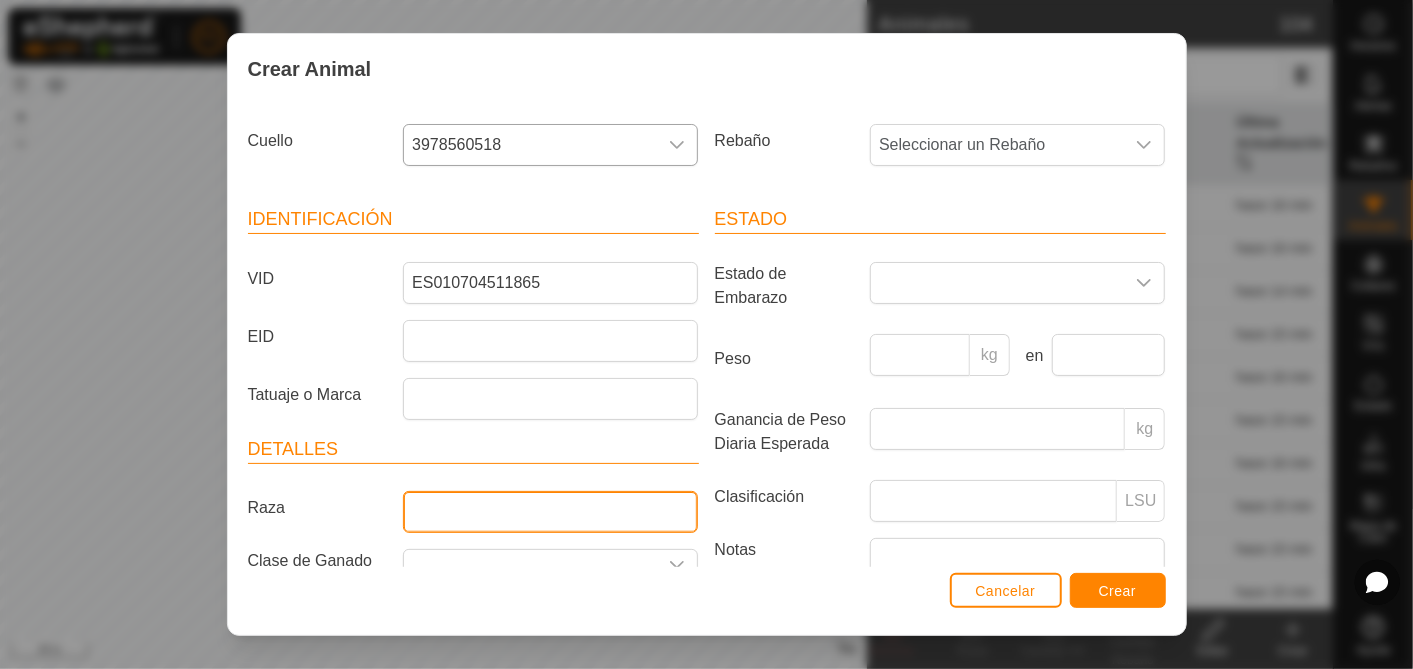 click on "Raza" at bounding box center (550, 512) 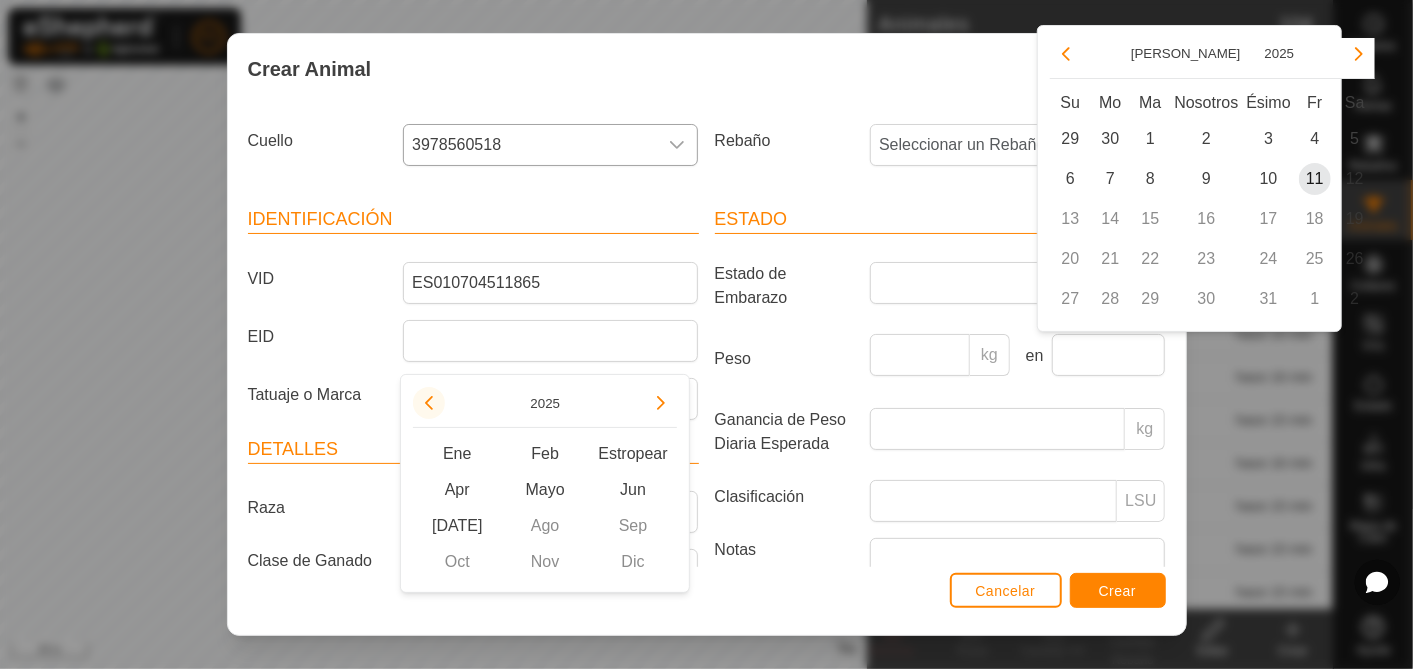 click at bounding box center [429, 403] 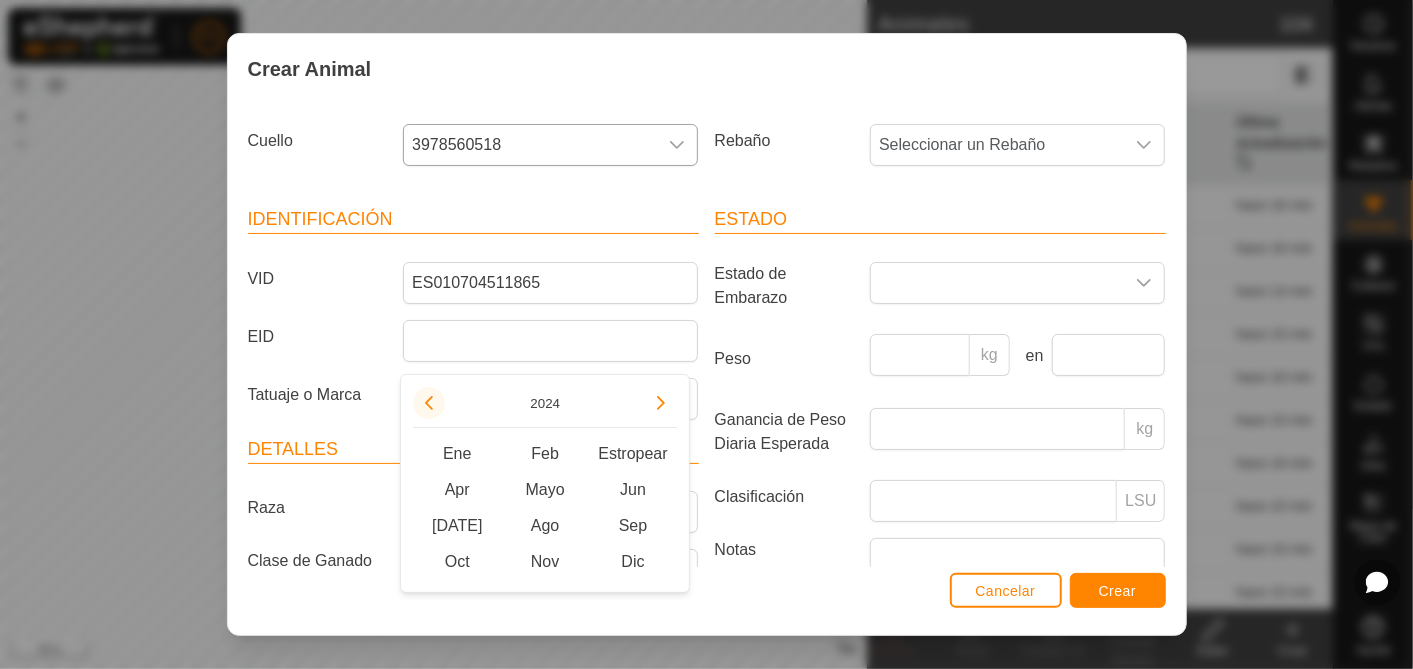 click at bounding box center (429, 403) 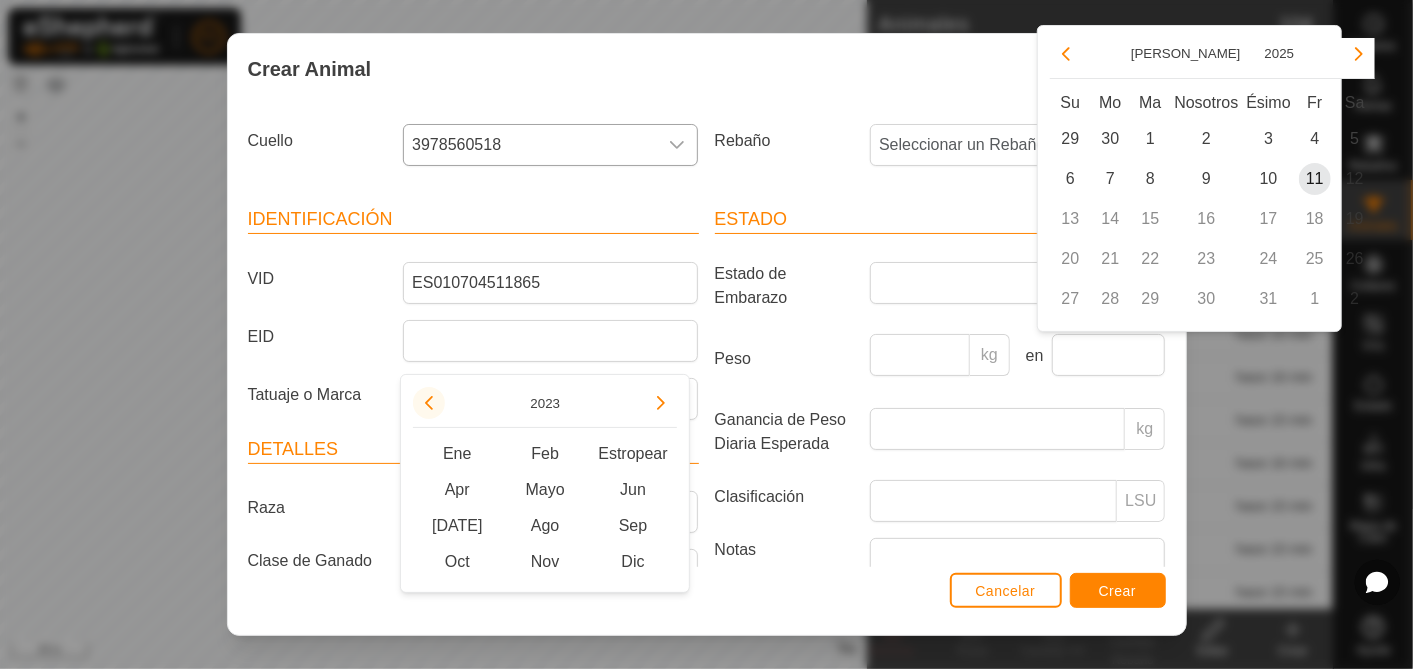 click 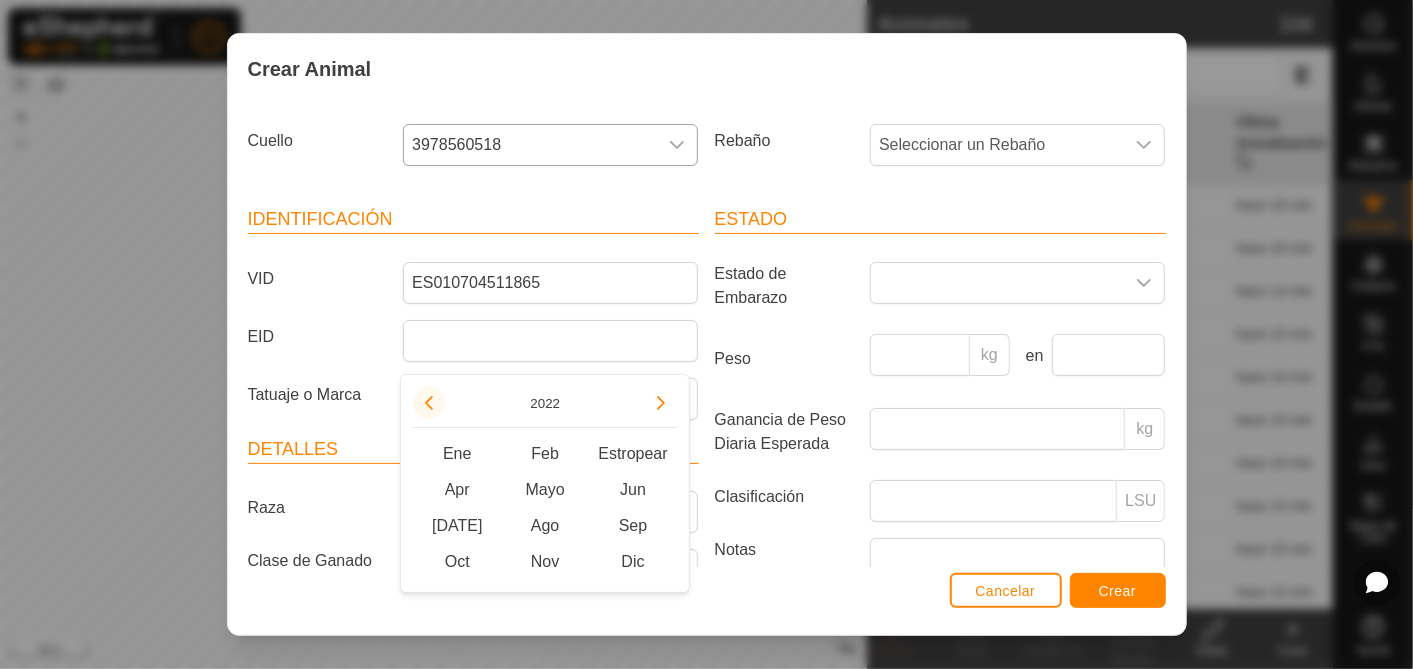 click at bounding box center (429, 403) 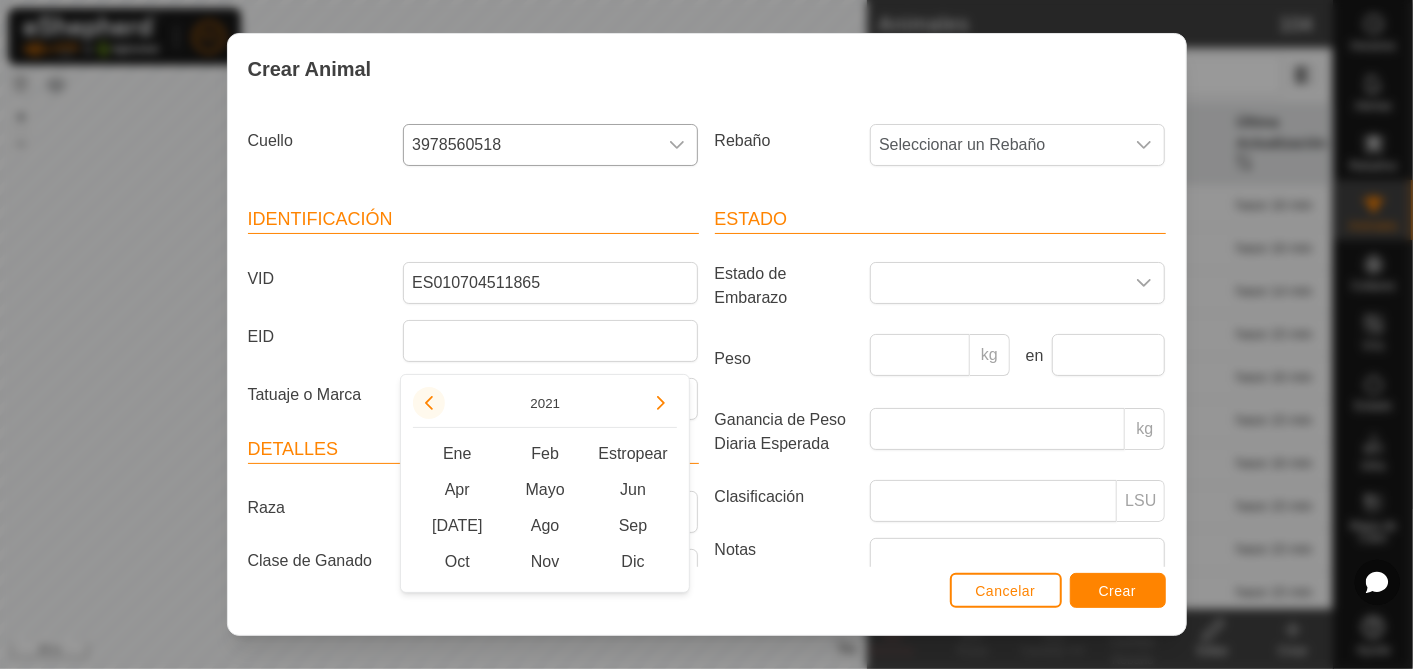 click 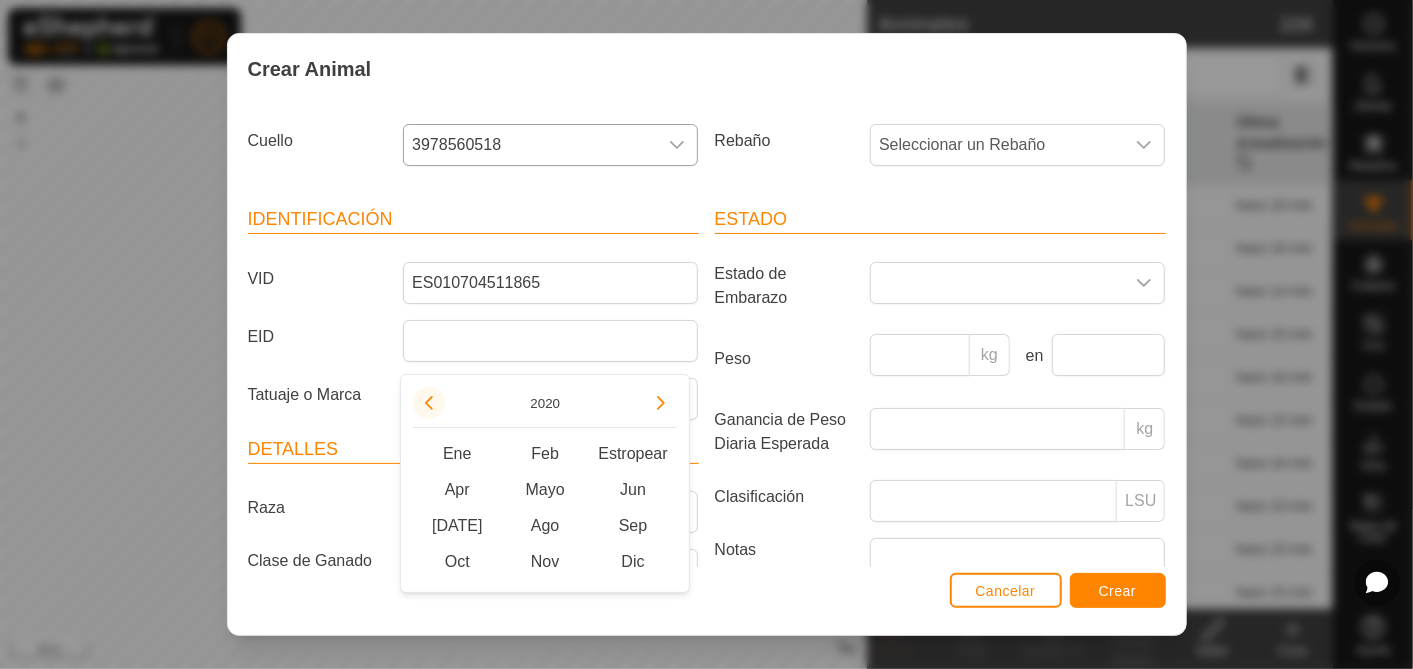 click at bounding box center (429, 403) 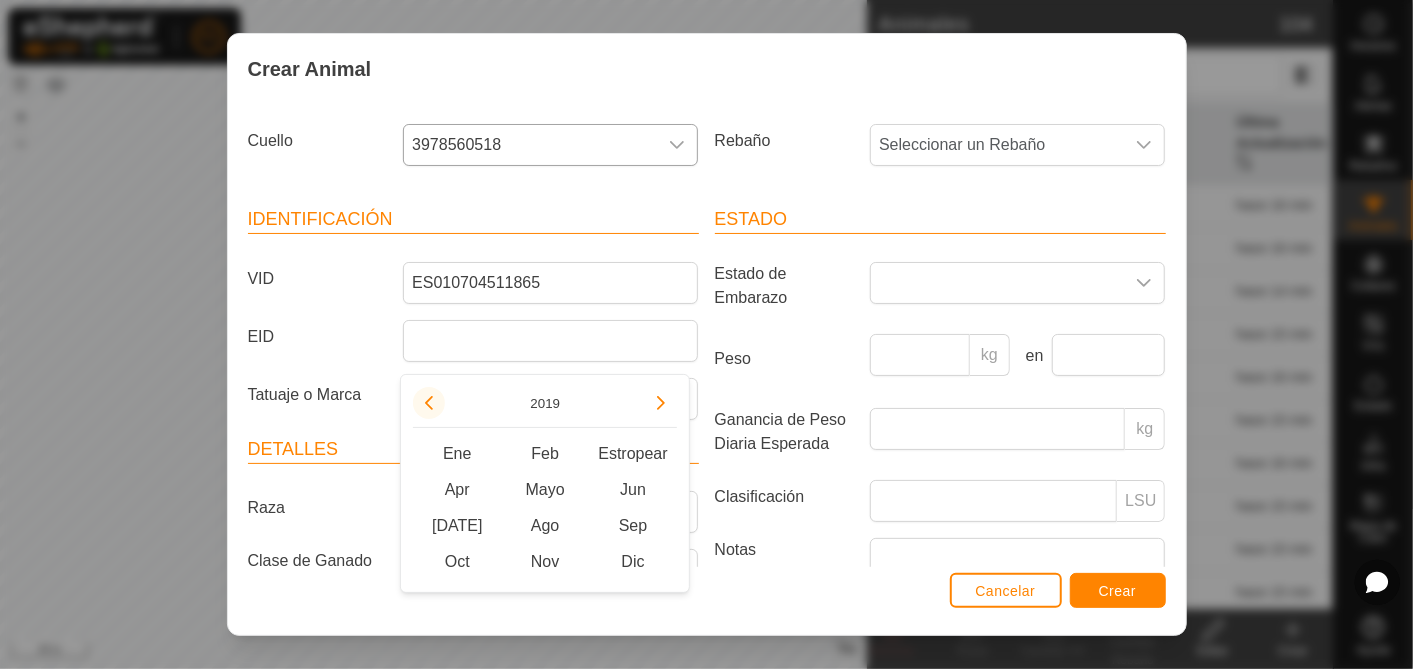 click at bounding box center [429, 403] 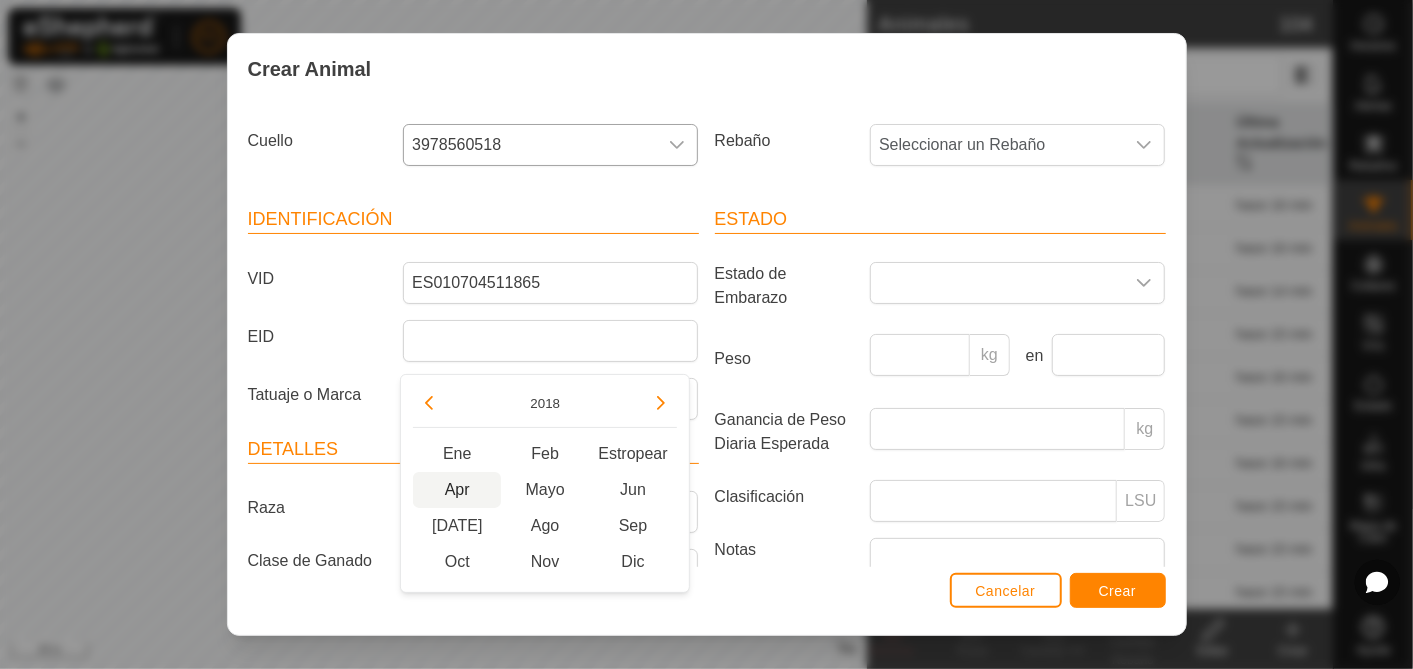 click on "Apr" at bounding box center (457, 490) 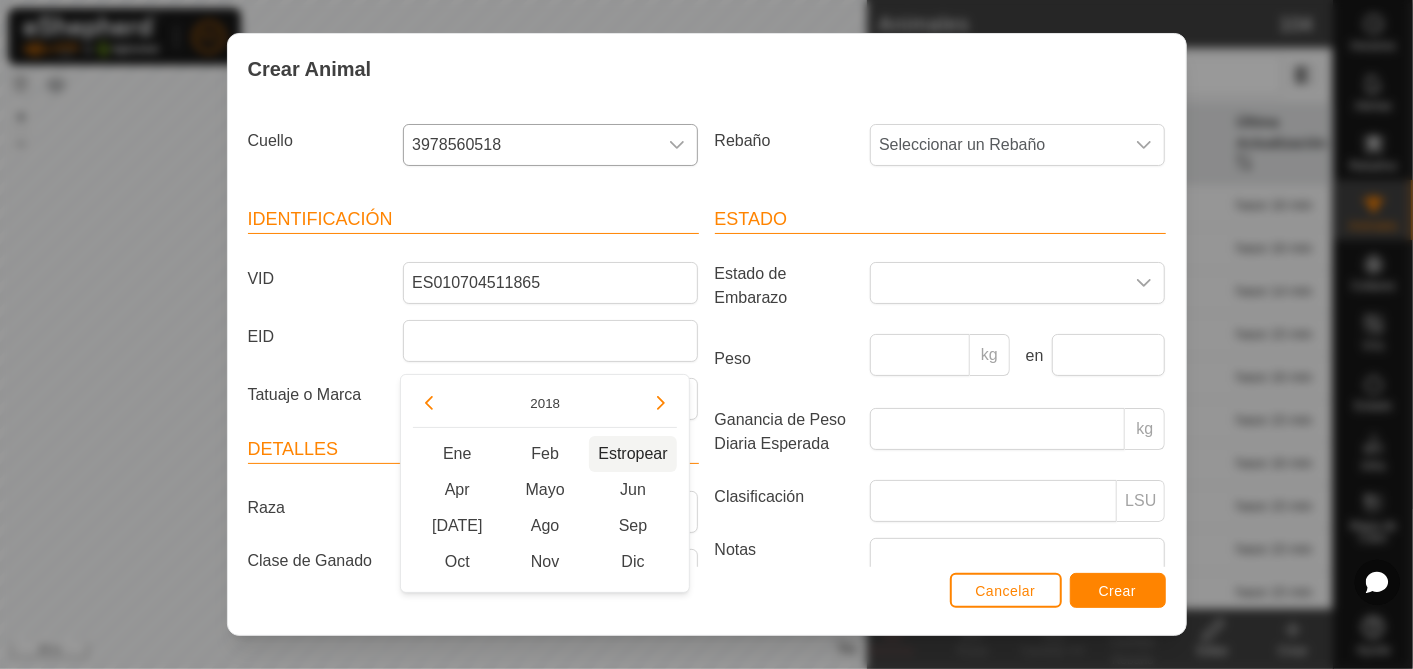 type on "[DATE]" 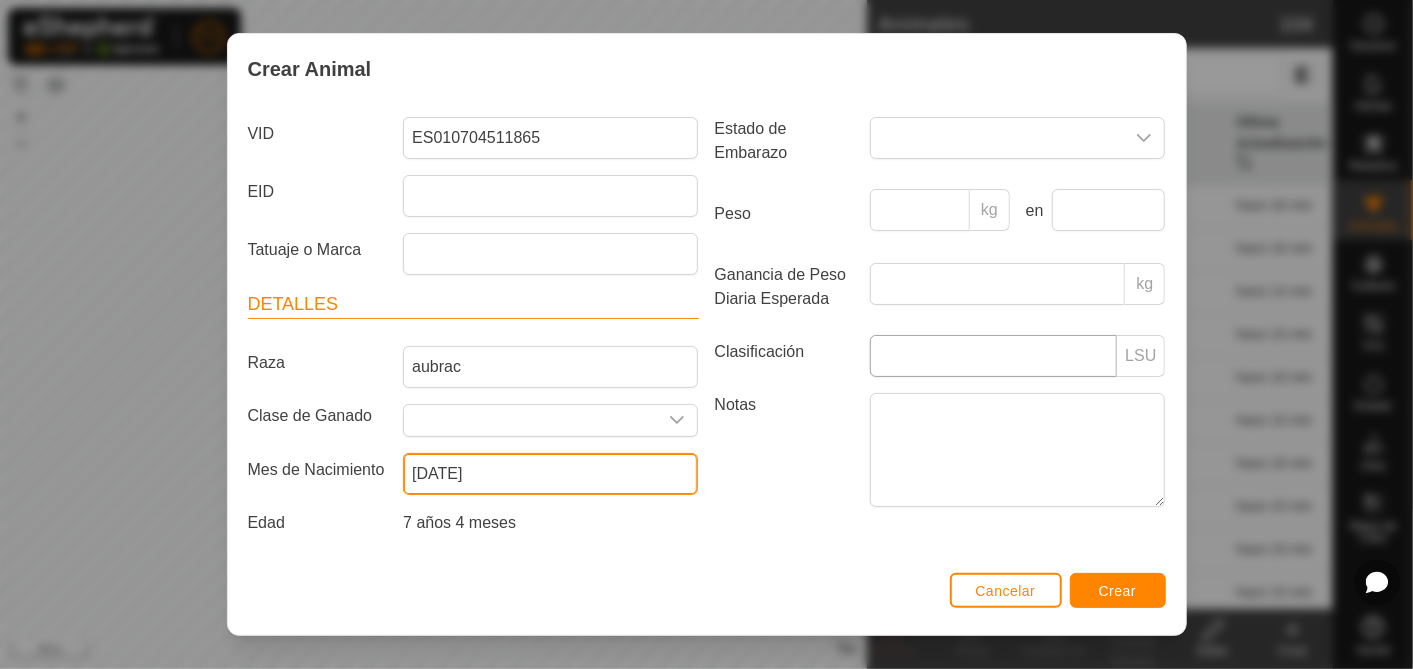 scroll, scrollTop: 0, scrollLeft: 0, axis: both 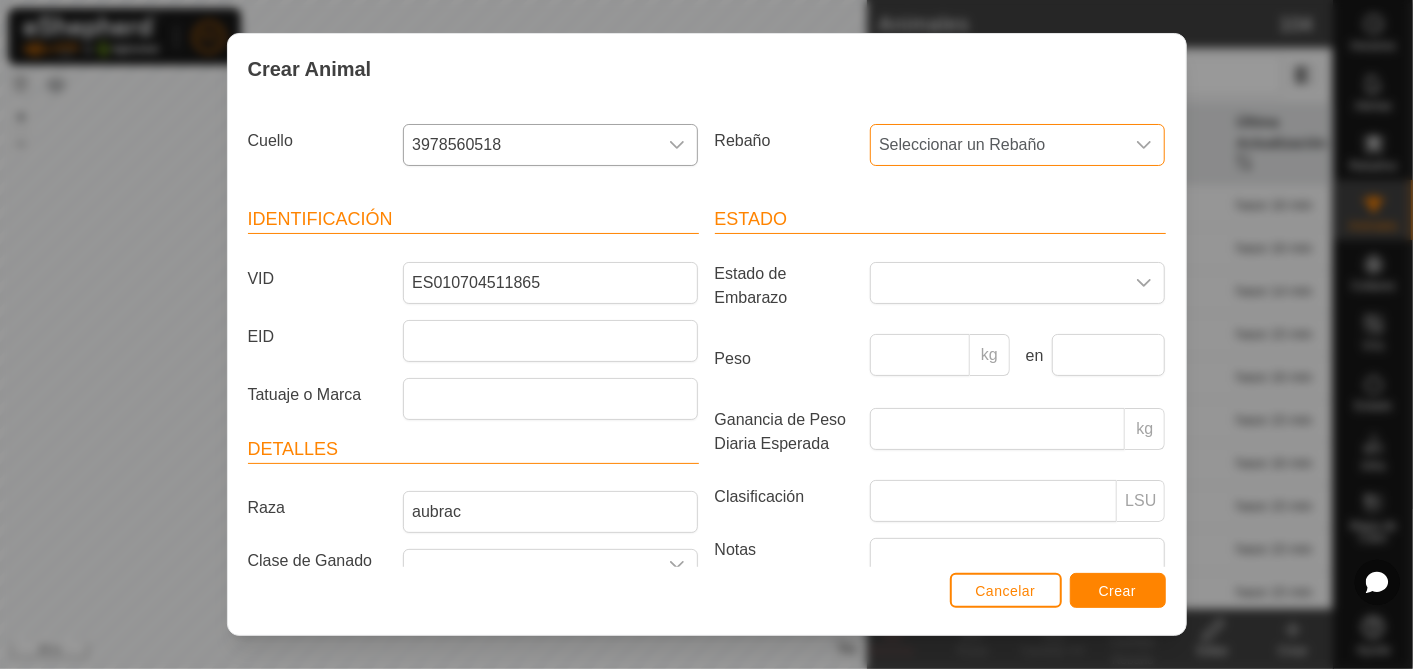 click on "Seleccionar un Rebaño" at bounding box center [997, 145] 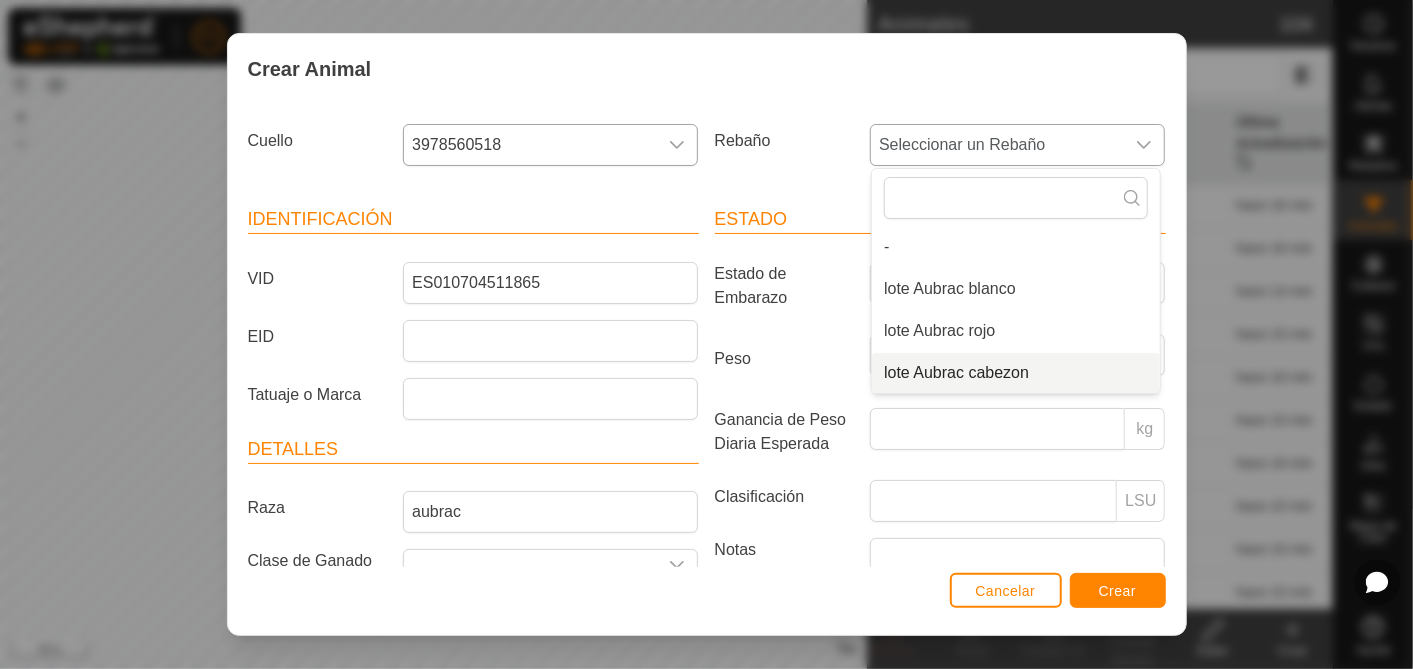 click on "lote Aubrac cabezon" at bounding box center (1016, 373) 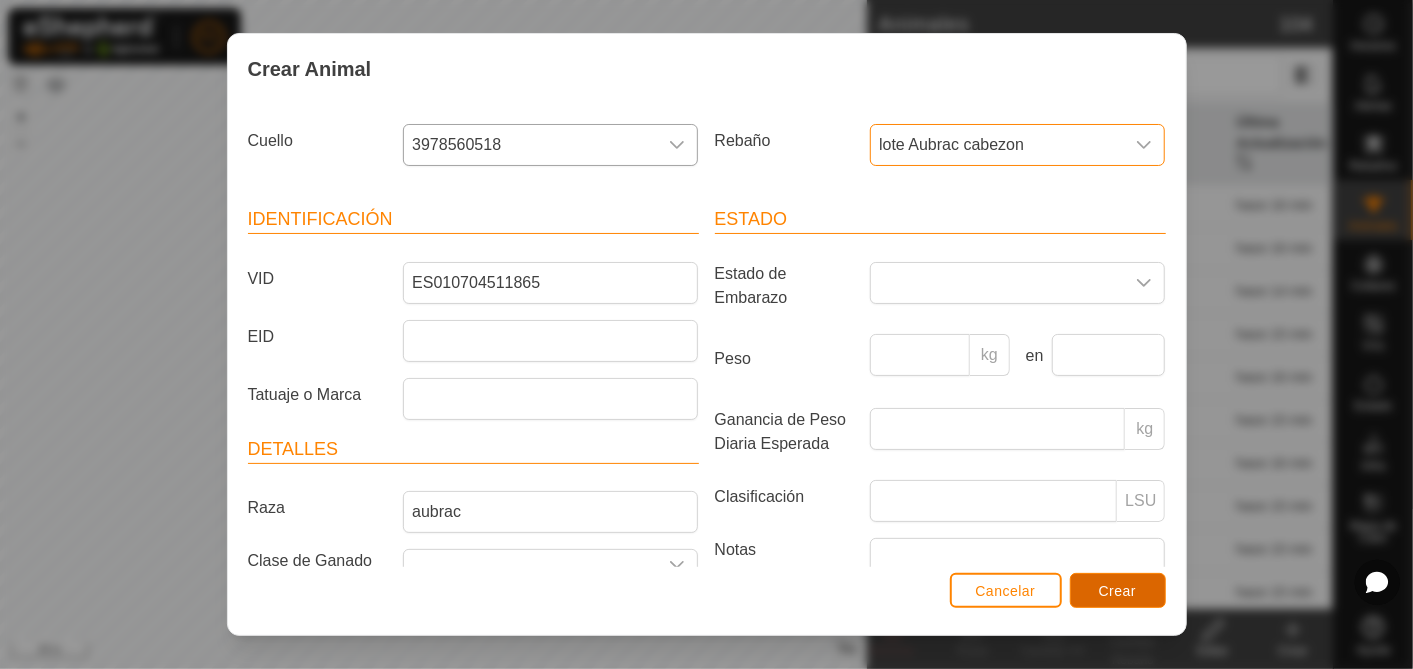 click on "Crear" at bounding box center (1118, 591) 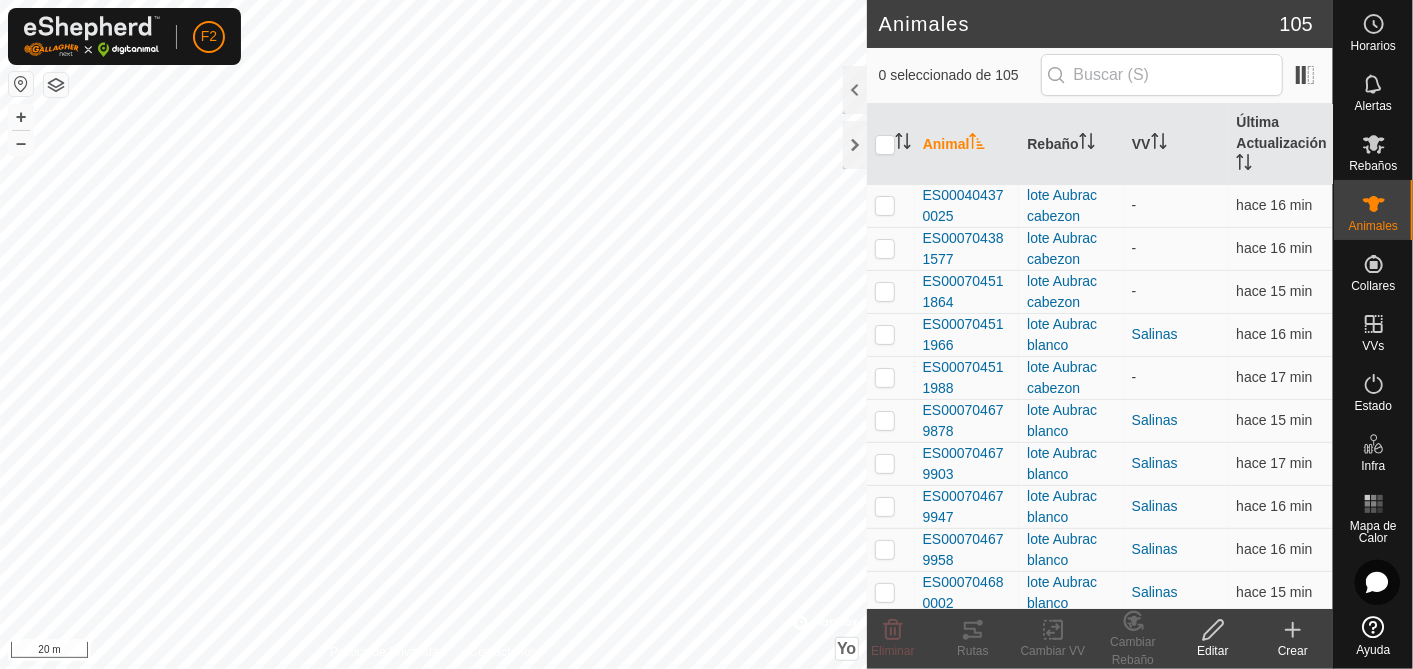 click 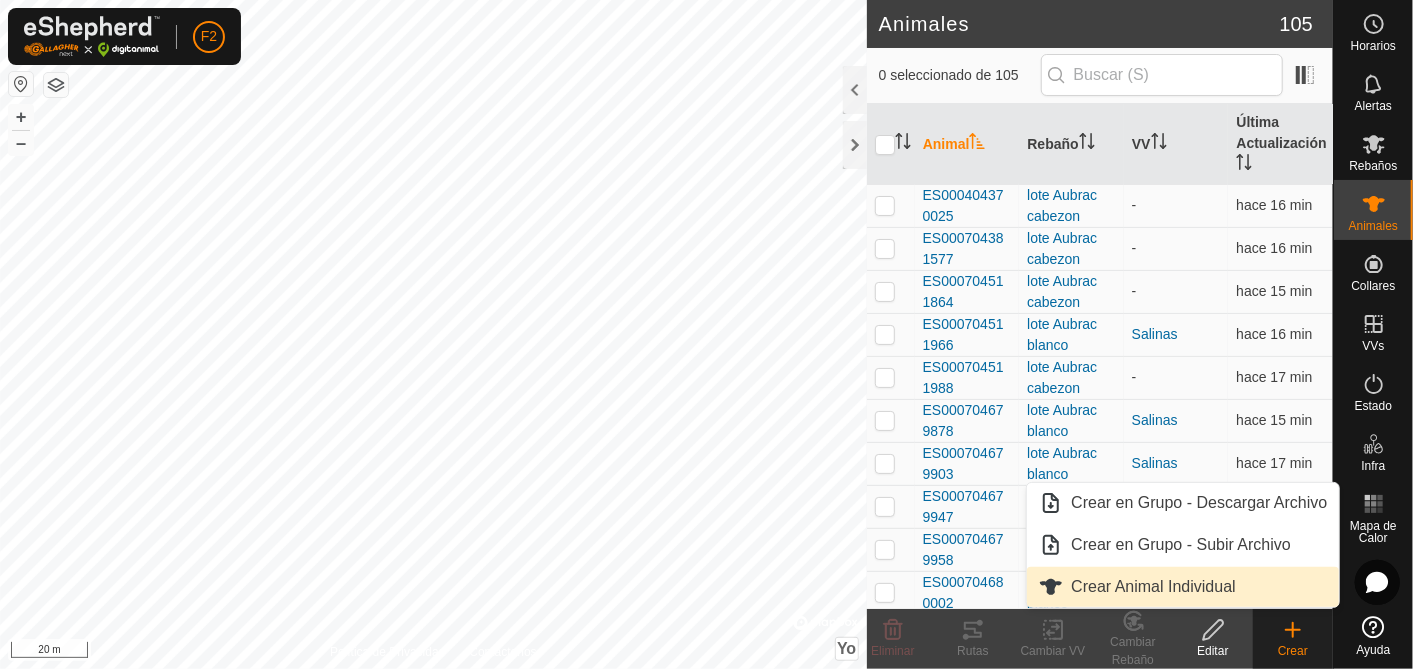 click on "Crear Animal Individual" at bounding box center (1183, 587) 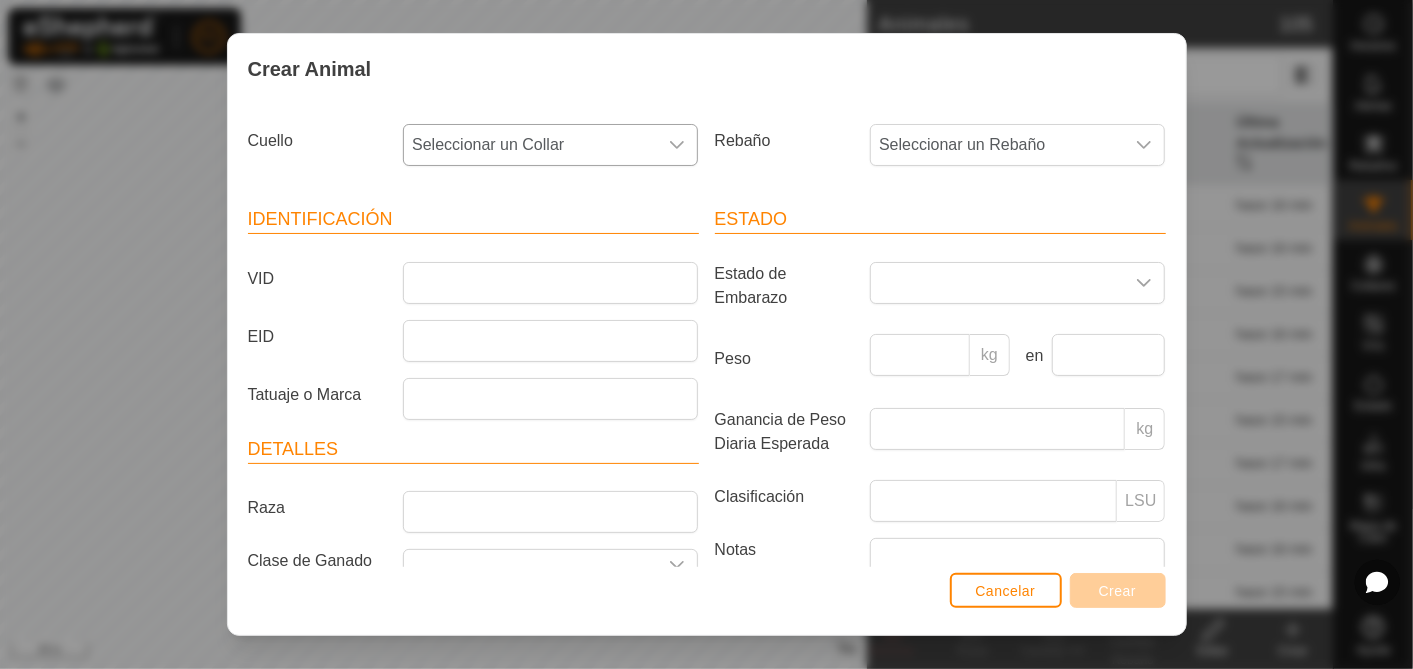 click on "Seleccionar un Collar" at bounding box center (530, 145) 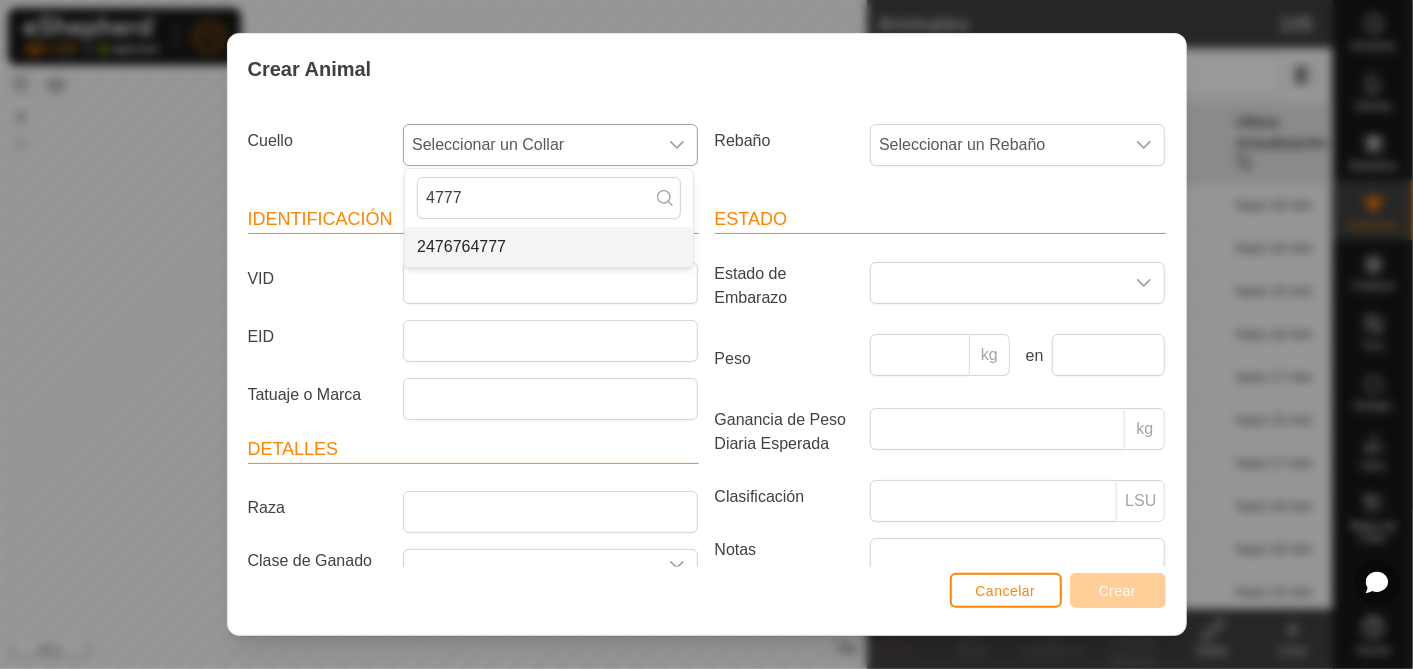 type on "4777" 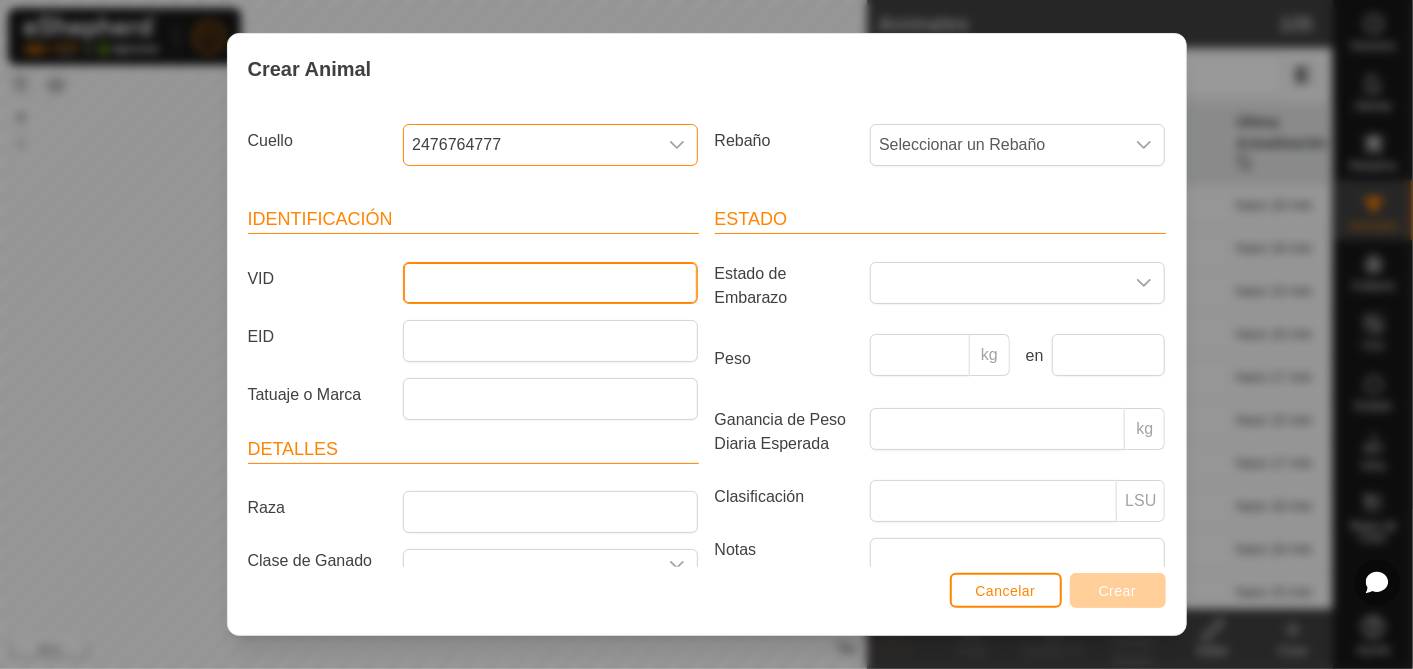 click on "VID" at bounding box center [550, 283] 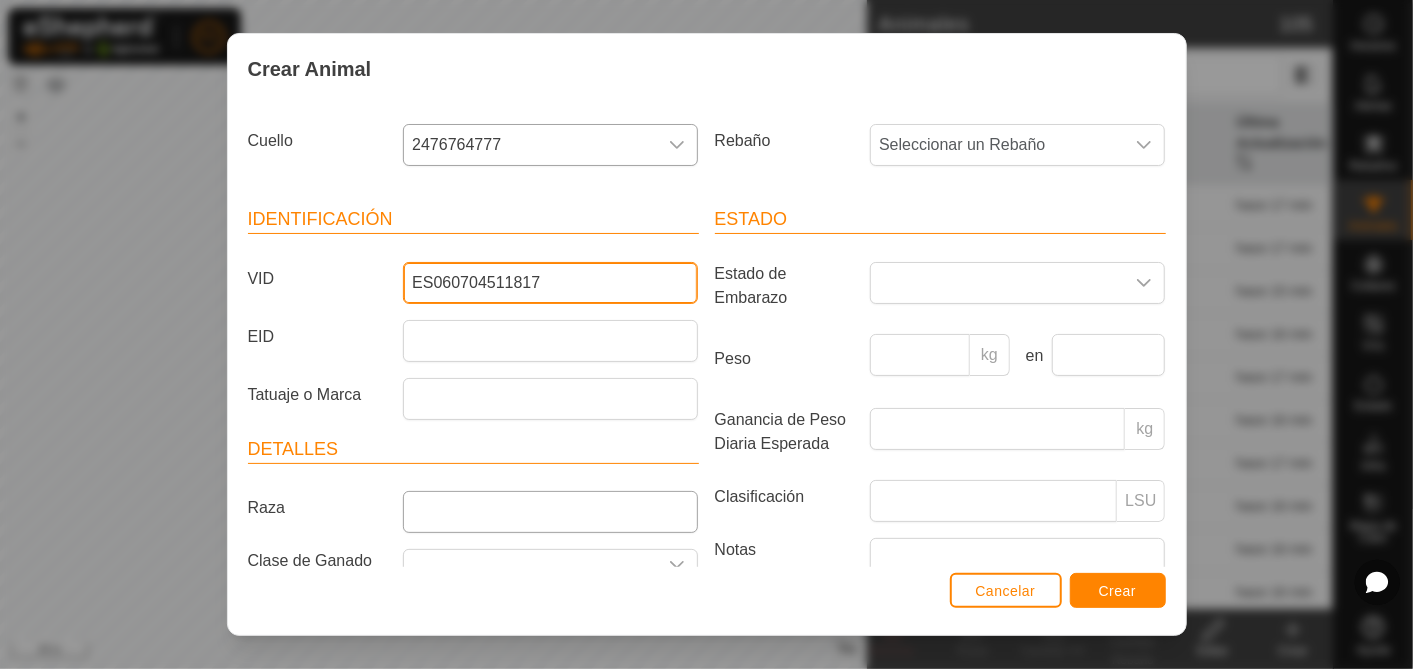 type on "ES060704511817" 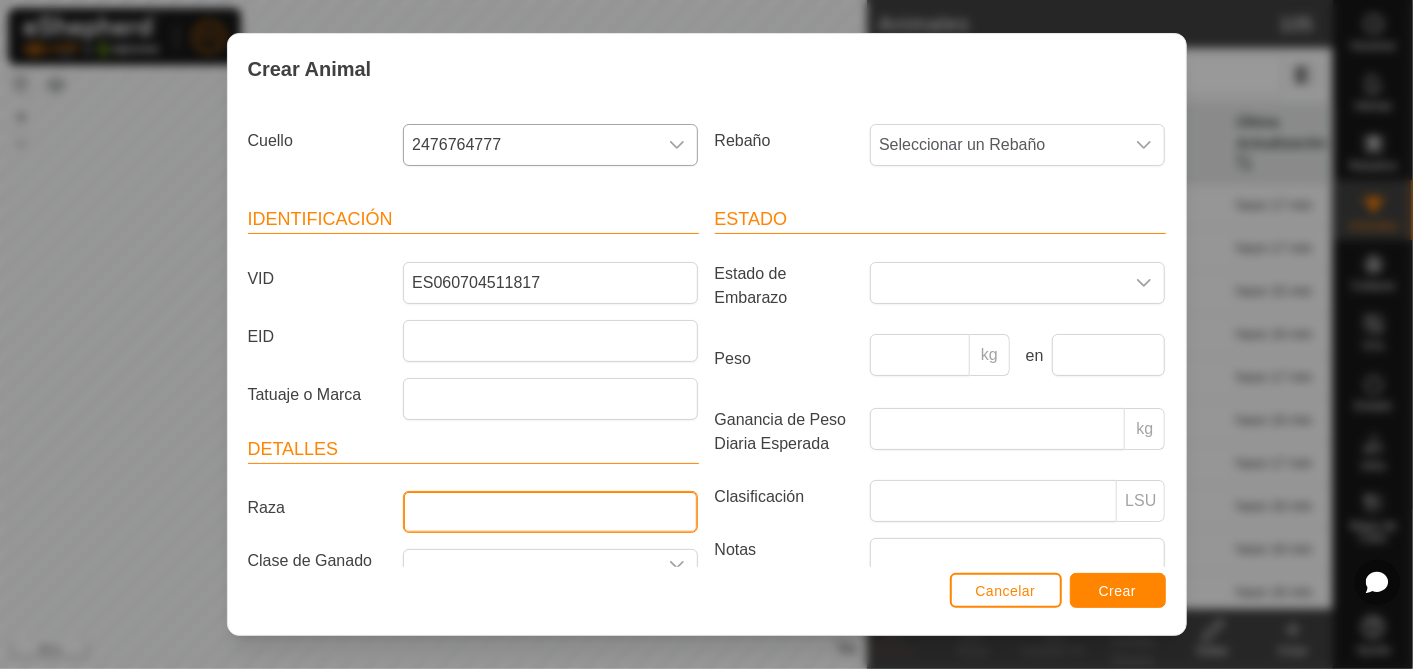 click on "Raza" at bounding box center [550, 512] 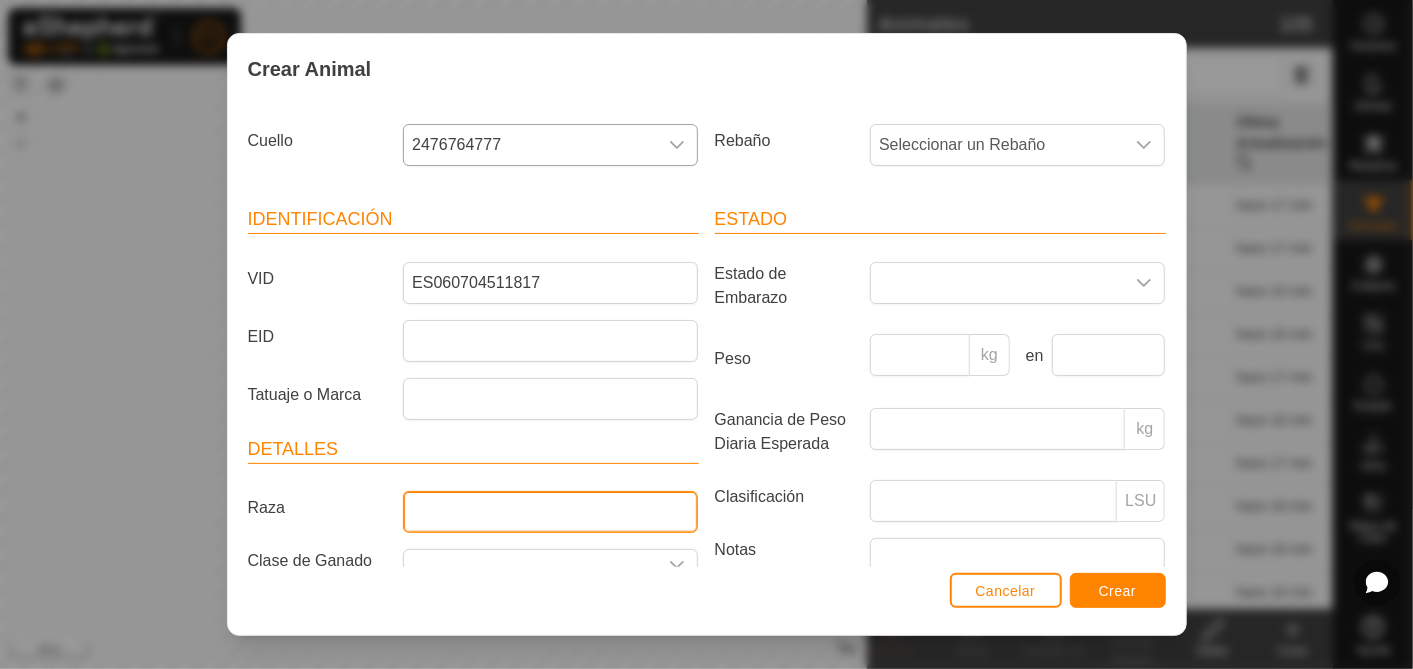 type on "Mestizo" 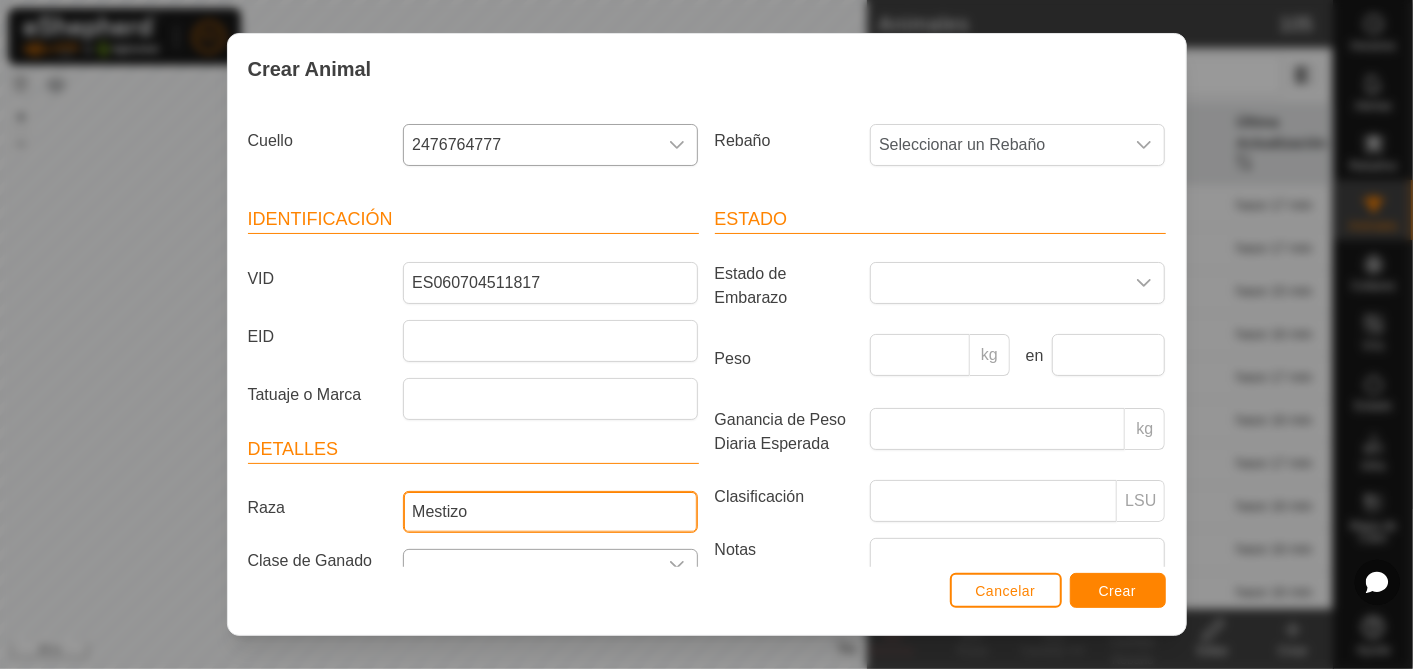scroll, scrollTop: 155, scrollLeft: 0, axis: vertical 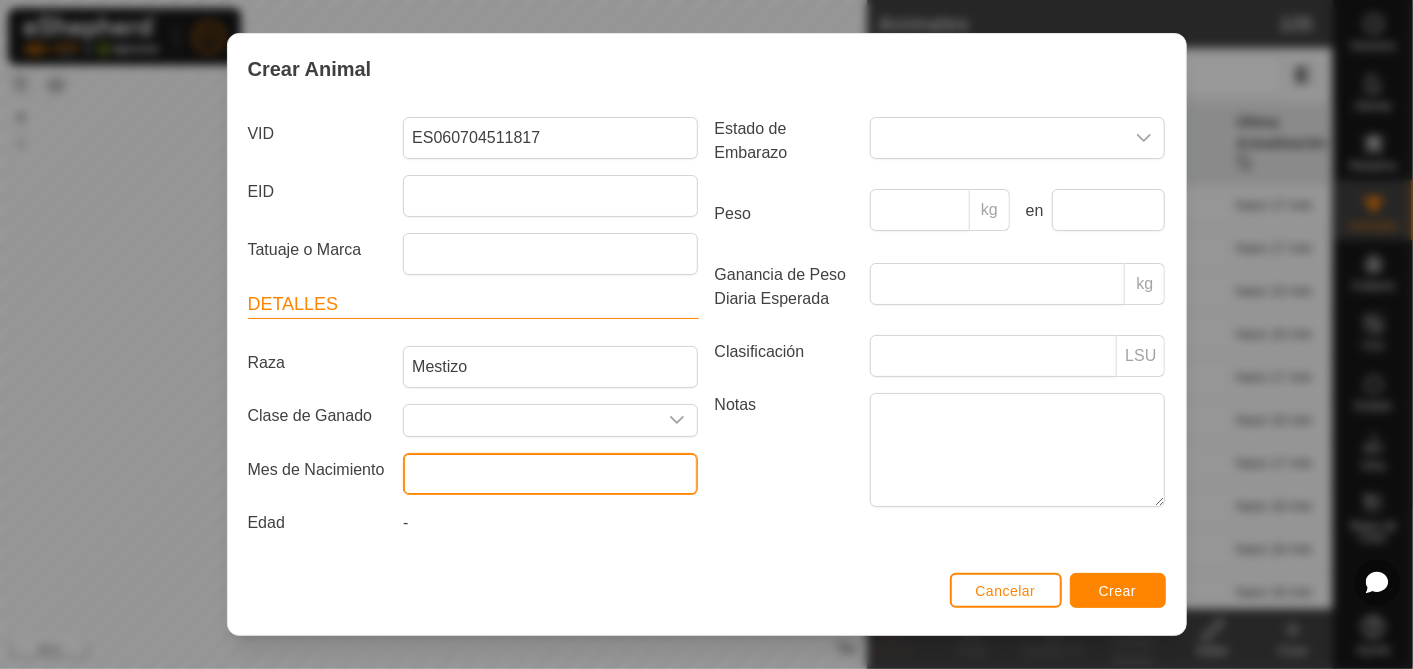 click at bounding box center [550, 474] 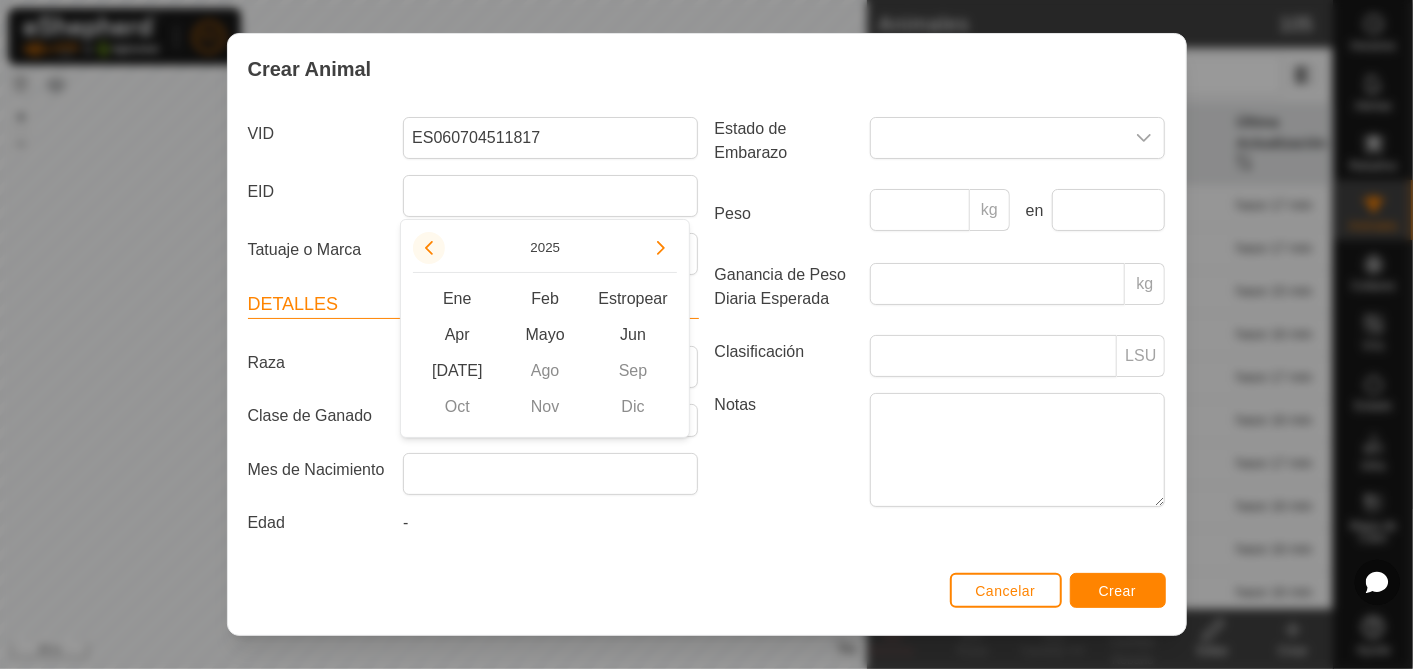 click at bounding box center [429, 248] 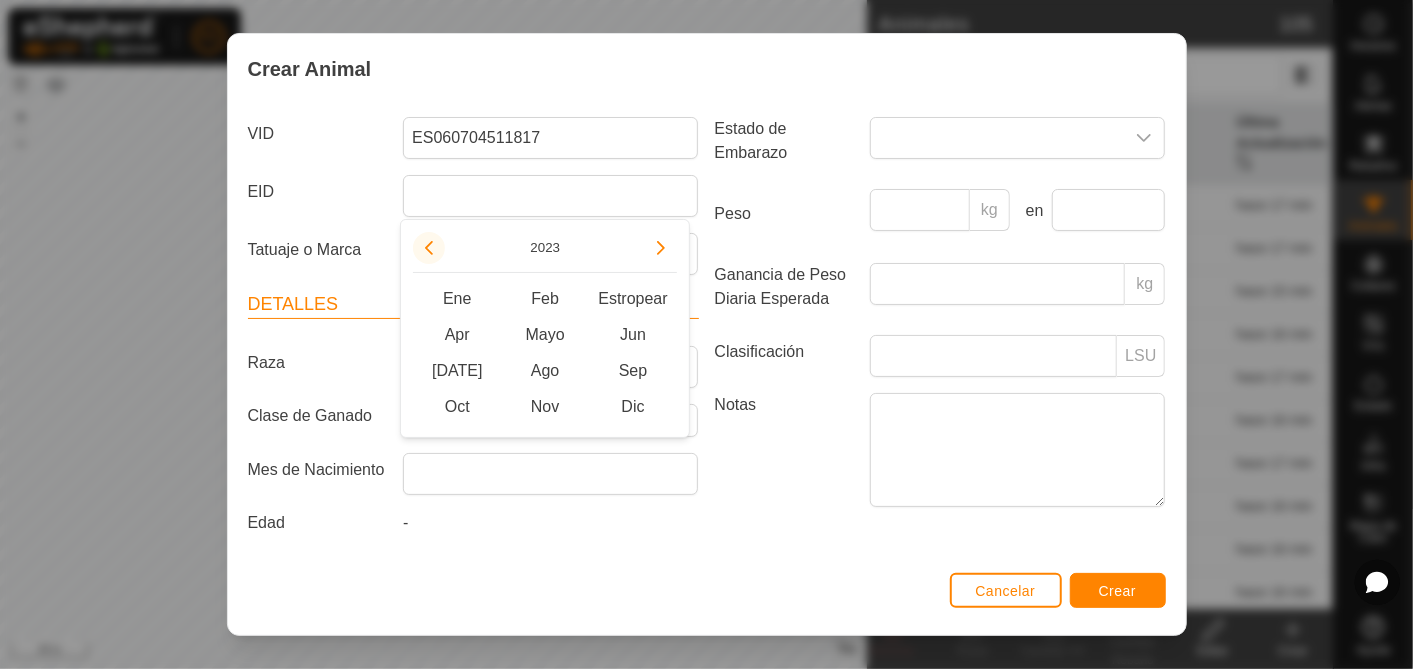 click 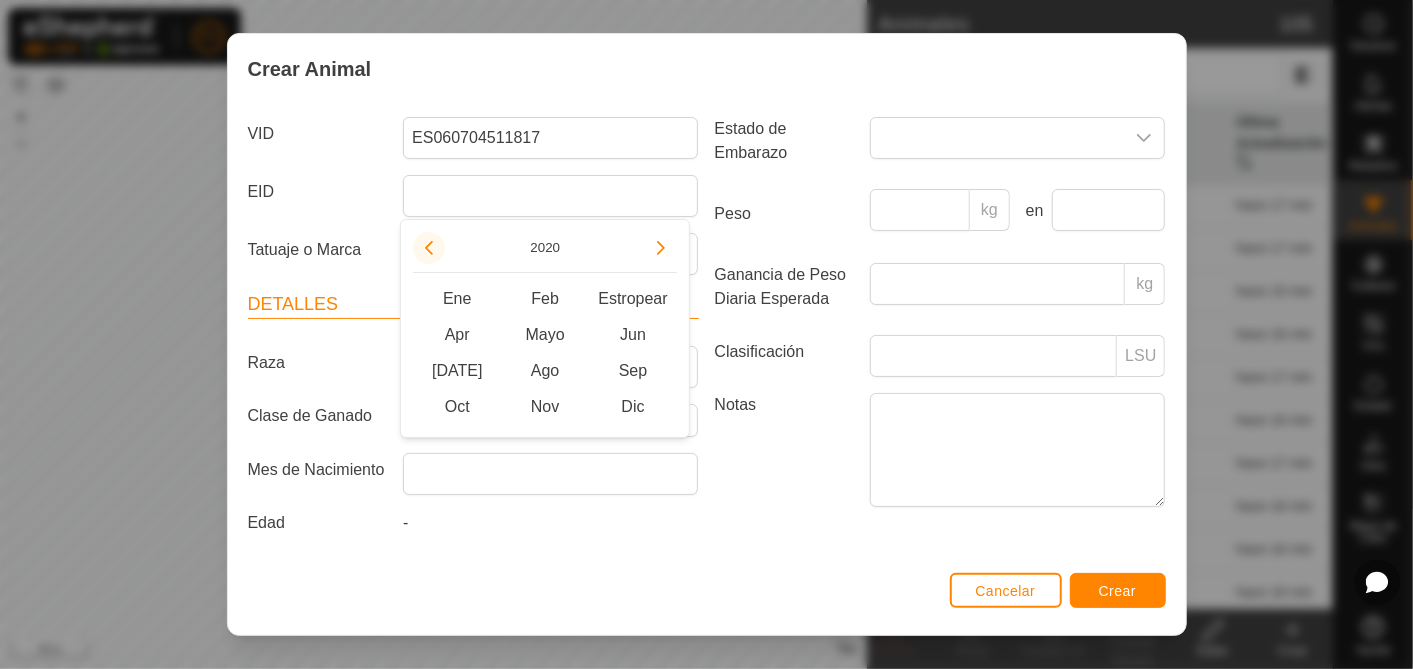 click 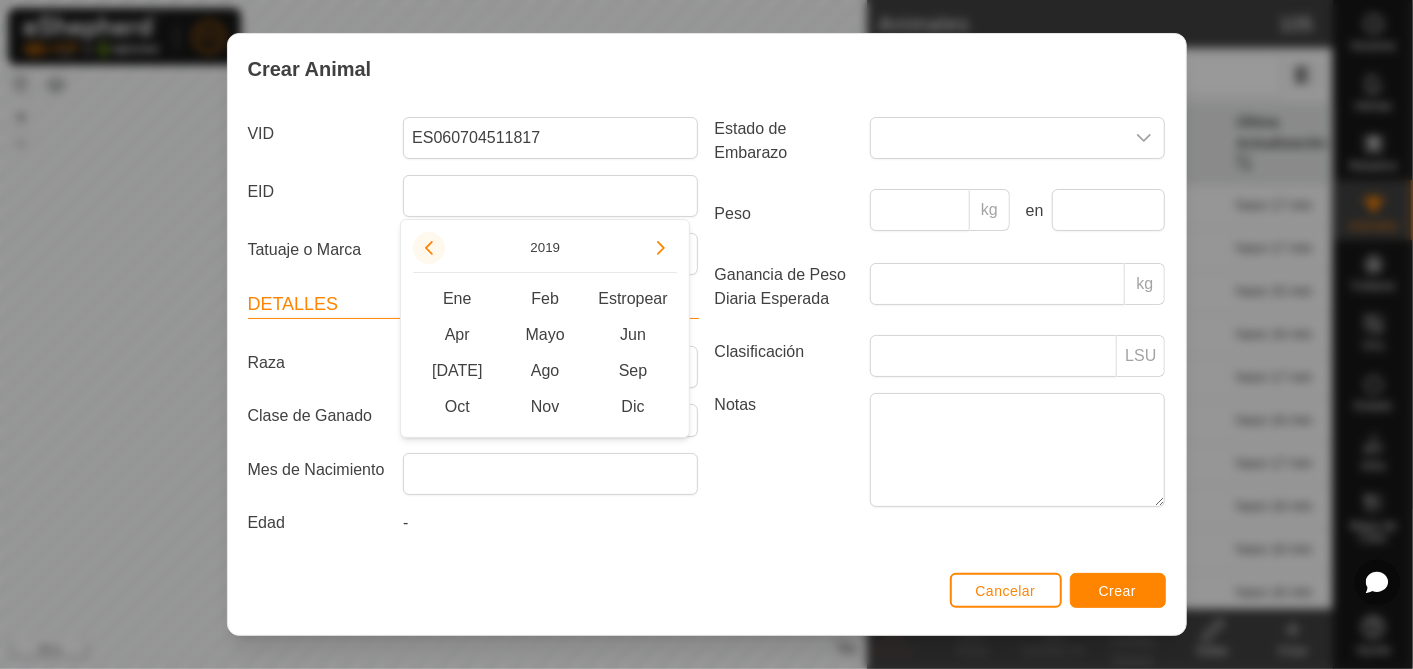 click at bounding box center [429, 248] 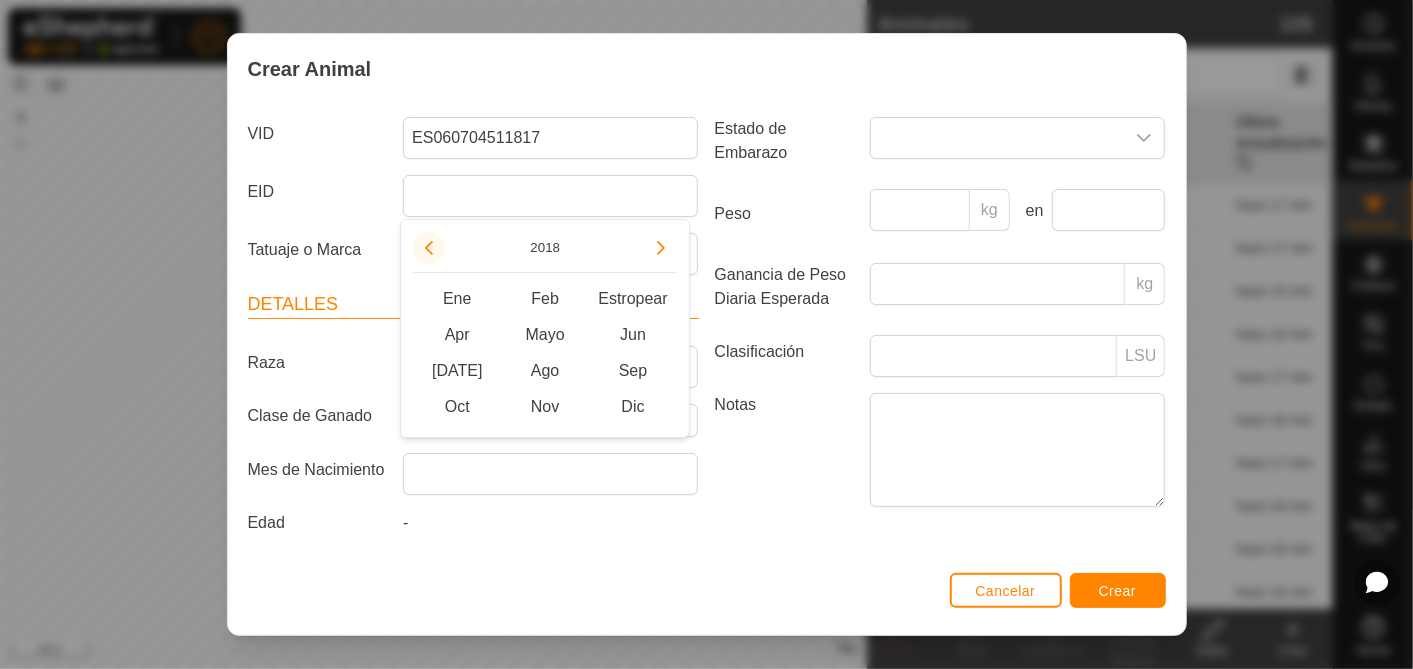 click at bounding box center (429, 248) 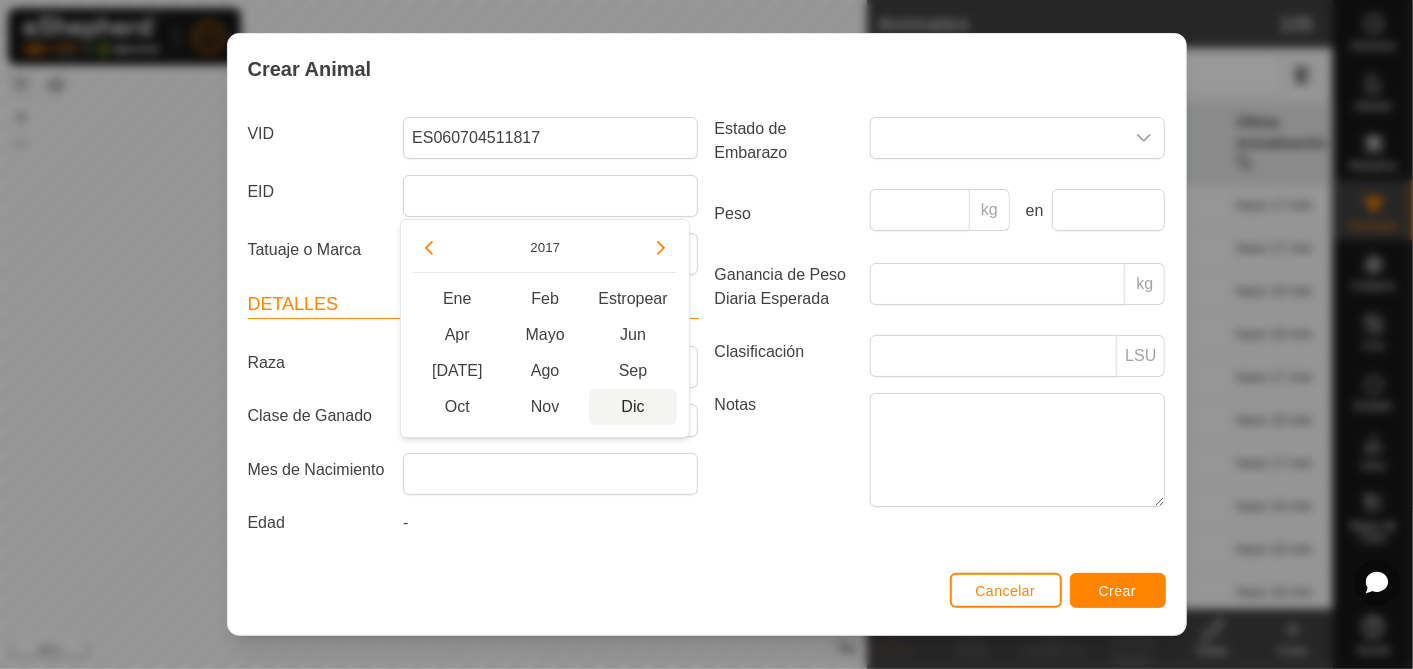click on "Dic" at bounding box center [633, 407] 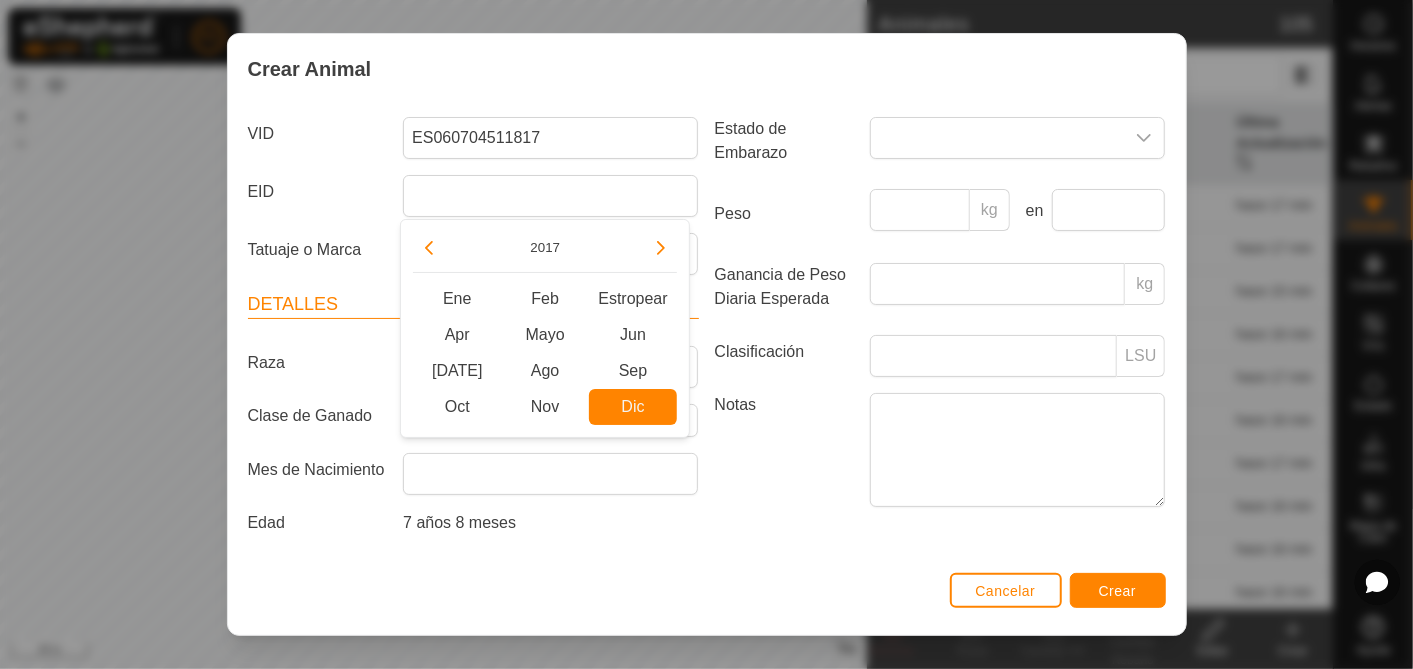 type on "[DATE]" 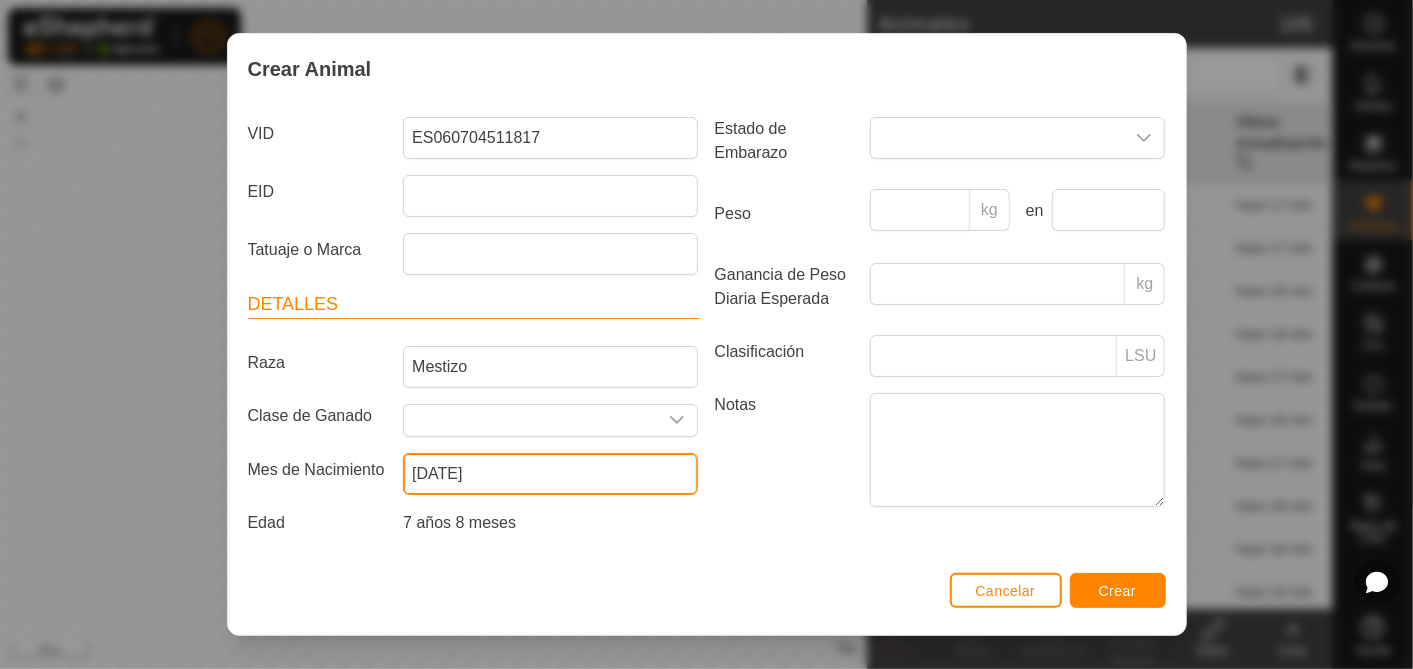 scroll, scrollTop: 0, scrollLeft: 0, axis: both 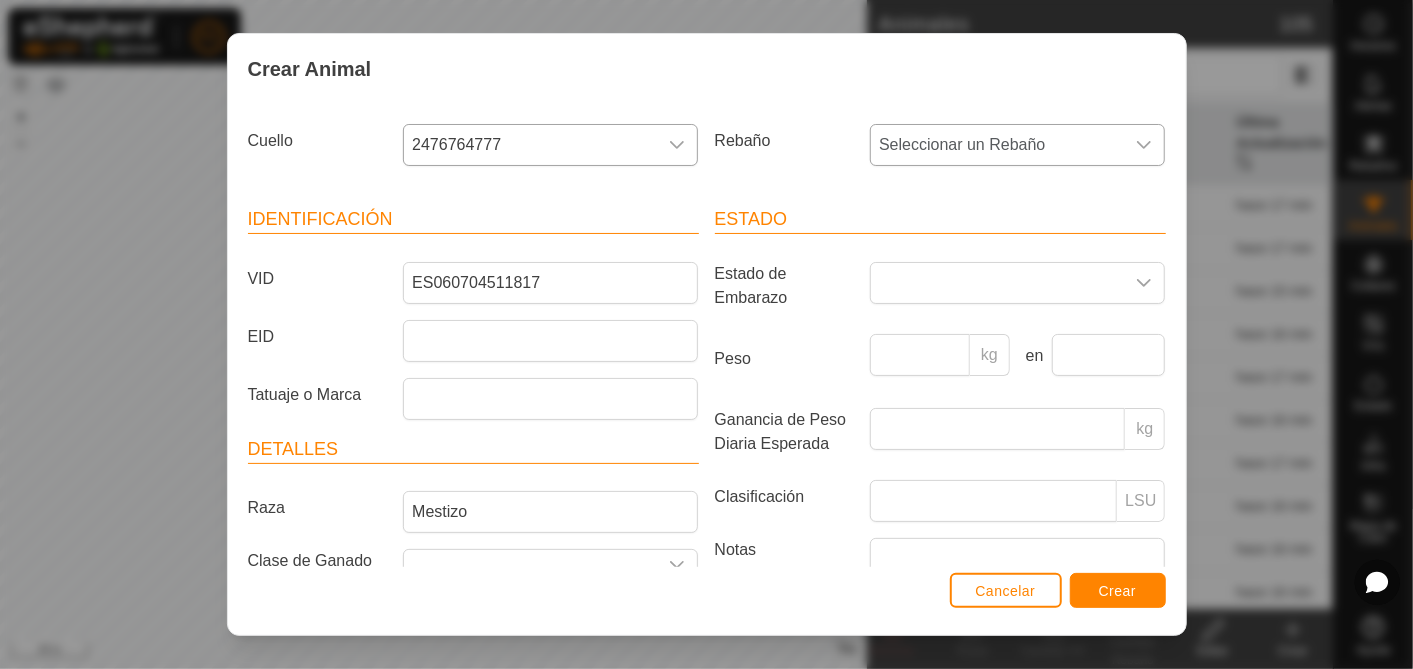 click on "Seleccionar un Rebaño" at bounding box center (962, 144) 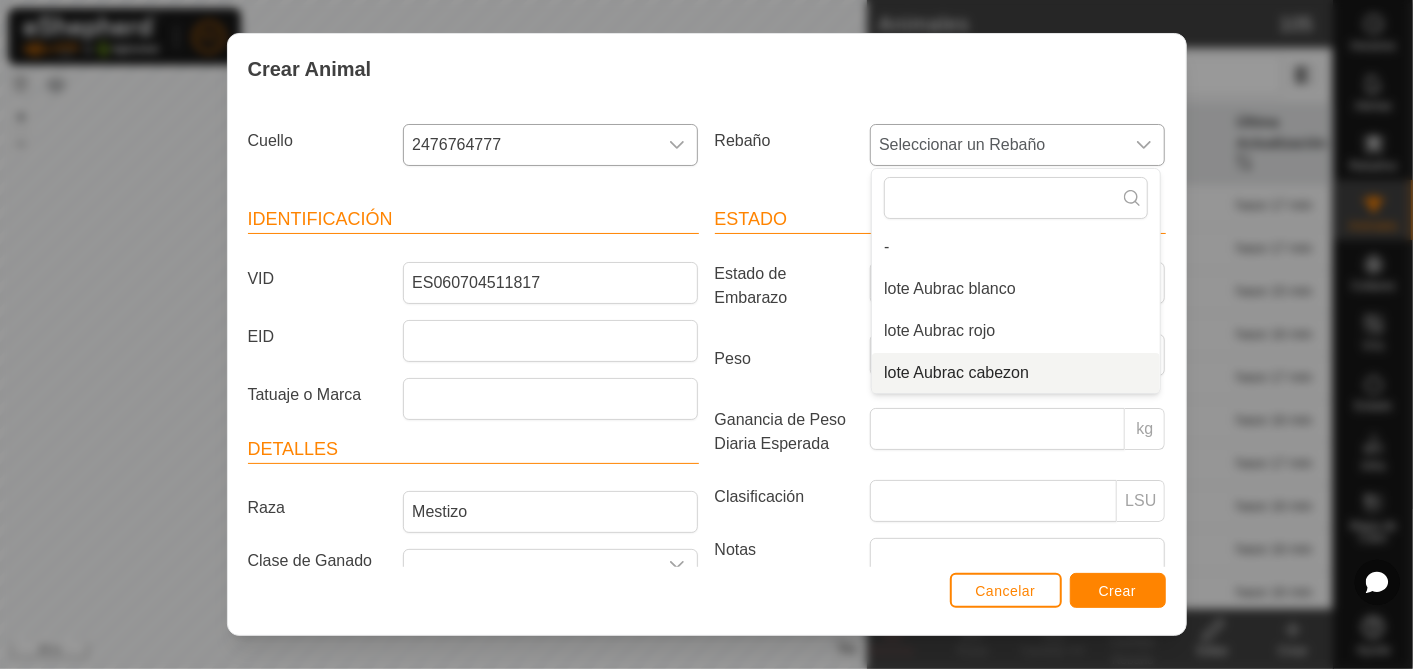 click on "lote Aubrac cabezon" at bounding box center (1016, 373) 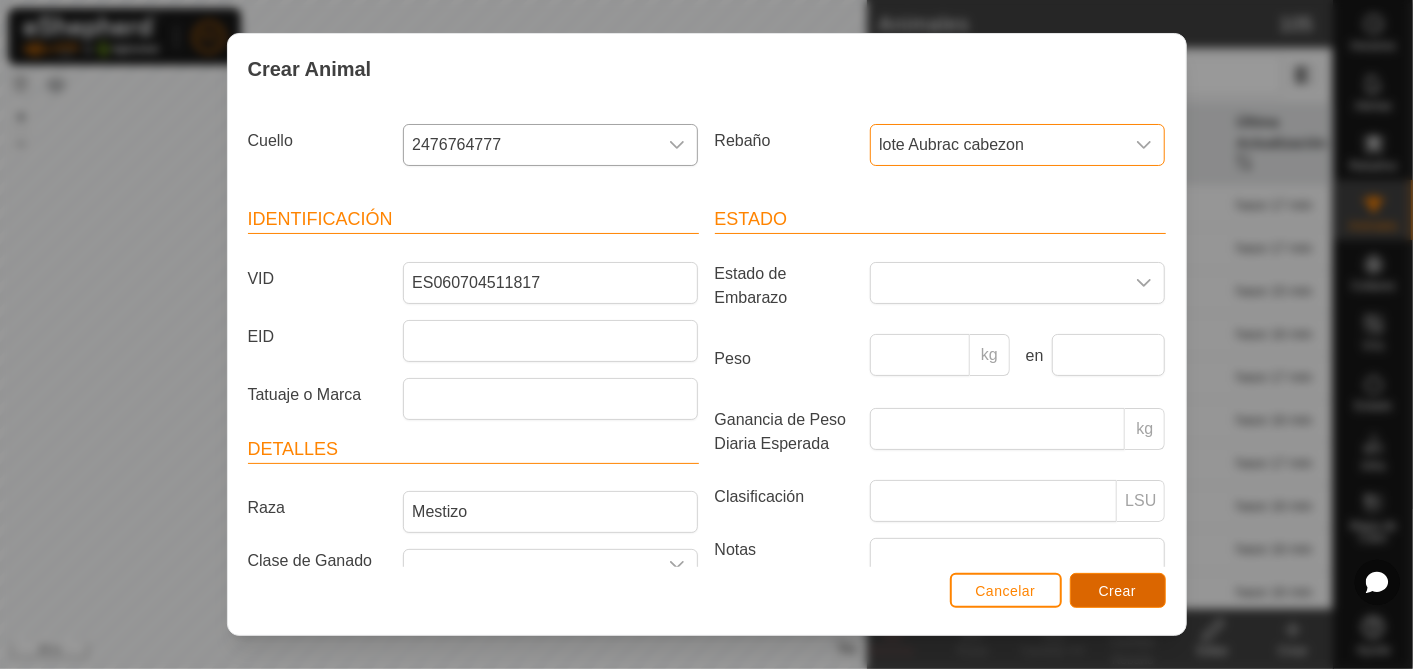 click on "Crear" at bounding box center [1118, 591] 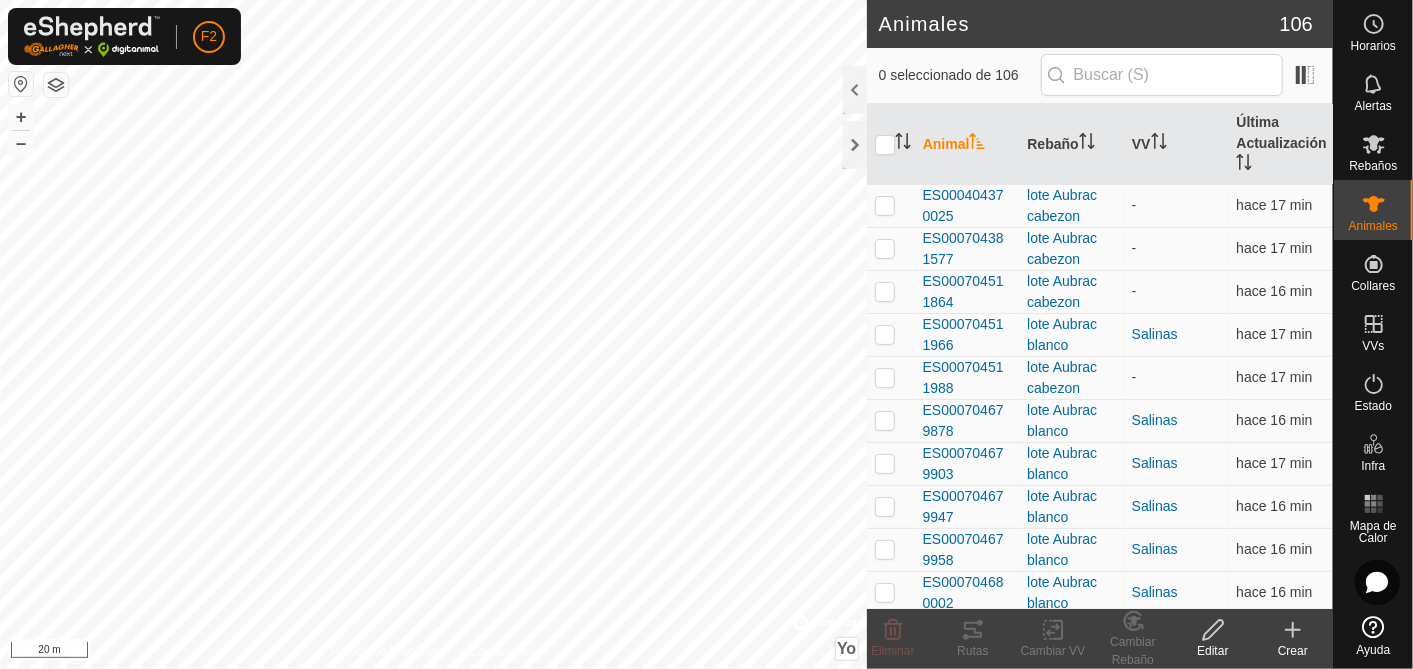 click 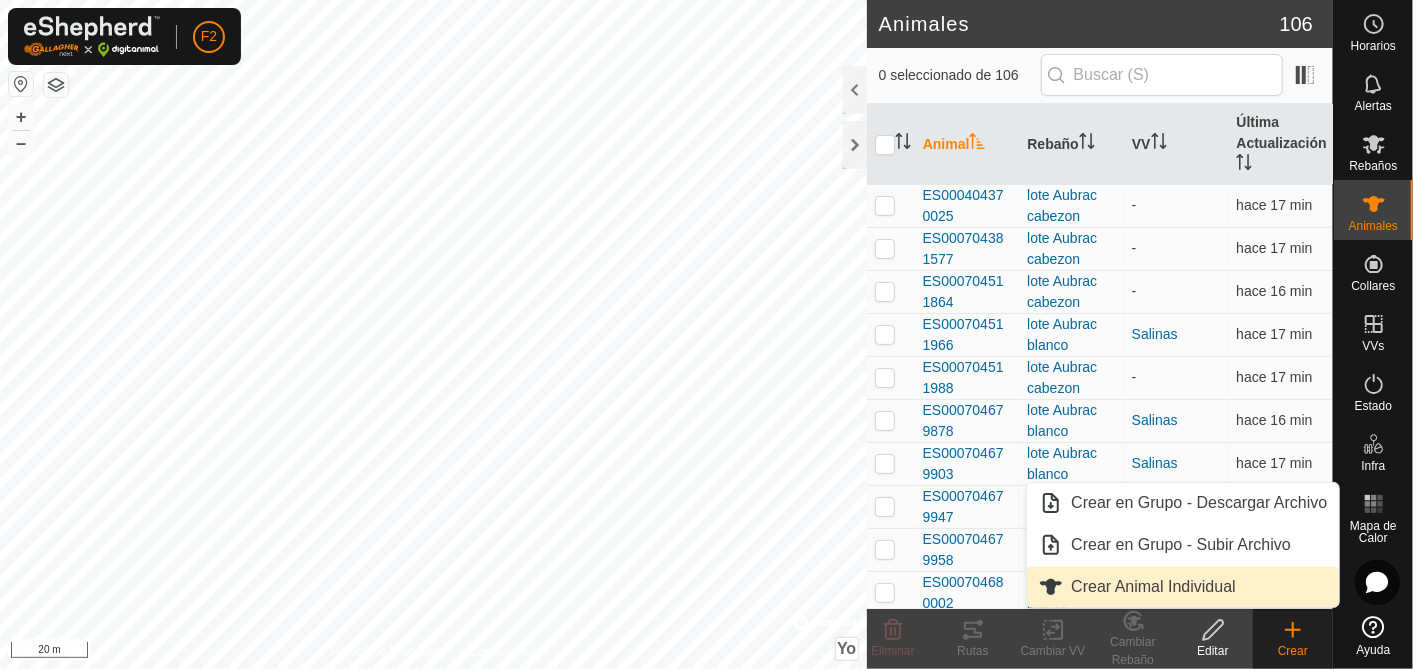 click on "Crear Animal Individual" at bounding box center [1183, 587] 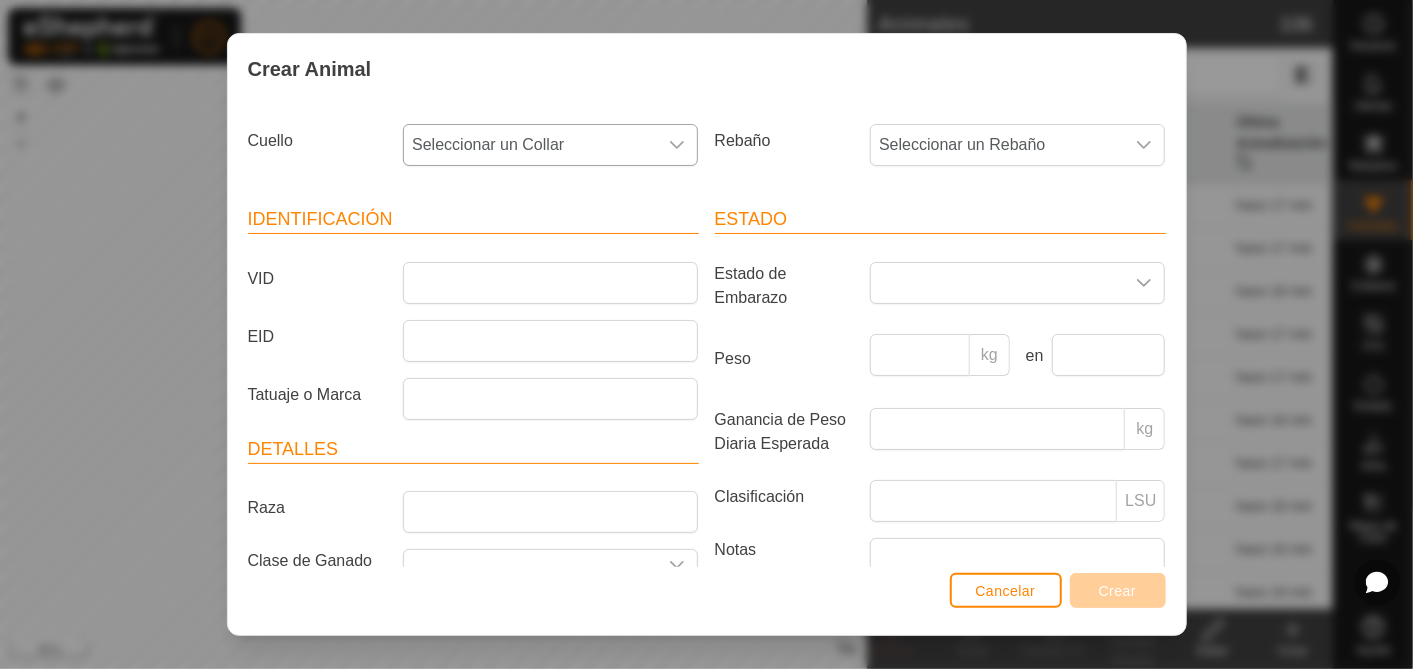 click on "Seleccionar un Collar" at bounding box center (488, 144) 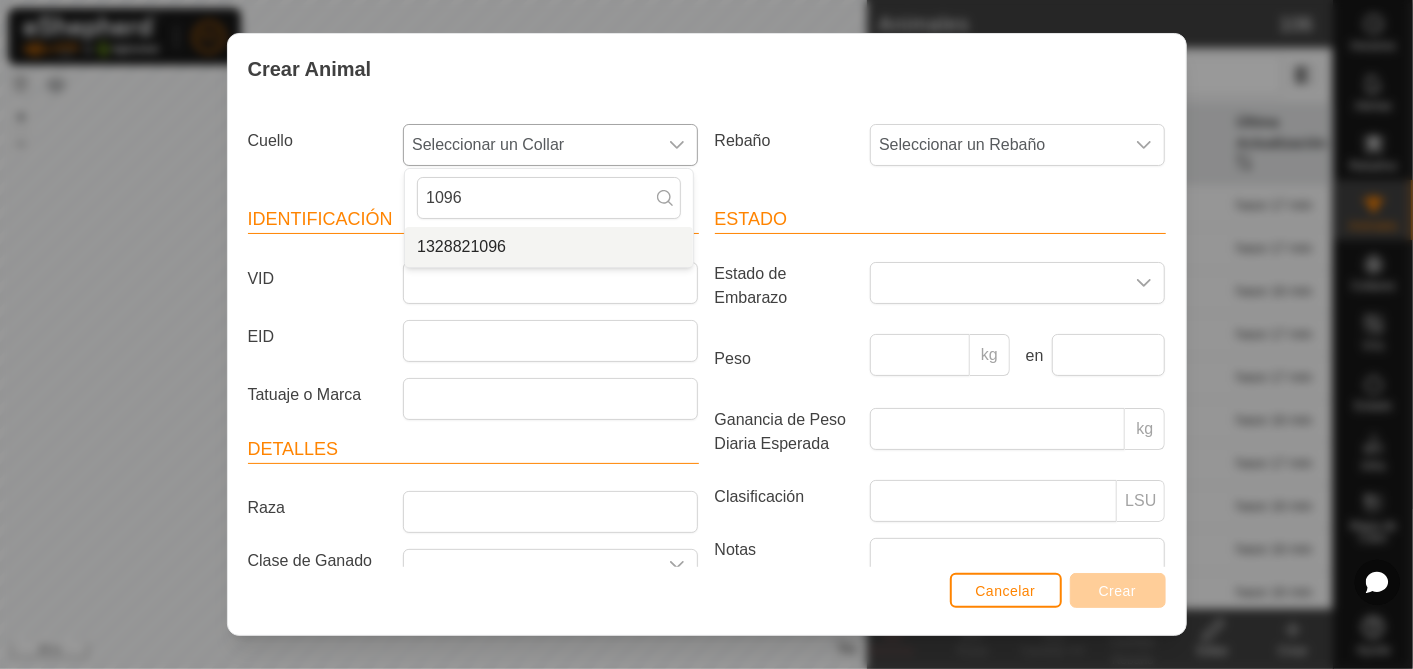 type on "1096" 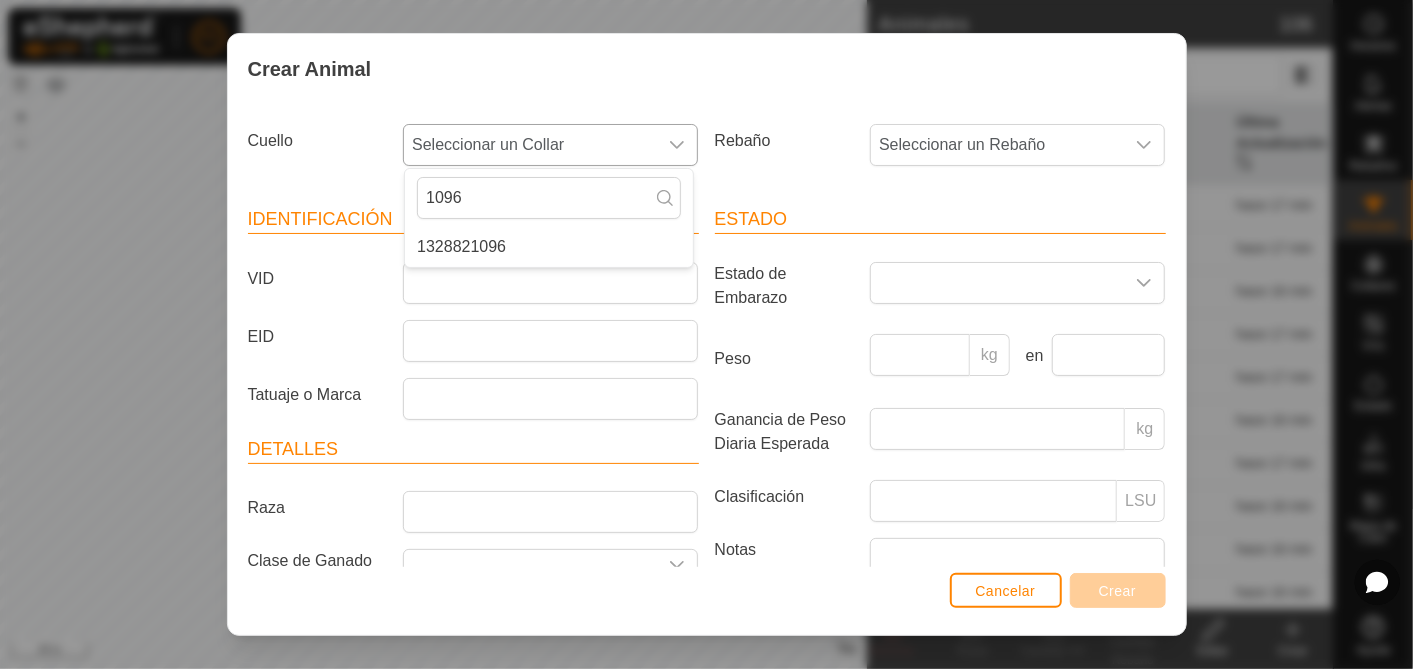 click on "1328821096" at bounding box center [549, 247] 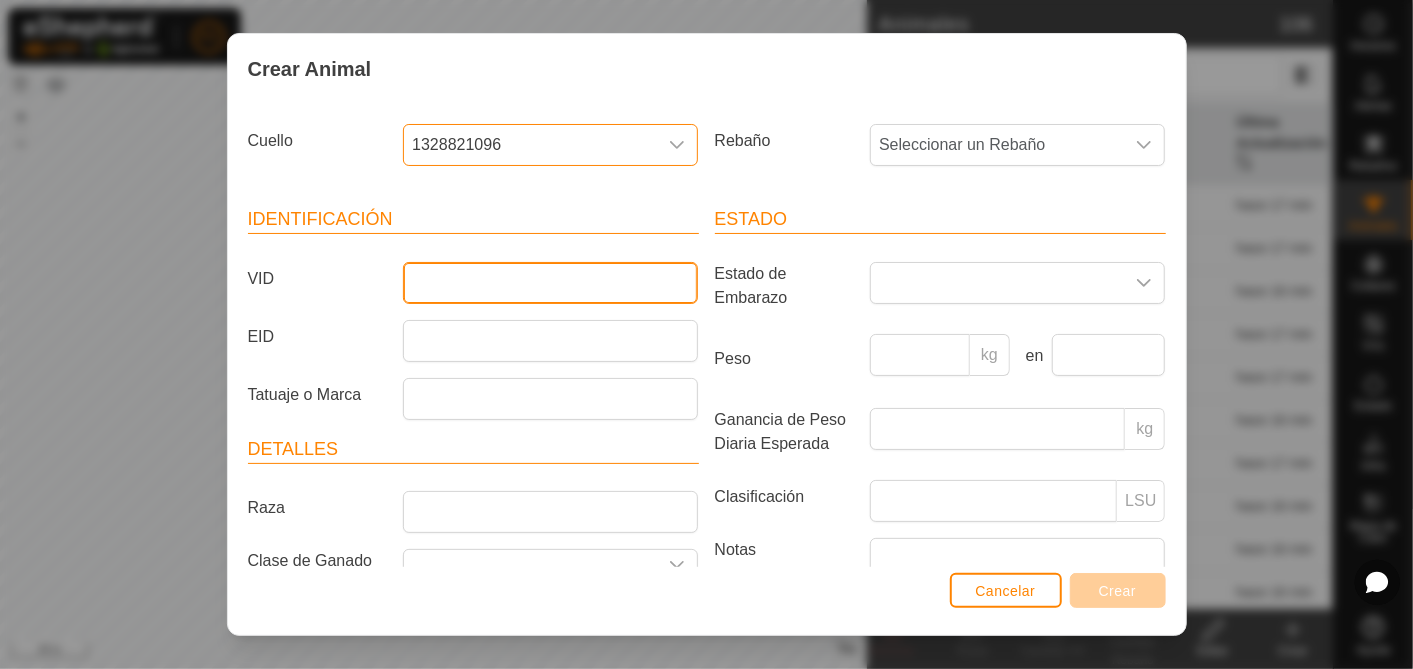 click on "VID" at bounding box center (550, 283) 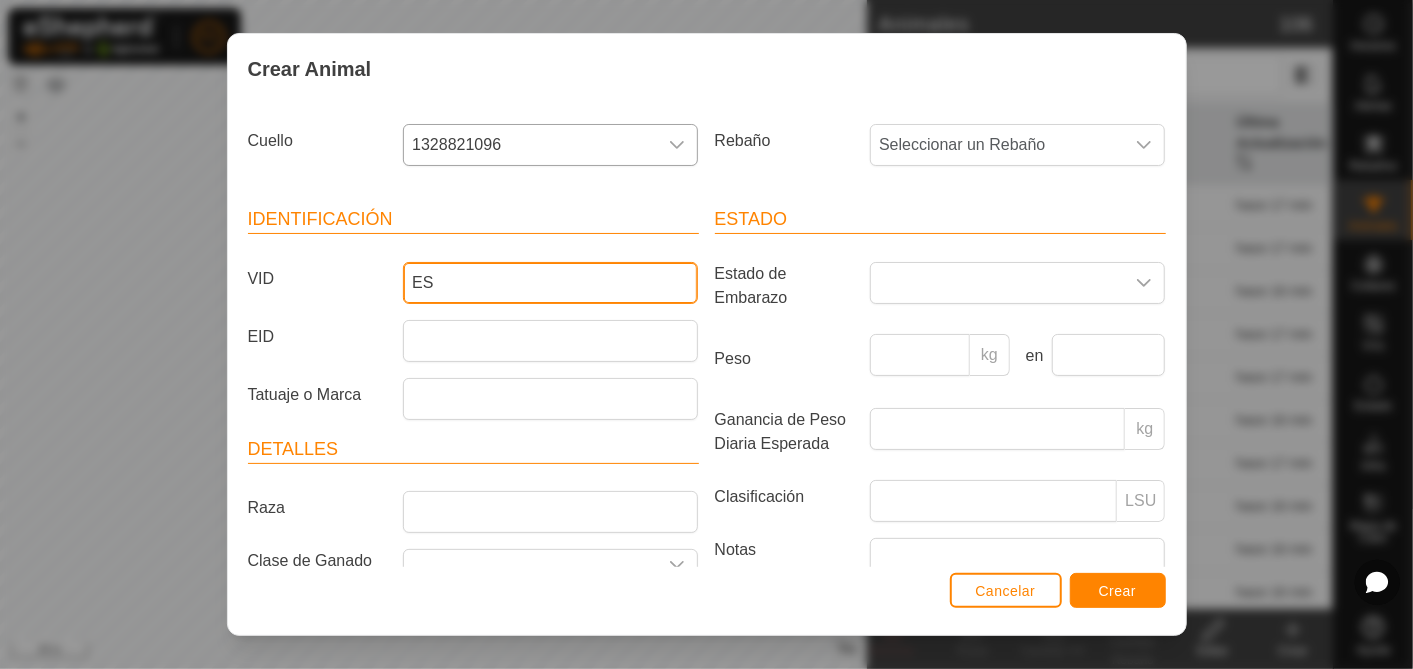 type on "E" 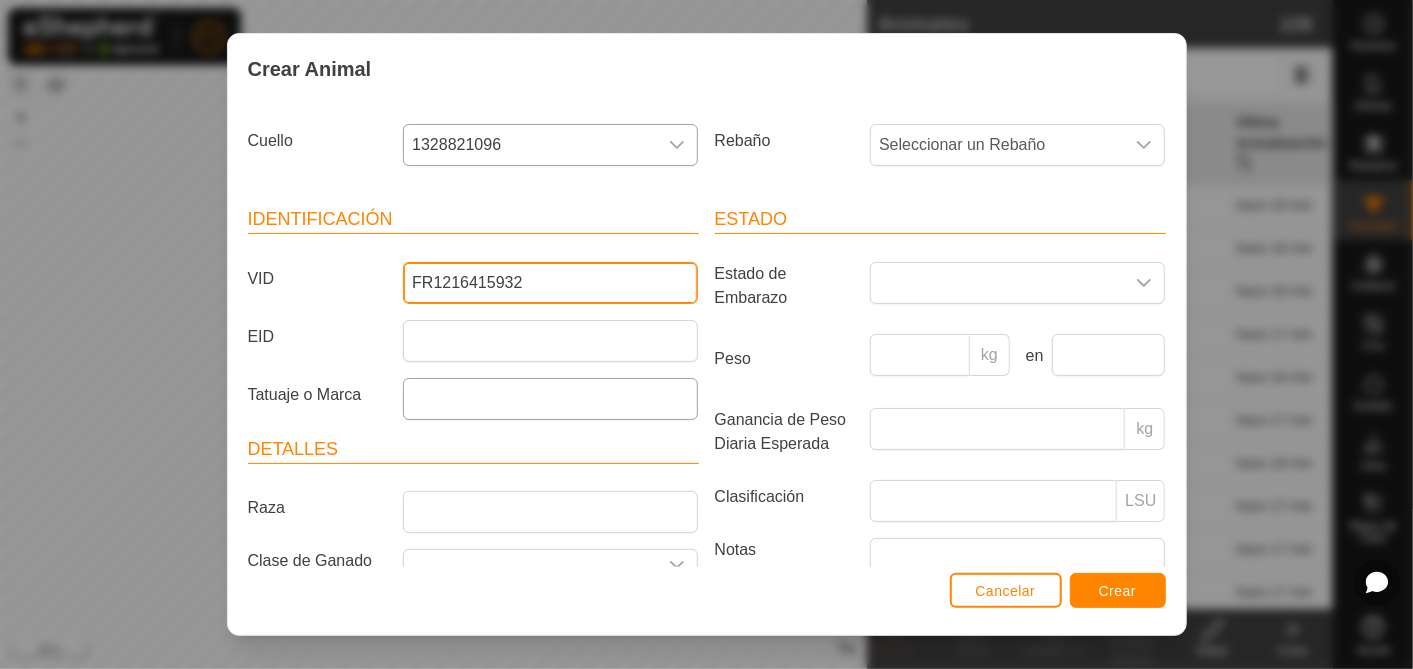 type on "FR1216415932" 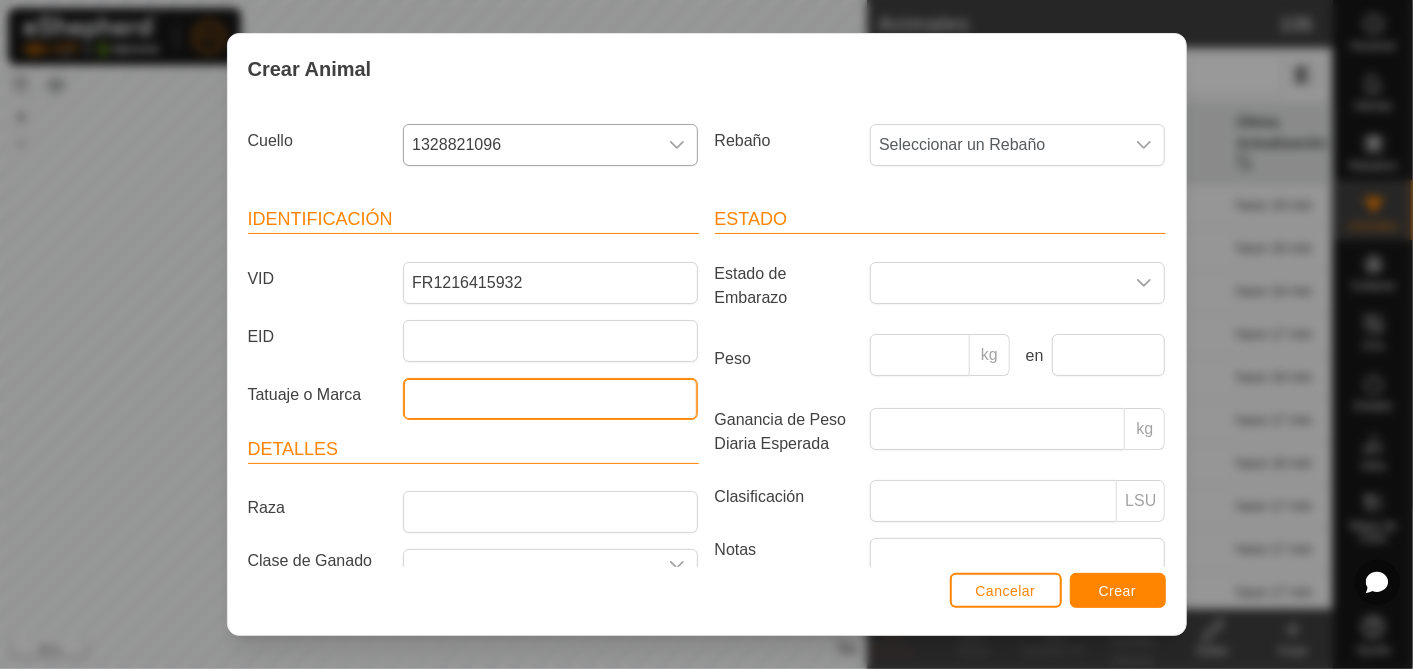 click on "Tatuaje o Marca" at bounding box center [550, 399] 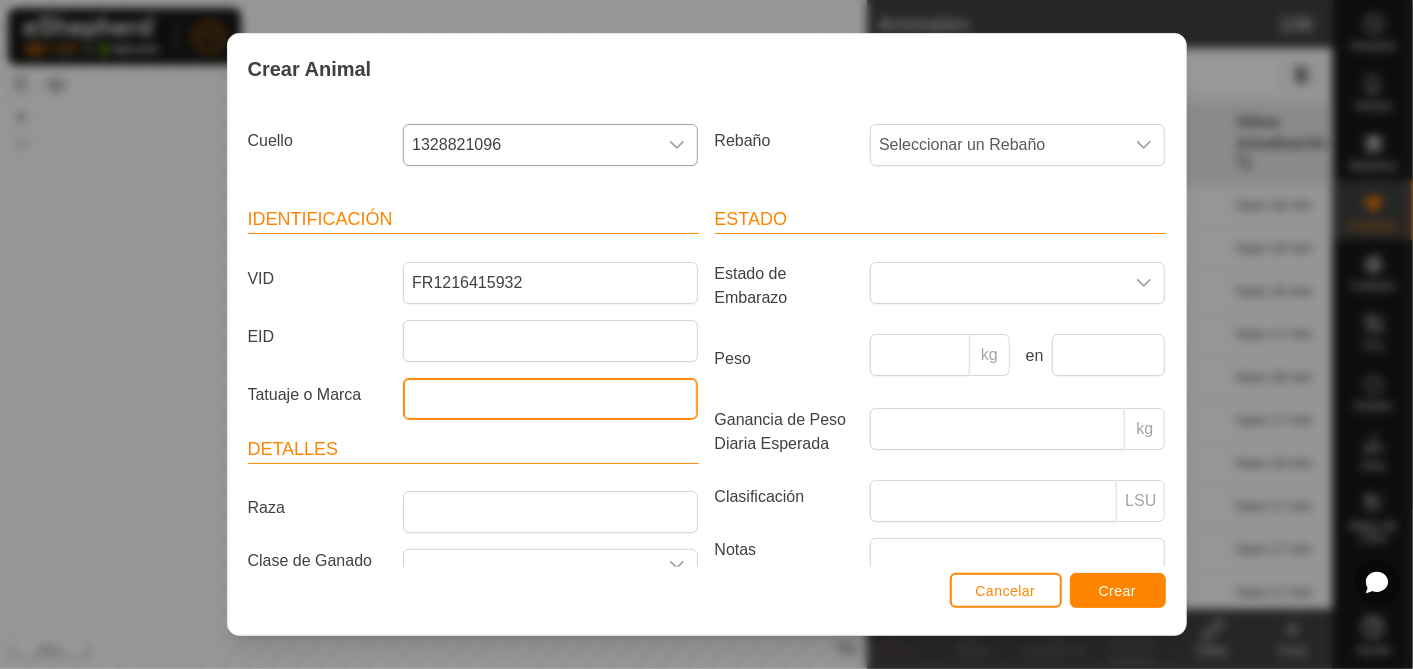 type on "semental" 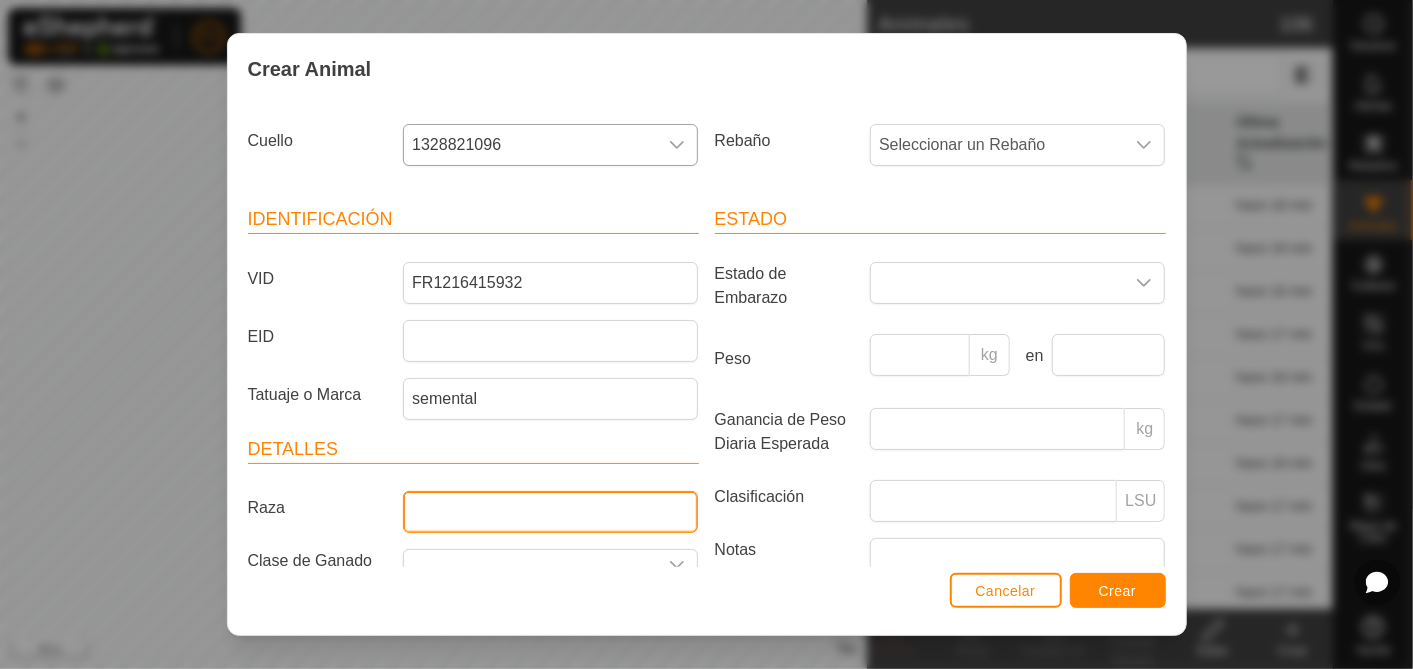click on "Raza" at bounding box center (550, 512) 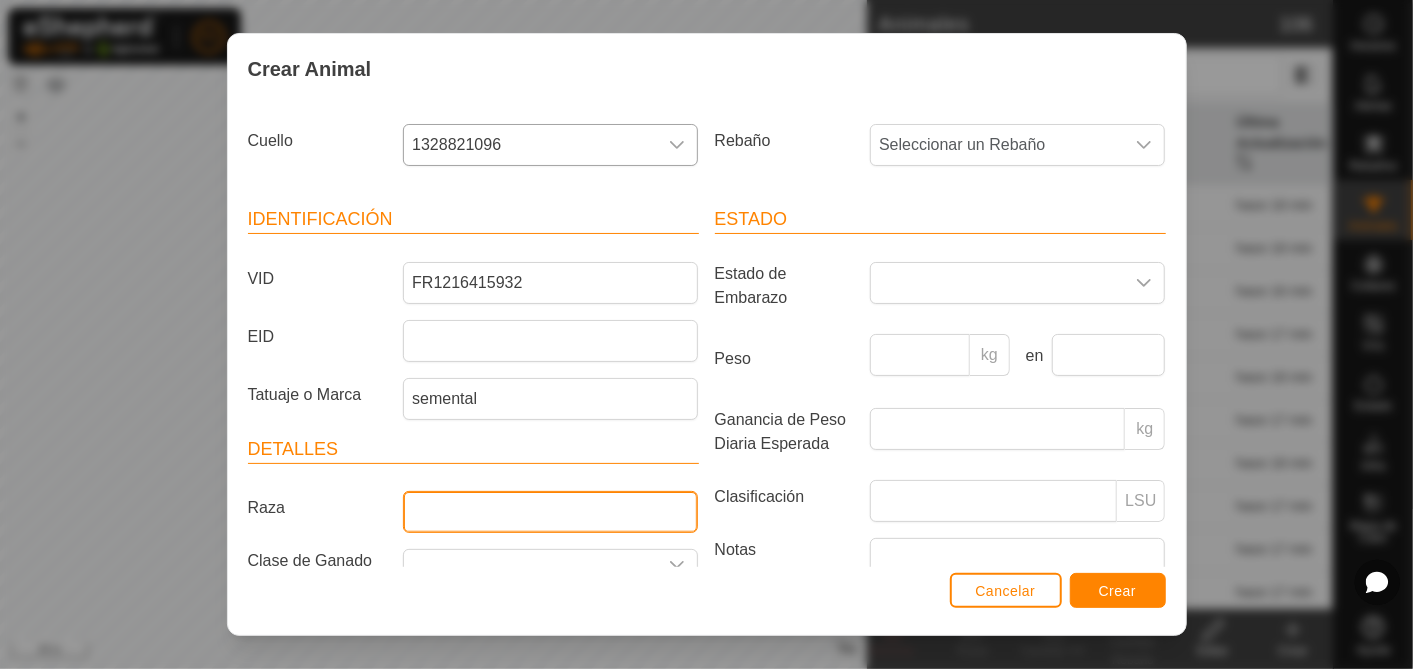 type on "aubrac" 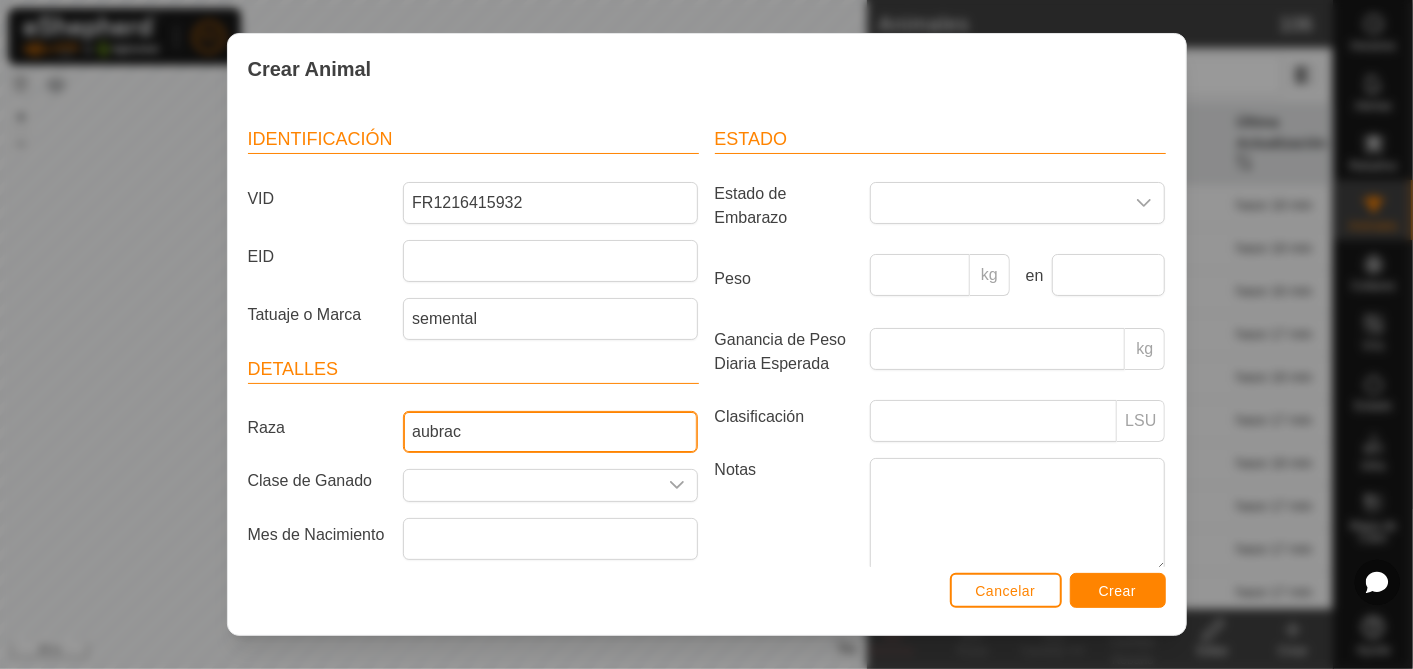 scroll, scrollTop: 155, scrollLeft: 0, axis: vertical 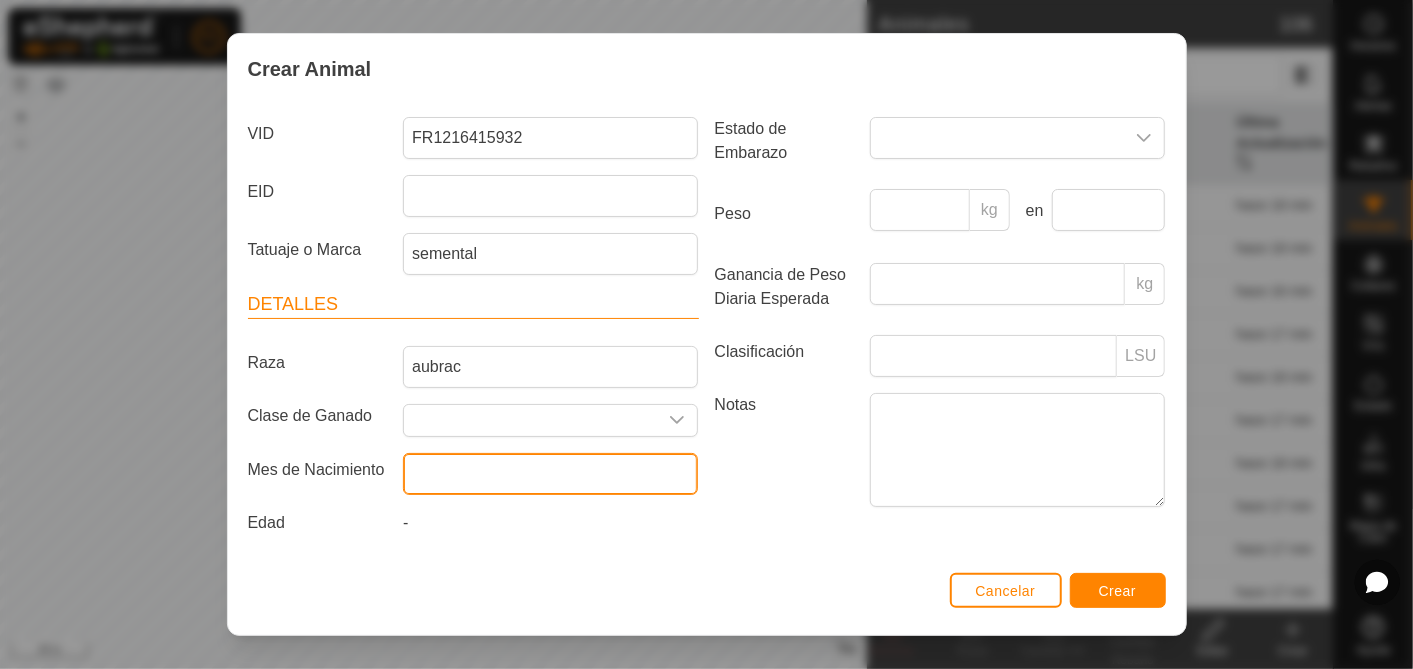 click at bounding box center [550, 474] 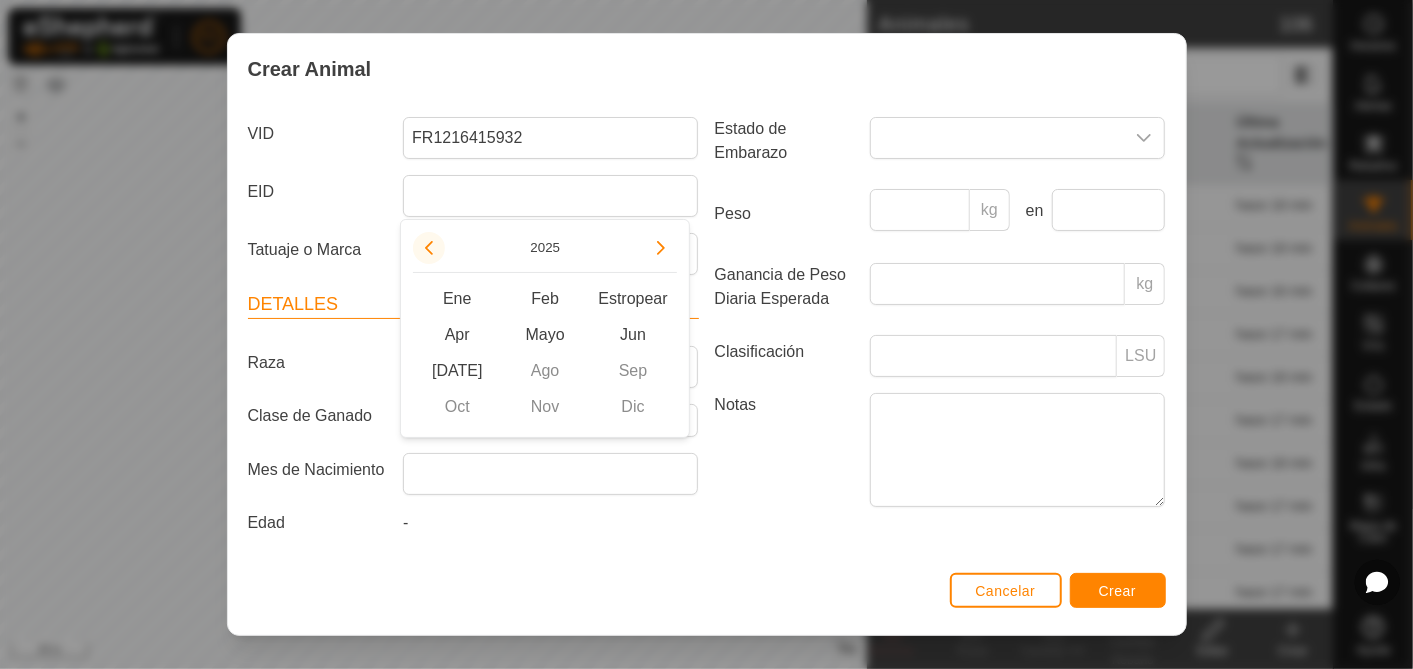click at bounding box center (429, 248) 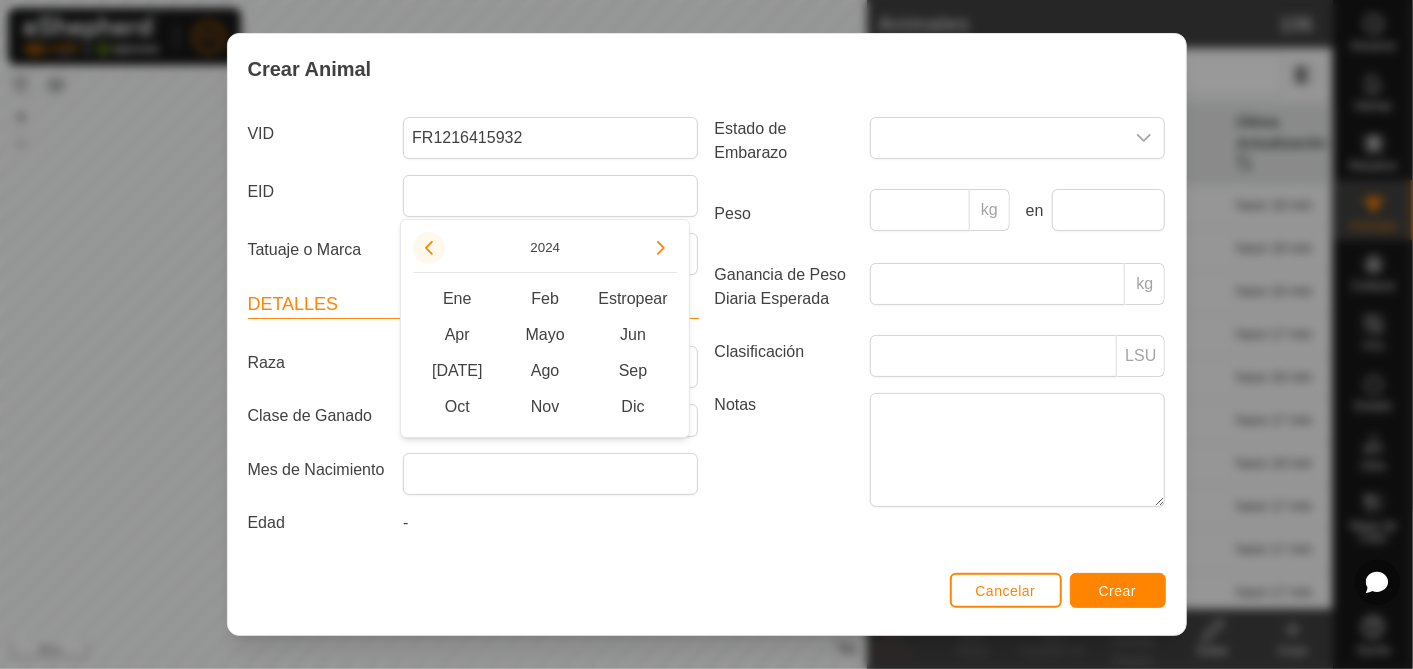click at bounding box center [435, 247] 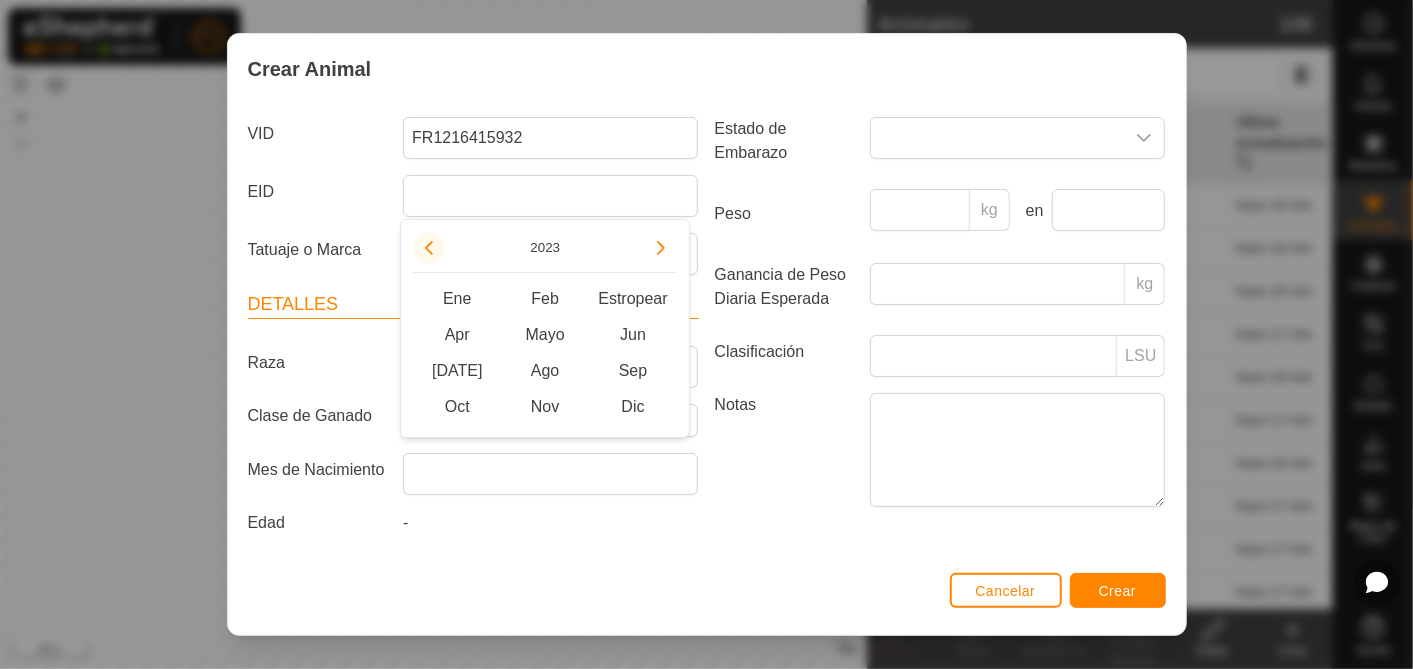 click 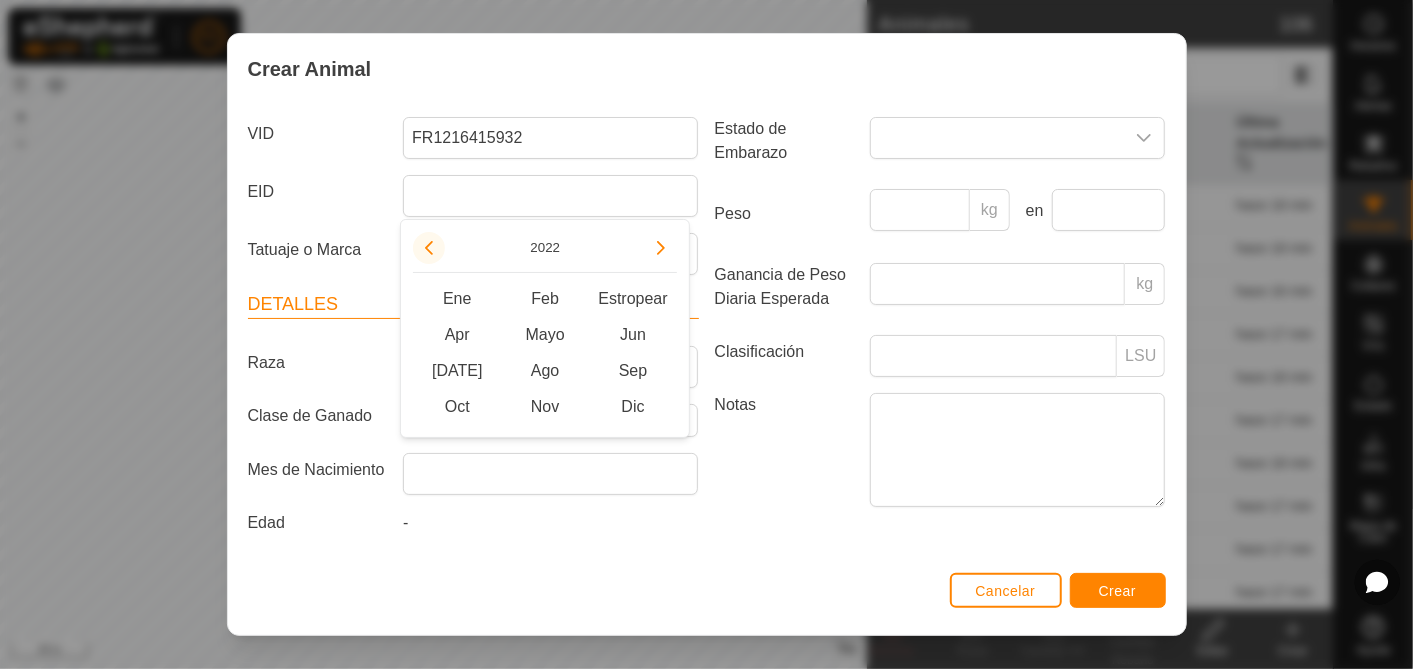 click at bounding box center [429, 248] 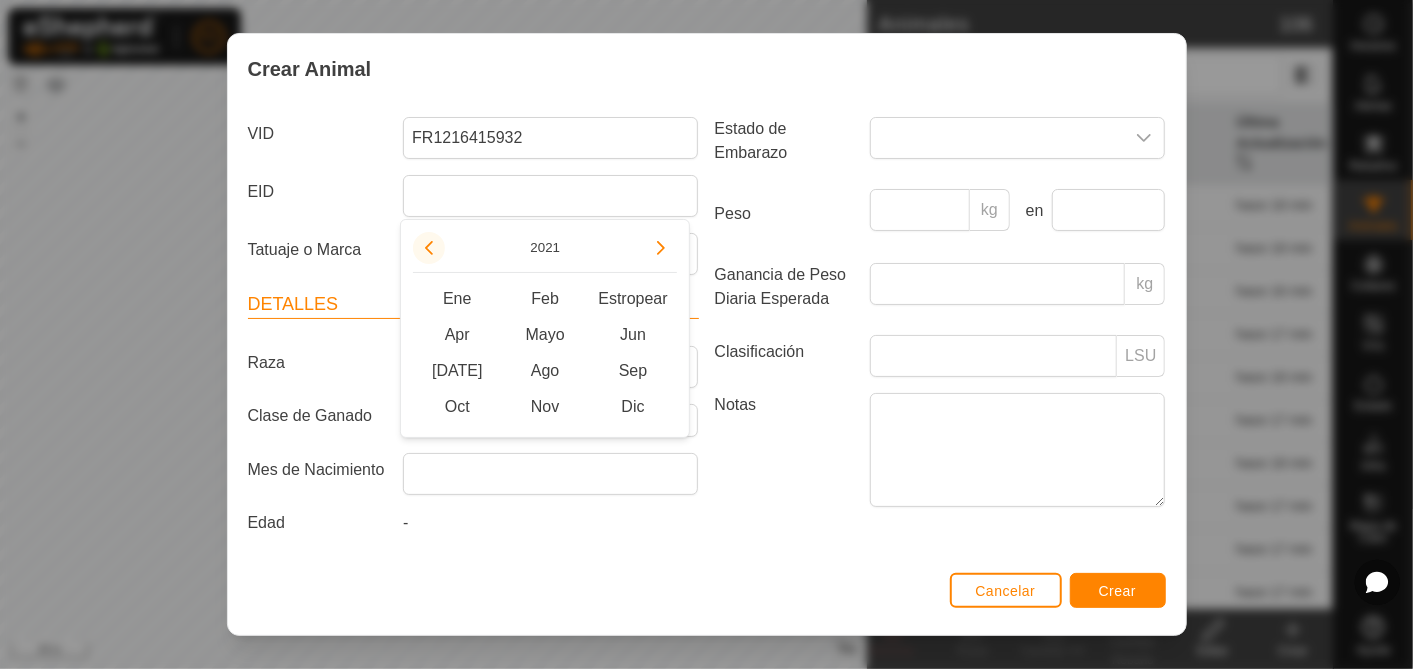 click at bounding box center (435, 247) 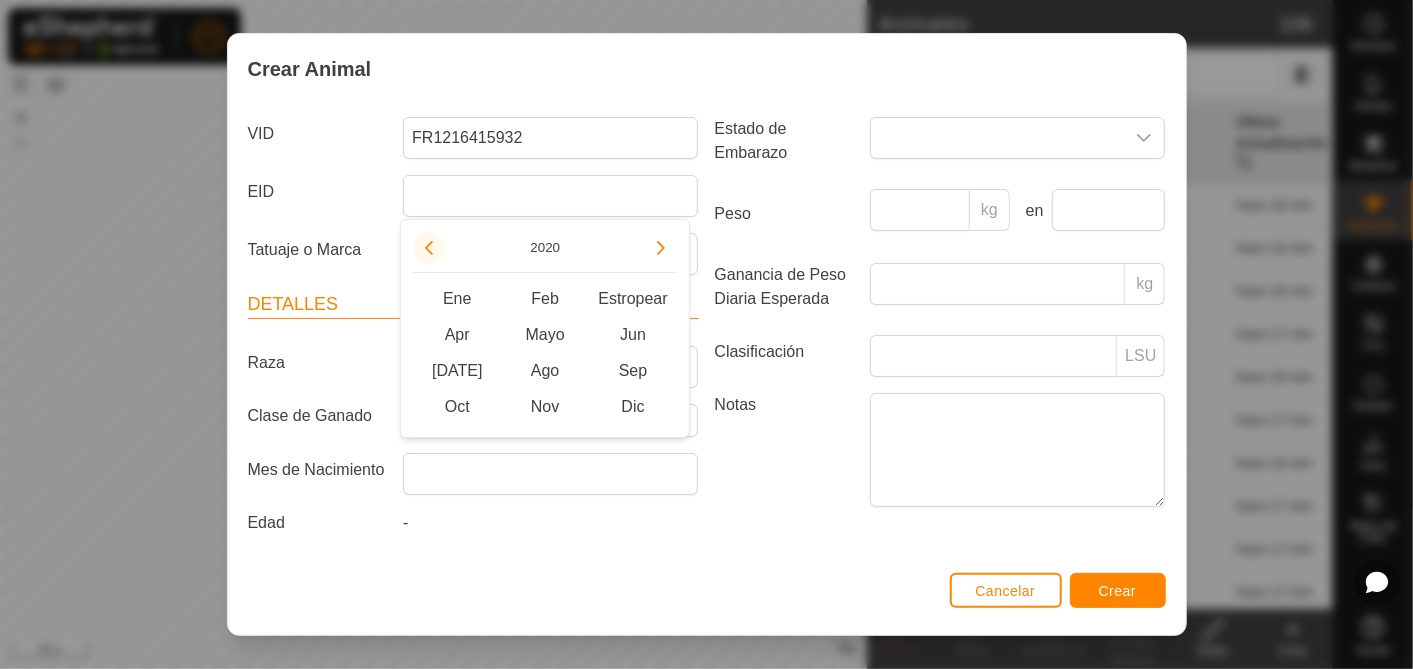 click at bounding box center [429, 248] 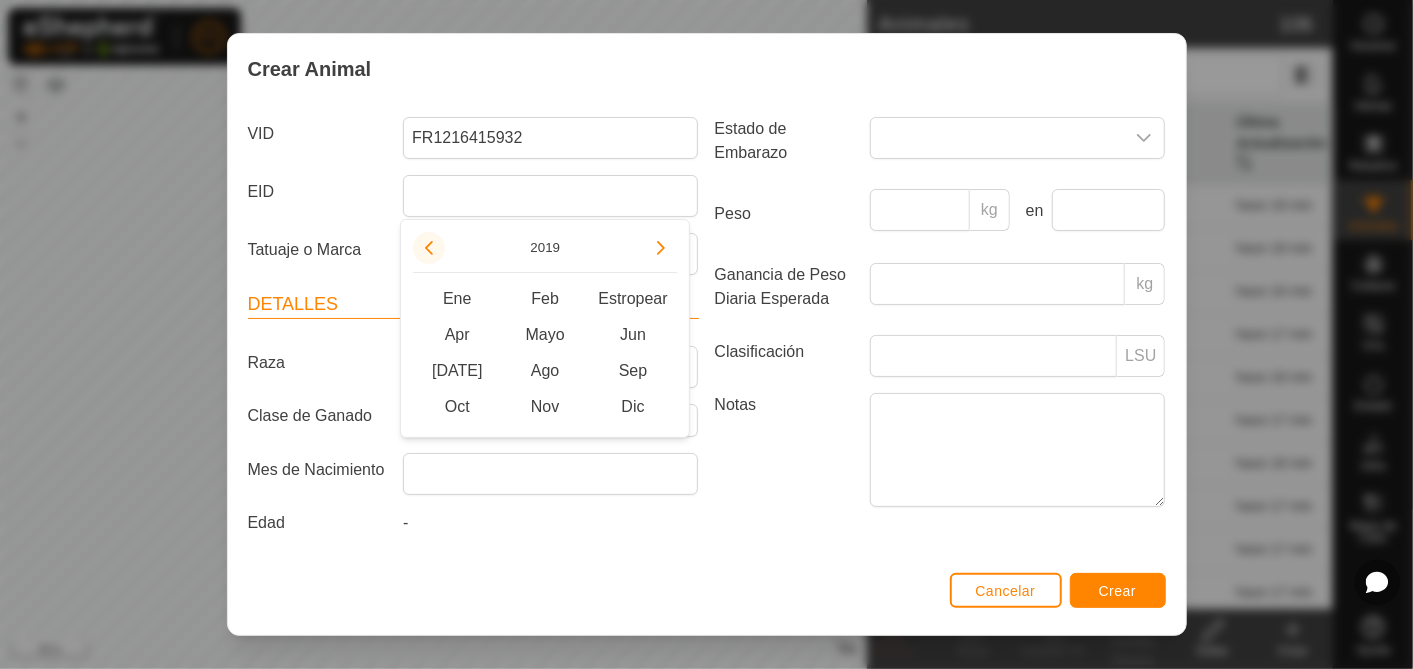 click at bounding box center [429, 248] 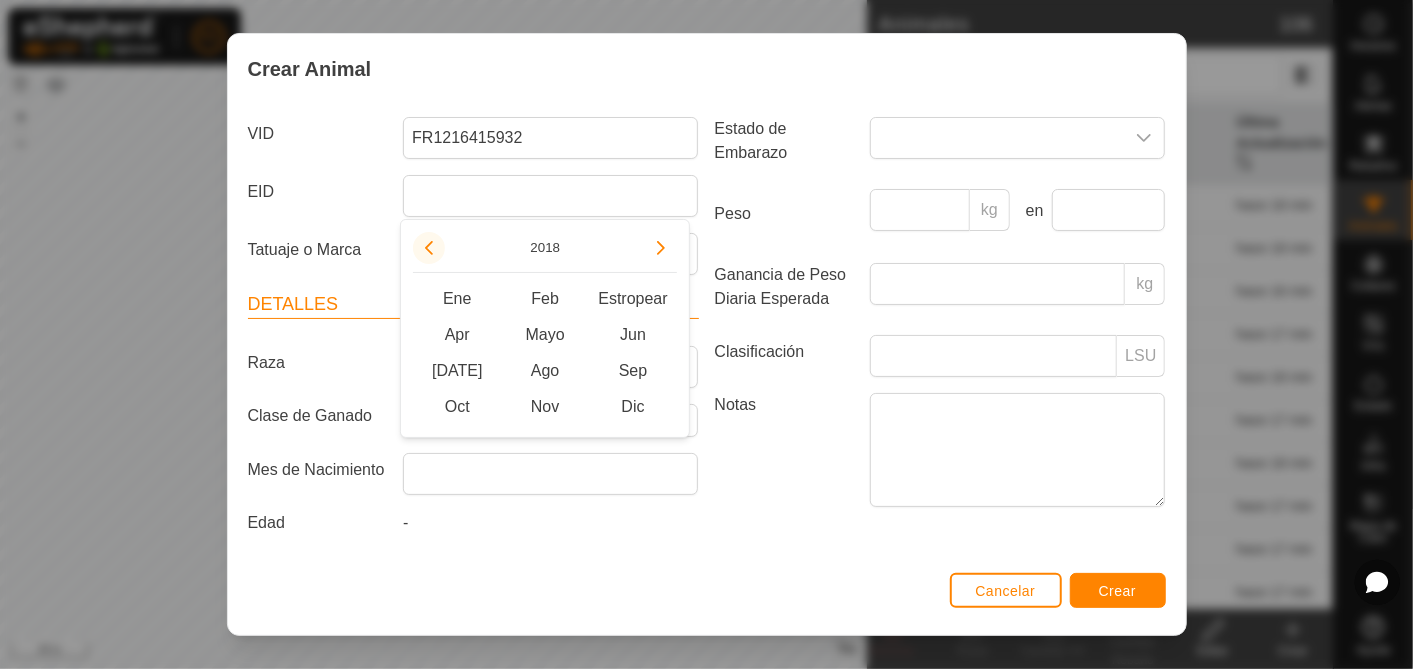click at bounding box center (429, 248) 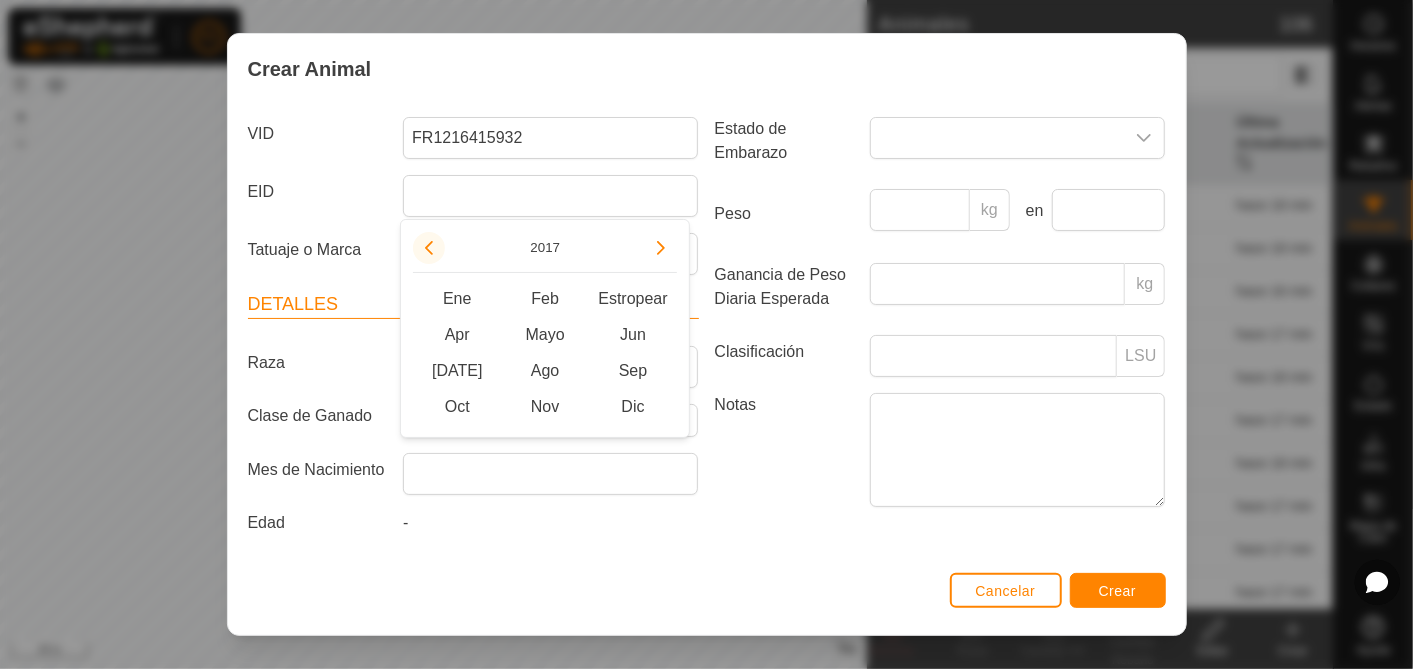 click at bounding box center (429, 248) 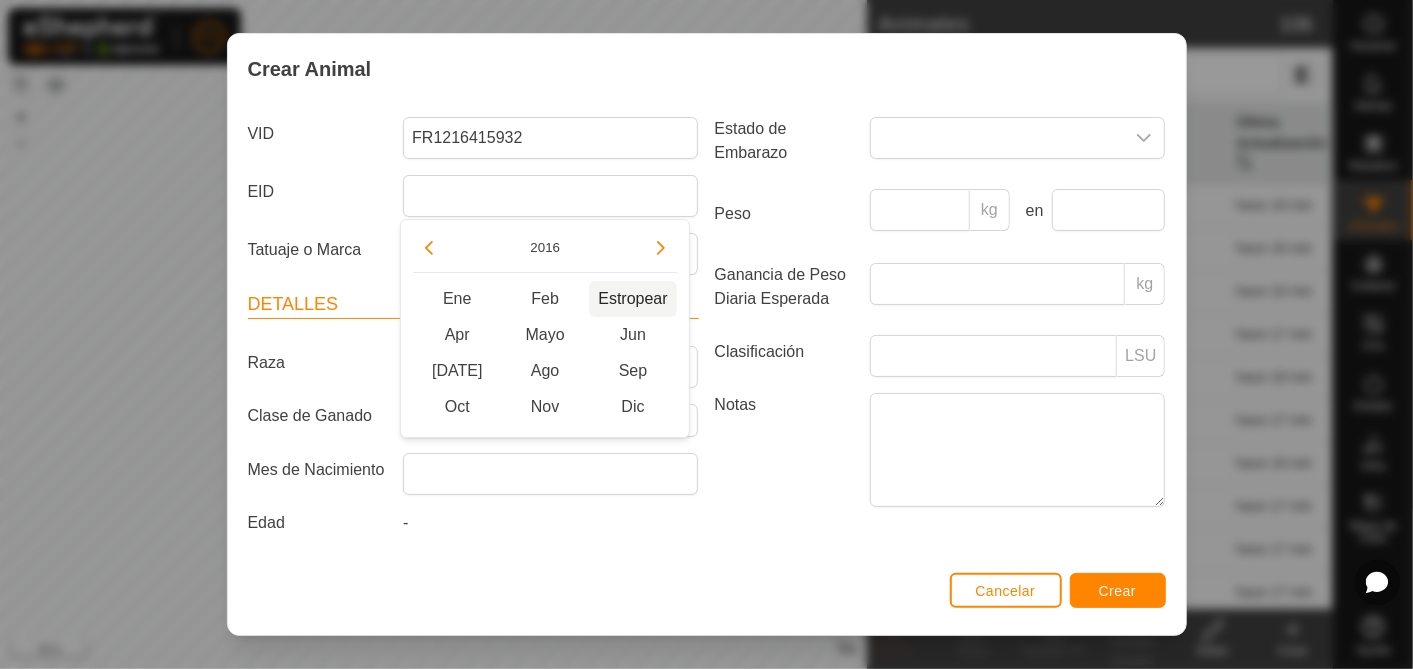 click on "Estropear" at bounding box center [633, 299] 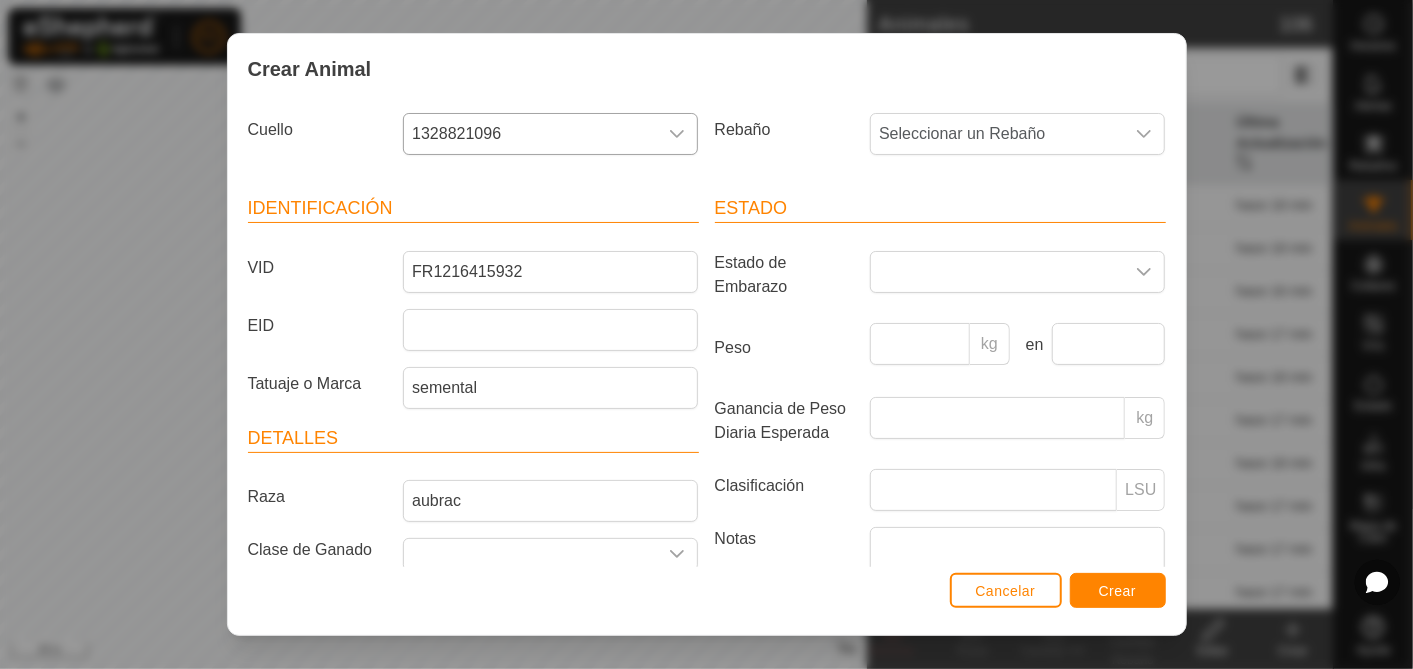 scroll, scrollTop: 0, scrollLeft: 0, axis: both 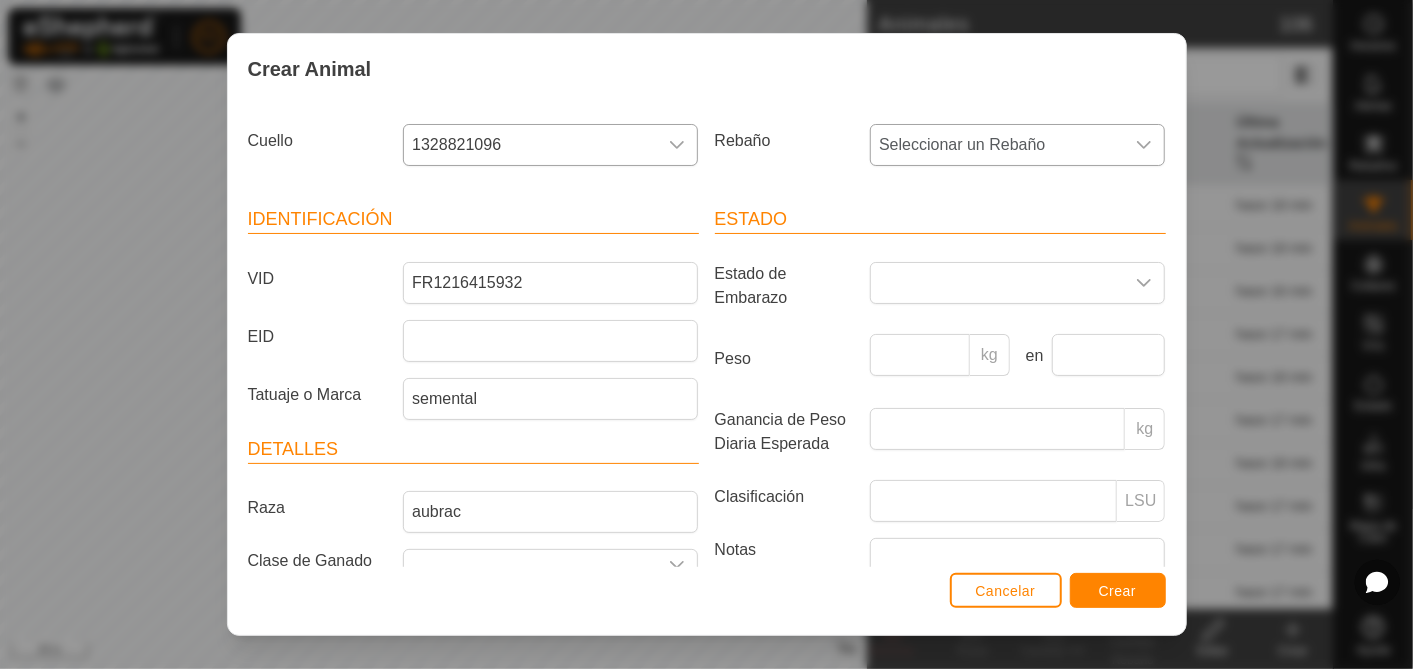 click on "Seleccionar un Rebaño" at bounding box center [997, 145] 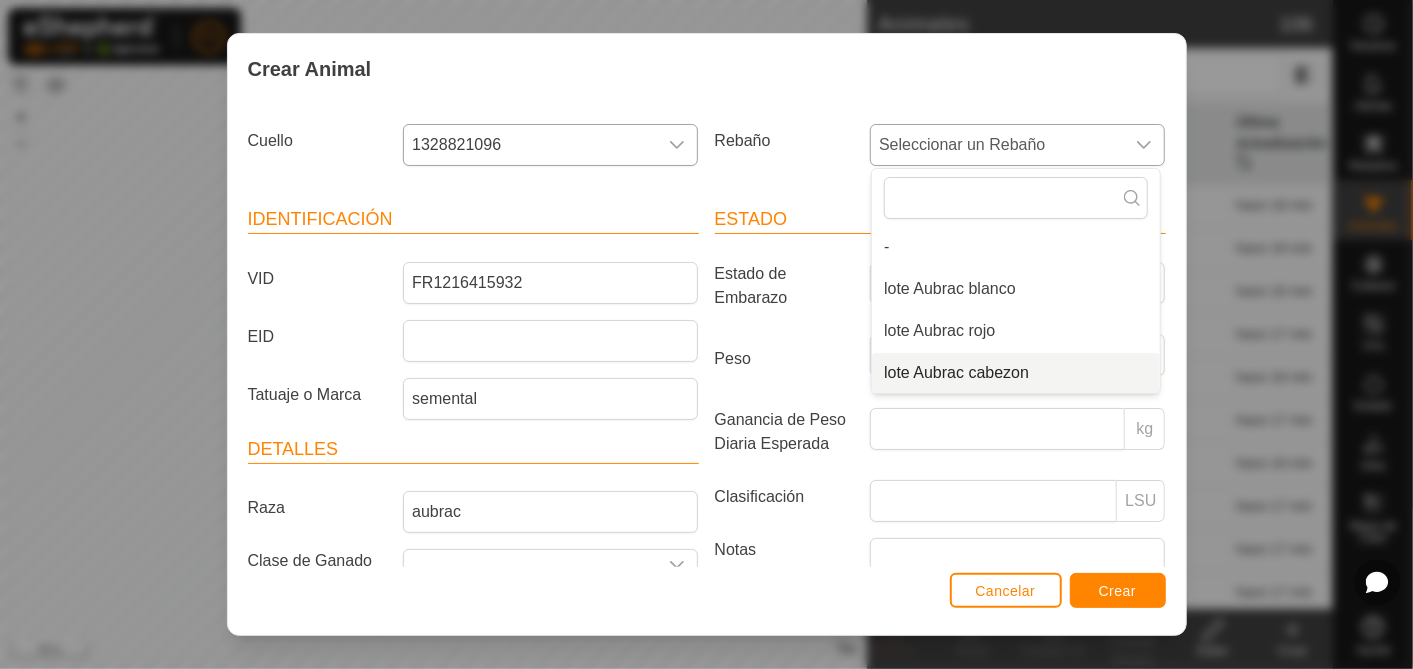 click on "lote Aubrac cabezon" at bounding box center [1016, 373] 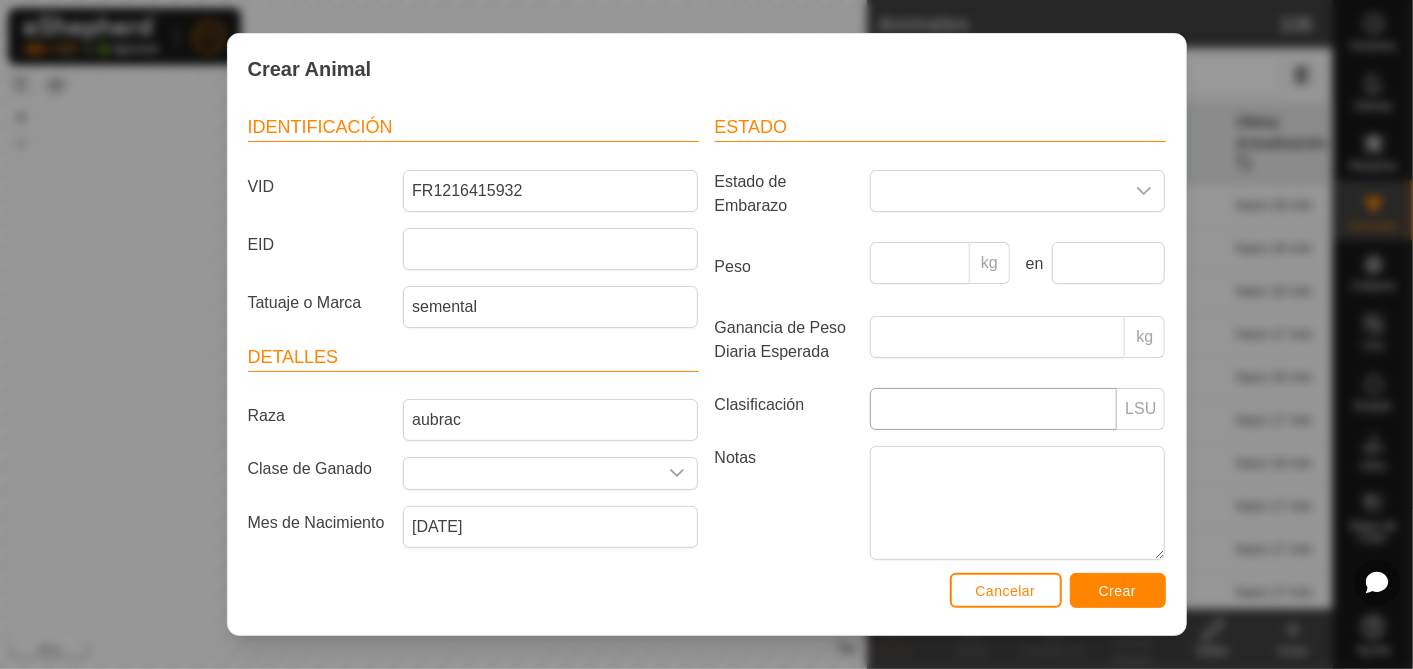 scroll, scrollTop: 155, scrollLeft: 0, axis: vertical 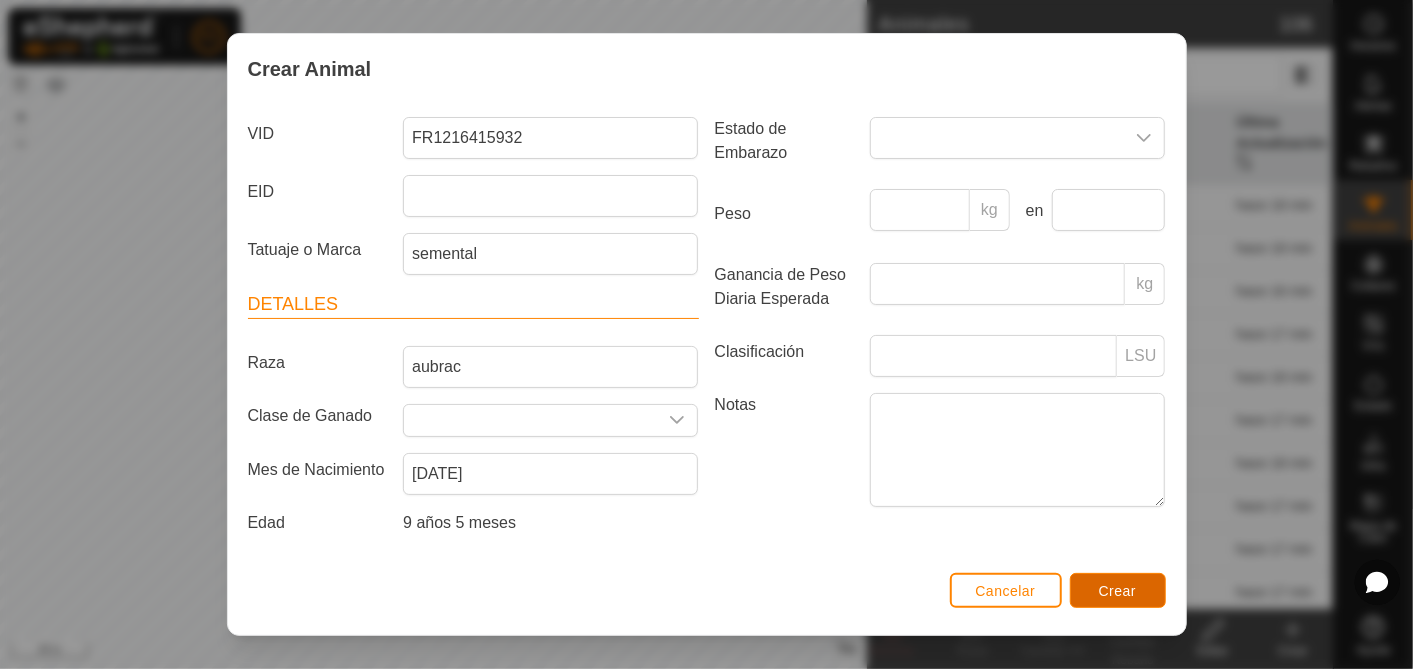 click on "Crear" at bounding box center [1118, 591] 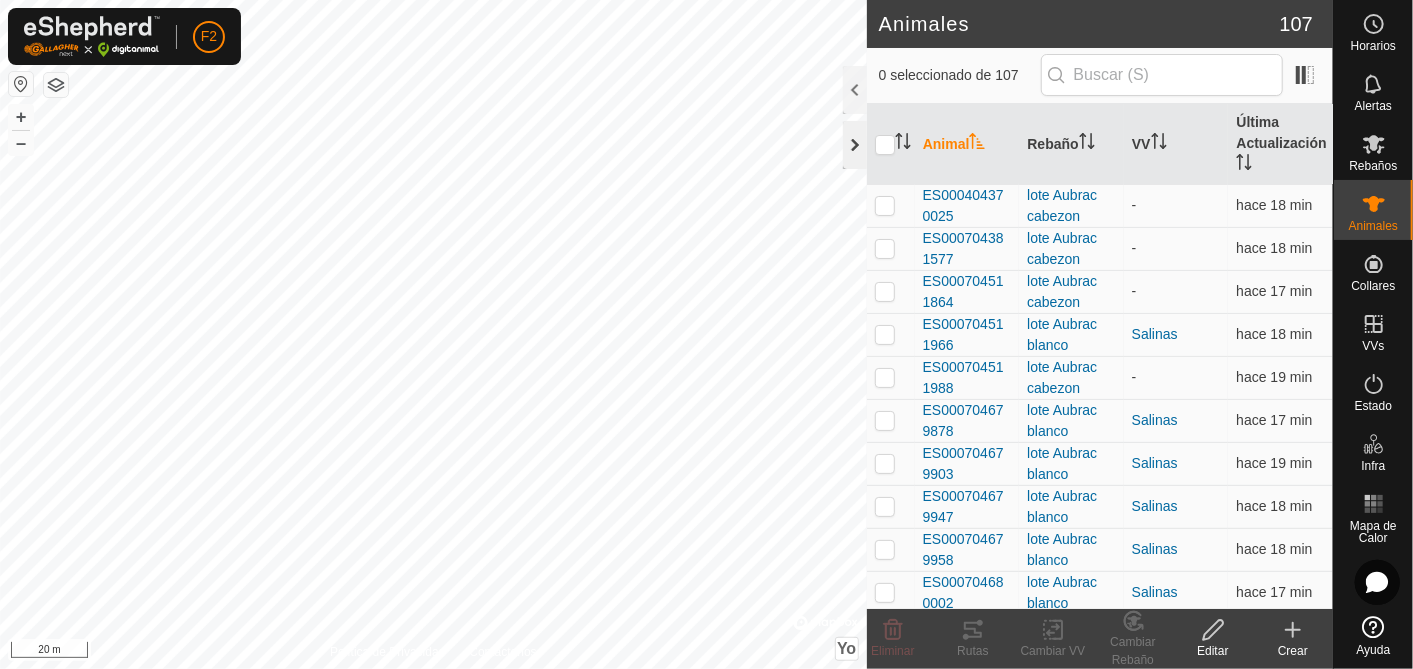 click 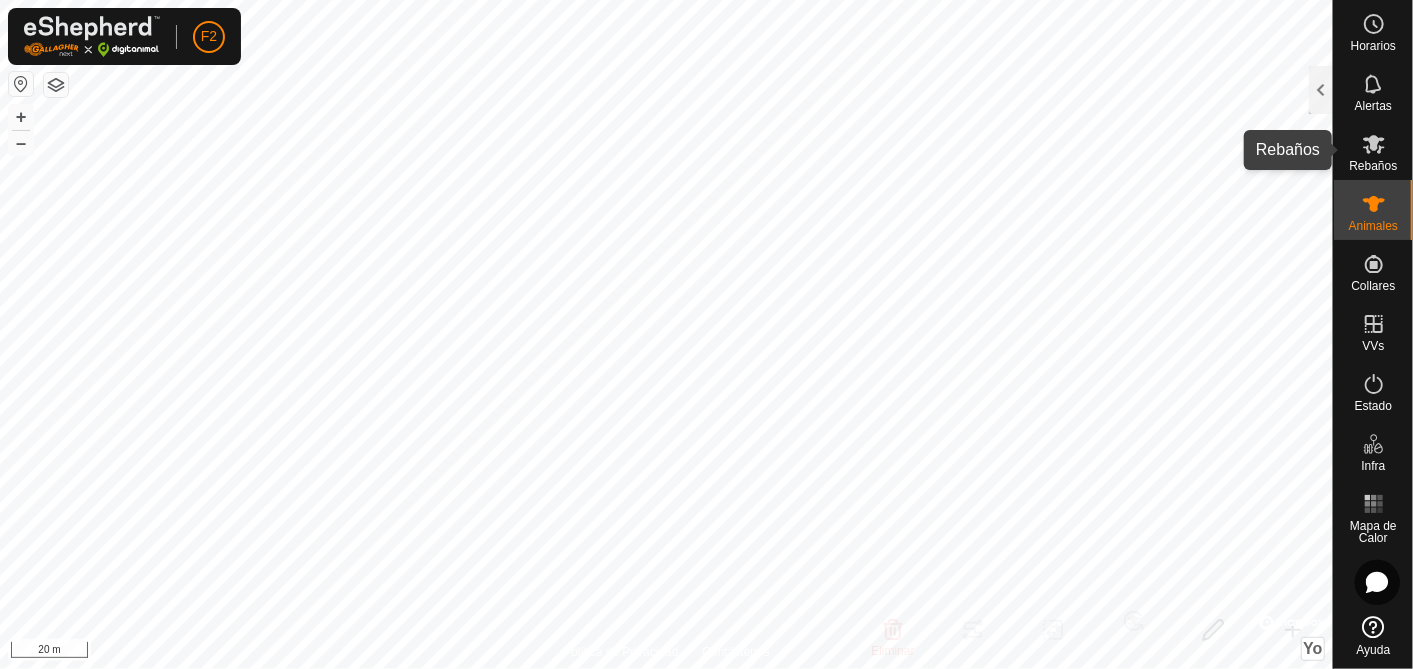 click 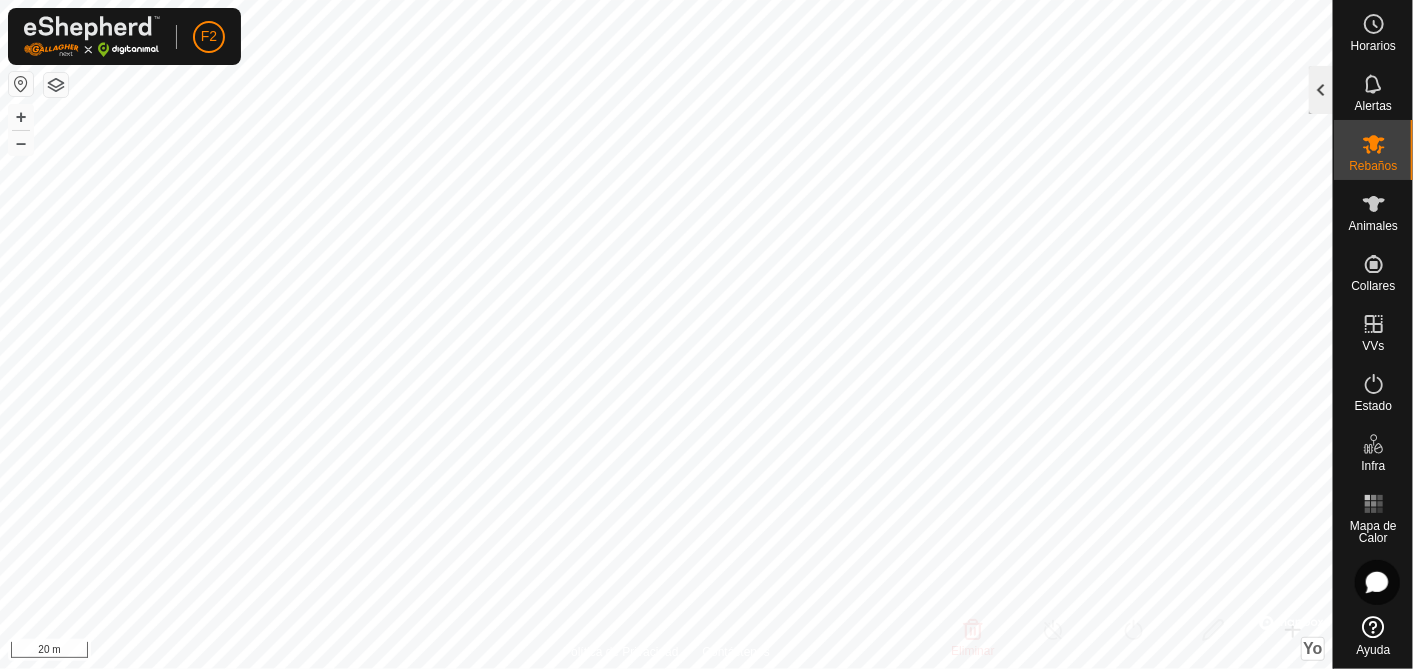 click 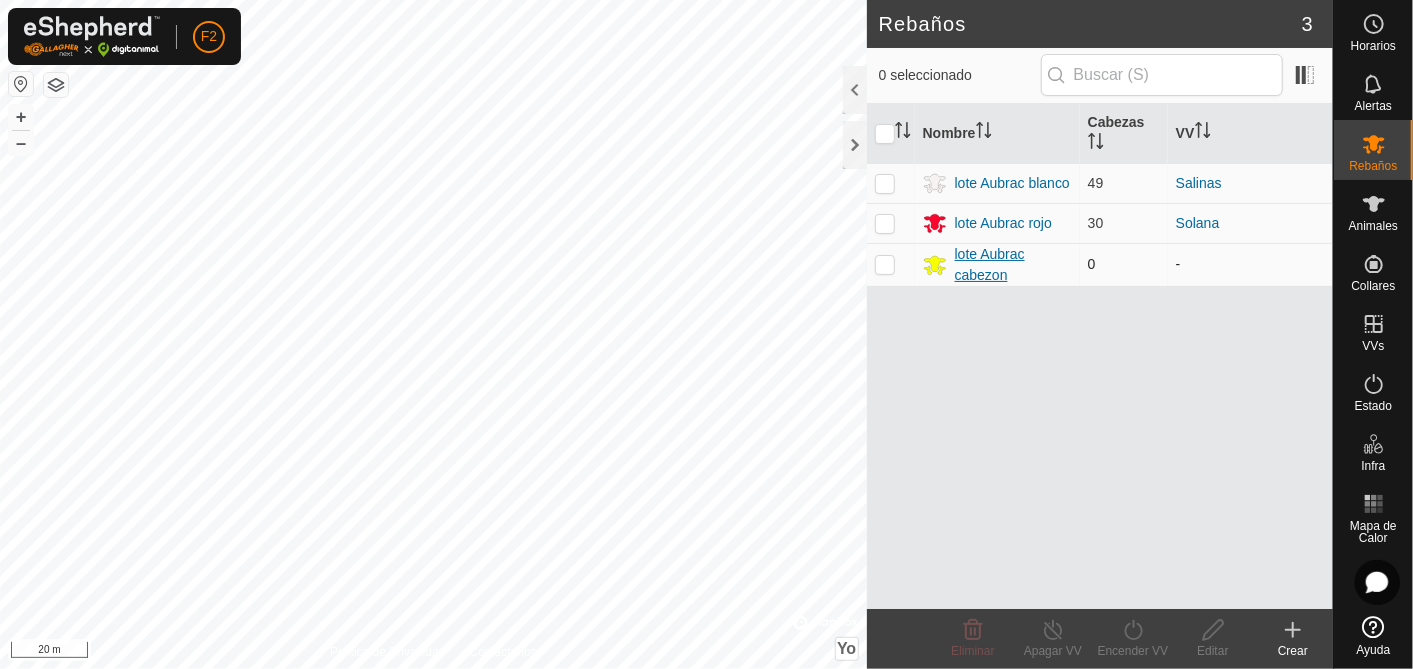 click on "lote Aubrac cabezon" at bounding box center (1013, 265) 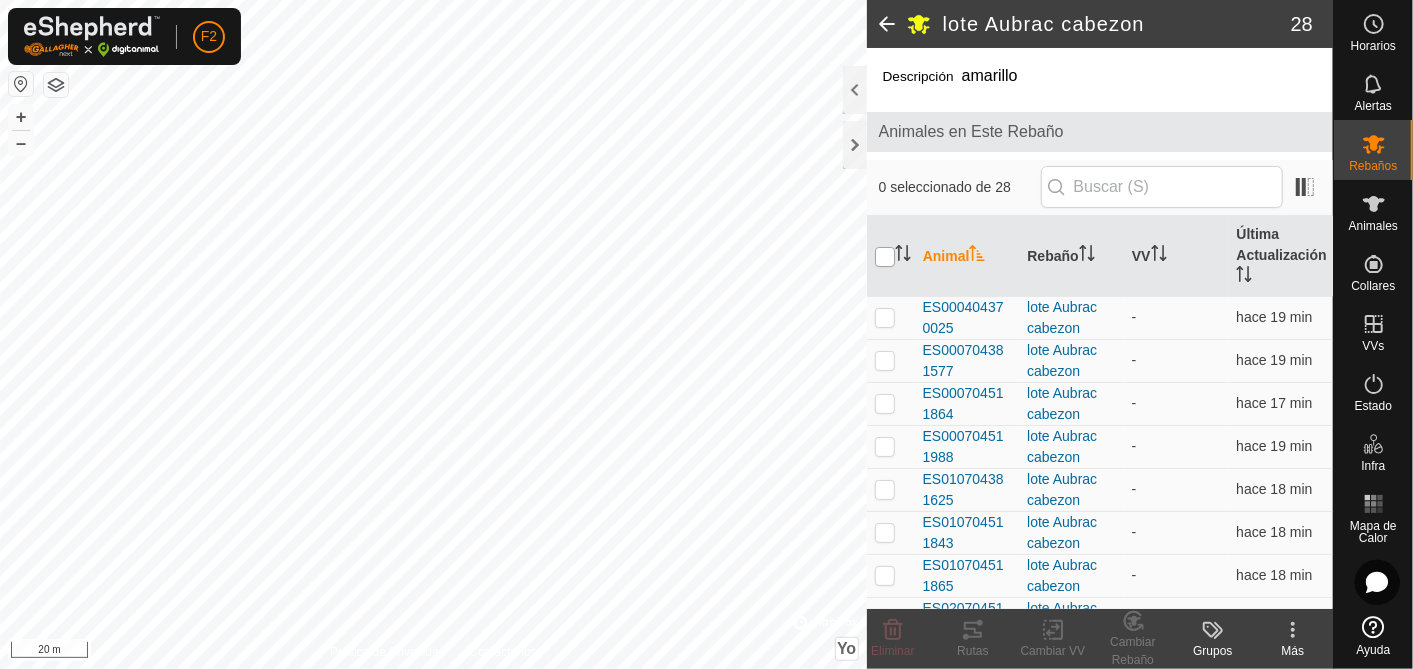 click at bounding box center (885, 257) 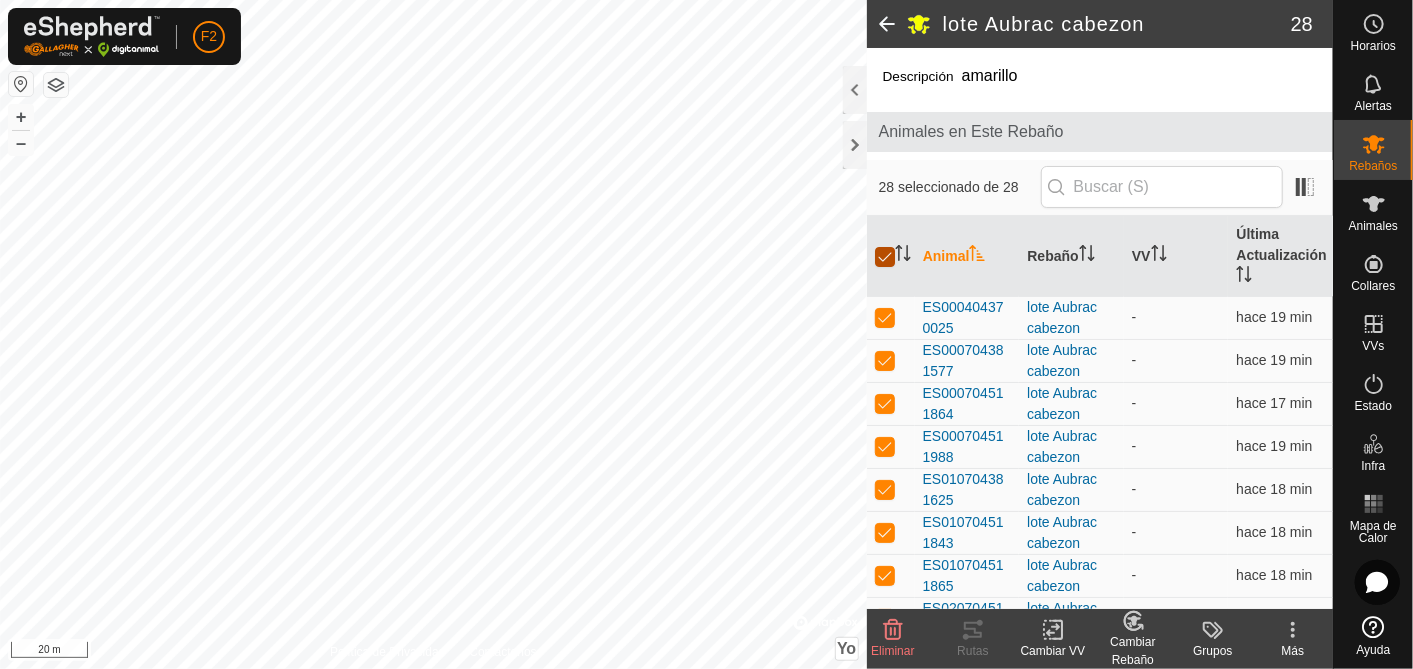 click at bounding box center [885, 257] 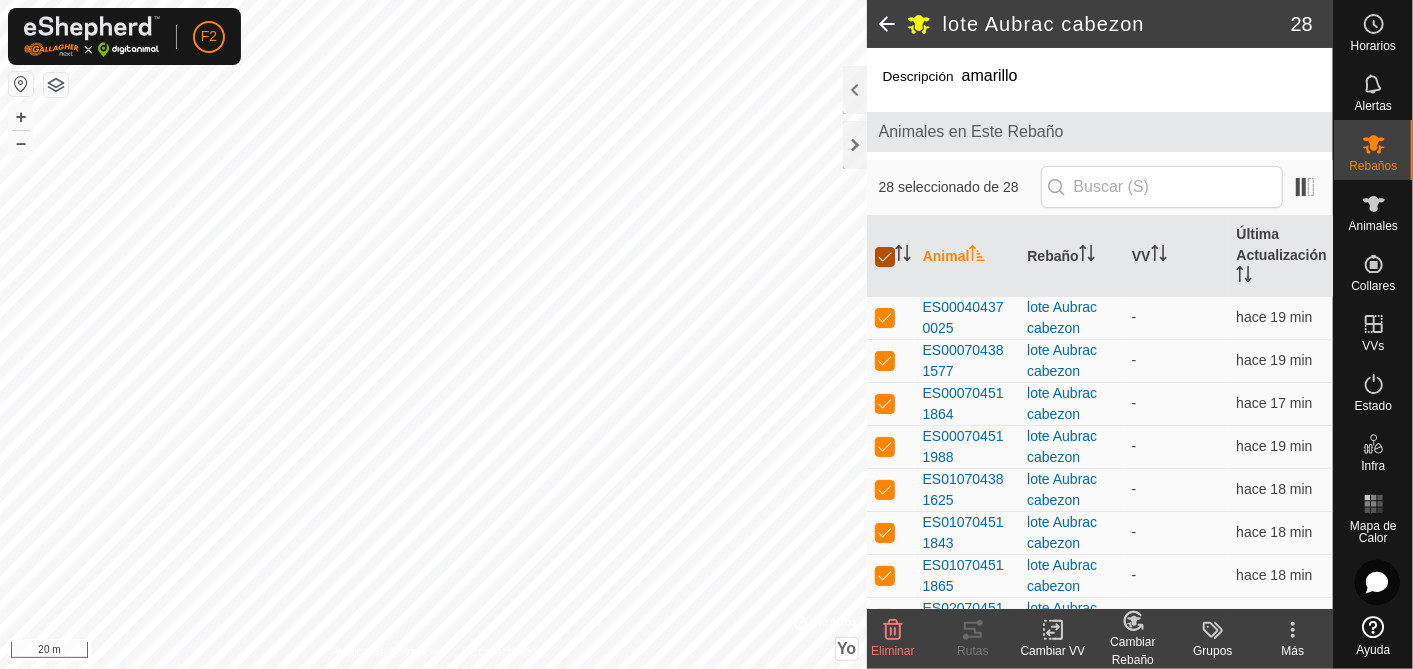 checkbox on "false" 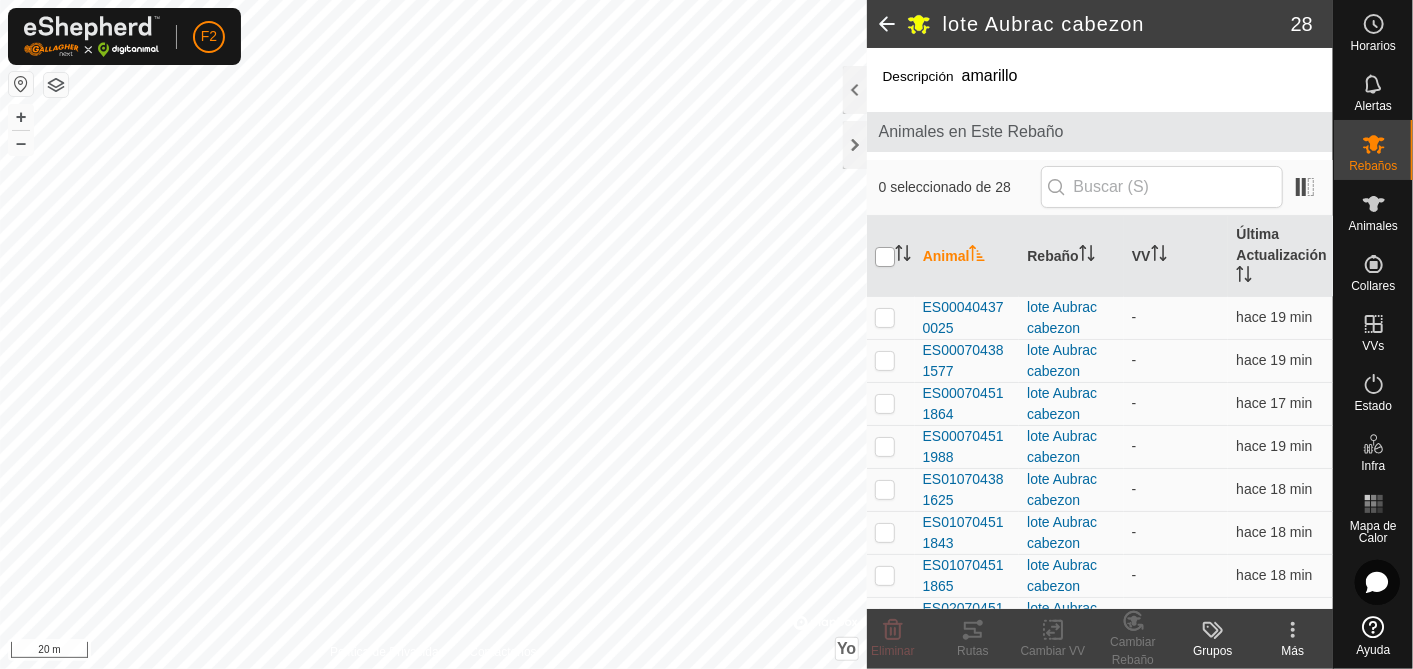 click at bounding box center (885, 257) 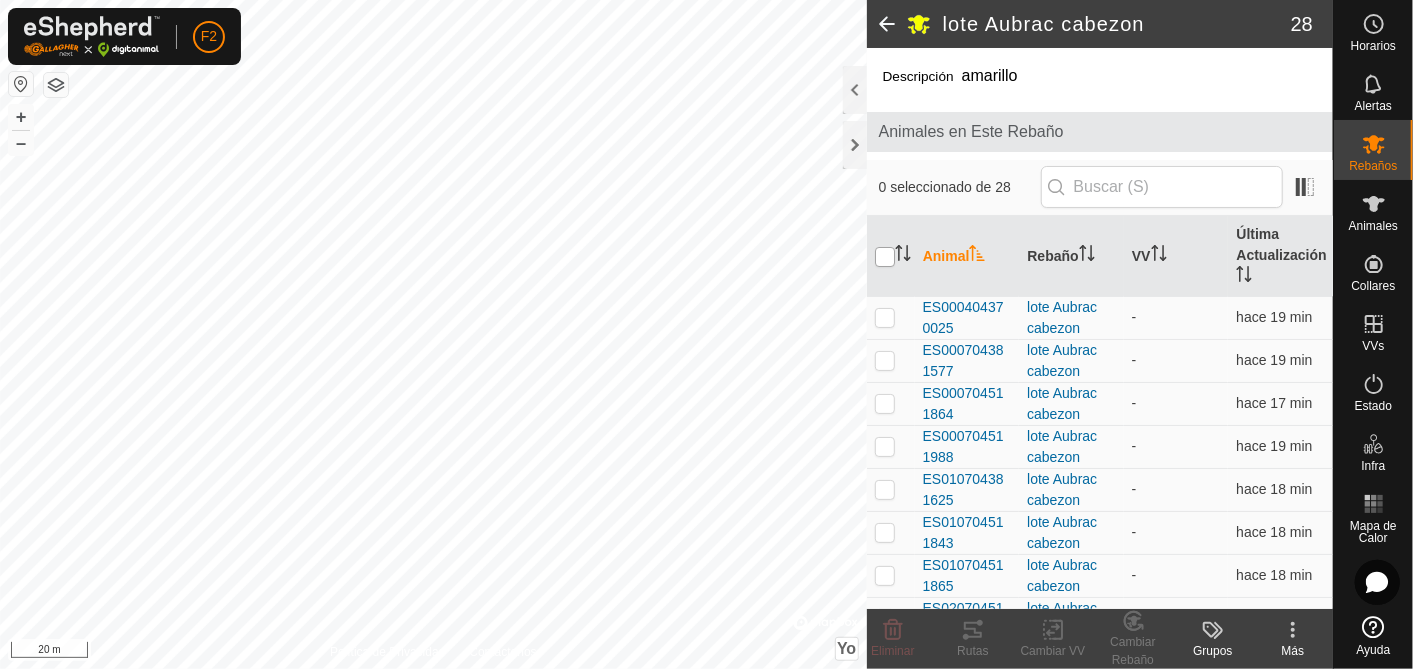 checkbox on "true" 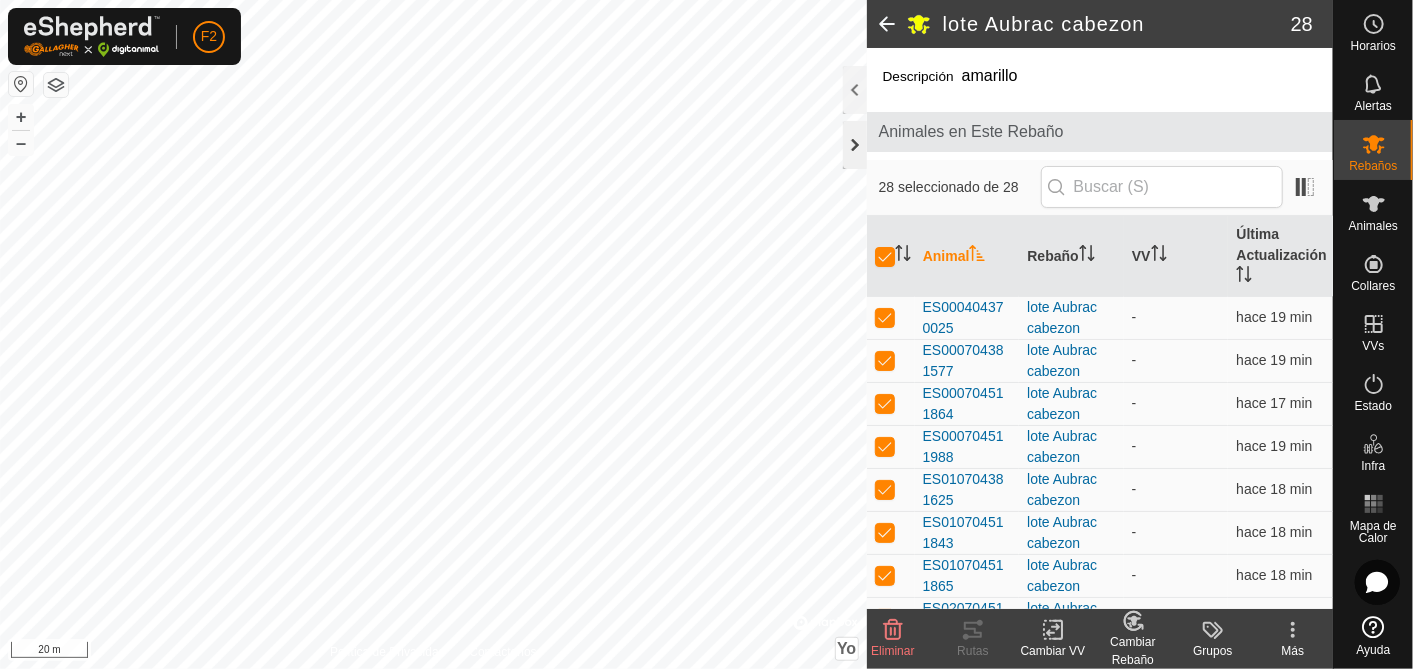 click 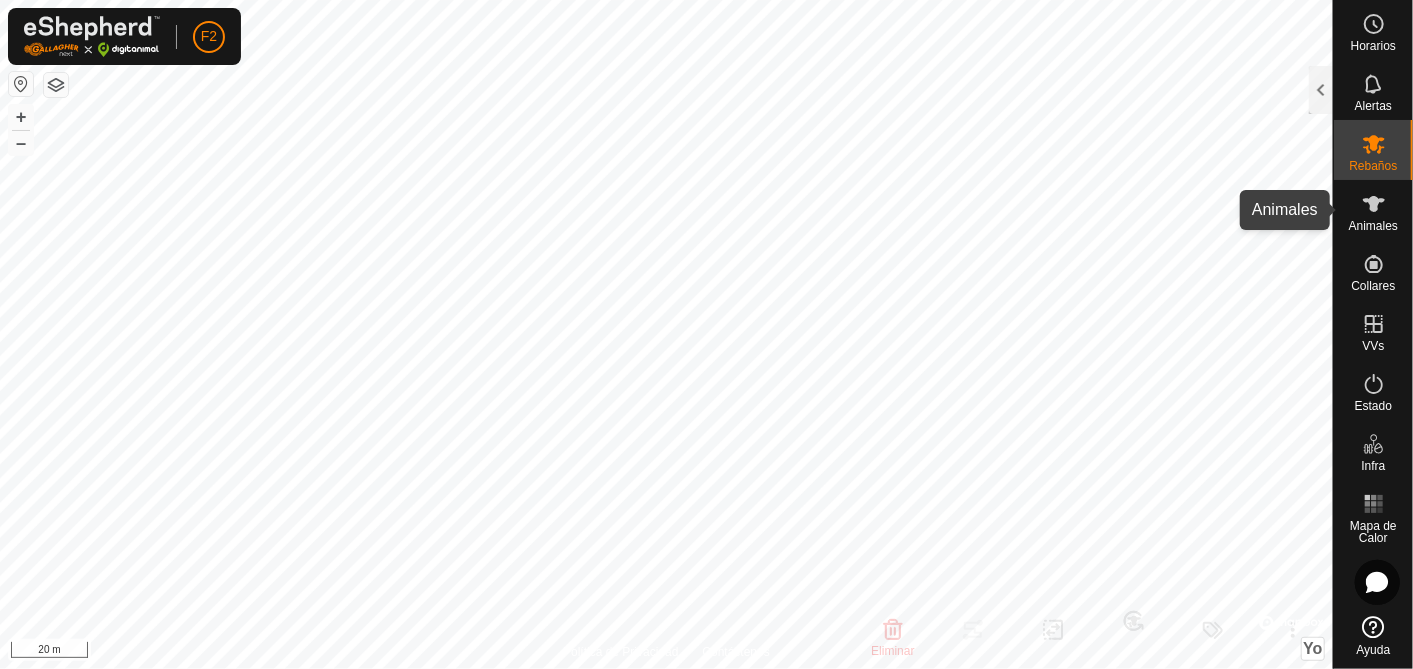 click on "Animales" at bounding box center [1373, 226] 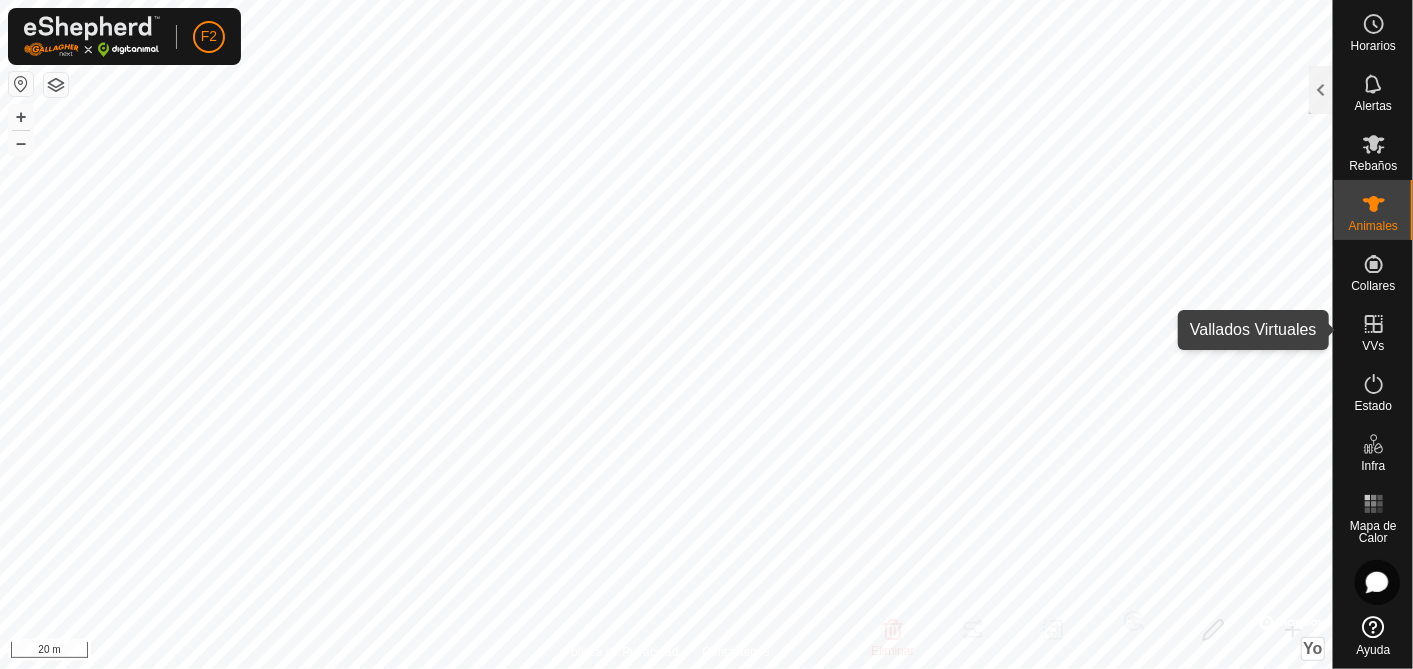 click 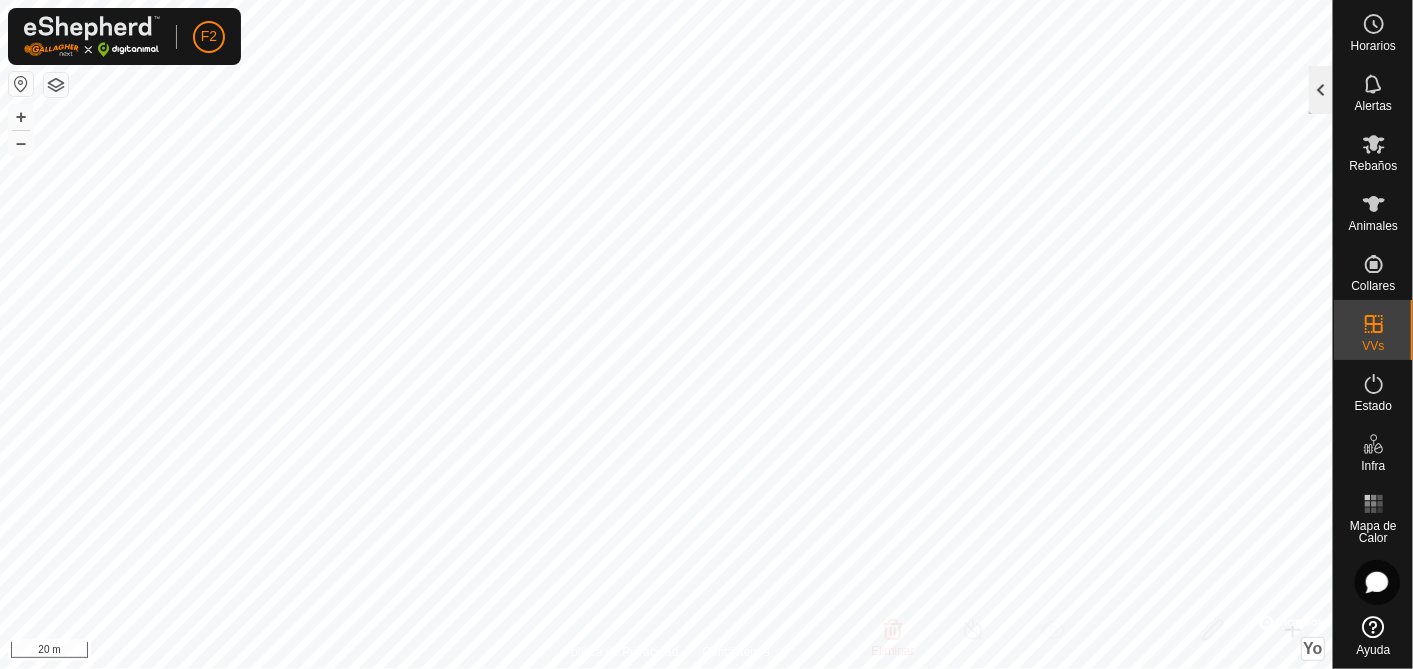 click 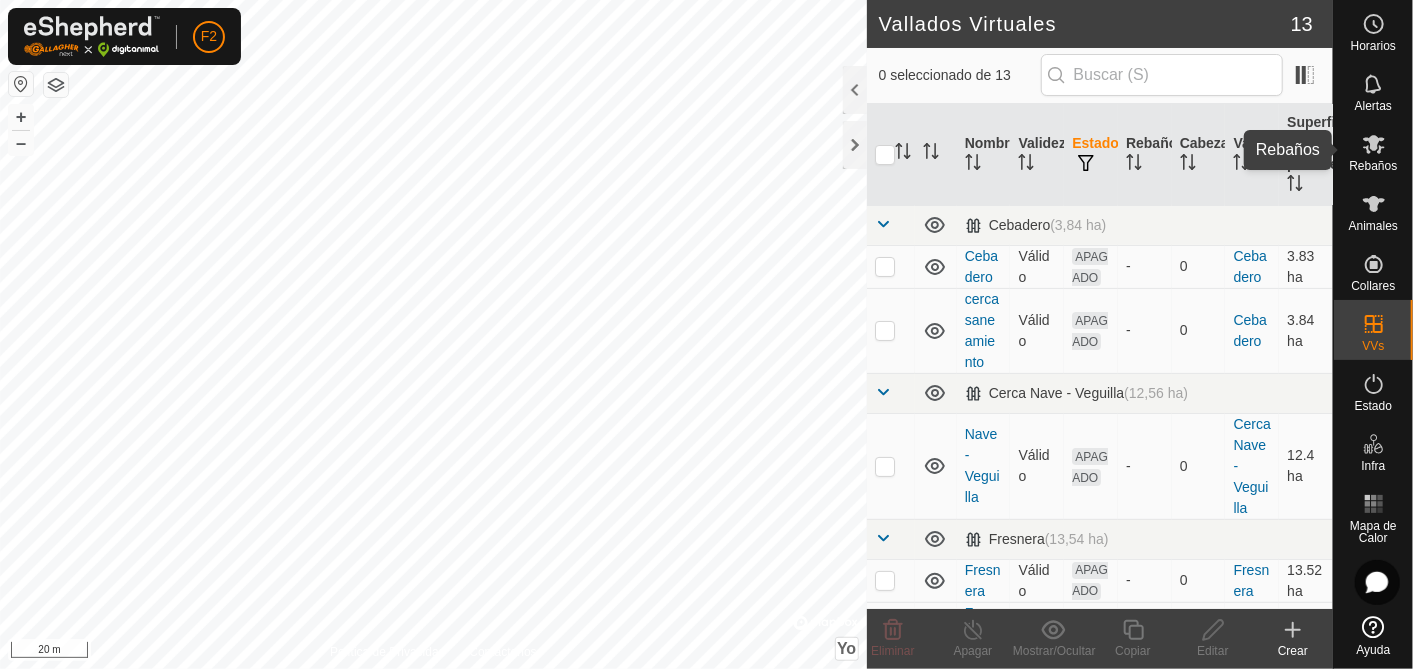 click 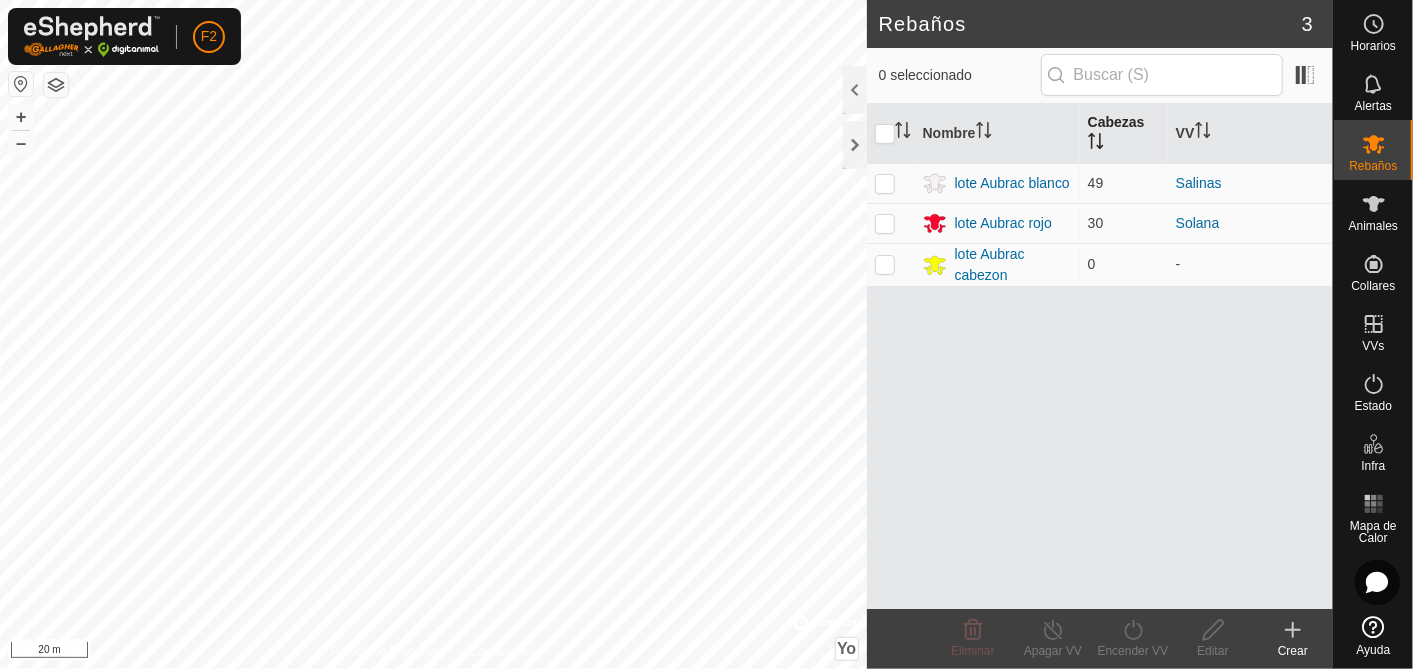 click 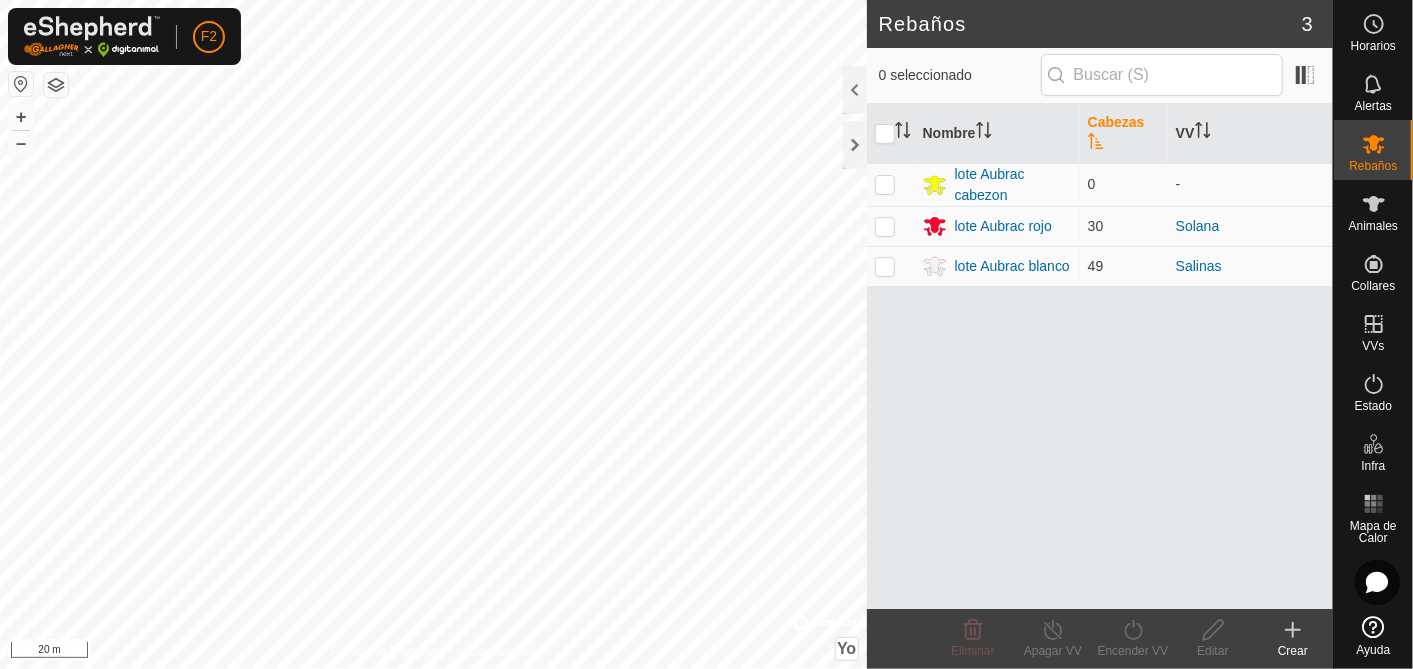 click 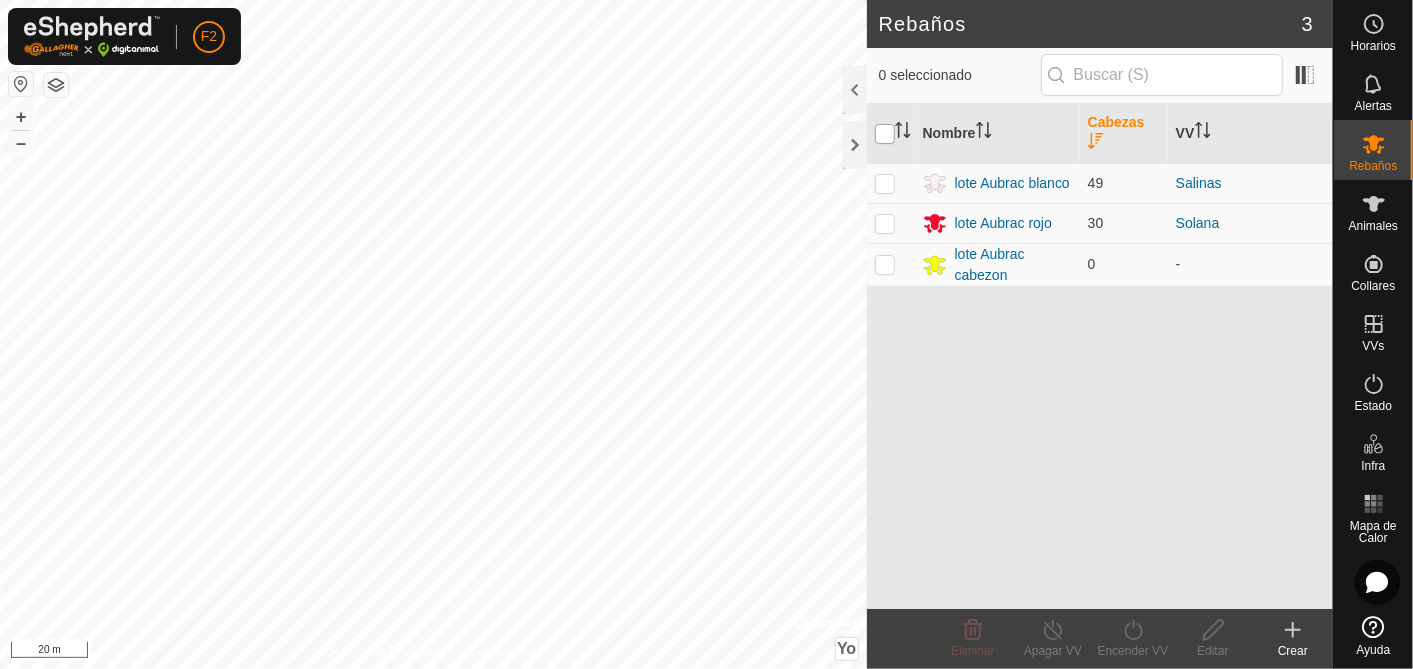 click at bounding box center (885, 134) 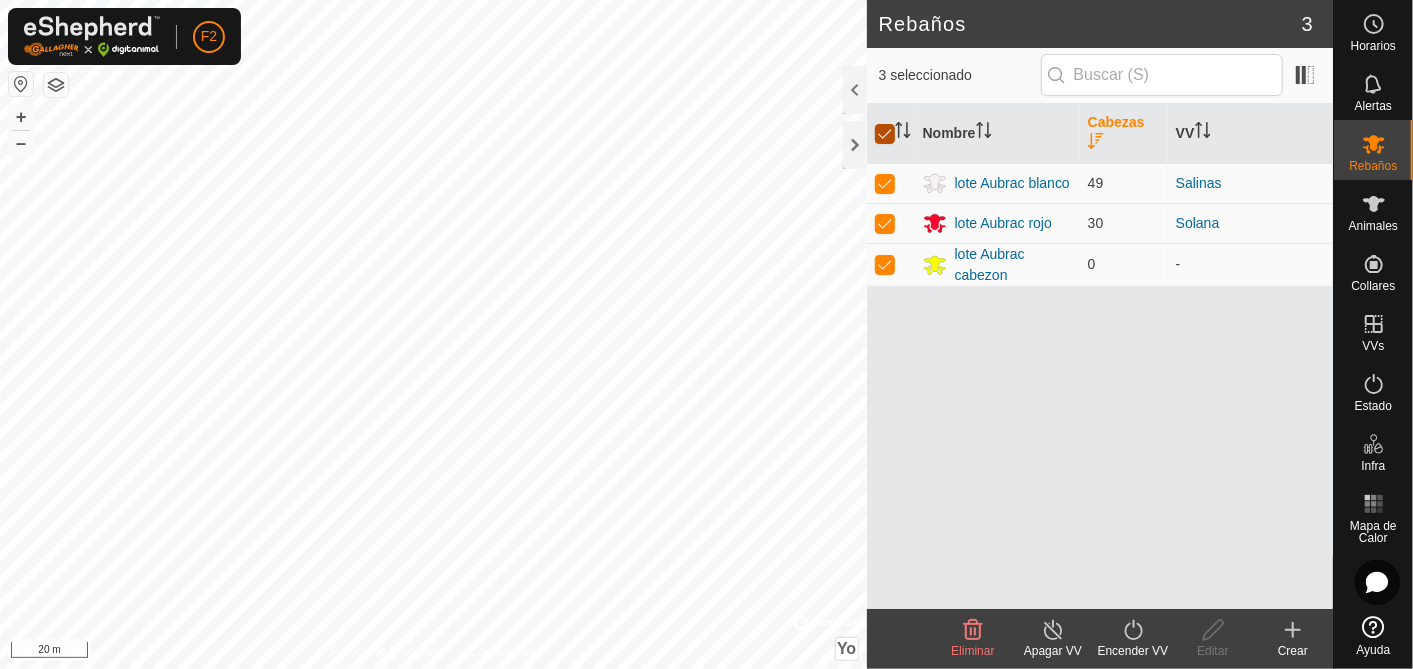 click at bounding box center (885, 134) 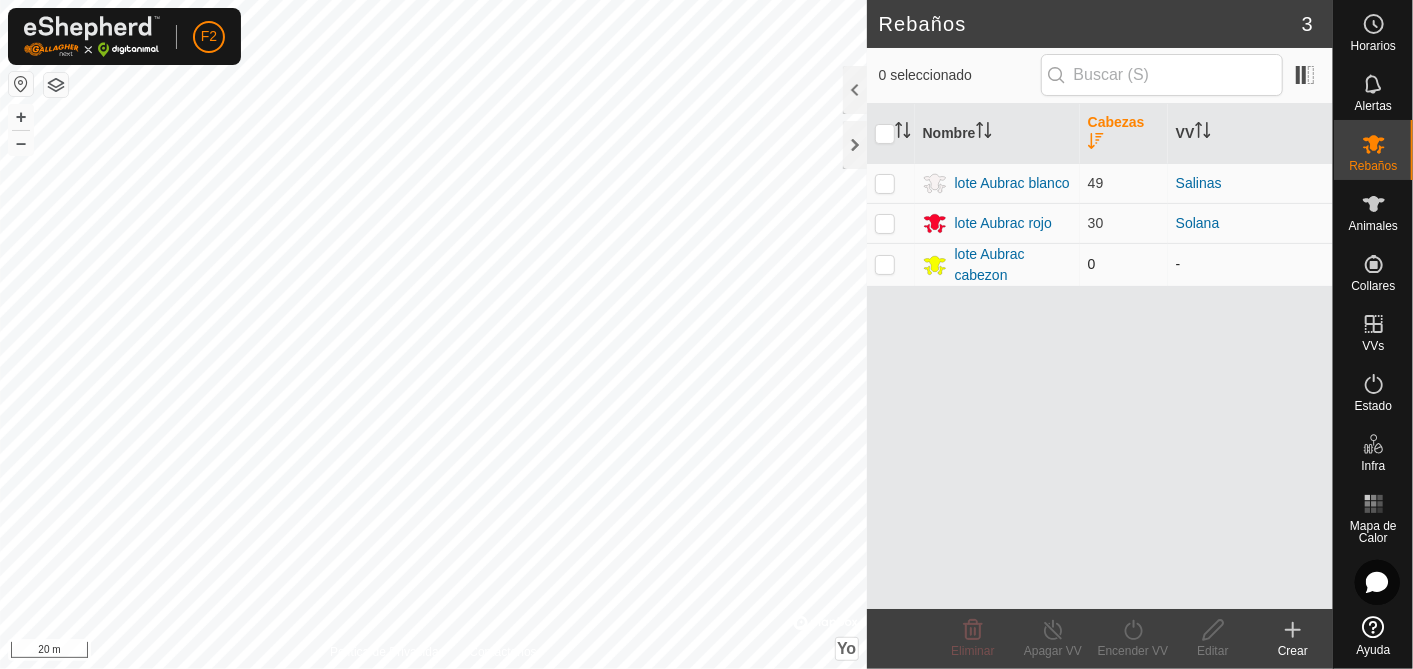 click at bounding box center (885, 264) 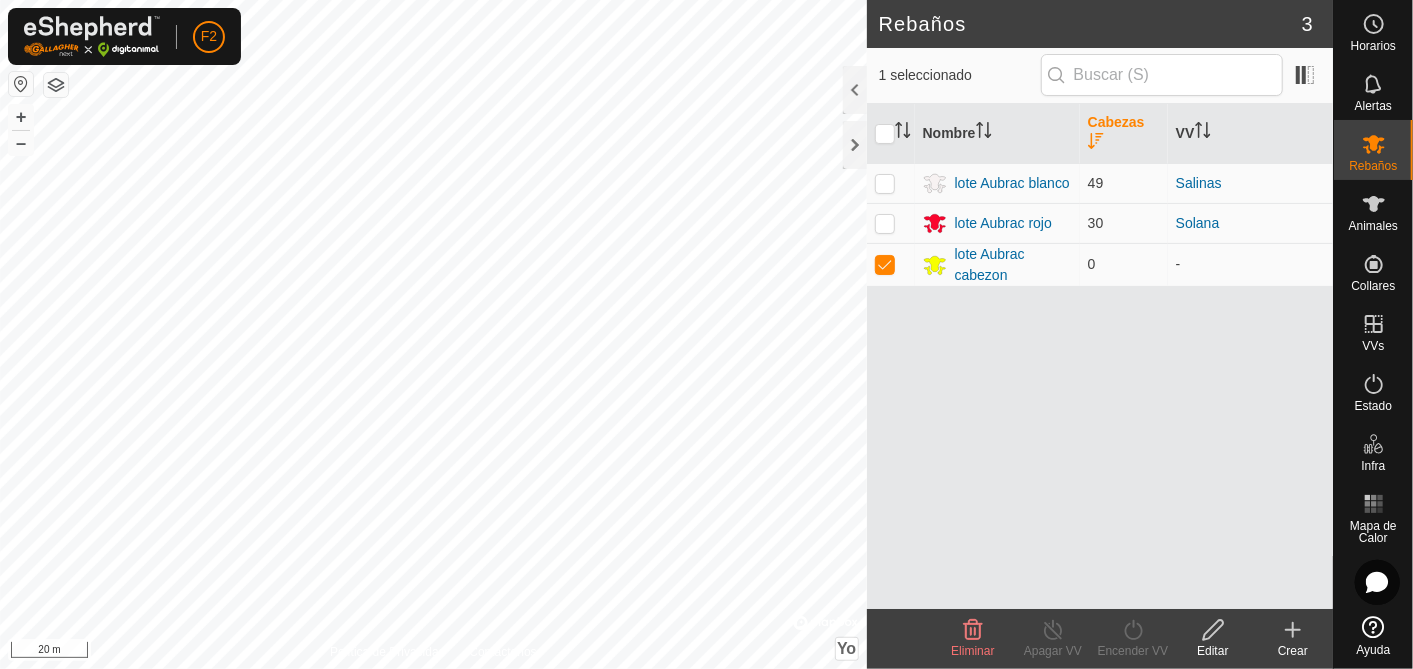 click 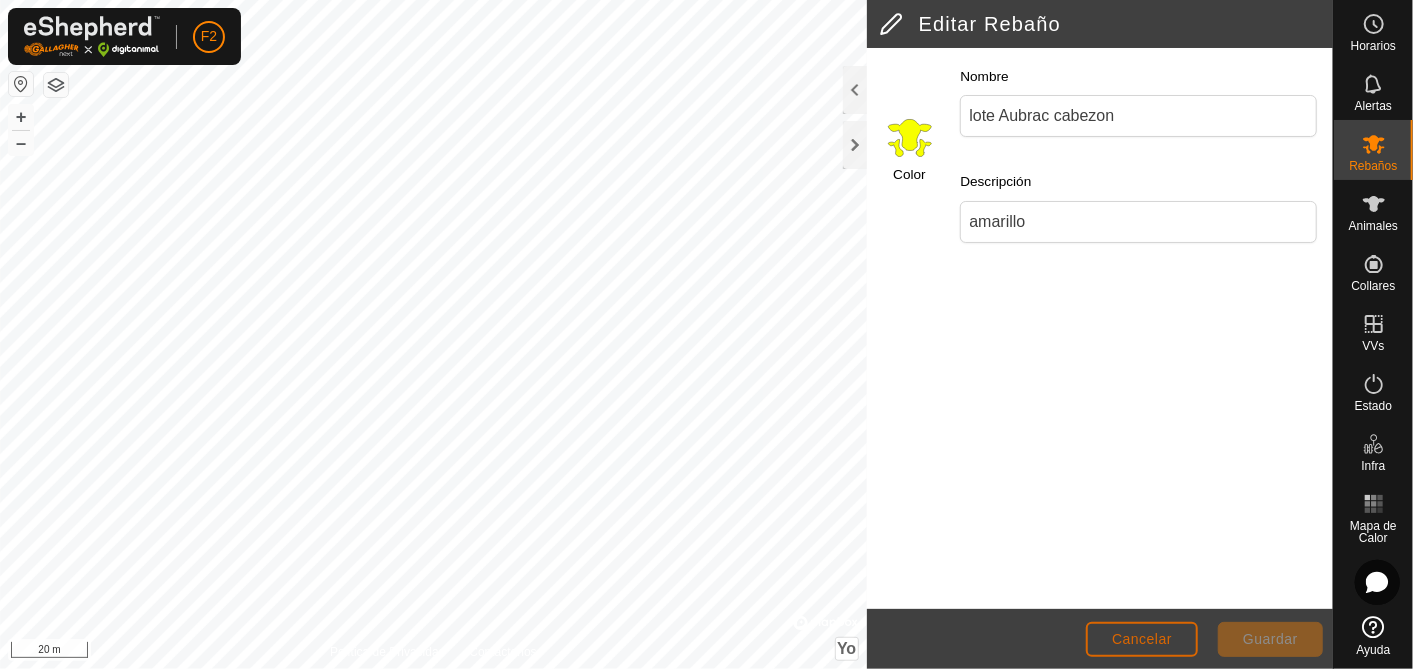 click on "Cancelar" 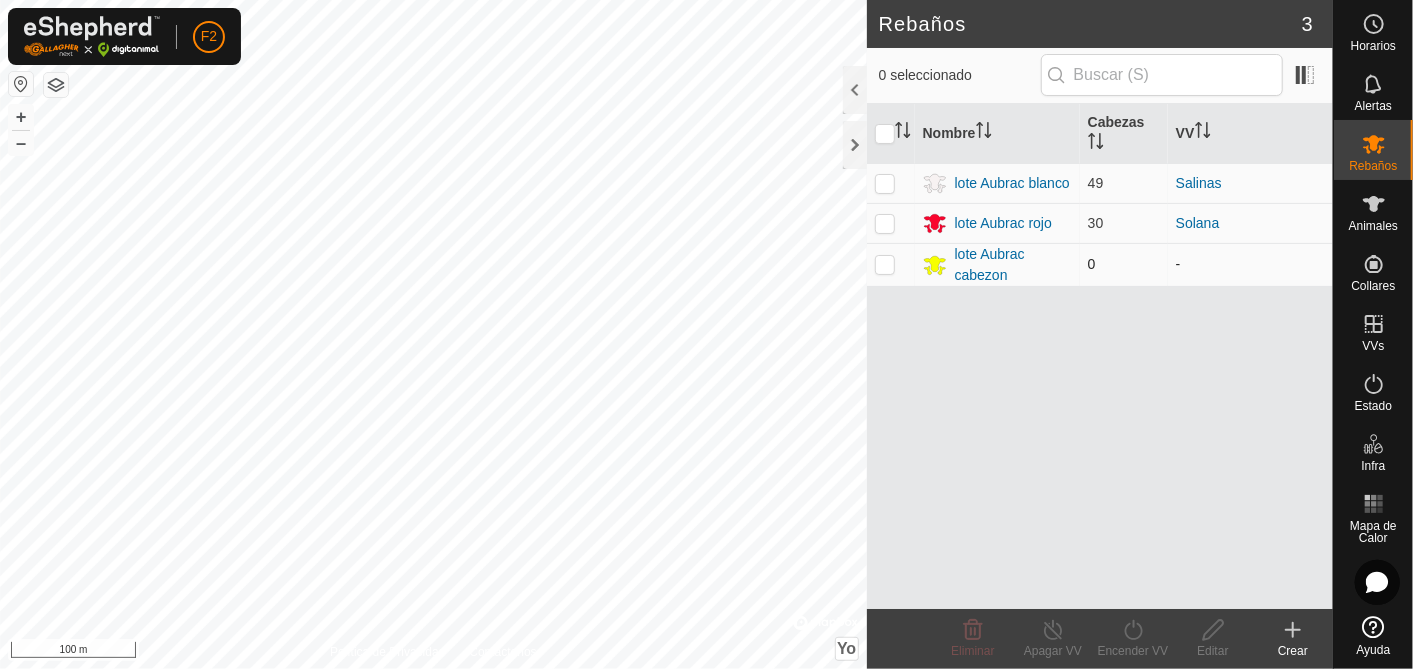 click at bounding box center (885, 264) 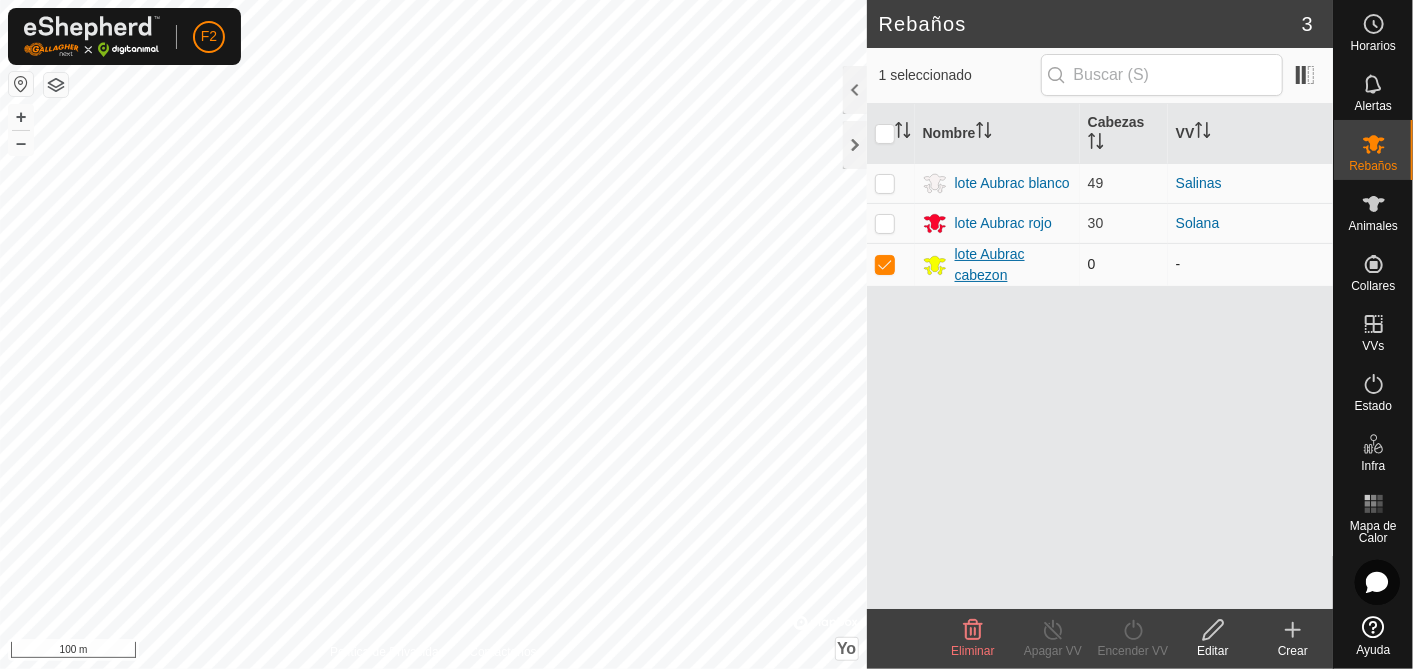 click on "lote Aubrac cabezon" at bounding box center (1013, 265) 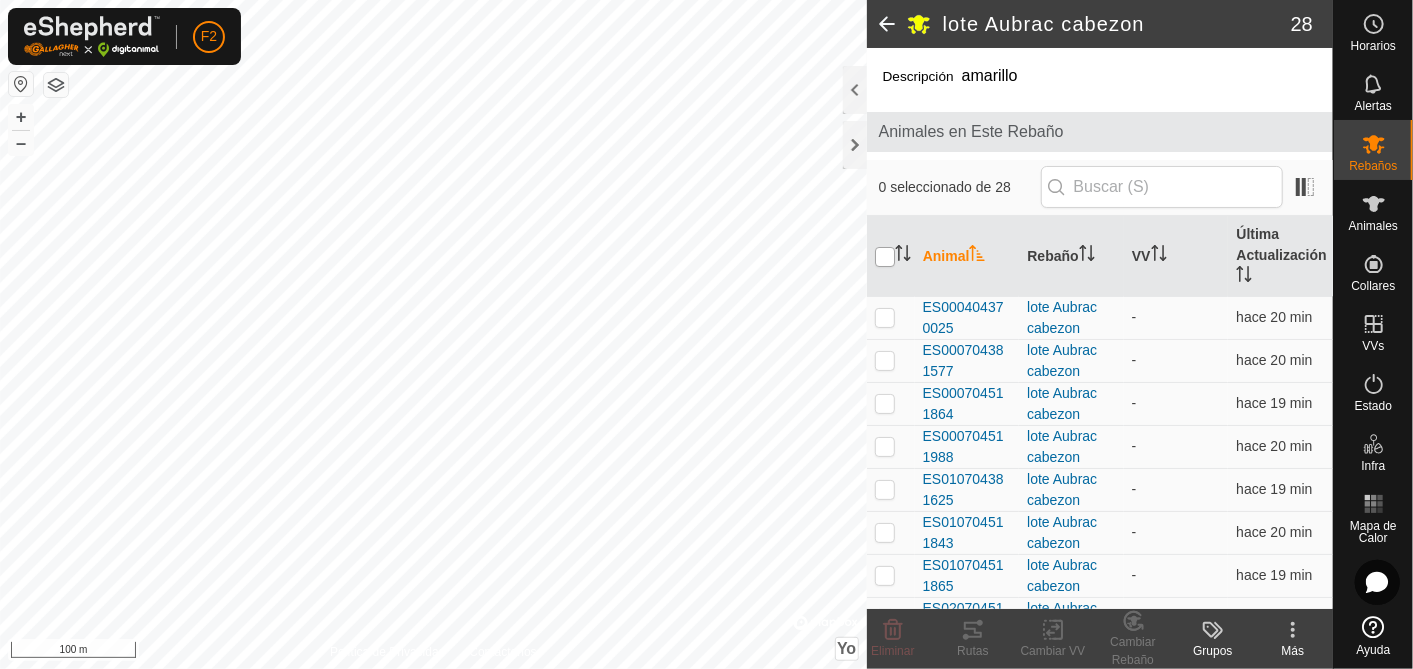 click at bounding box center (885, 257) 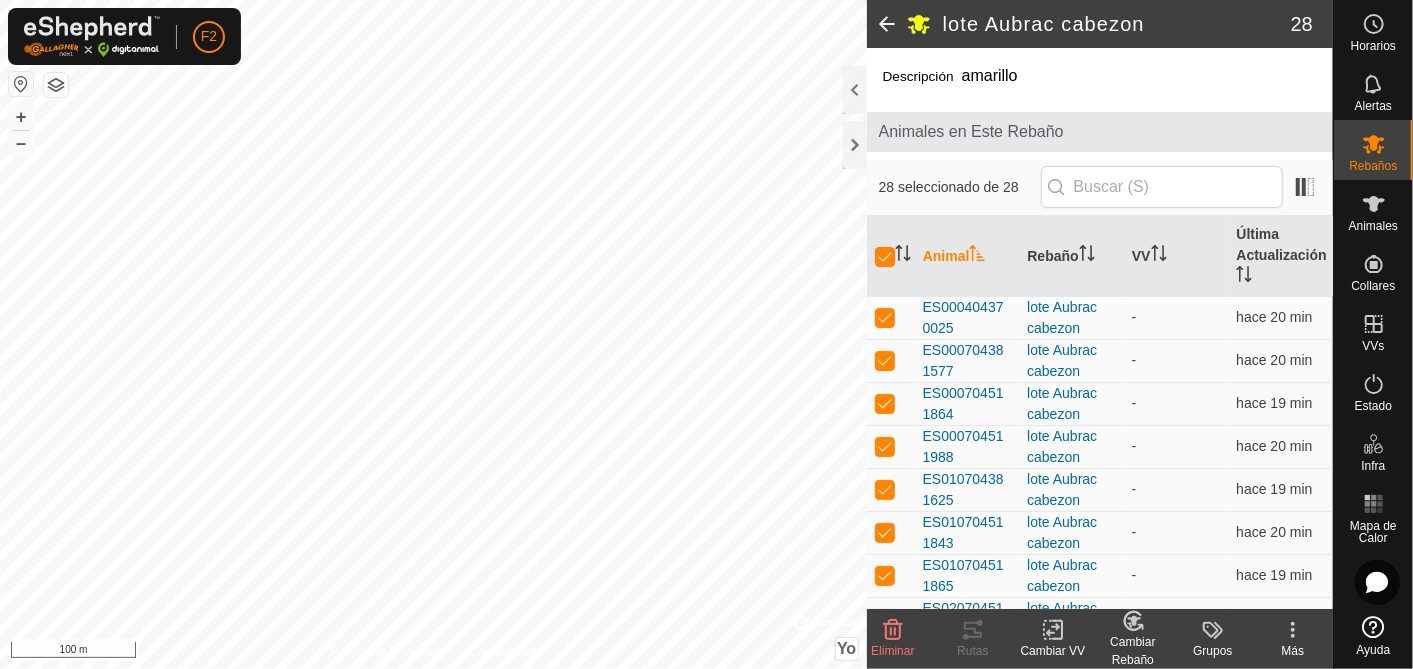 click 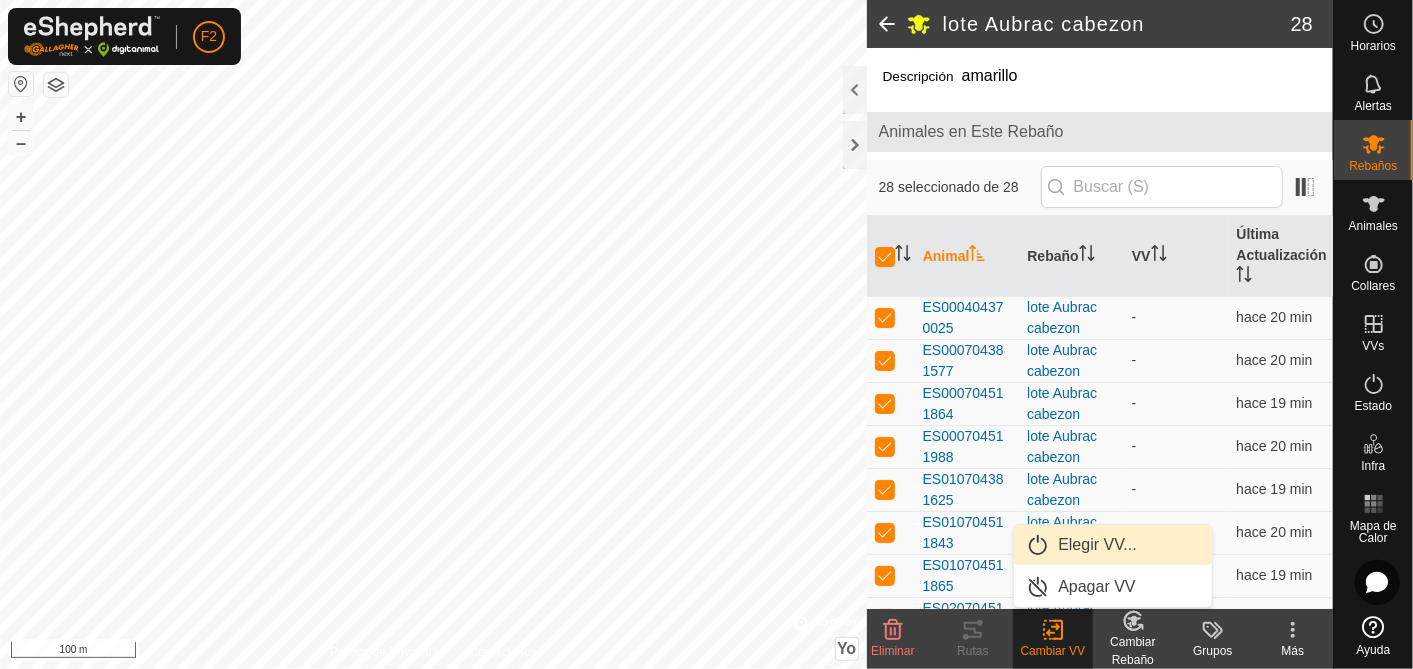 click on "Elegir VV..." at bounding box center [1113, 545] 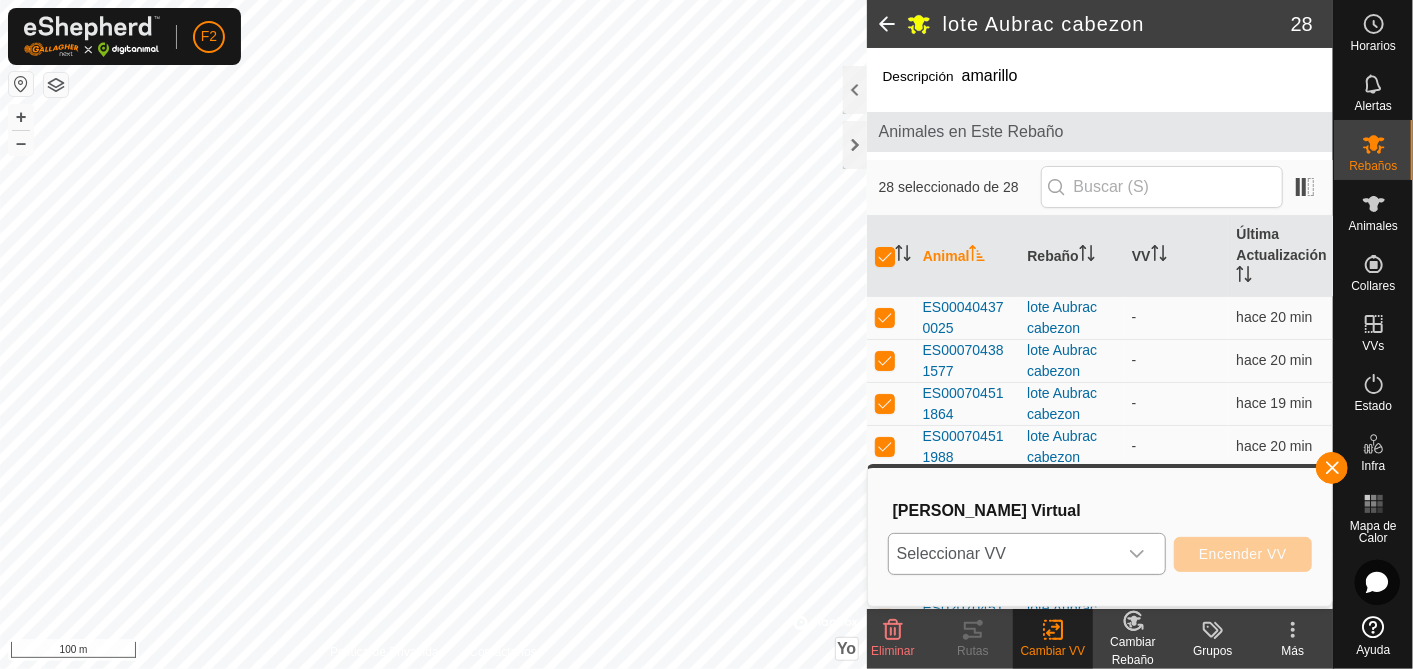 click 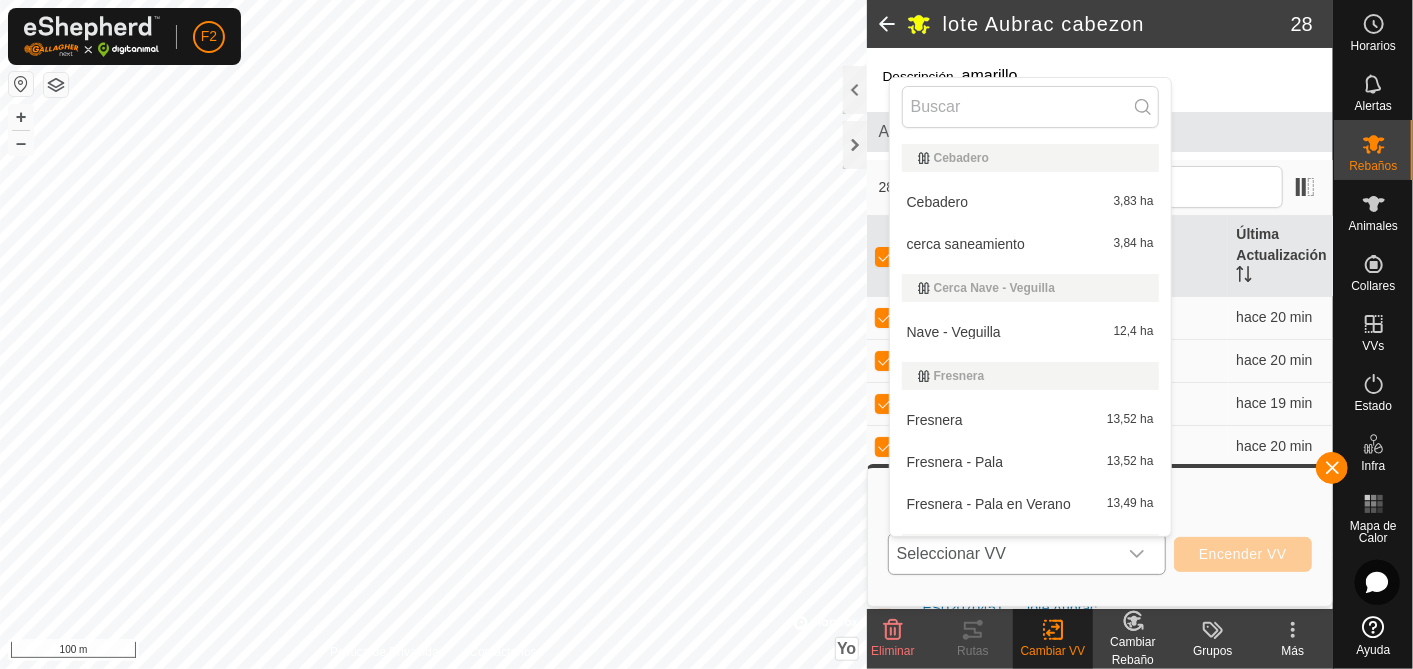 click on "Fresnera - Pala  13,52 ha" at bounding box center (1030, 462) 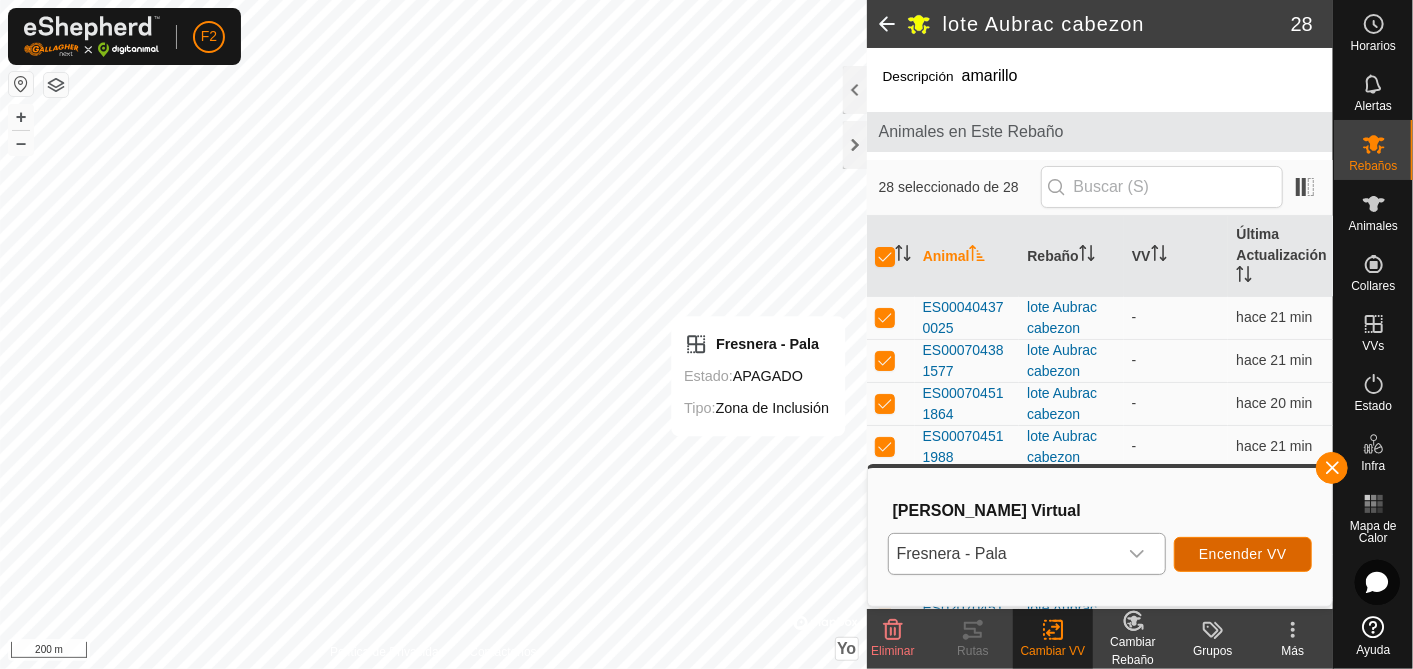 click on "Encender VV" at bounding box center [1243, 554] 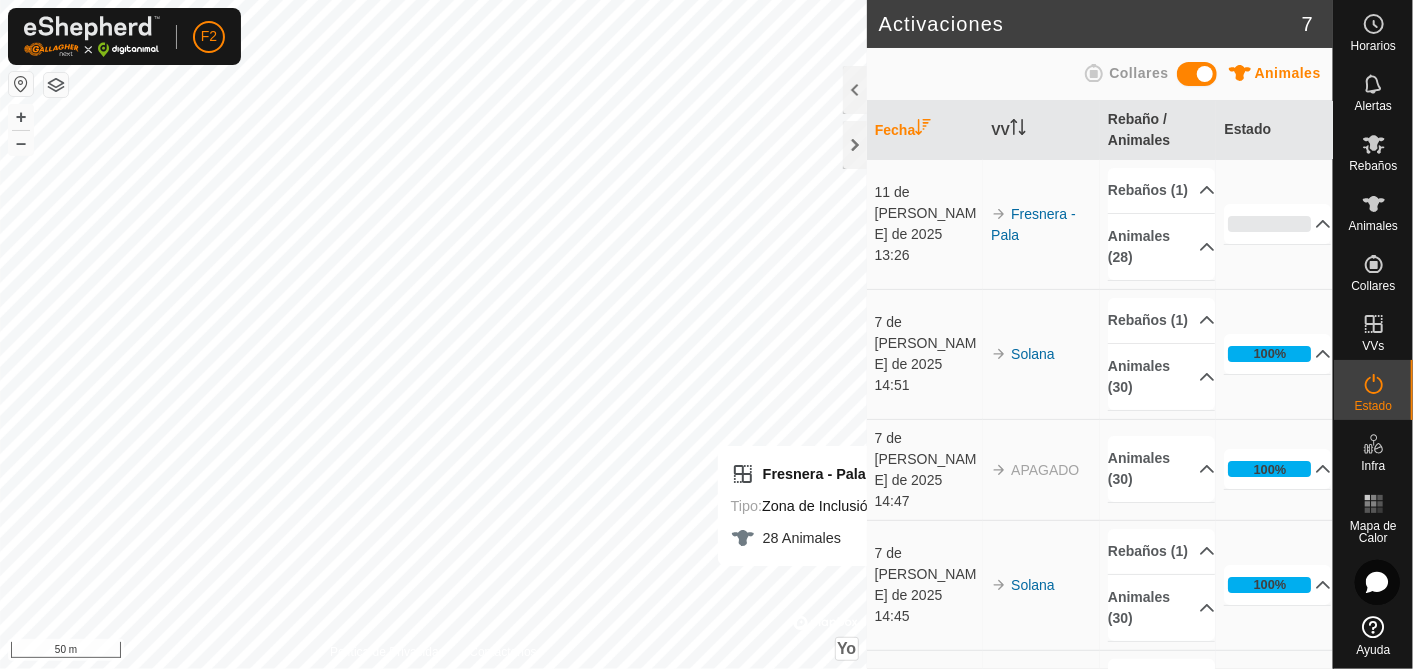 click on "Activaciones 7 Animales Collares   Fecha   VV   Rebaño / Animales   Estado  11 de [PERSON_NAME] de 2025 13:26 Fresnera - Pala Rebaños (1)  lote Aubrac cabezon  Animales (28)  ES010704381625   ES020704511855   ES050704511870   ES060704511928   ES050704511949   ES040704945328   ES000704381577   FR1216415932   ES090704511818   ES020704512007   ES060704511839   ES070704511996   ES090704369947   ES060704511817   ES000704511988   ES040704512010   ES060704512003   ES060704512034   ES050704680110   ES000704511864   FR1213095827   ES050704512022   FR1534250762   ES070704512013   ES000404370025   ES010704511843   ES010704511865   ES060704222895  0% En Progreso Completado Pendiente  28  Enviado   0  Confirmado   0  Anulado  0  Cancelado   0  7 de [PERSON_NAME] de 2025 14:51 Solana Rebaños (1)  lote Aubrac rojo  Animales (30)  ES010704370037   FR1213011023   ES040704370007   FR1533019073   ES080704222977   FR1213011049   ES090704370024   ES020704370038   ES020704369962   ES060704222964   FR1222073738   FR4814254282   FR1534142659  +" 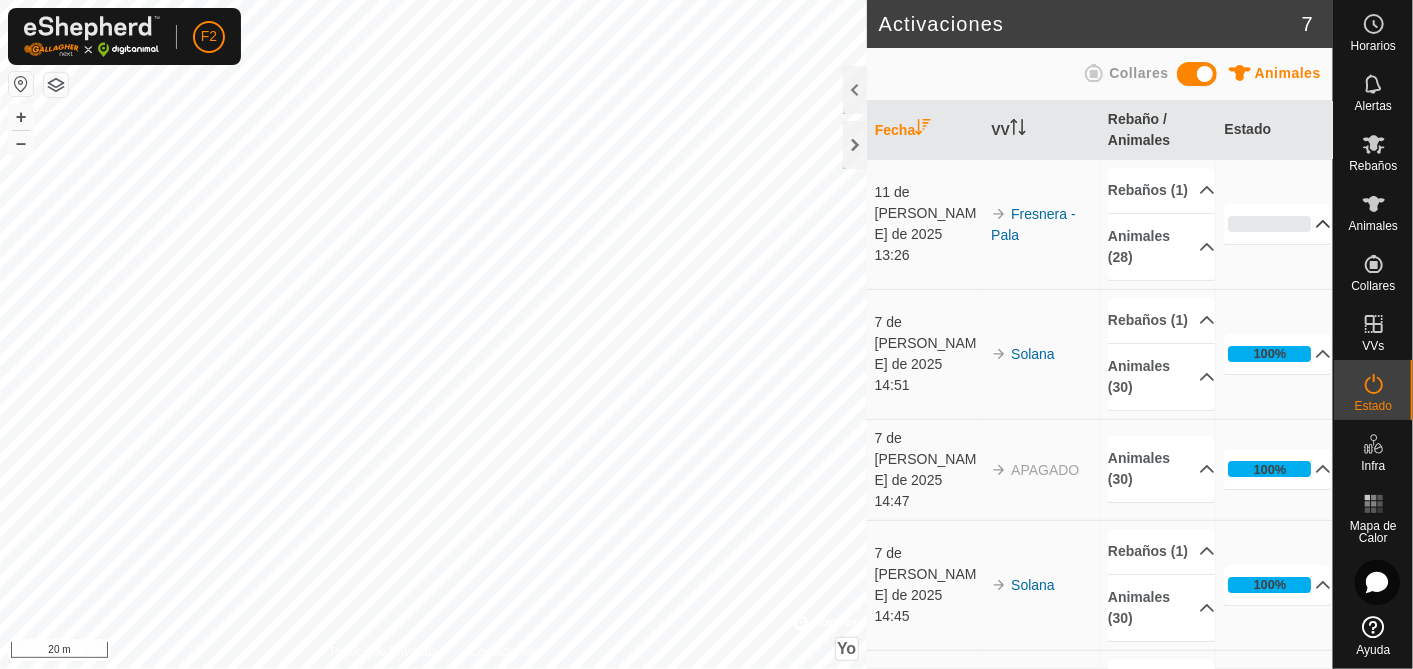 click on "0%" at bounding box center [1277, 224] 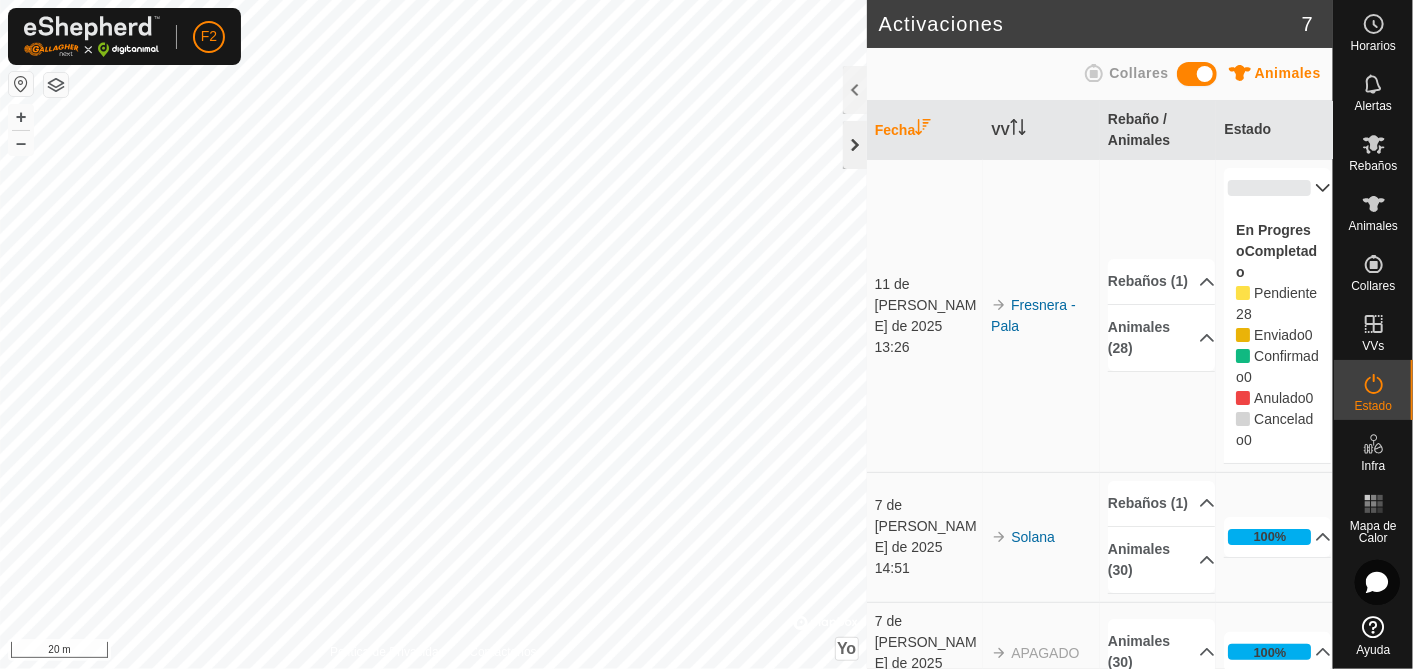 click 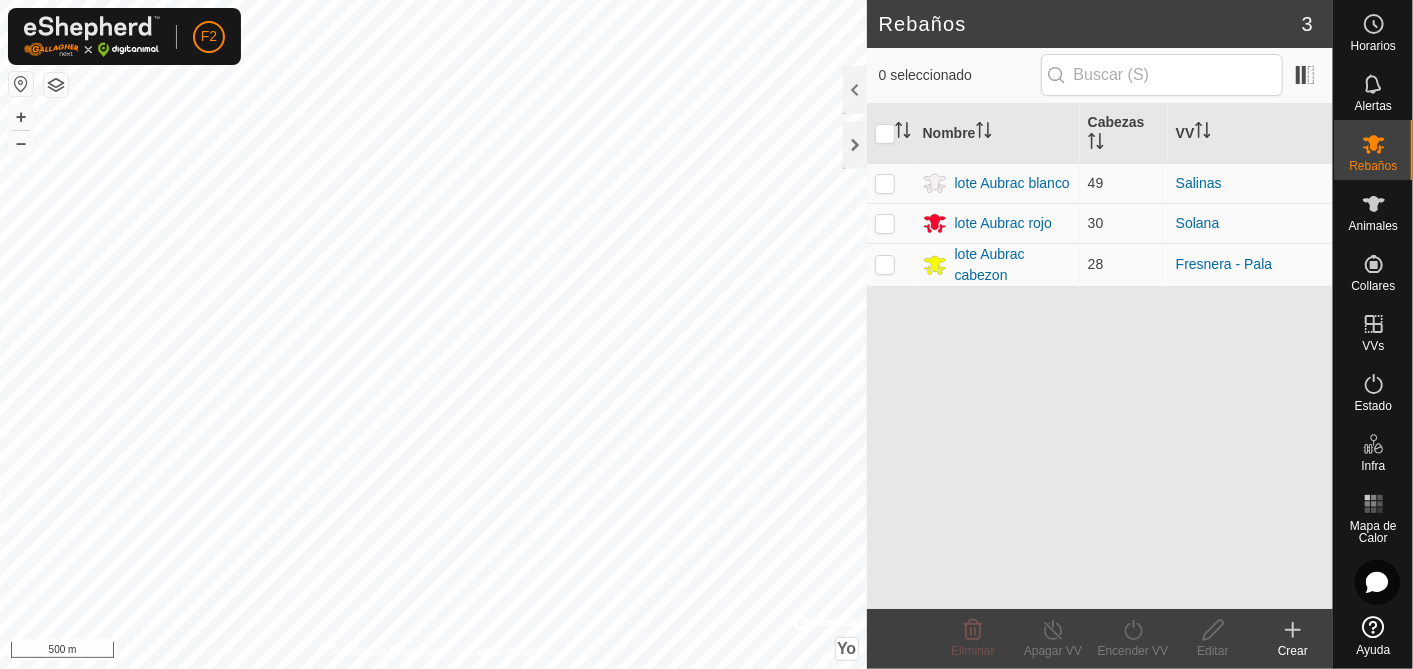 scroll, scrollTop: 0, scrollLeft: 0, axis: both 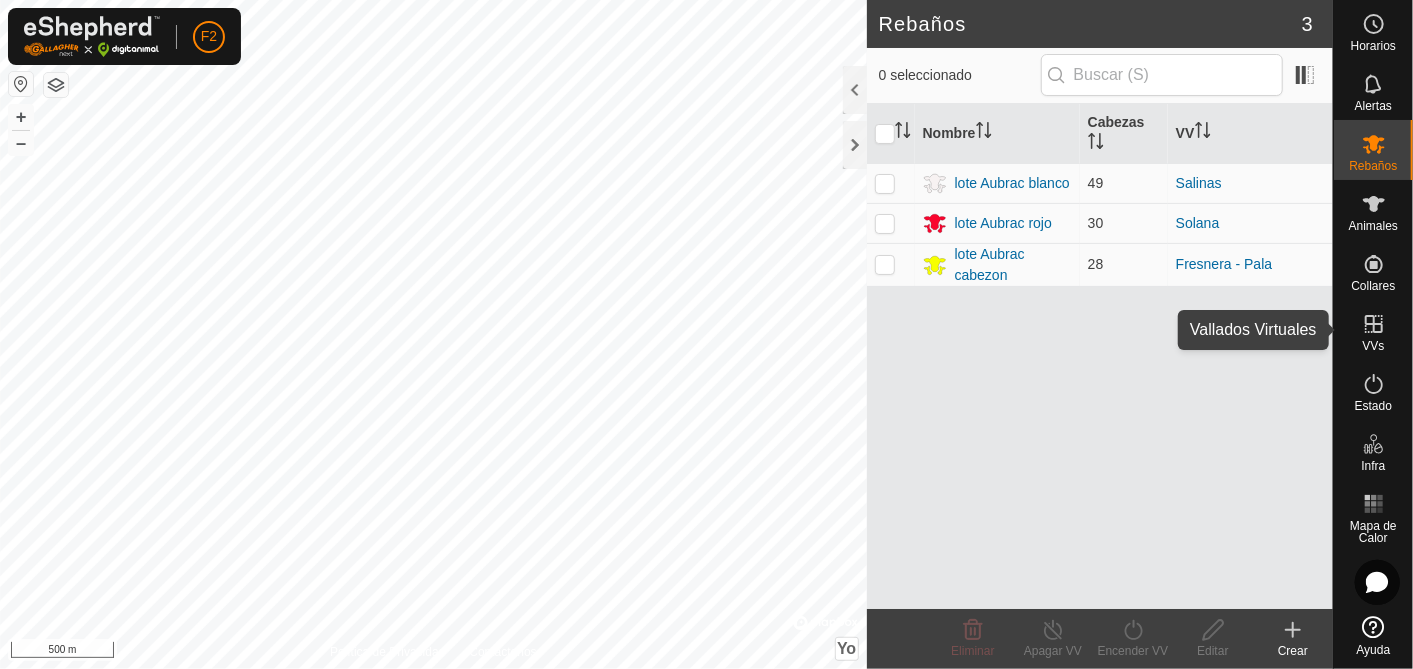 click 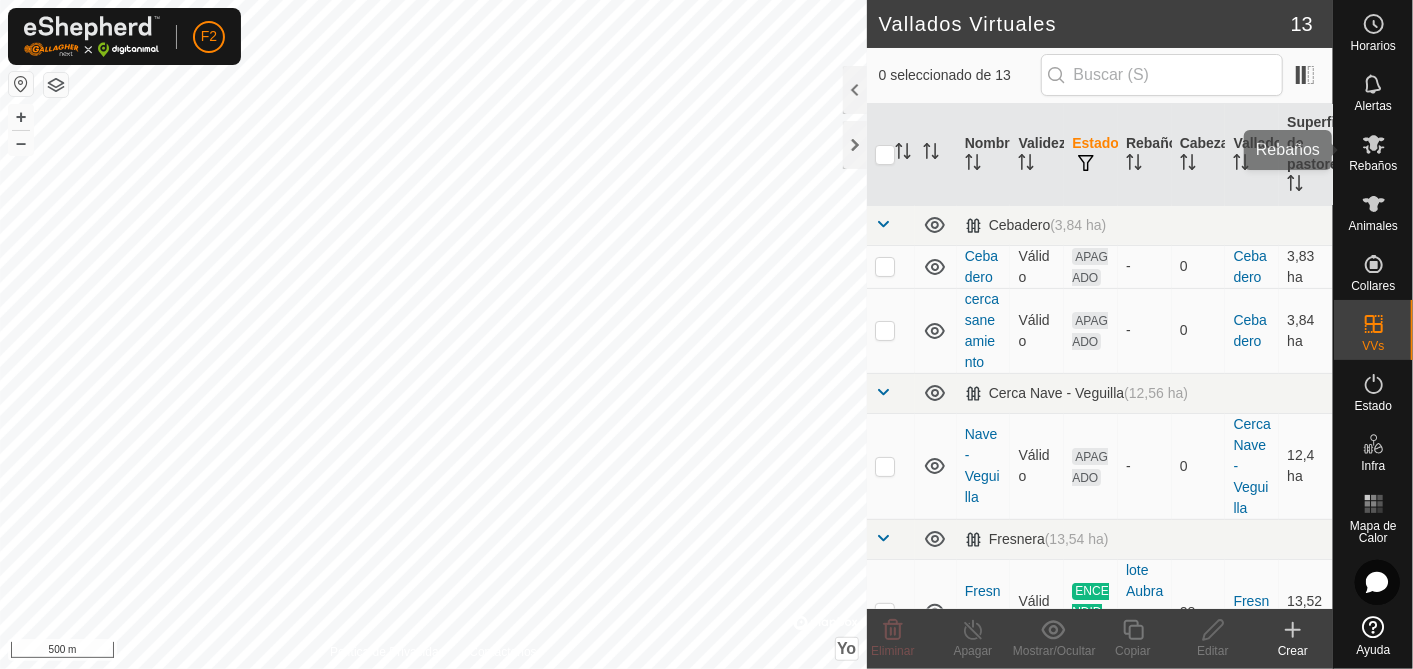 click on "Rebaños" at bounding box center [1373, 166] 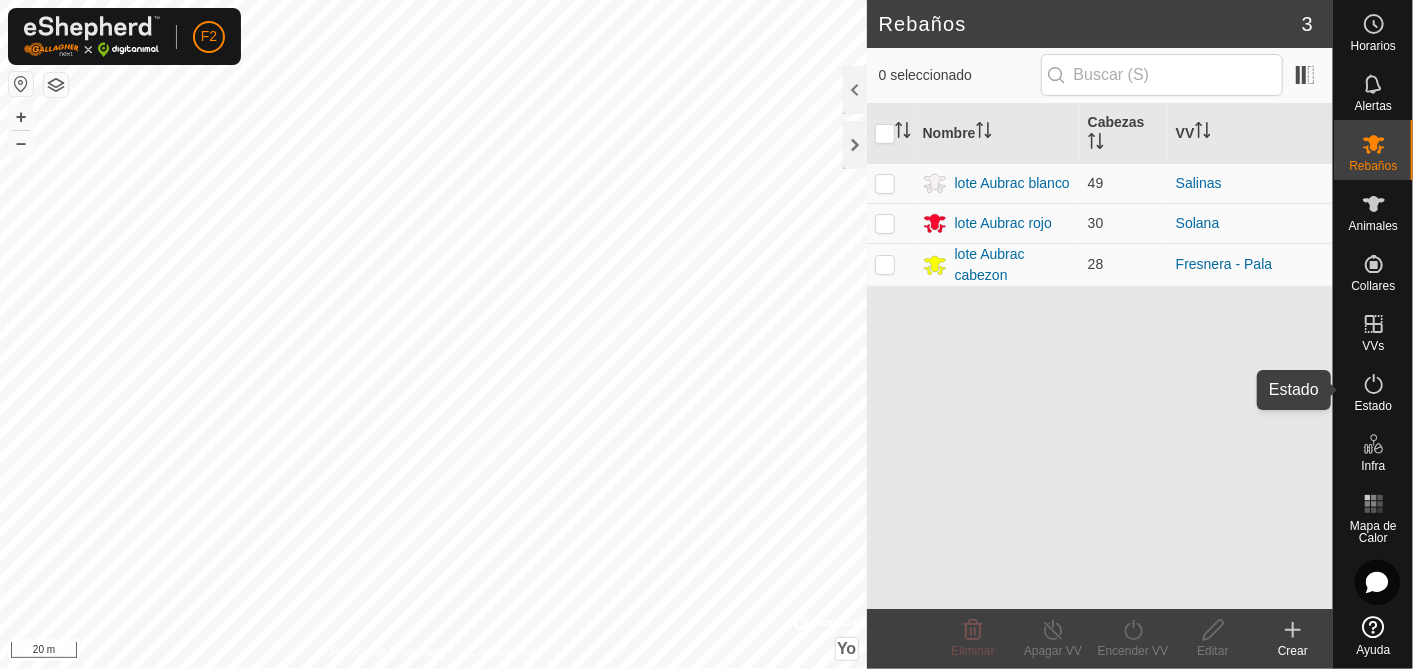 click 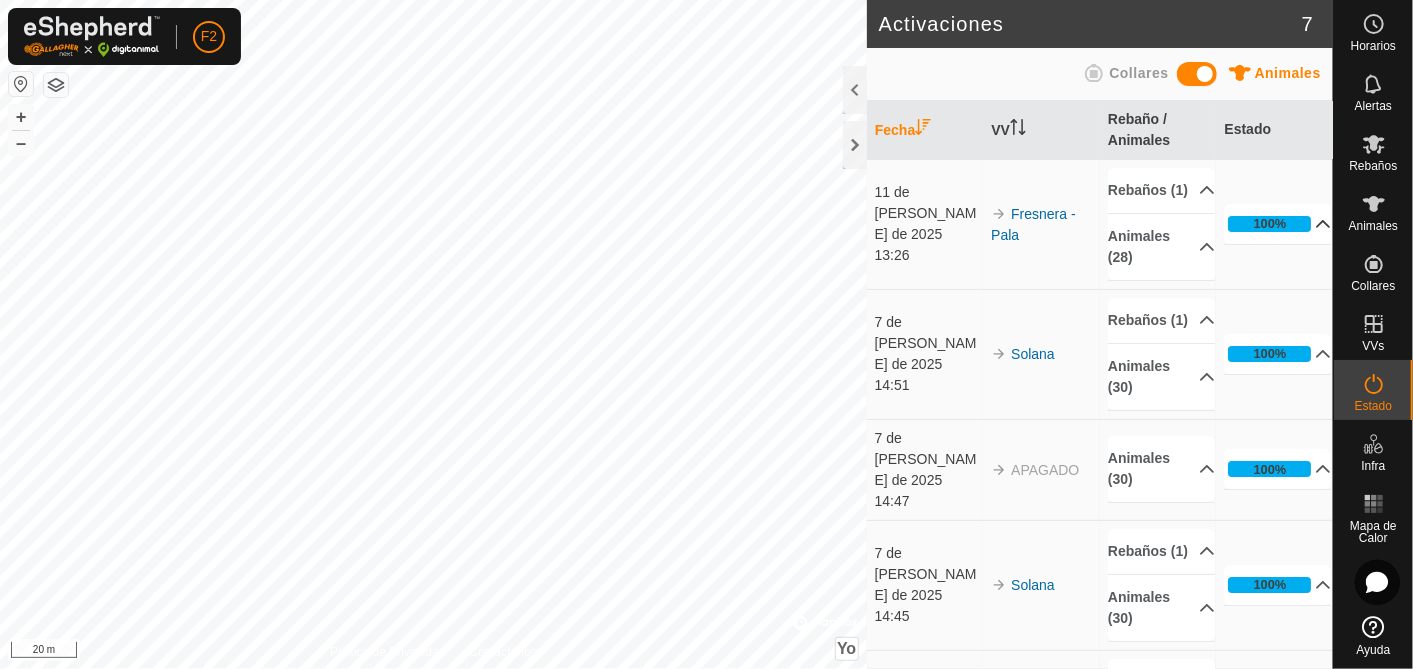 click on "100%" at bounding box center (1277, 224) 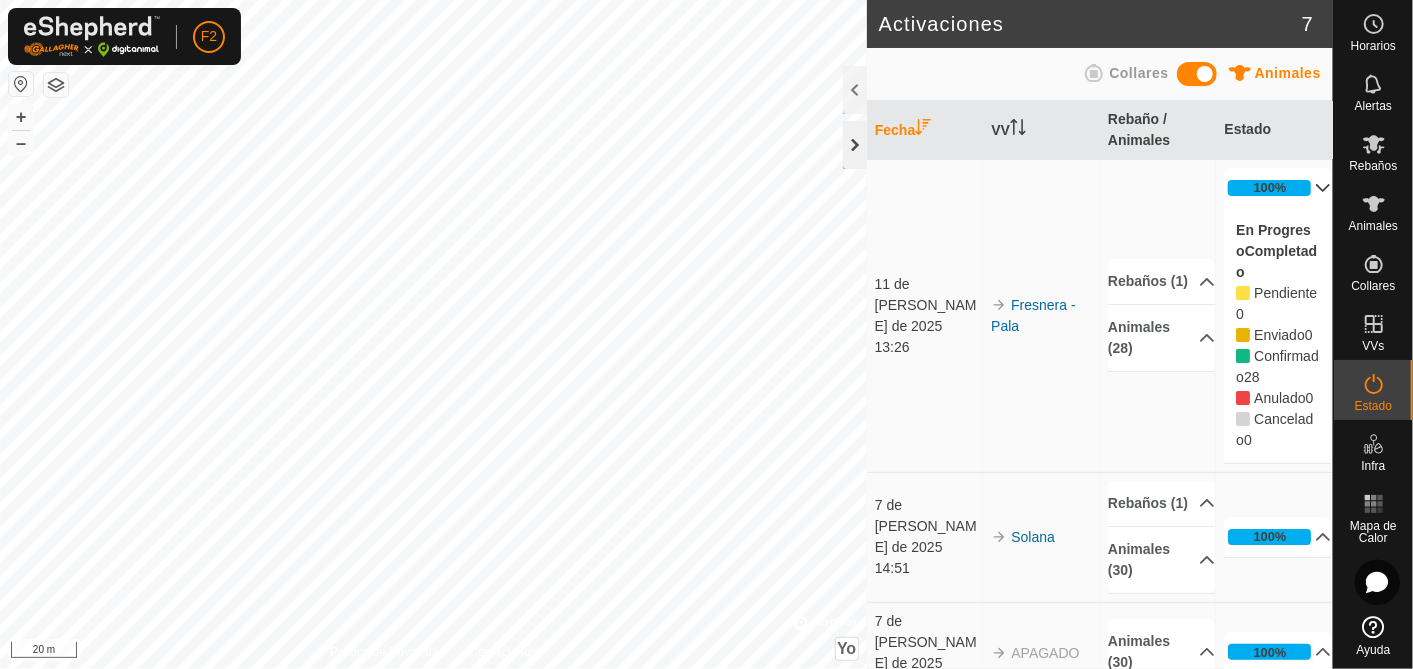 click 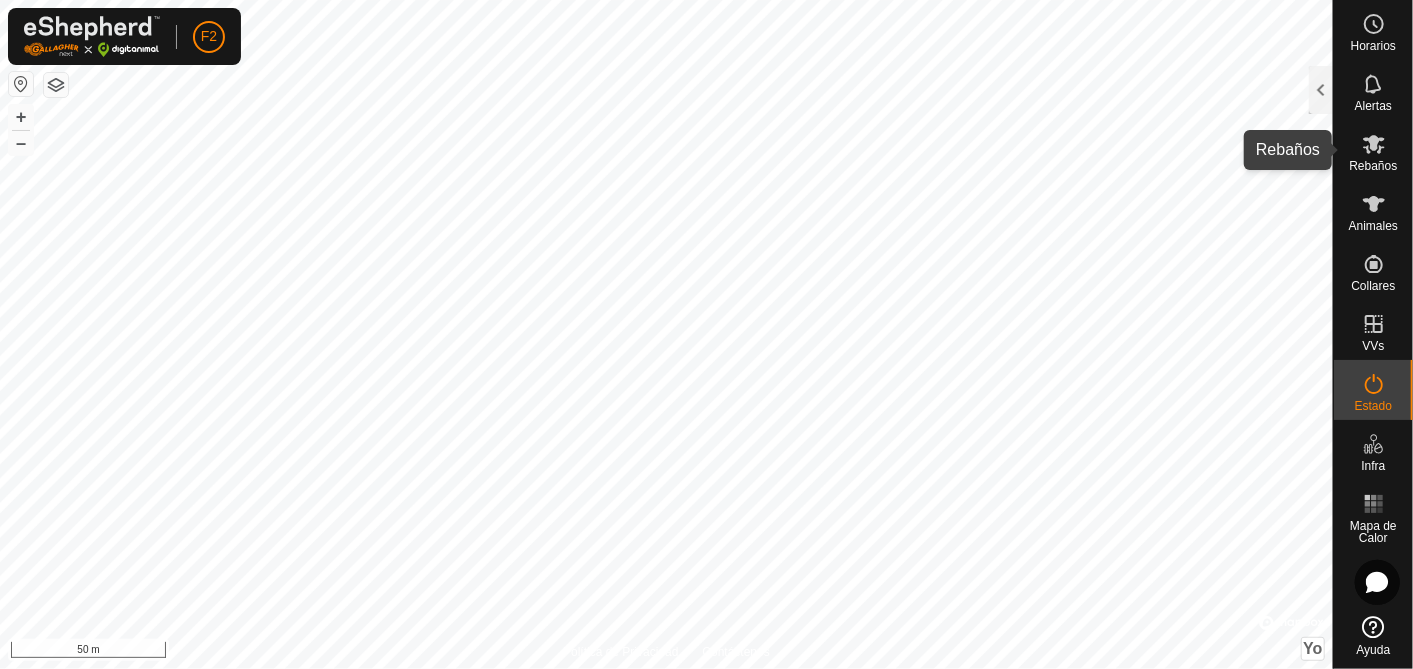 click 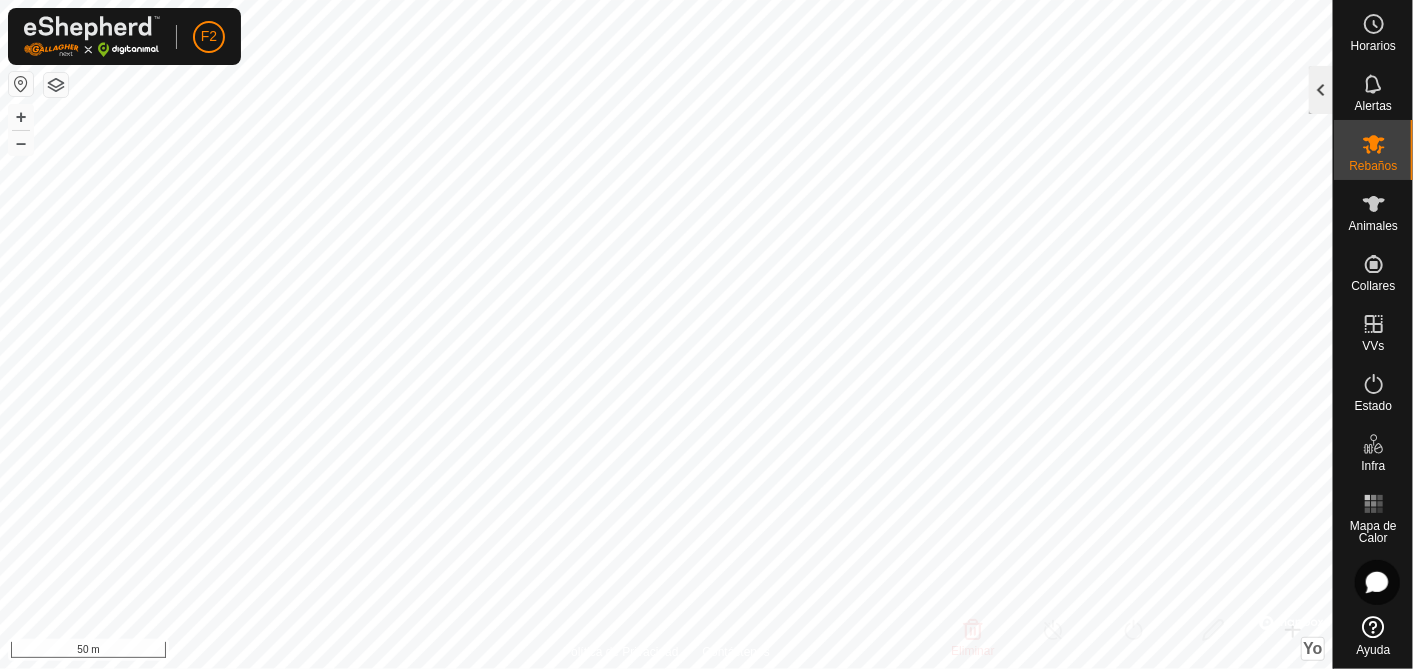 click 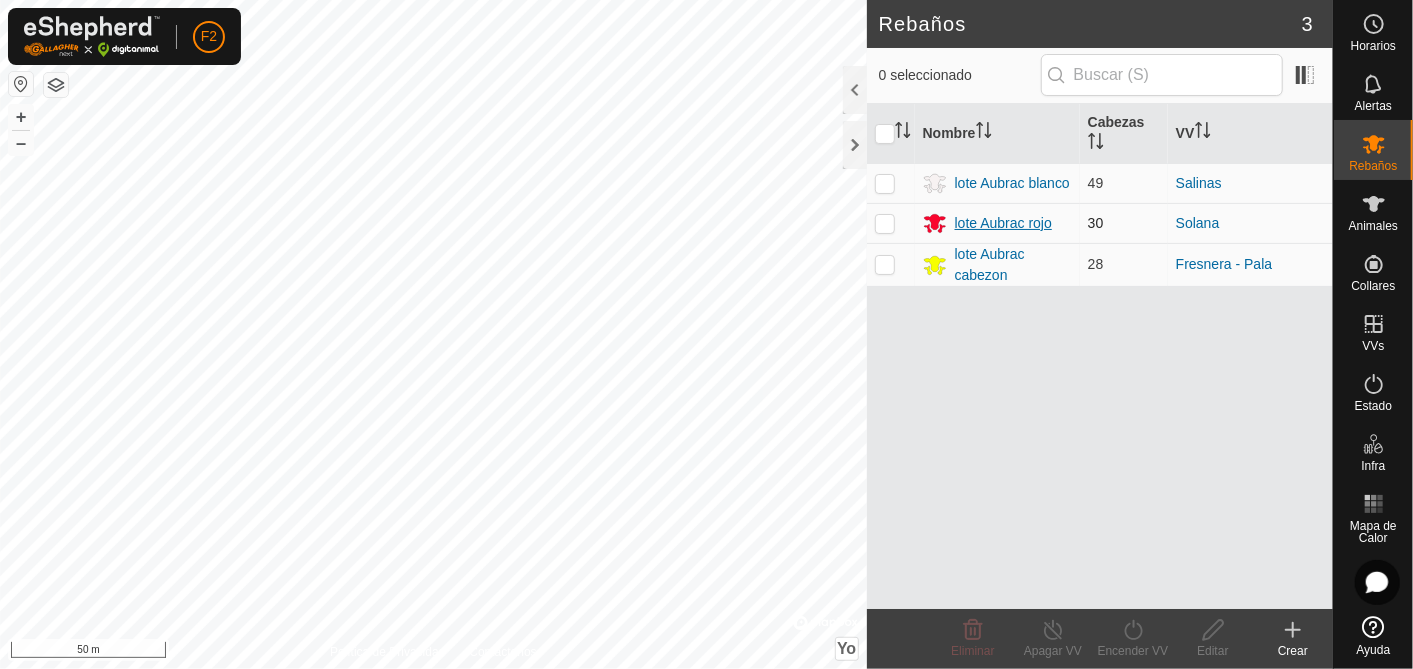 click on "lote Aubrac rojo" at bounding box center (1003, 223) 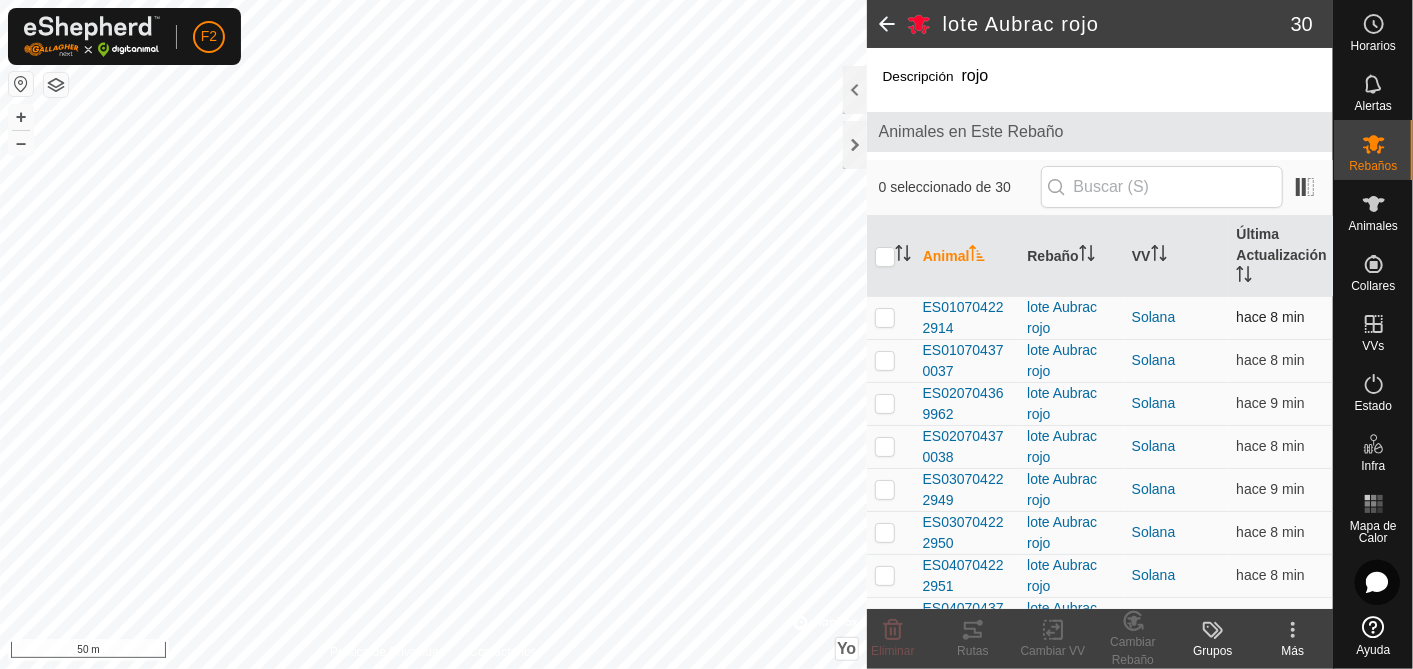 click at bounding box center [885, 317] 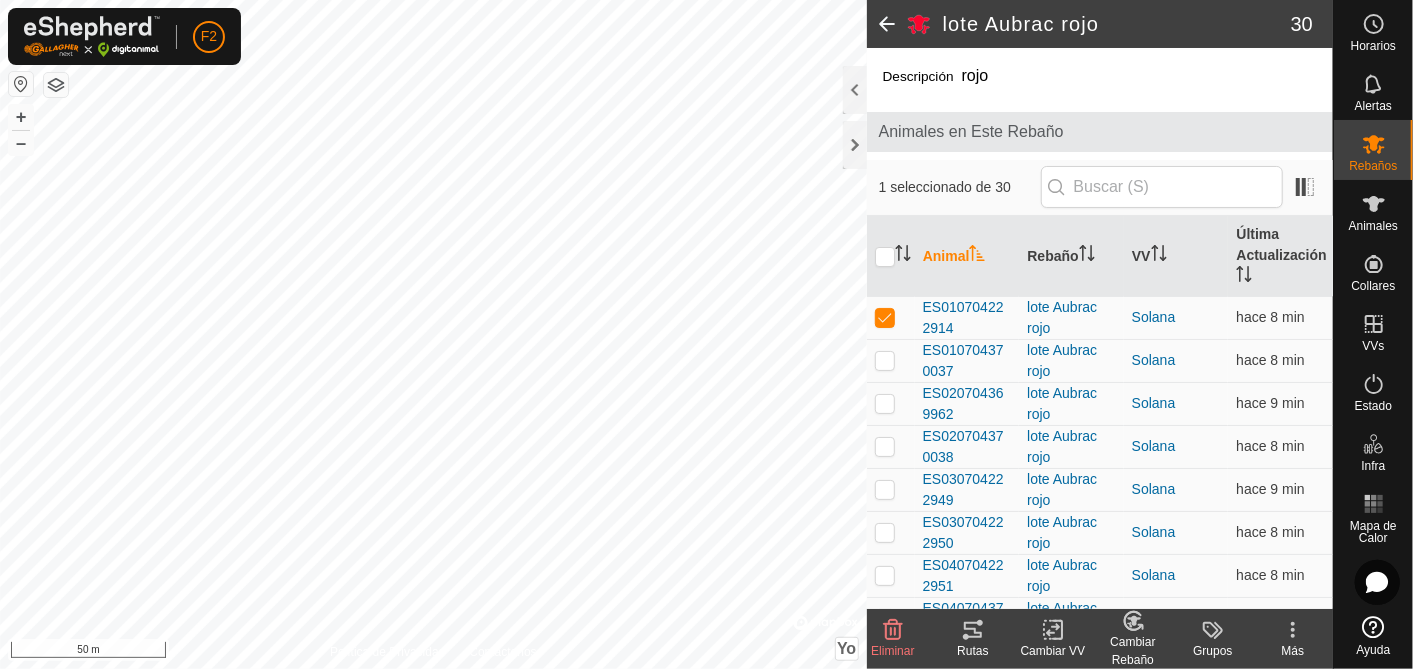 click 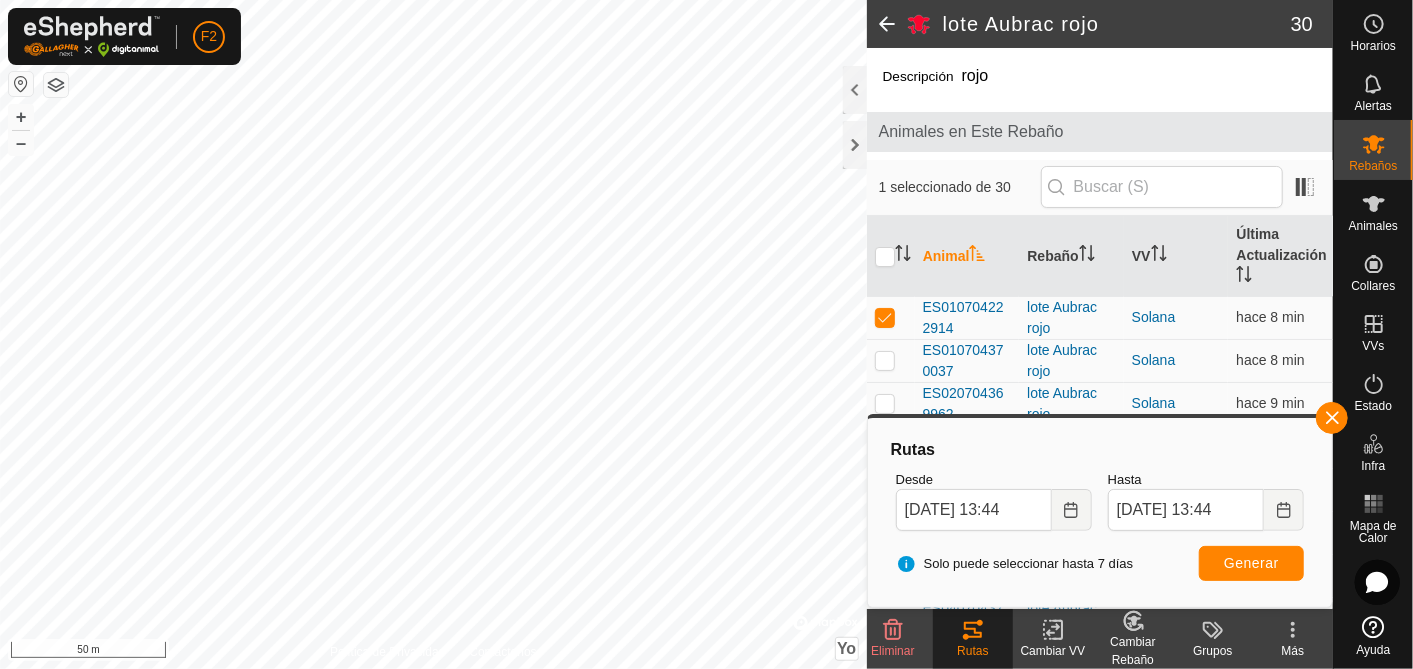 click on "F2 Horarios Alertas Rebaños Animales Collares VVs Estado Infra Mapa de Calor Ayuda lote Aubrac rojo 30 Descripción  rojo Animales en Este Rebaño  1 seleccionado de 30   Animal   Rebaño   VV   Última Actualización   ES010704222914   lote Aubrac rojo  Solana  hace 8 min  ES010704370037   lote Aubrac rojo  Solana  hace 8 min  ES020704369962   lote Aubrac rojo  Solana  hace 9 min  ES020704370038   lote Aubrac rojo  Solana  hace 8 min  ES030704222949   lote Aubrac rojo  Solana  hace 9 min  ES030704222950   lote Aubrac rojo  Solana  hace 8 min  ES040704222951   lote Aubrac rojo  Solana  hace 8 min  ES040704370007   lote Aubrac rojo  Solana  hace 9 min  ES050704511814   lote Aubrac rojo  Solana  hace 9 min  ES060704222964   lote Aubrac rojo  Solana  hace 9 min  ES080704222977   lote Aubrac rojo  Solana  hace 8 min  ES090704222990   lote Aubrac rojo  Solana  hace 7 min  ES090704370024   lote Aubrac rojo  Solana  hace 8 min  FR1213011023   lote Aubrac rojo  Solana  hace 9 min  FR1213011040  Solana +" at bounding box center (706, 334) 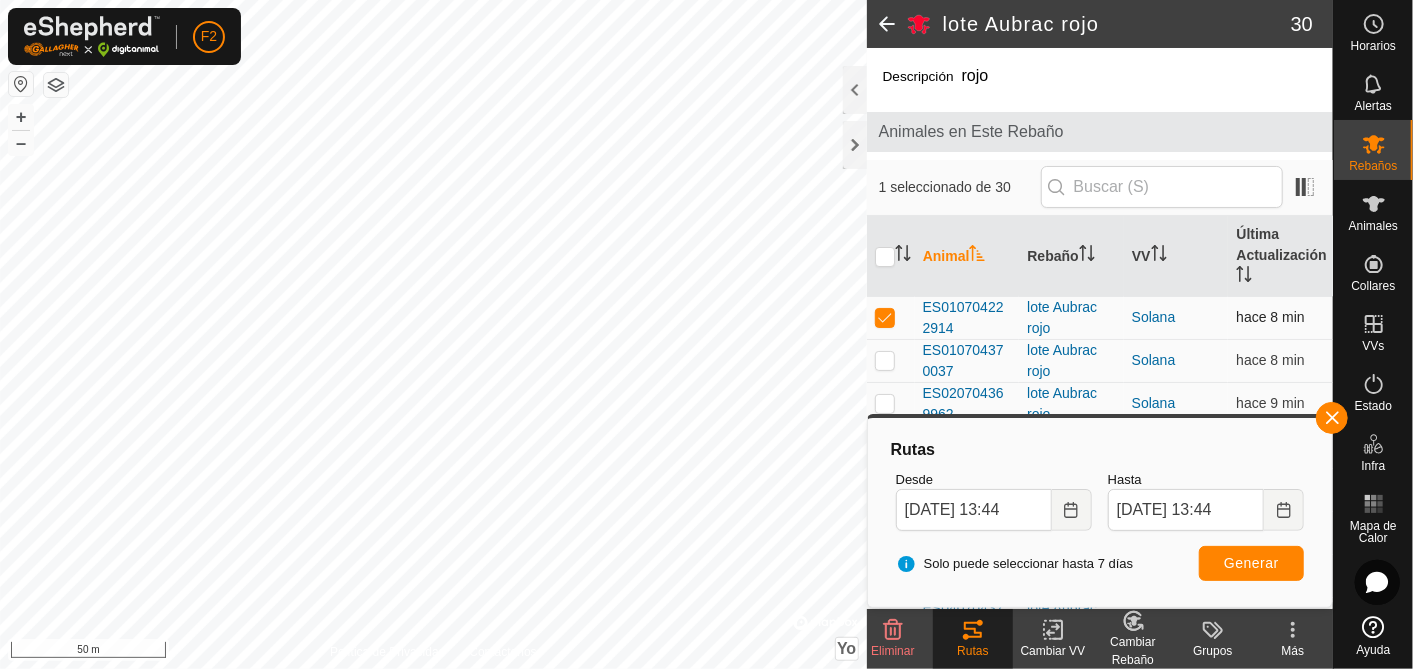 click at bounding box center [885, 317] 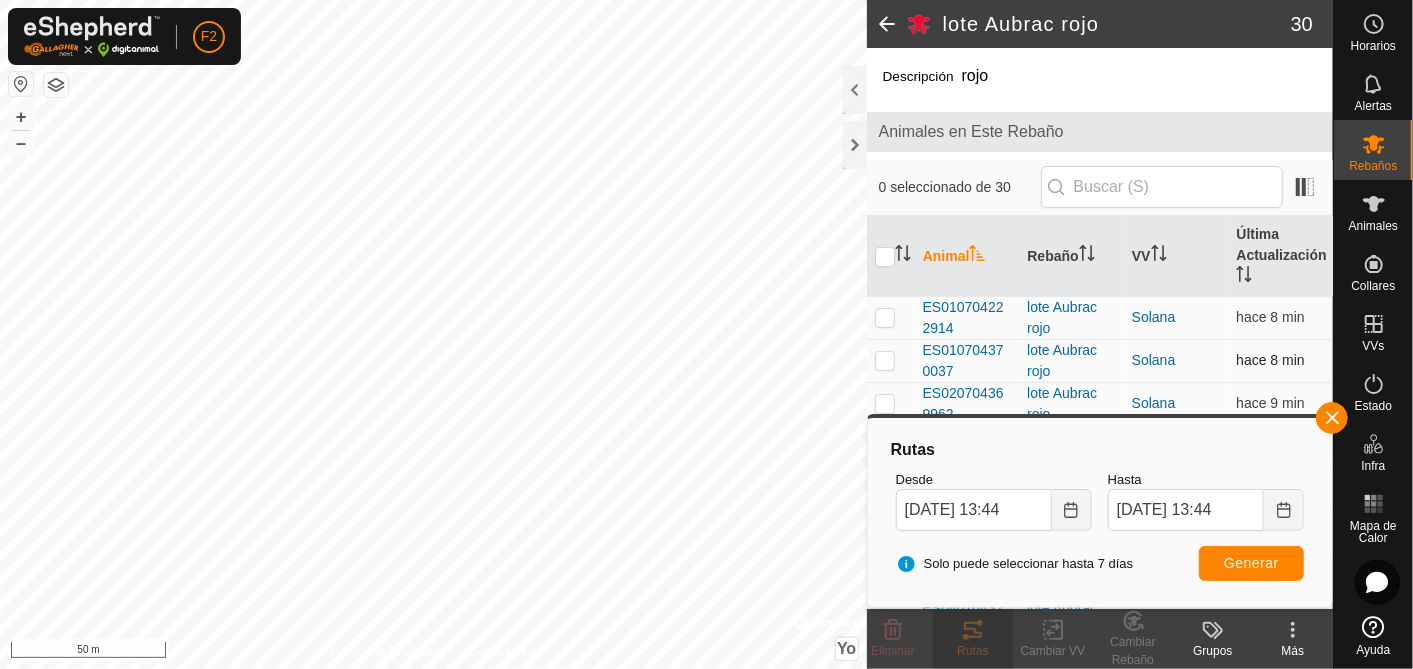 click at bounding box center [885, 360] 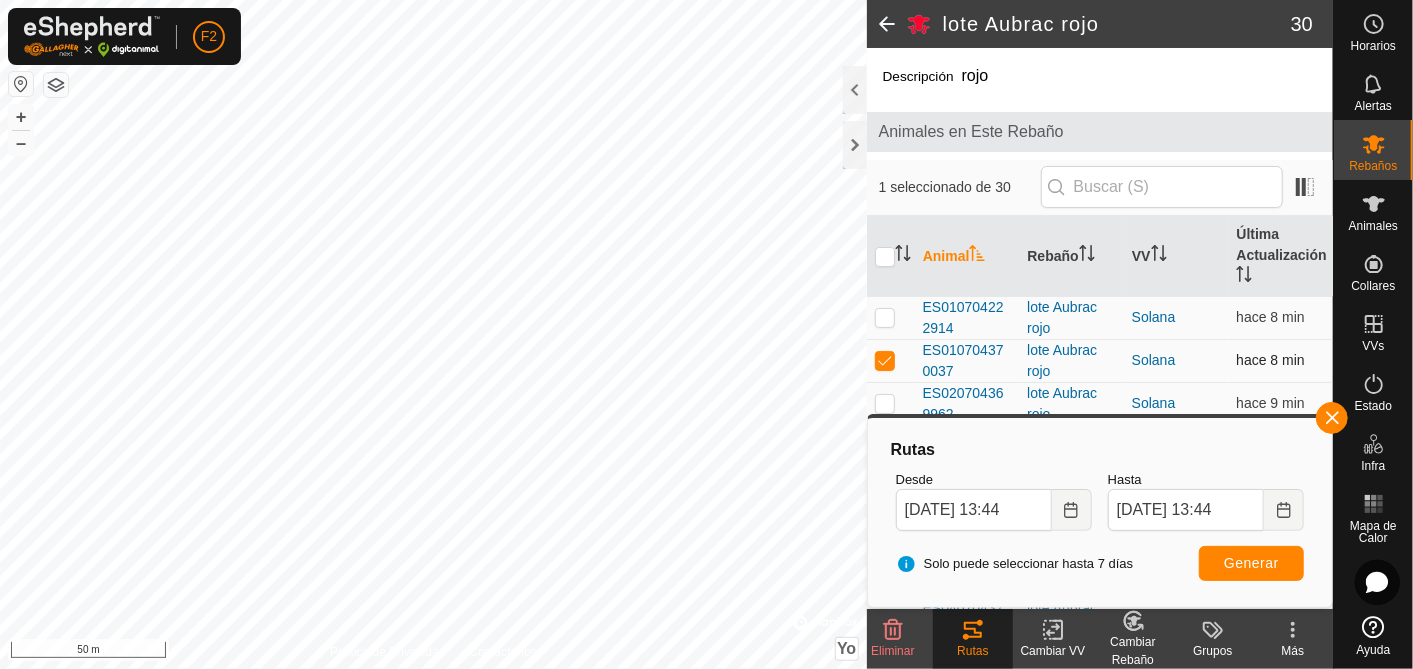 click at bounding box center (885, 360) 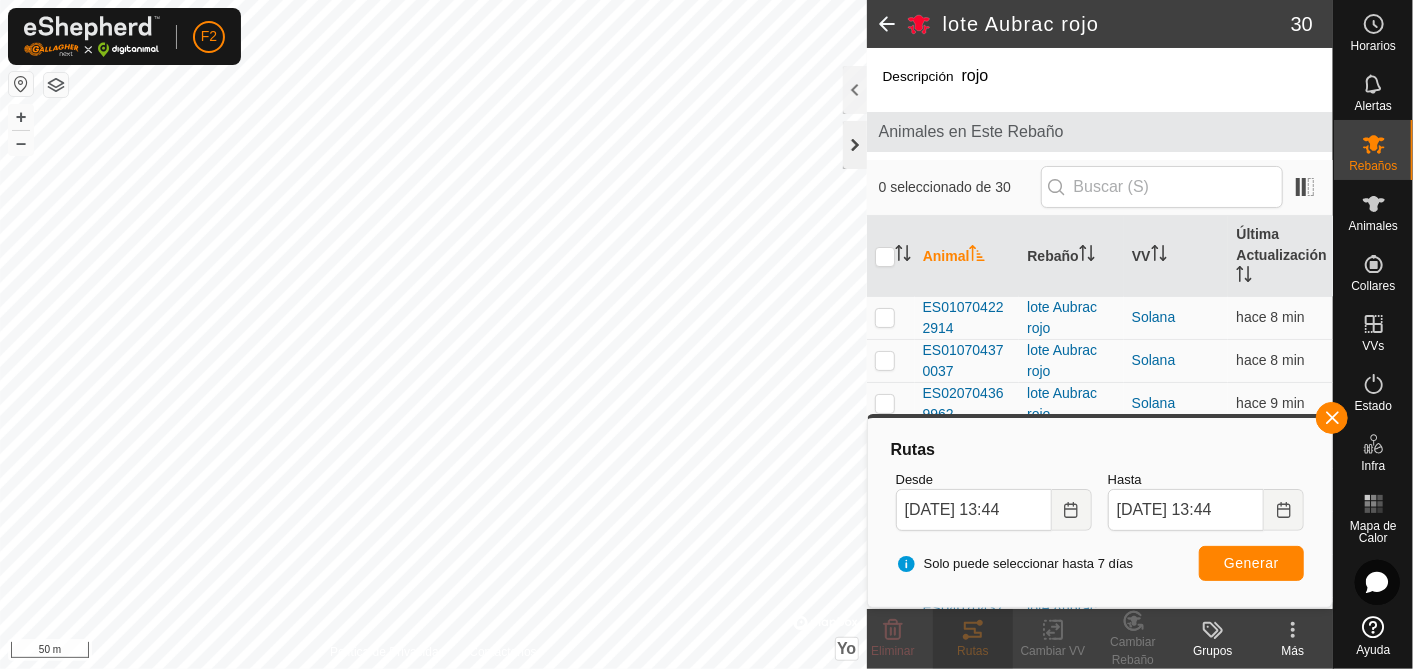 click 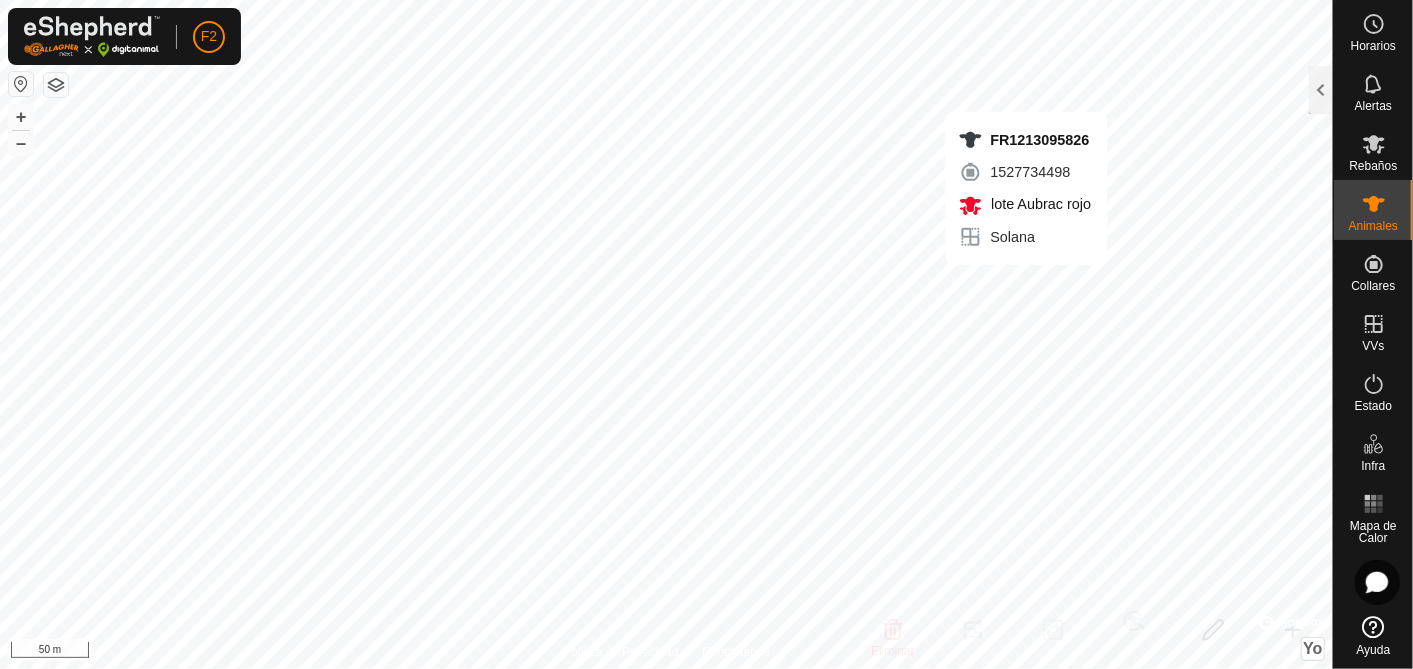 checkbox on "true" 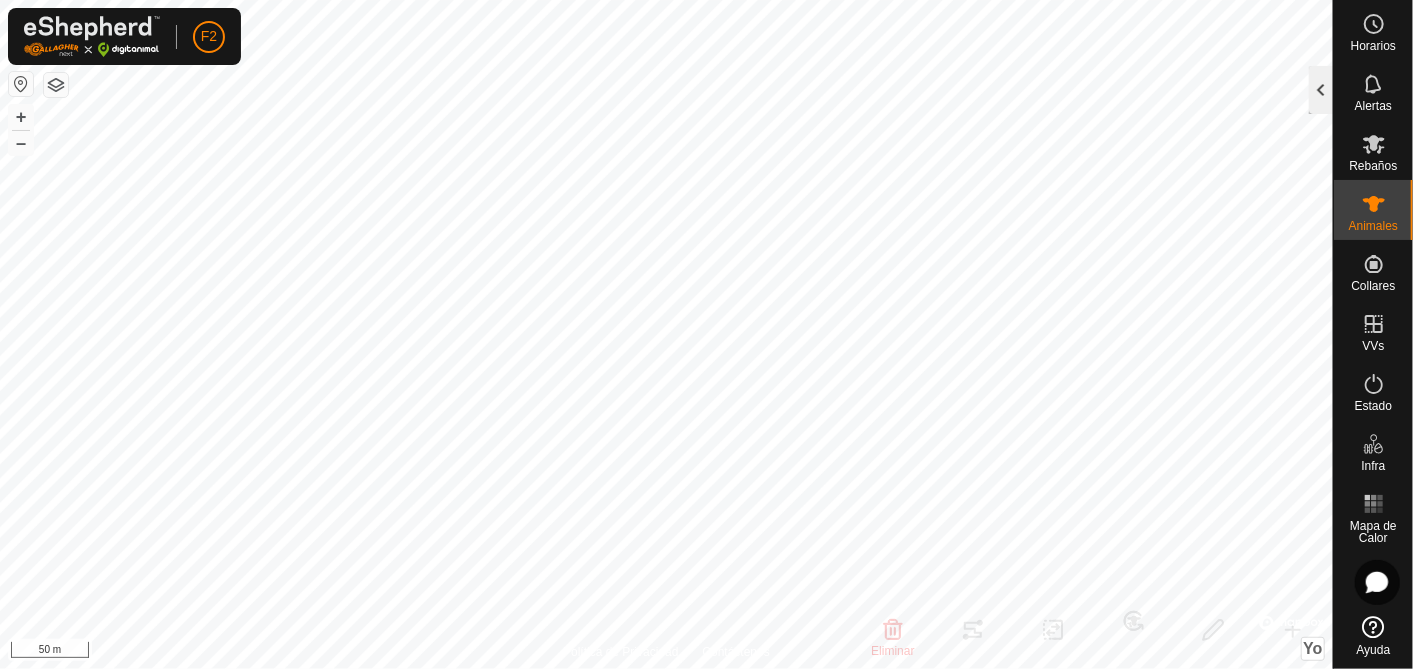 click 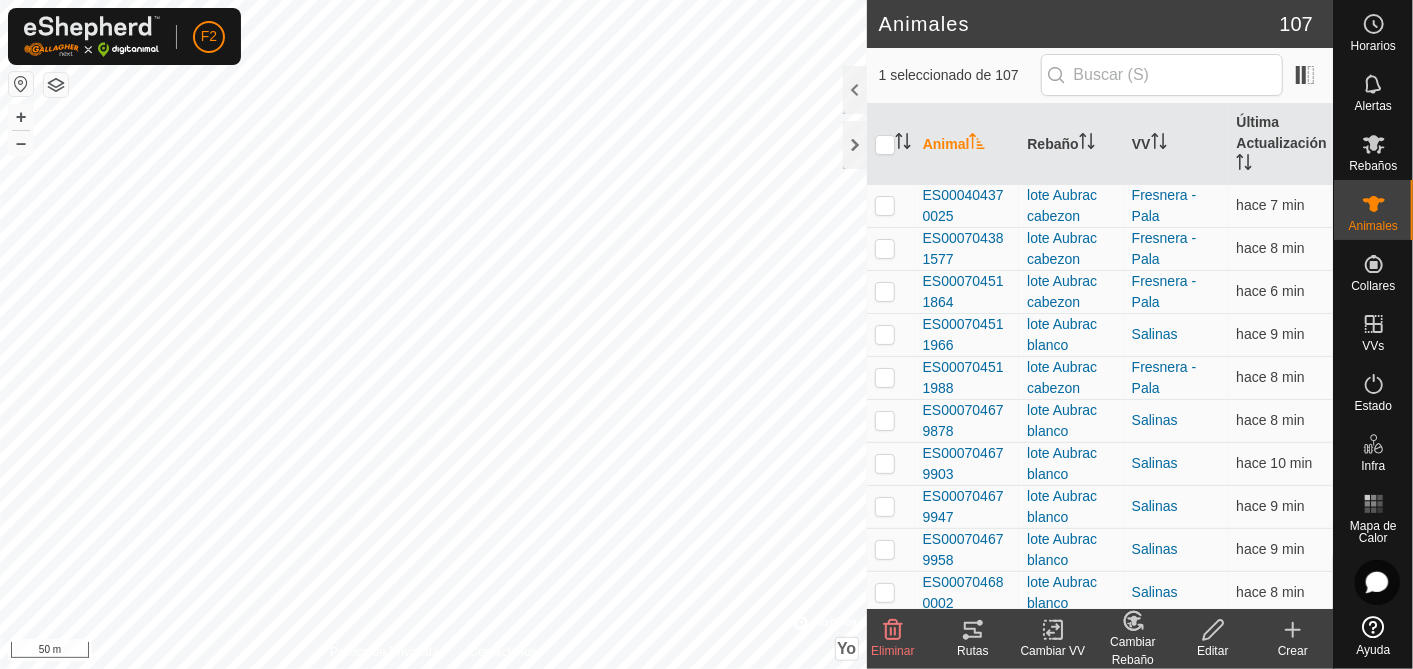 click 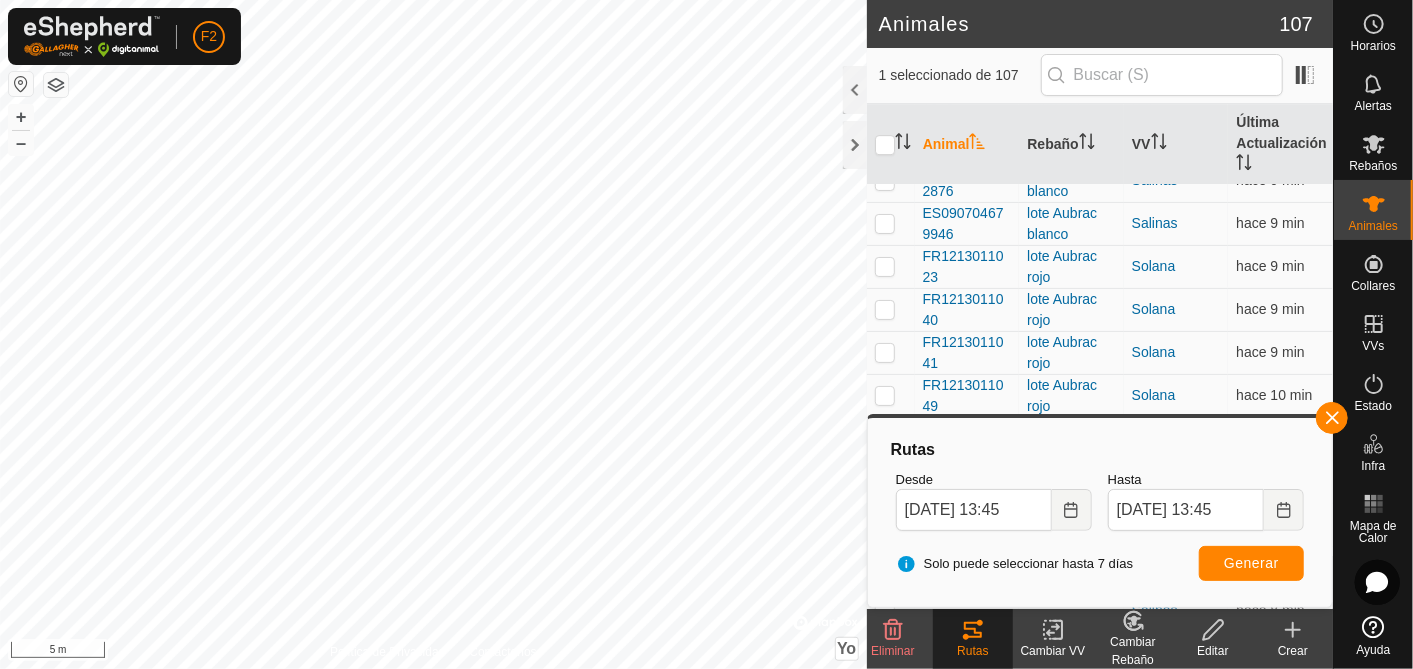 scroll, scrollTop: 3705, scrollLeft: 0, axis: vertical 